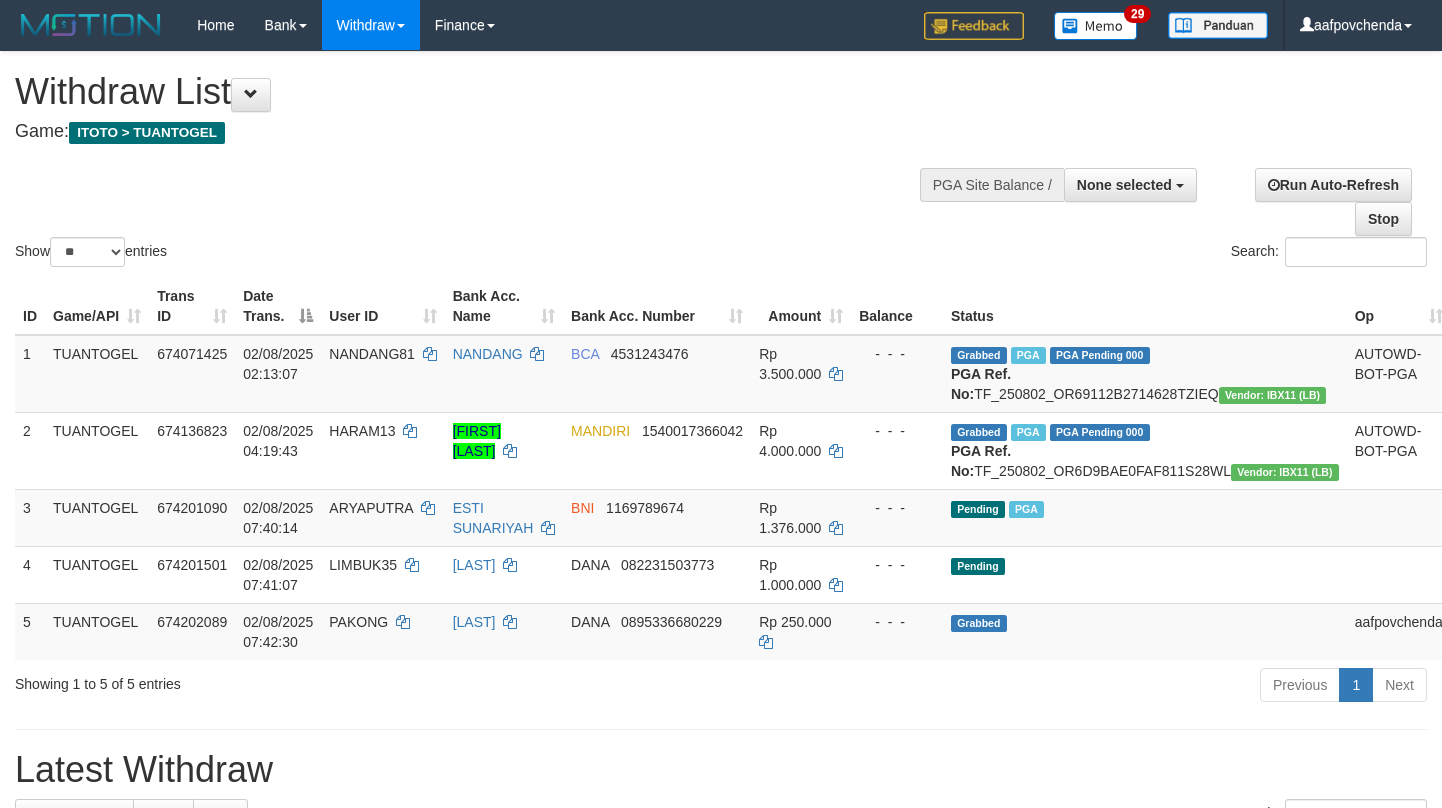 select 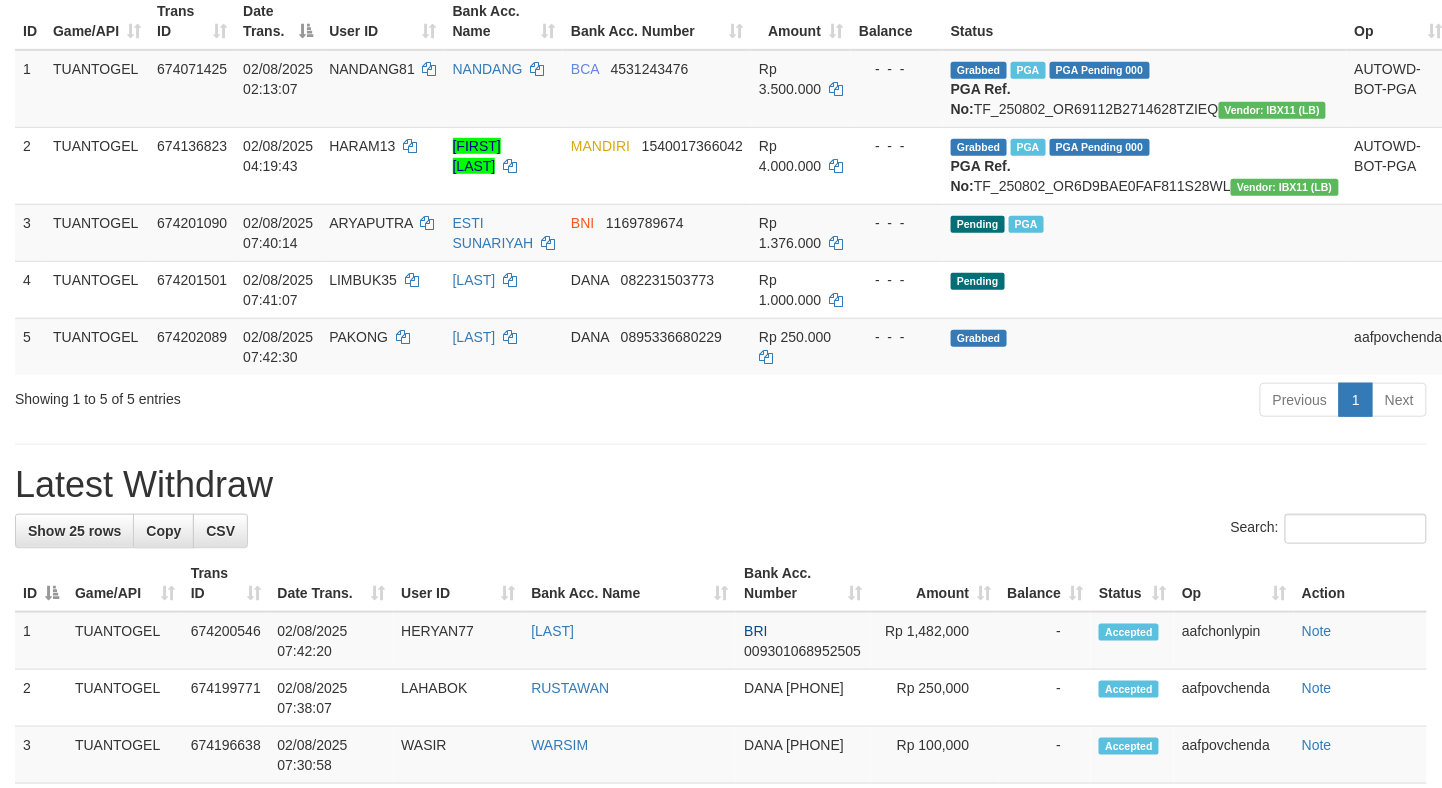 scroll, scrollTop: 236, scrollLeft: 0, axis: vertical 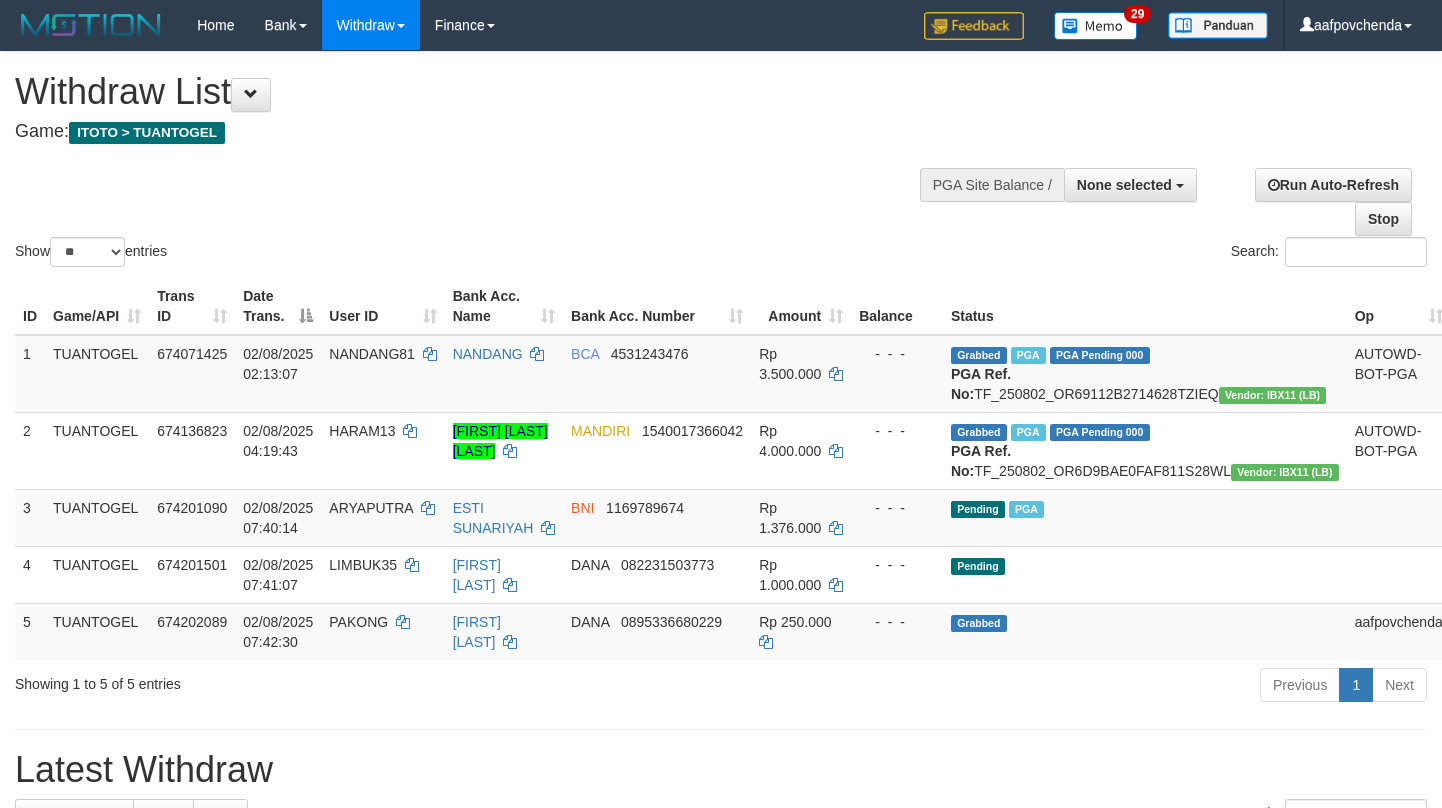 select 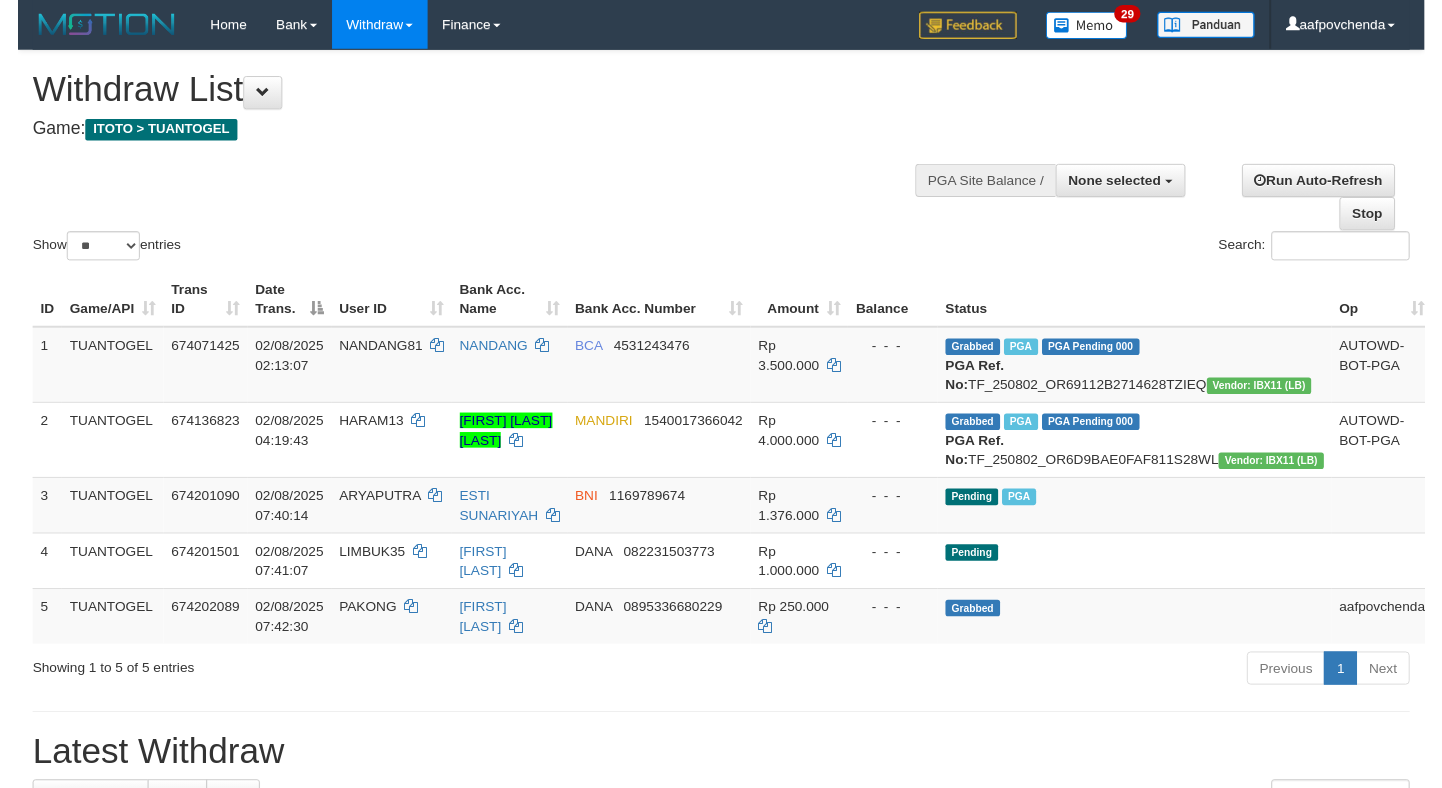 scroll, scrollTop: 236, scrollLeft: 0, axis: vertical 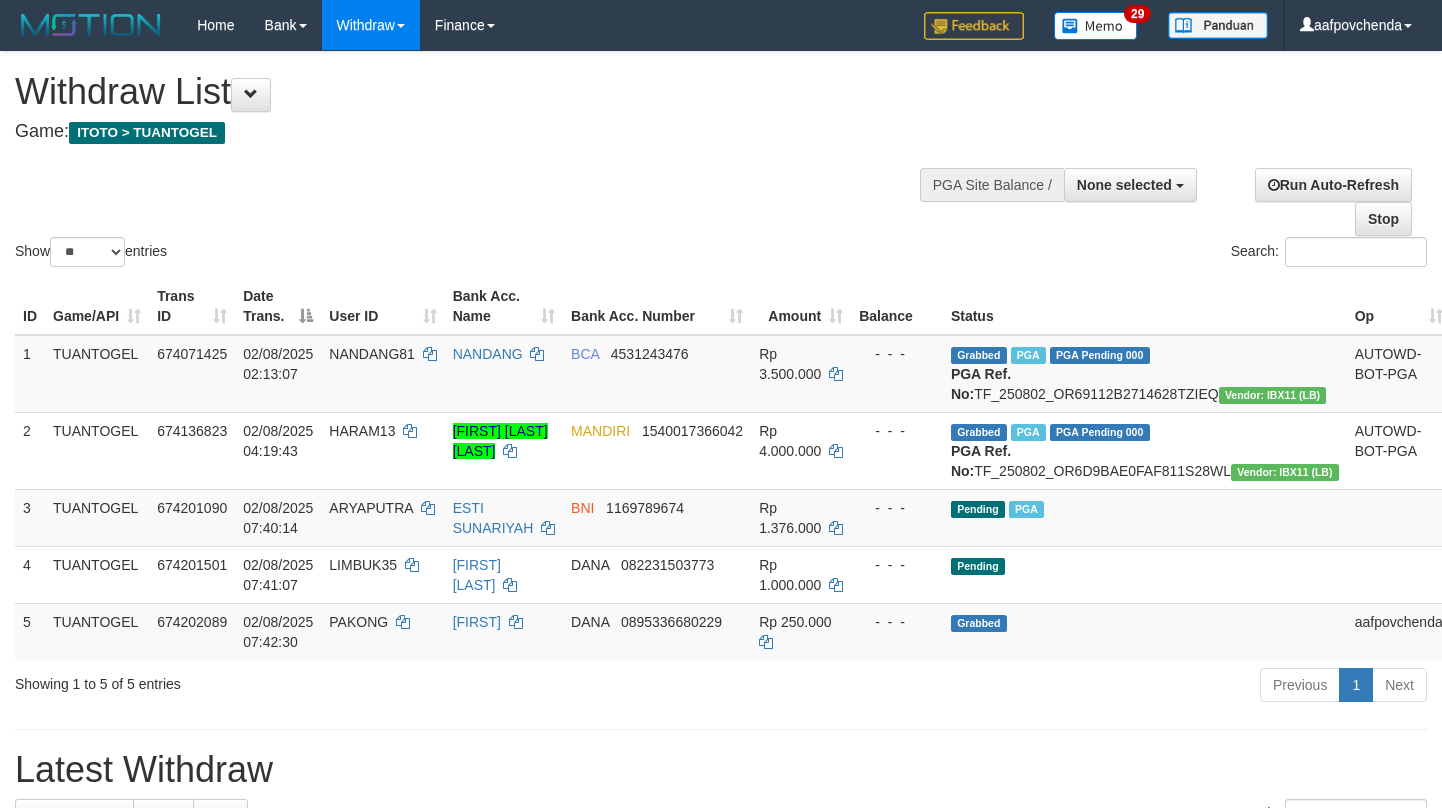 select 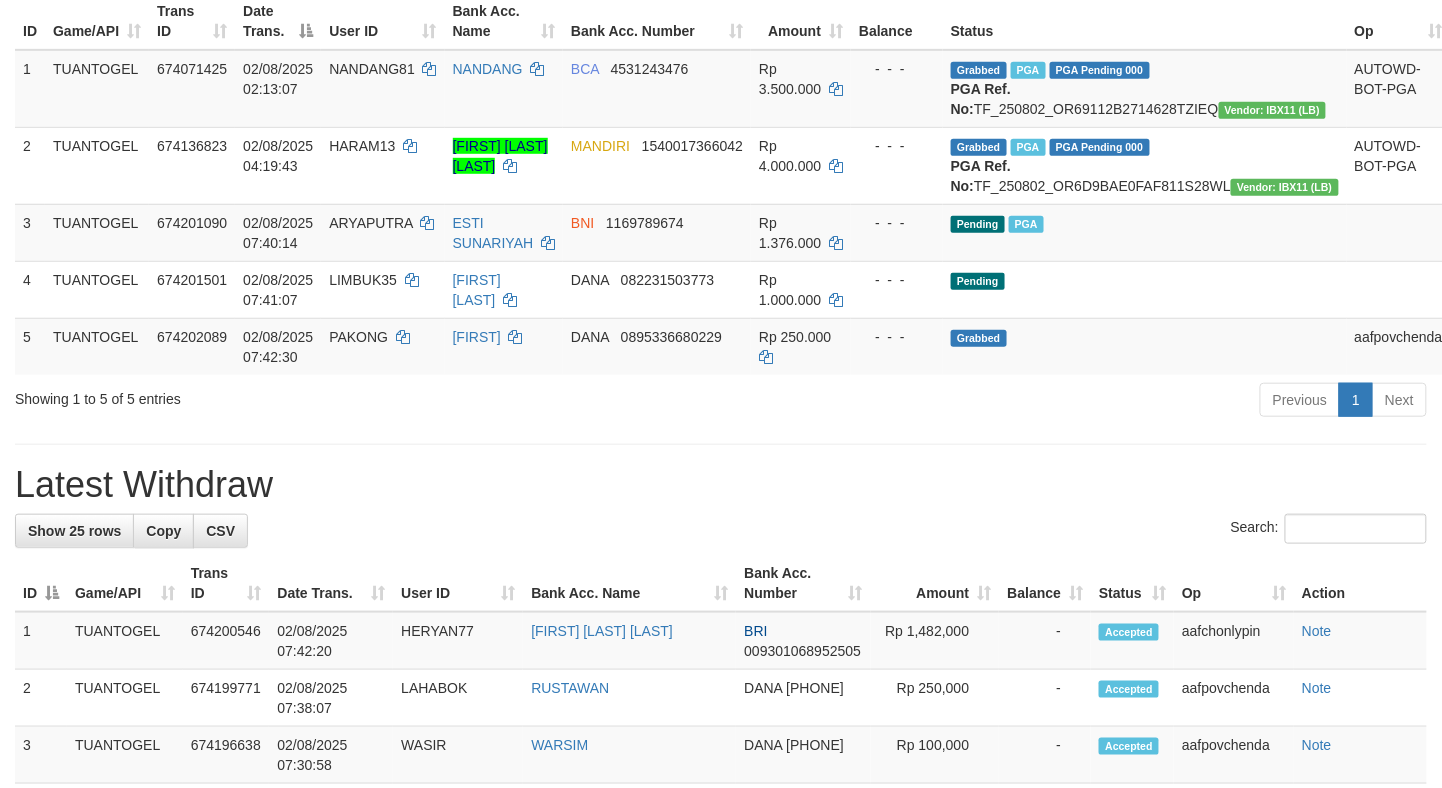 scroll, scrollTop: 236, scrollLeft: 0, axis: vertical 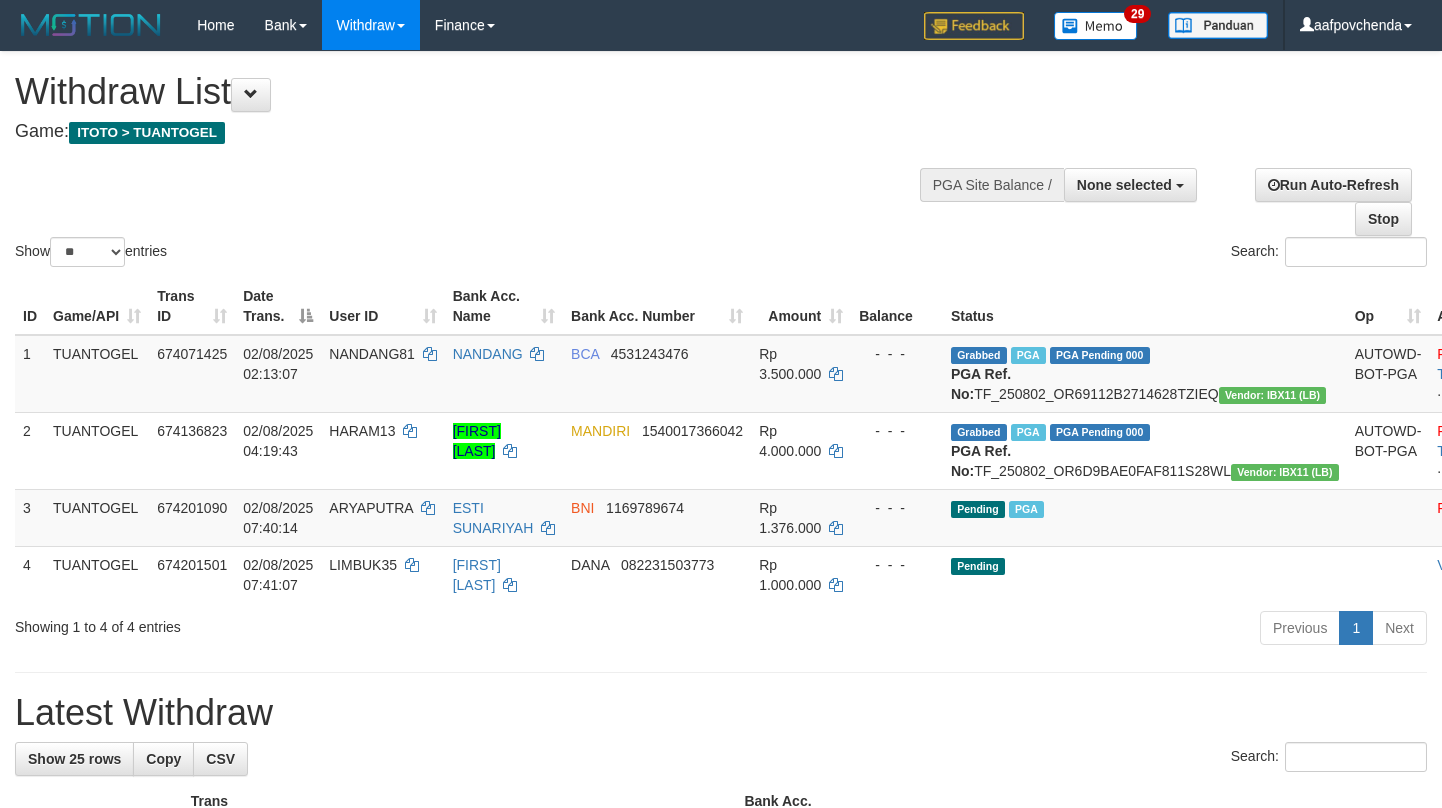 select 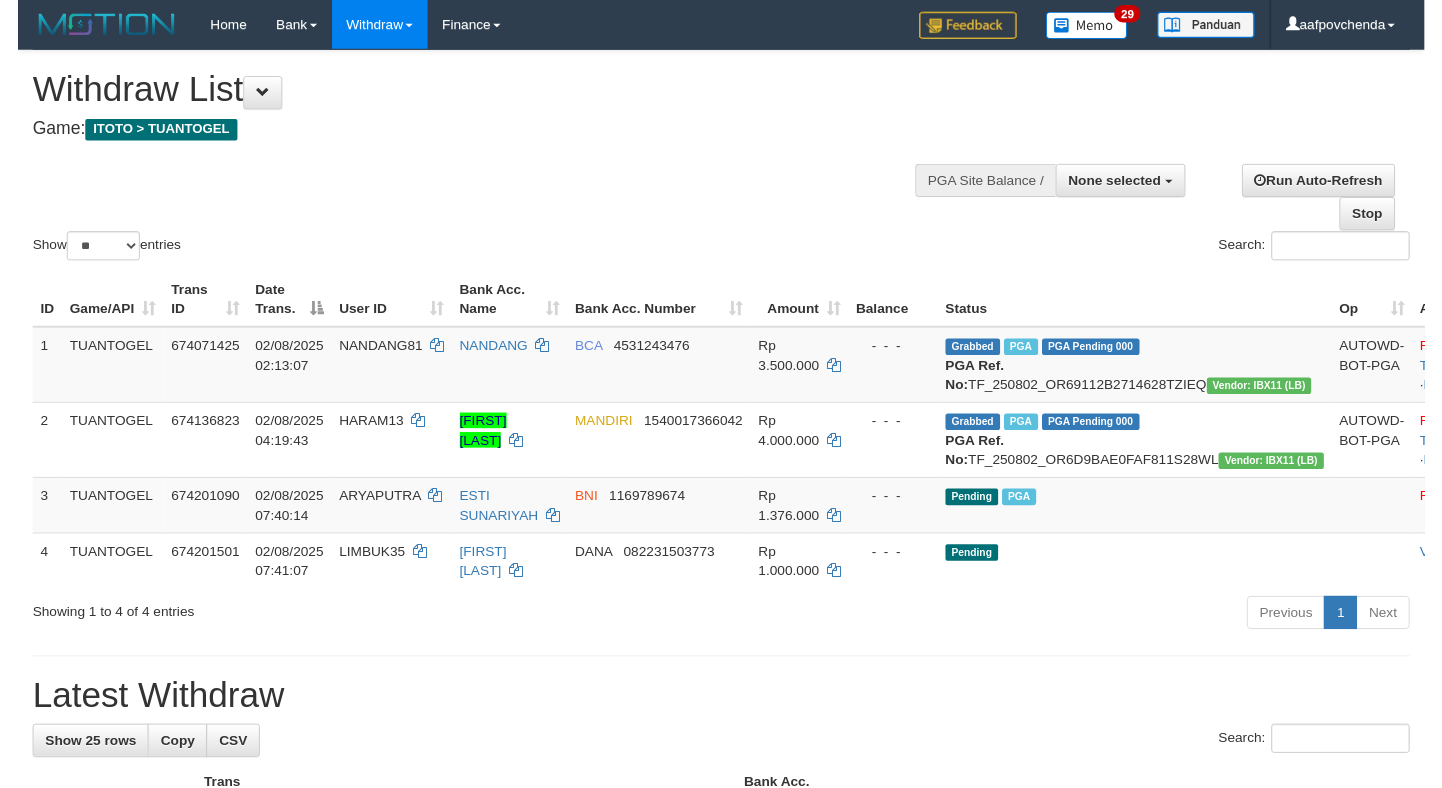 scroll, scrollTop: 236, scrollLeft: 0, axis: vertical 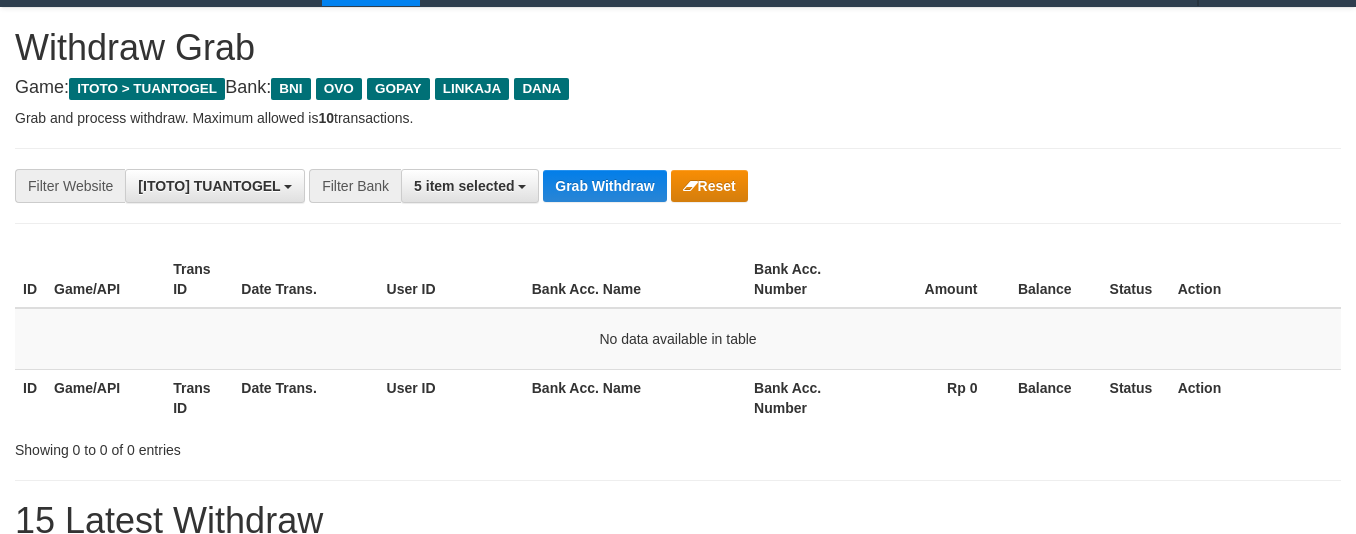 drag, startPoint x: 0, startPoint y: 0, endPoint x: 1128, endPoint y: 281, distance: 1162.4736 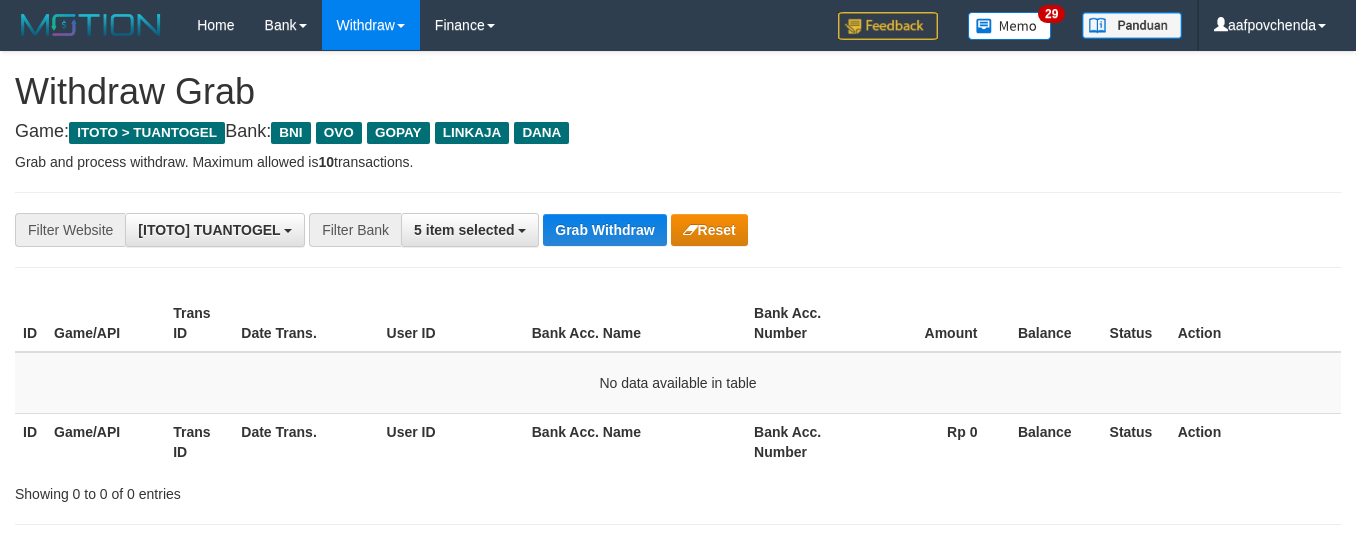 scroll, scrollTop: 0, scrollLeft: 0, axis: both 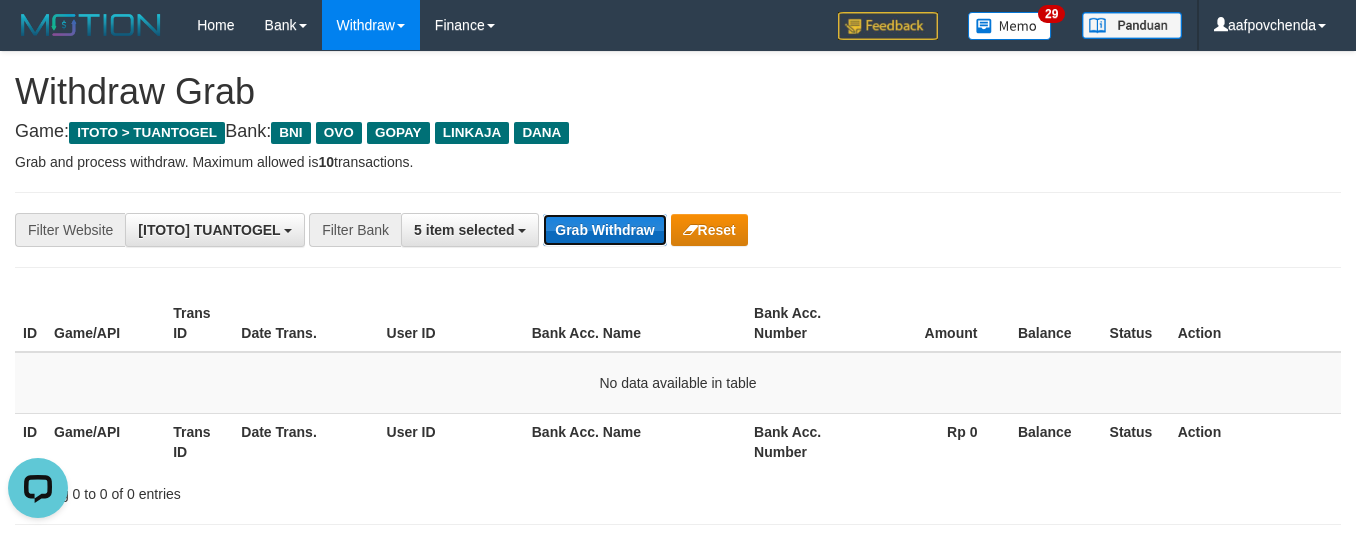 click on "Grab Withdraw" at bounding box center (604, 230) 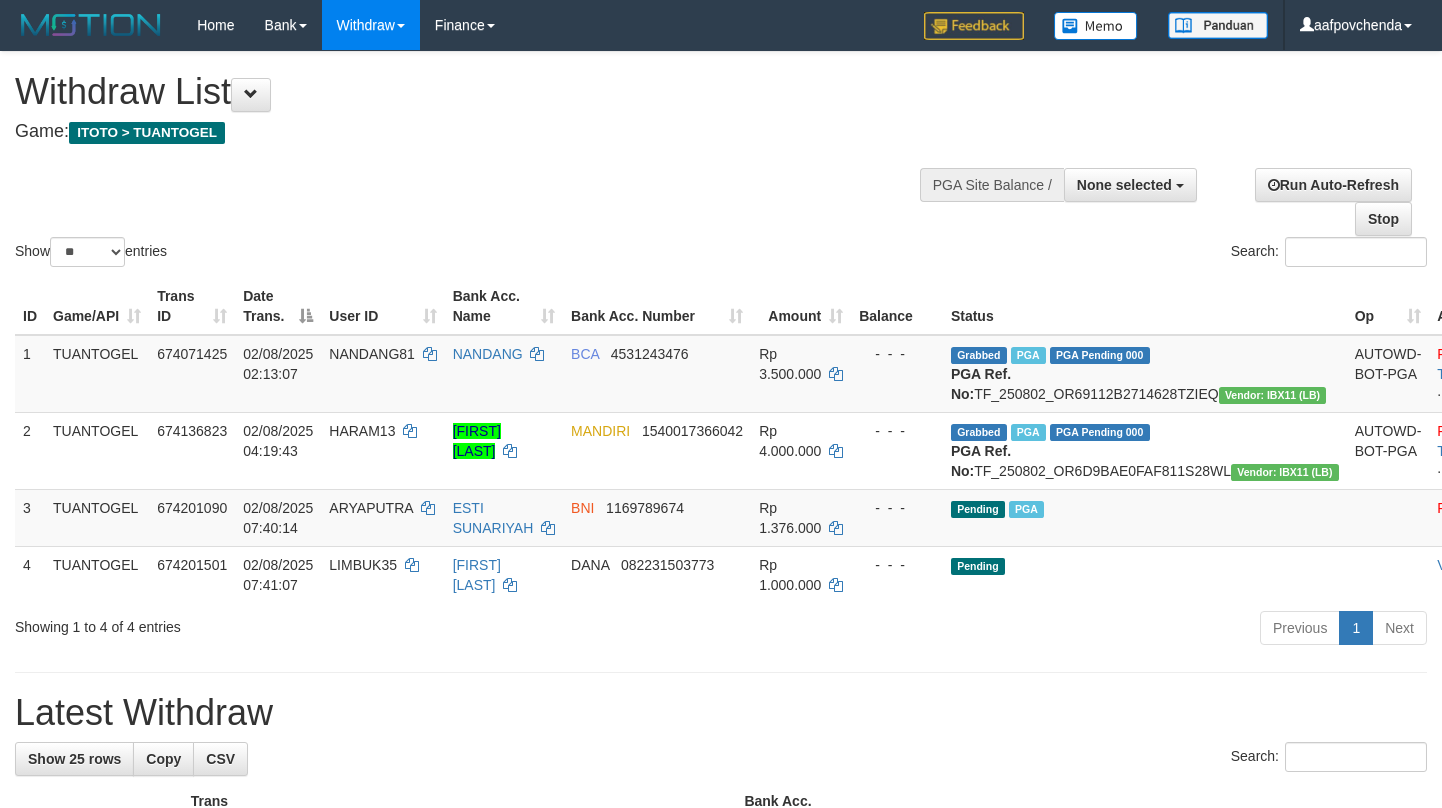 select 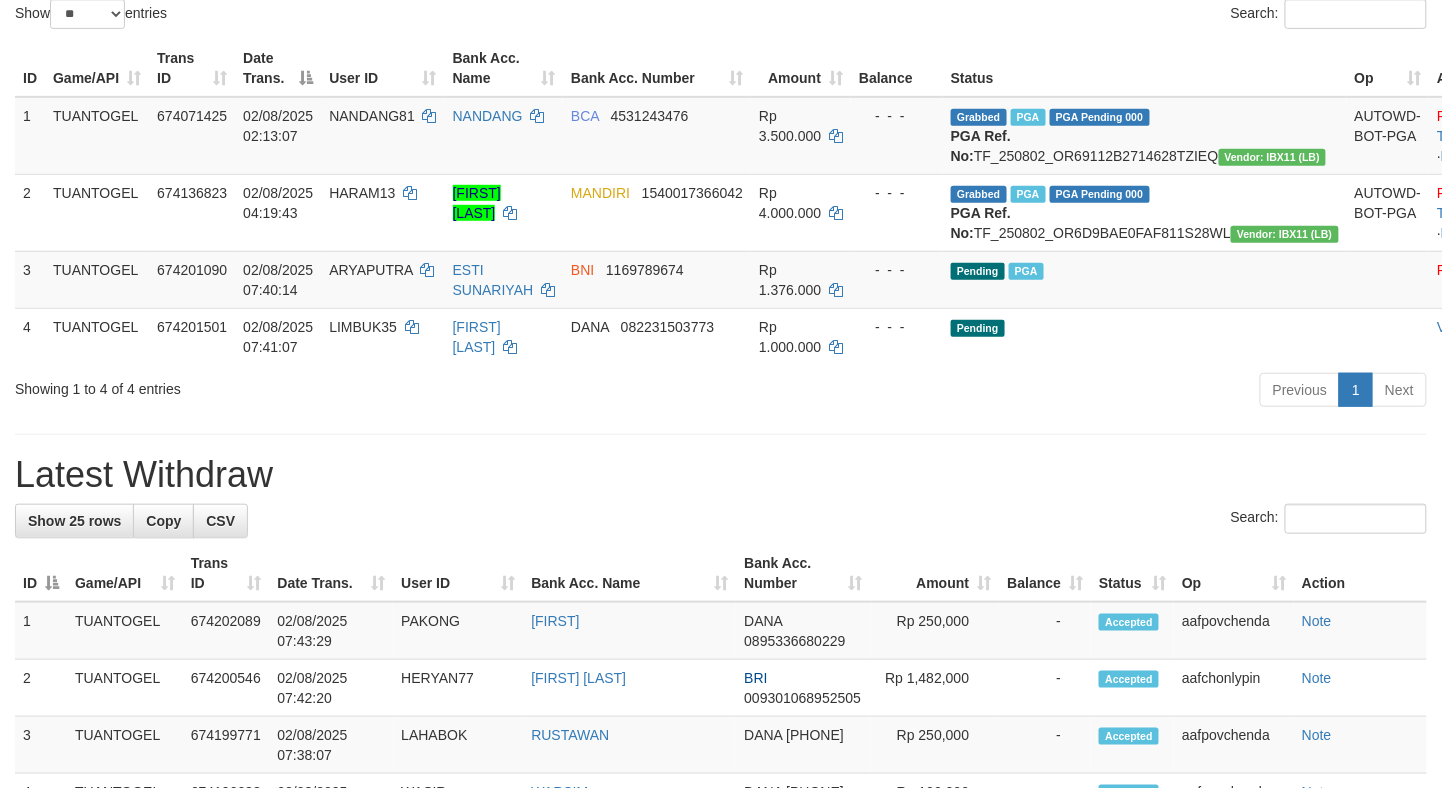 scroll, scrollTop: 236, scrollLeft: 0, axis: vertical 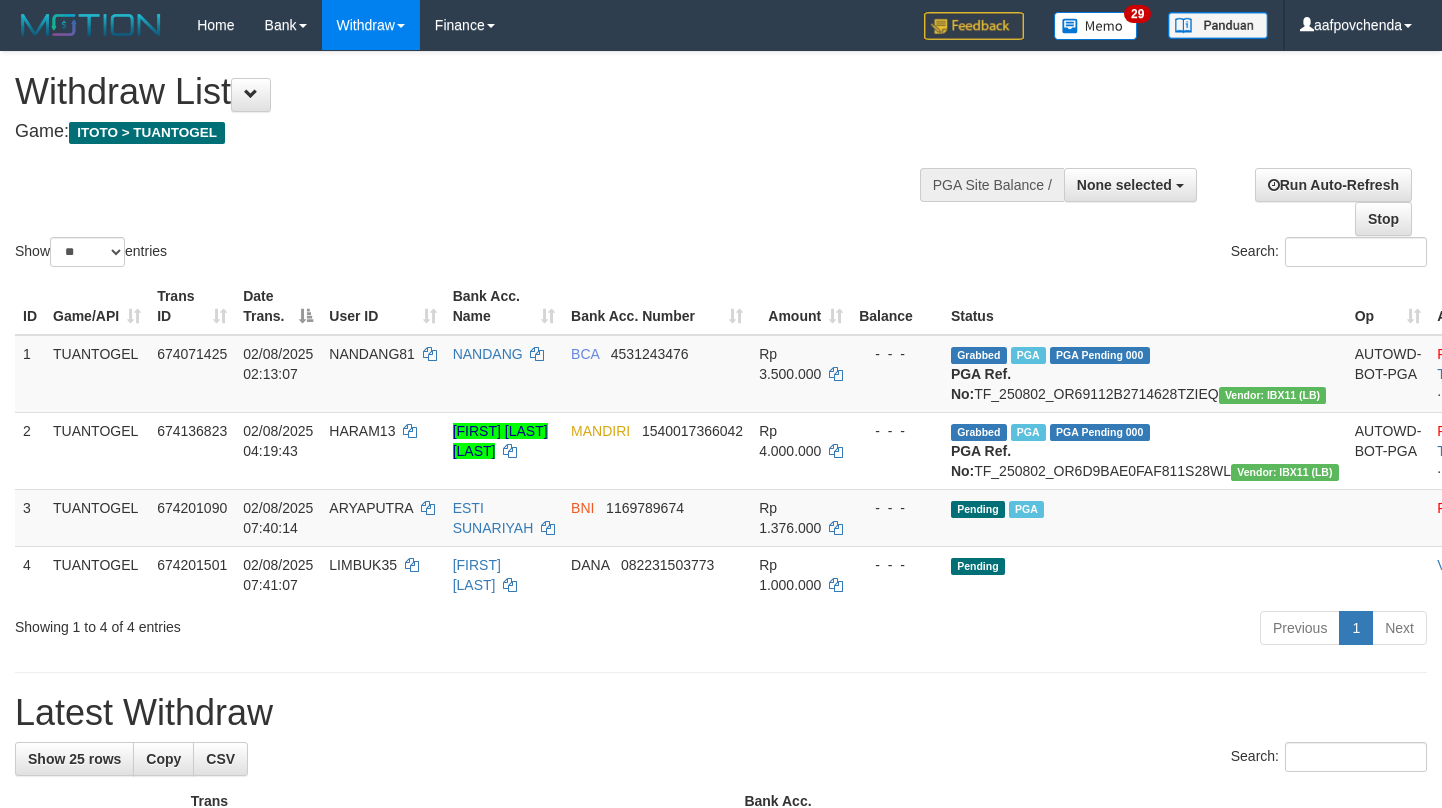select 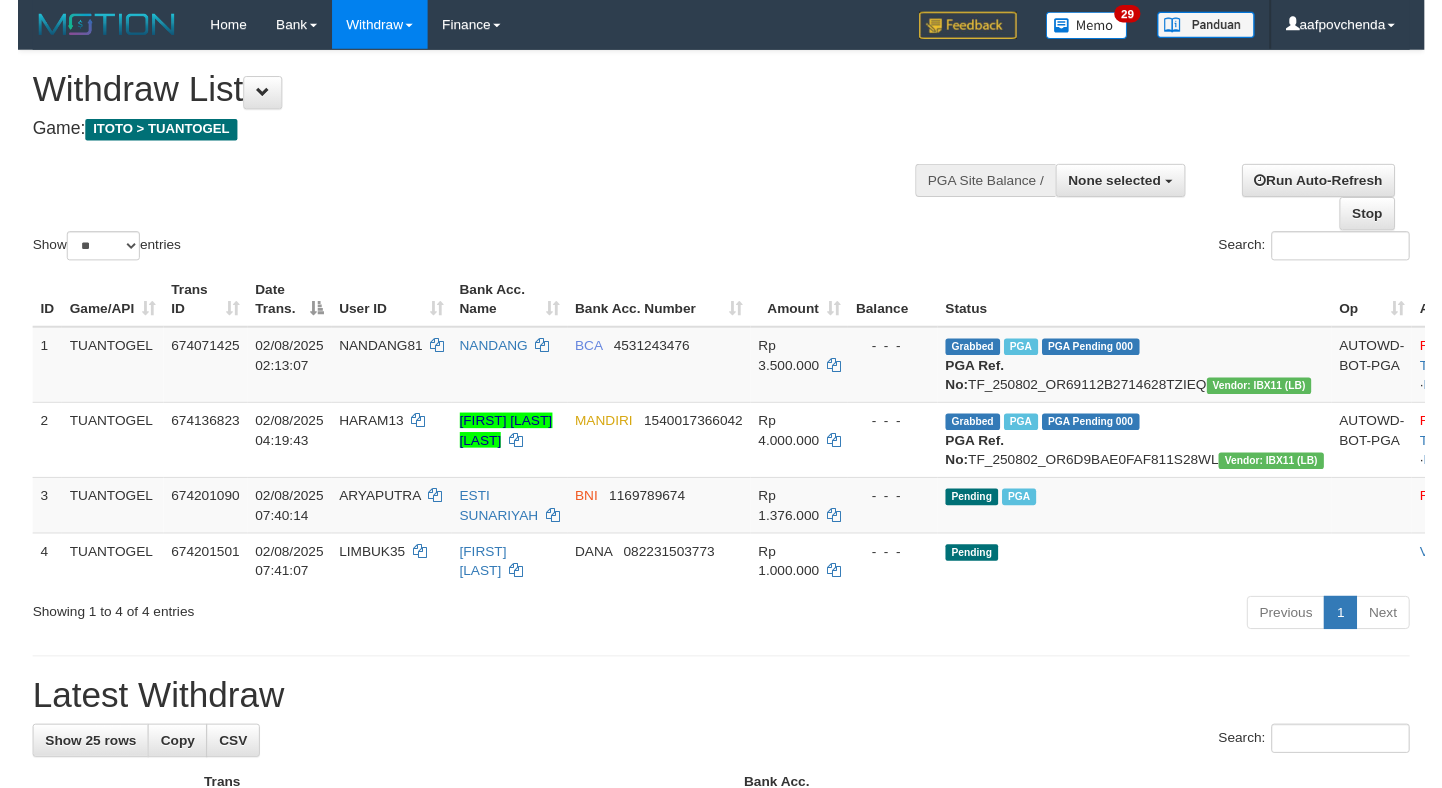 scroll, scrollTop: 236, scrollLeft: 0, axis: vertical 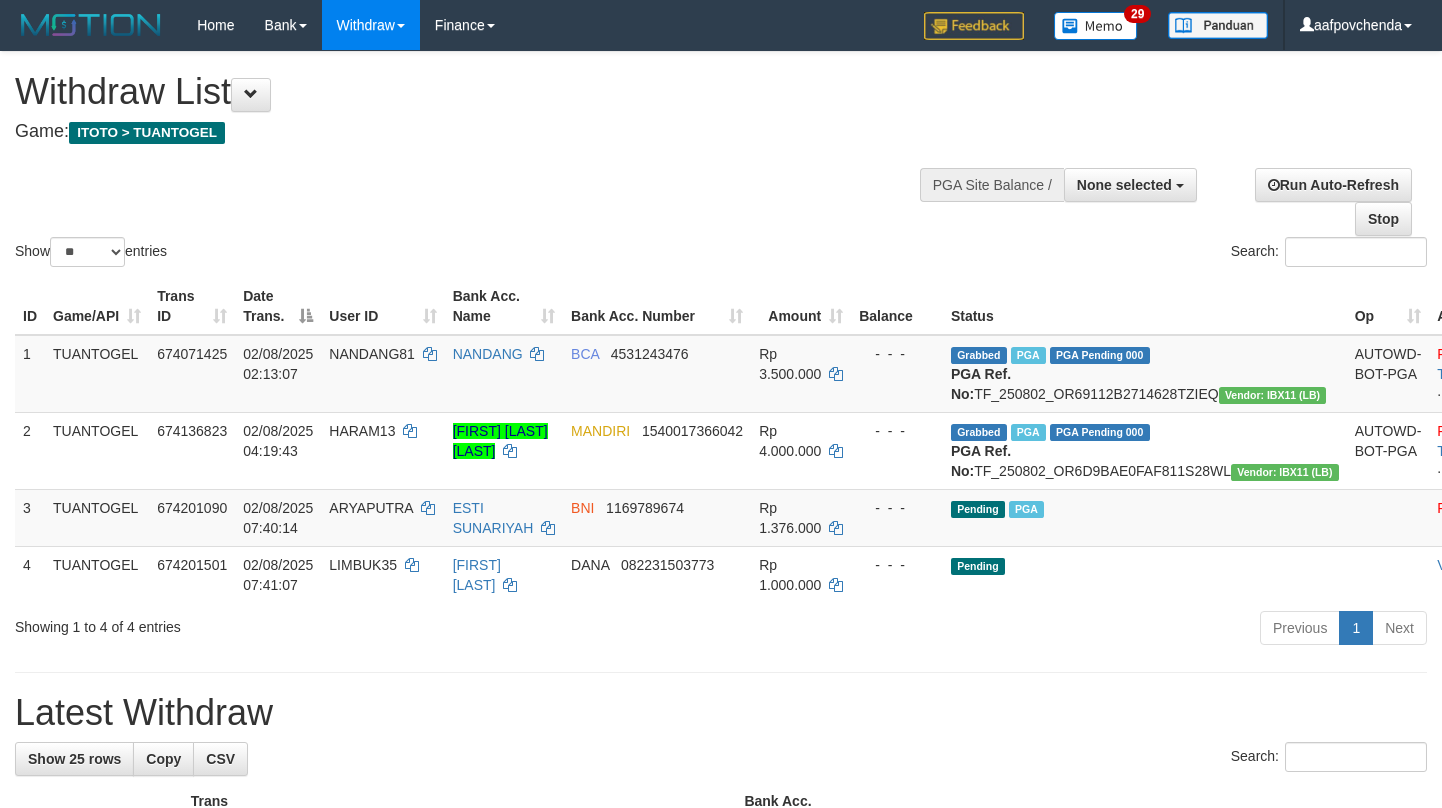 select 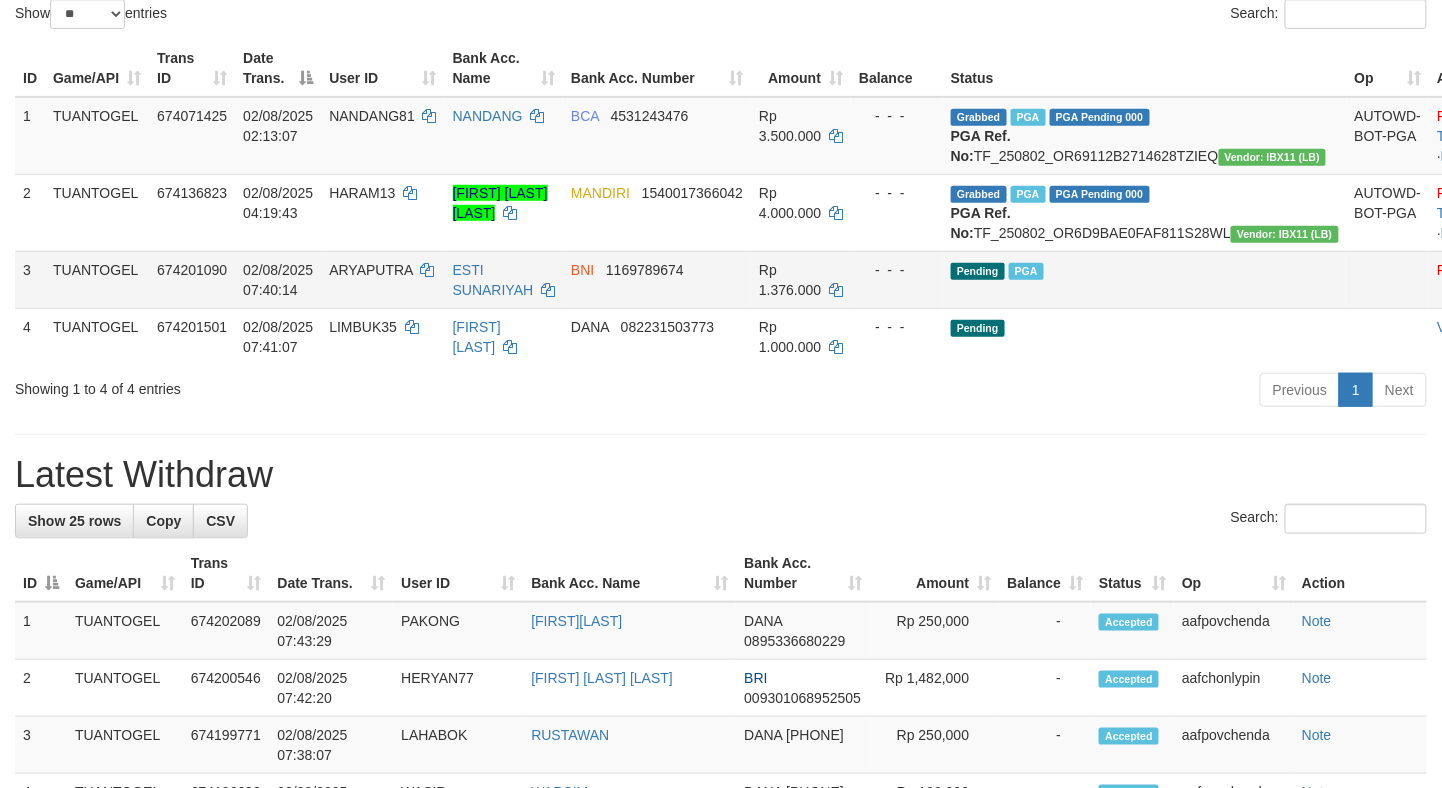 scroll, scrollTop: 236, scrollLeft: 0, axis: vertical 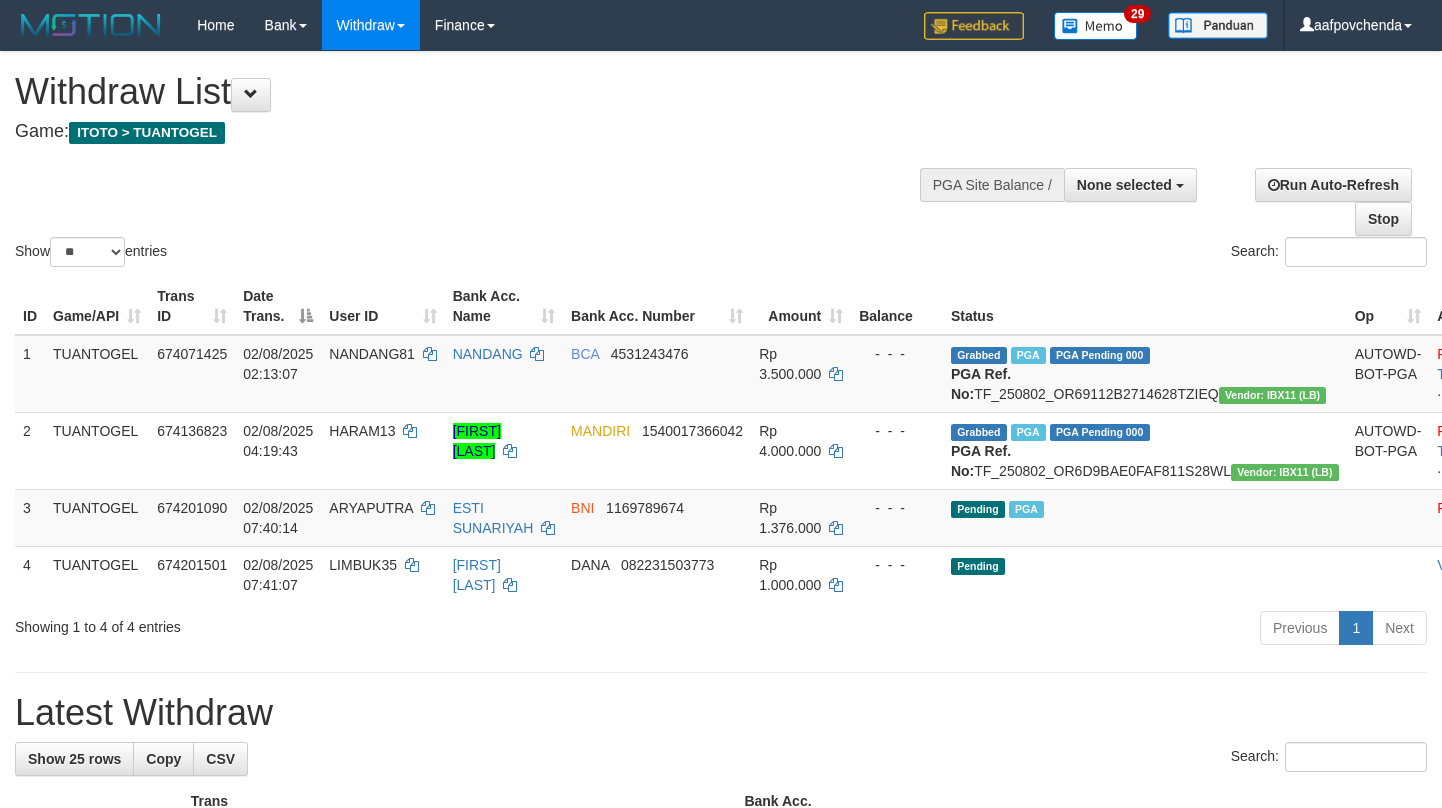 select 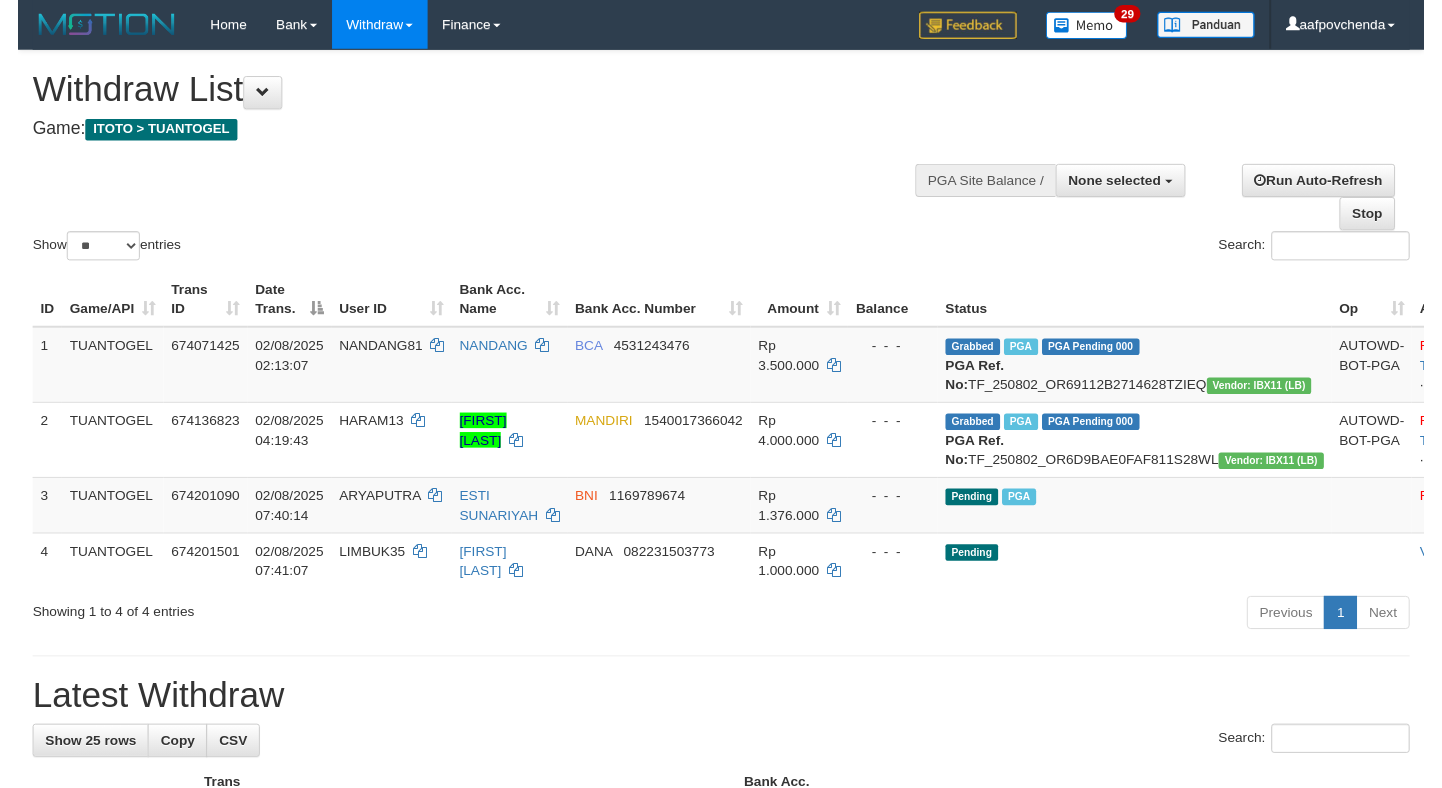 scroll, scrollTop: 236, scrollLeft: 0, axis: vertical 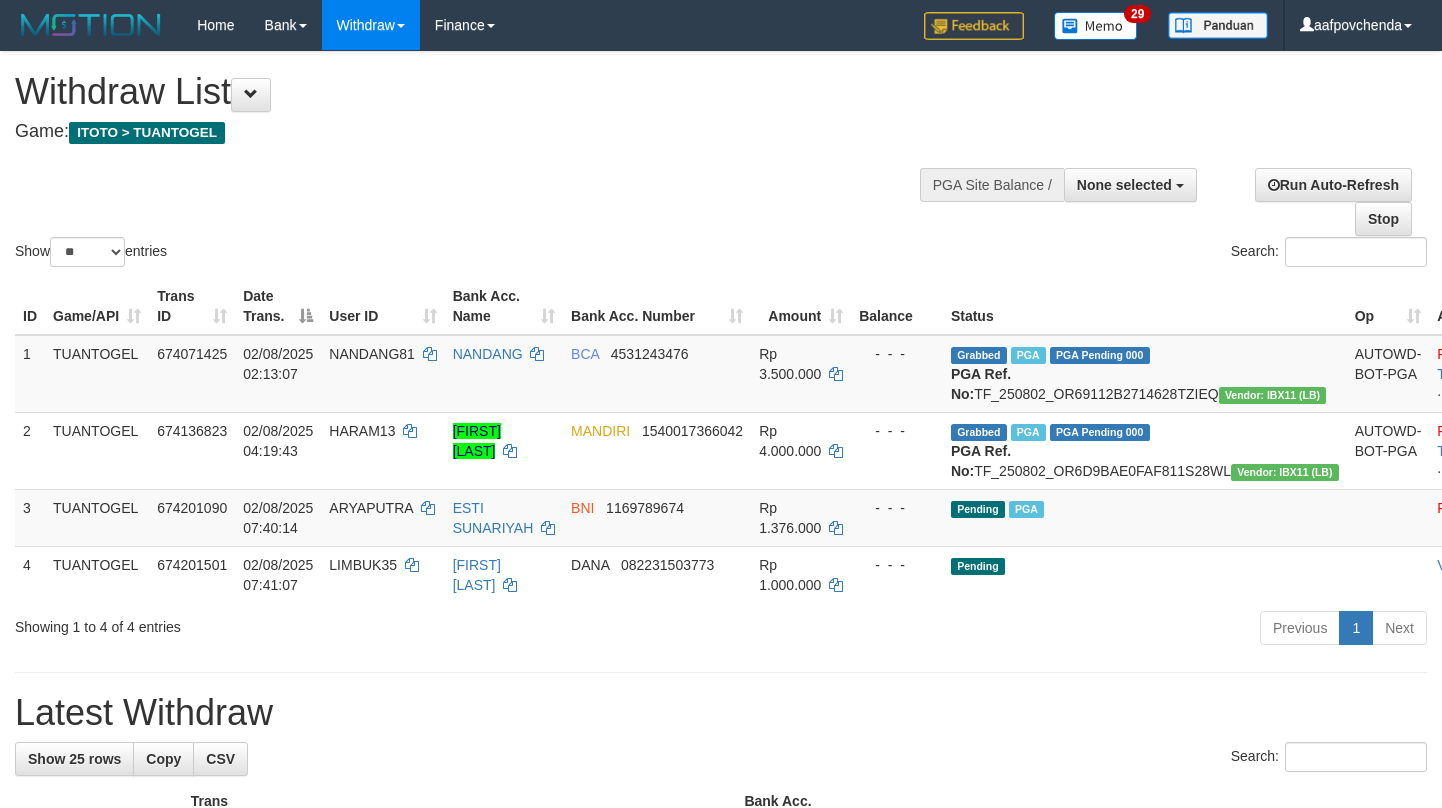 select 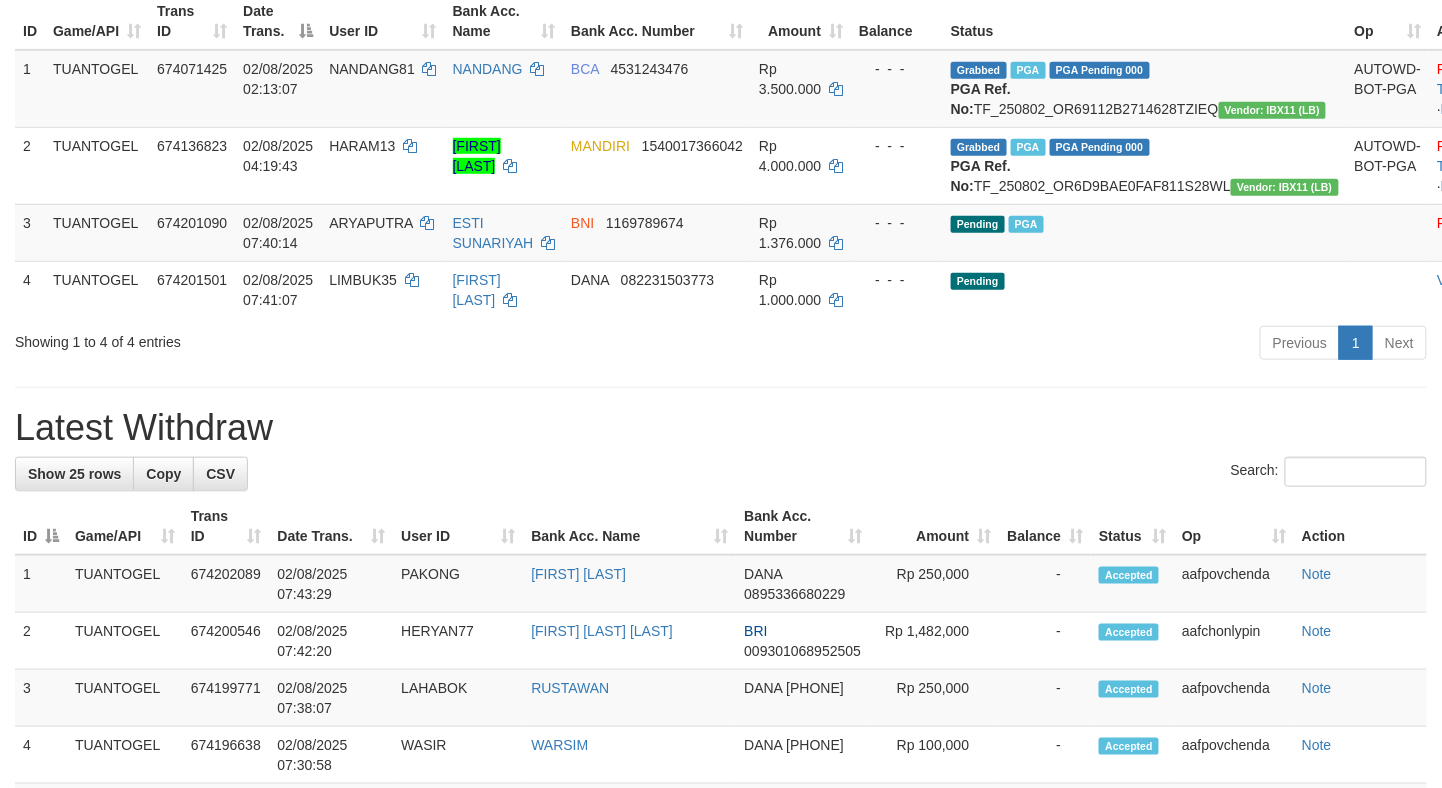 scroll, scrollTop: 236, scrollLeft: 0, axis: vertical 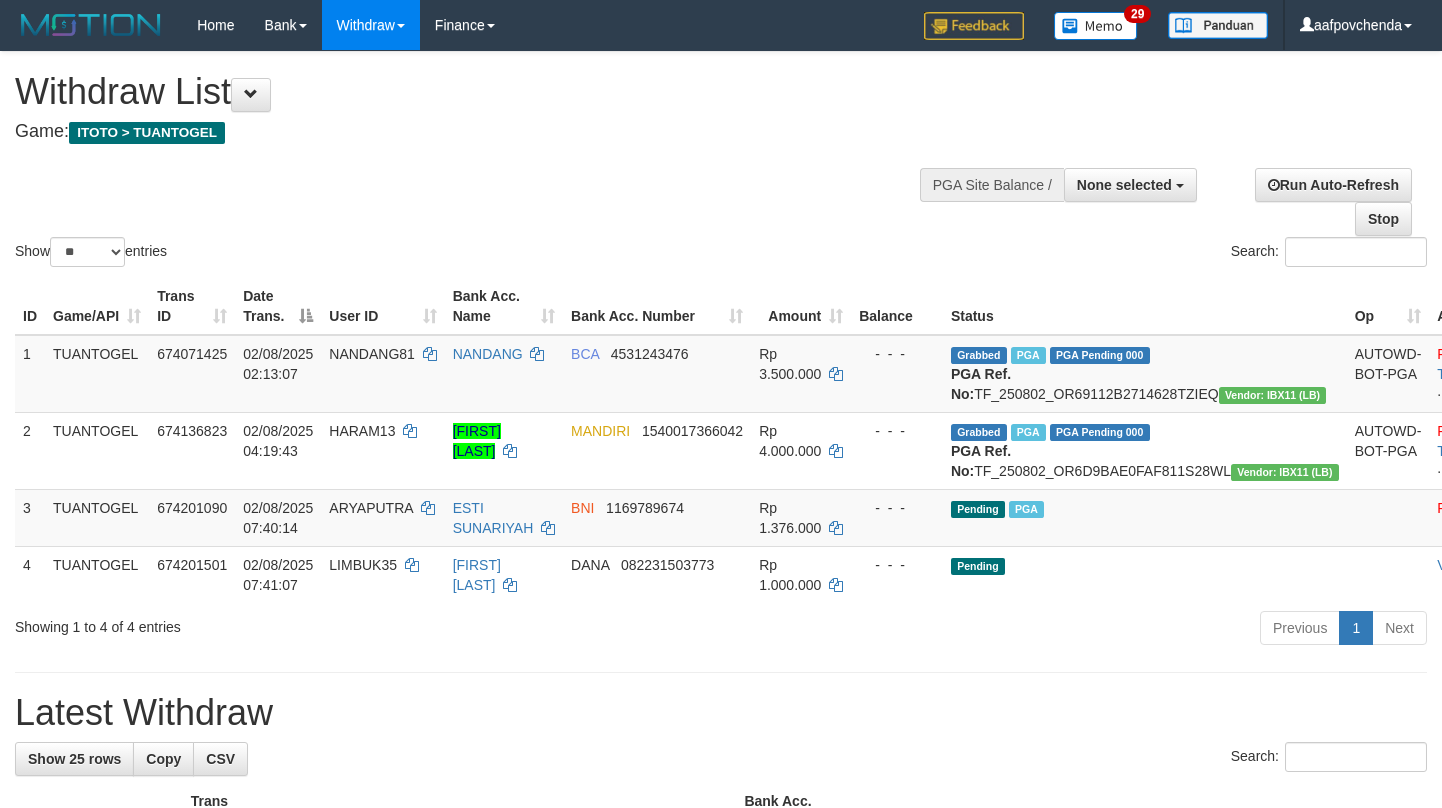 select 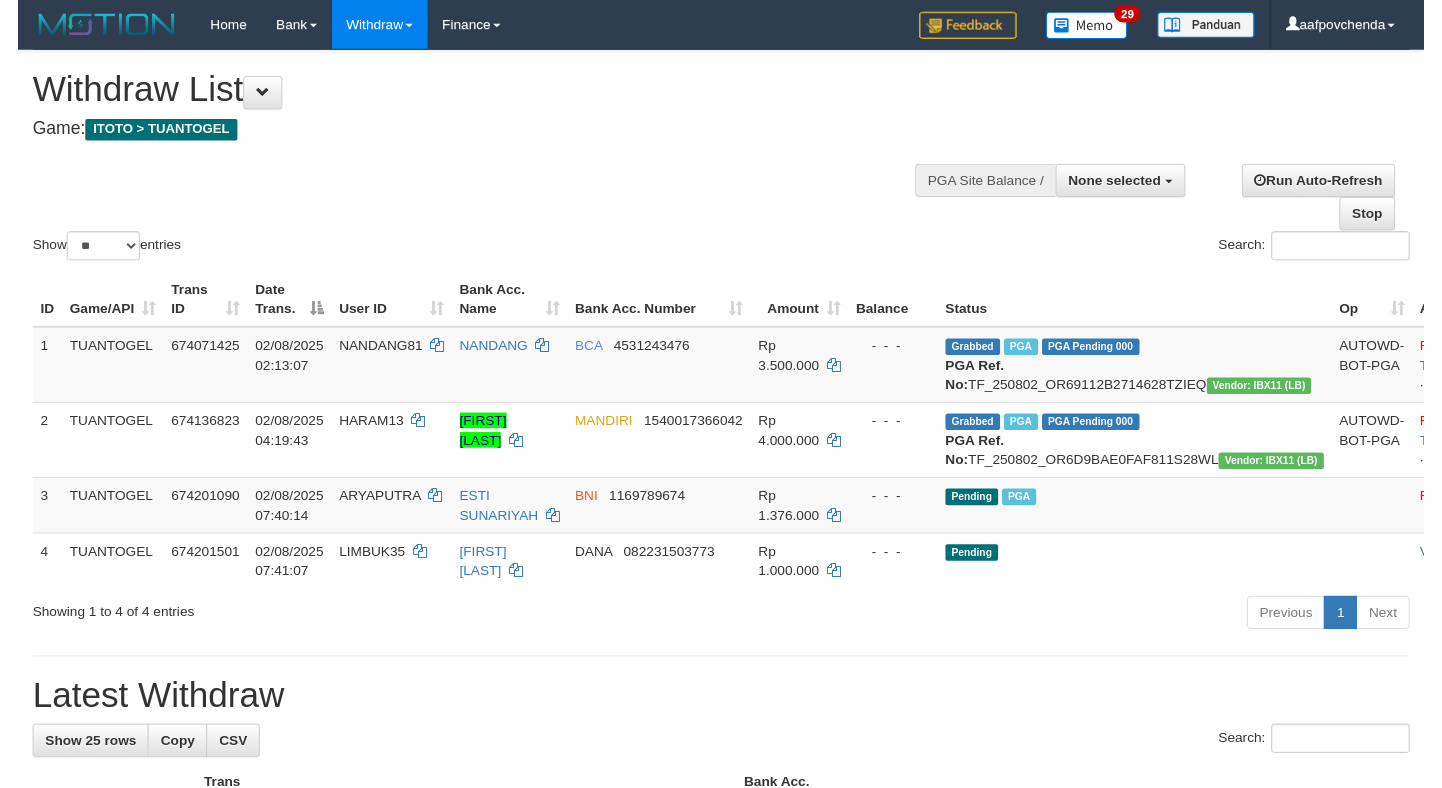 scroll, scrollTop: 236, scrollLeft: 0, axis: vertical 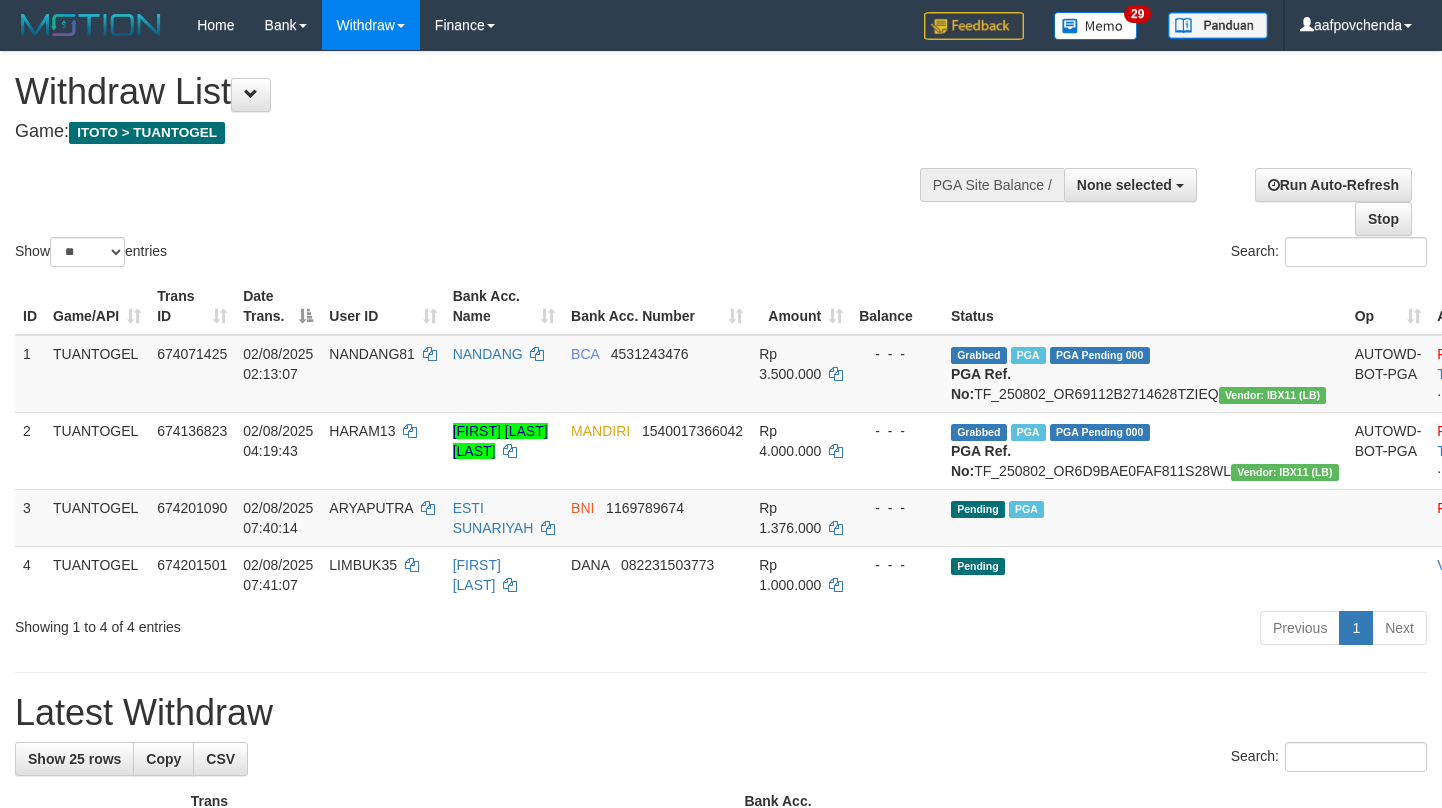 select 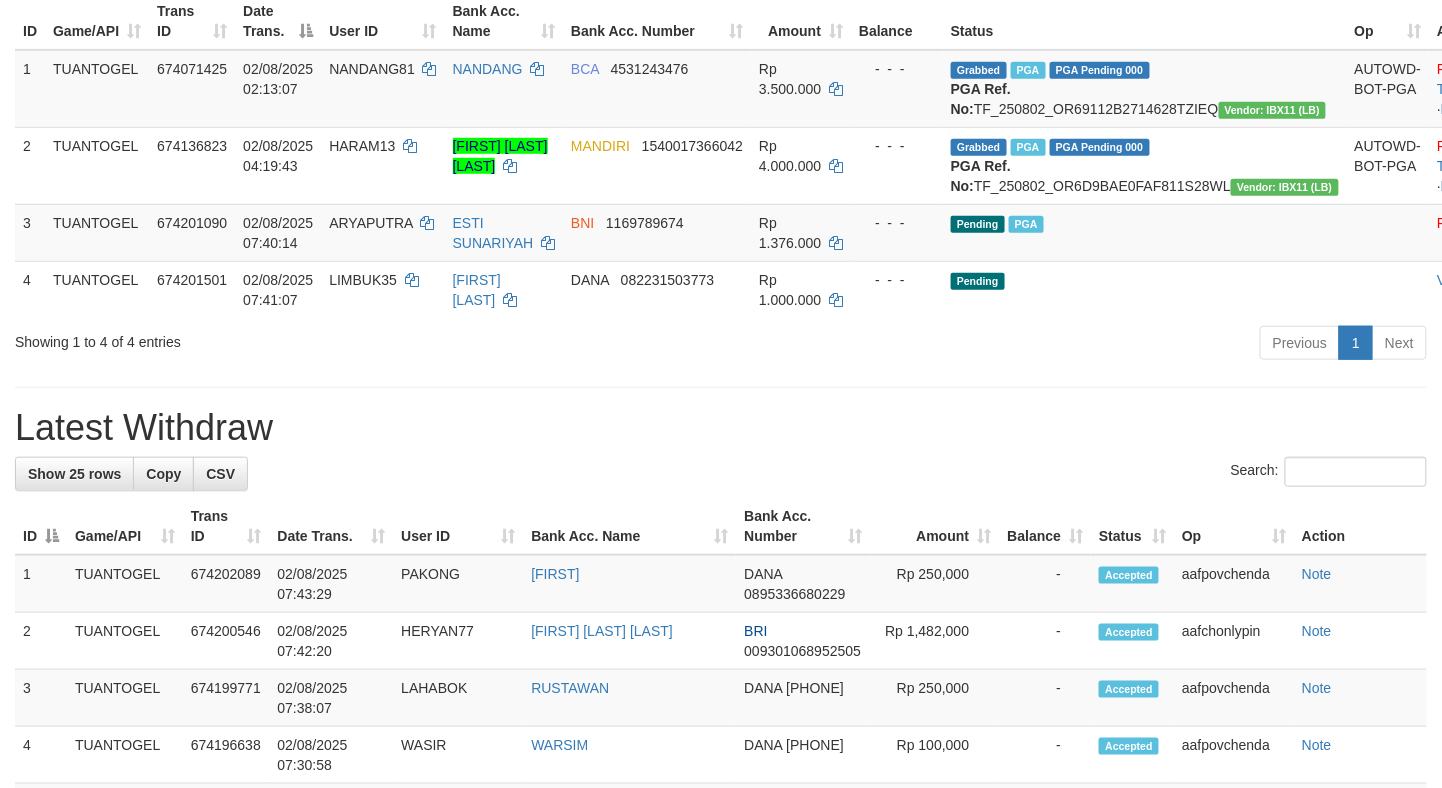 scroll, scrollTop: 236, scrollLeft: 0, axis: vertical 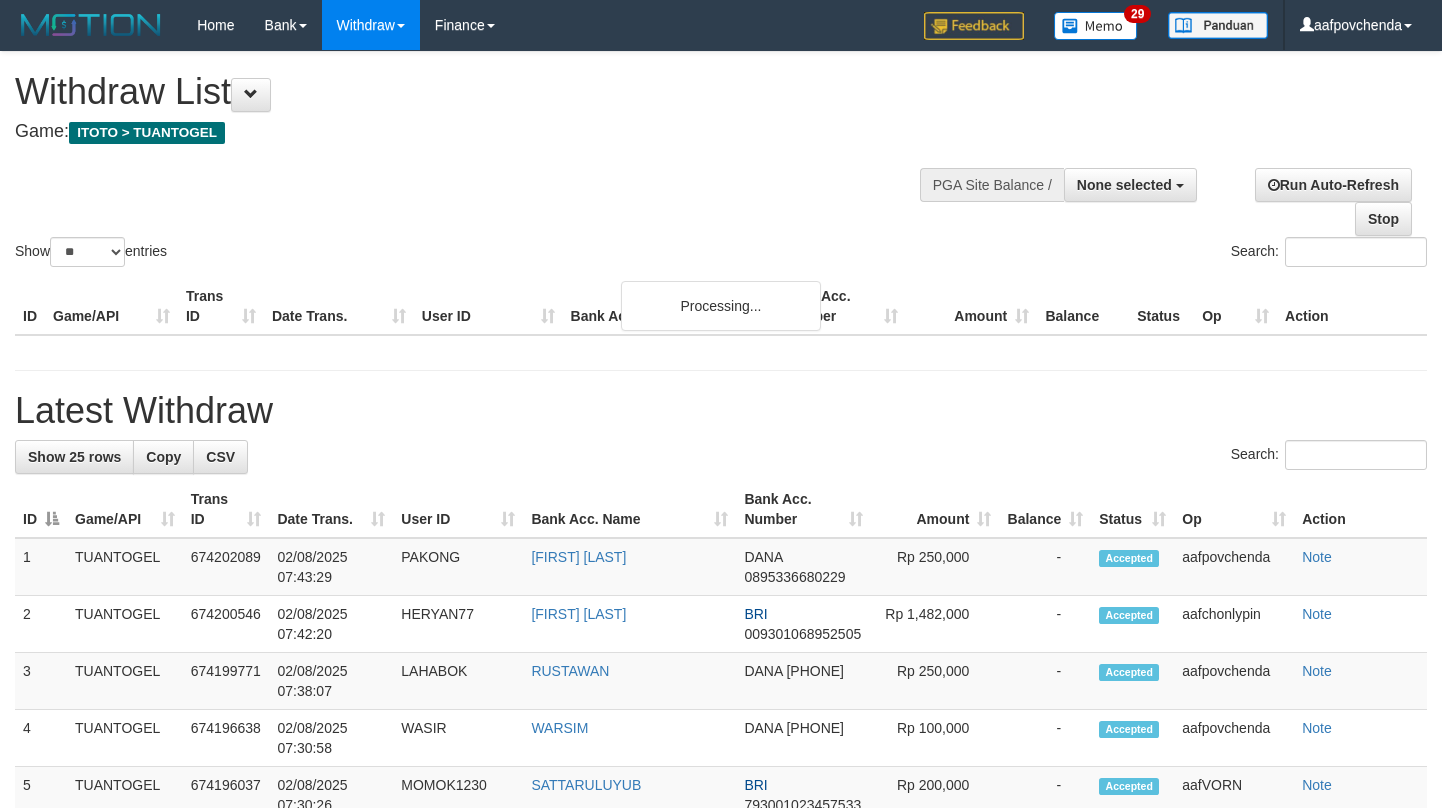 select 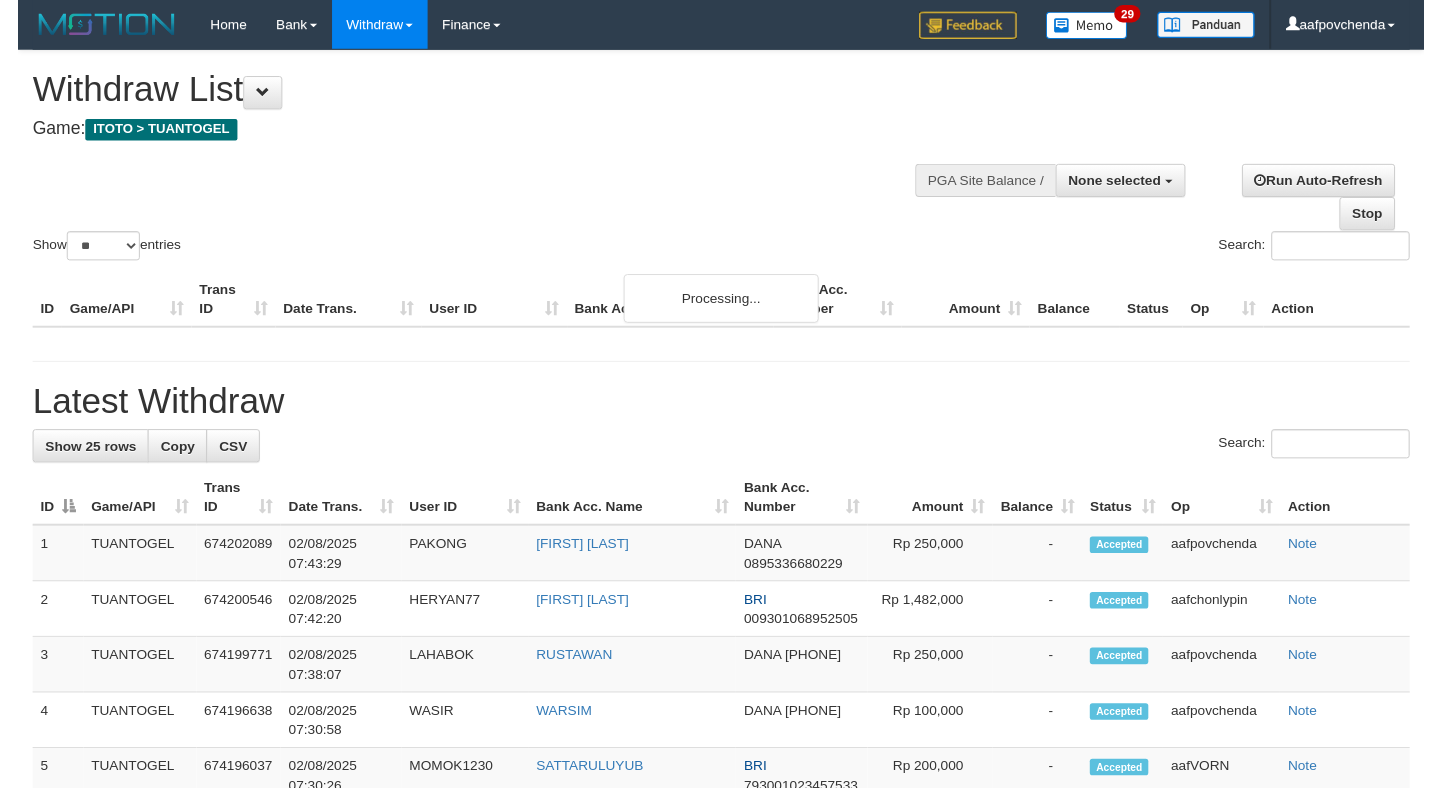 scroll, scrollTop: 236, scrollLeft: 0, axis: vertical 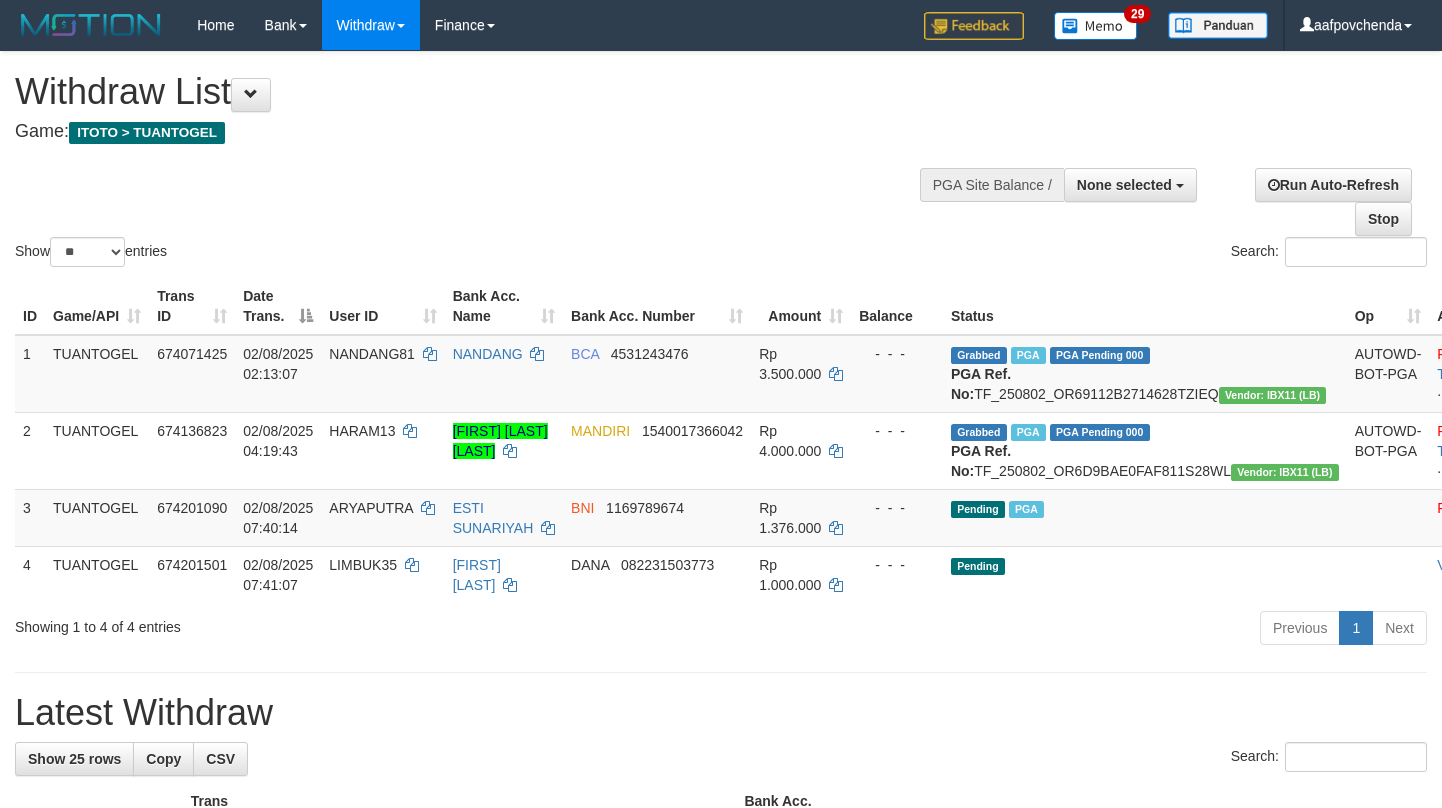 select 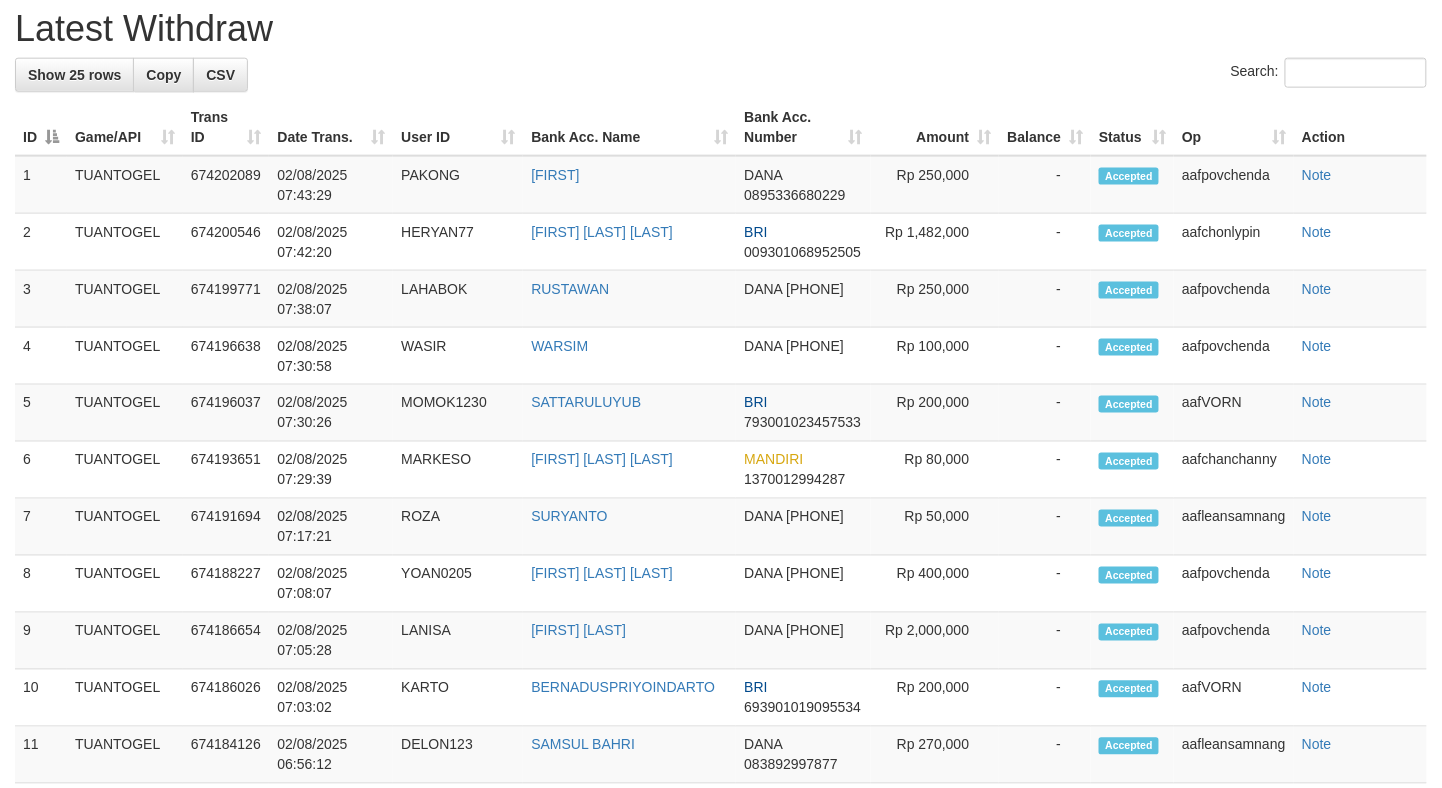scroll, scrollTop: 236, scrollLeft: 0, axis: vertical 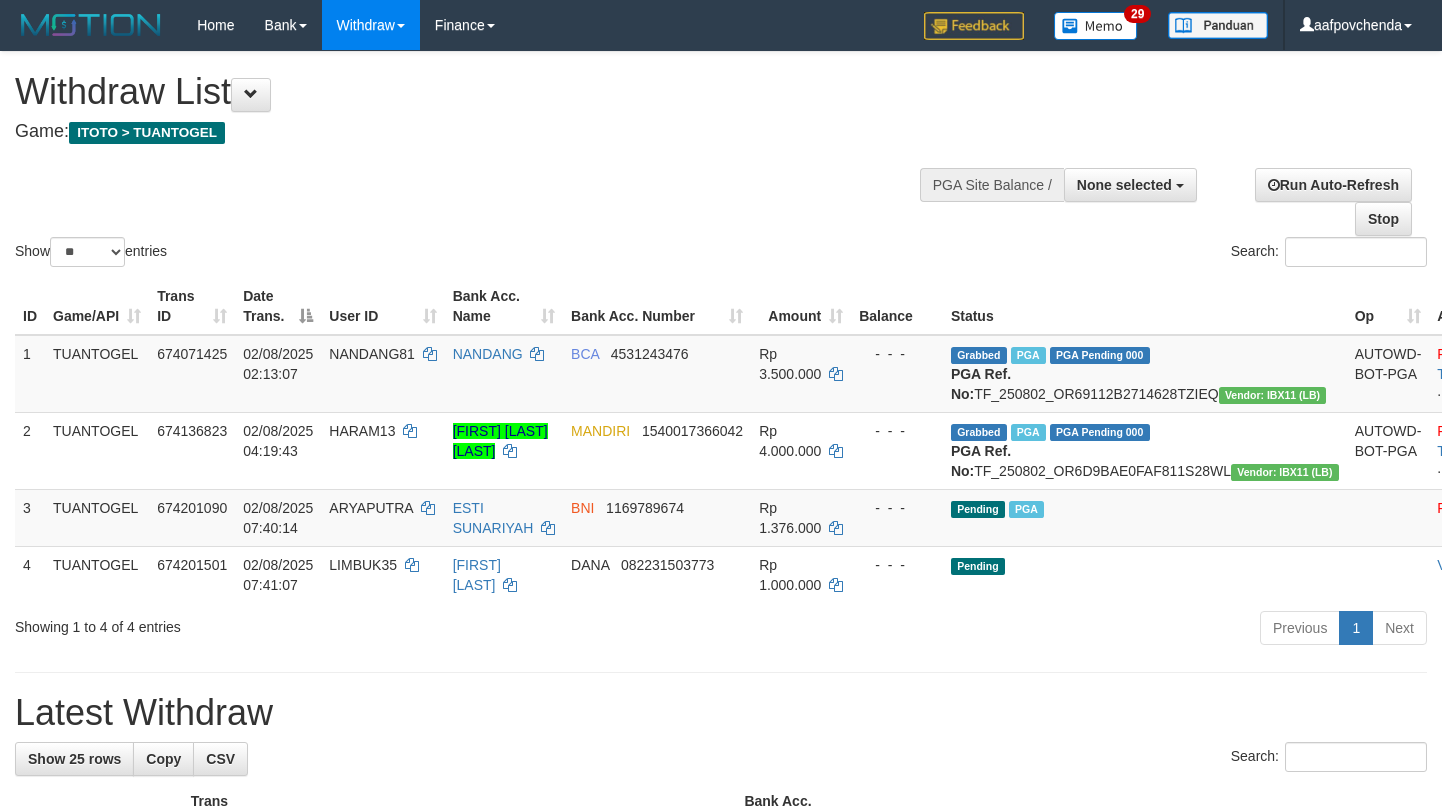 select 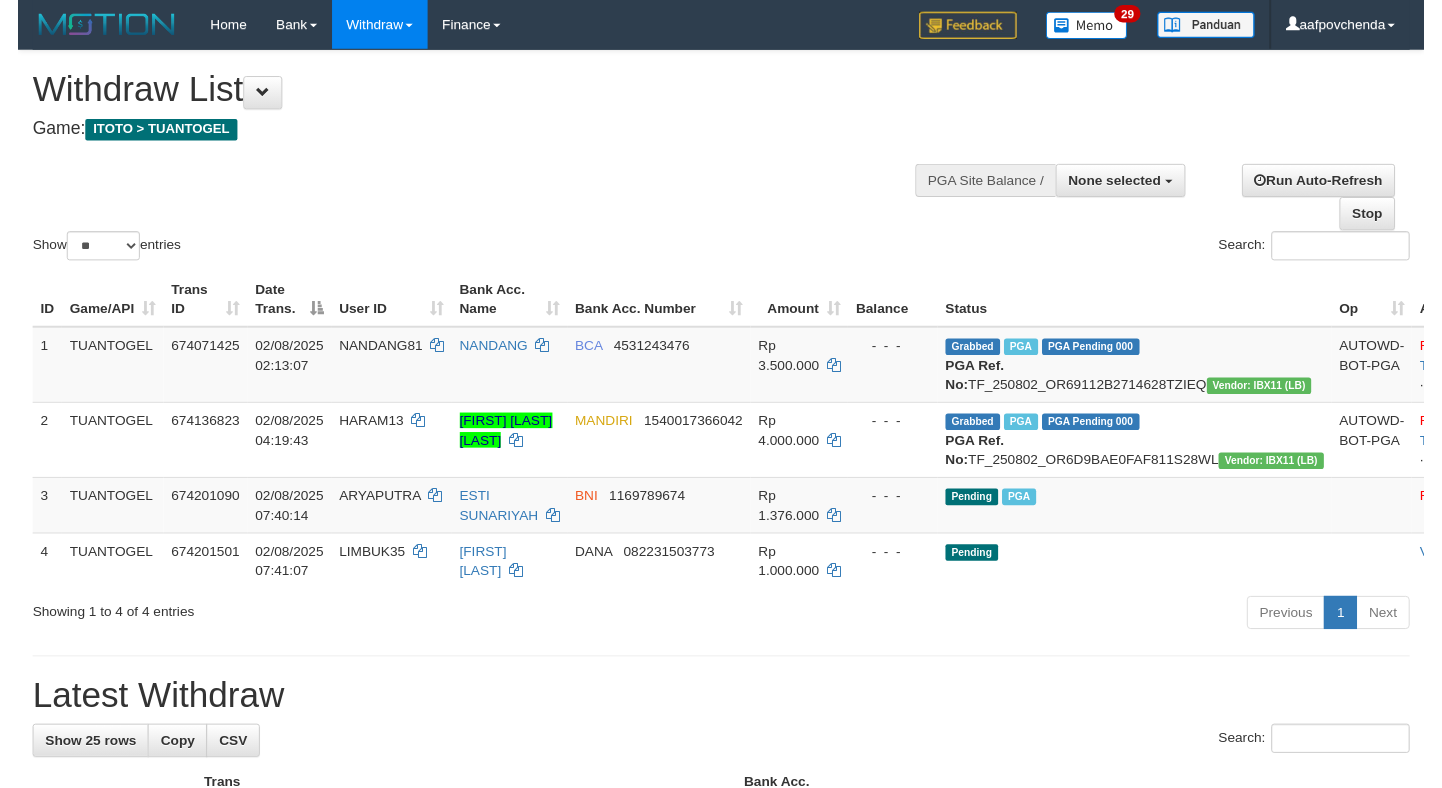 scroll, scrollTop: 236, scrollLeft: 0, axis: vertical 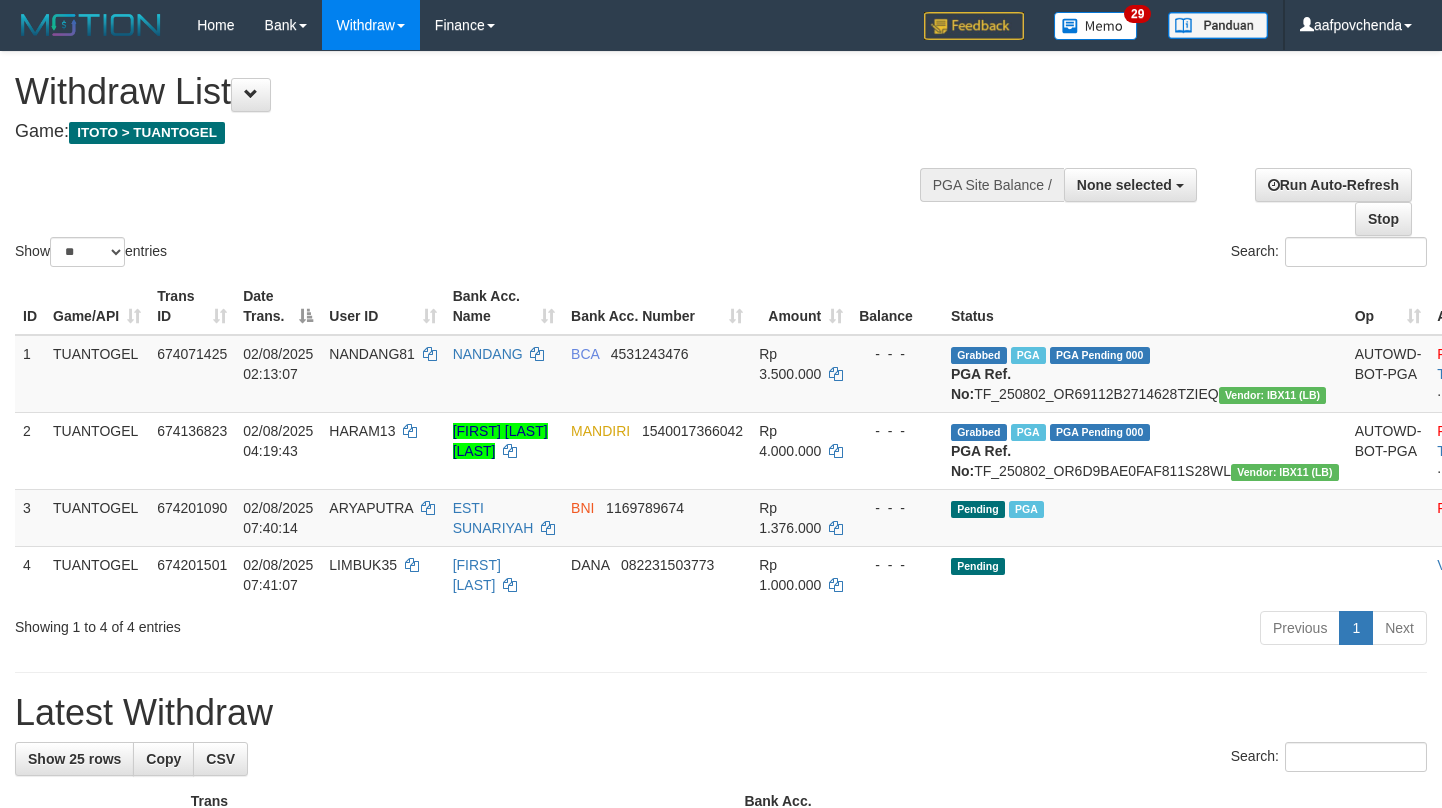select 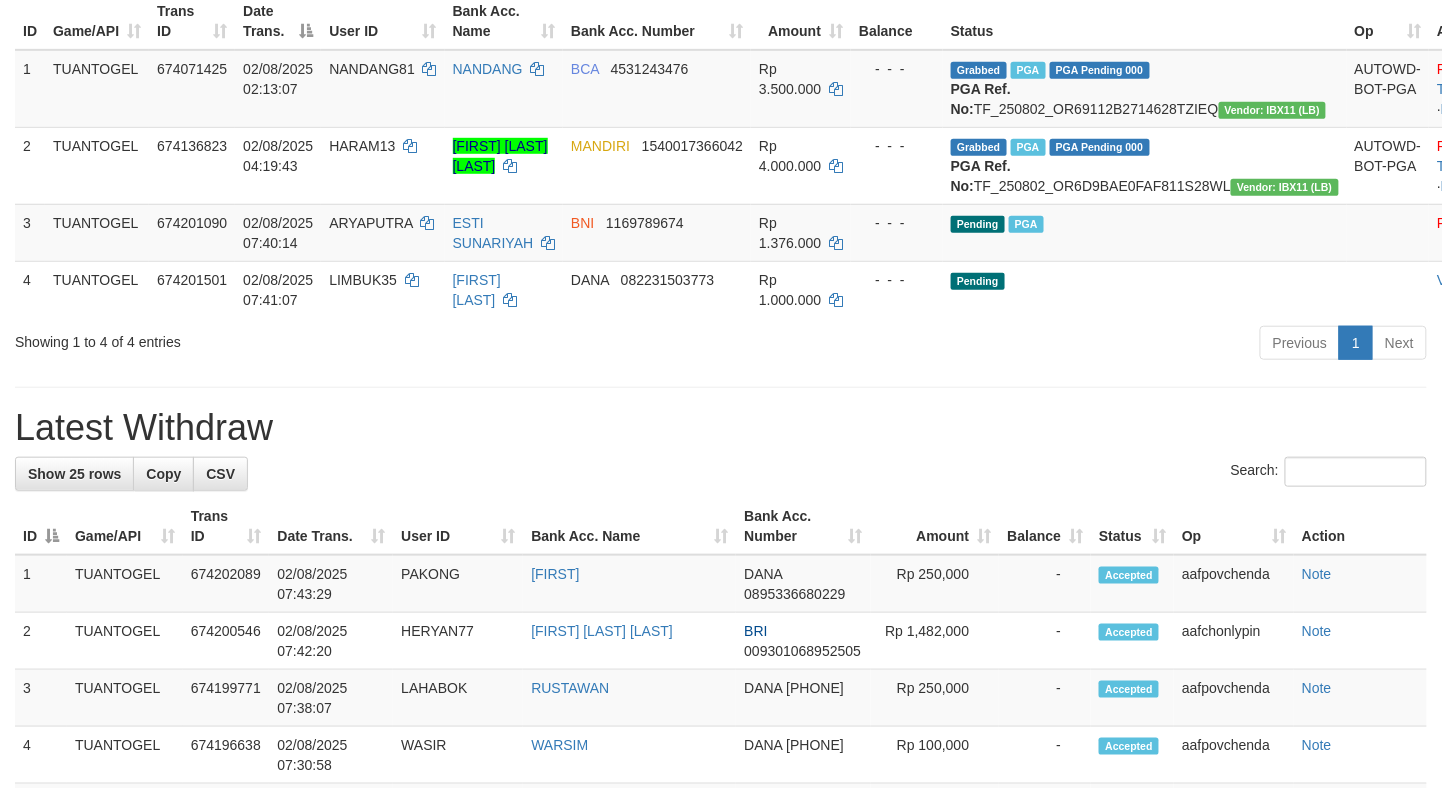 scroll, scrollTop: 236, scrollLeft: 0, axis: vertical 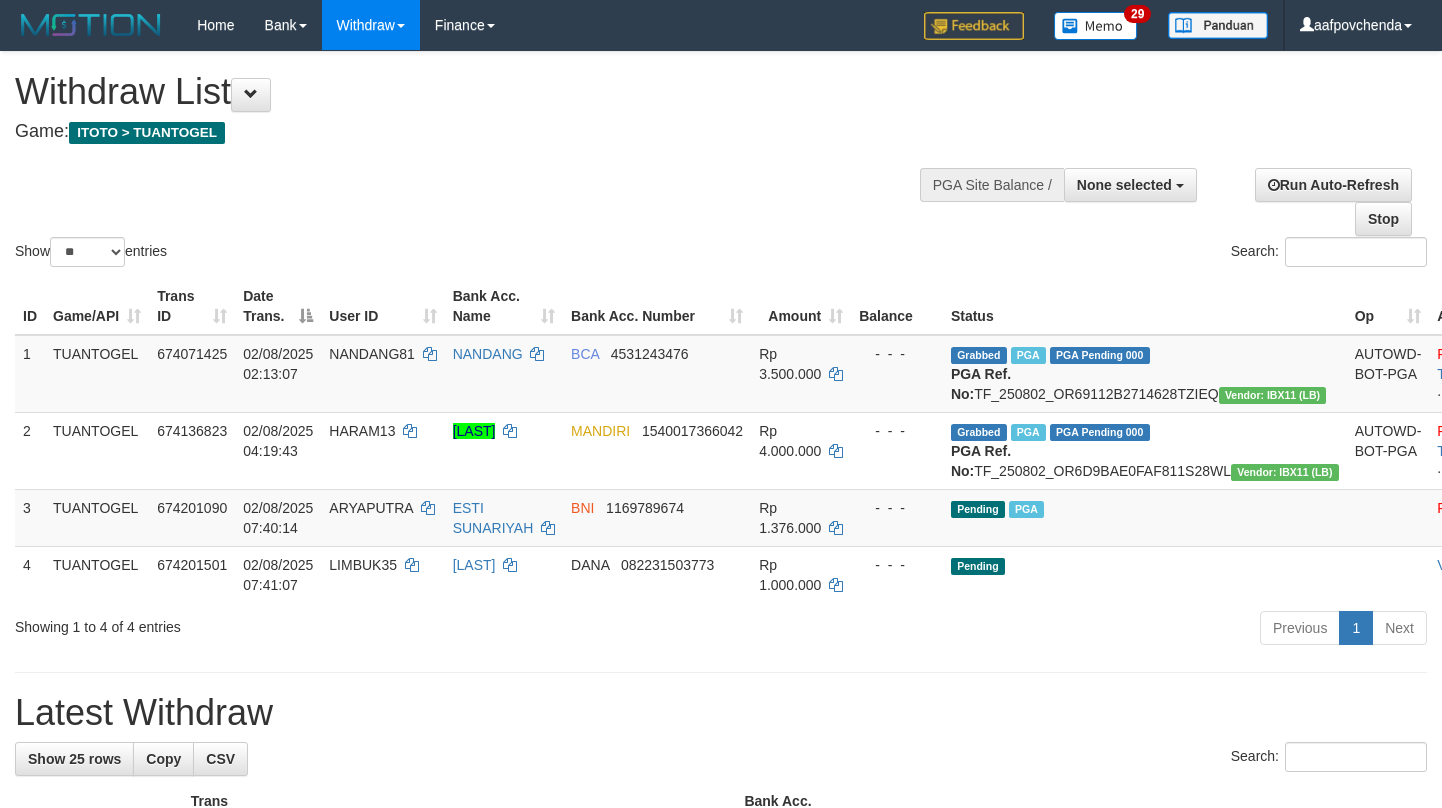 select 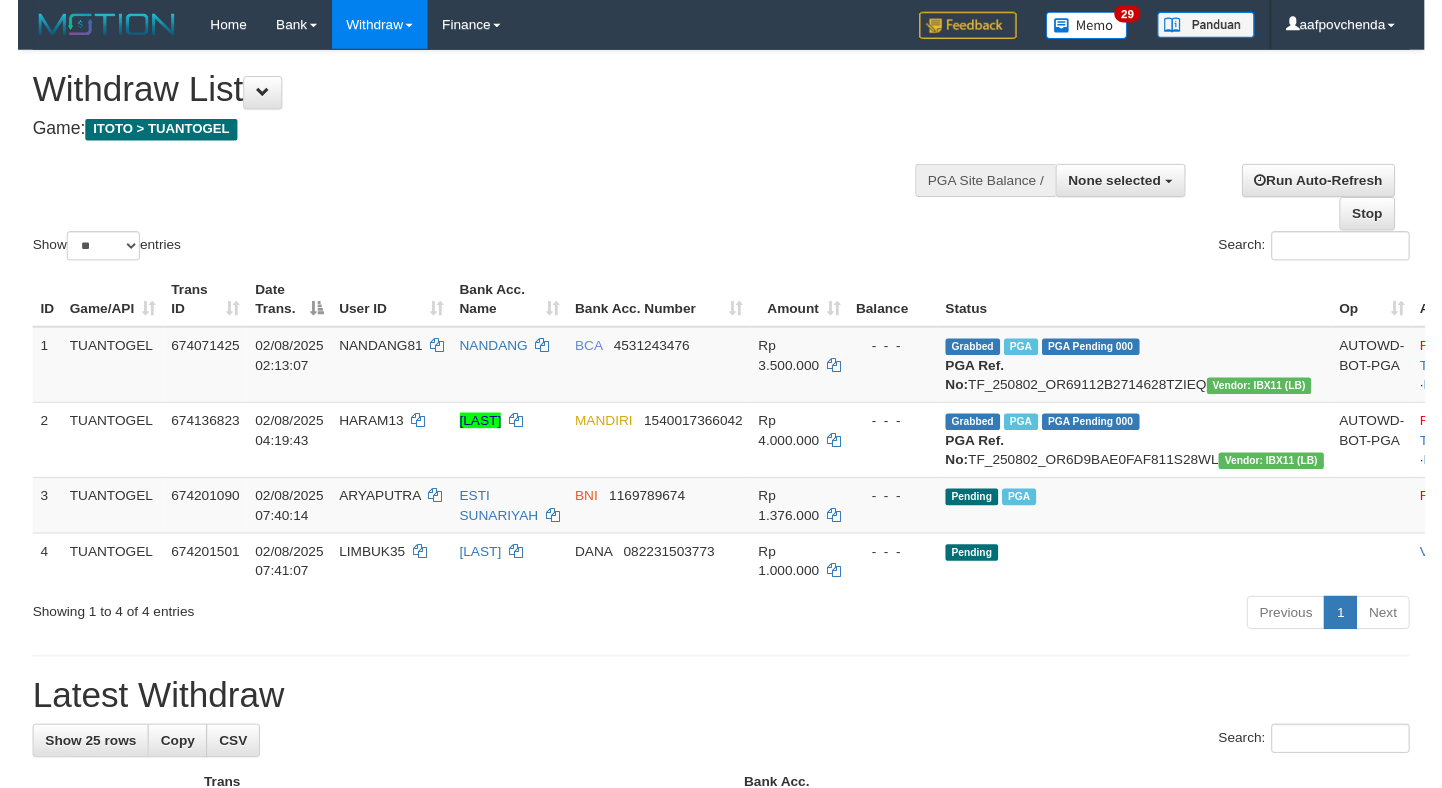 scroll, scrollTop: 236, scrollLeft: 0, axis: vertical 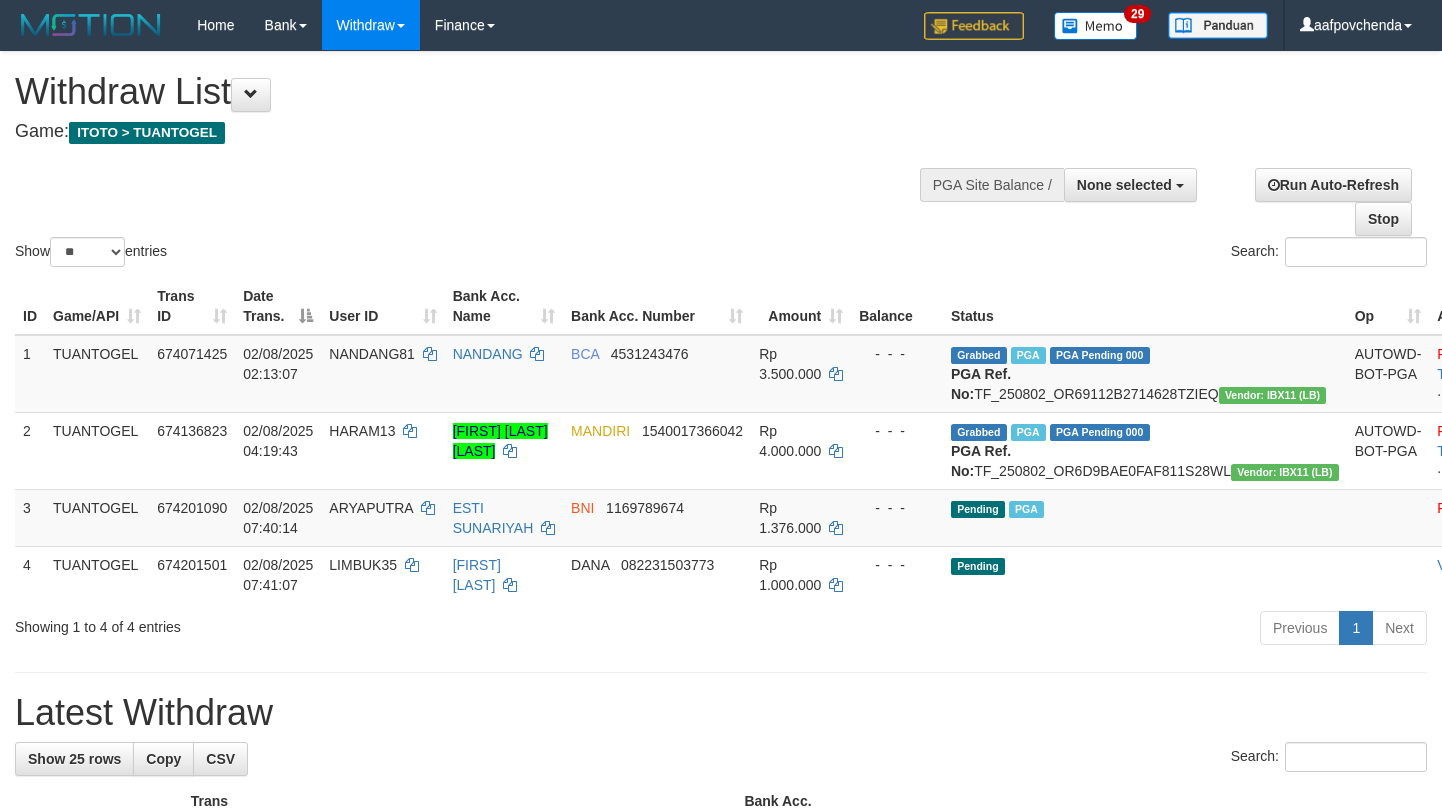 select 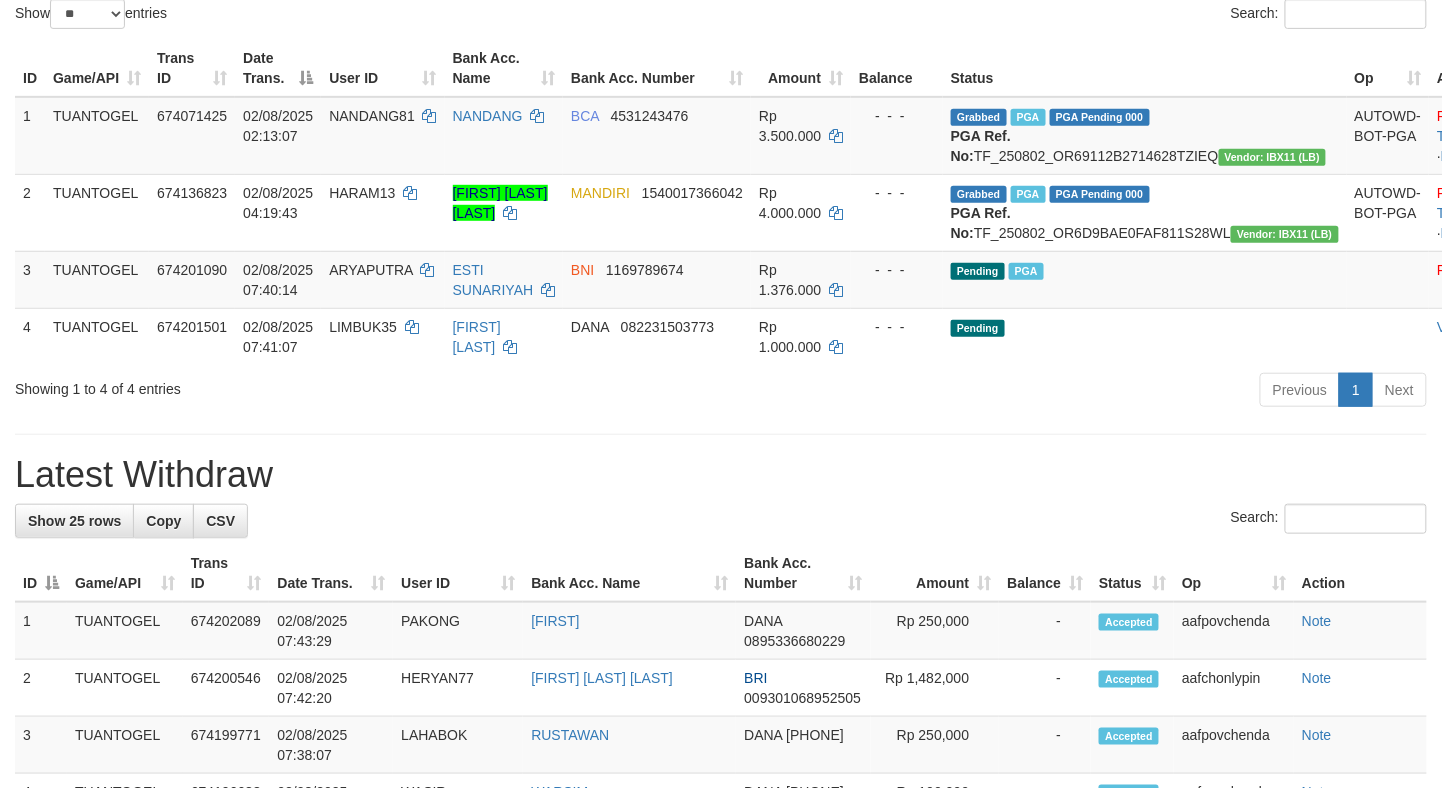 scroll, scrollTop: 236, scrollLeft: 0, axis: vertical 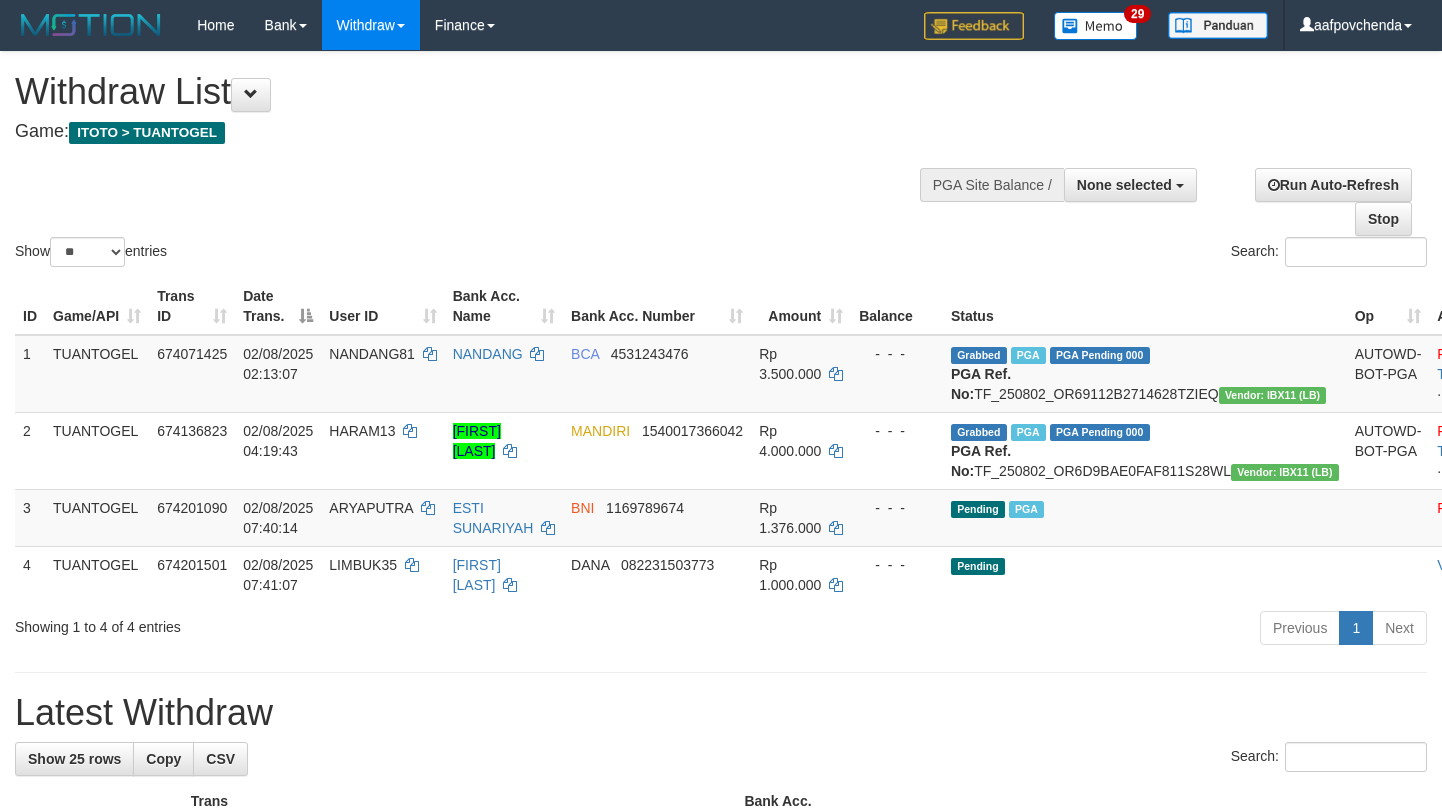select 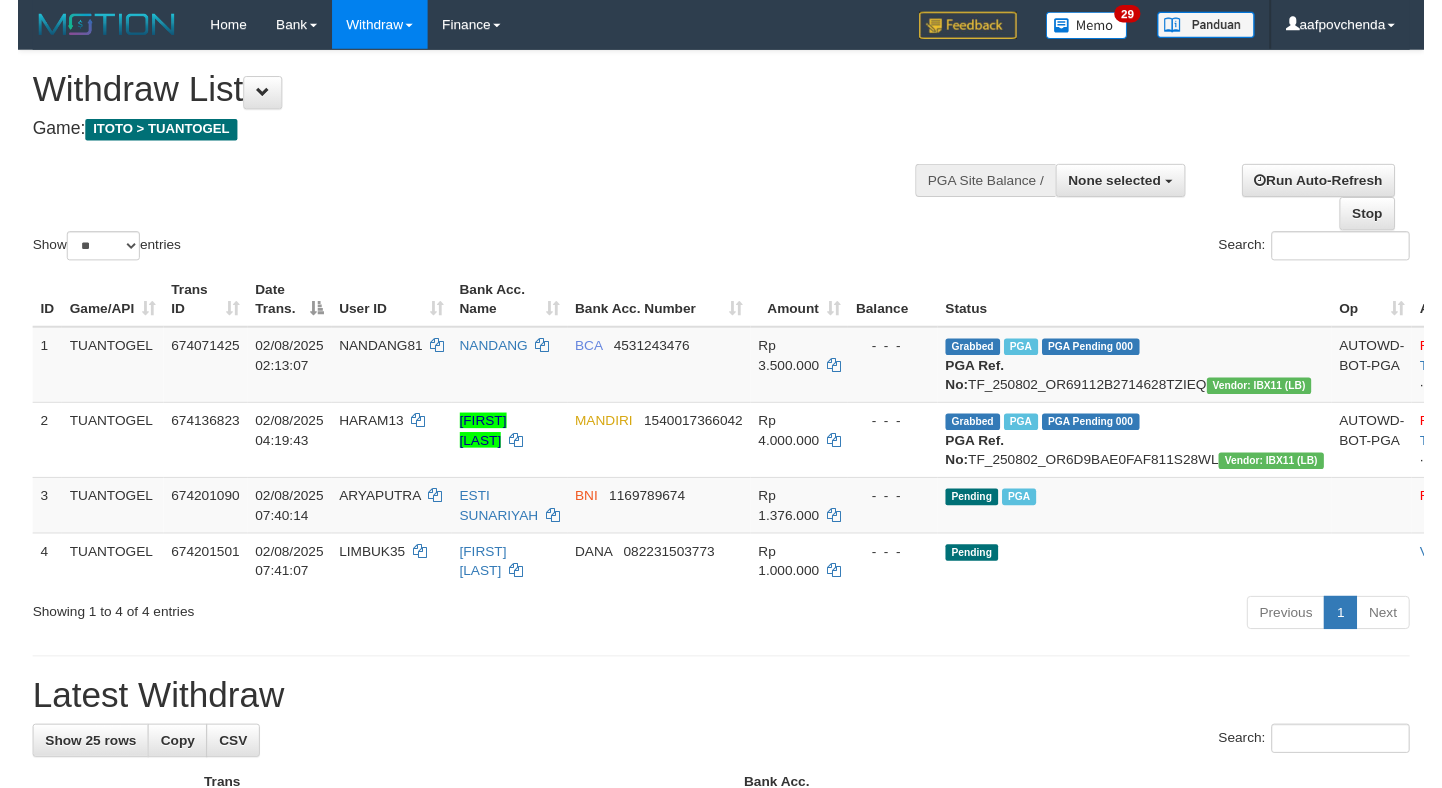 scroll, scrollTop: 236, scrollLeft: 0, axis: vertical 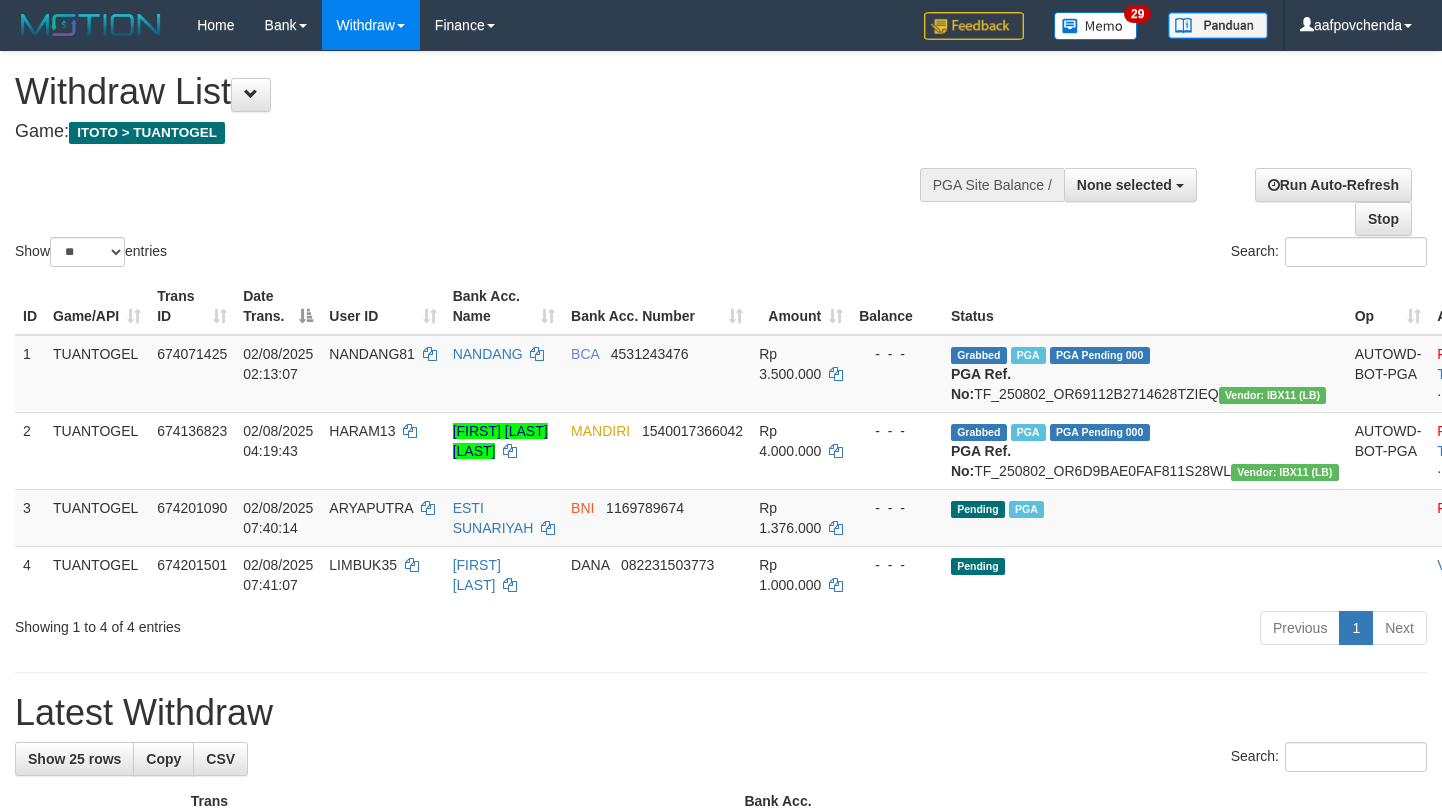 select 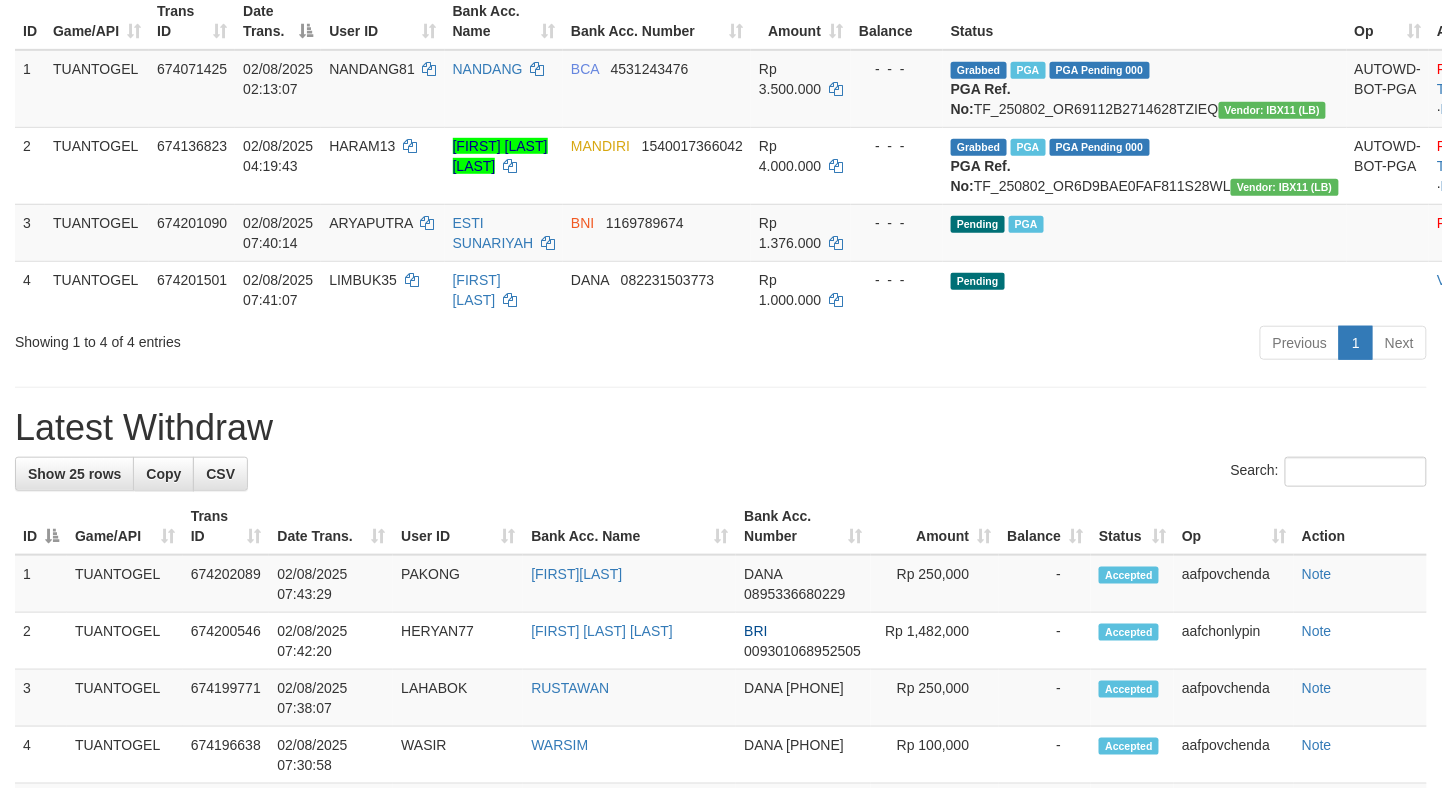 scroll, scrollTop: 236, scrollLeft: 0, axis: vertical 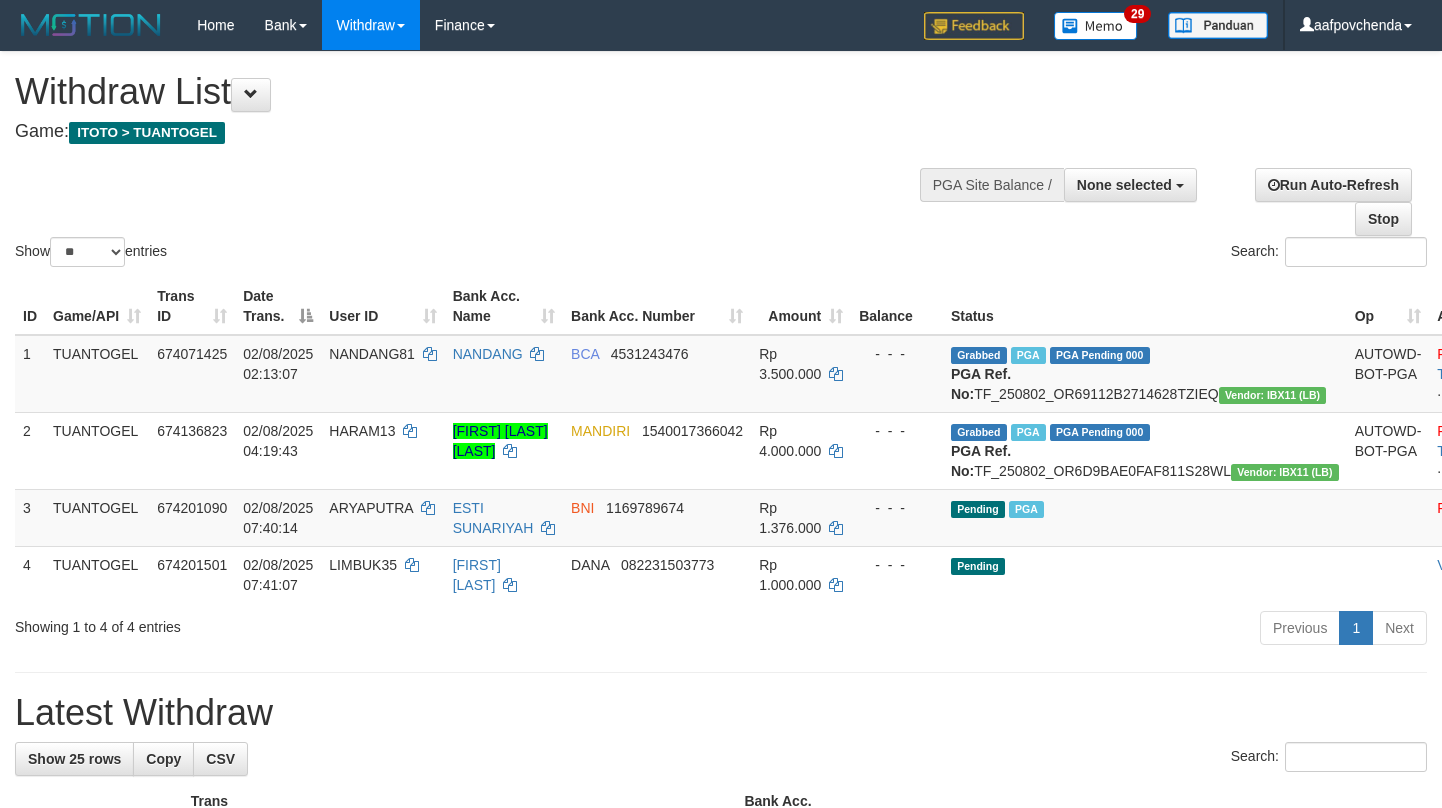 select 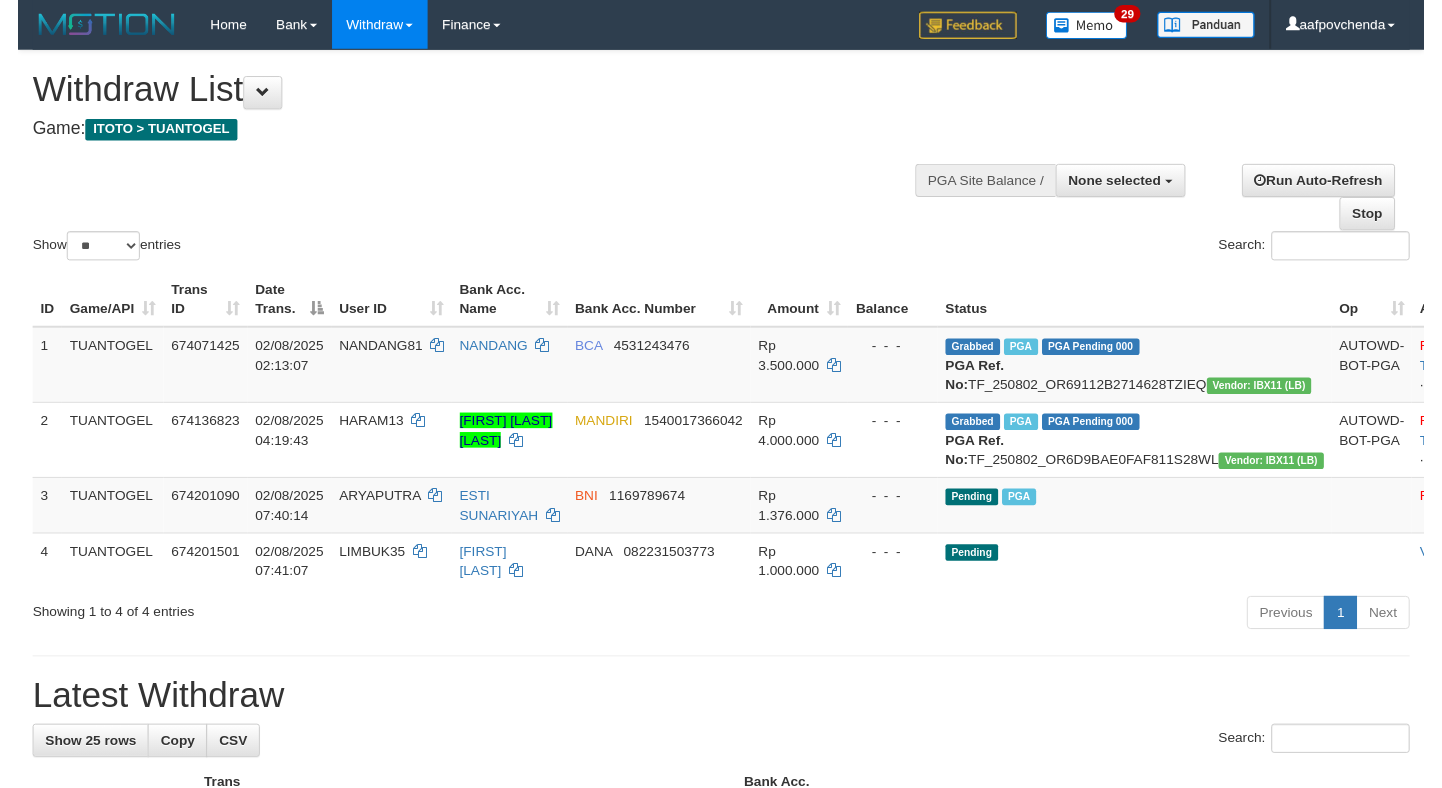 scroll, scrollTop: 236, scrollLeft: 0, axis: vertical 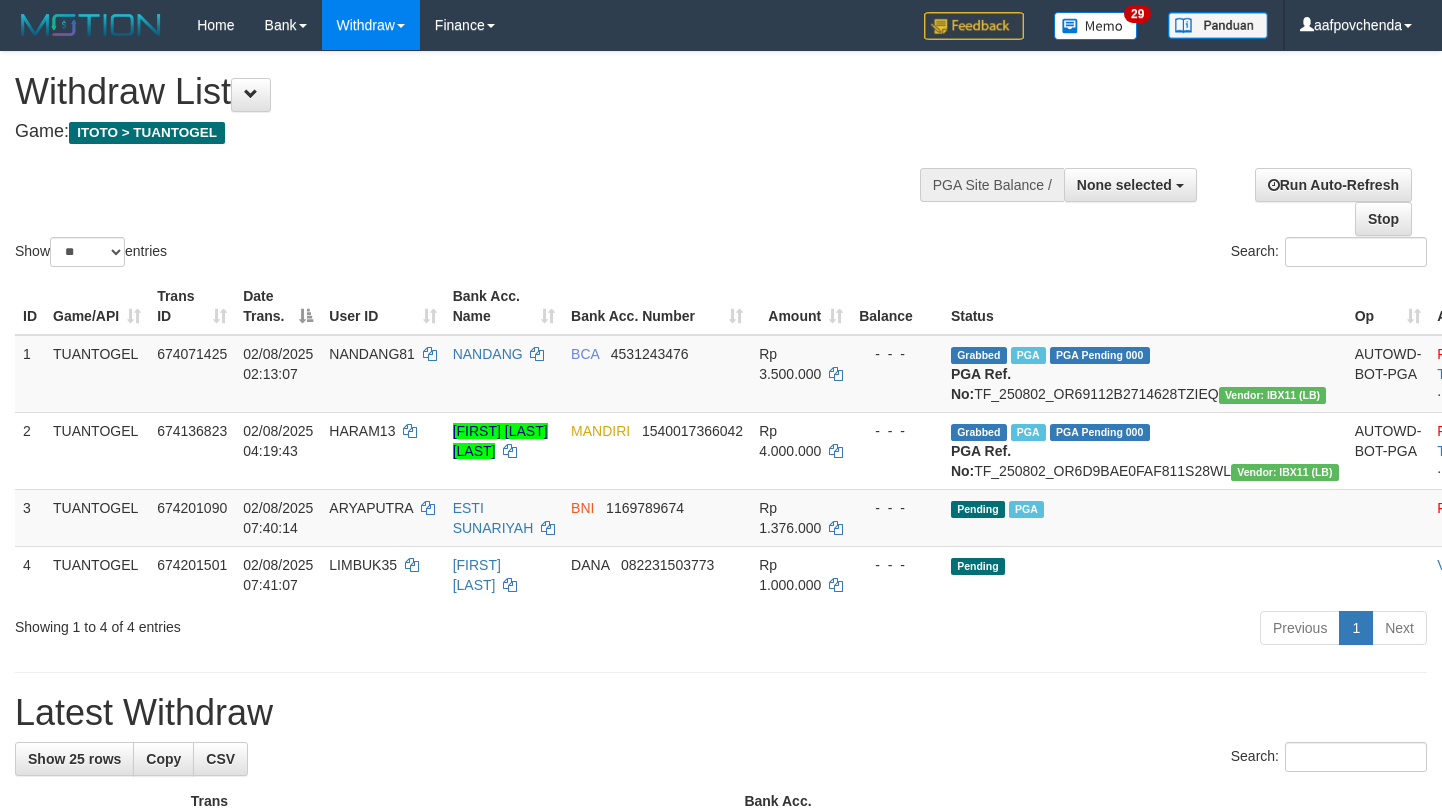 select 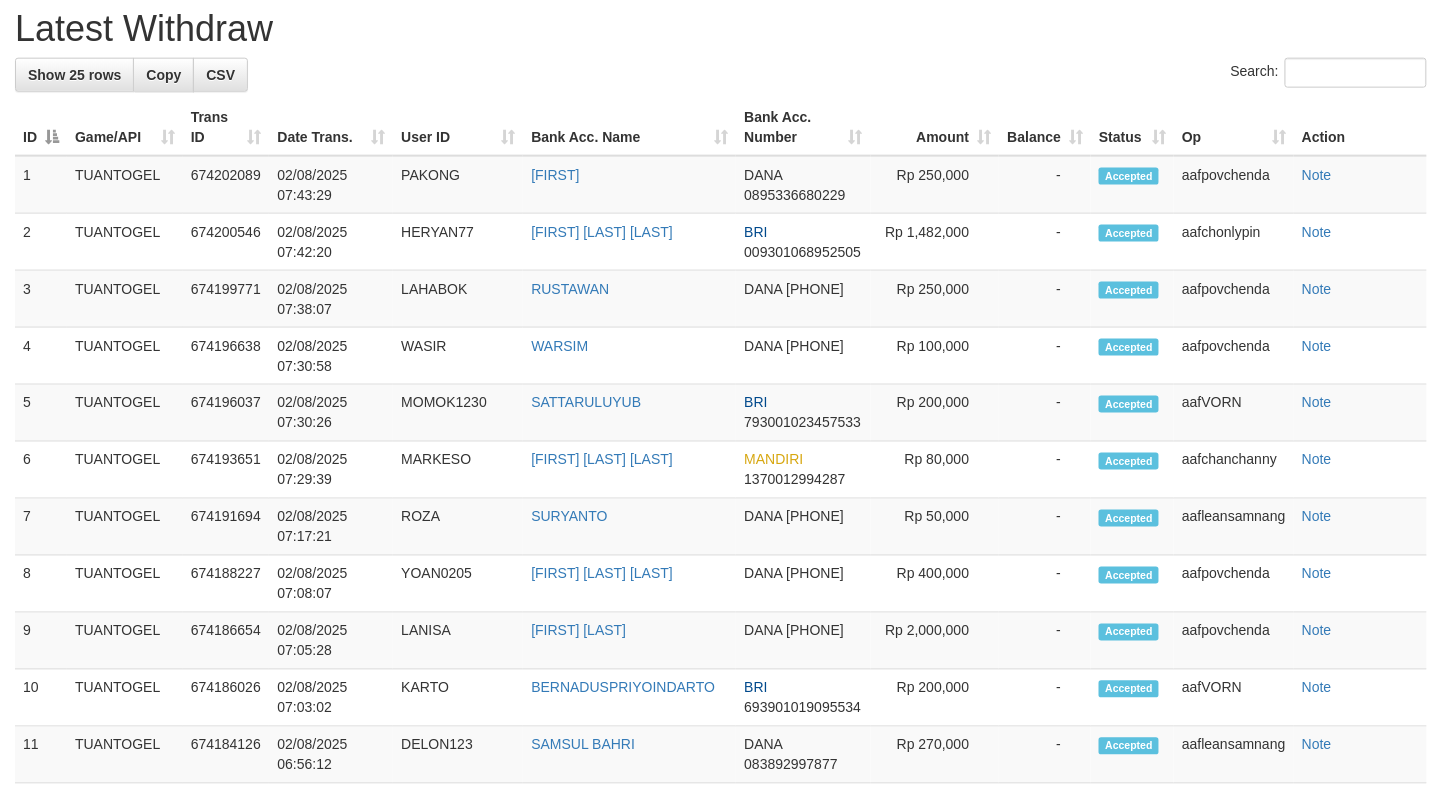 scroll, scrollTop: 236, scrollLeft: 0, axis: vertical 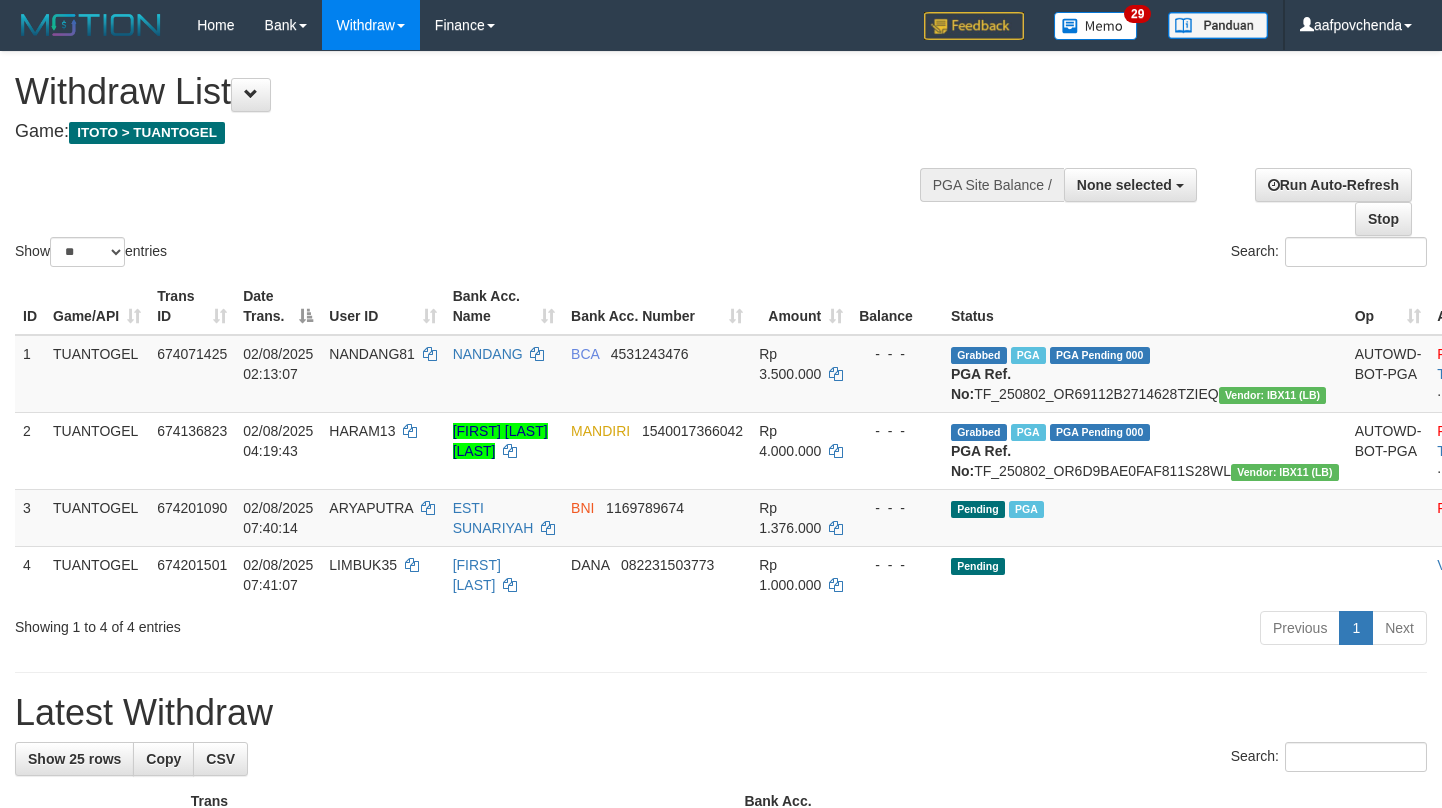 select 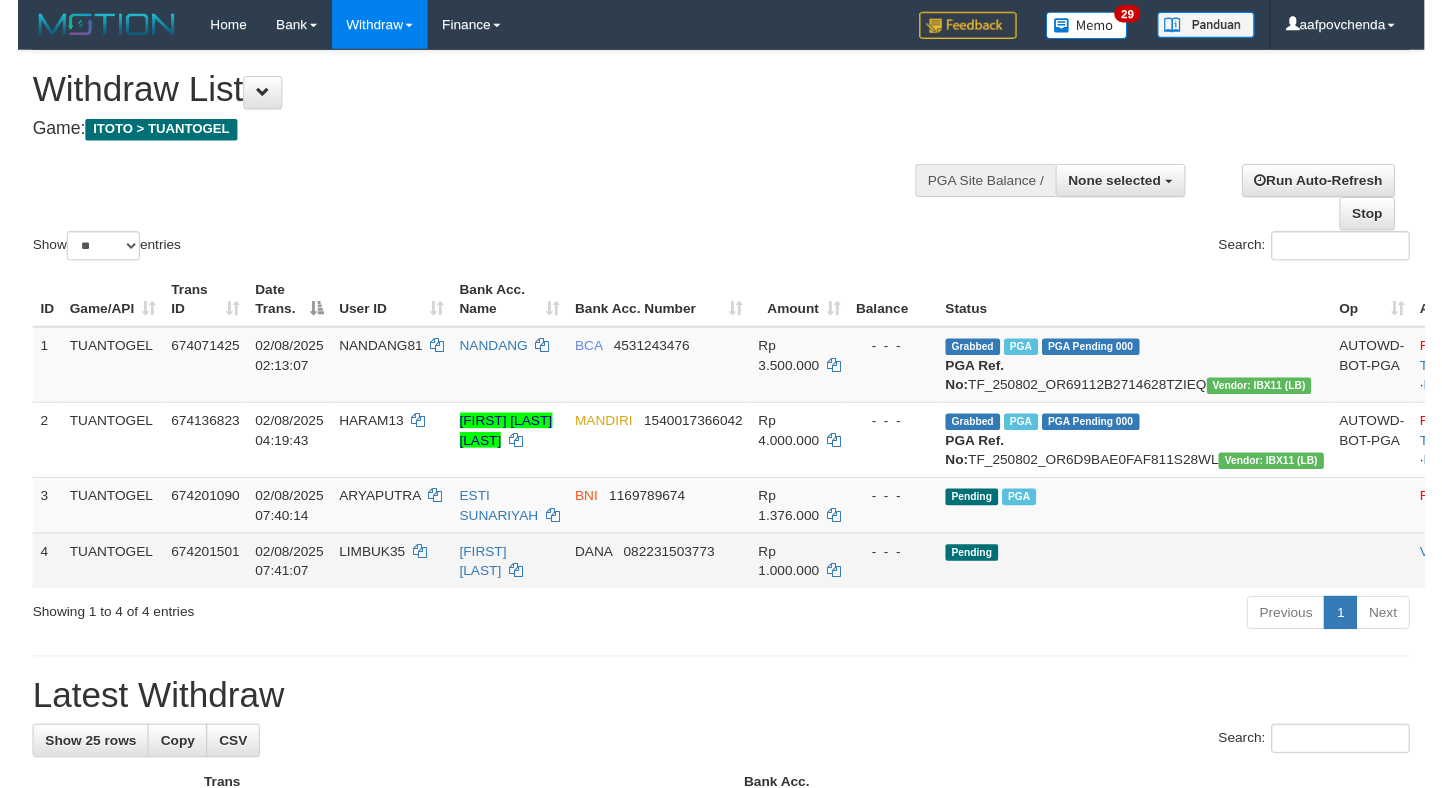 scroll, scrollTop: 236, scrollLeft: 0, axis: vertical 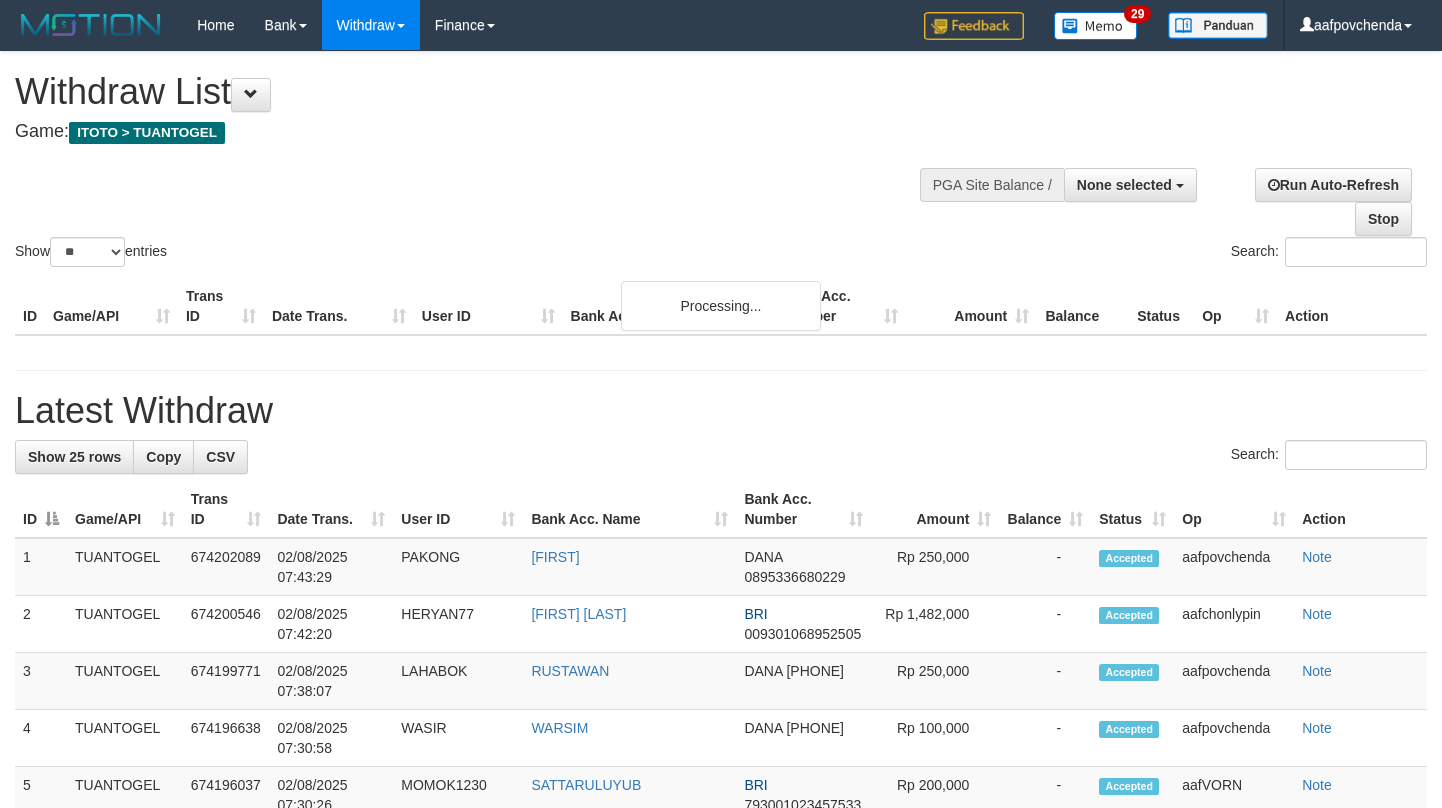 select 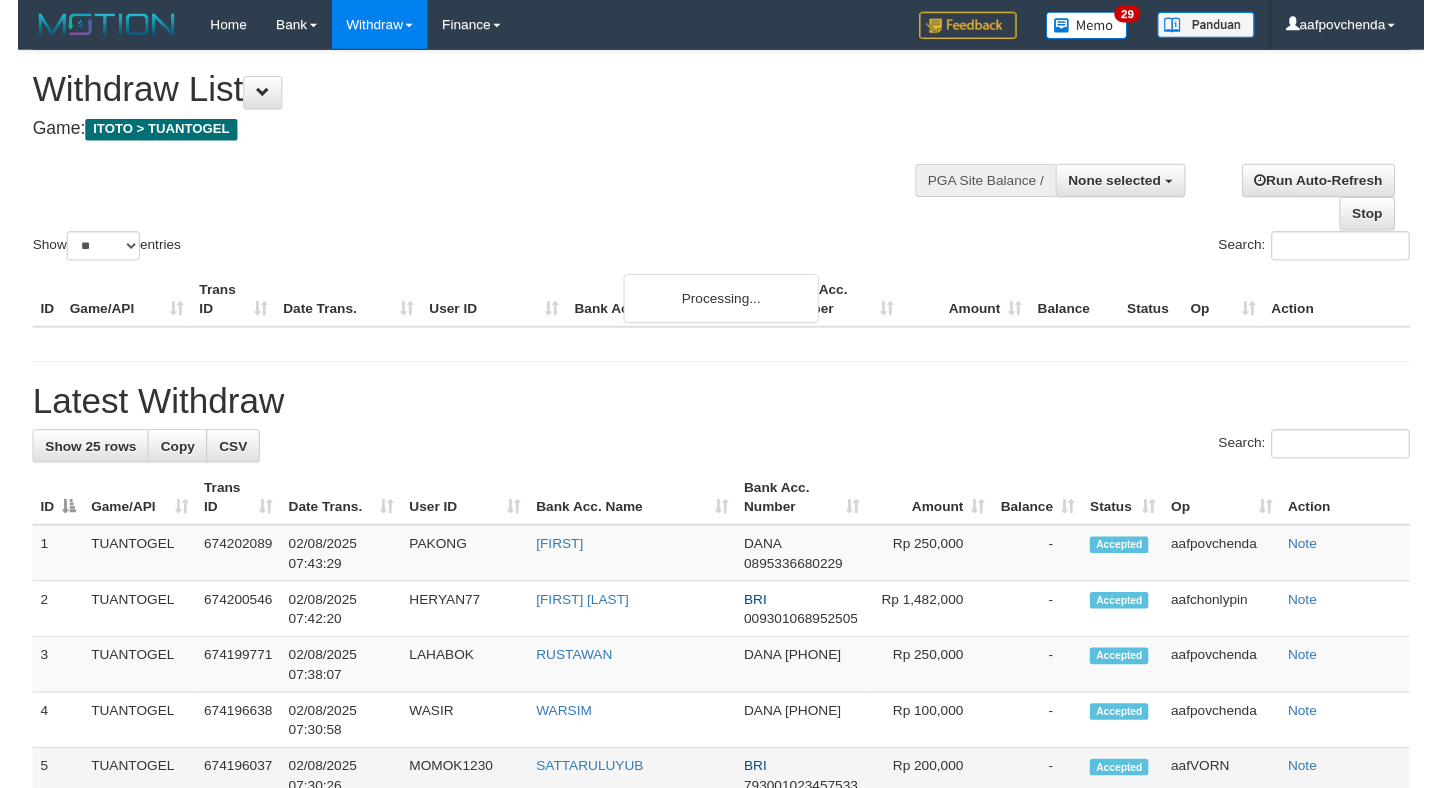scroll, scrollTop: 236, scrollLeft: 0, axis: vertical 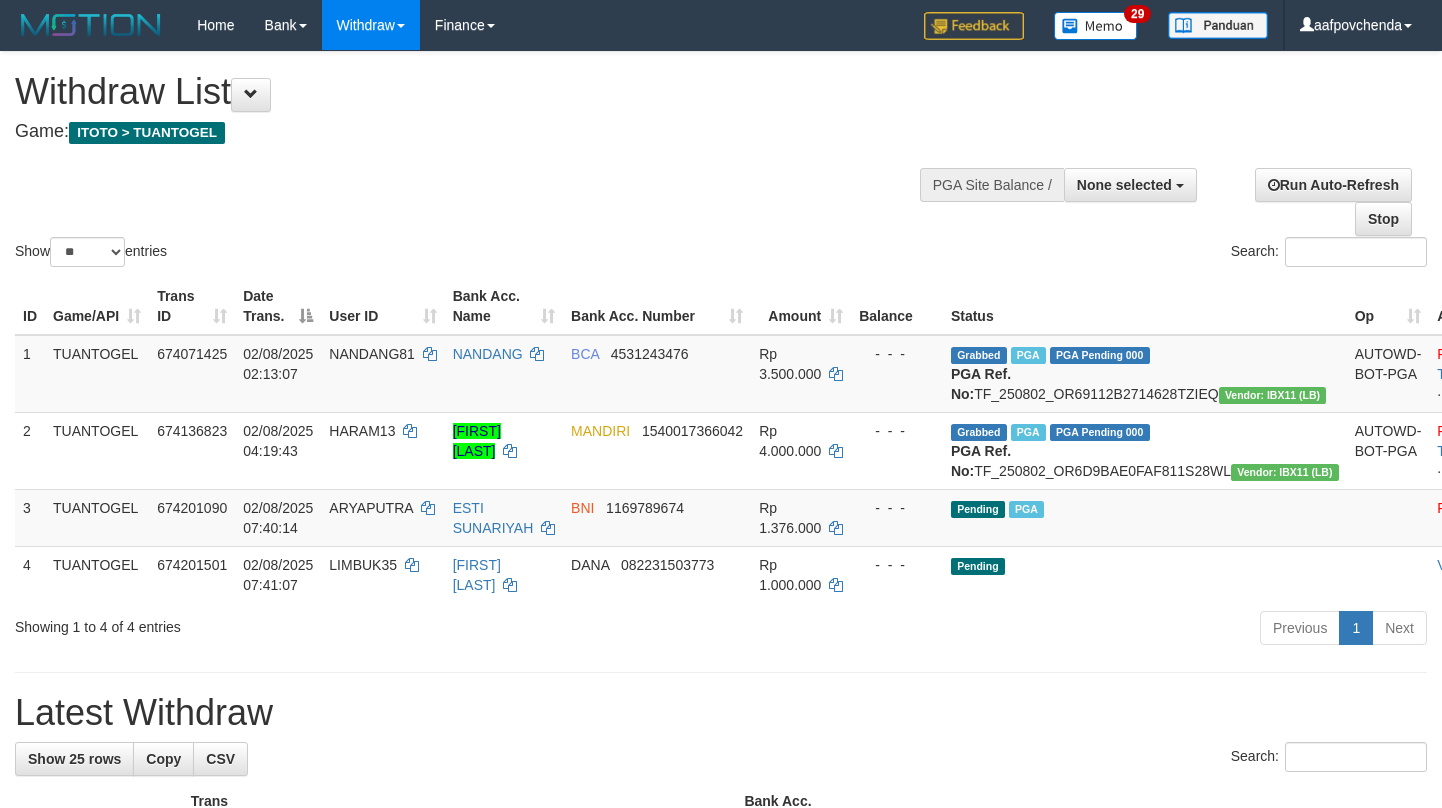 select 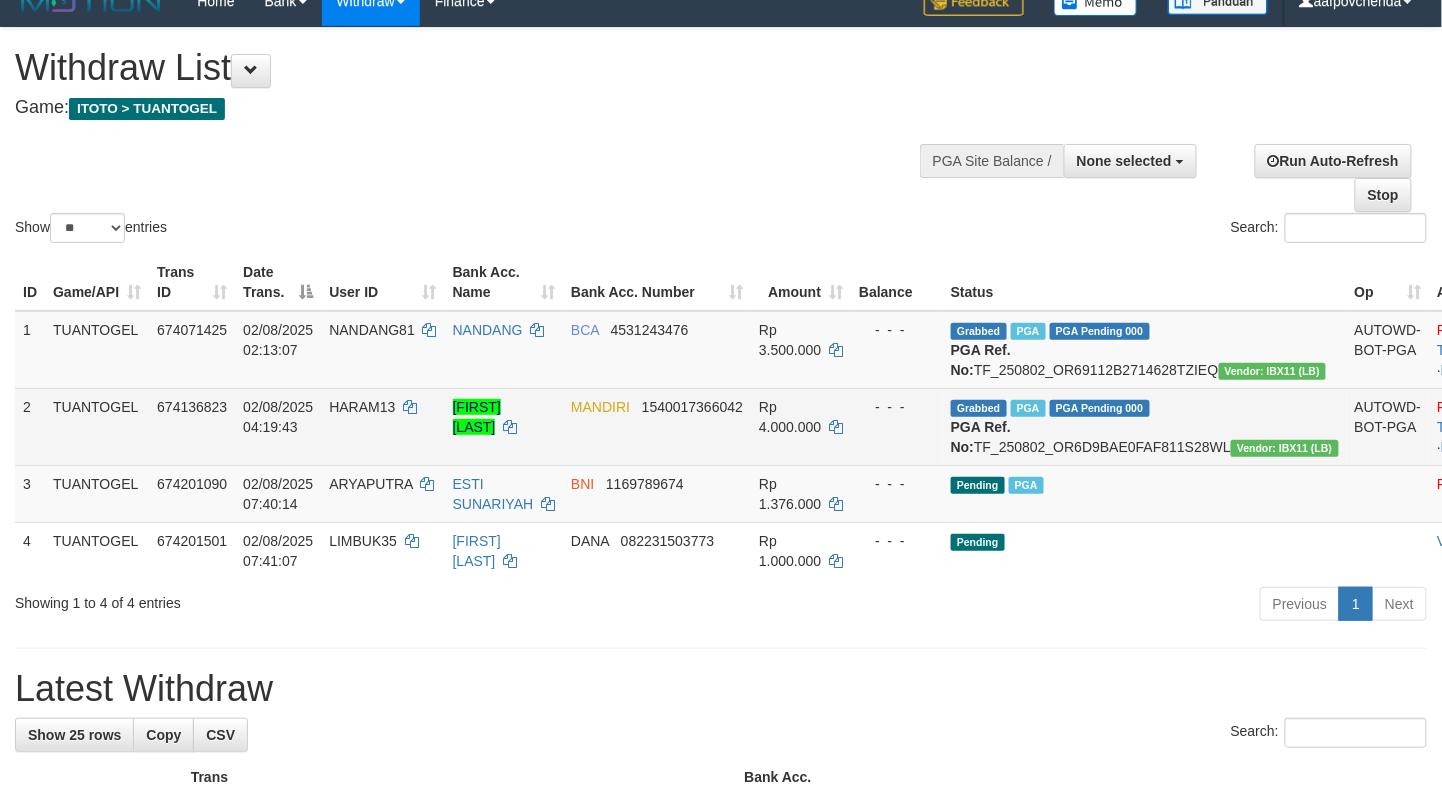 scroll, scrollTop: 0, scrollLeft: 0, axis: both 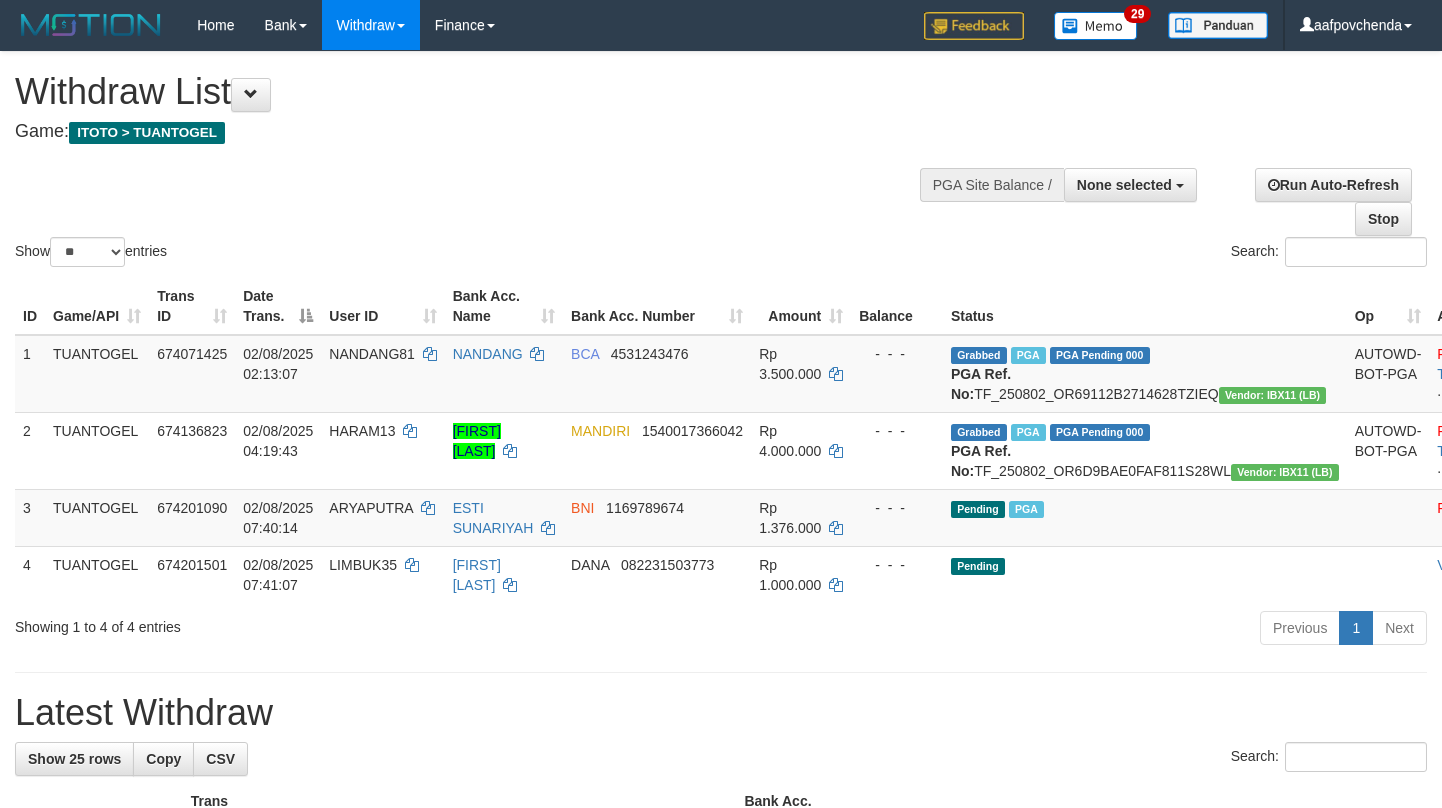 select 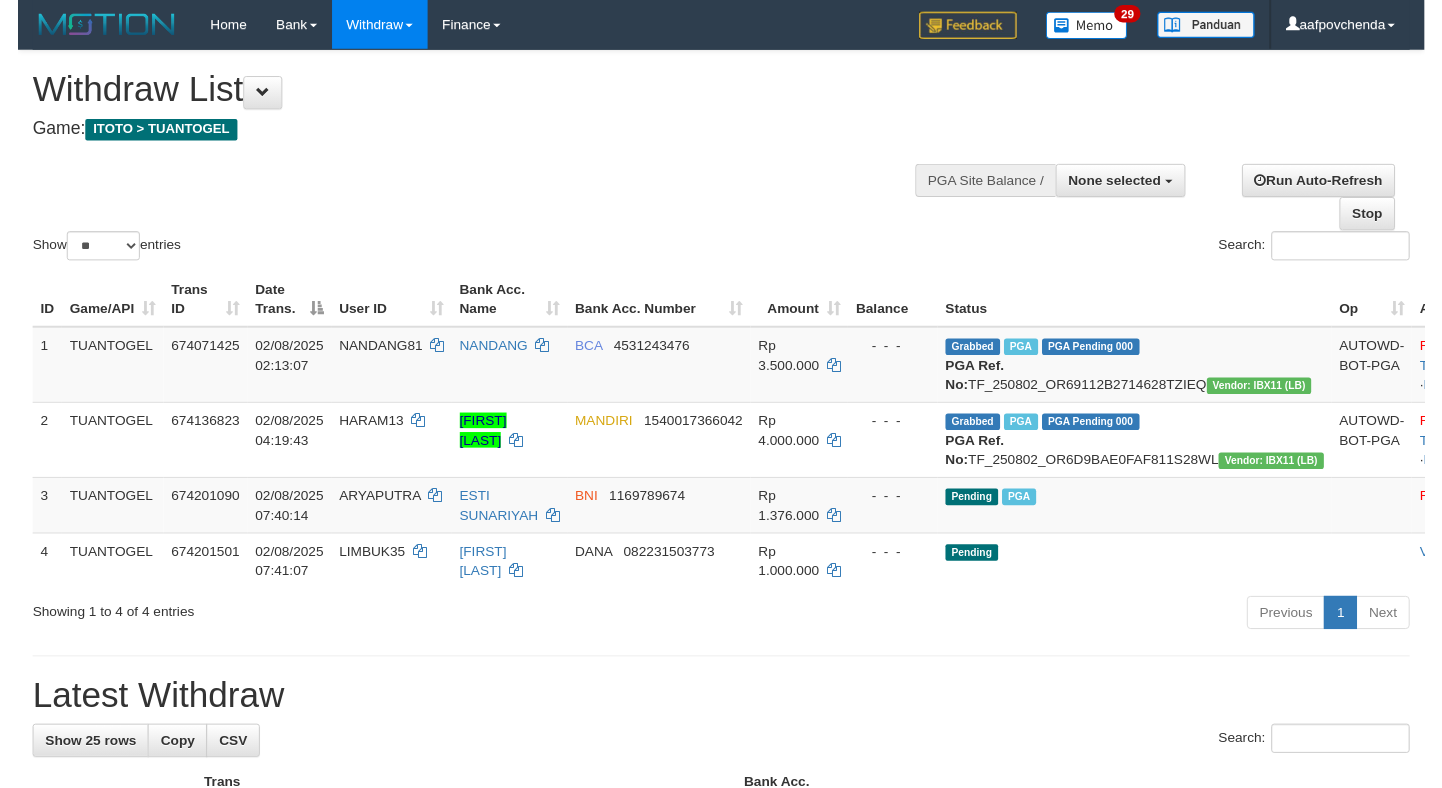 scroll, scrollTop: 0, scrollLeft: 0, axis: both 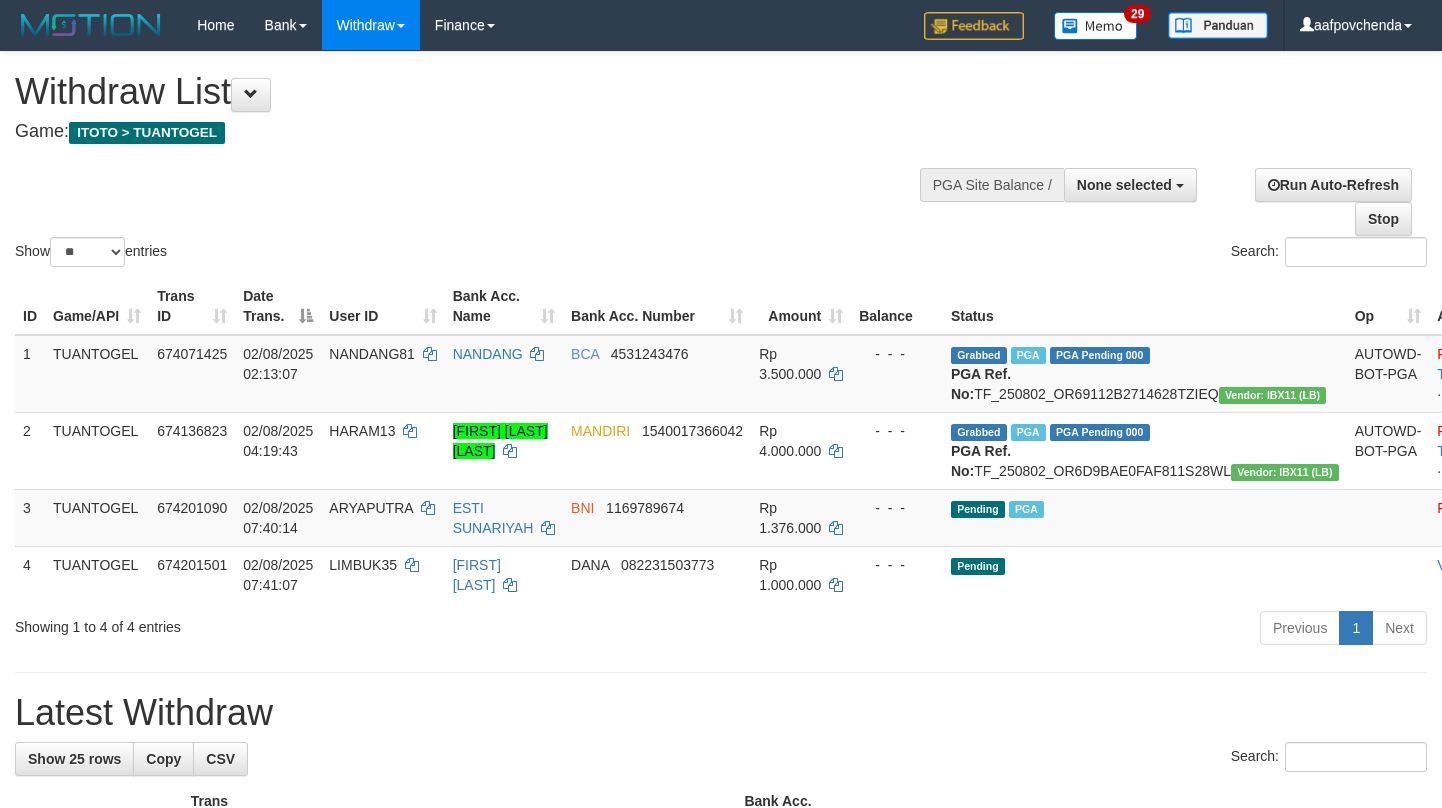 select 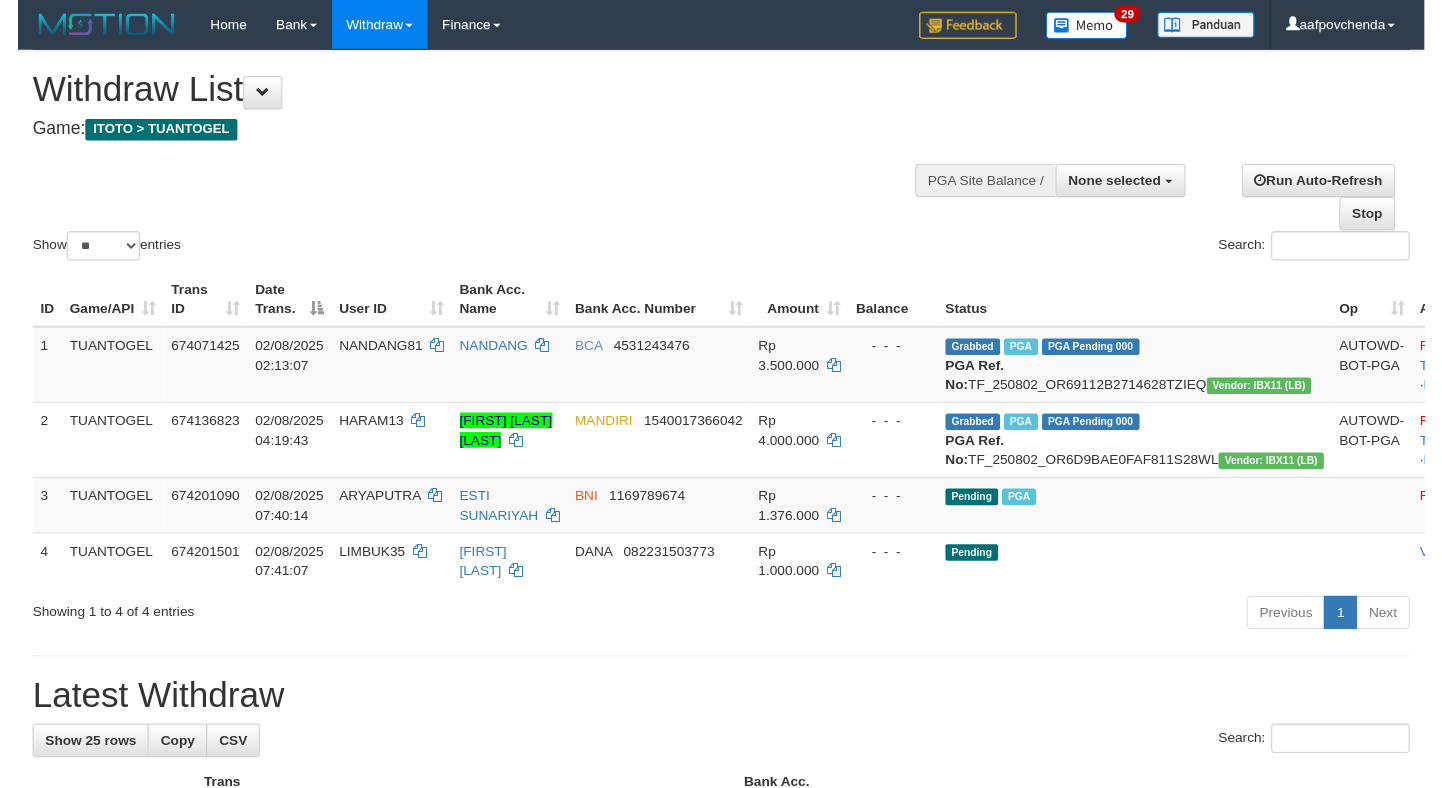 scroll, scrollTop: 0, scrollLeft: 0, axis: both 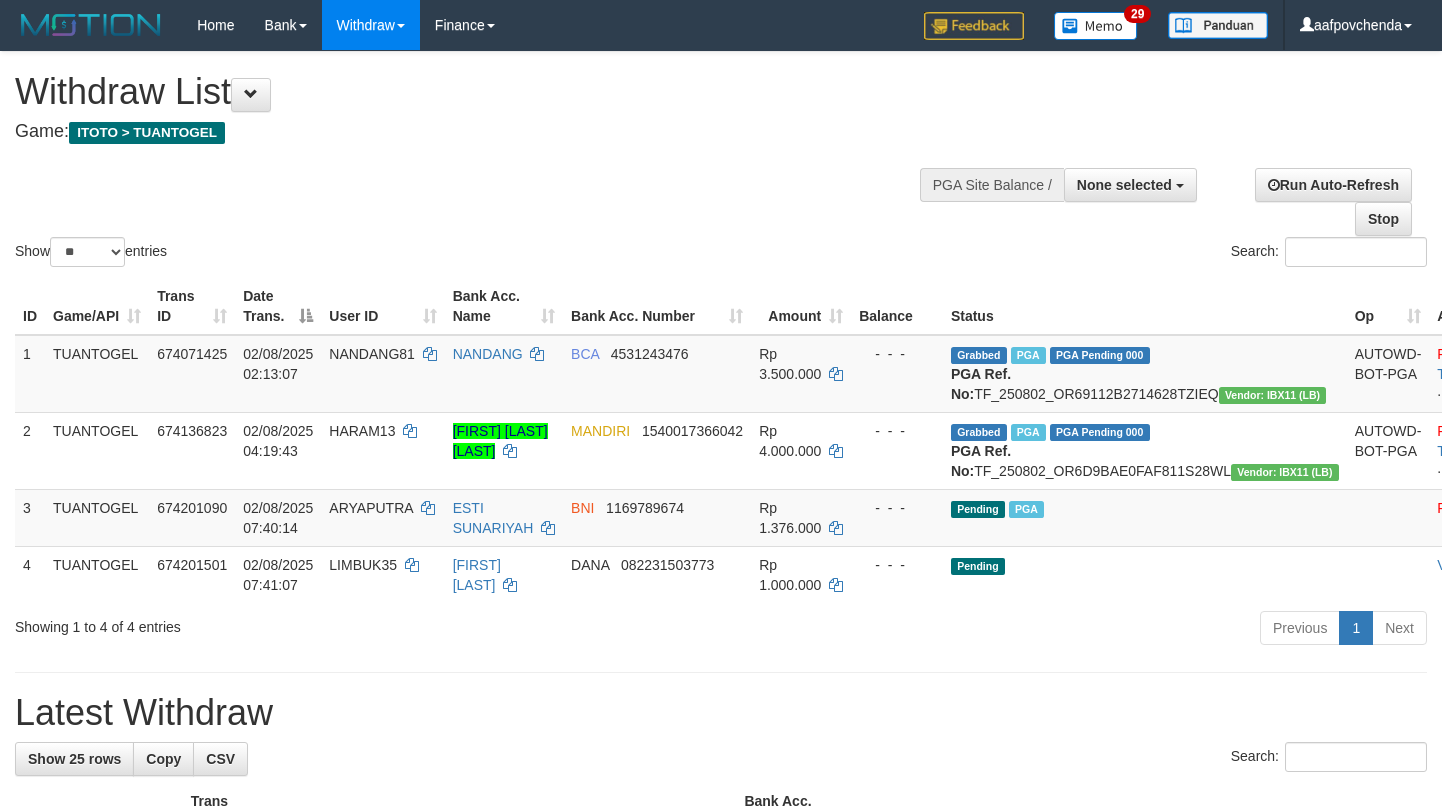 select 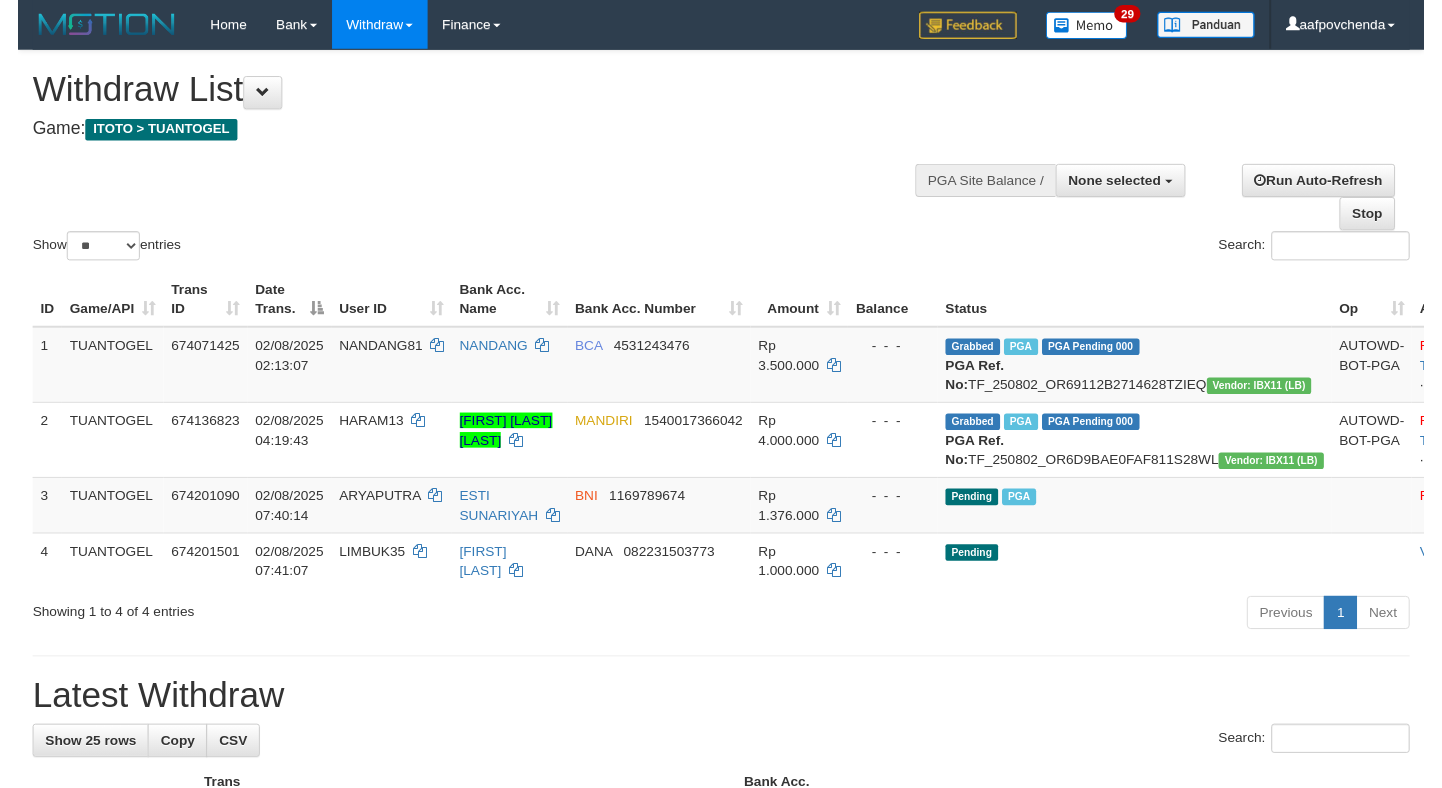scroll, scrollTop: 0, scrollLeft: 0, axis: both 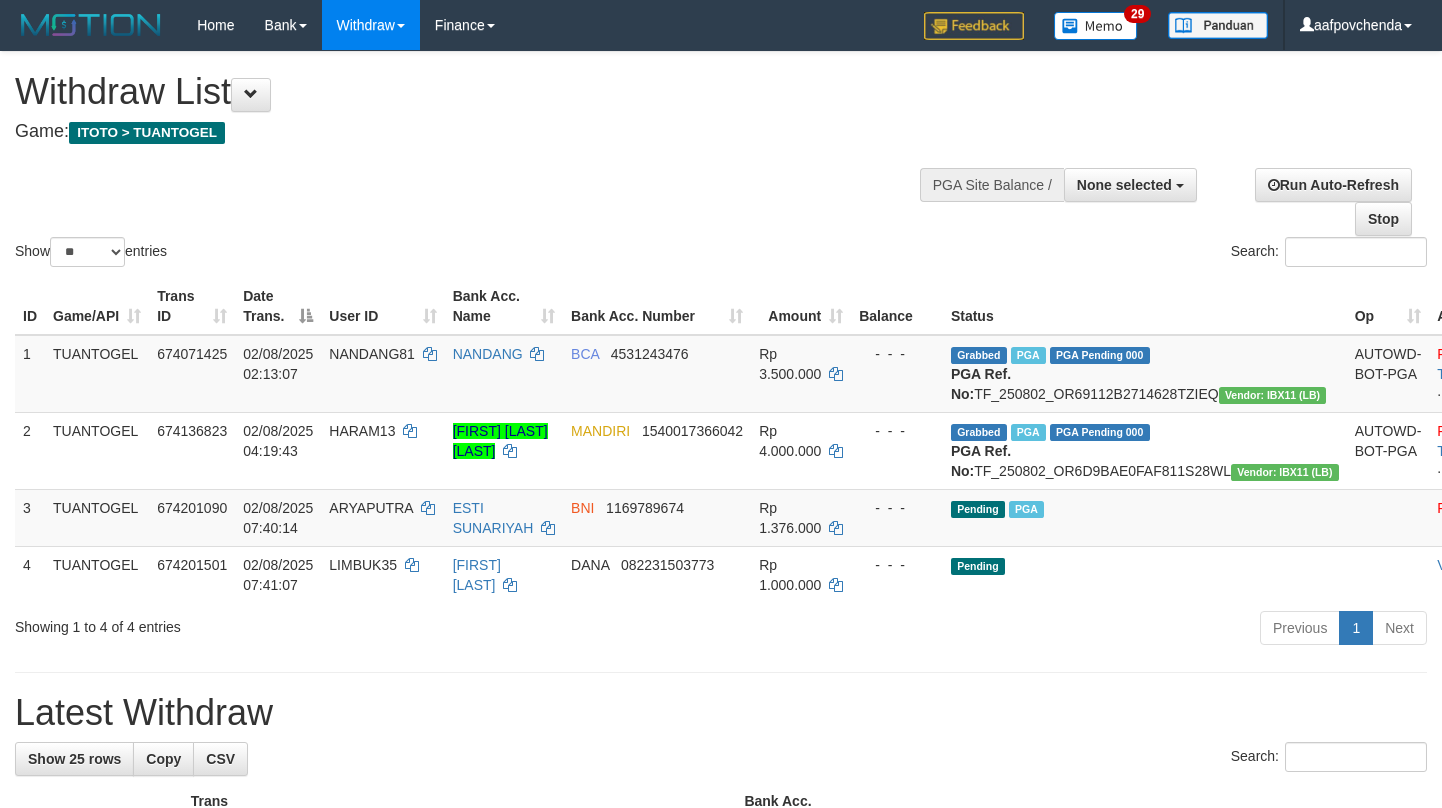 select 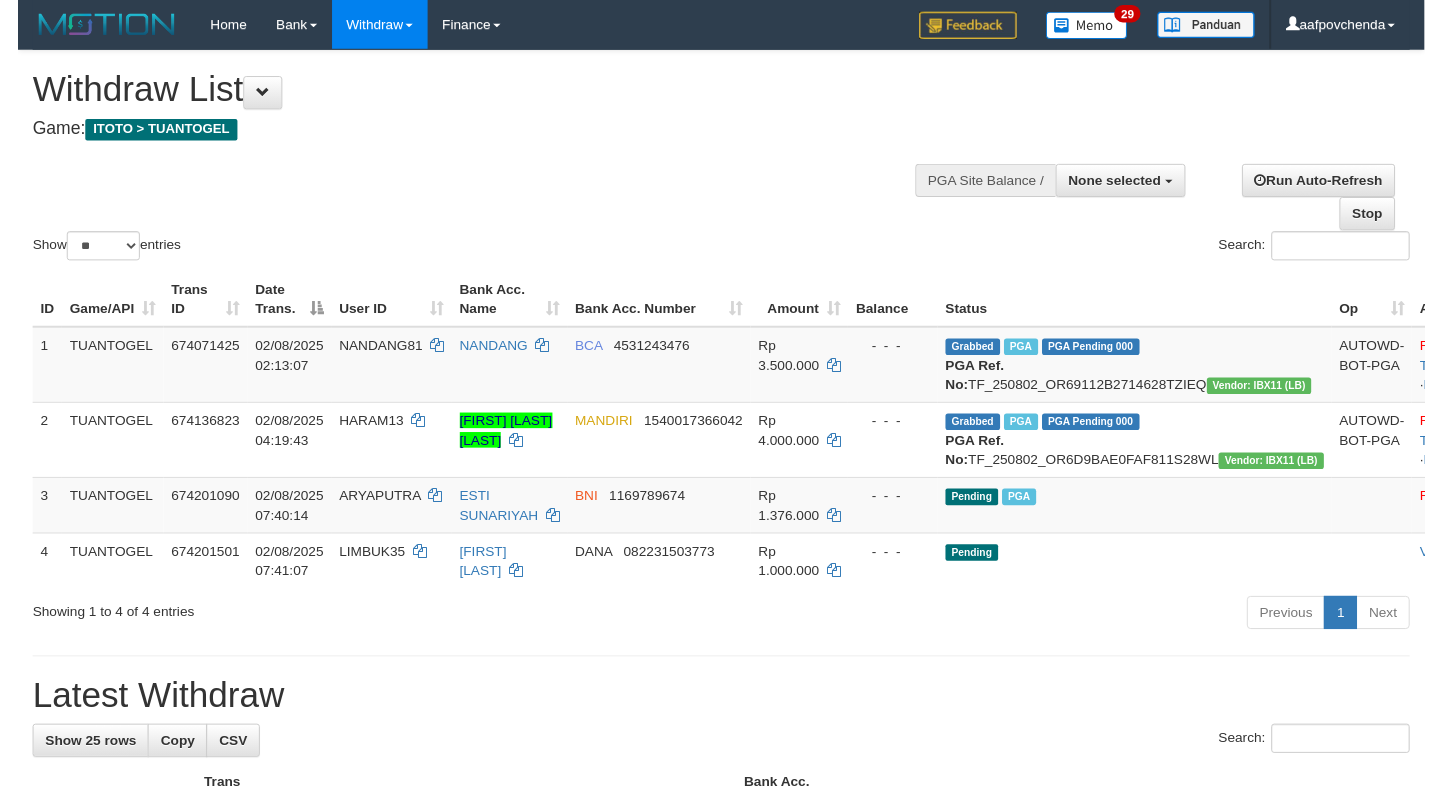 scroll, scrollTop: 0, scrollLeft: 0, axis: both 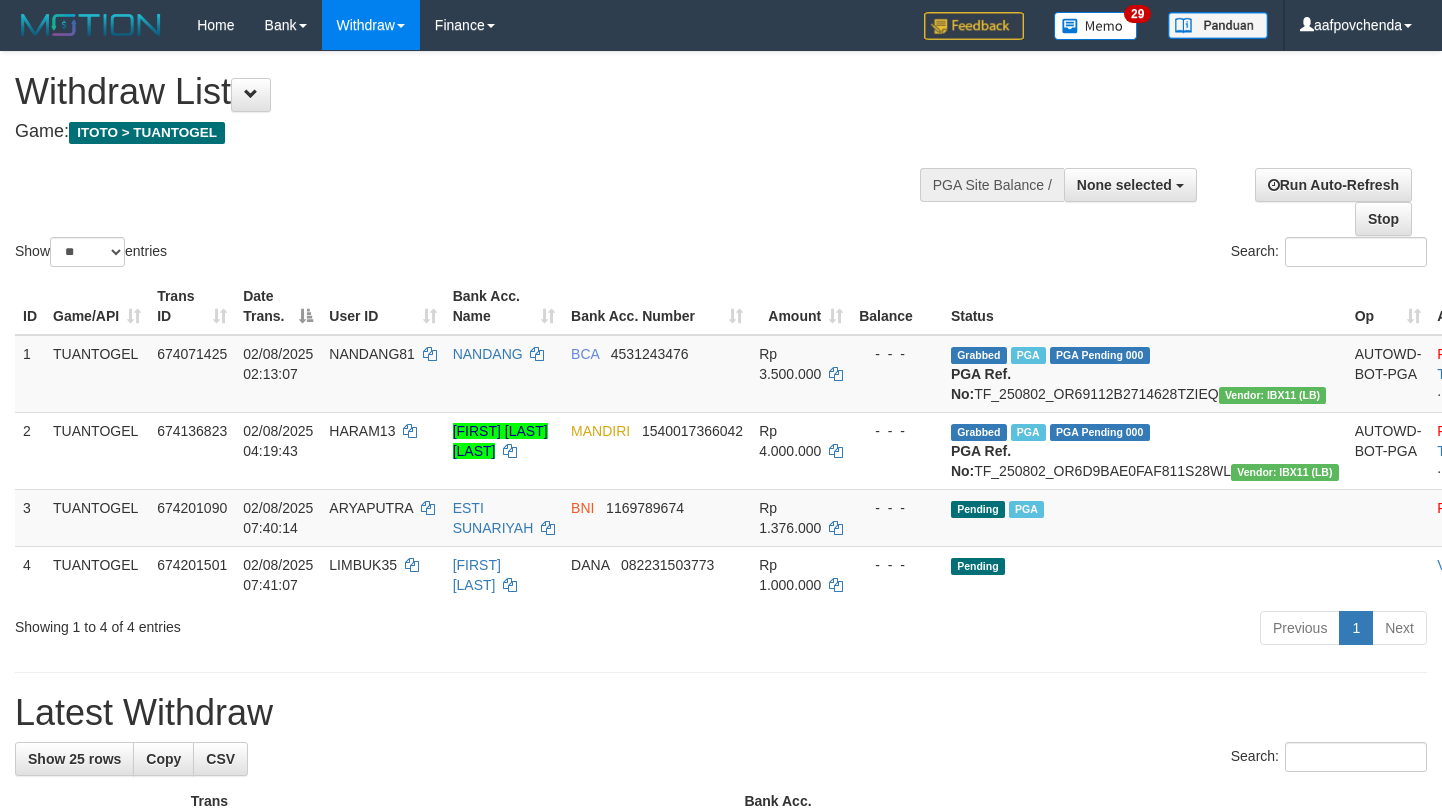 select 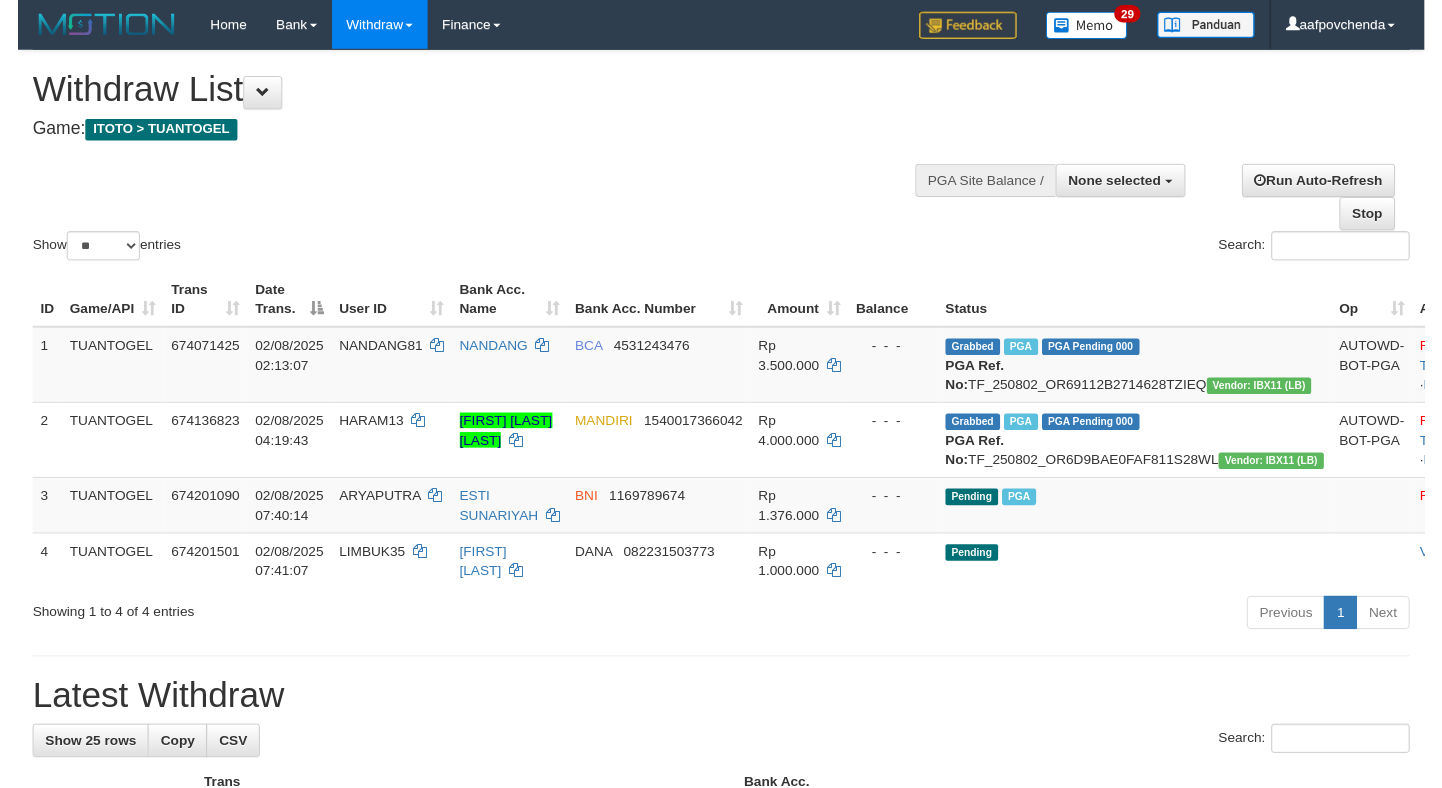scroll, scrollTop: 0, scrollLeft: 0, axis: both 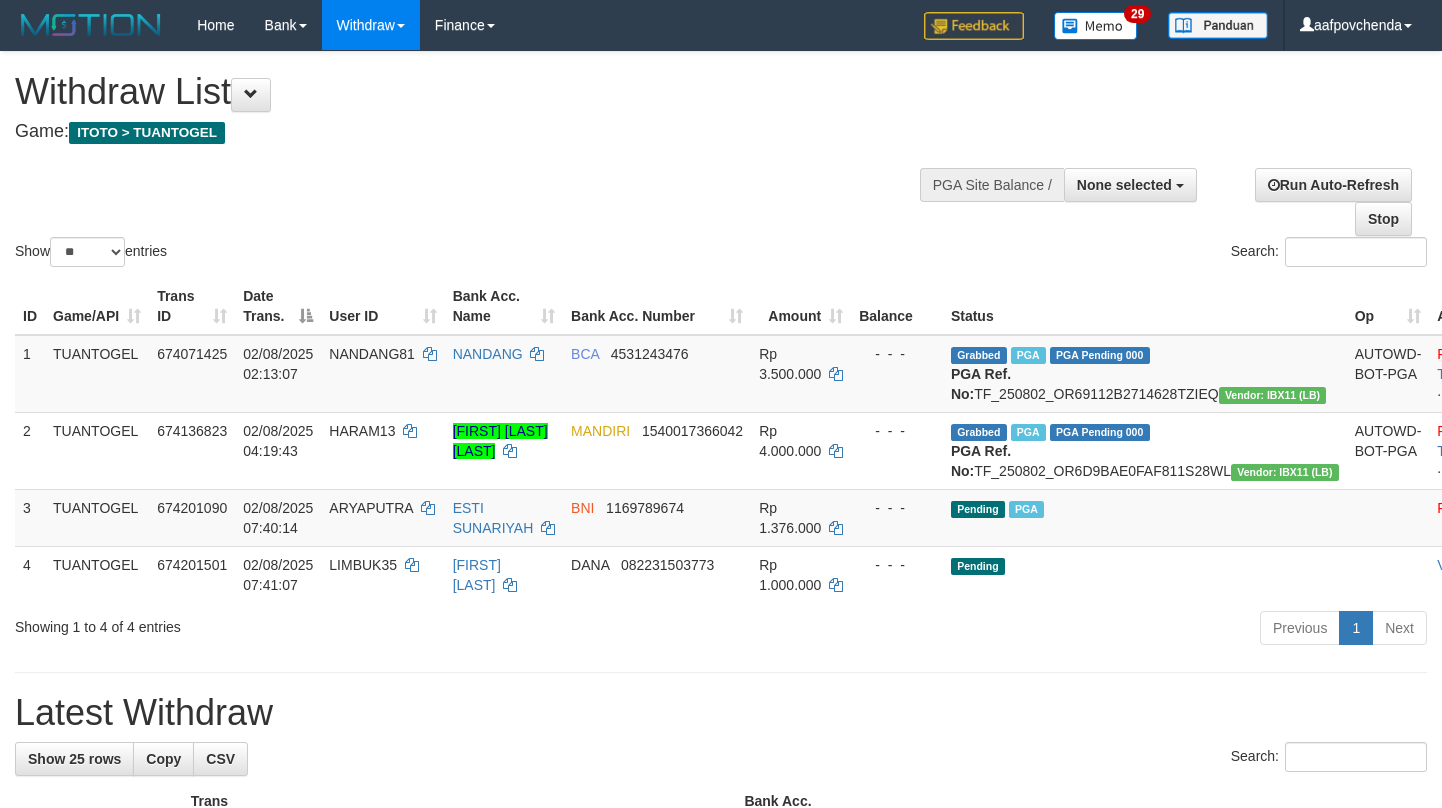select 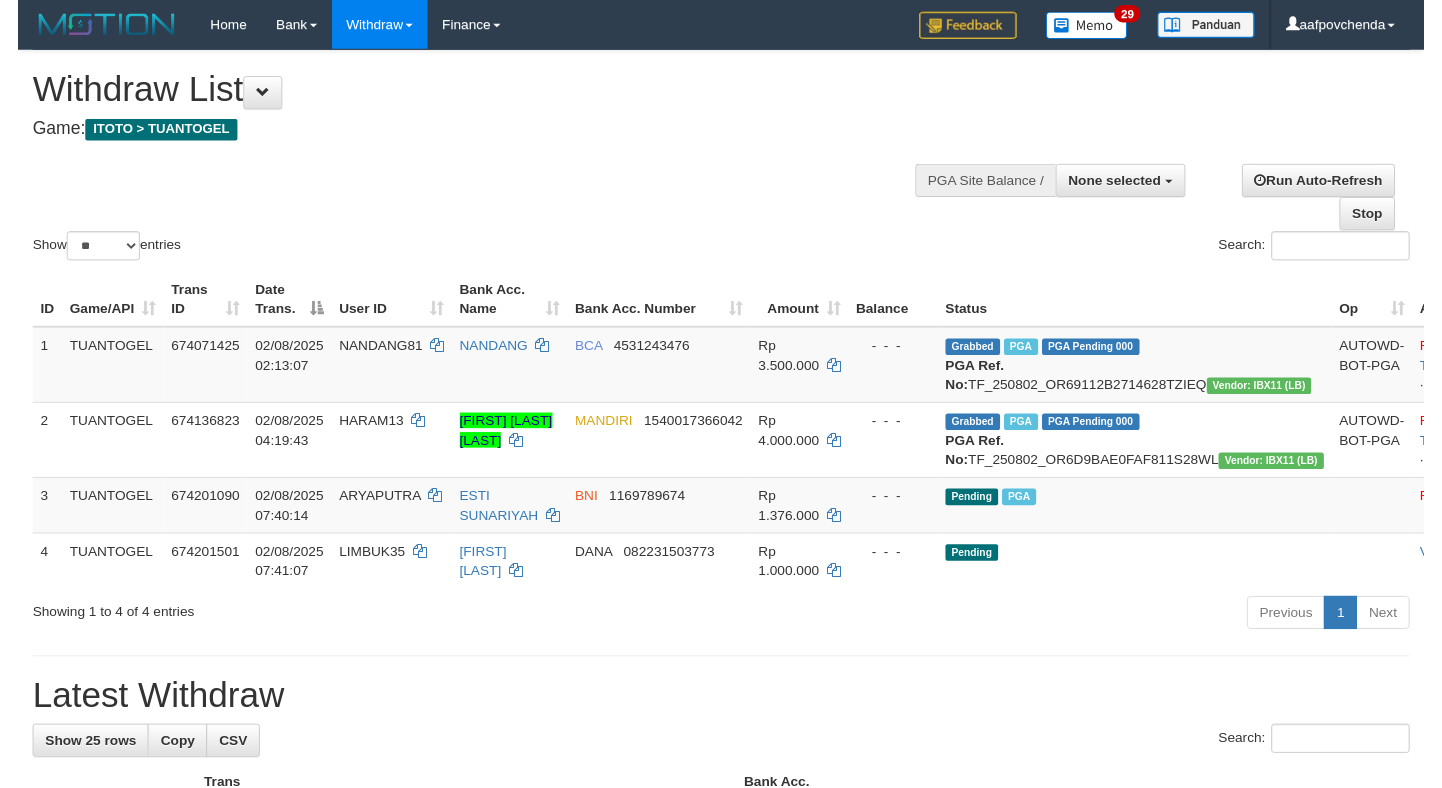 scroll, scrollTop: 0, scrollLeft: 0, axis: both 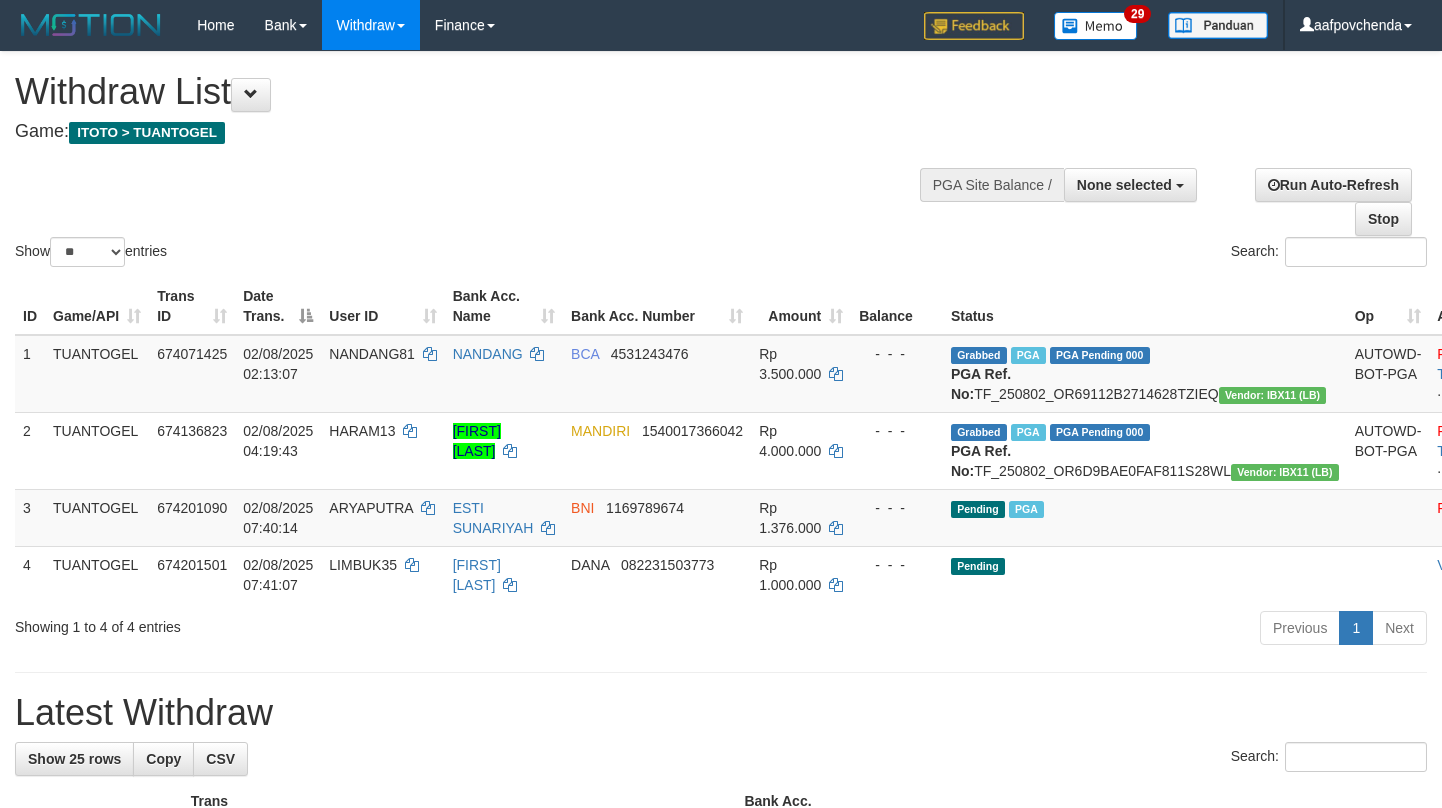 select 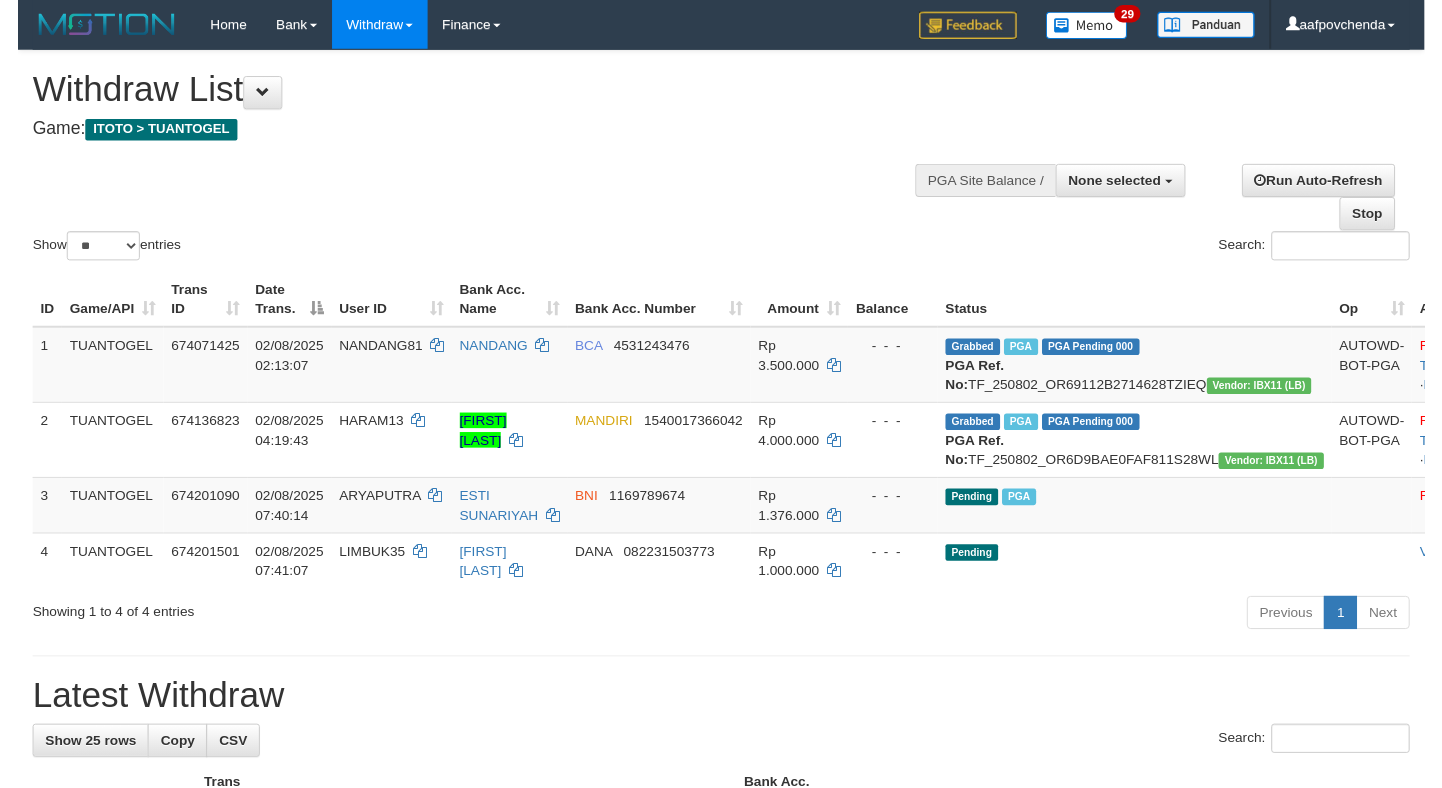 scroll, scrollTop: 0, scrollLeft: 0, axis: both 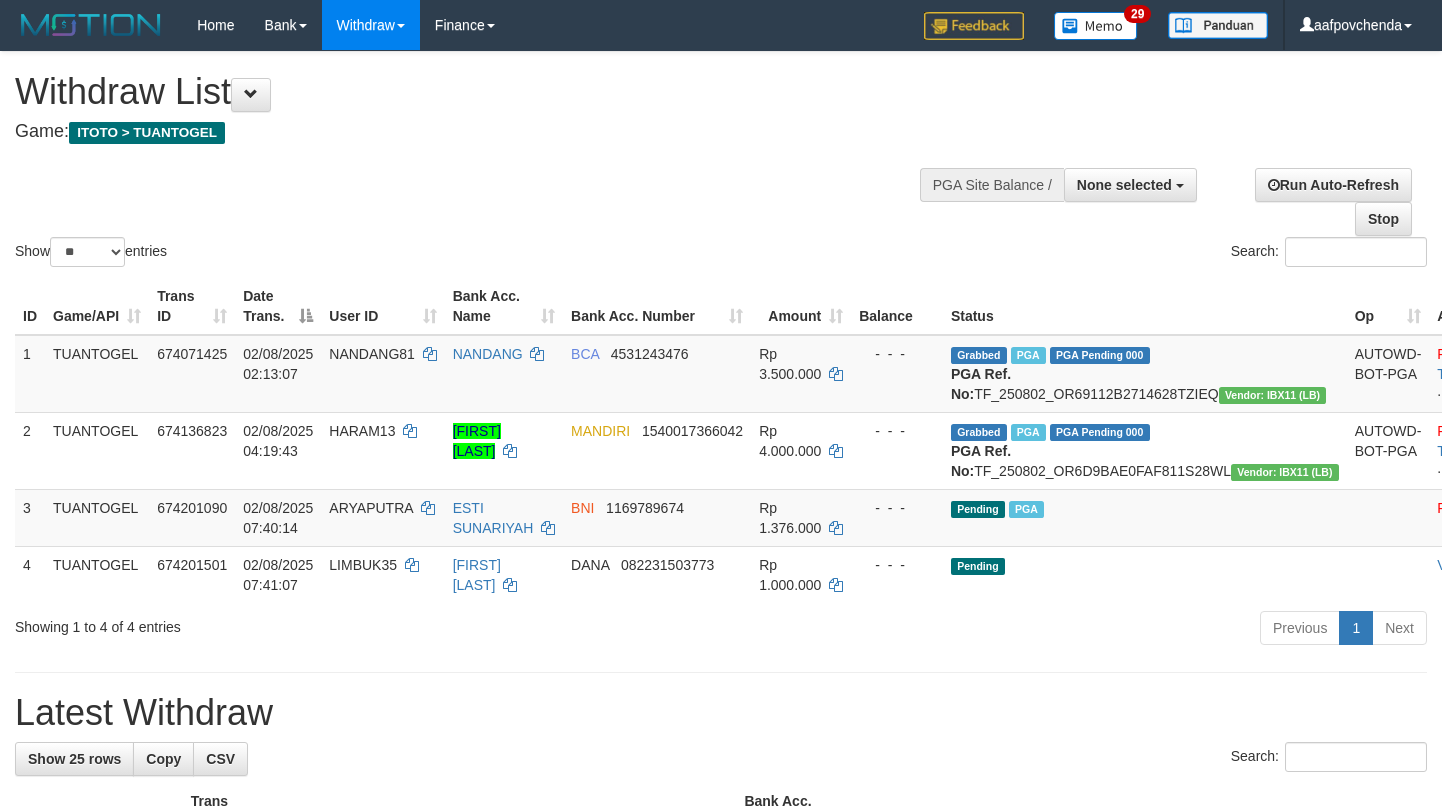 select 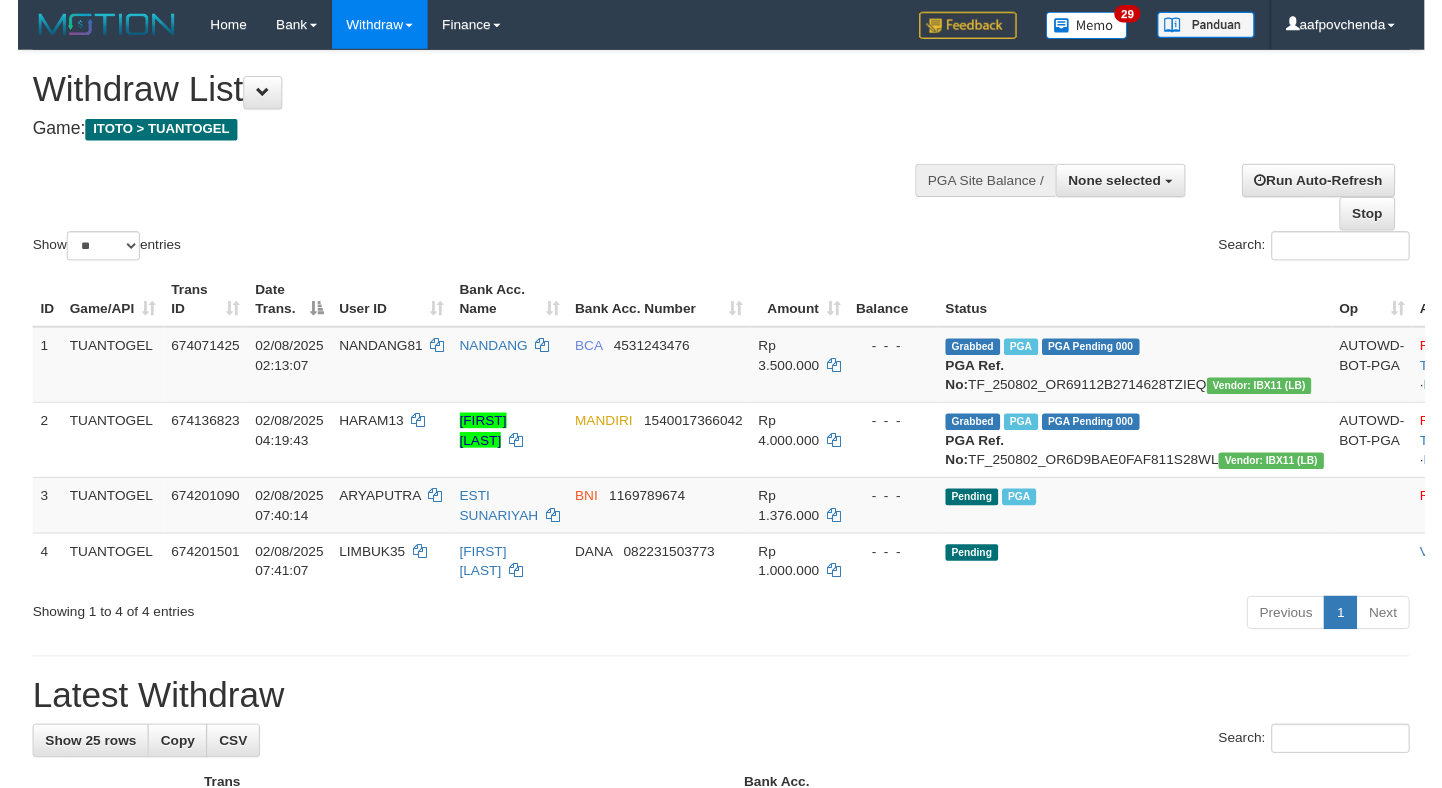 scroll, scrollTop: 0, scrollLeft: 0, axis: both 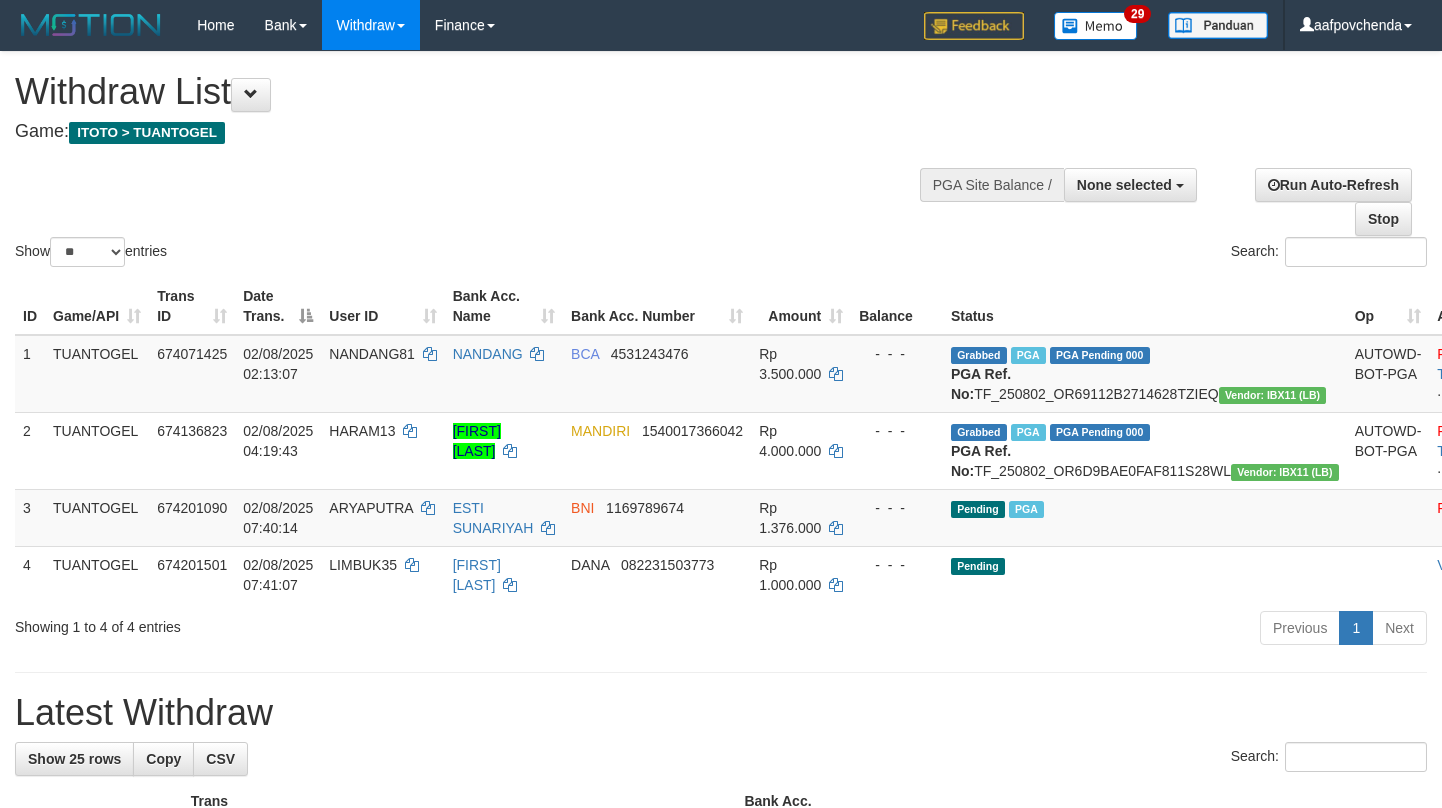 select 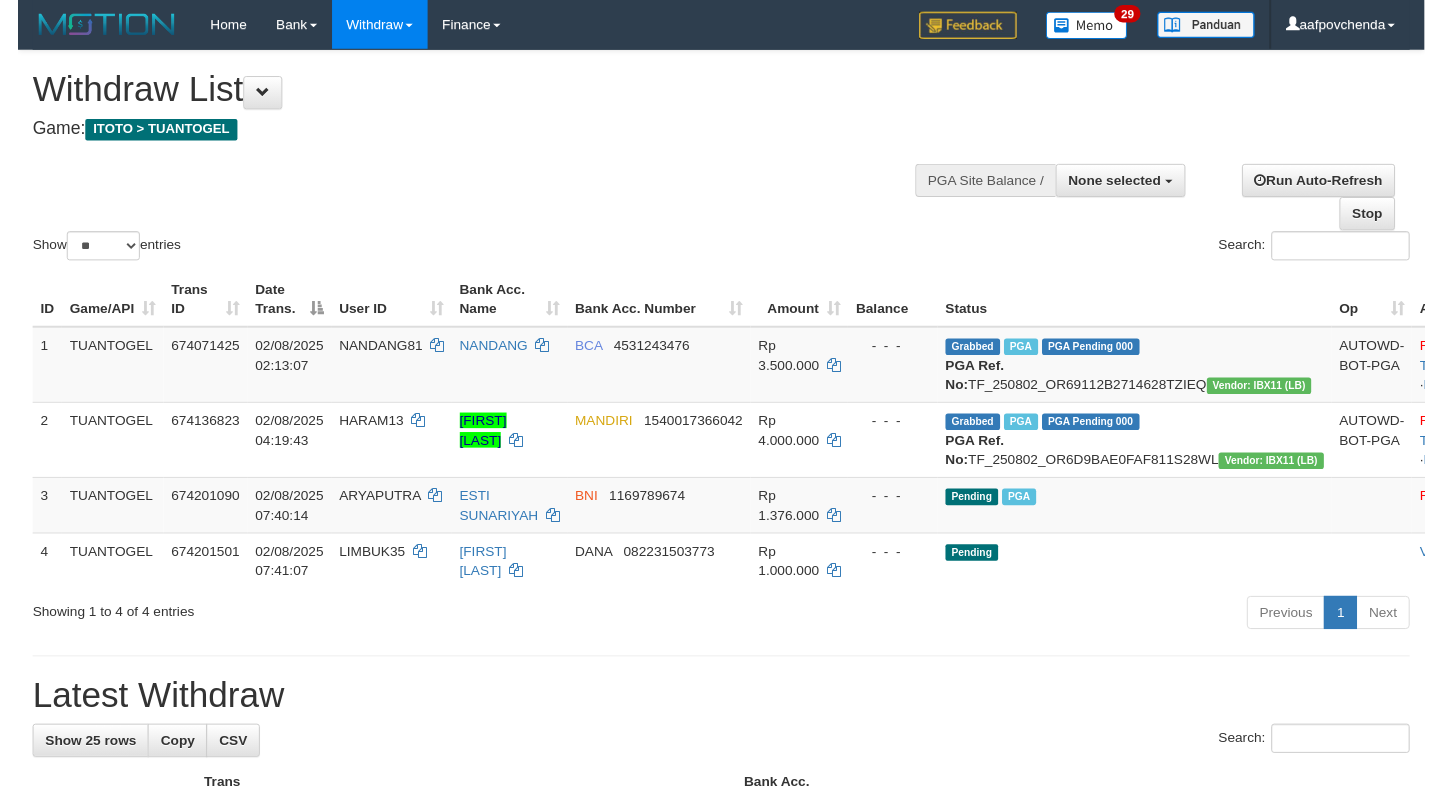 scroll, scrollTop: 0, scrollLeft: 0, axis: both 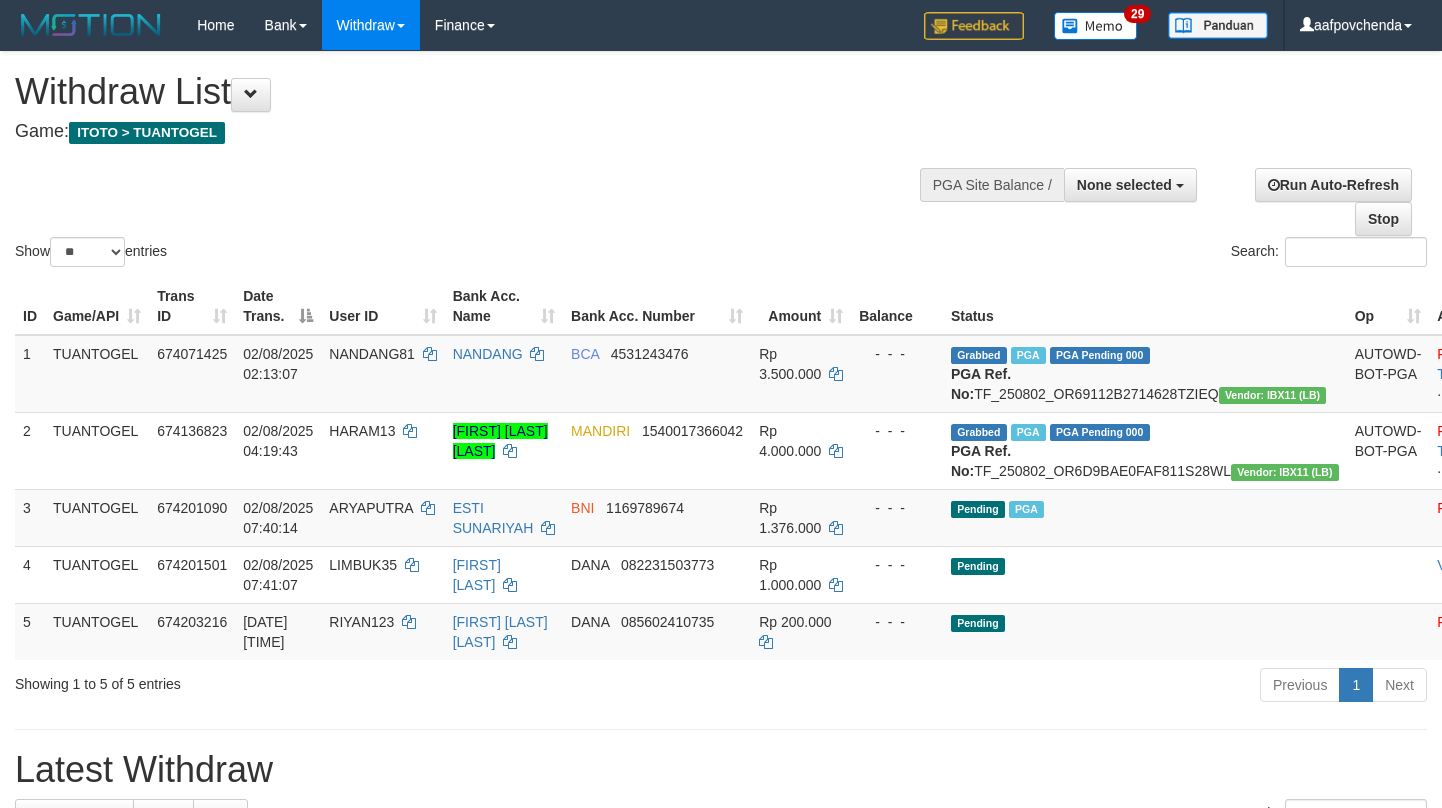 select 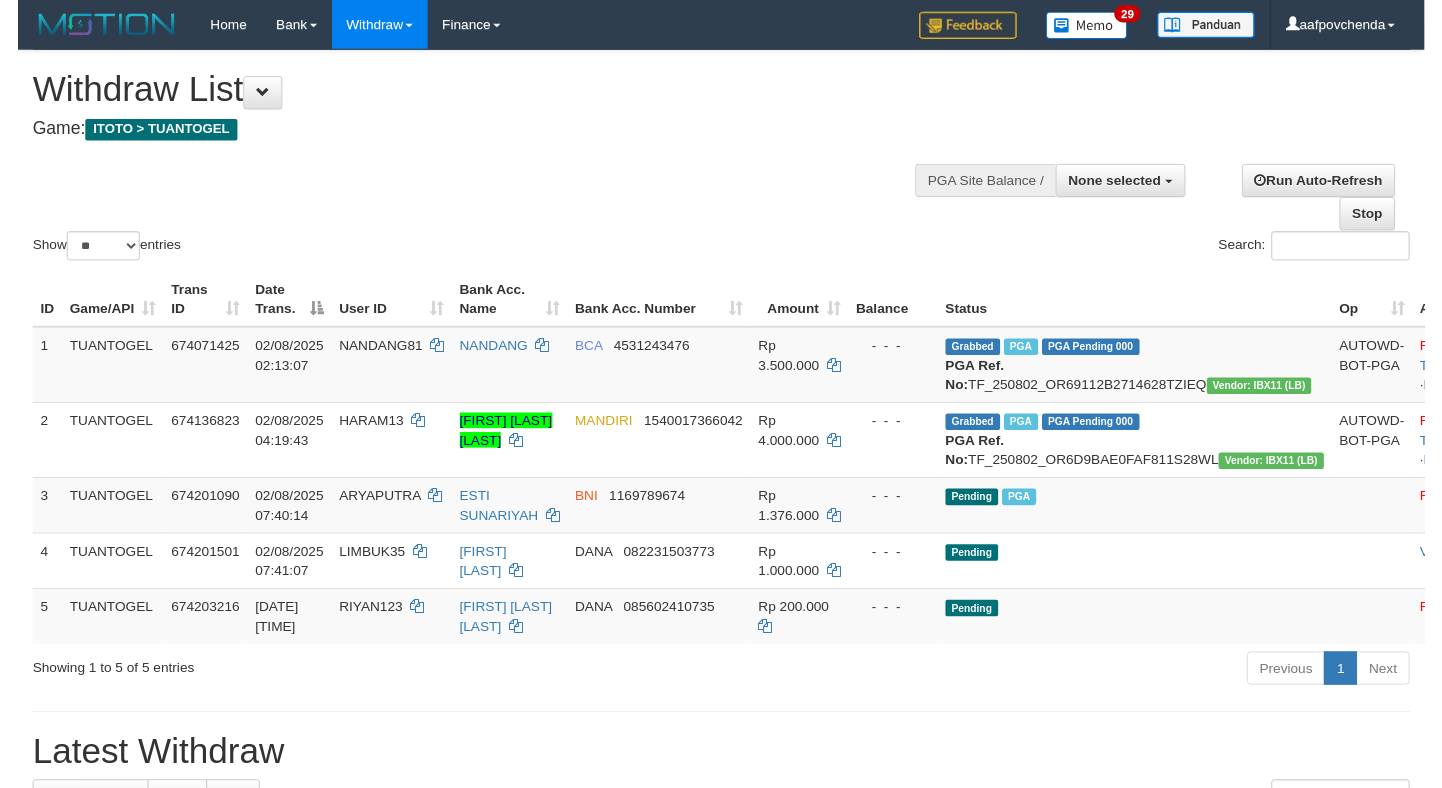 scroll, scrollTop: 0, scrollLeft: 0, axis: both 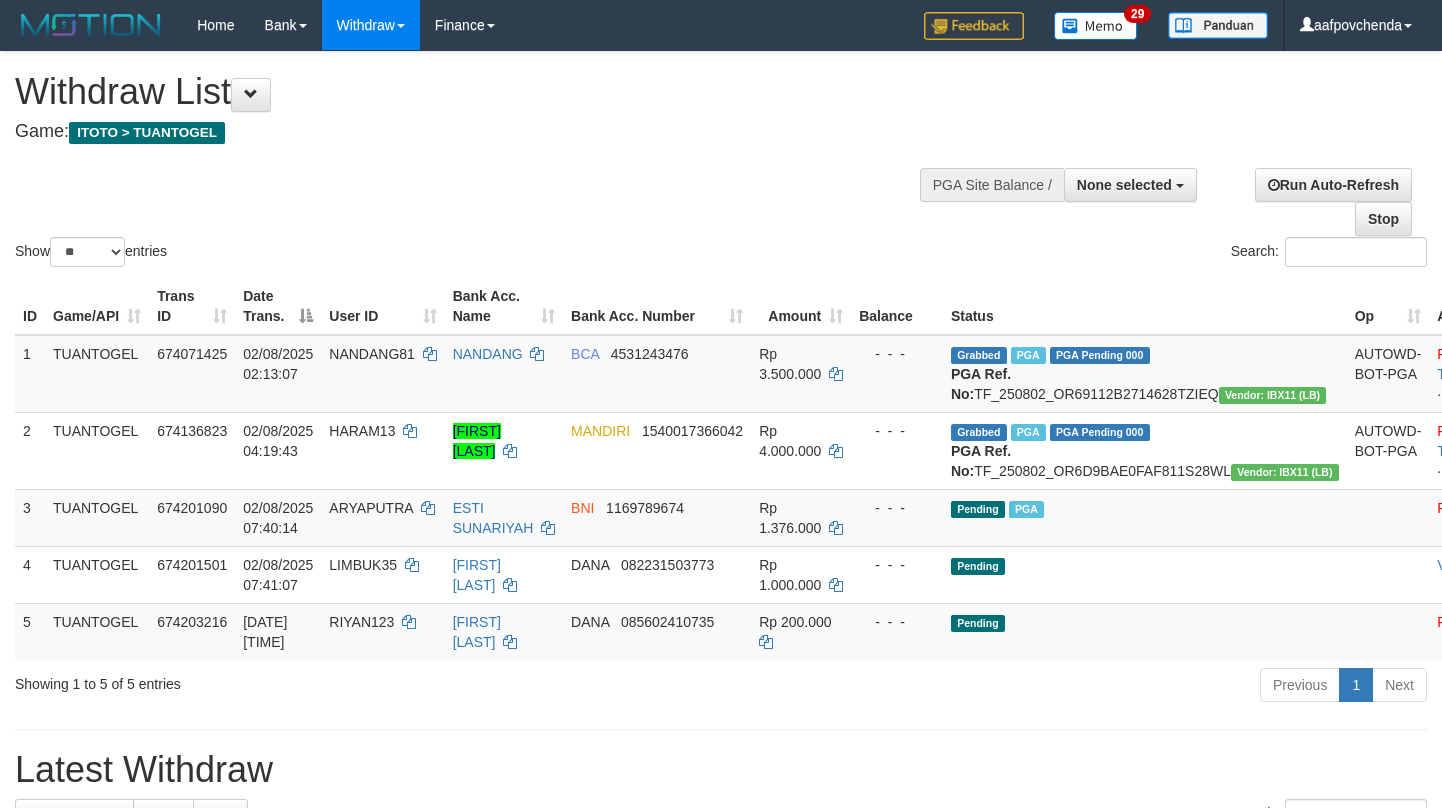 select 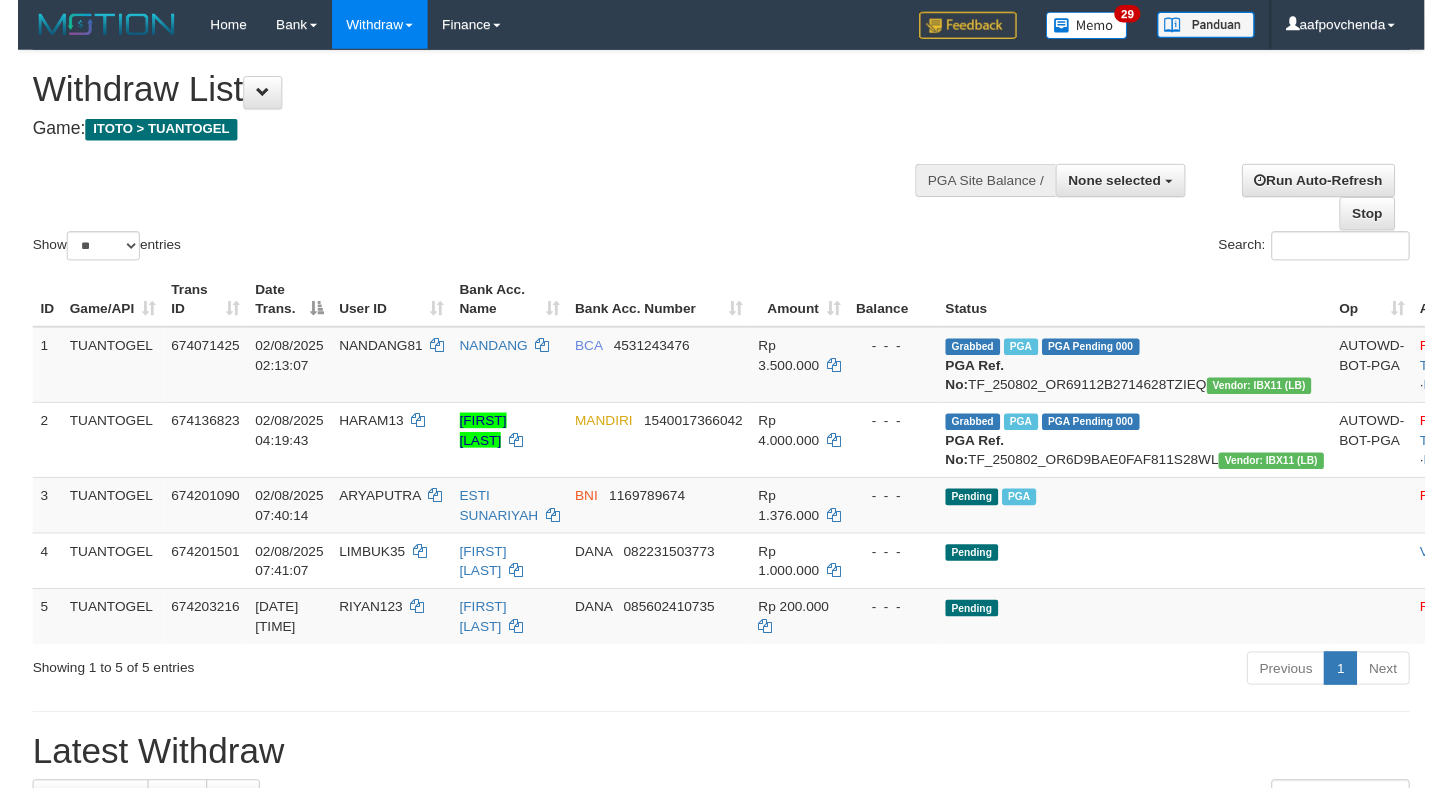 scroll, scrollTop: 0, scrollLeft: 0, axis: both 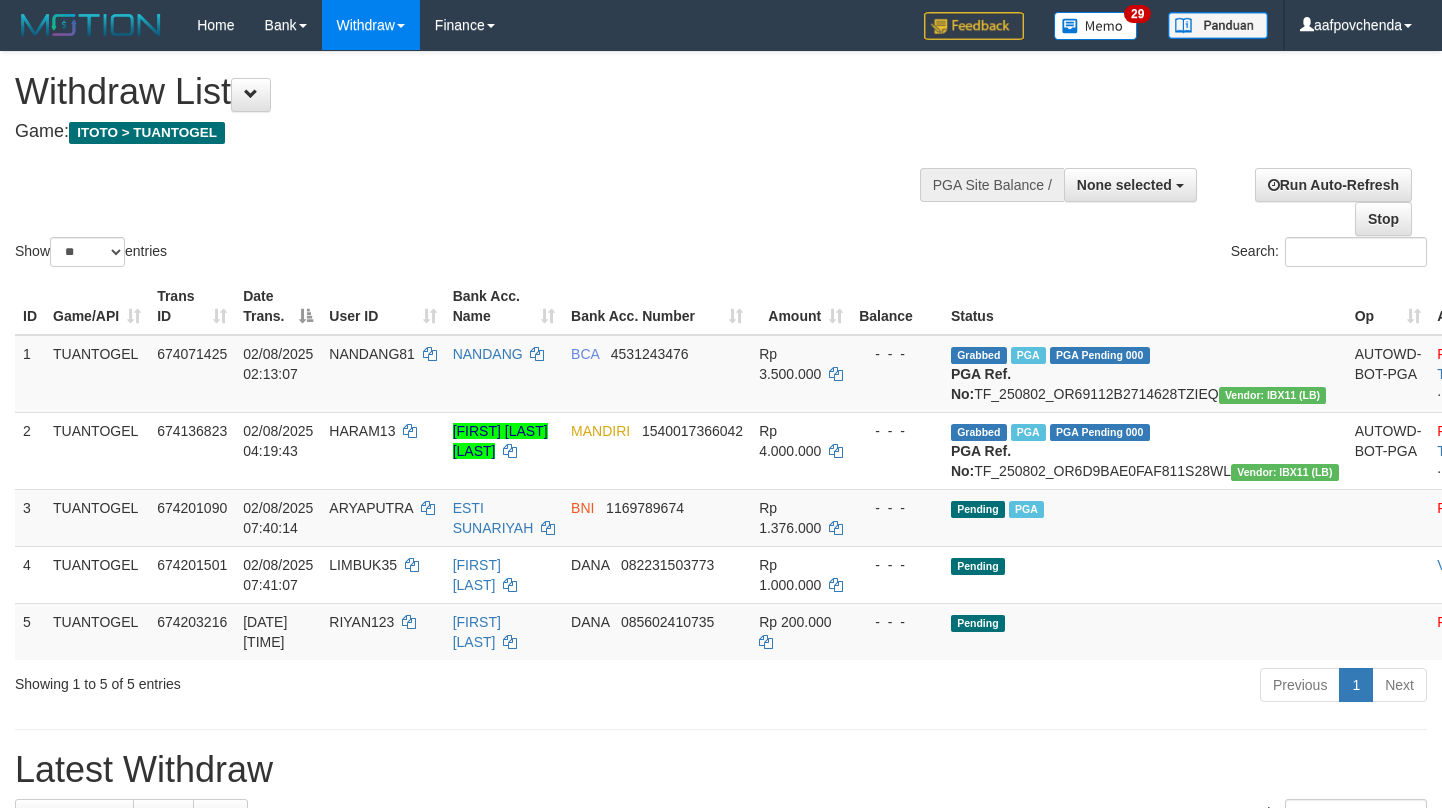 select 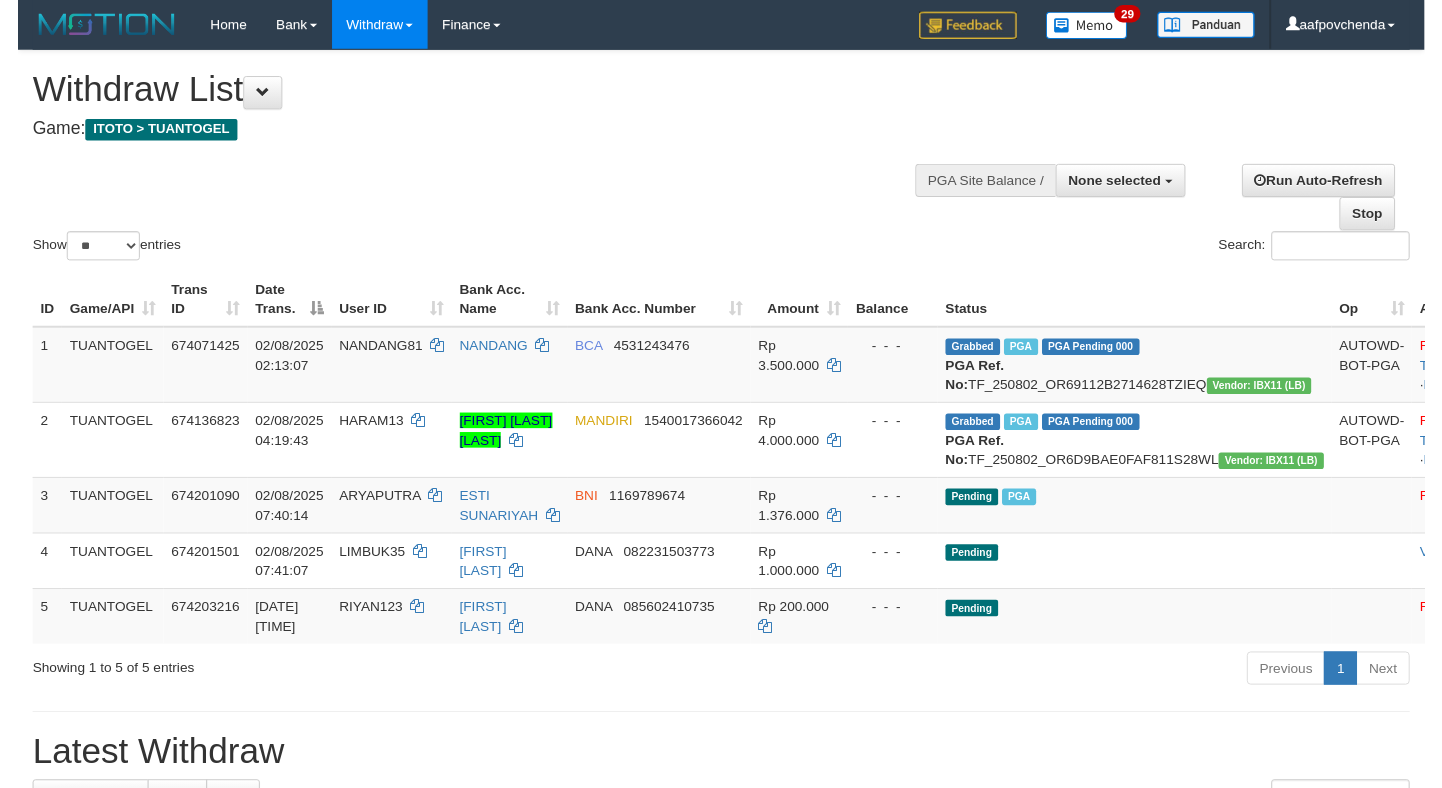 scroll, scrollTop: 0, scrollLeft: 0, axis: both 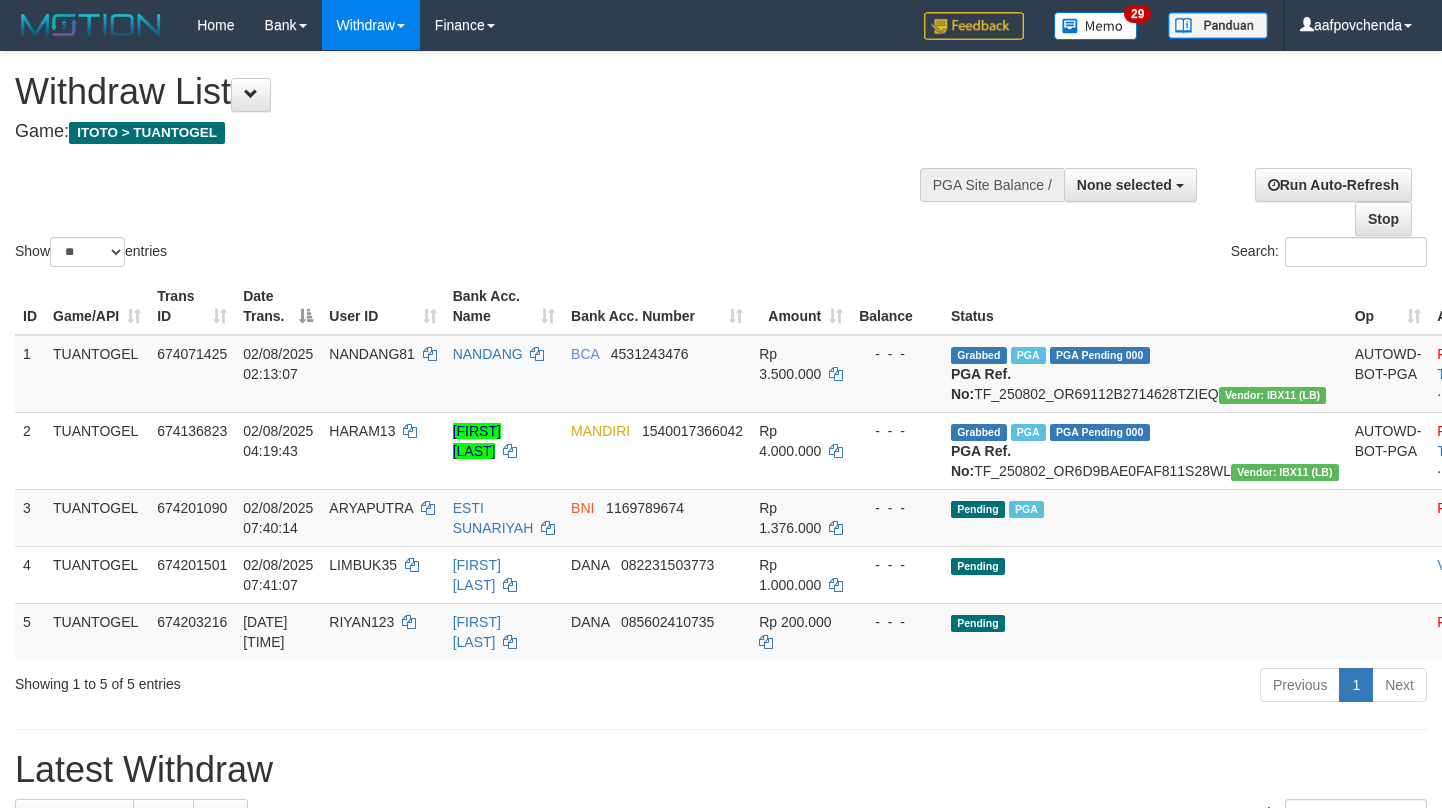 select 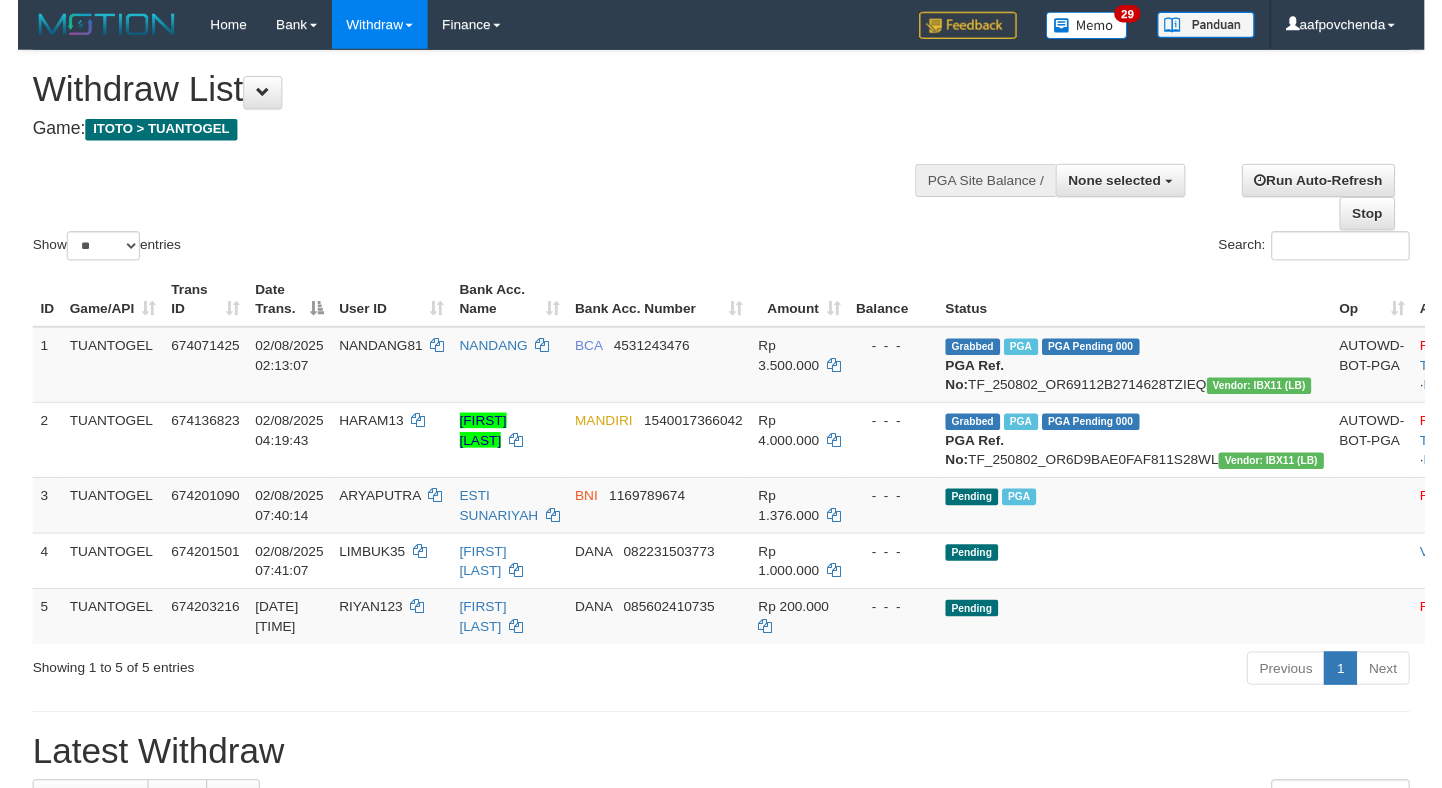 scroll, scrollTop: 0, scrollLeft: 0, axis: both 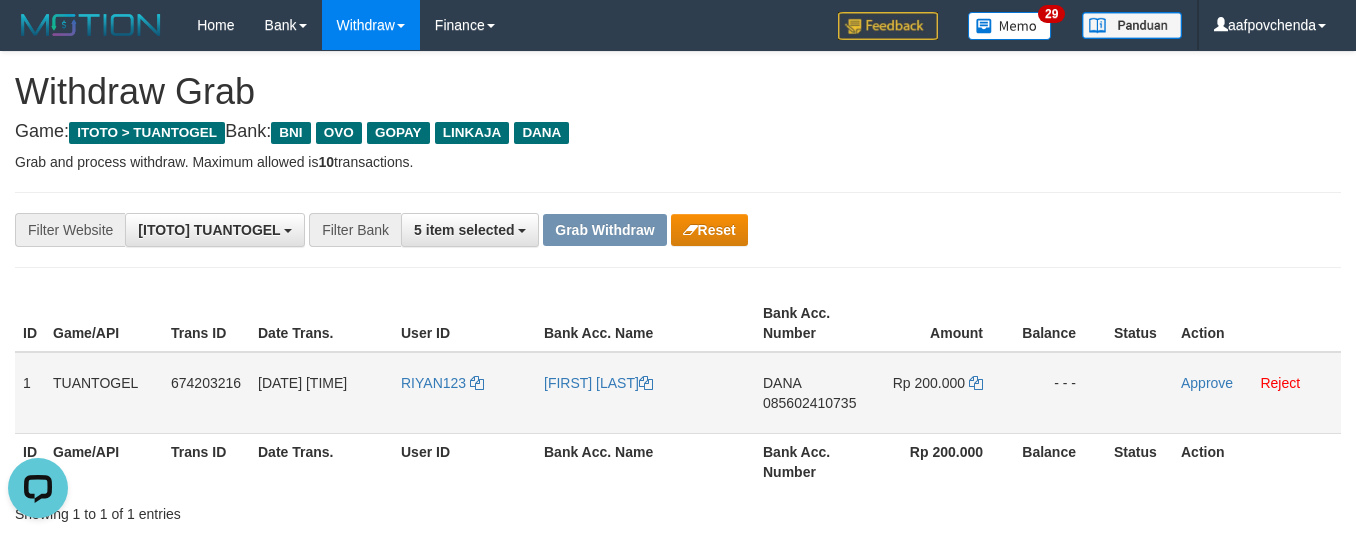 click on "085602410735" at bounding box center (809, 403) 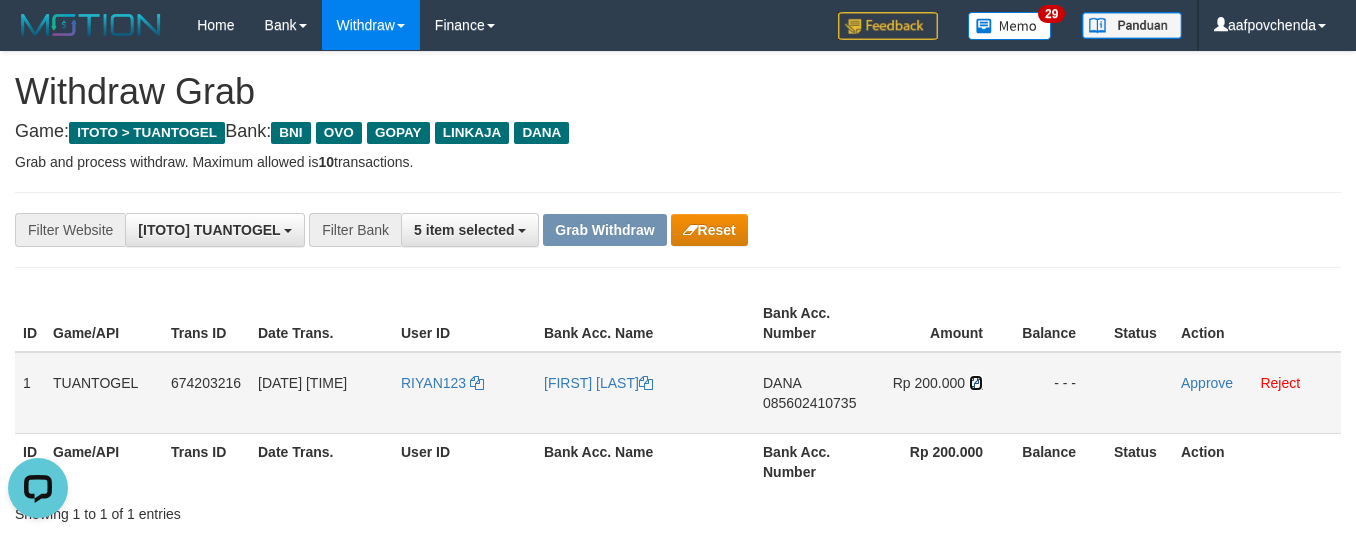 click at bounding box center [976, 383] 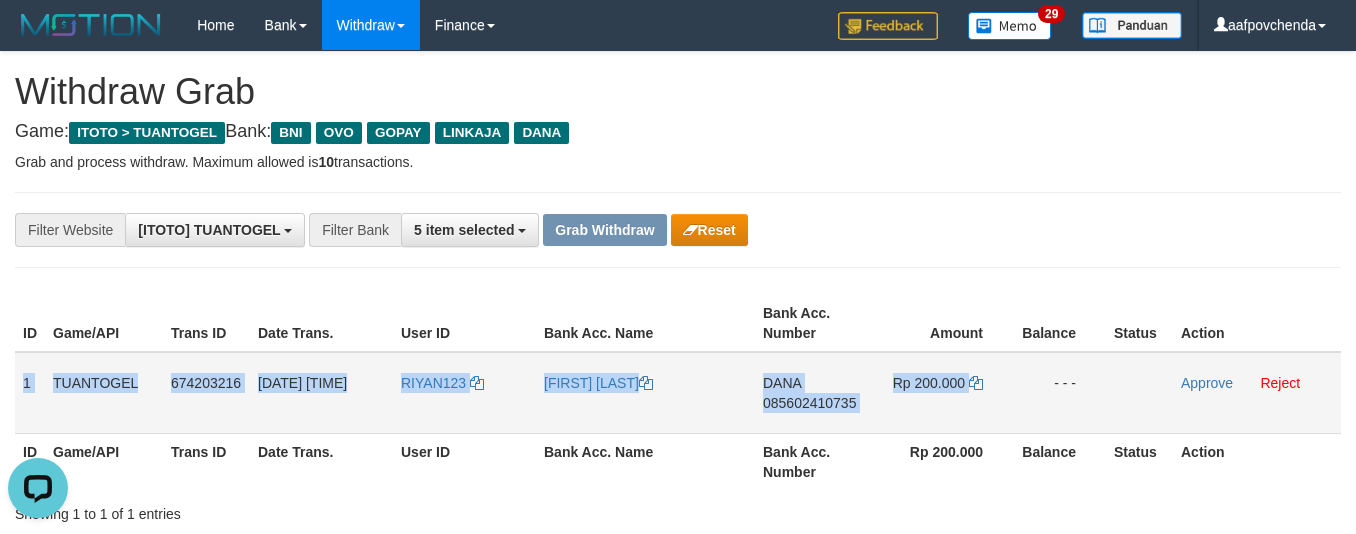 drag, startPoint x: 56, startPoint y: 372, endPoint x: 1029, endPoint y: 384, distance: 973.074 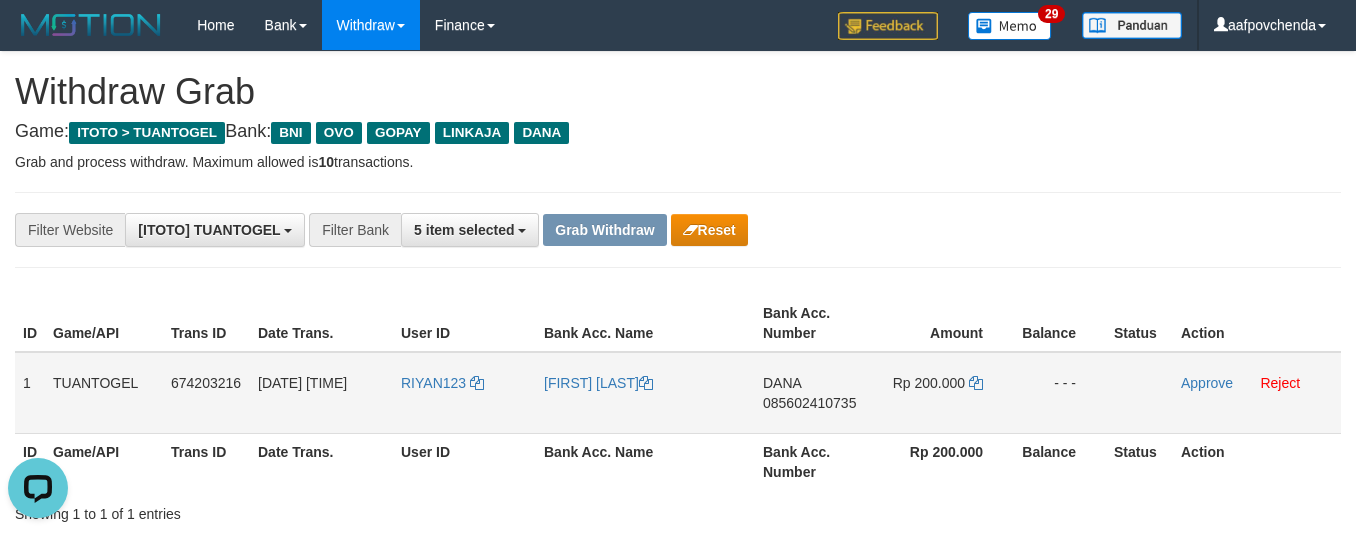 click at bounding box center [1139, 393] 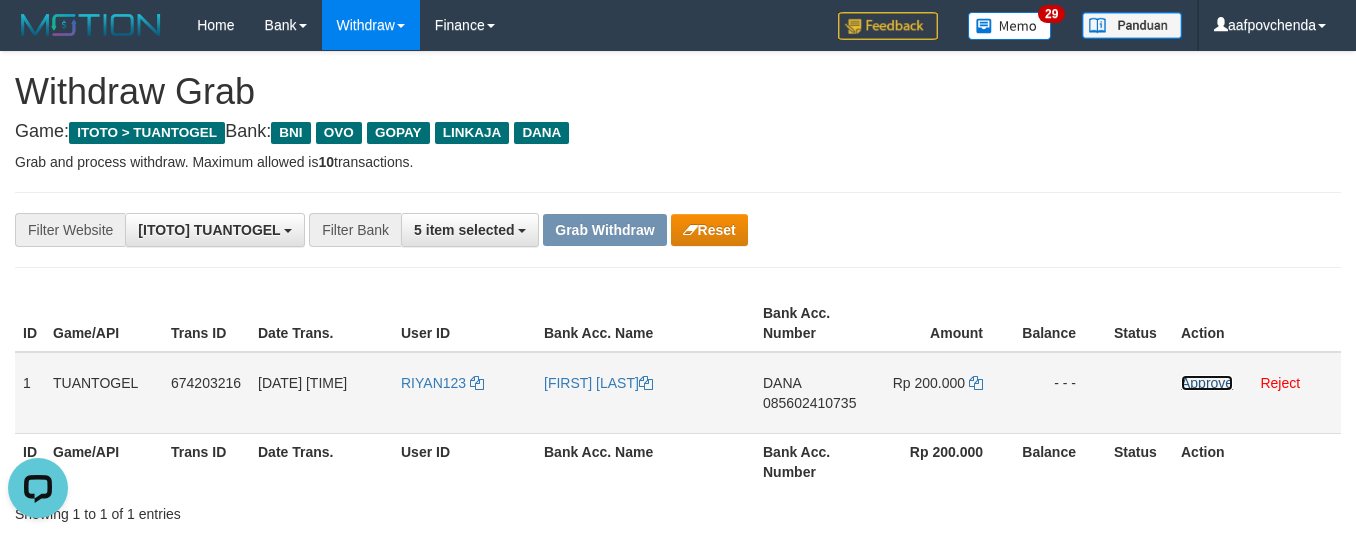 click on "Approve" at bounding box center (1207, 383) 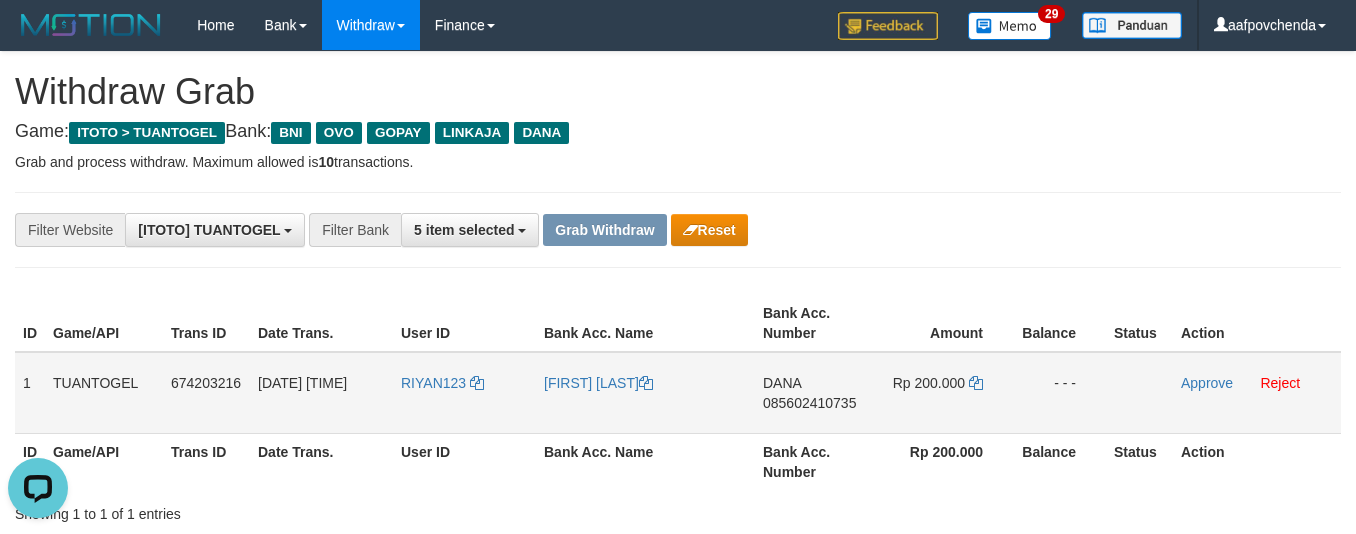 click on "085602410735" at bounding box center (809, 403) 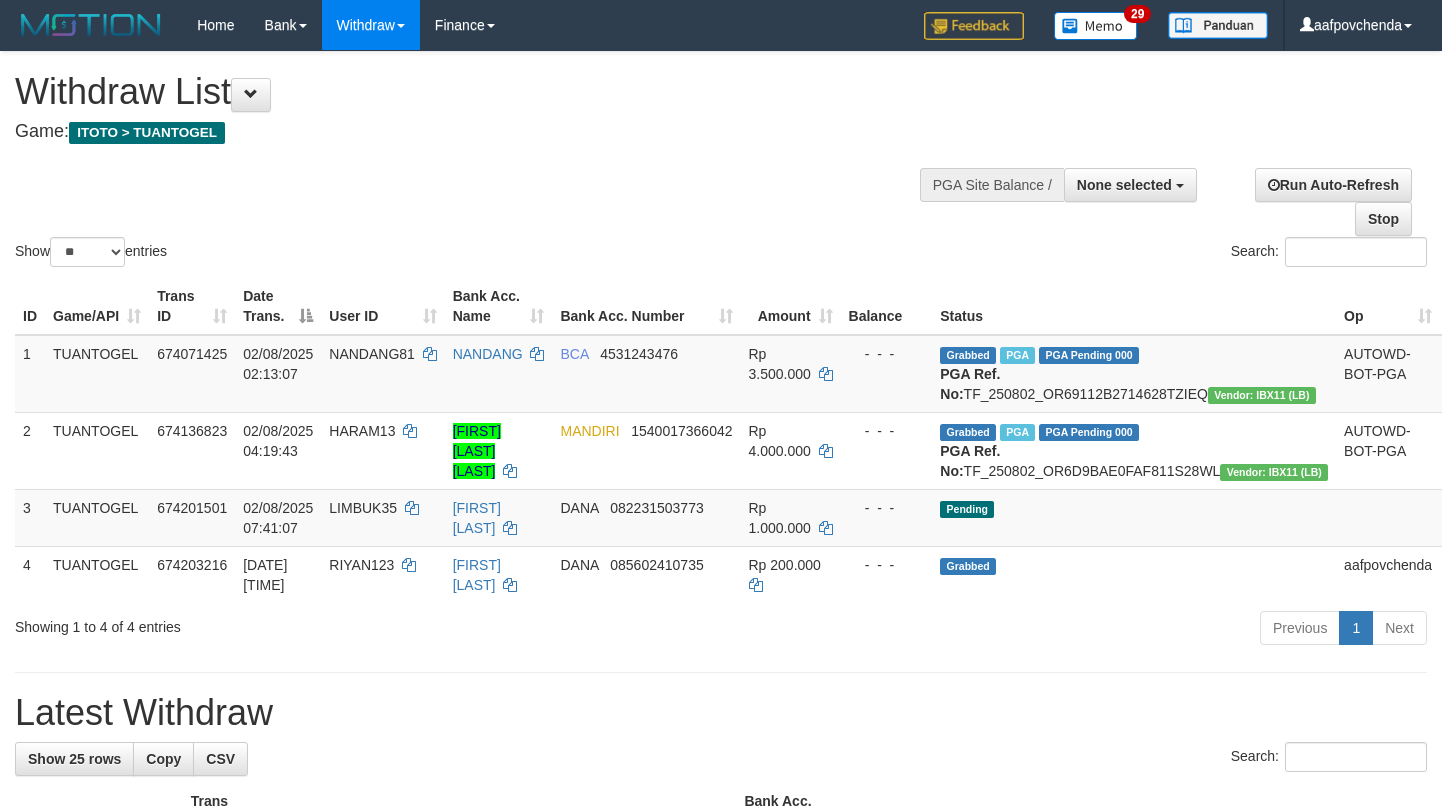 select 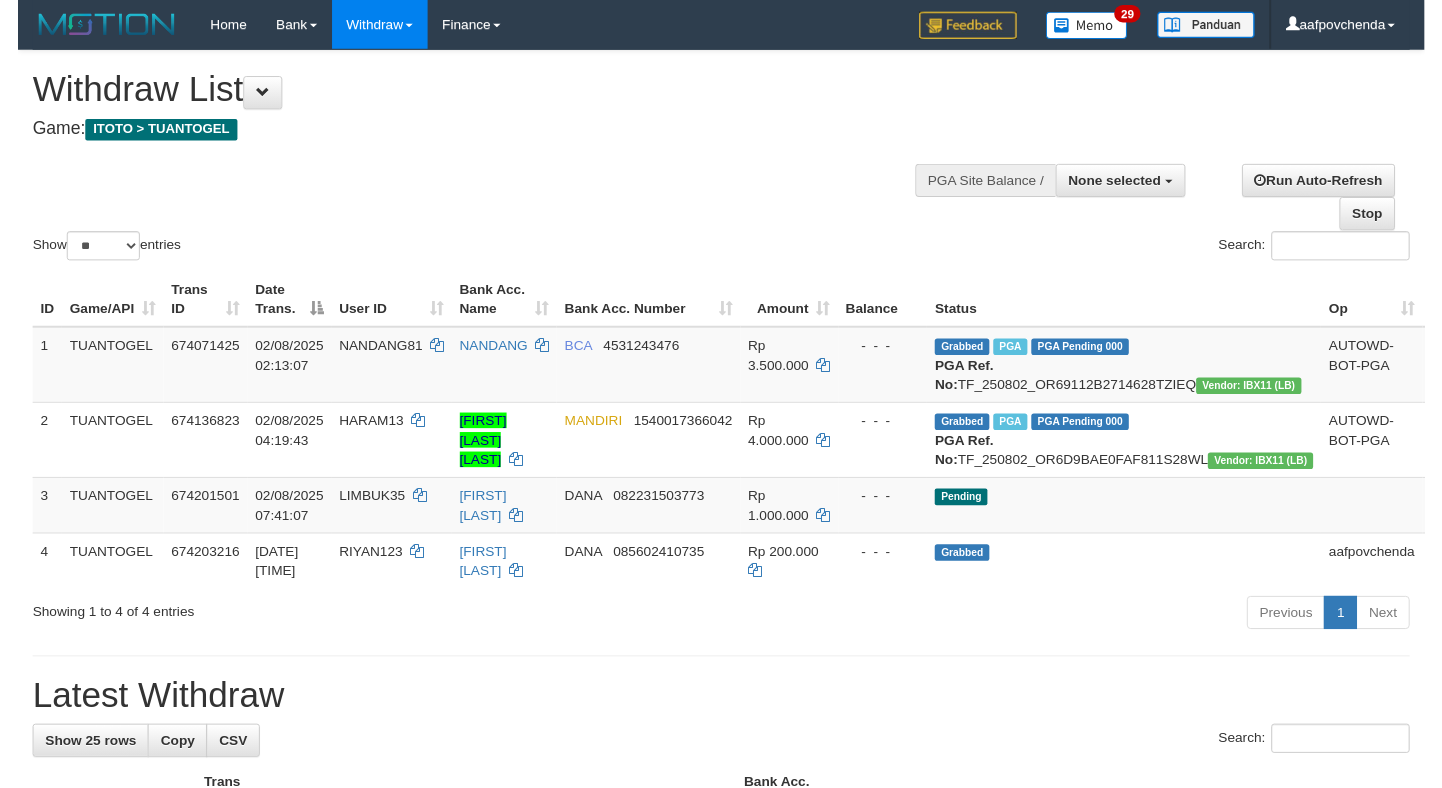 scroll, scrollTop: 0, scrollLeft: 0, axis: both 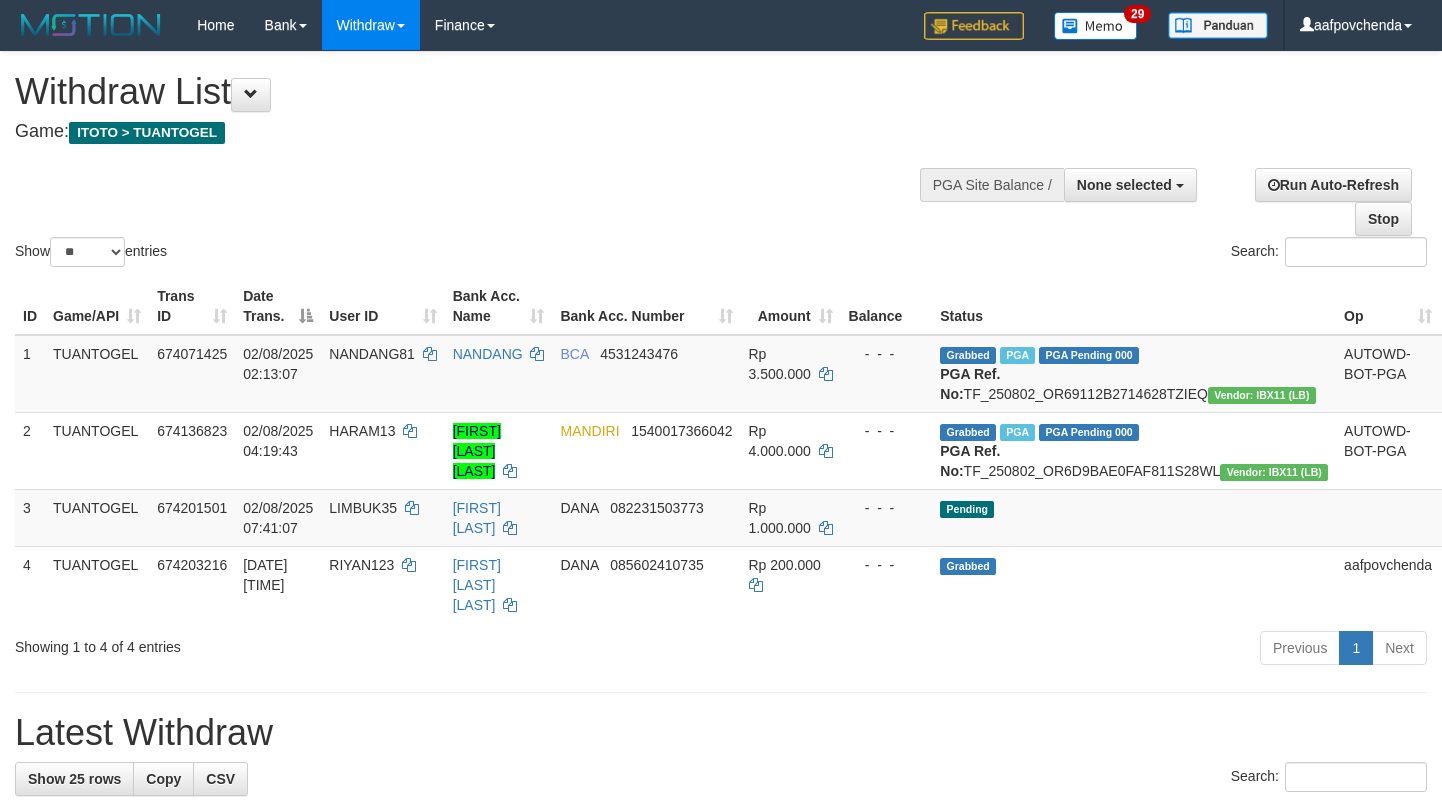 select 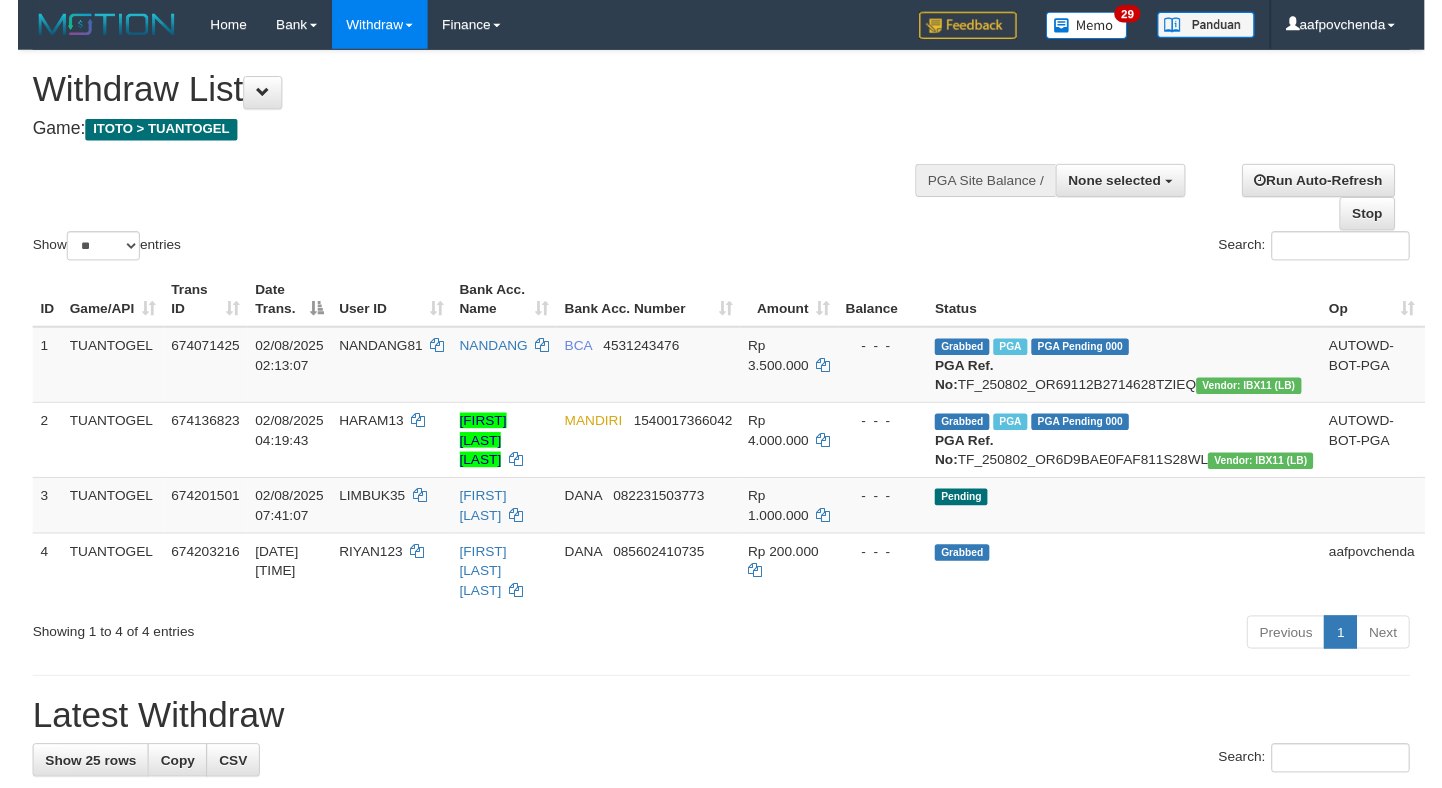 scroll, scrollTop: 0, scrollLeft: 0, axis: both 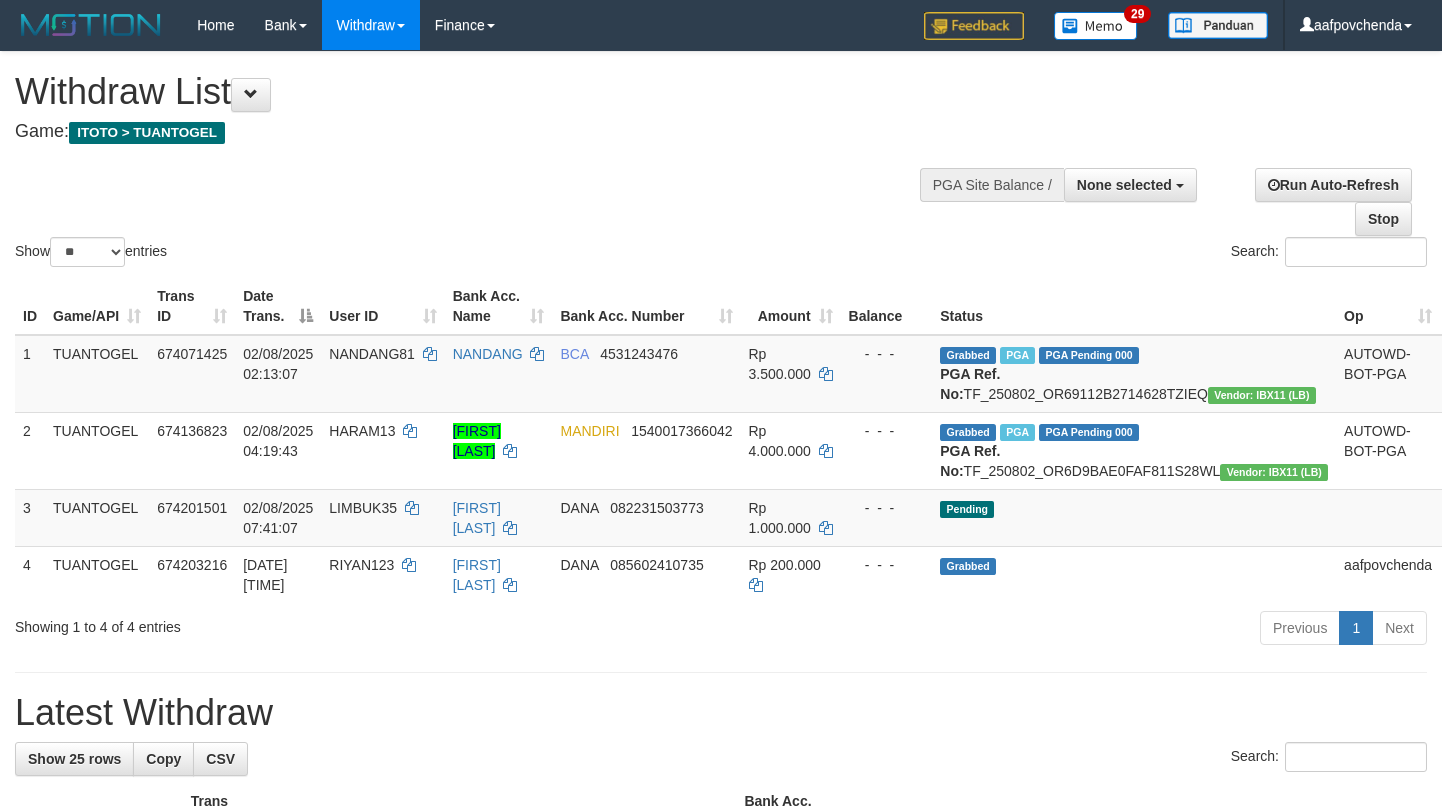 select 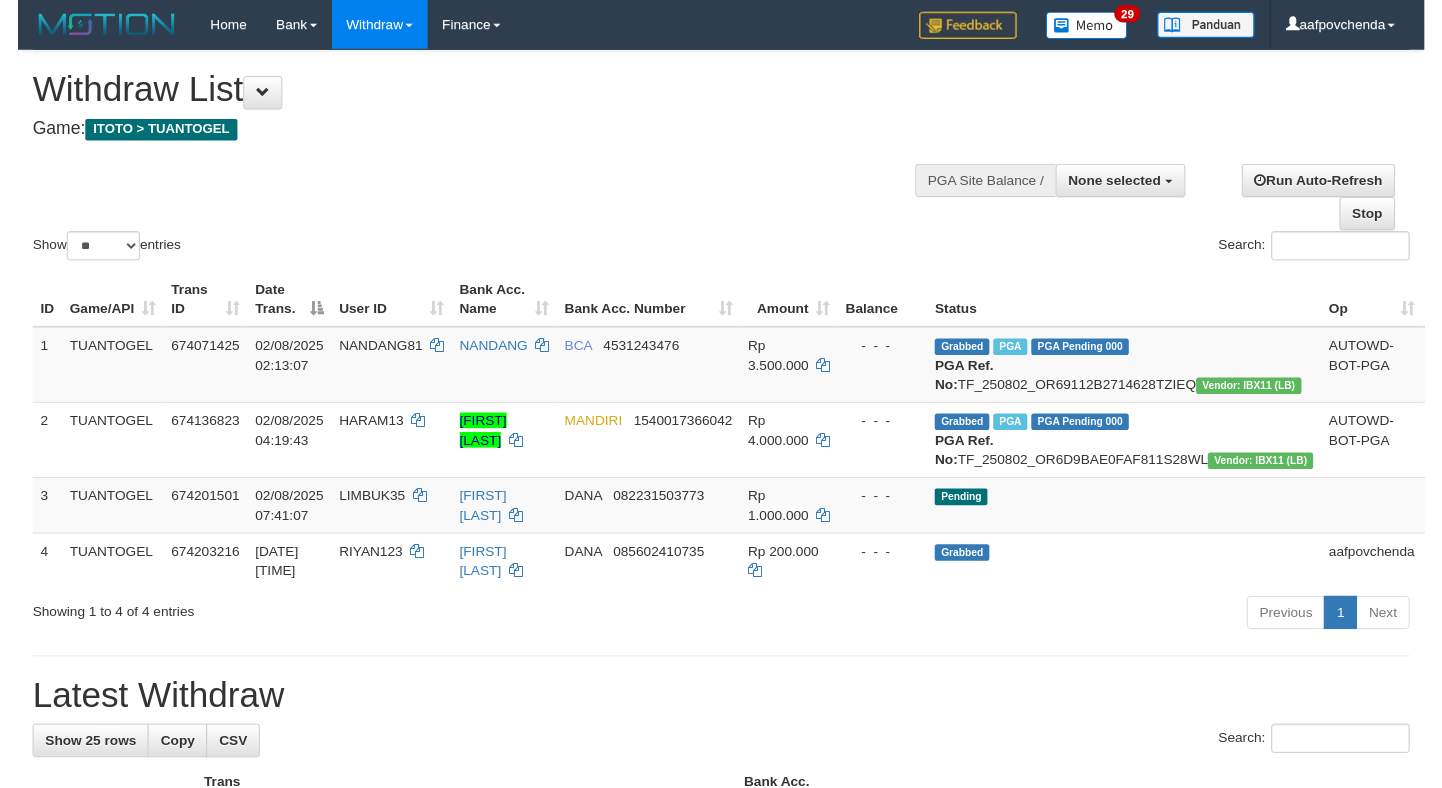scroll, scrollTop: 0, scrollLeft: 0, axis: both 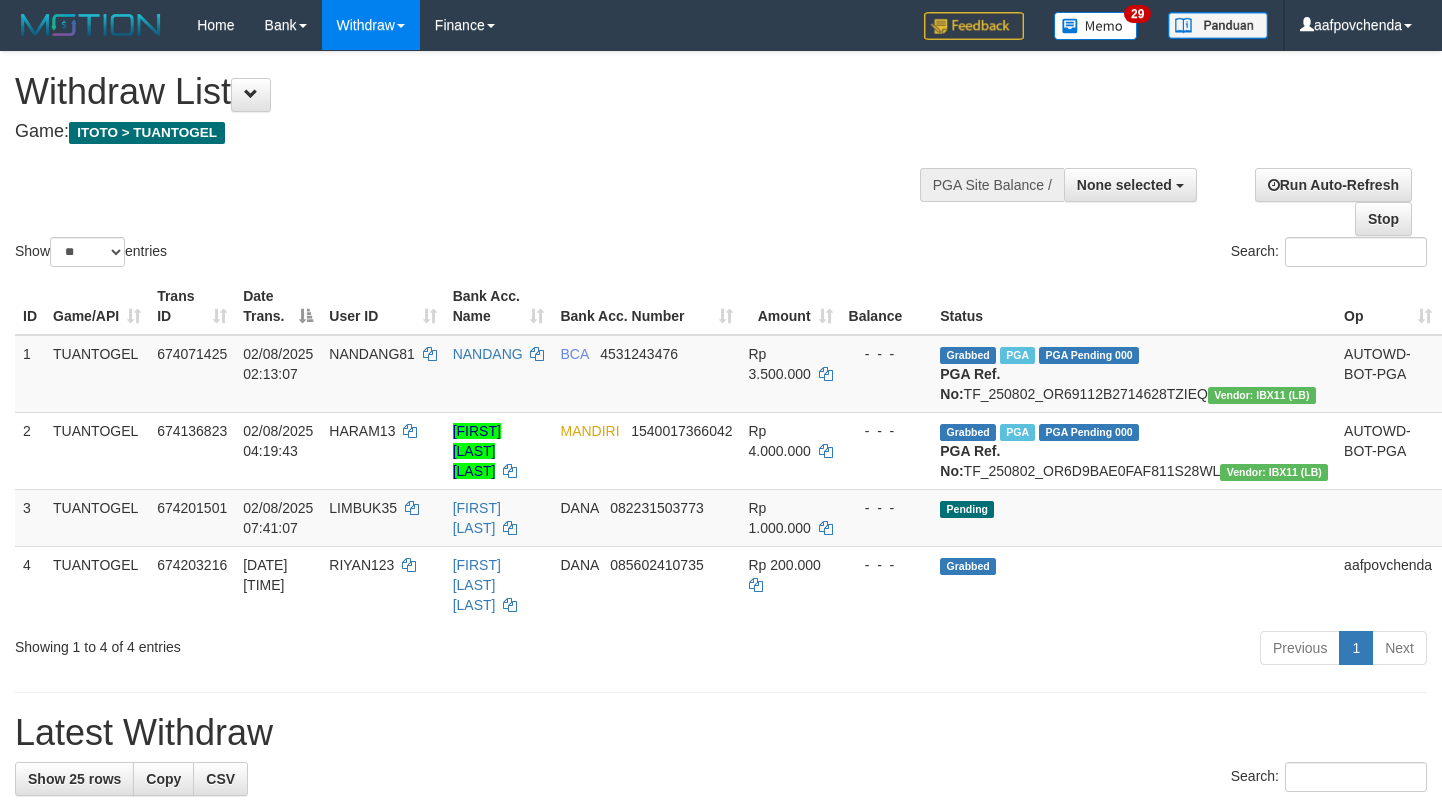 select 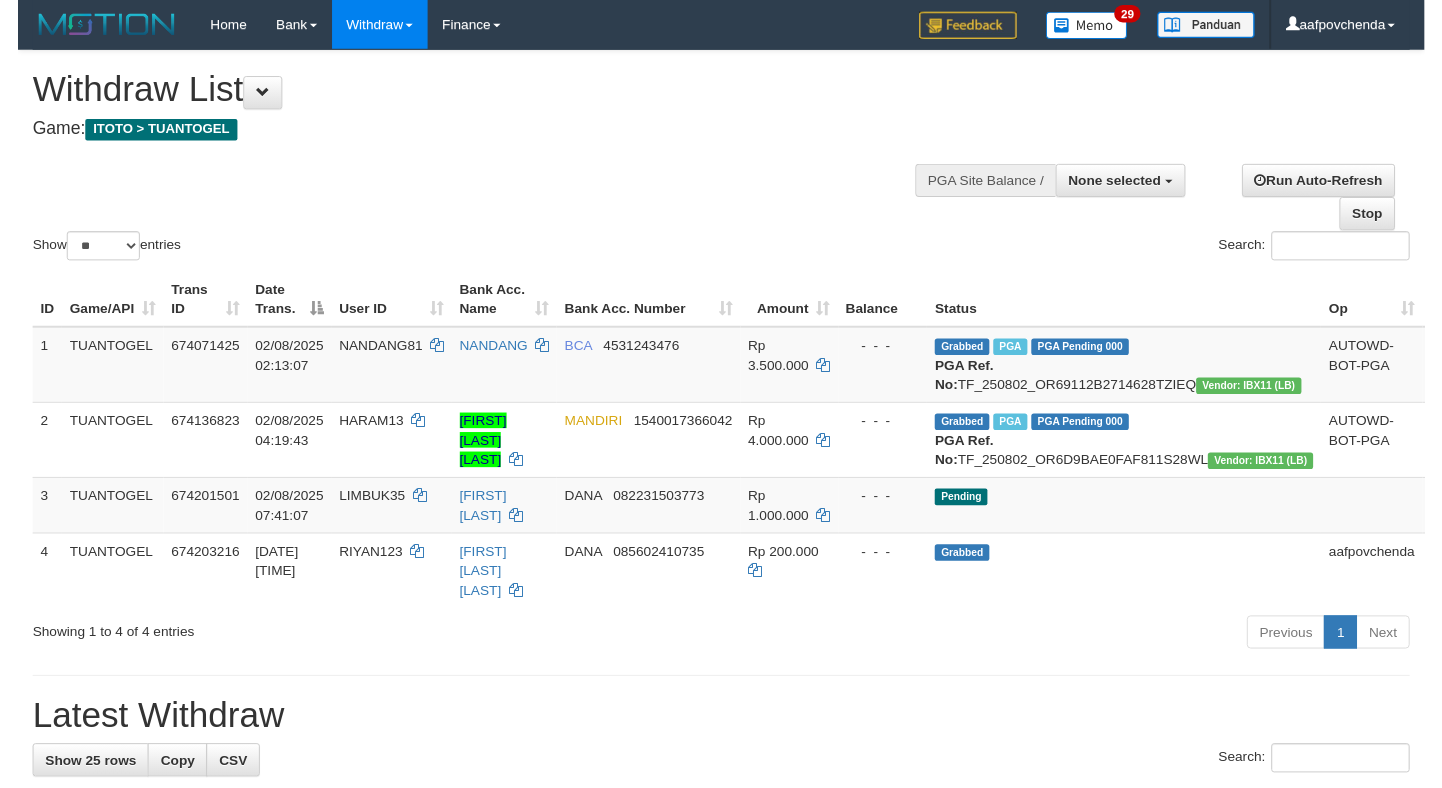 scroll, scrollTop: 0, scrollLeft: 0, axis: both 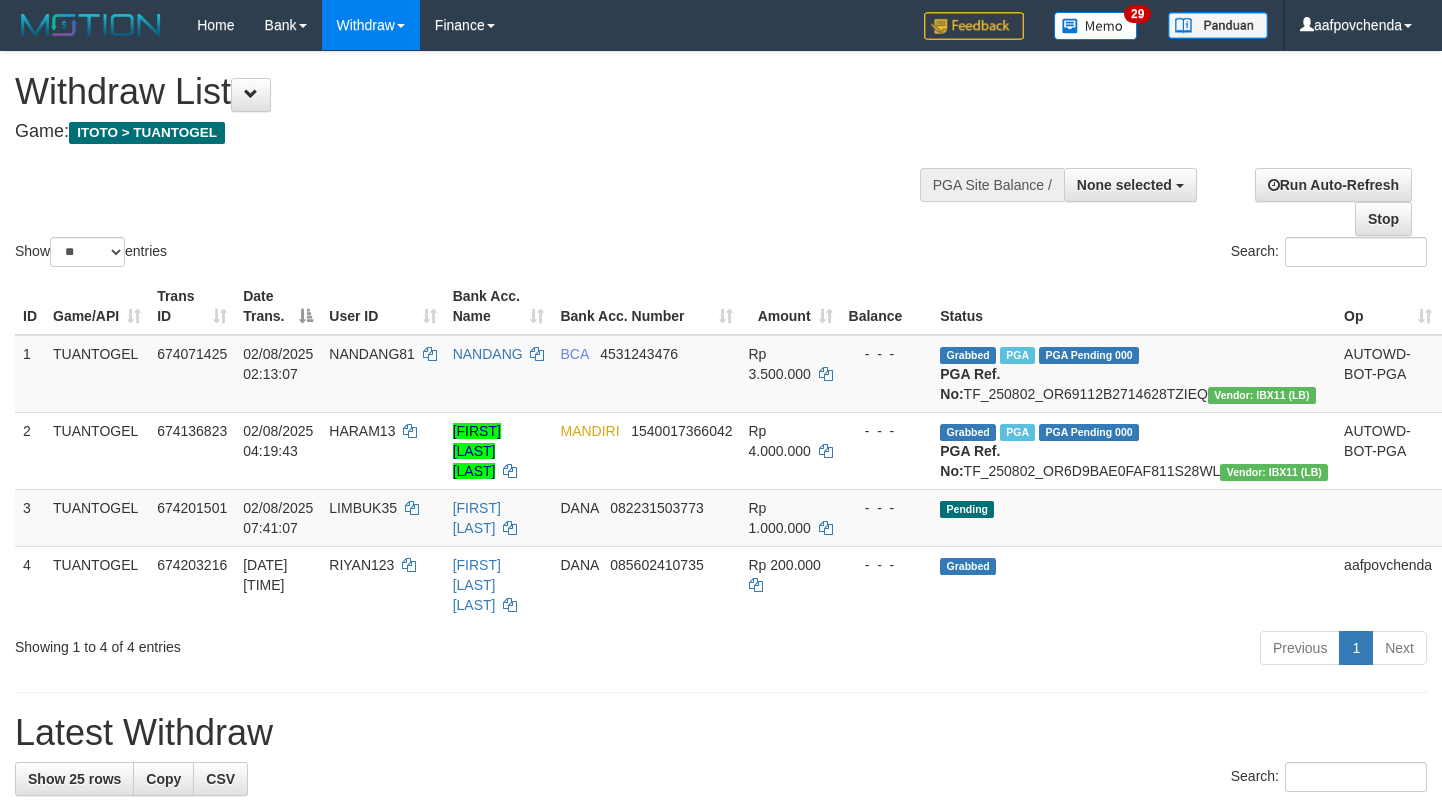 select 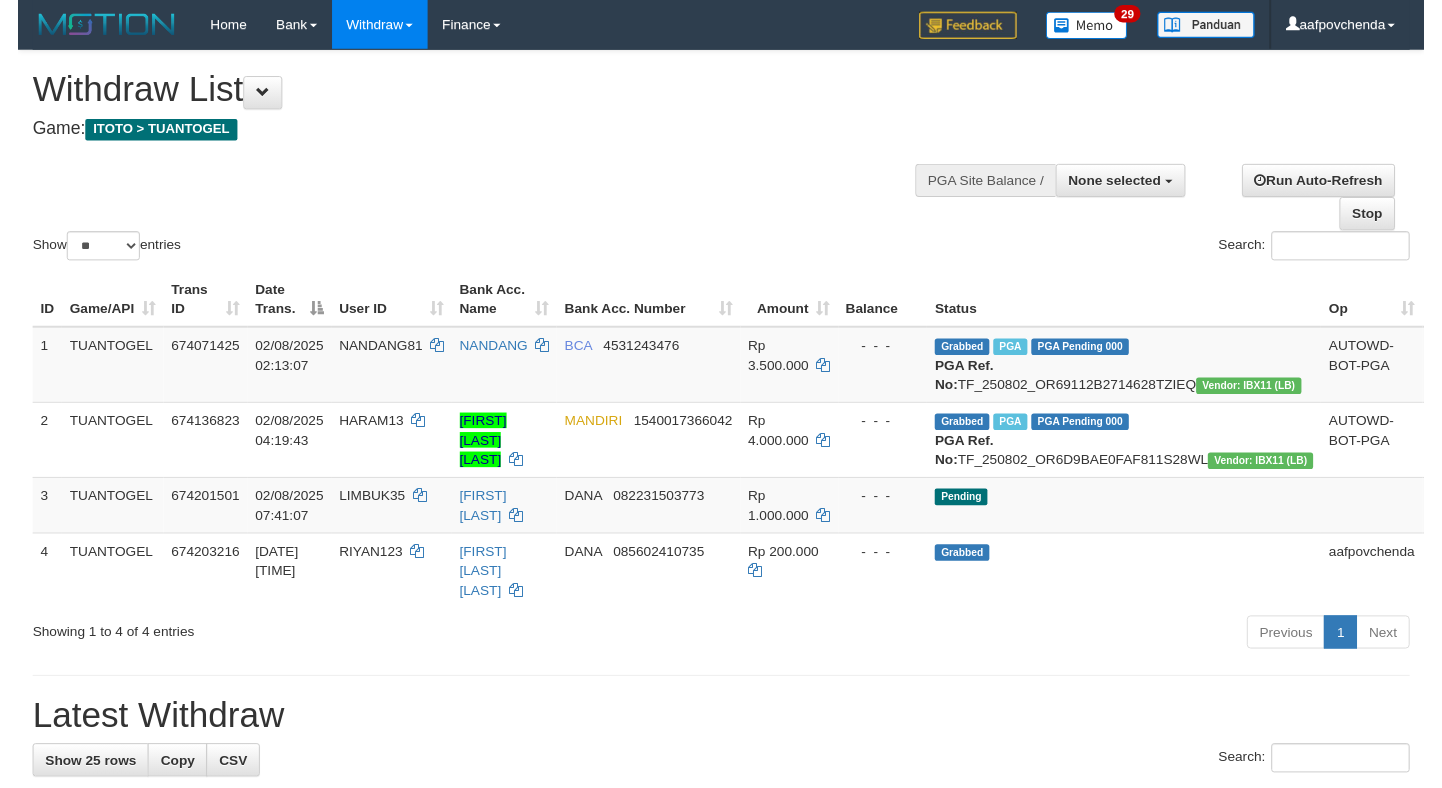 scroll, scrollTop: 0, scrollLeft: 0, axis: both 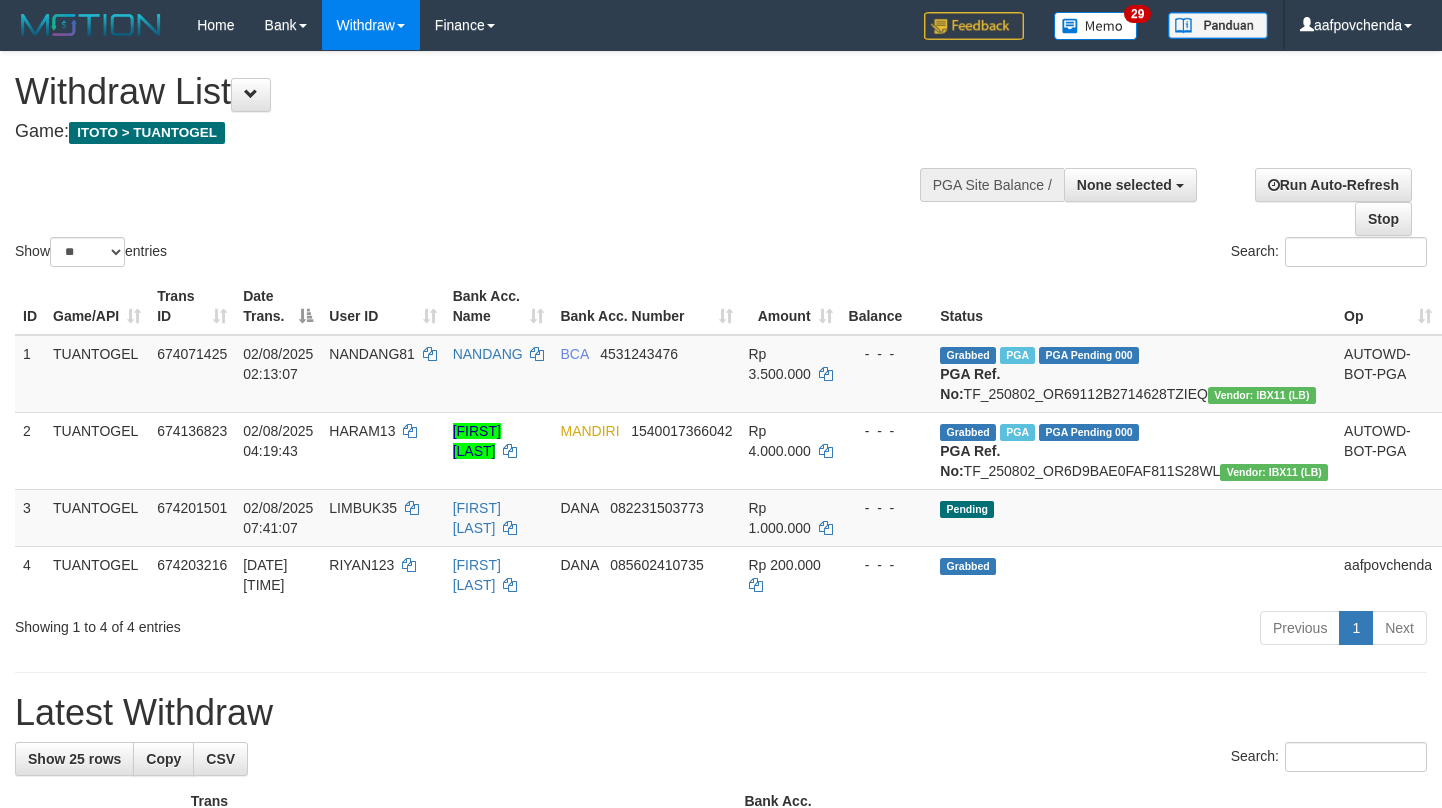 select 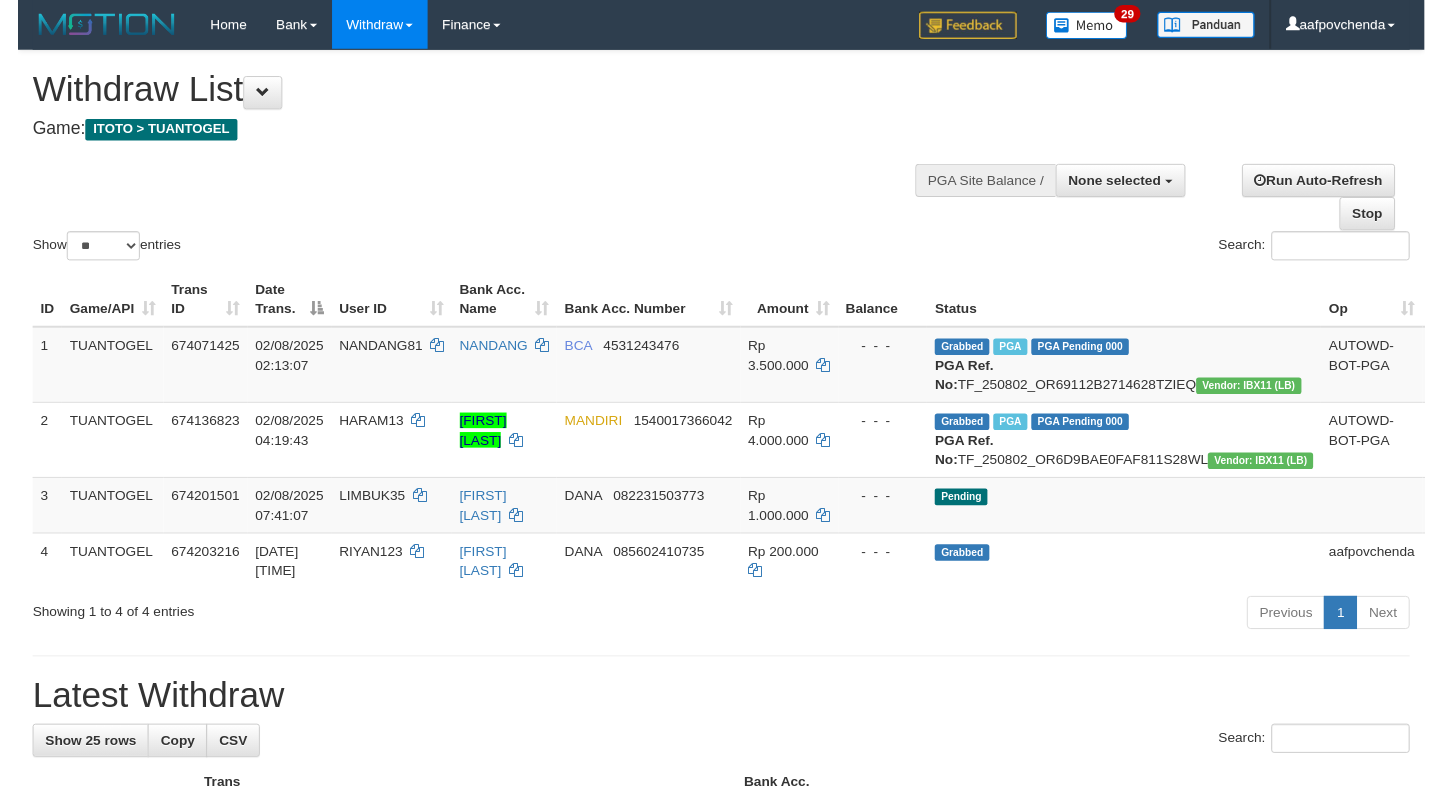 scroll, scrollTop: 0, scrollLeft: 0, axis: both 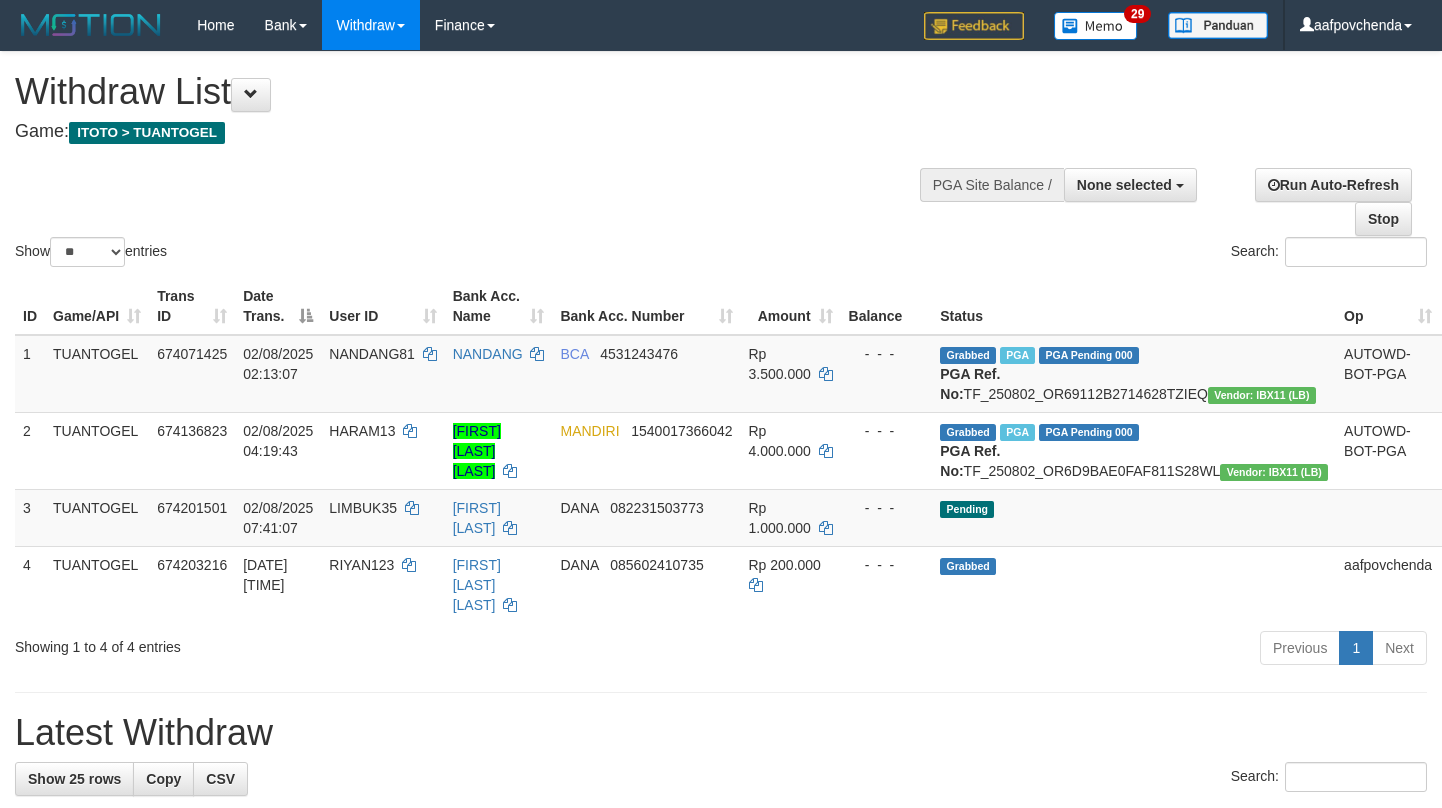 select 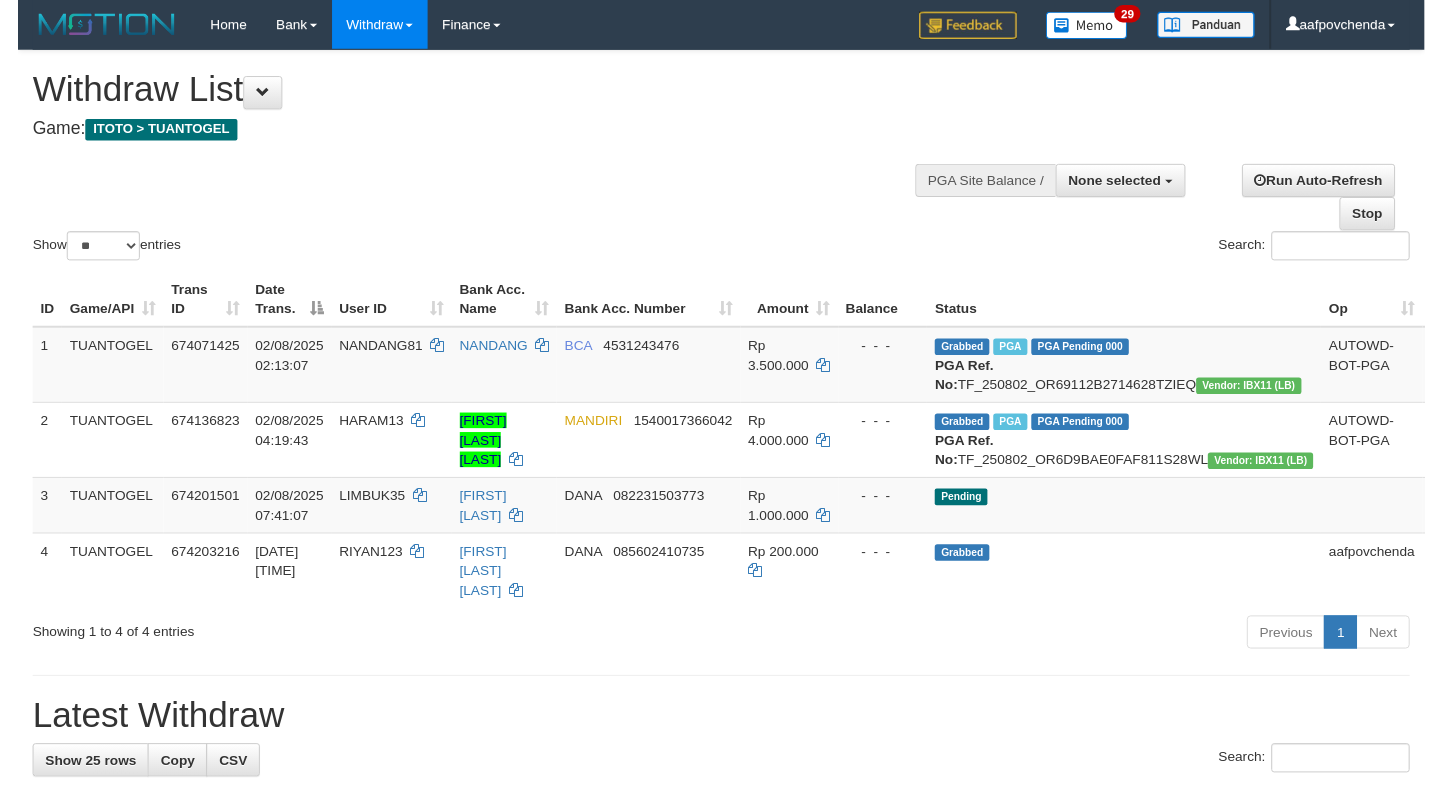 scroll, scrollTop: 0, scrollLeft: 0, axis: both 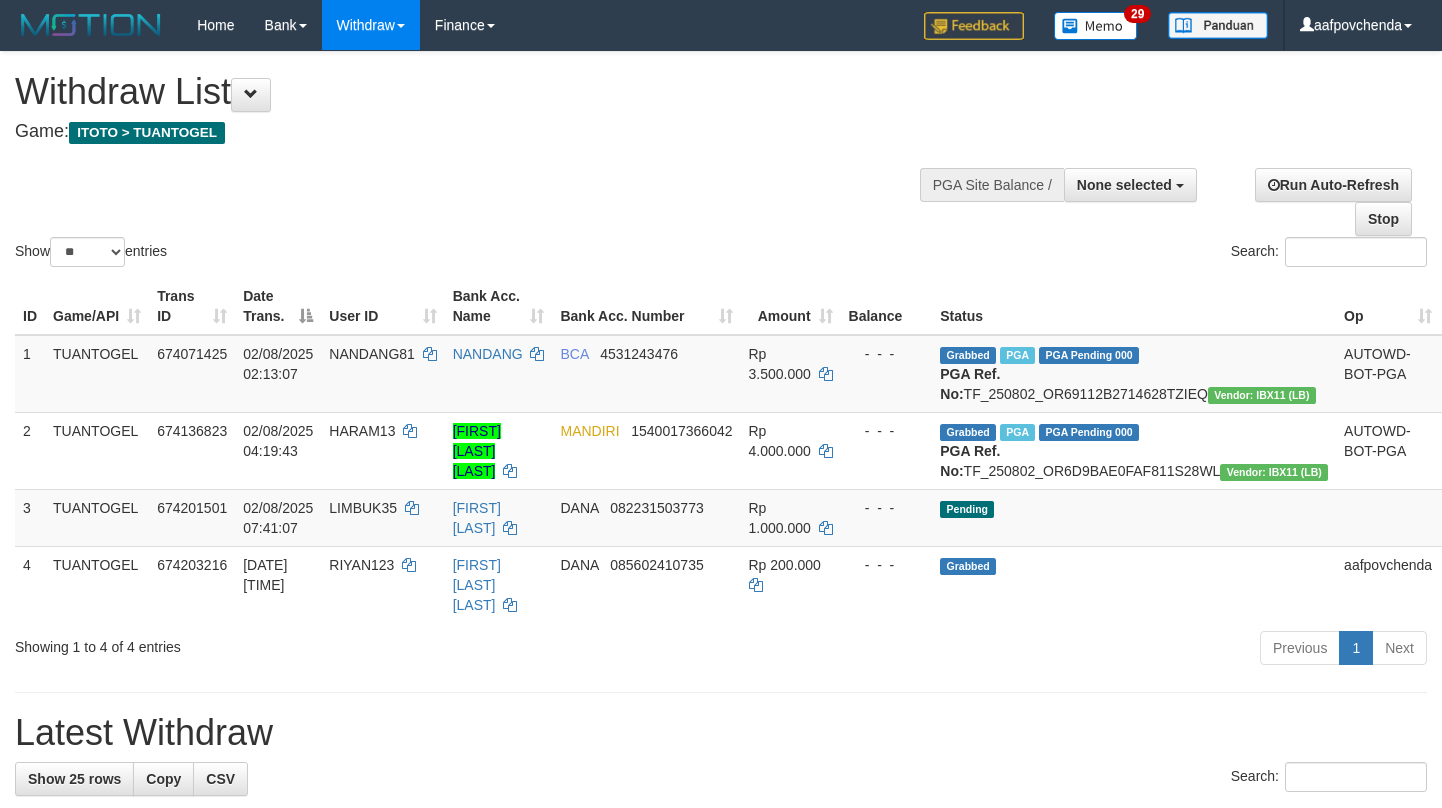 select 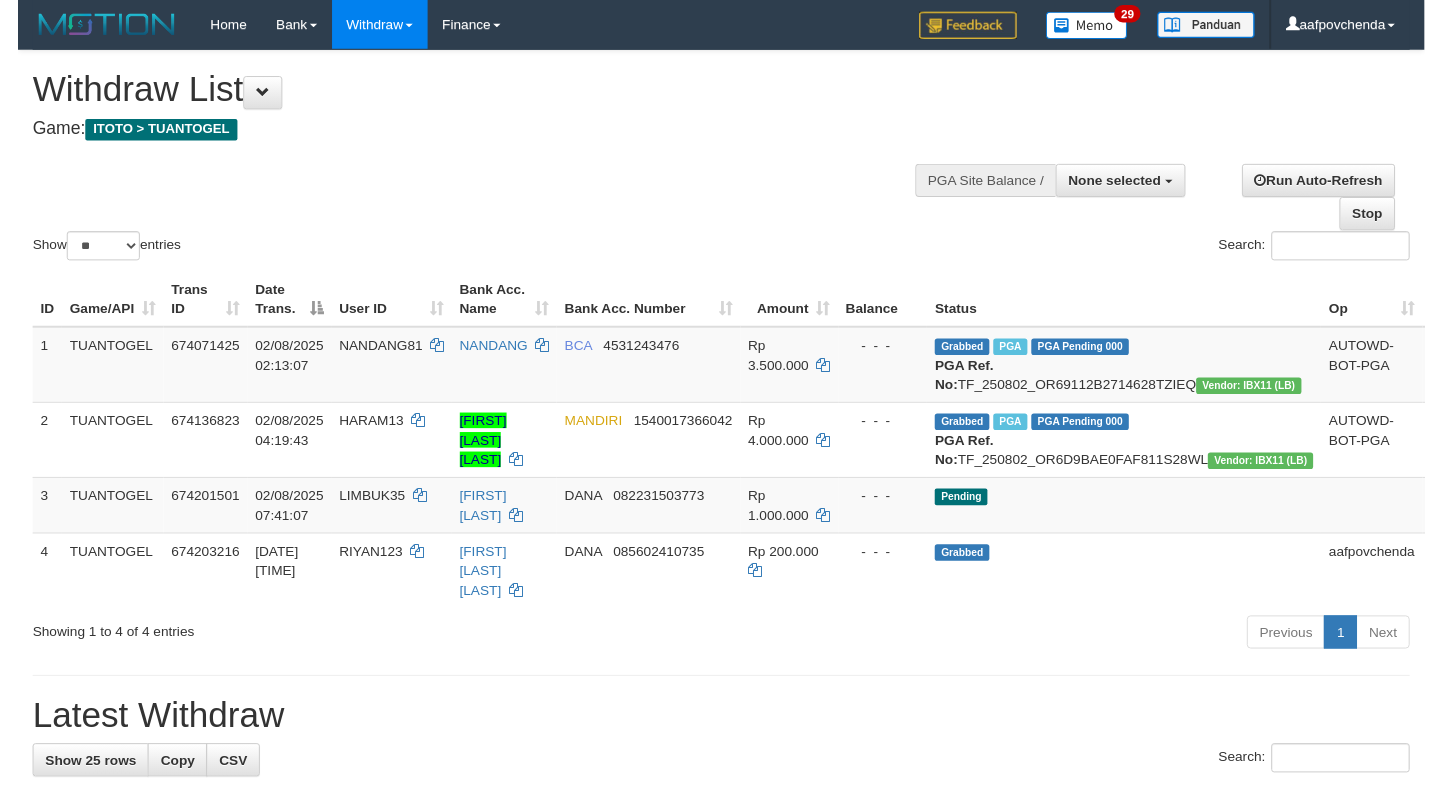 scroll, scrollTop: 0, scrollLeft: 0, axis: both 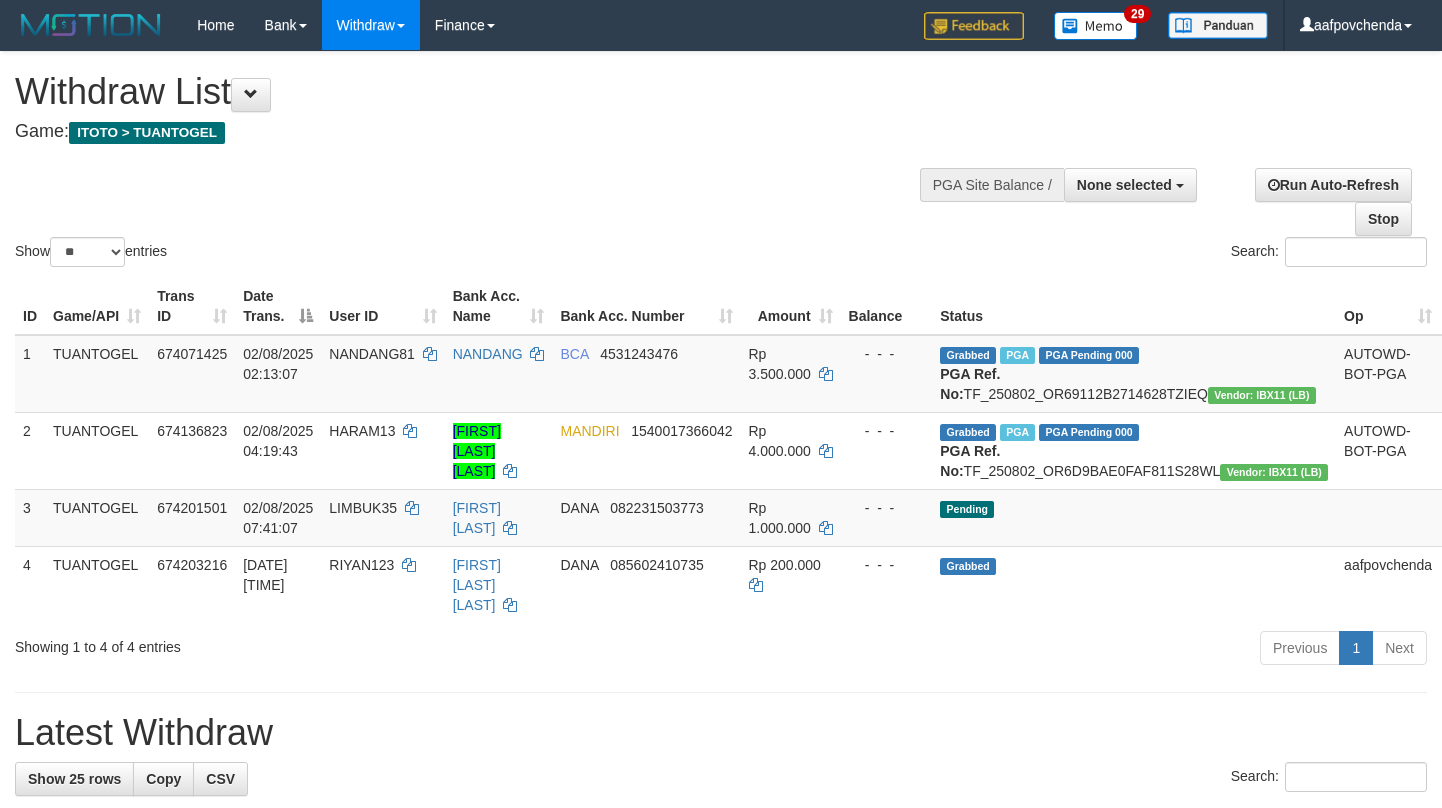 select 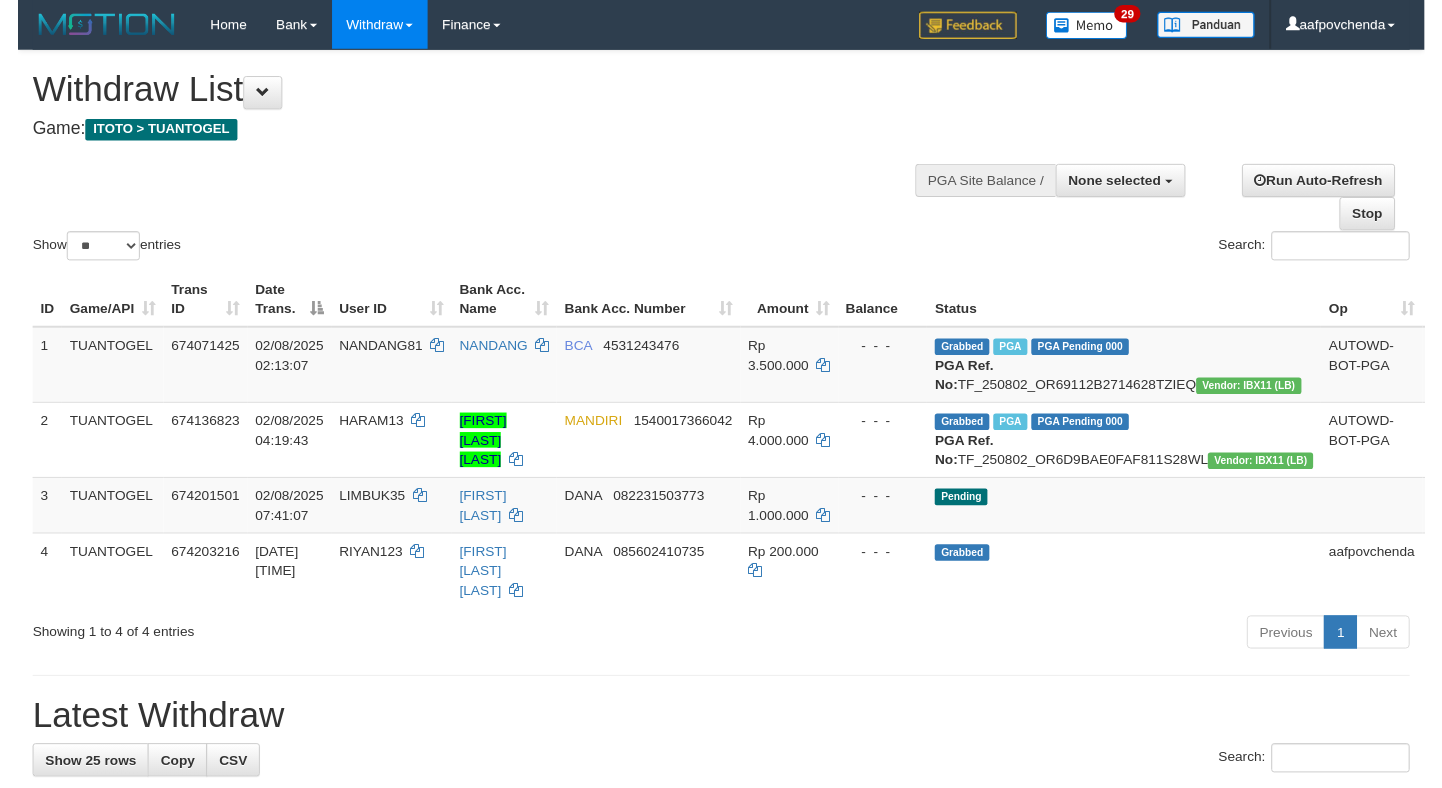 scroll, scrollTop: 0, scrollLeft: 0, axis: both 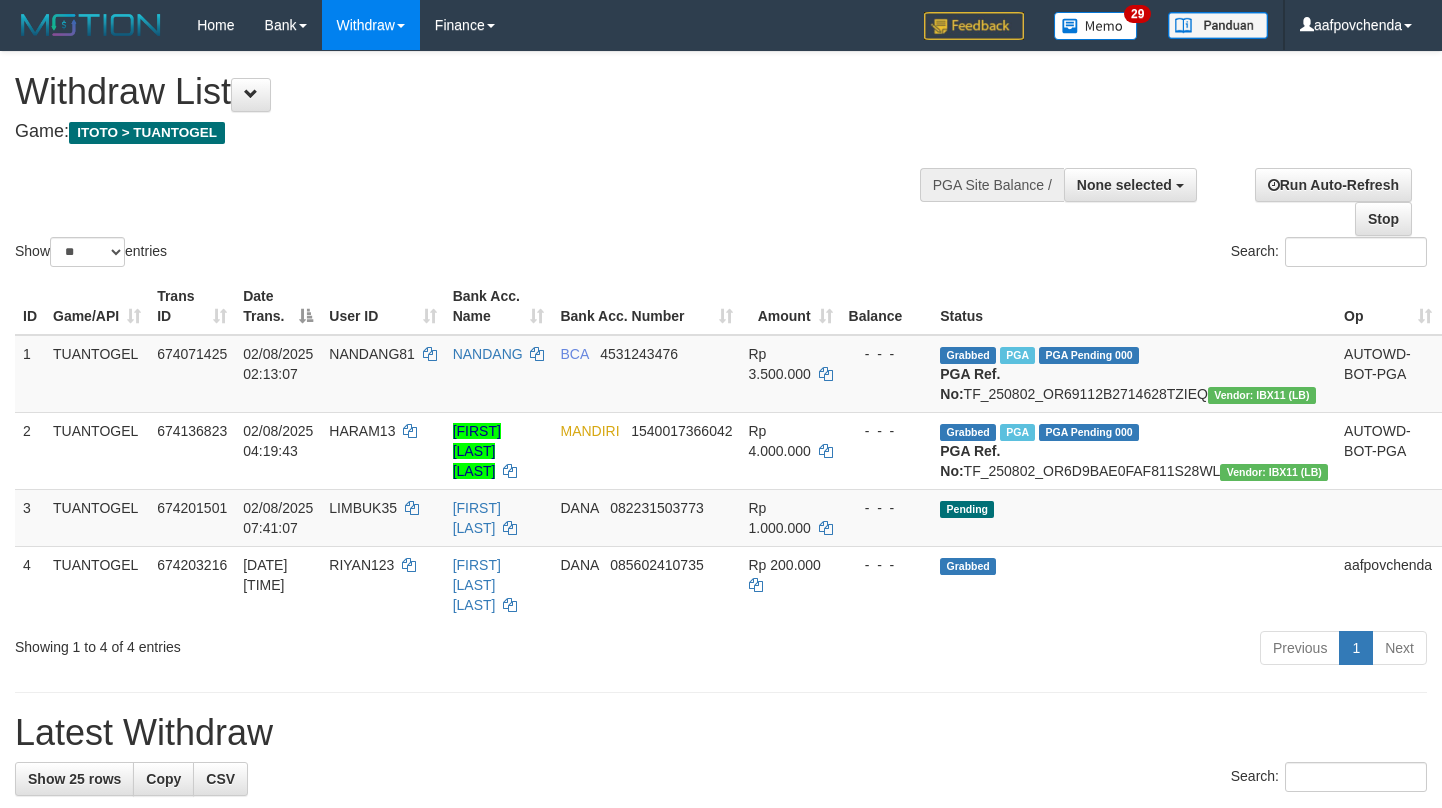 select 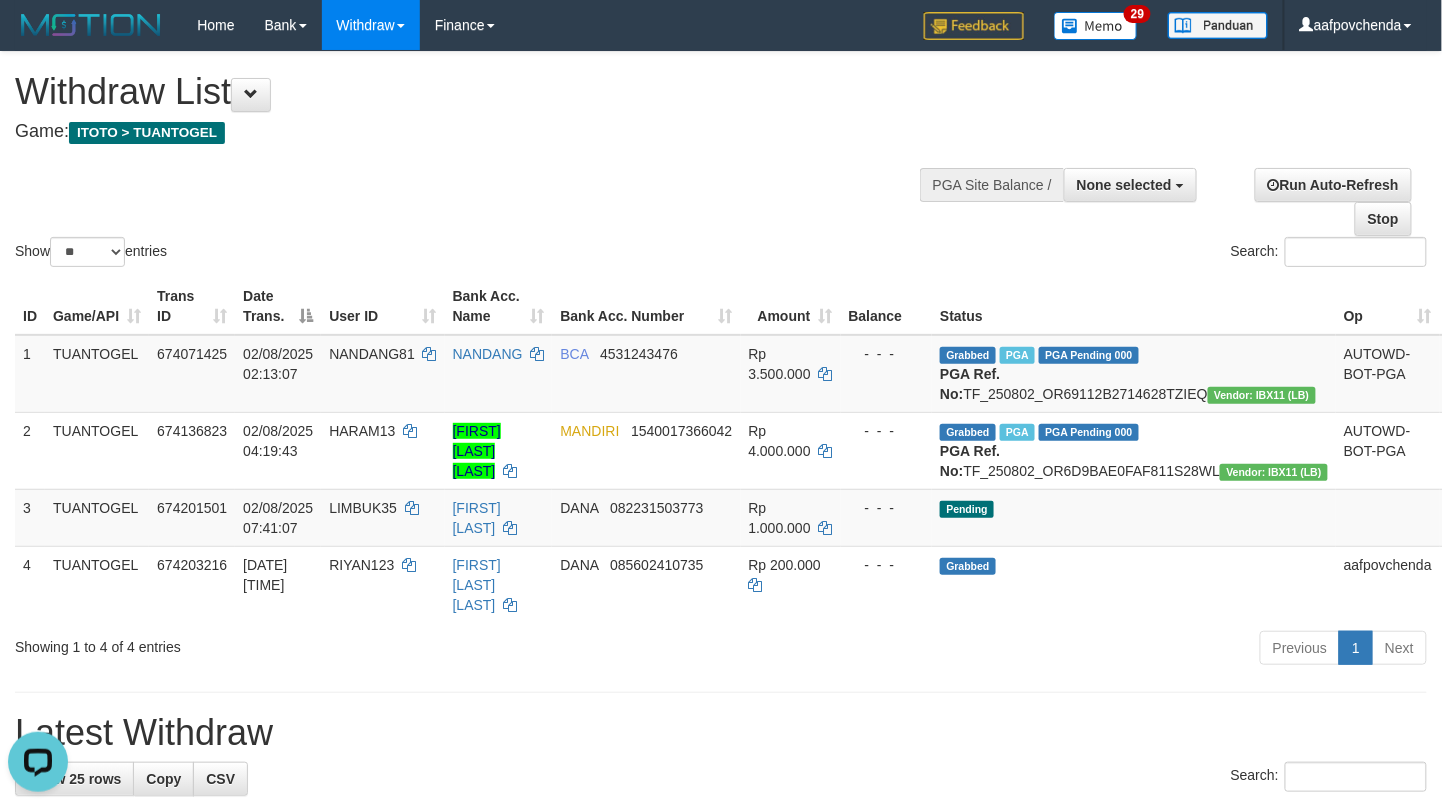 scroll, scrollTop: 0, scrollLeft: 0, axis: both 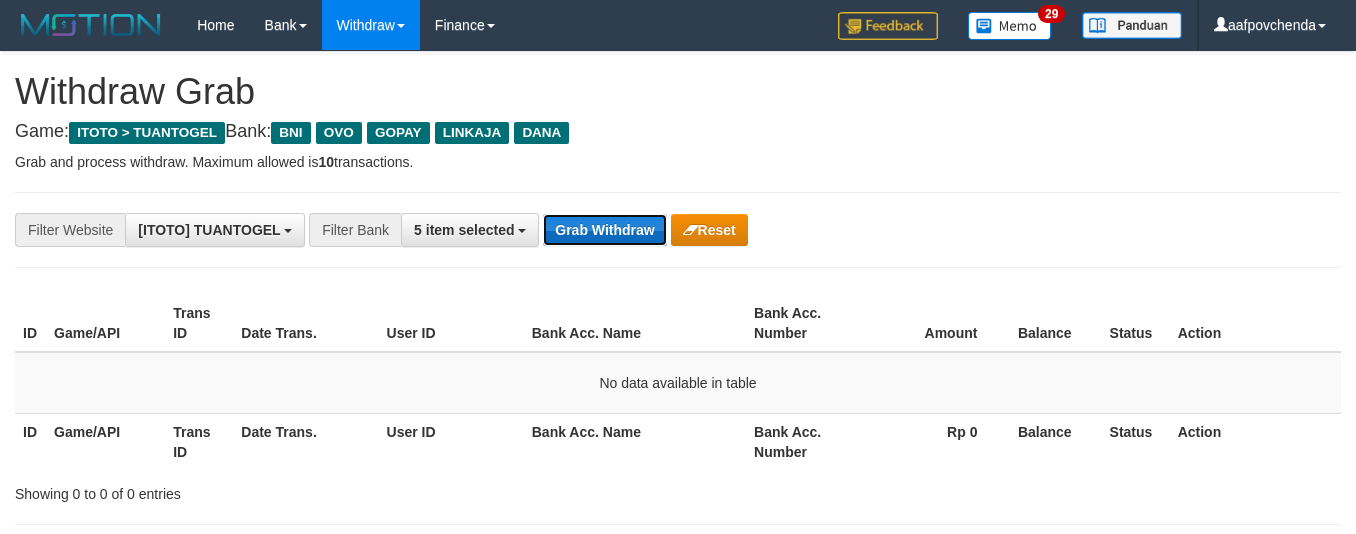 click on "Grab Withdraw" at bounding box center [604, 230] 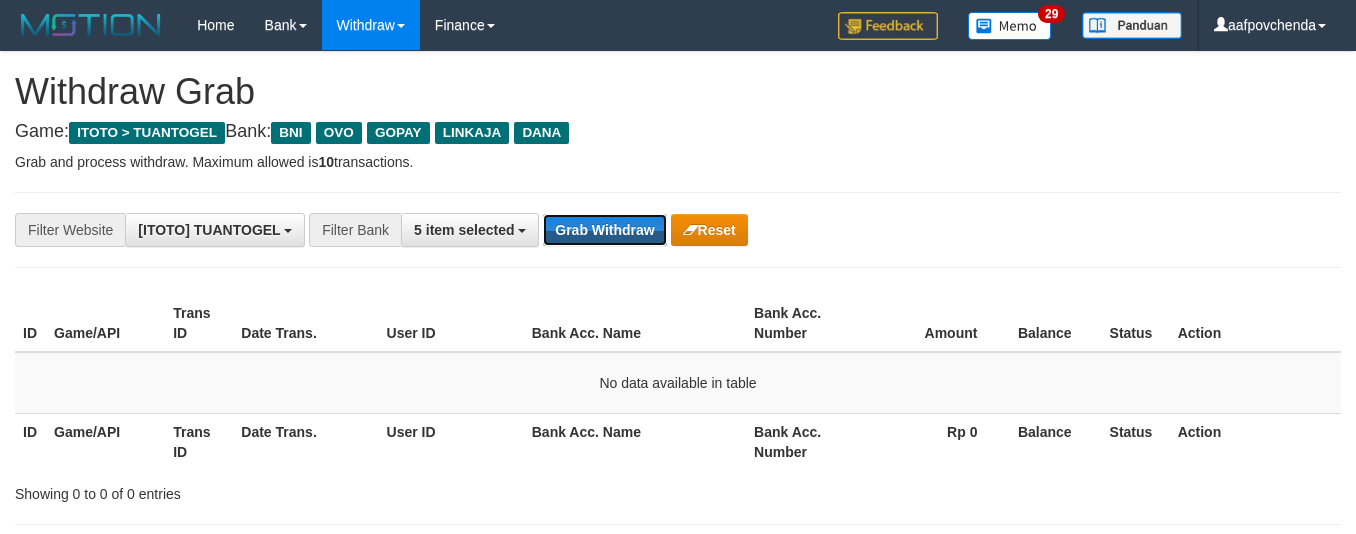 drag, startPoint x: 618, startPoint y: 230, endPoint x: 856, endPoint y: 225, distance: 238.05252 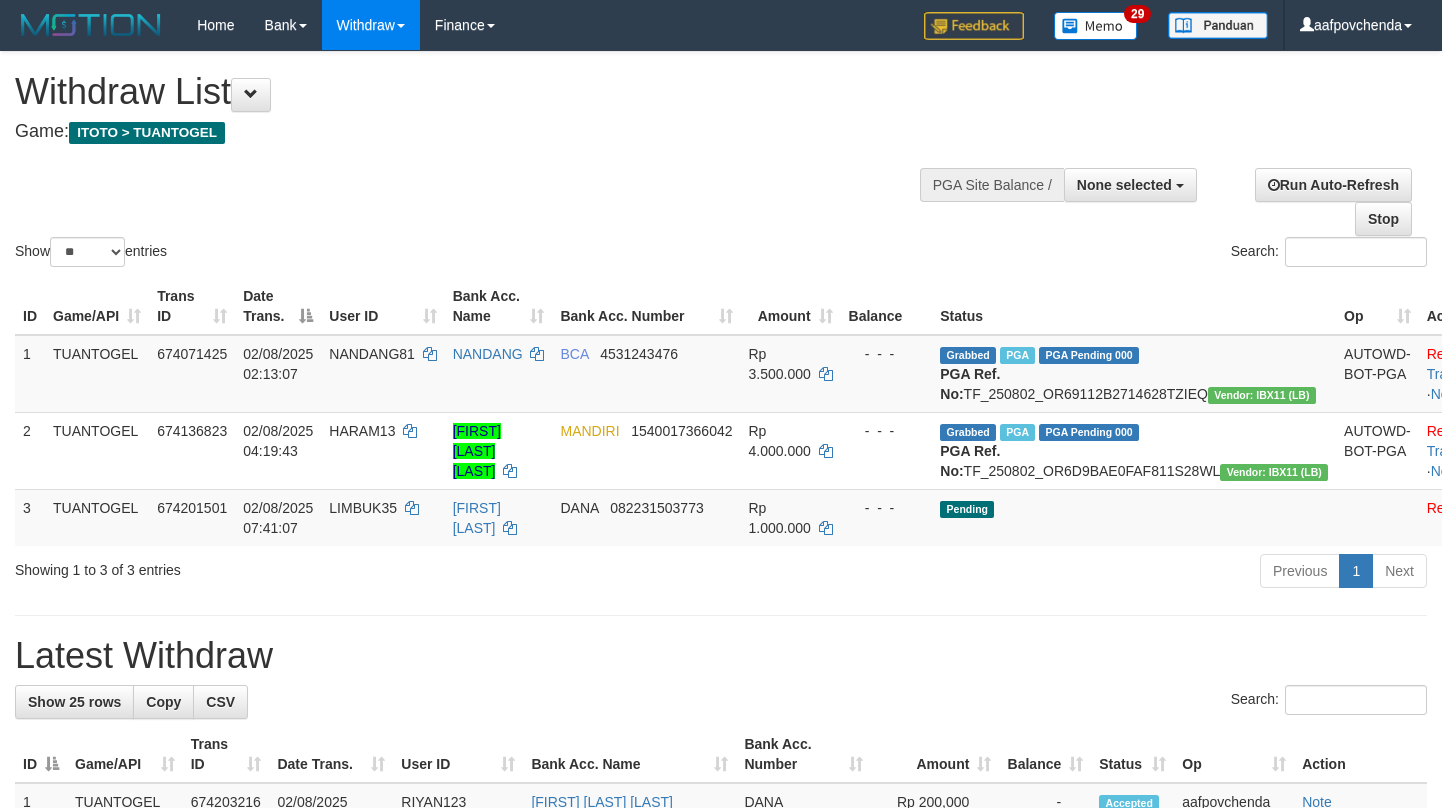 select 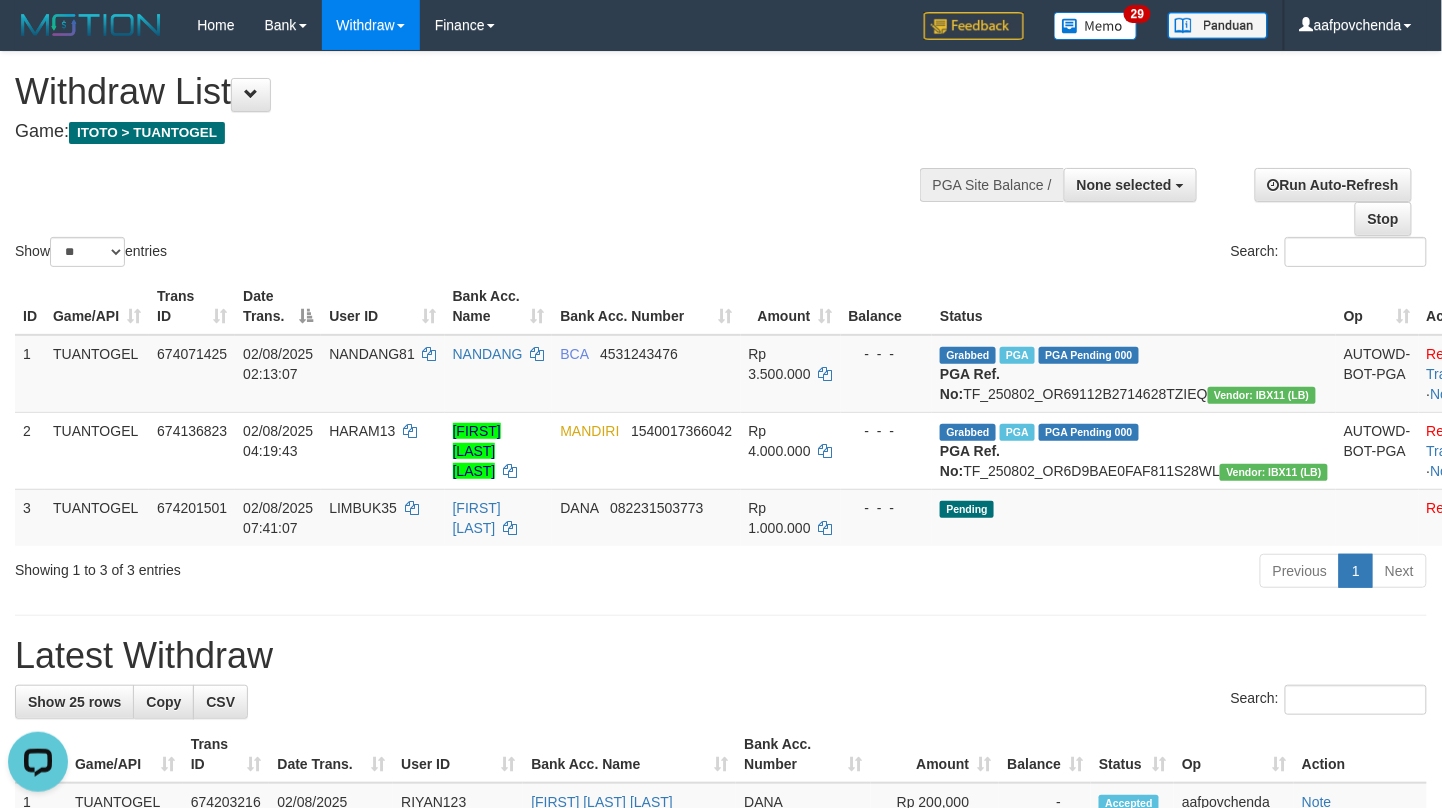 scroll, scrollTop: 0, scrollLeft: 0, axis: both 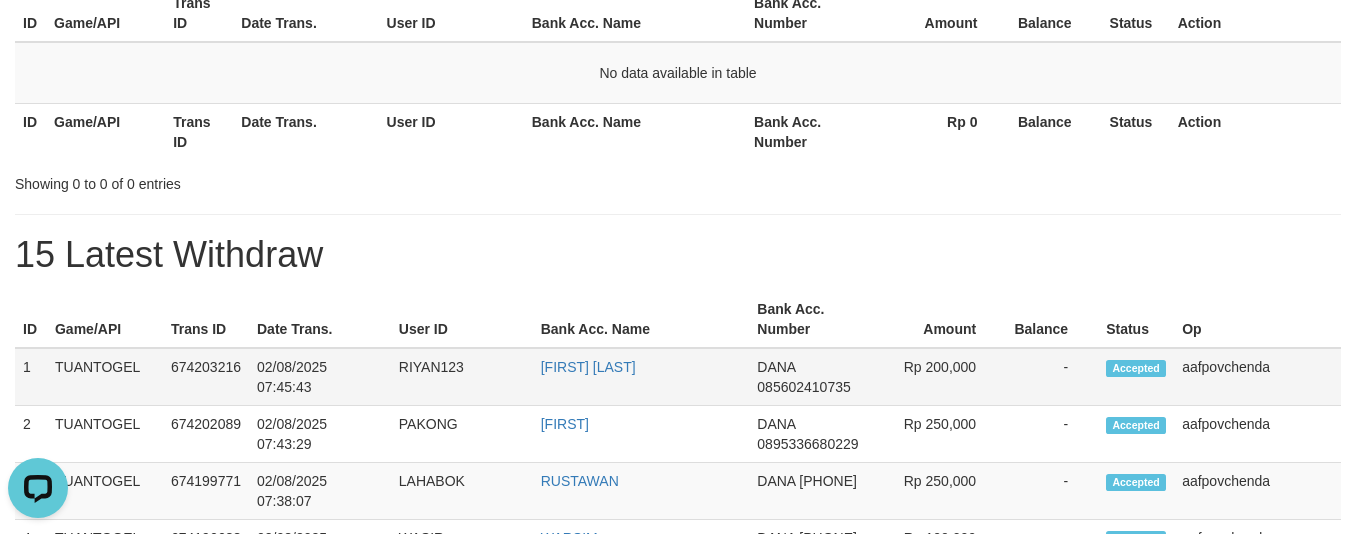 drag, startPoint x: 297, startPoint y: 360, endPoint x: 982, endPoint y: 378, distance: 685.23645 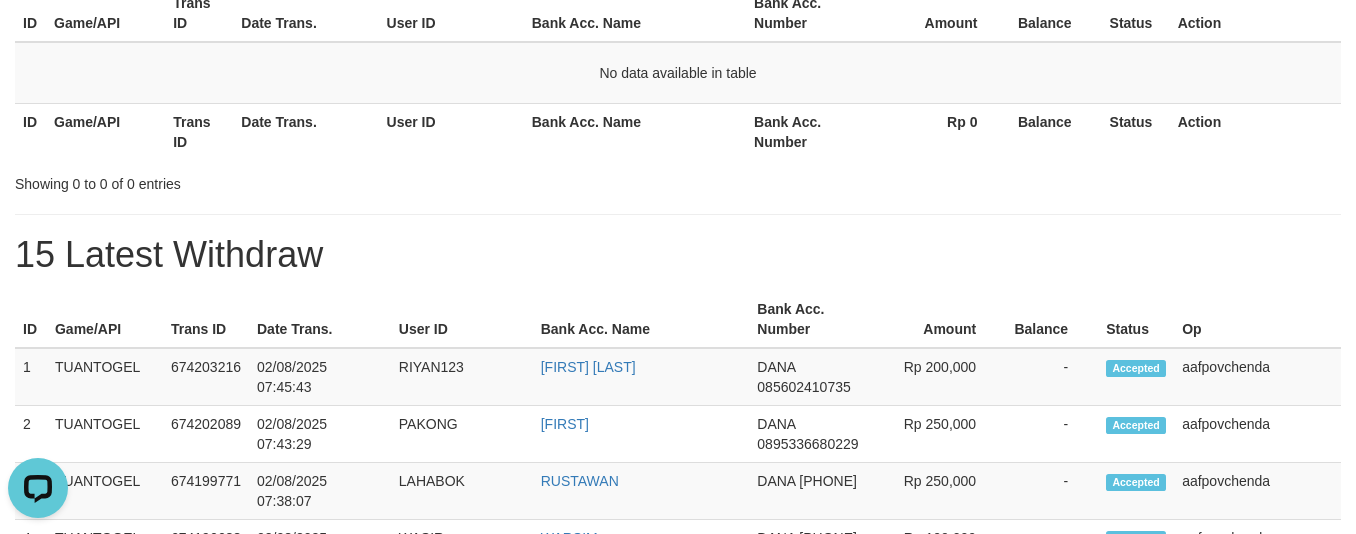 copy on "02/08/2025 07:45:43
RIYAN123
RISAN CAHYO FANI
DANA
085602410735
Rp 200,000" 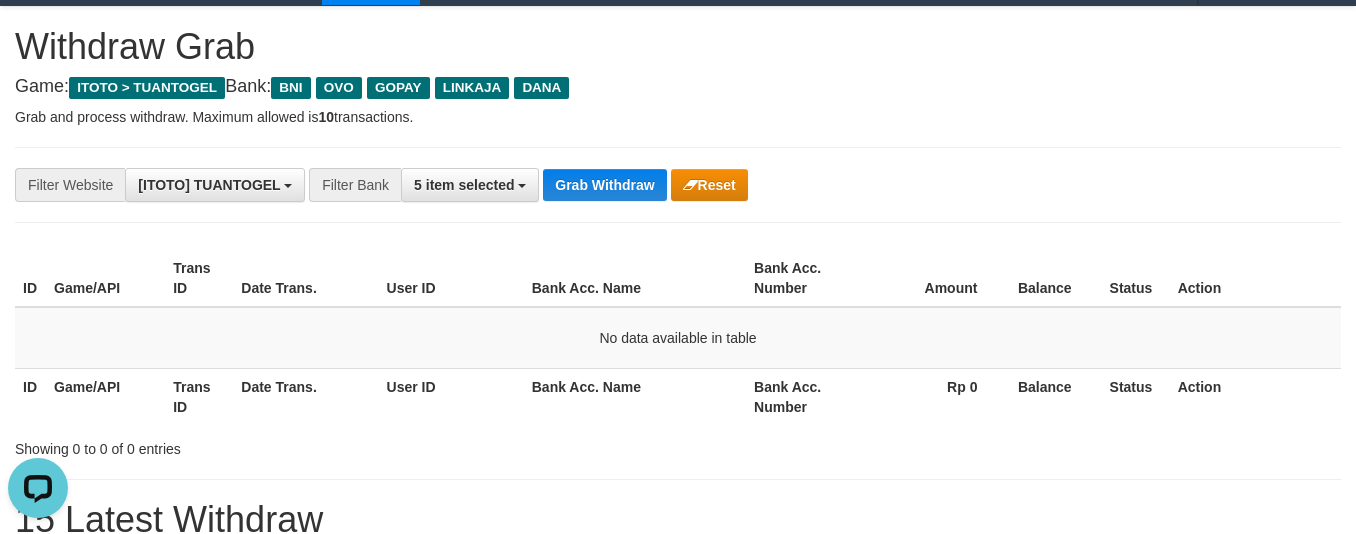 scroll, scrollTop: 44, scrollLeft: 0, axis: vertical 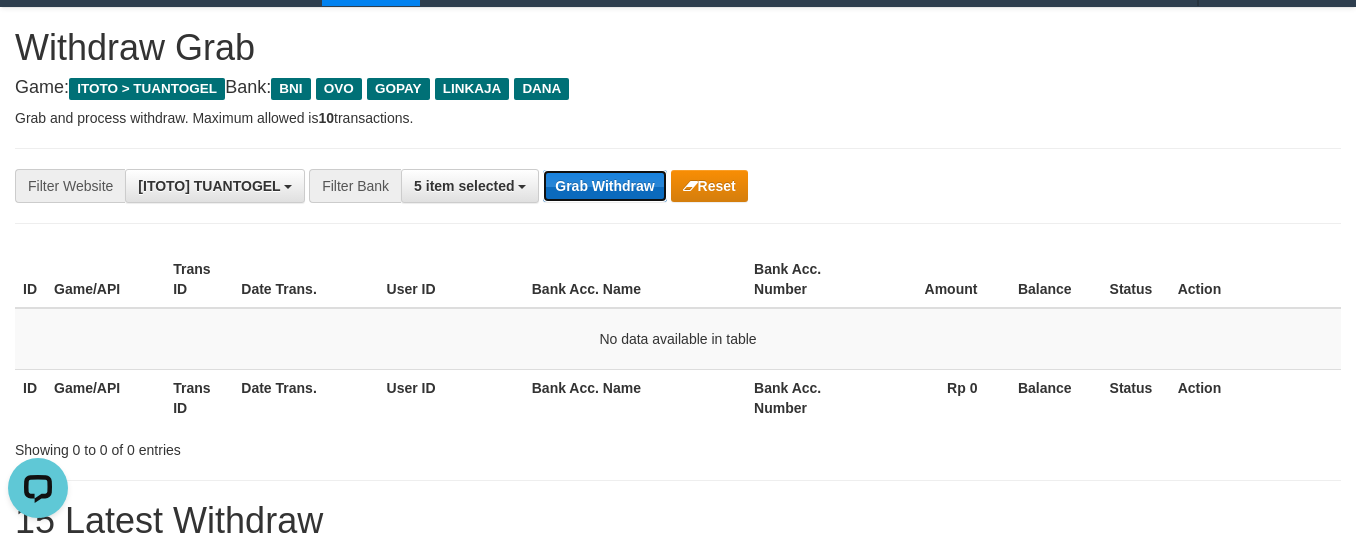 click on "Grab Withdraw" at bounding box center (604, 186) 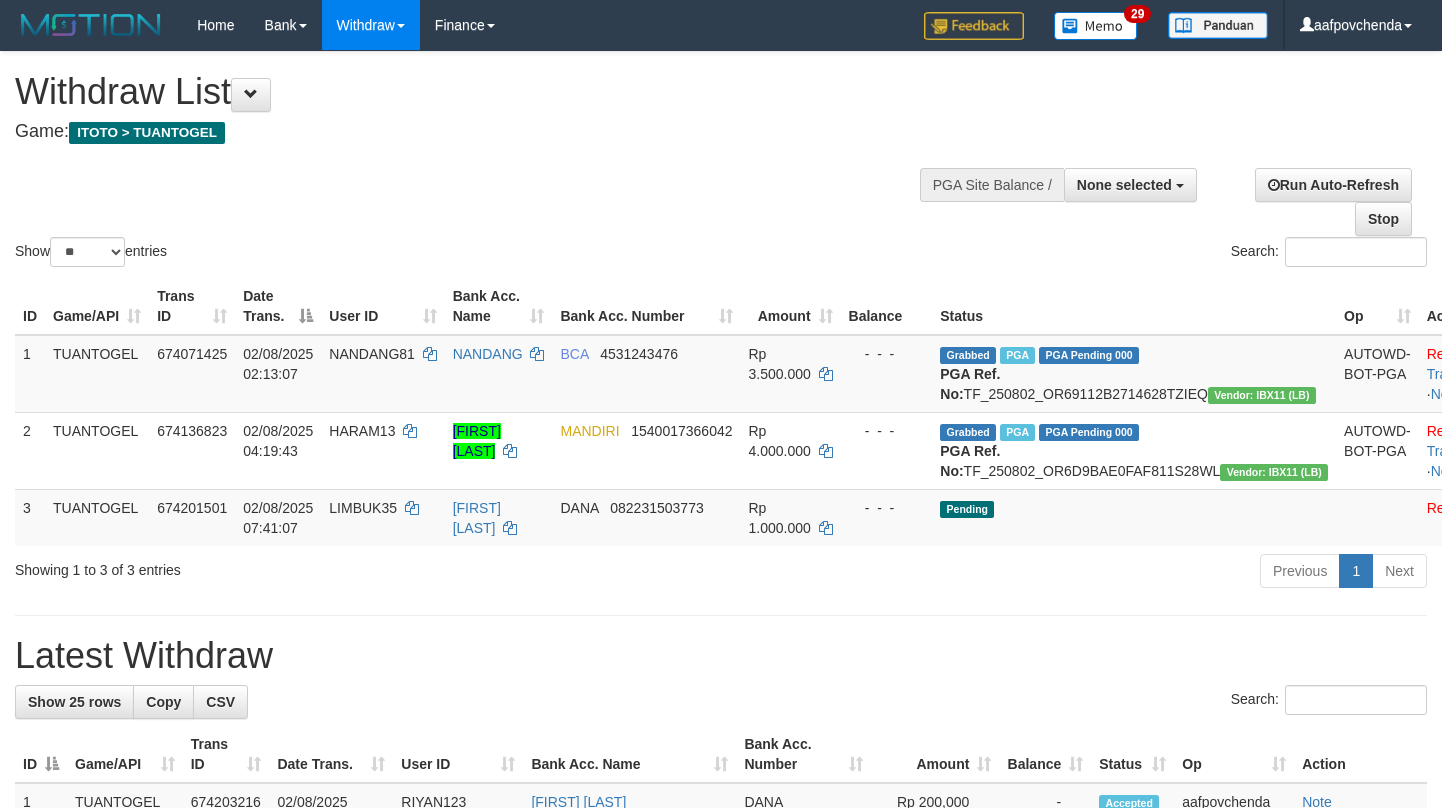 select 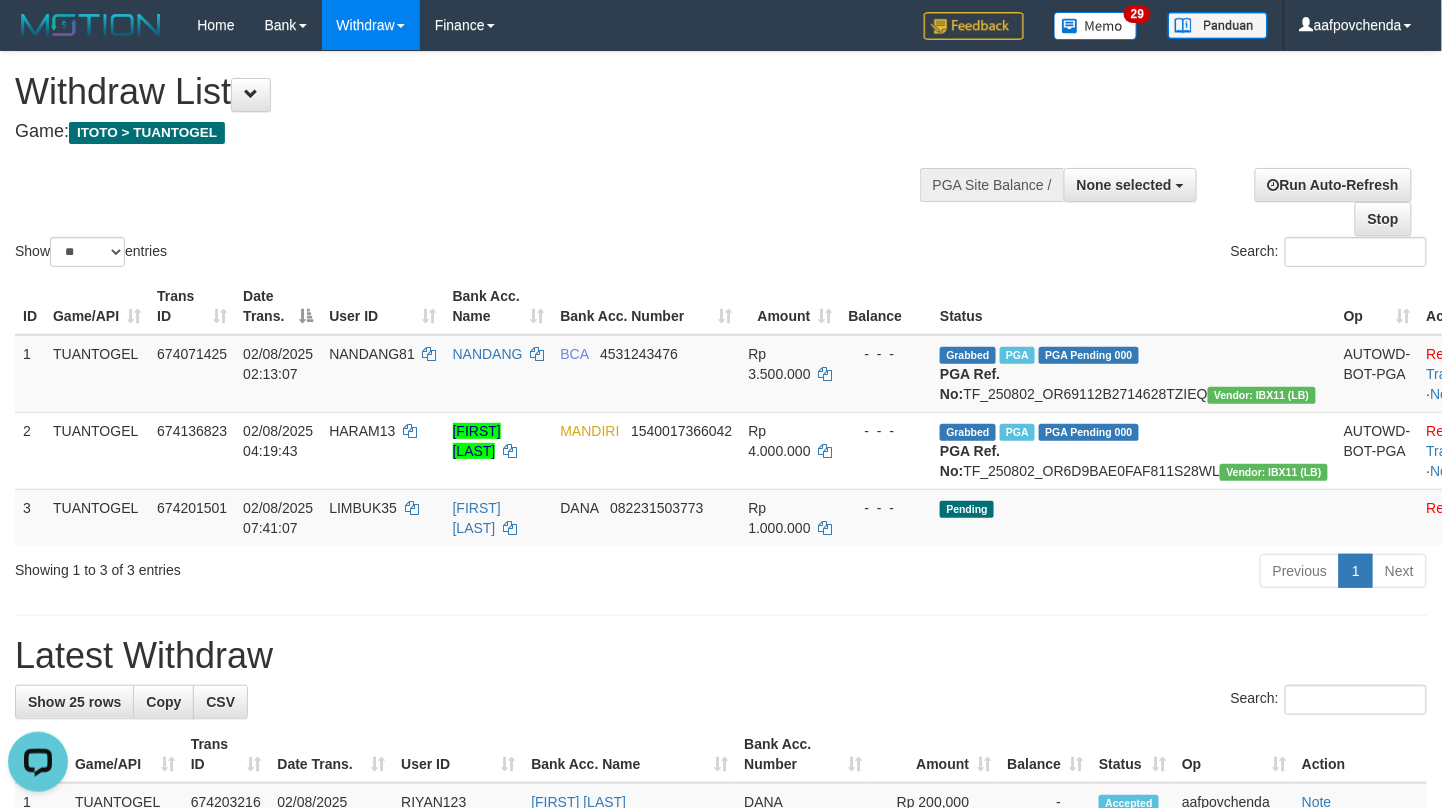 scroll, scrollTop: 0, scrollLeft: 0, axis: both 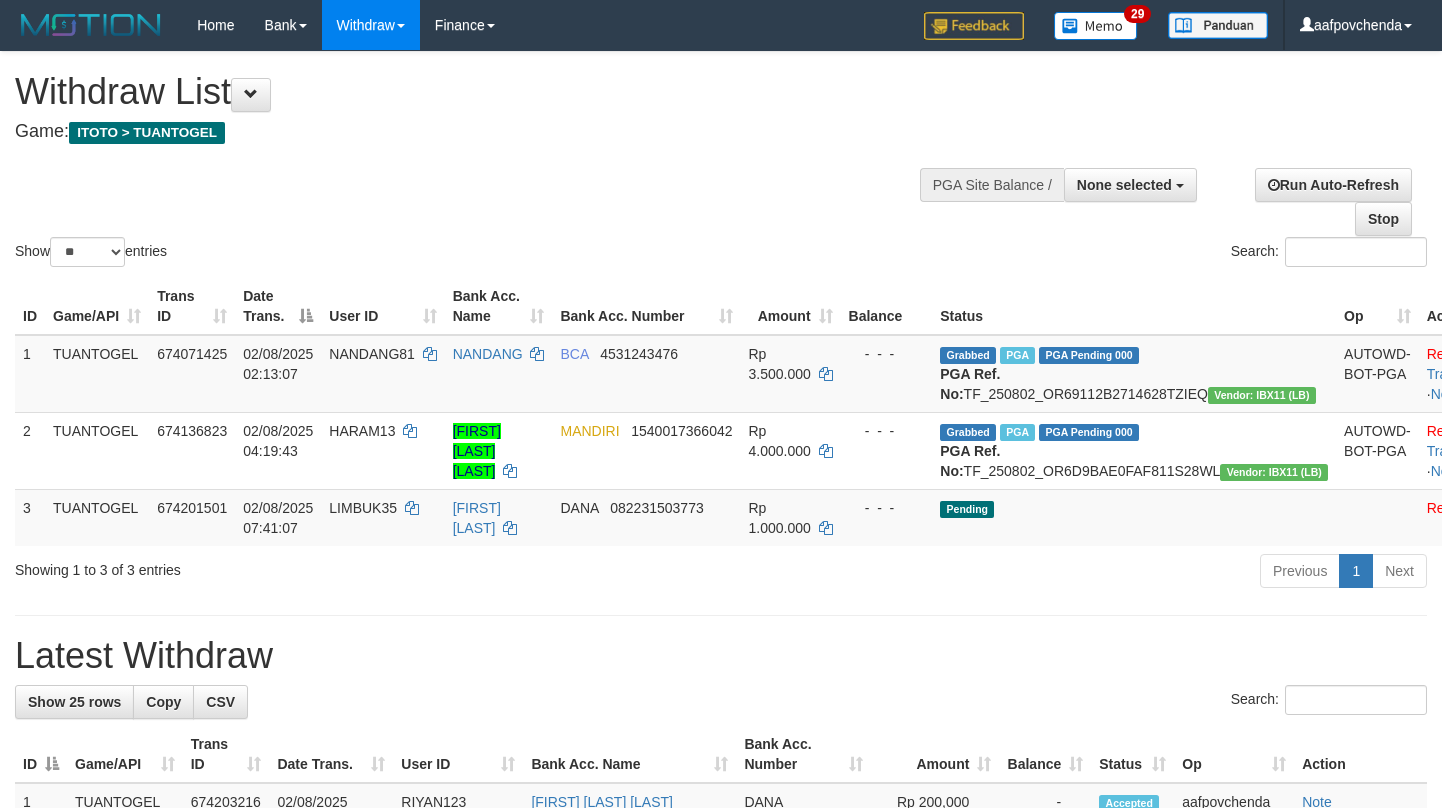 select 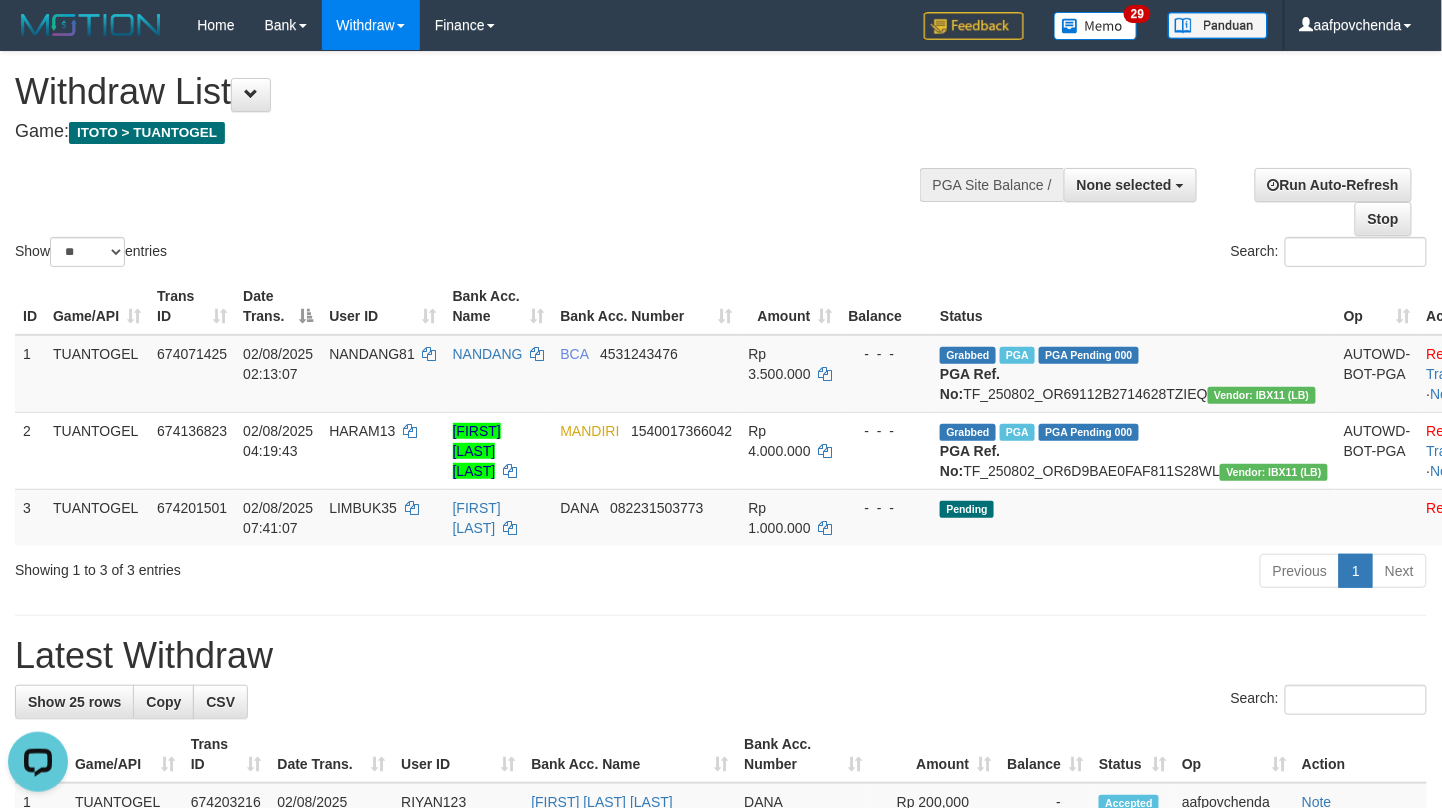 scroll, scrollTop: 0, scrollLeft: 0, axis: both 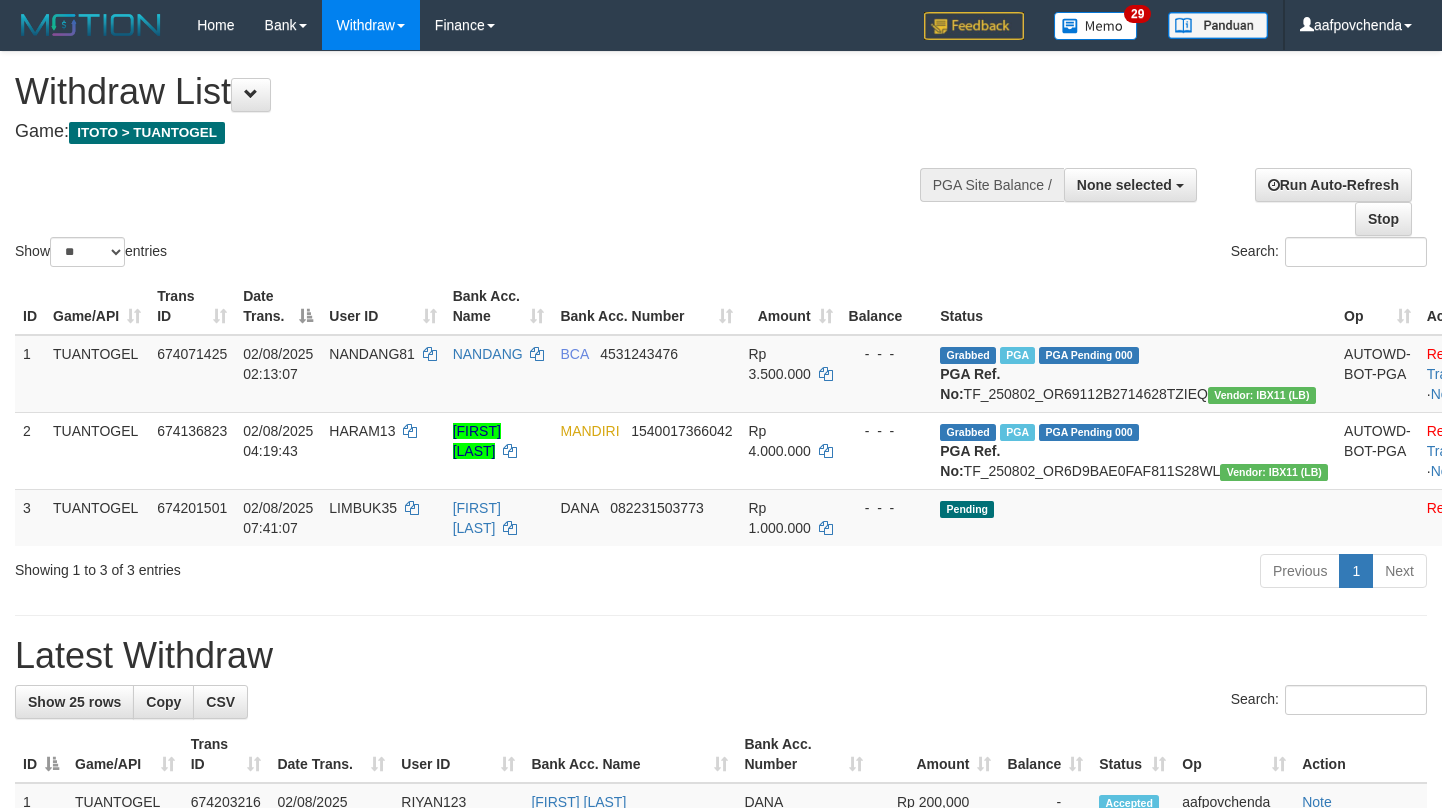 select 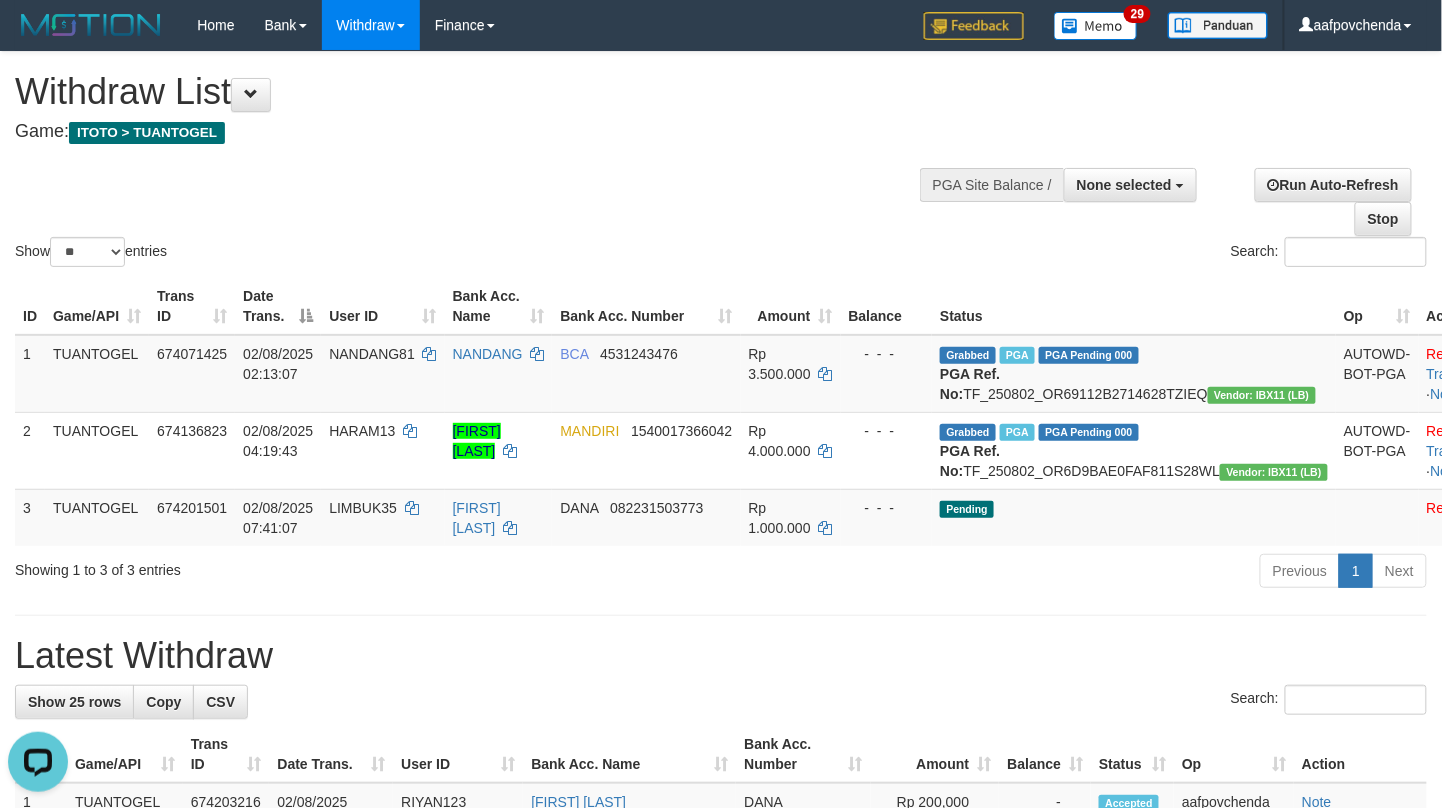 scroll, scrollTop: 0, scrollLeft: 0, axis: both 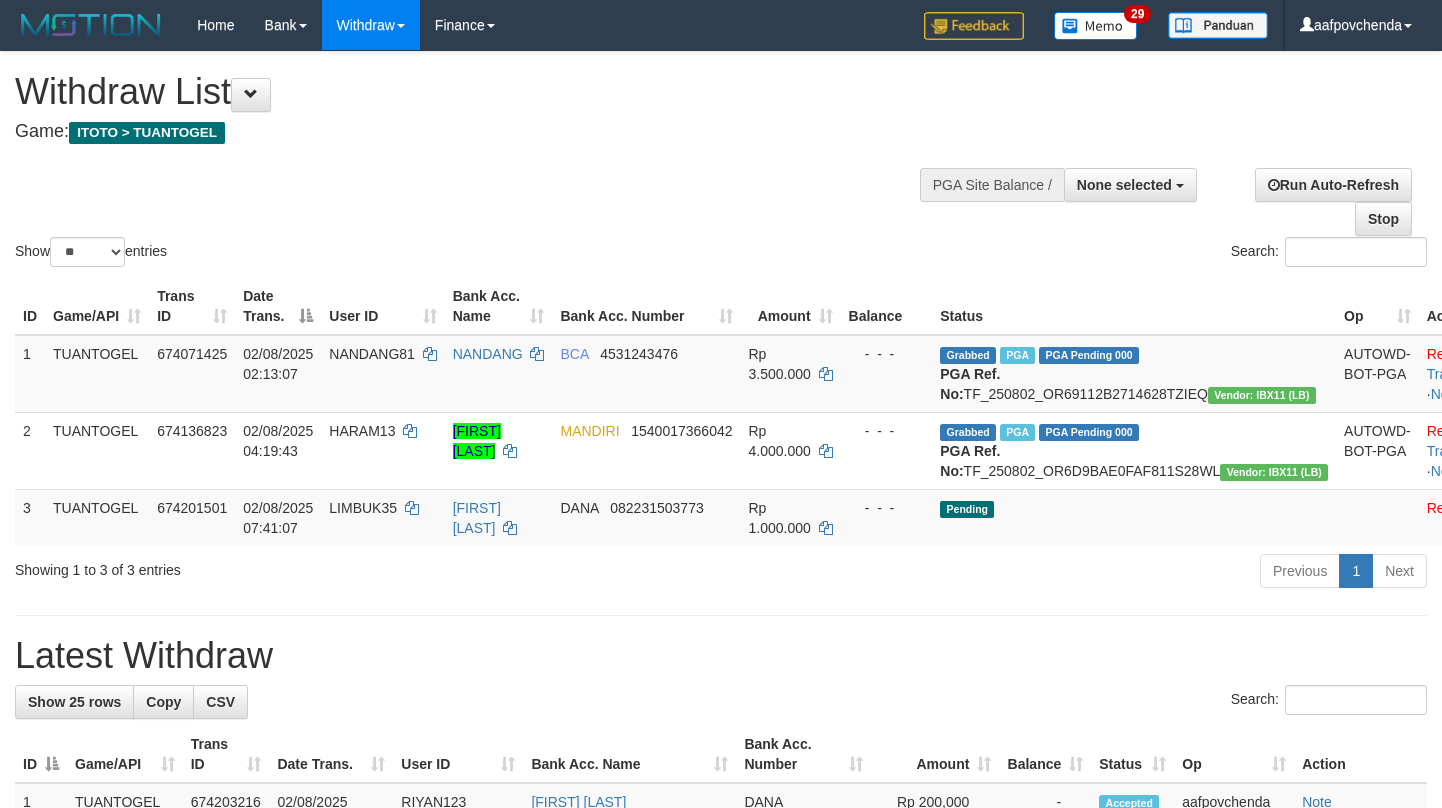 select 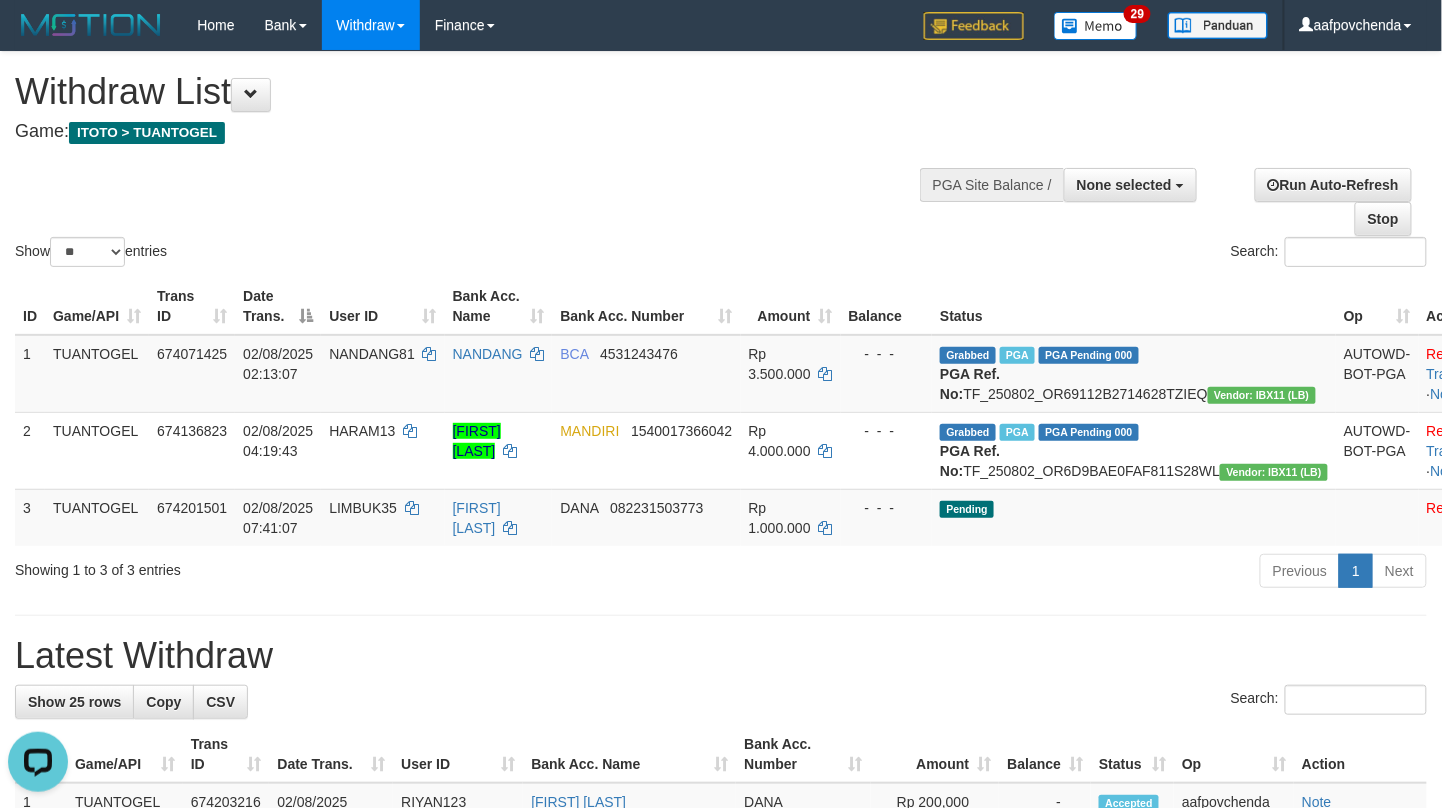 scroll, scrollTop: 0, scrollLeft: 0, axis: both 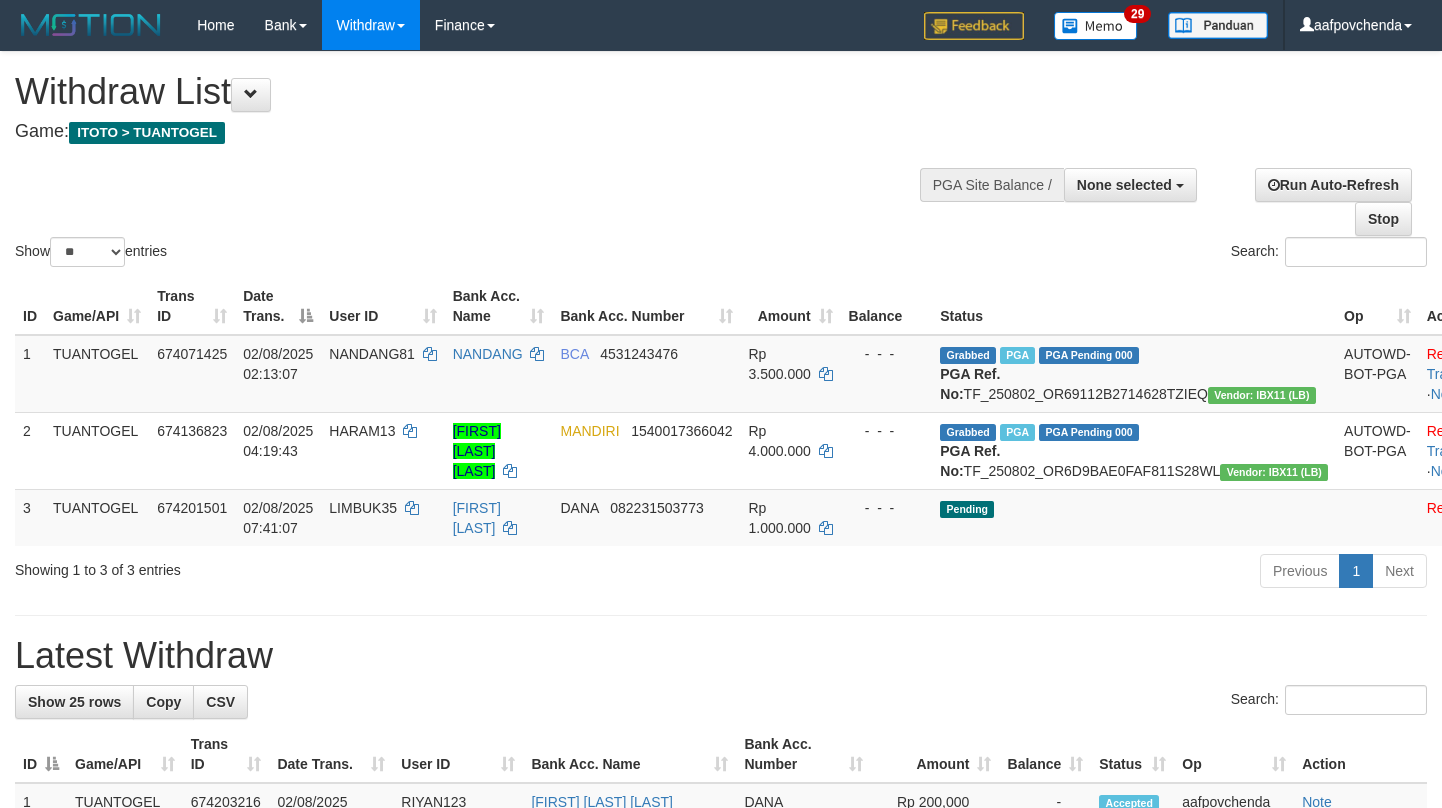 select 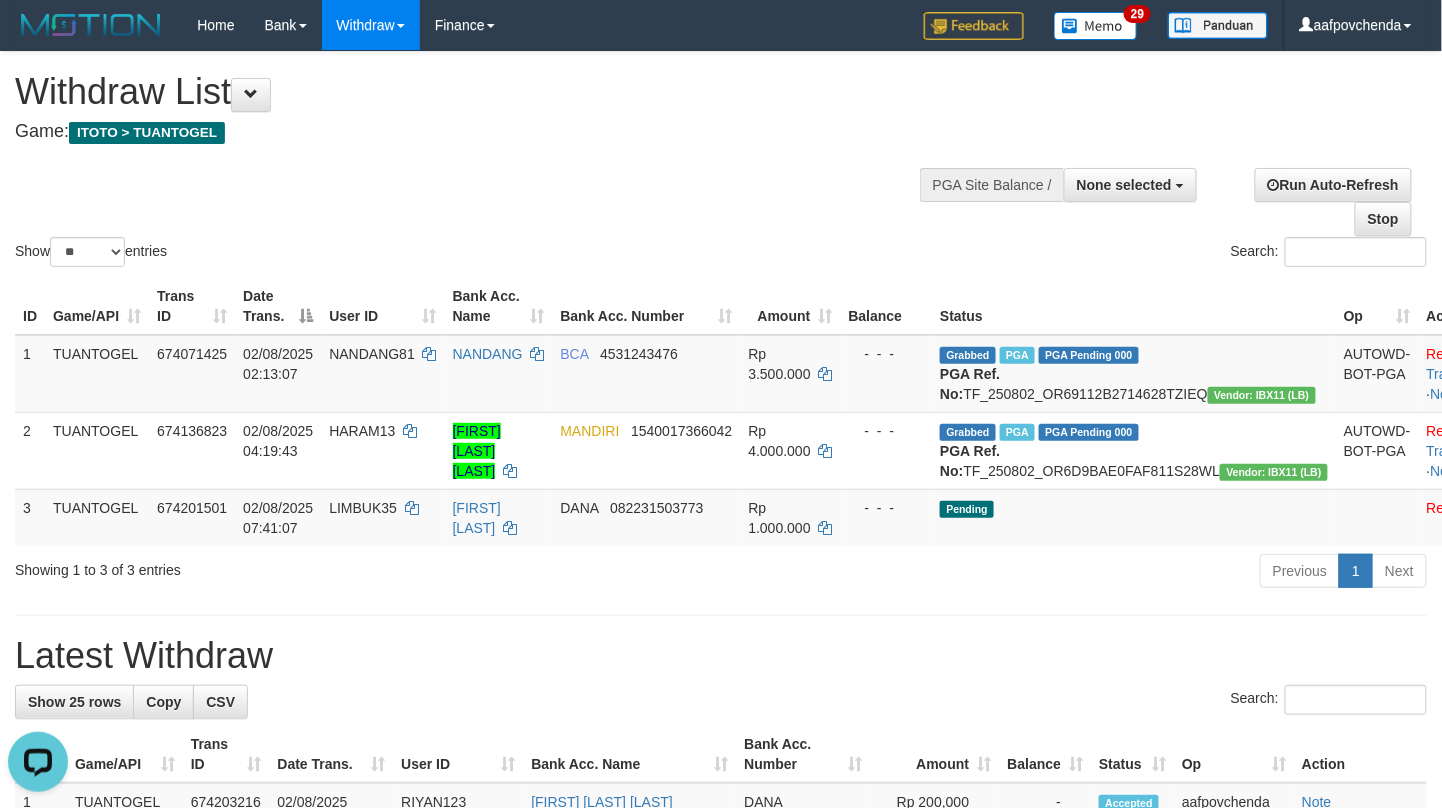 scroll, scrollTop: 0, scrollLeft: 0, axis: both 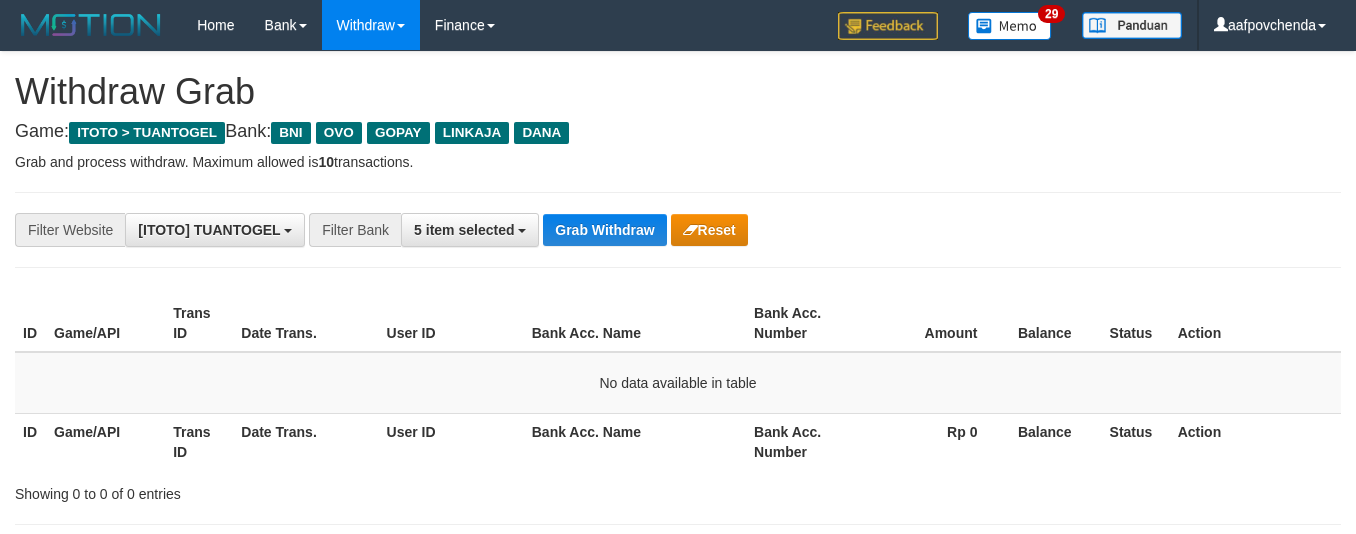 drag, startPoint x: 0, startPoint y: 0, endPoint x: 617, endPoint y: 182, distance: 643.28296 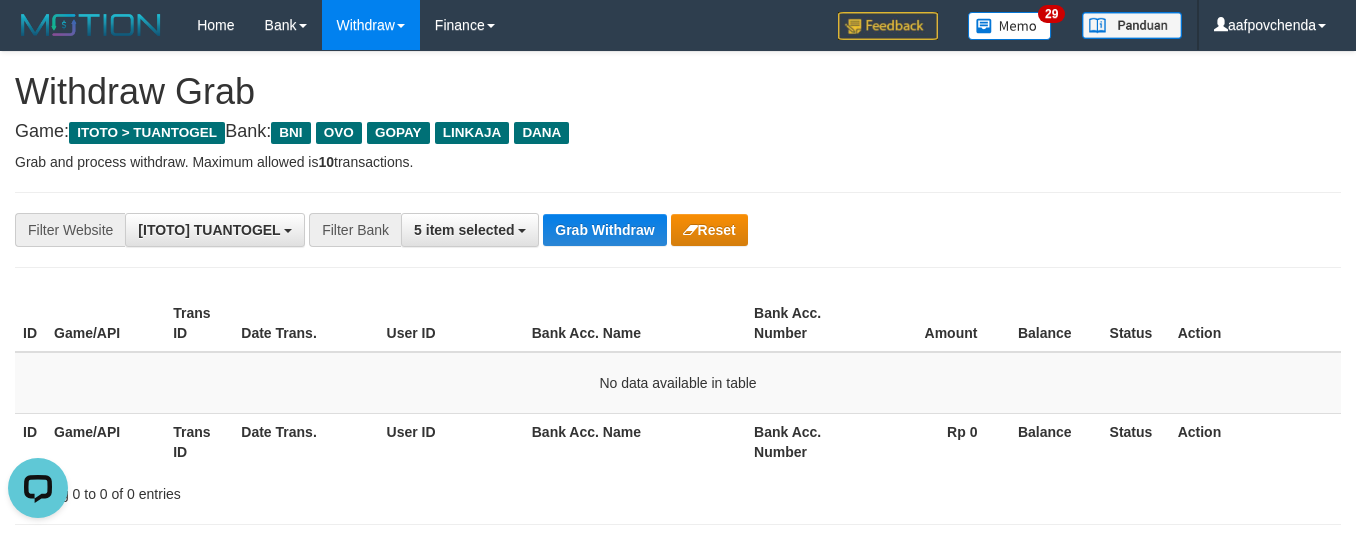 scroll, scrollTop: 0, scrollLeft: 0, axis: both 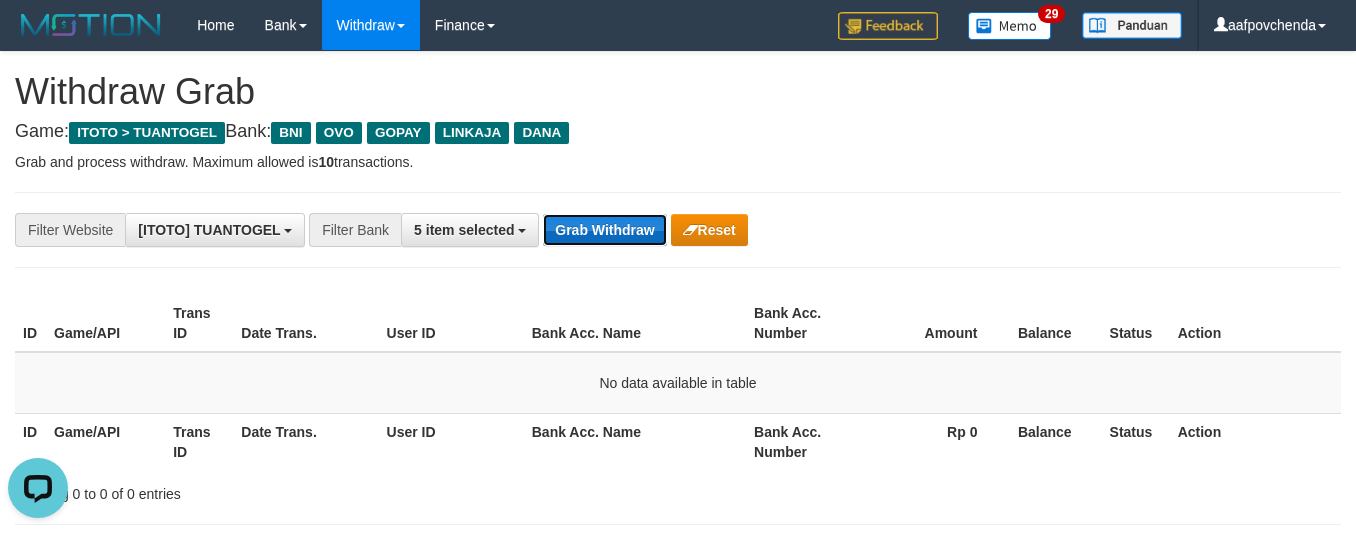 click on "Grab Withdraw" at bounding box center [604, 230] 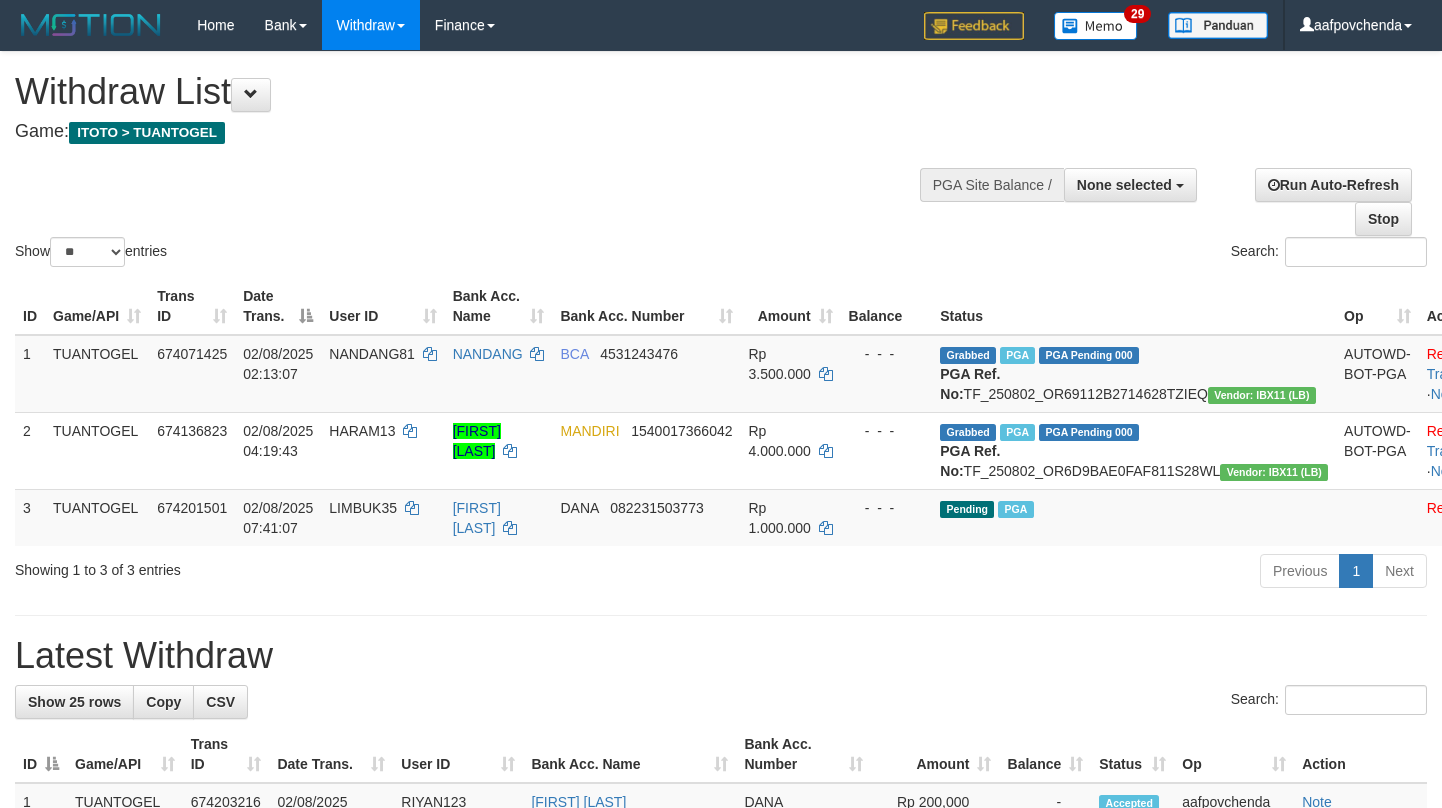 select 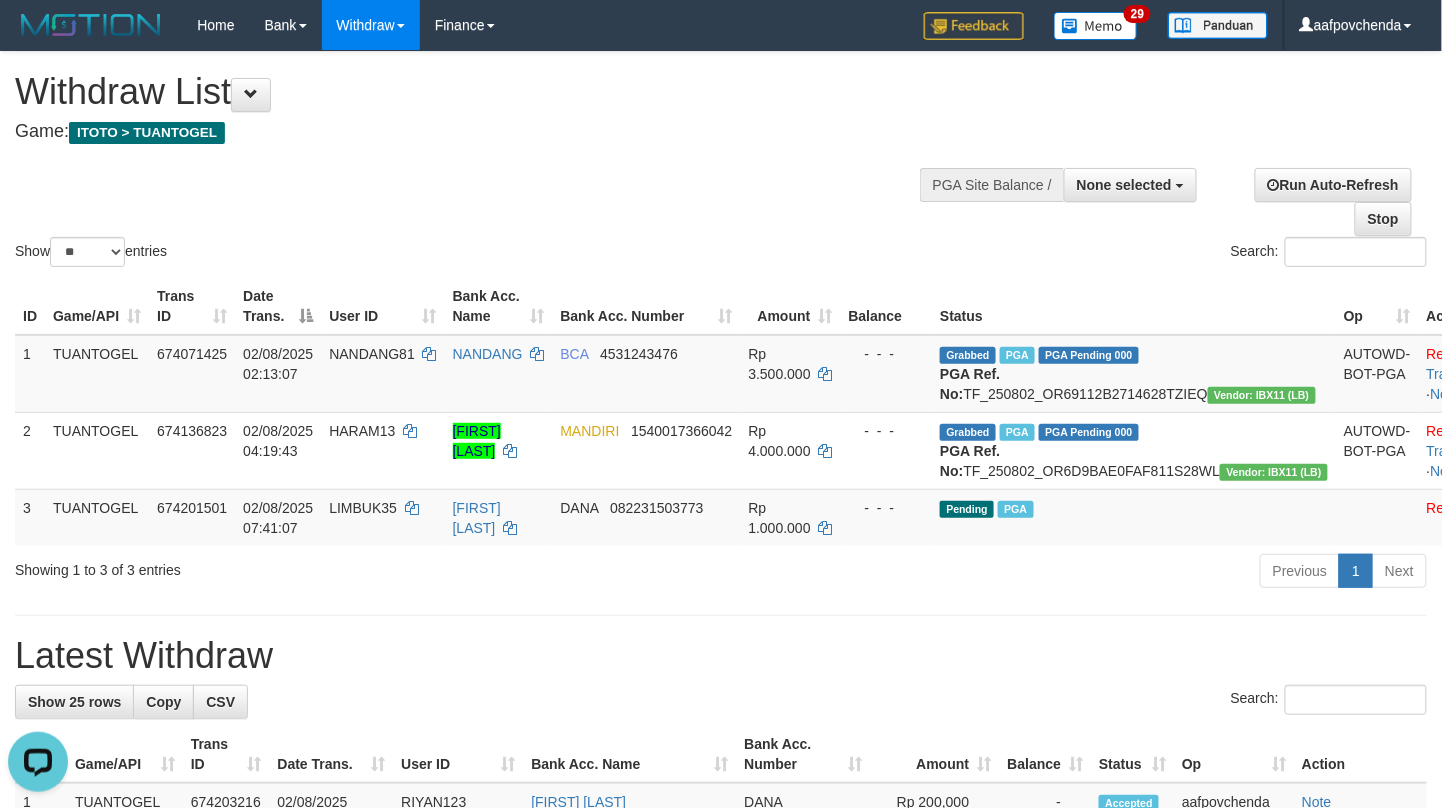 scroll, scrollTop: 0, scrollLeft: 0, axis: both 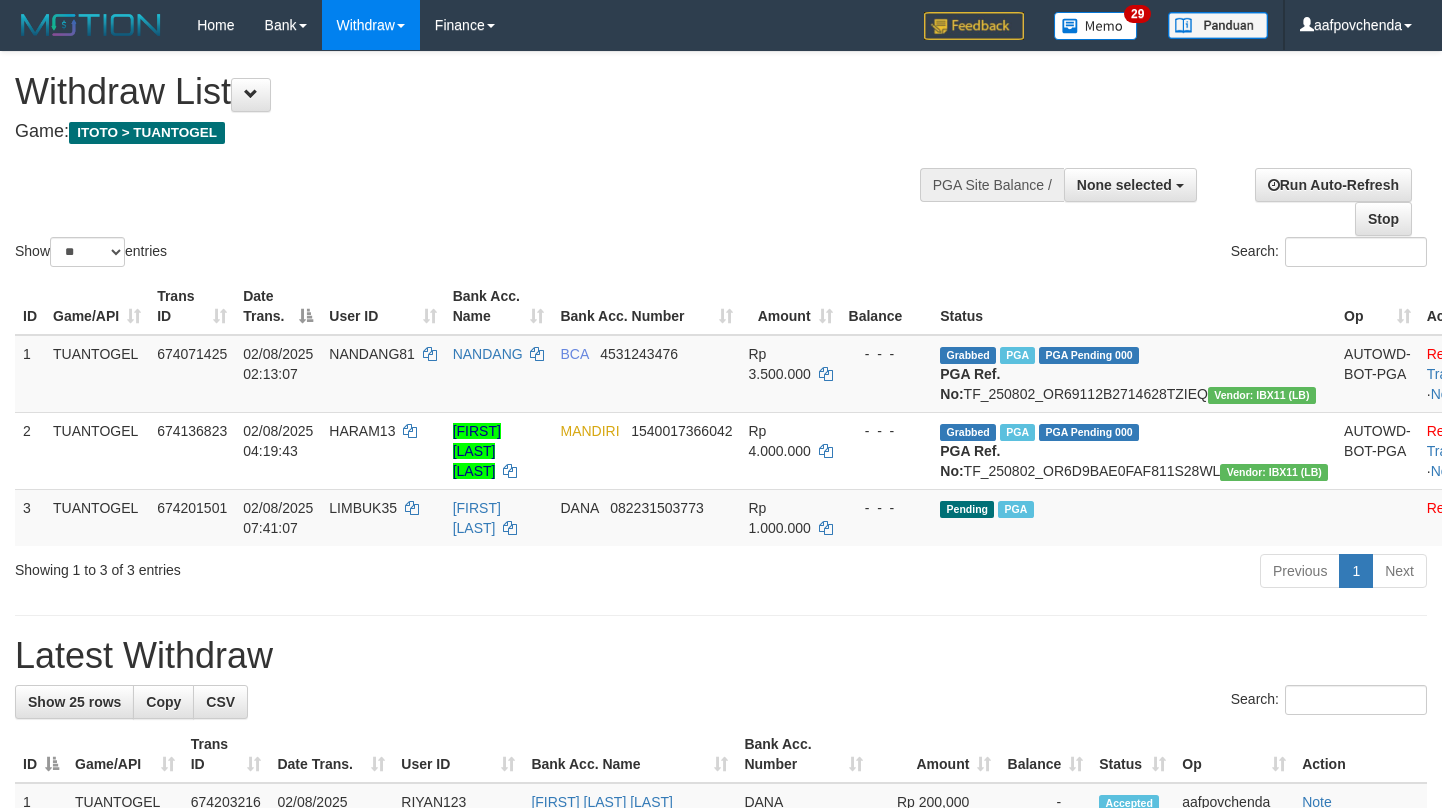 select 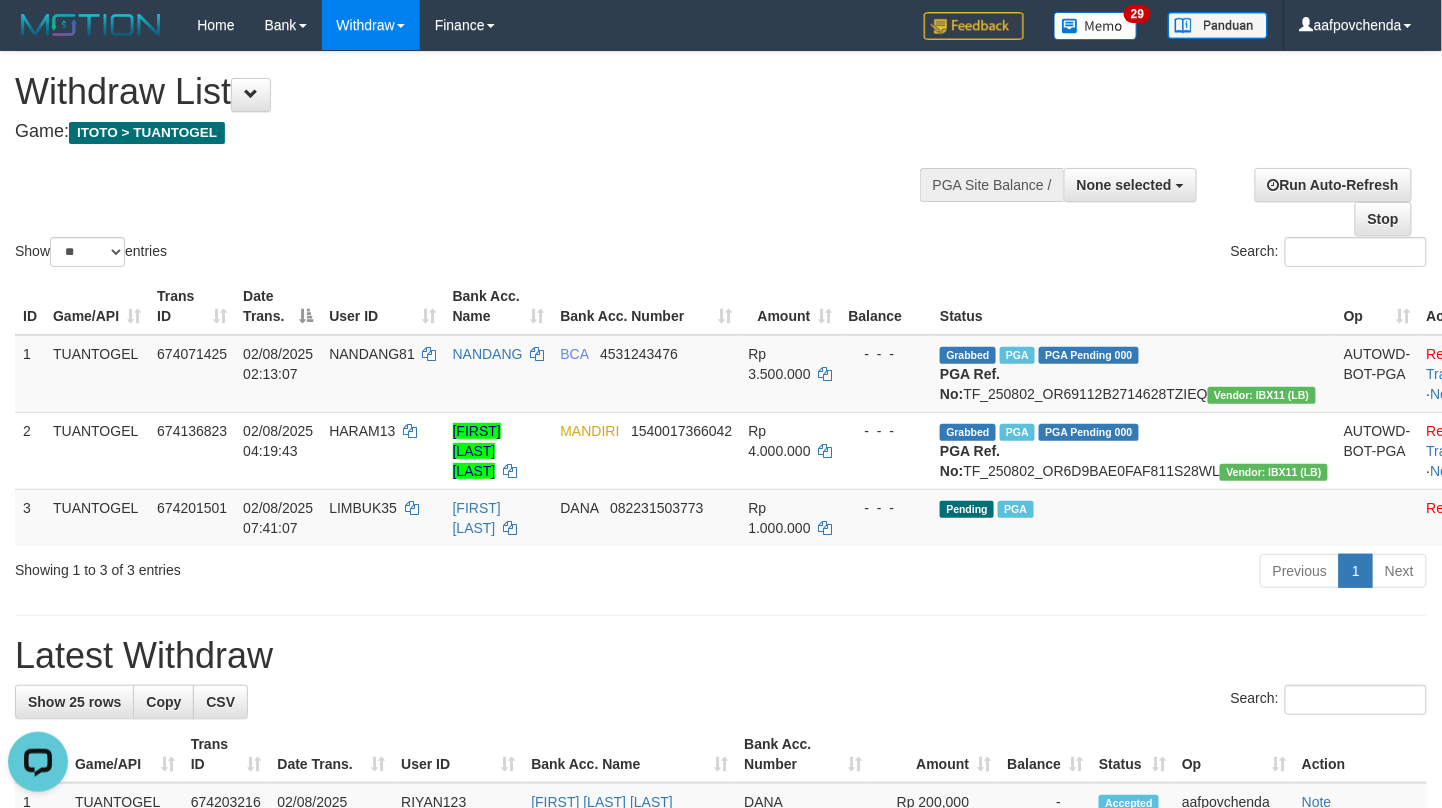 scroll, scrollTop: 0, scrollLeft: 0, axis: both 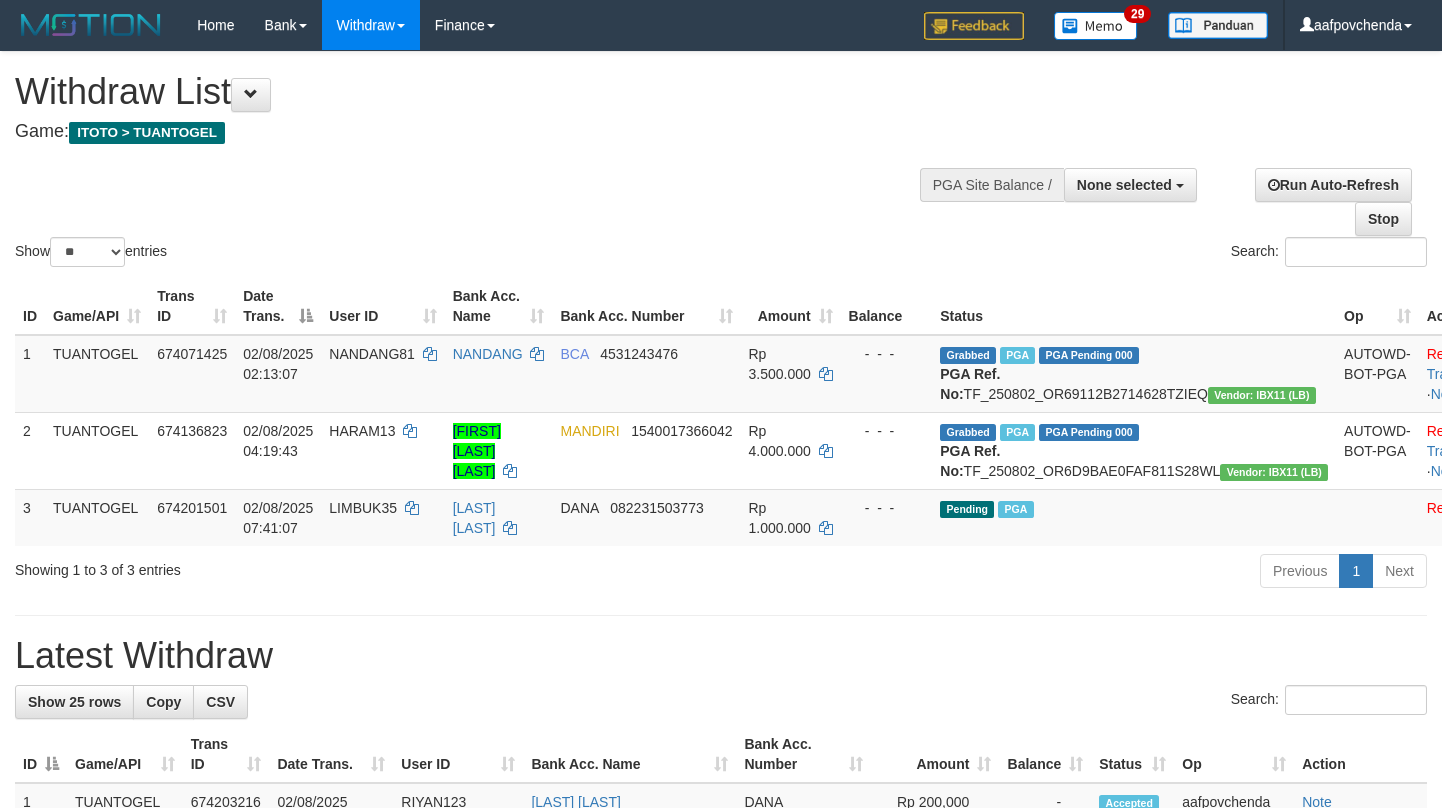 select 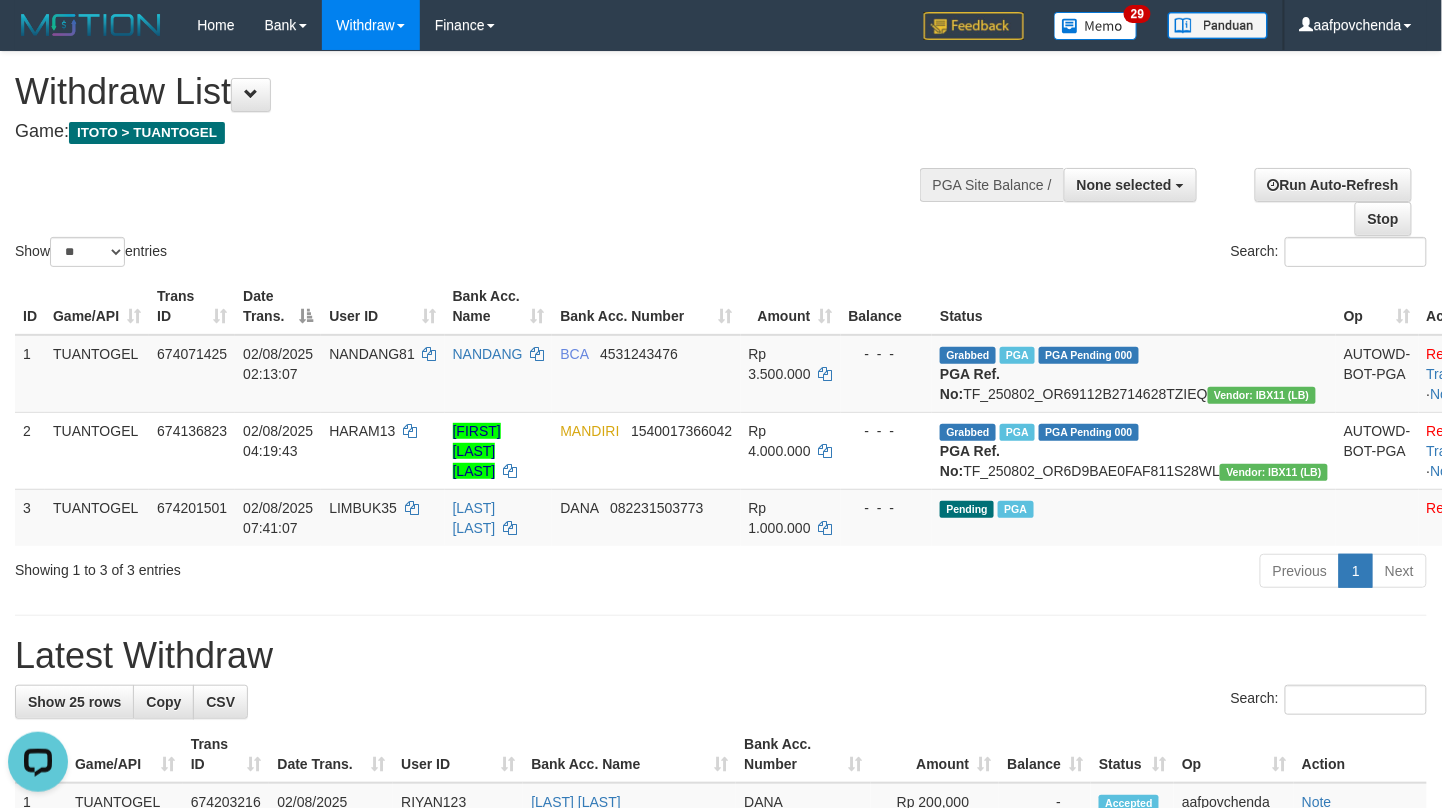 scroll, scrollTop: 0, scrollLeft: 0, axis: both 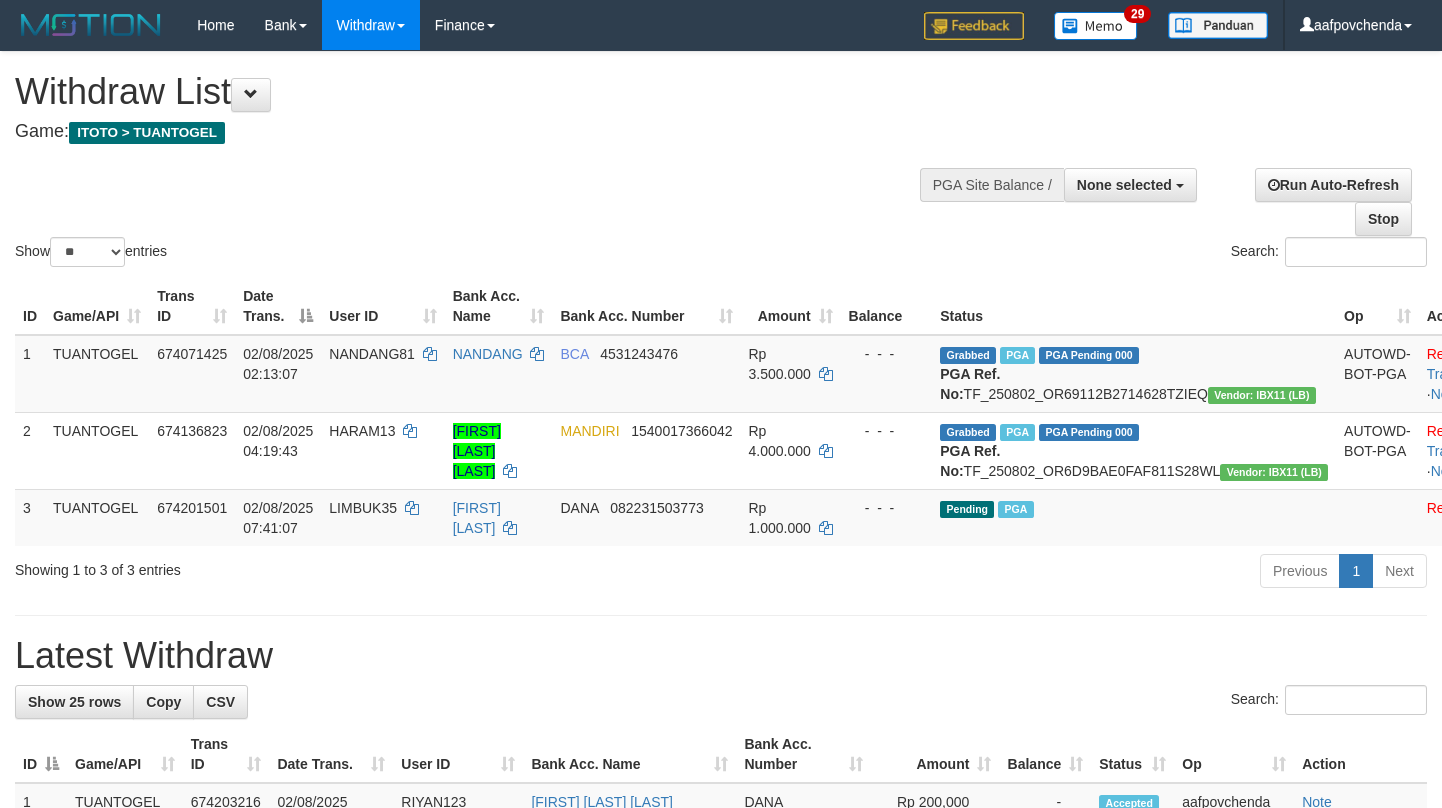 select 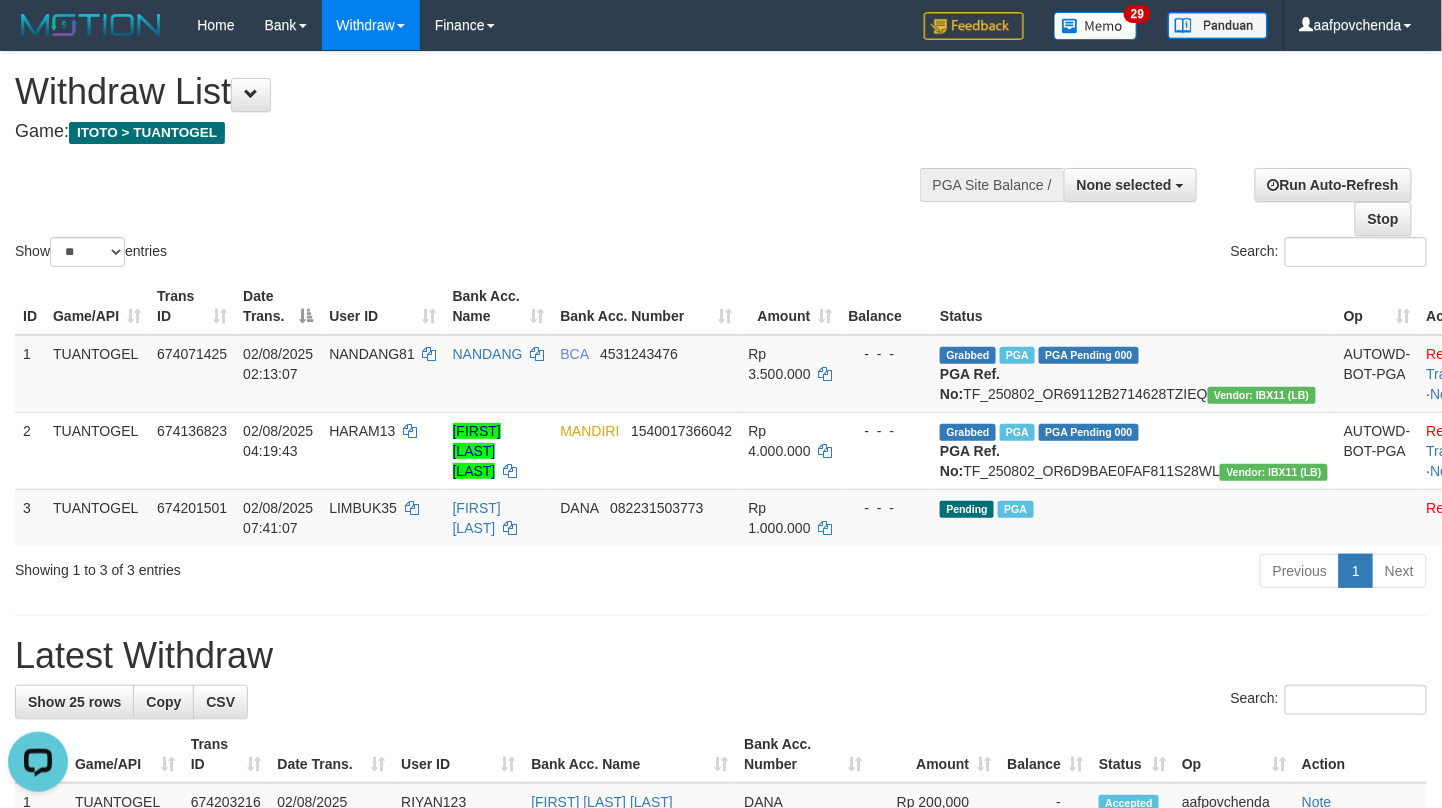 scroll, scrollTop: 0, scrollLeft: 0, axis: both 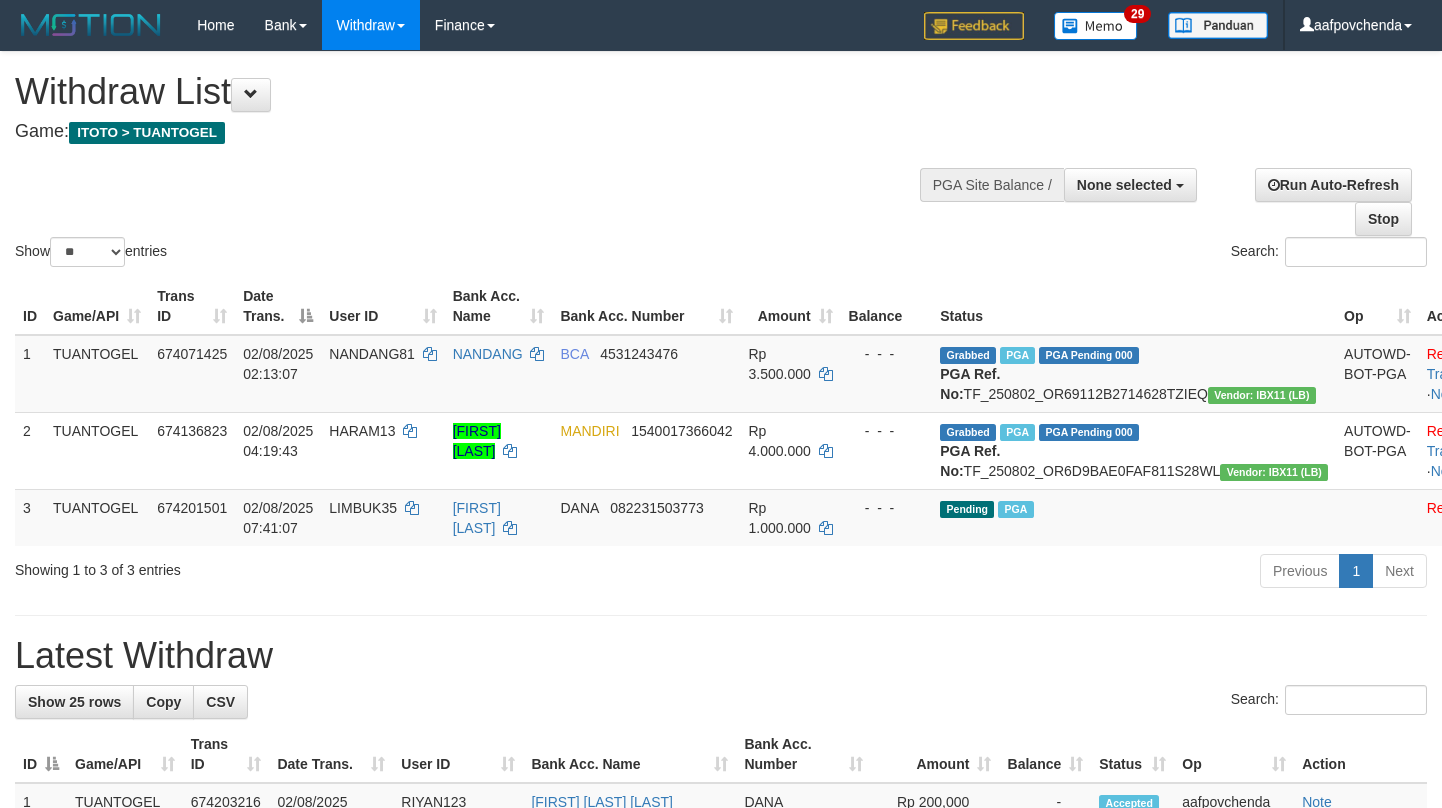 select 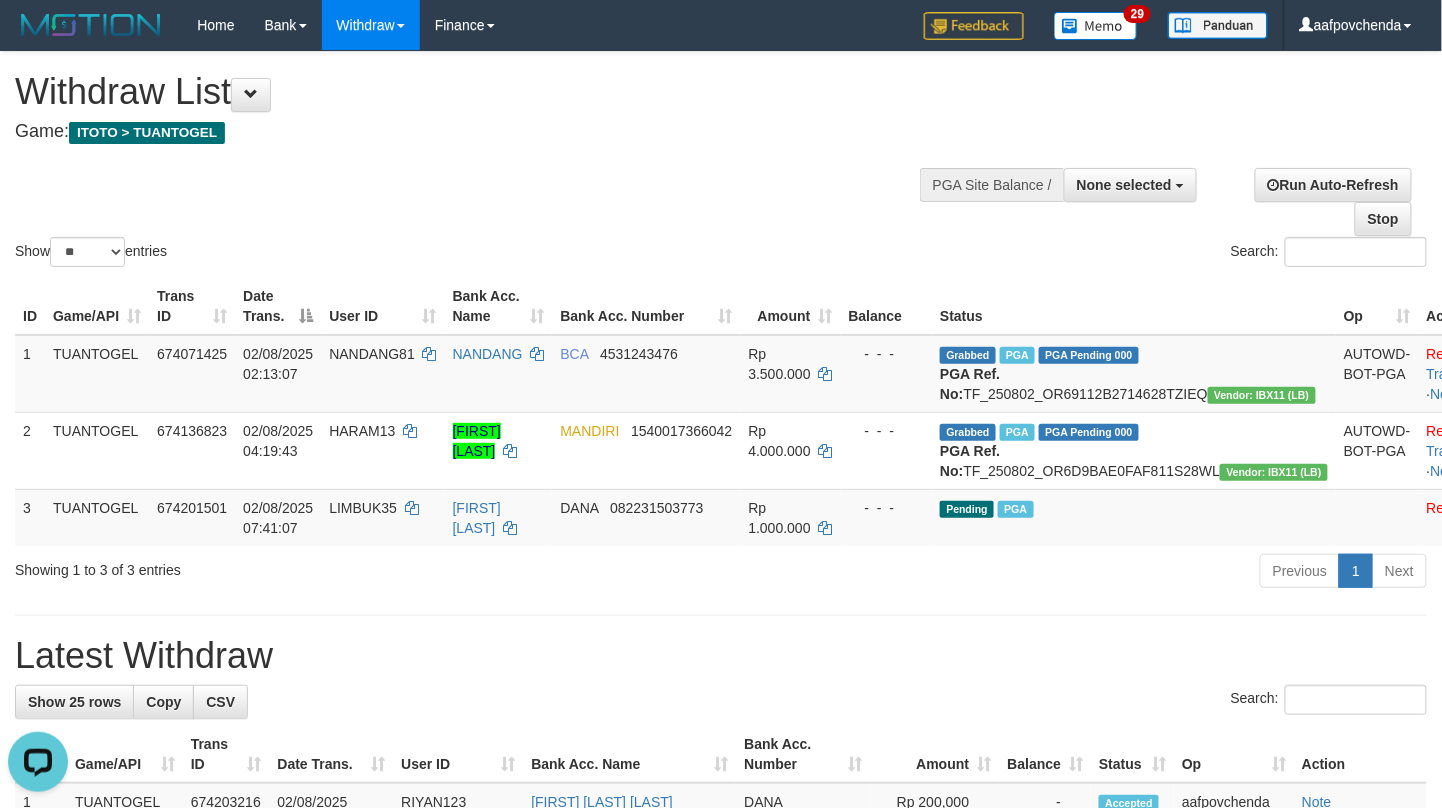 scroll, scrollTop: 0, scrollLeft: 0, axis: both 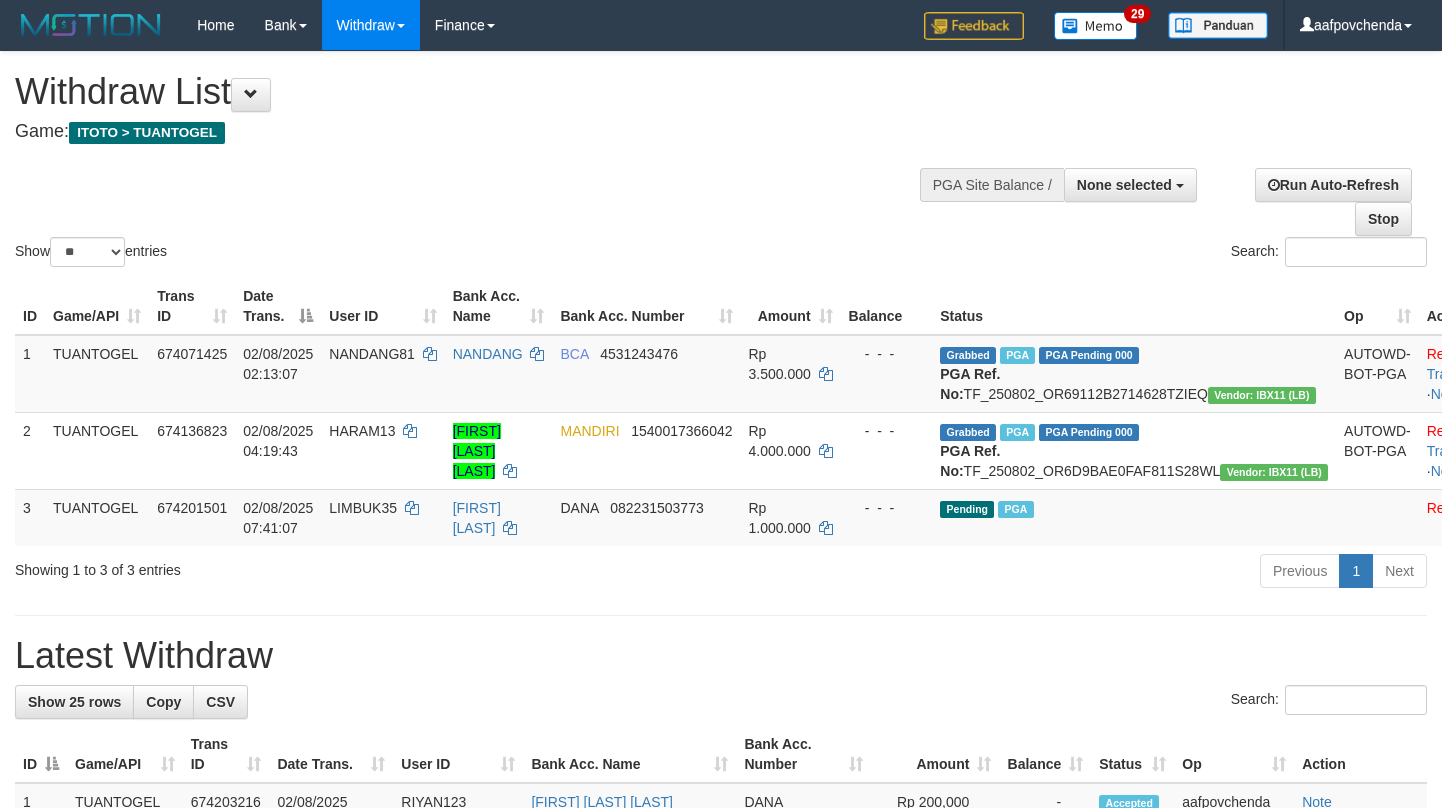 select 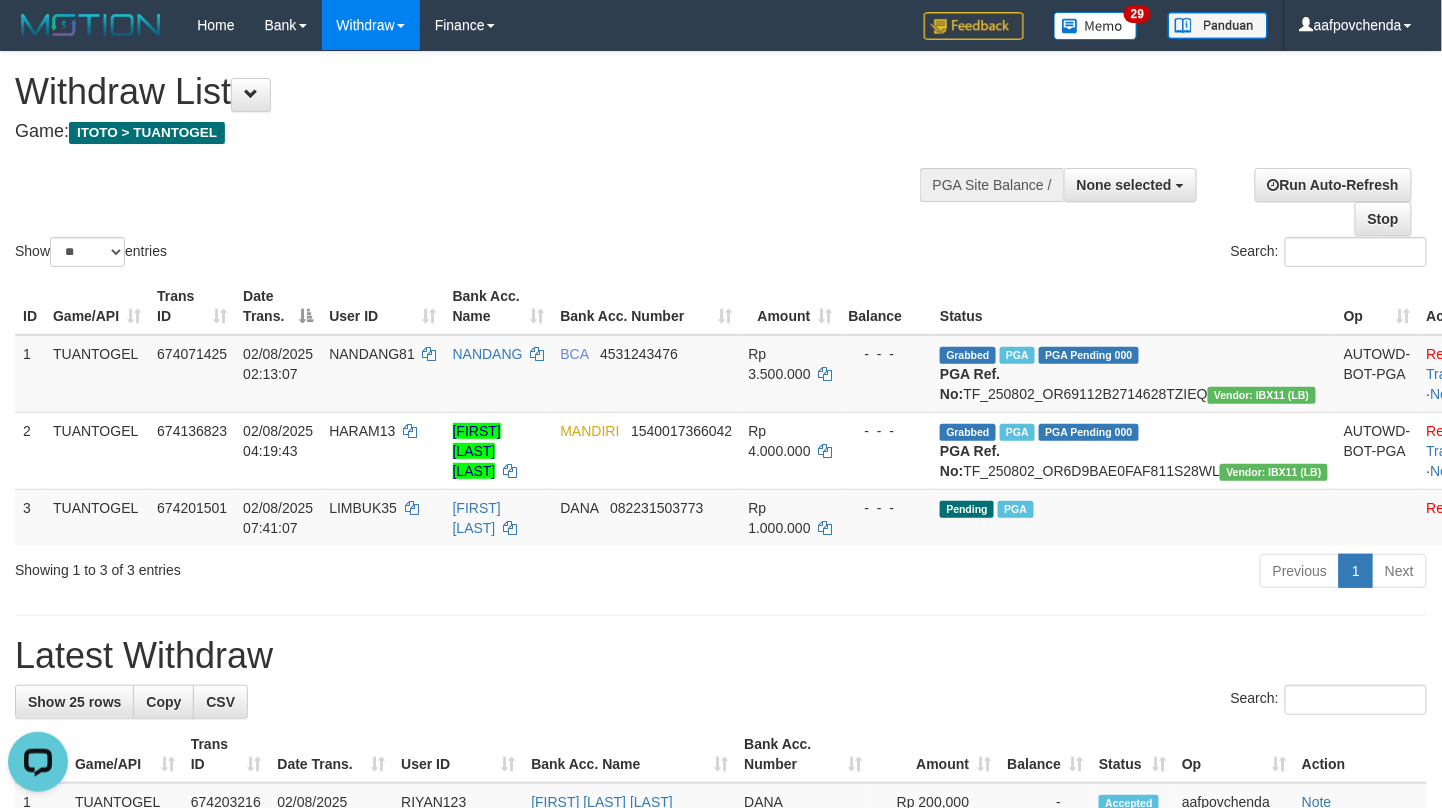 scroll, scrollTop: 0, scrollLeft: 0, axis: both 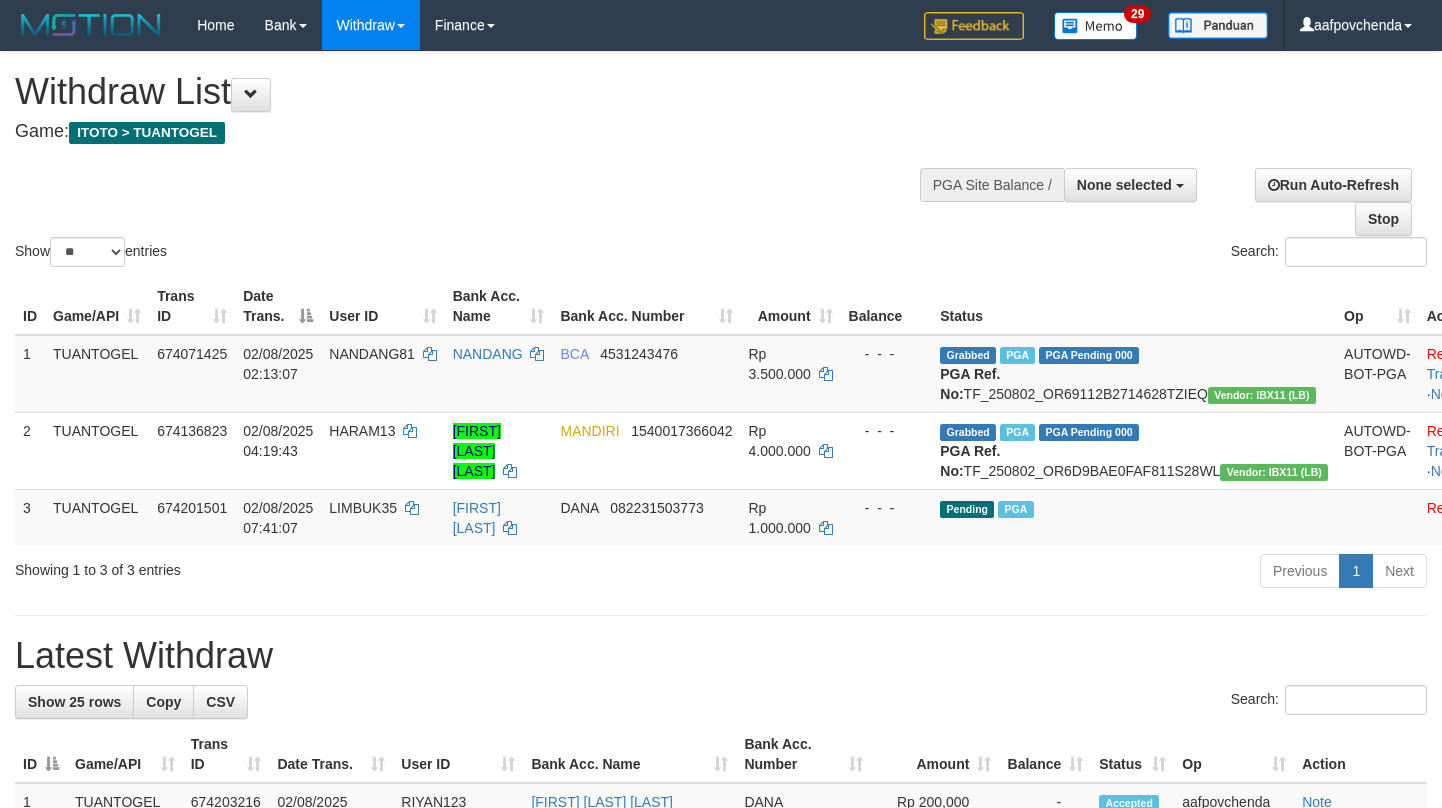 select 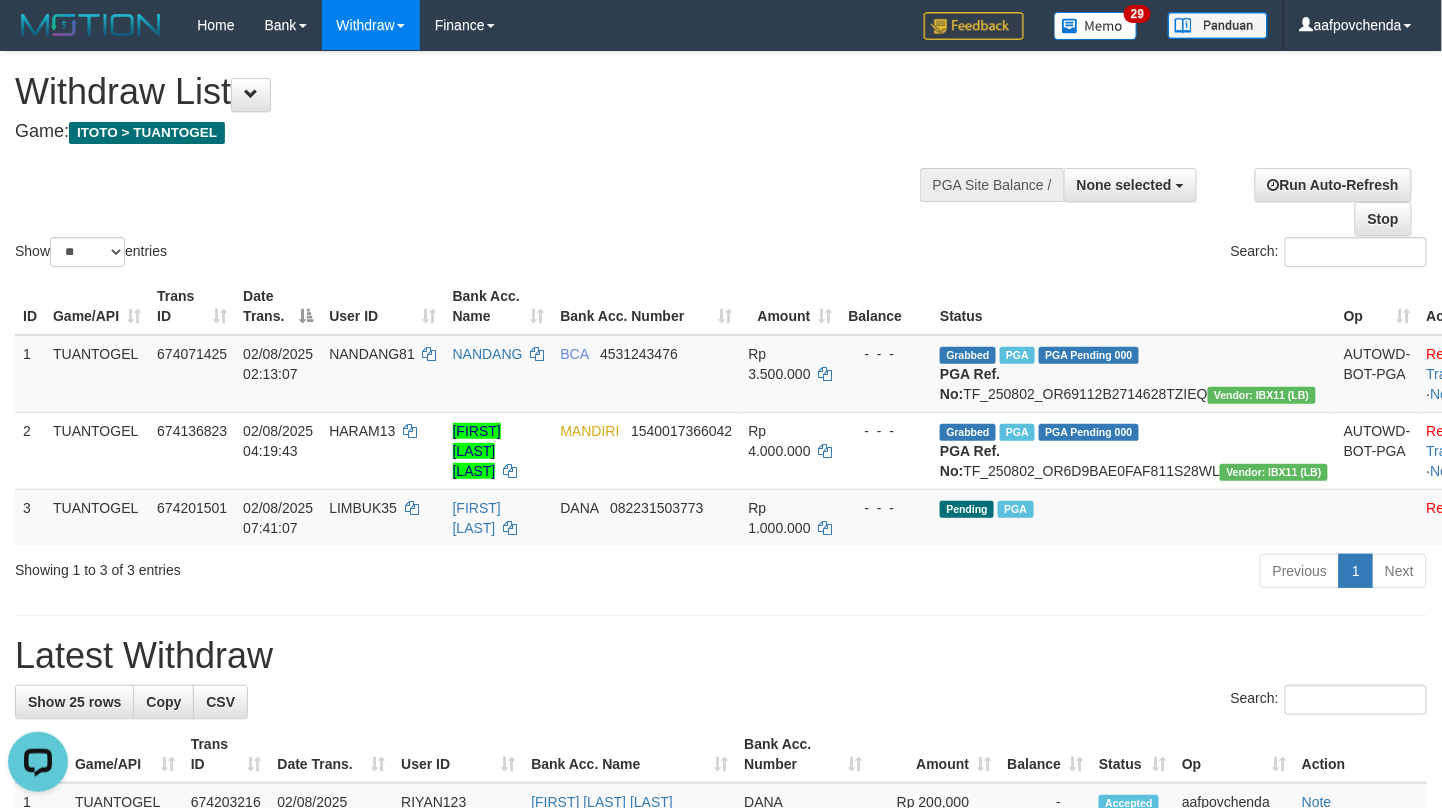 scroll, scrollTop: 0, scrollLeft: 0, axis: both 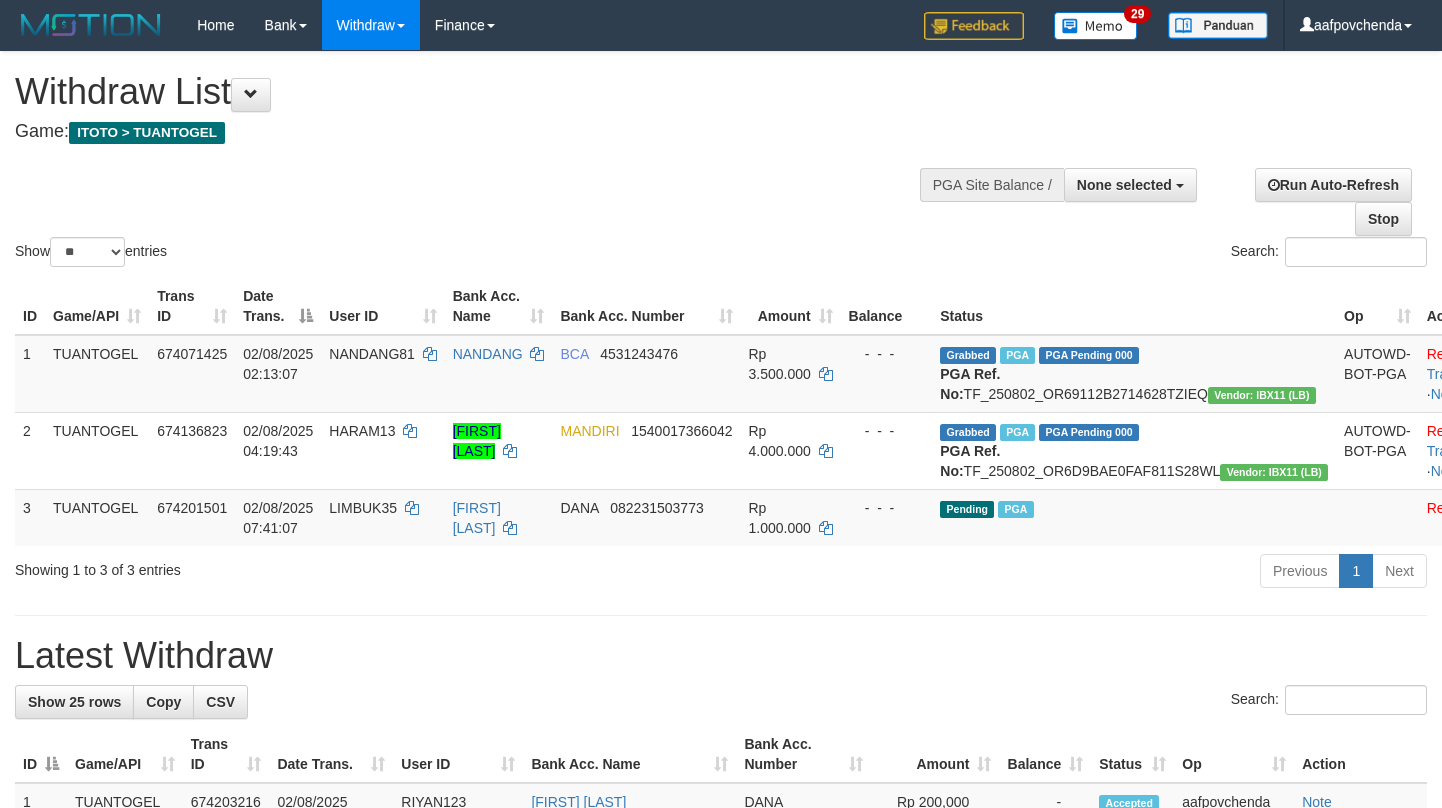 select 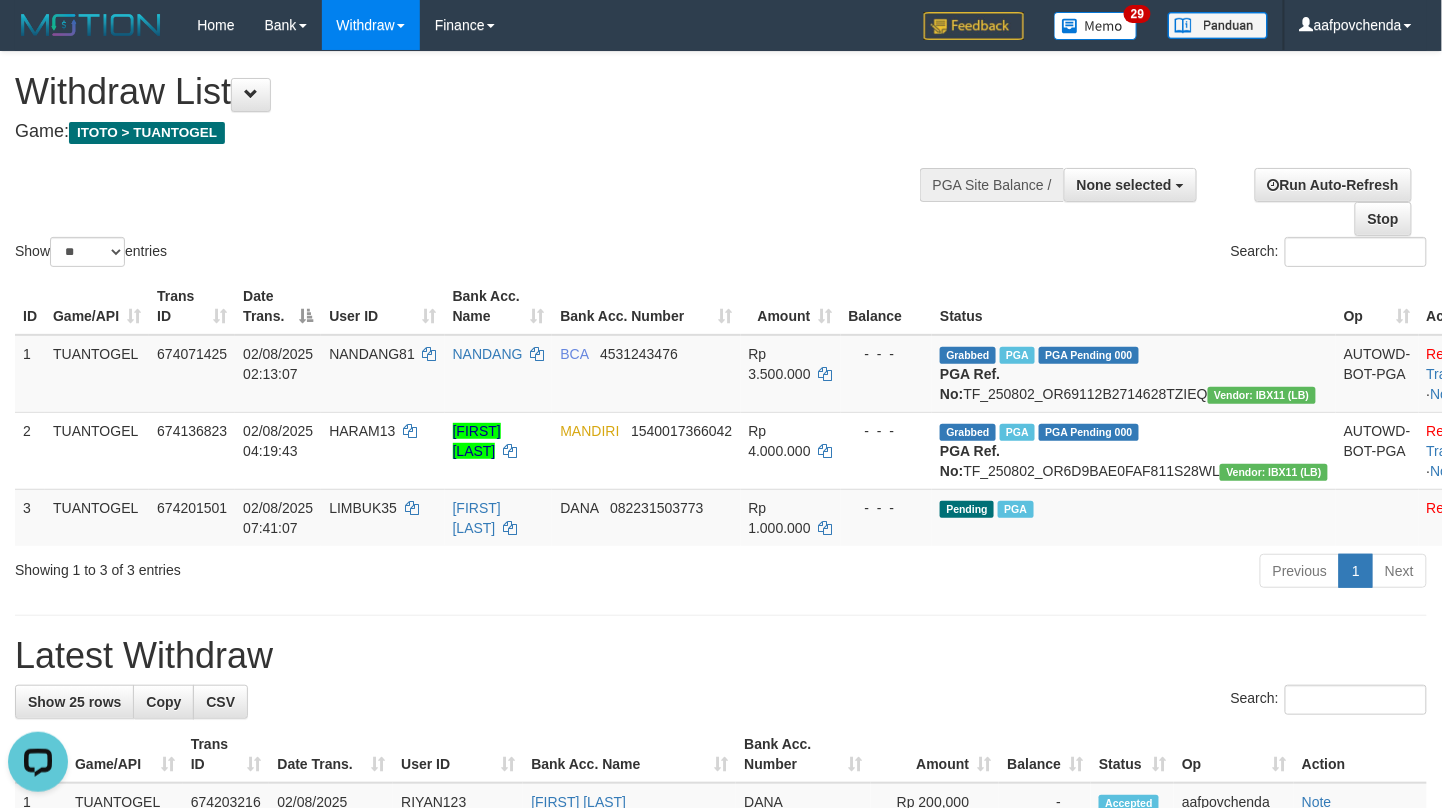scroll, scrollTop: 0, scrollLeft: 0, axis: both 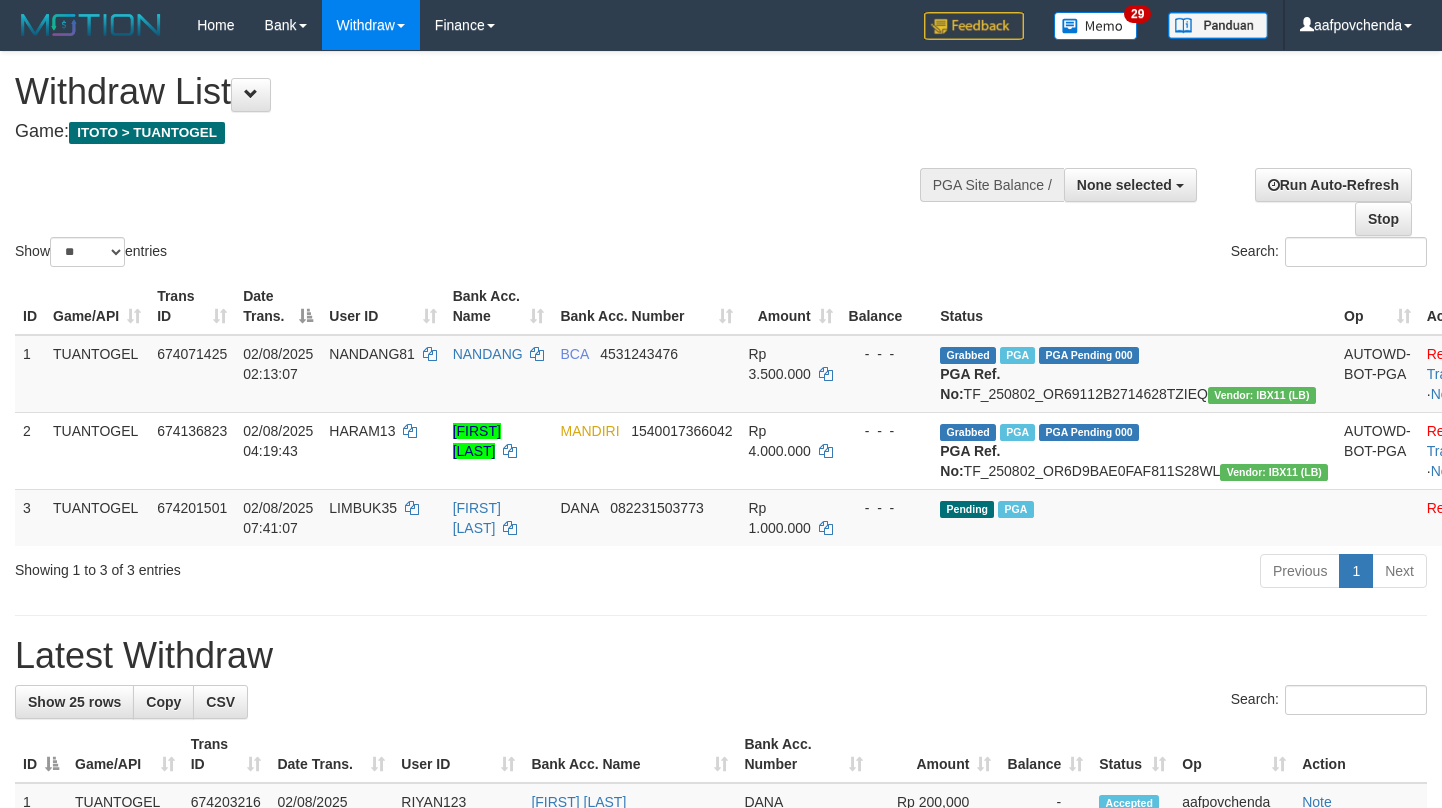 select 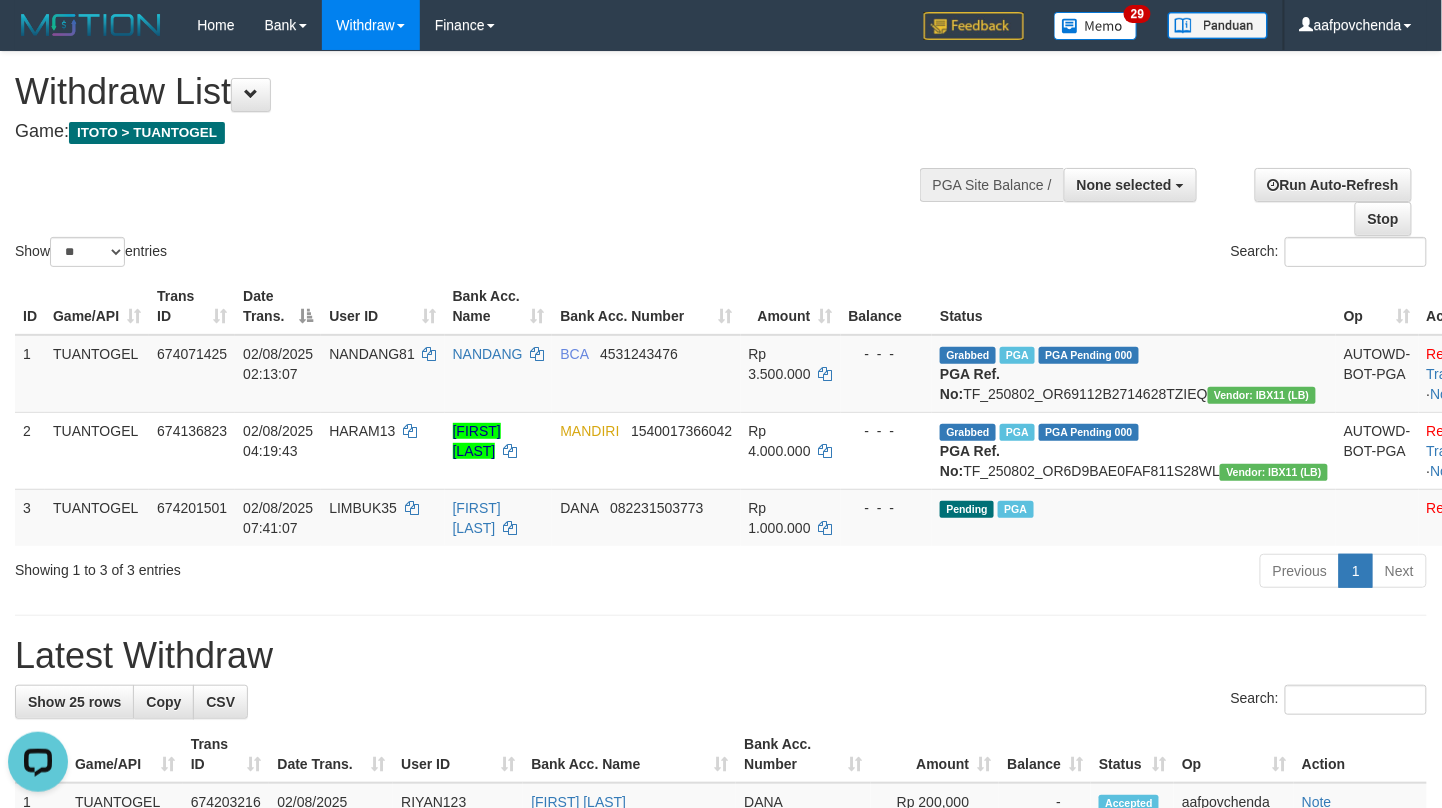 scroll, scrollTop: 0, scrollLeft: 0, axis: both 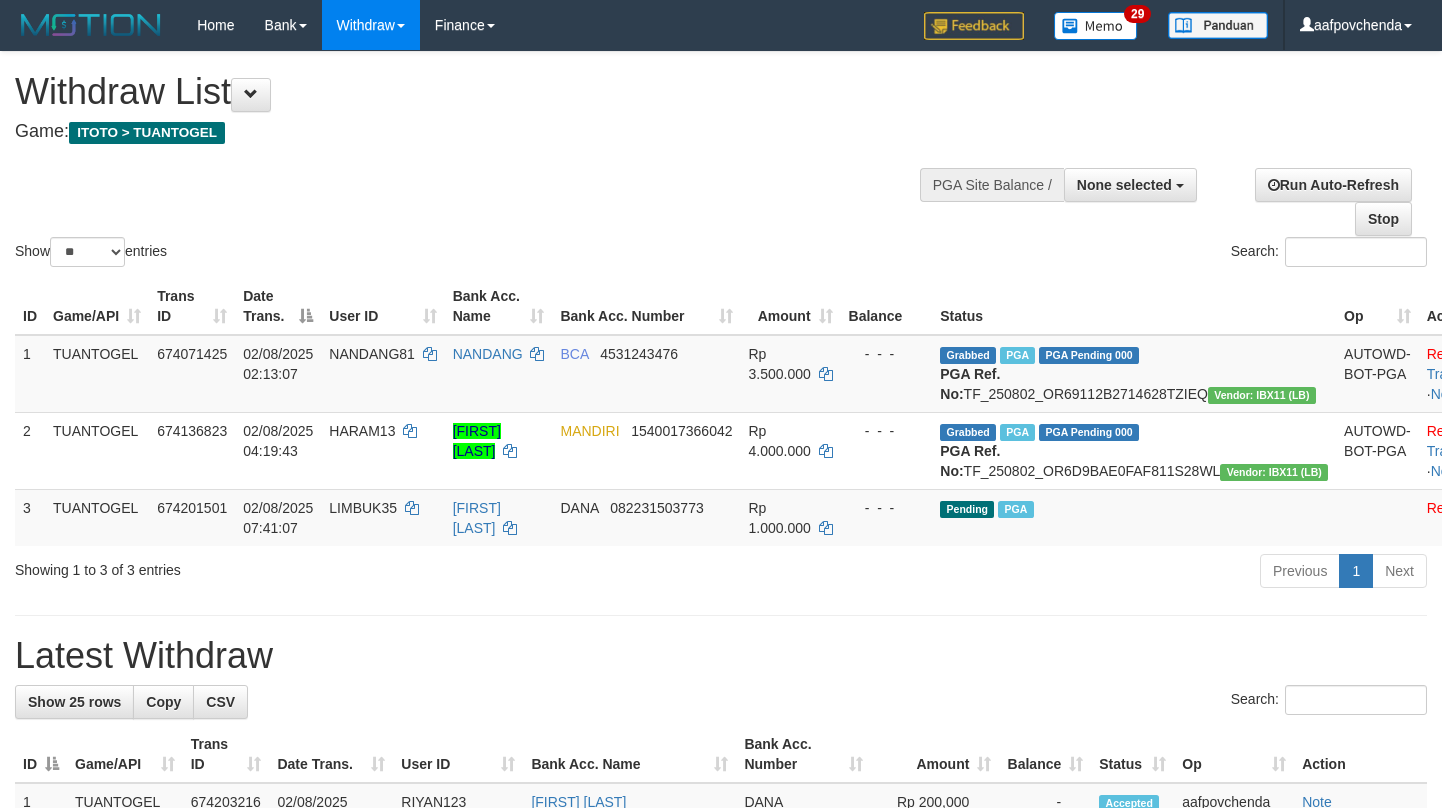 select 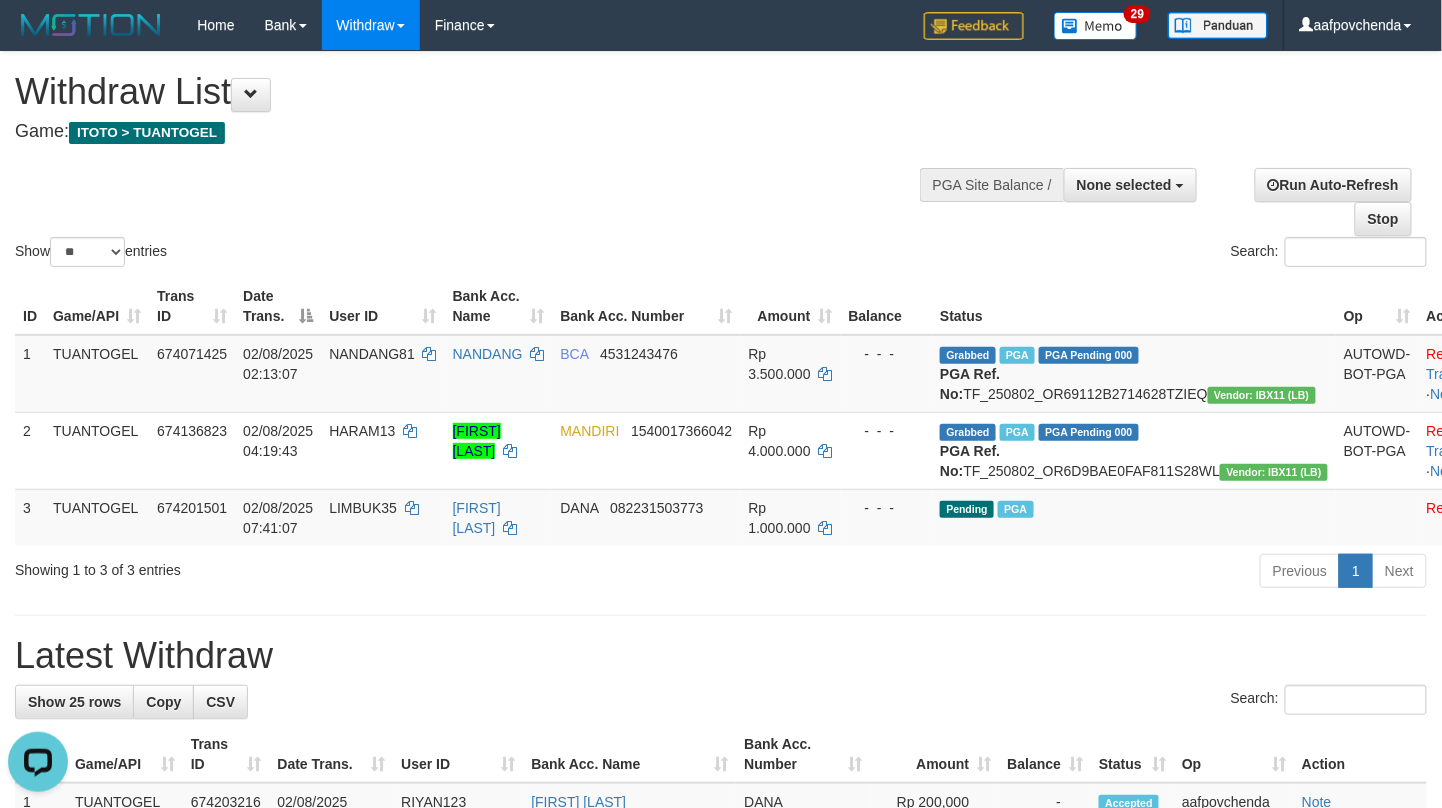 scroll, scrollTop: 0, scrollLeft: 0, axis: both 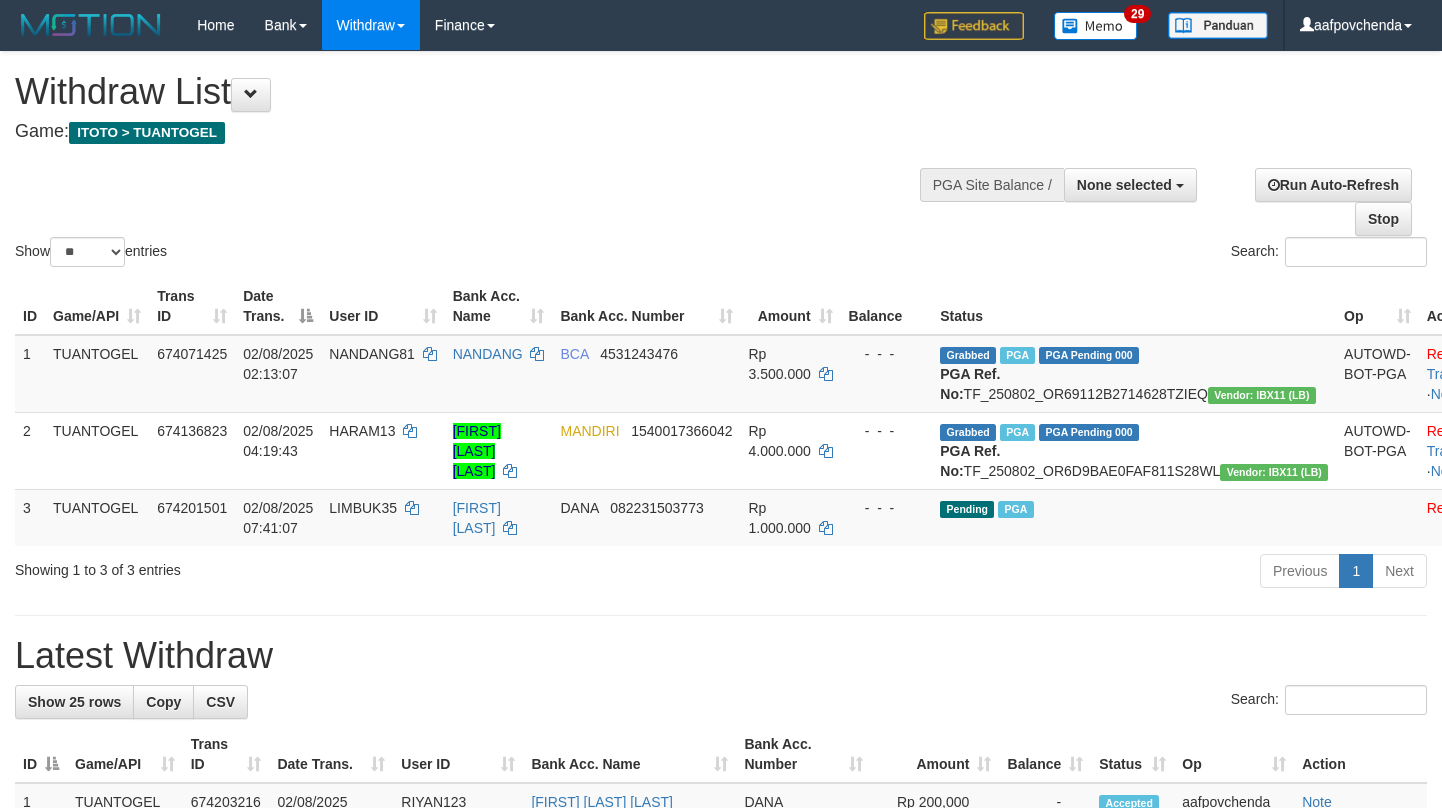 select 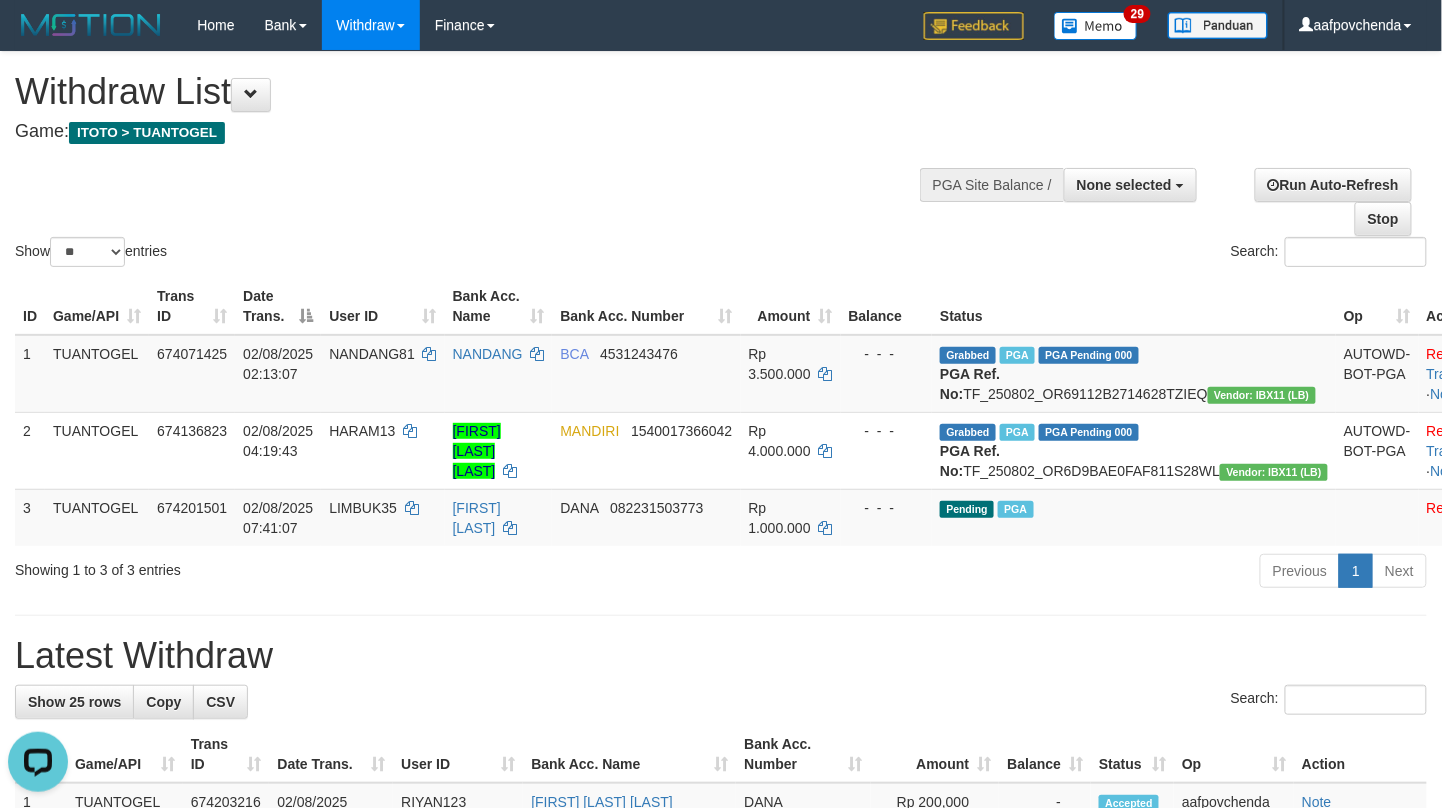 scroll, scrollTop: 0, scrollLeft: 0, axis: both 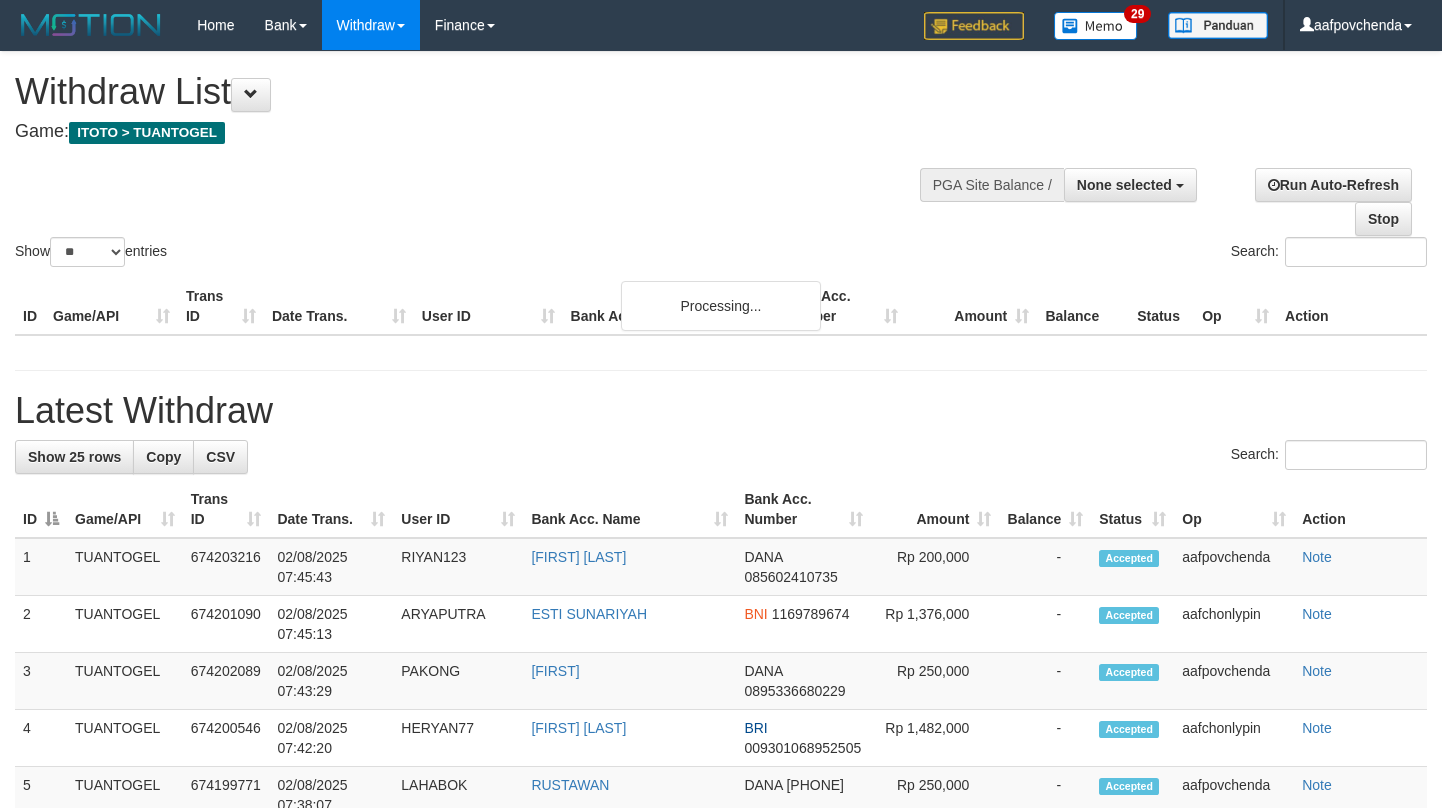 select 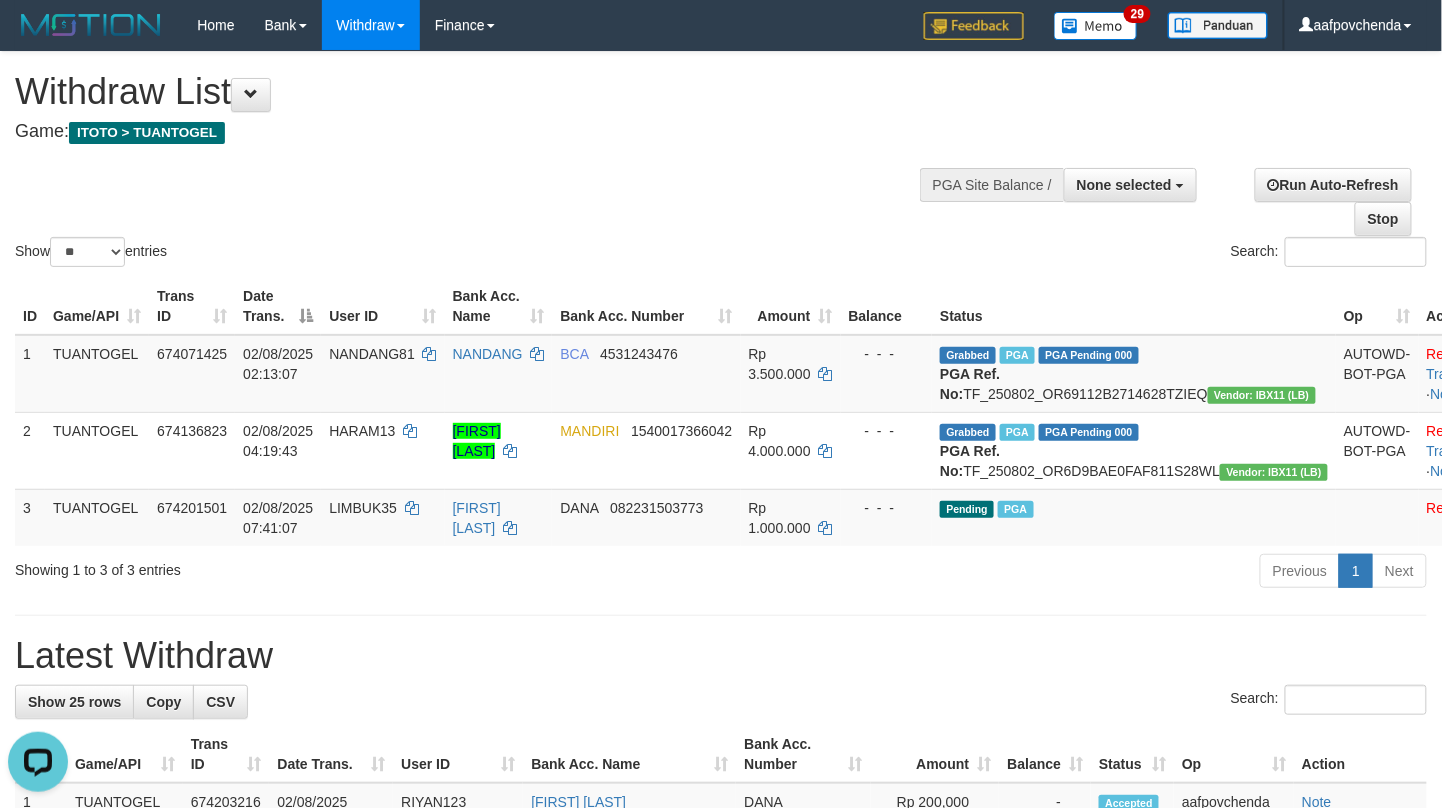 scroll, scrollTop: 0, scrollLeft: 0, axis: both 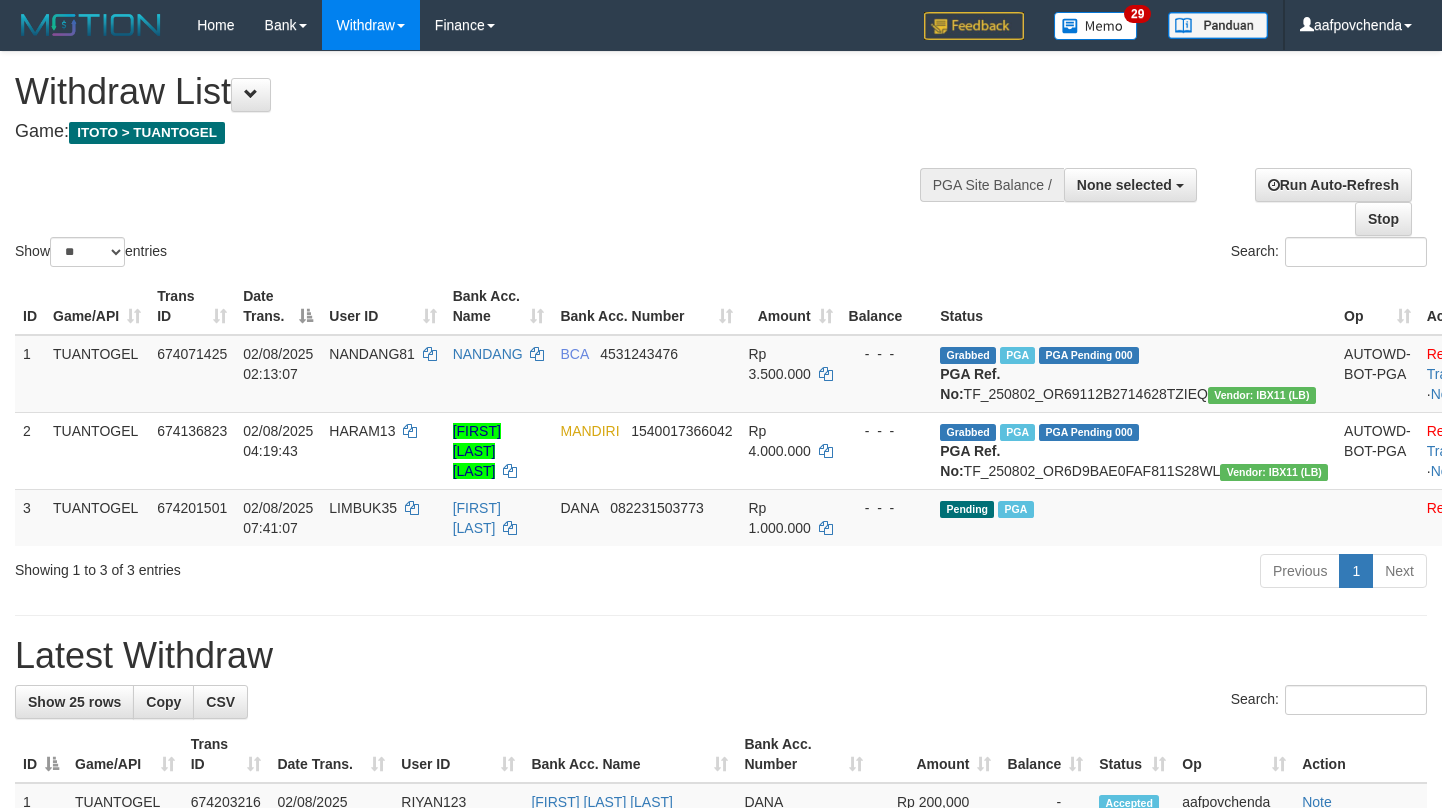 select 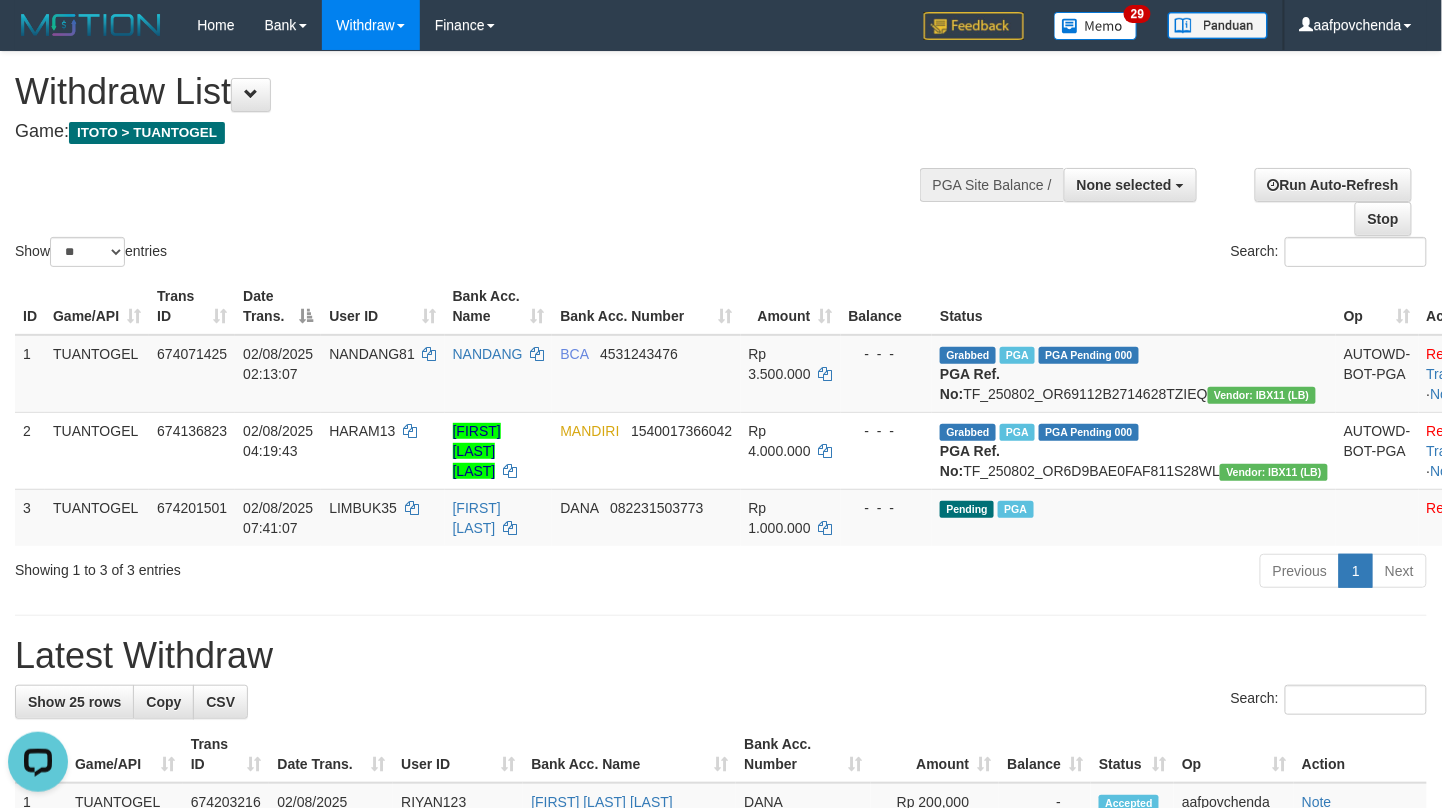 scroll, scrollTop: 0, scrollLeft: 0, axis: both 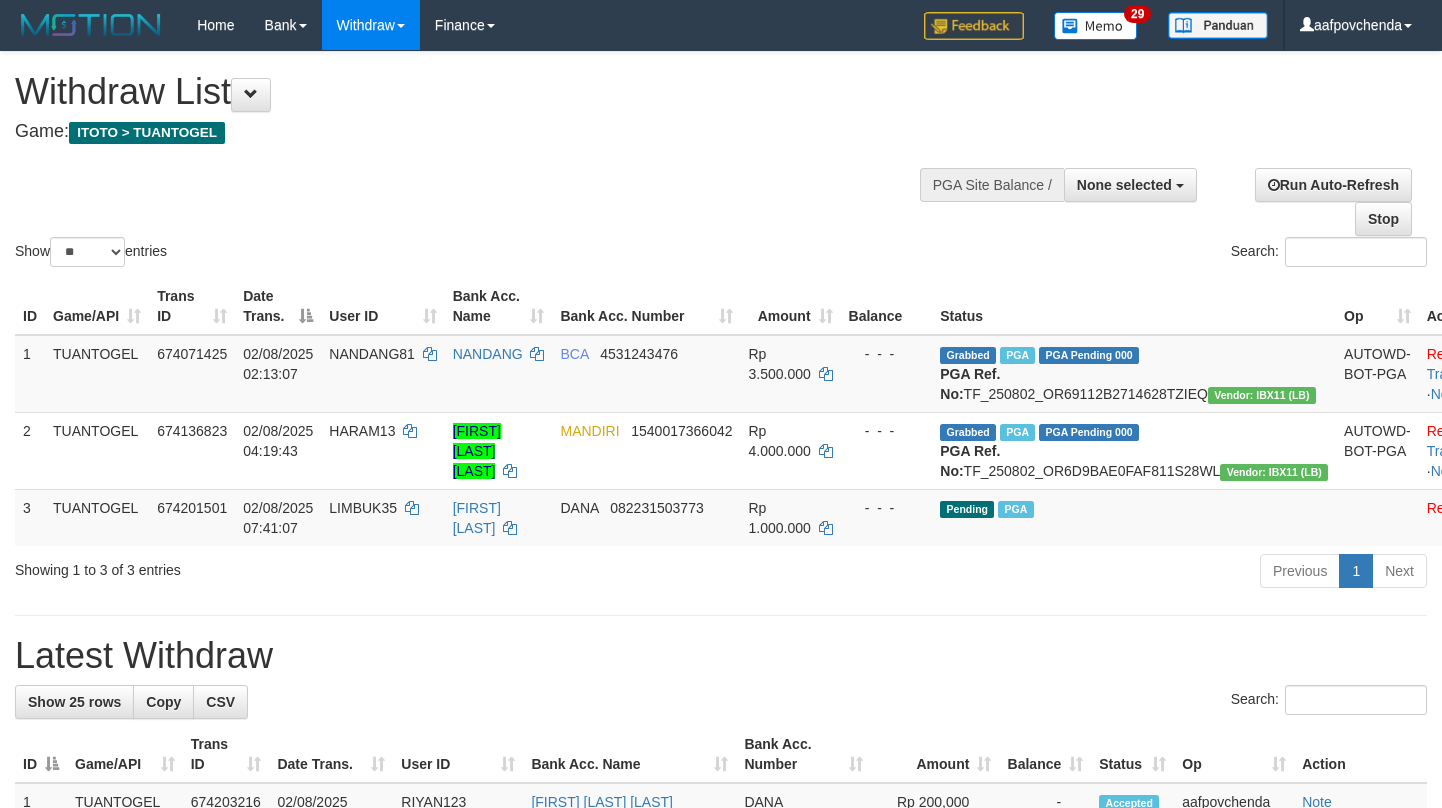 select 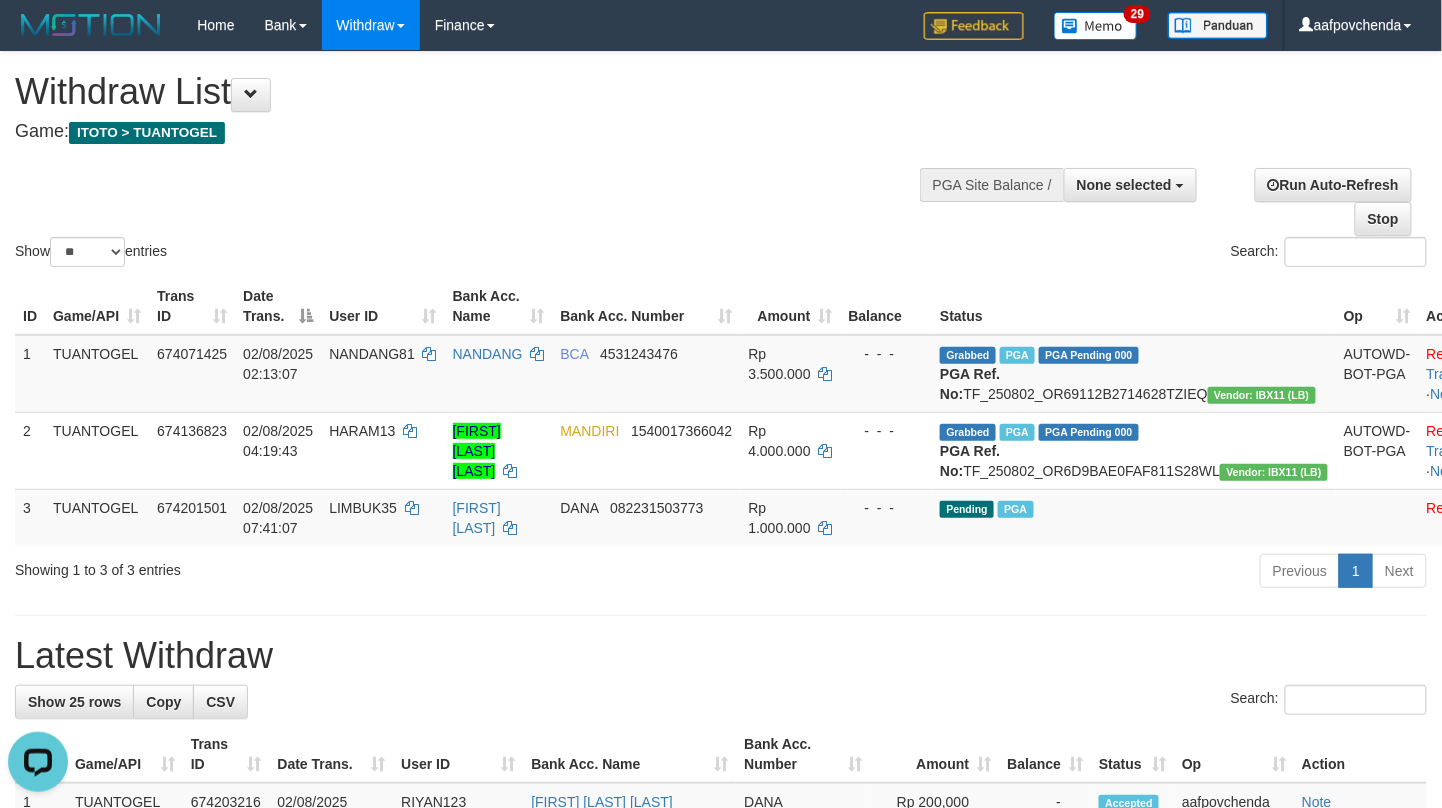 scroll, scrollTop: 0, scrollLeft: 0, axis: both 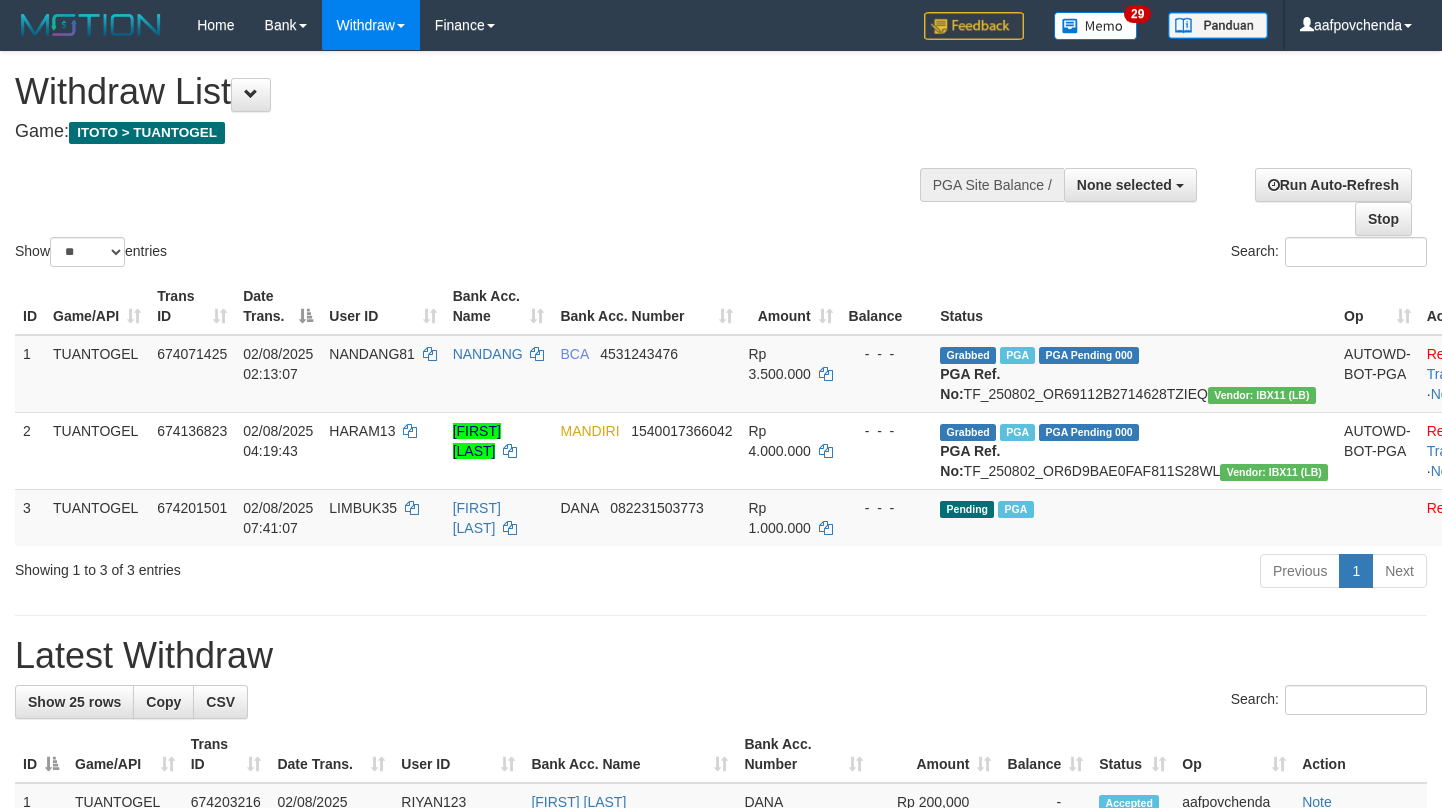 select 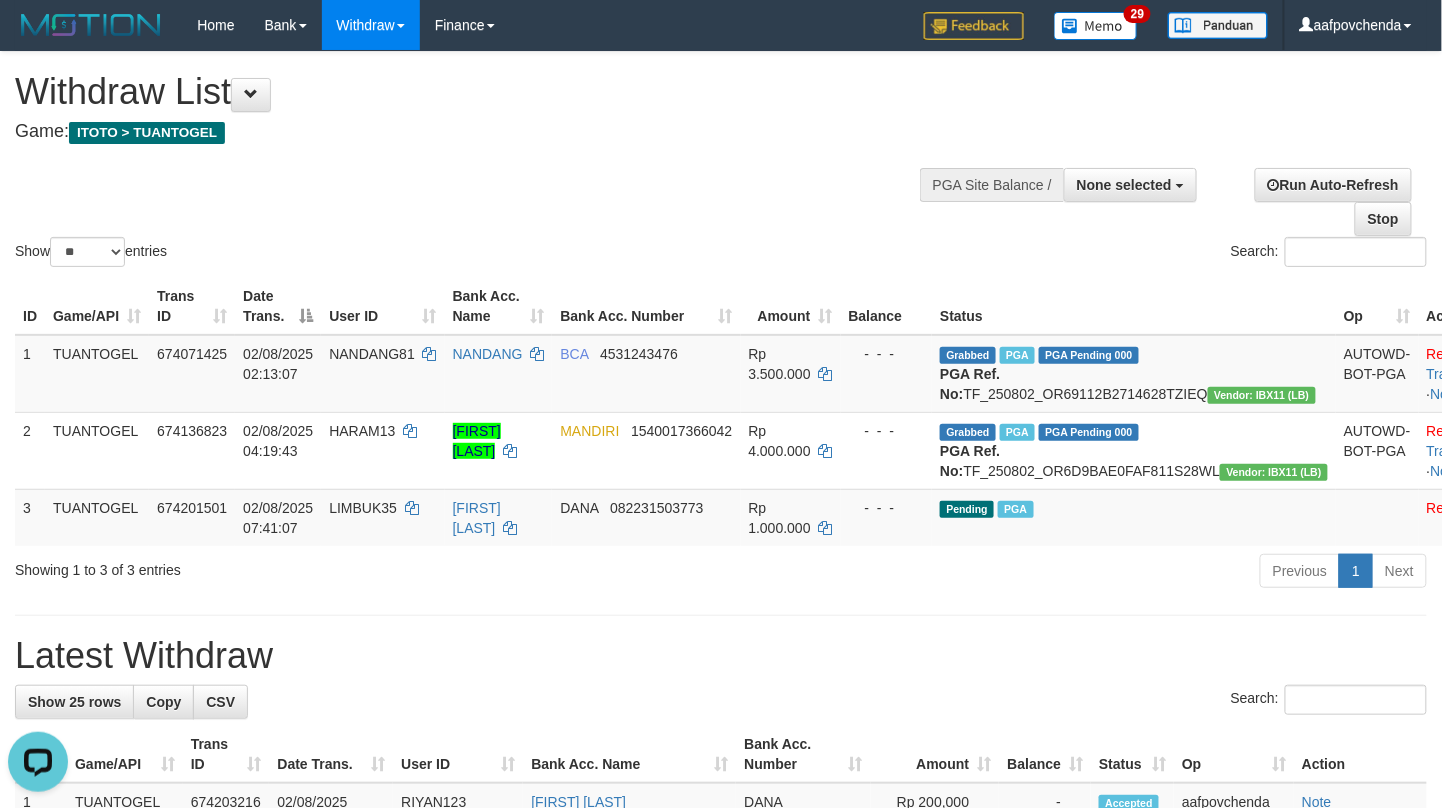 scroll, scrollTop: 0, scrollLeft: 0, axis: both 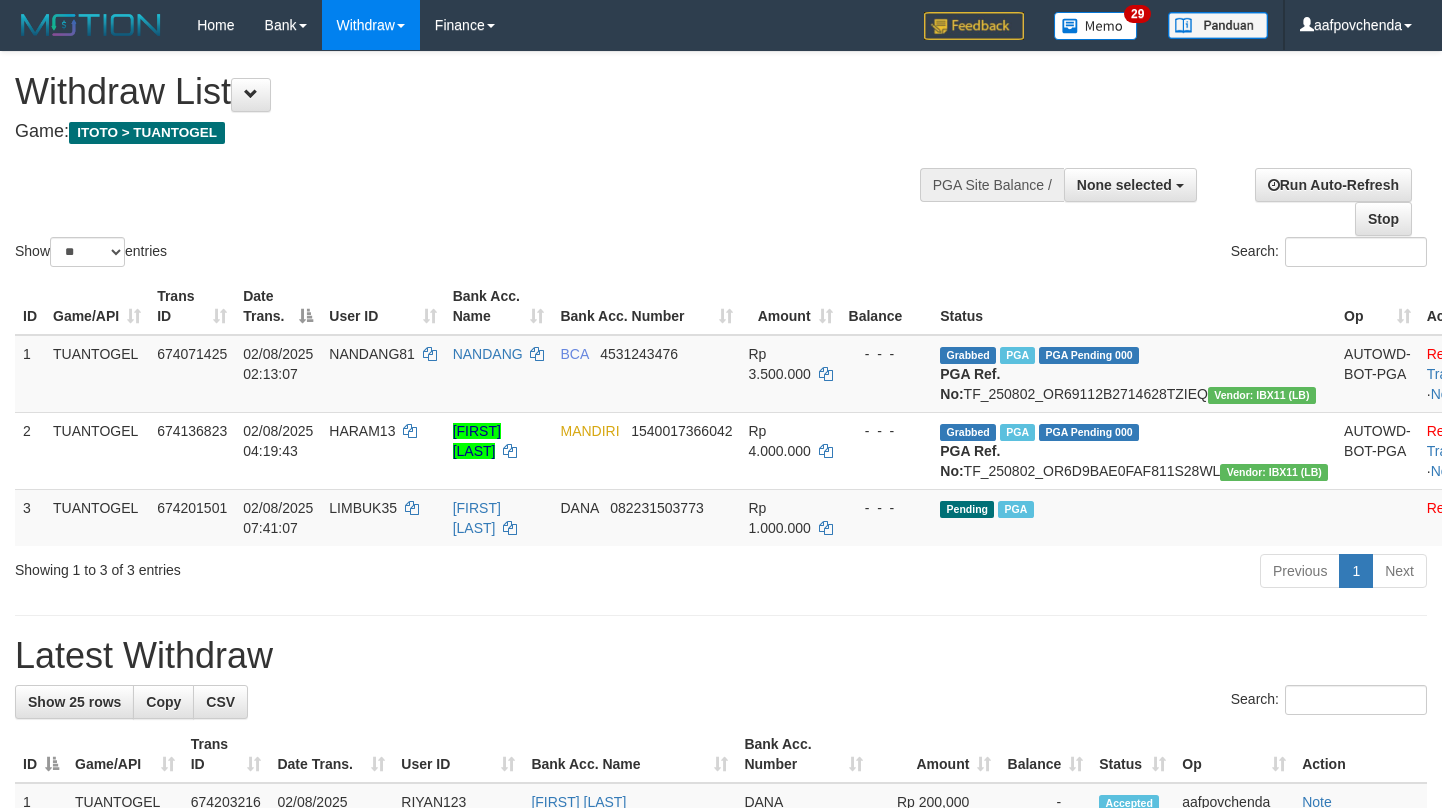 select 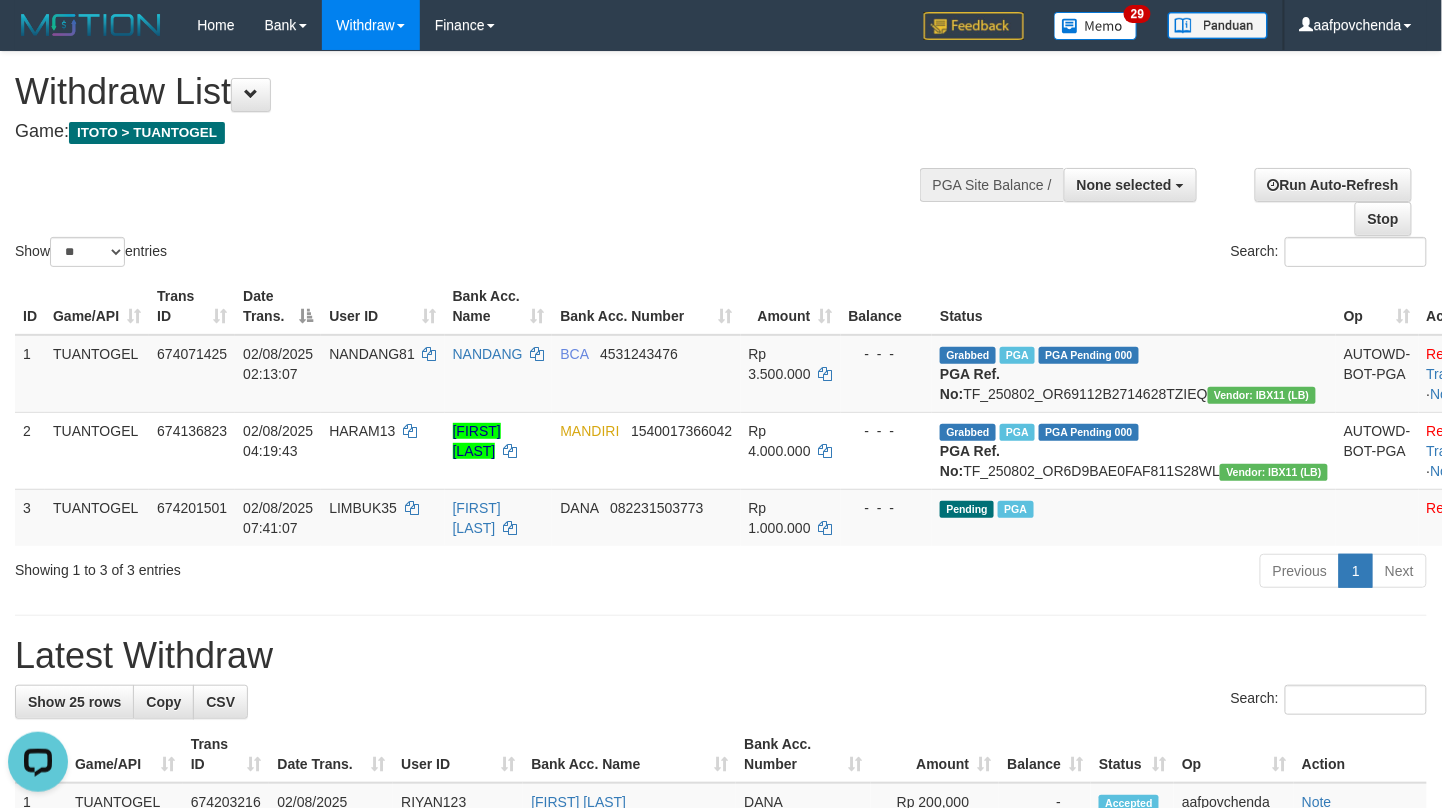 scroll, scrollTop: 0, scrollLeft: 0, axis: both 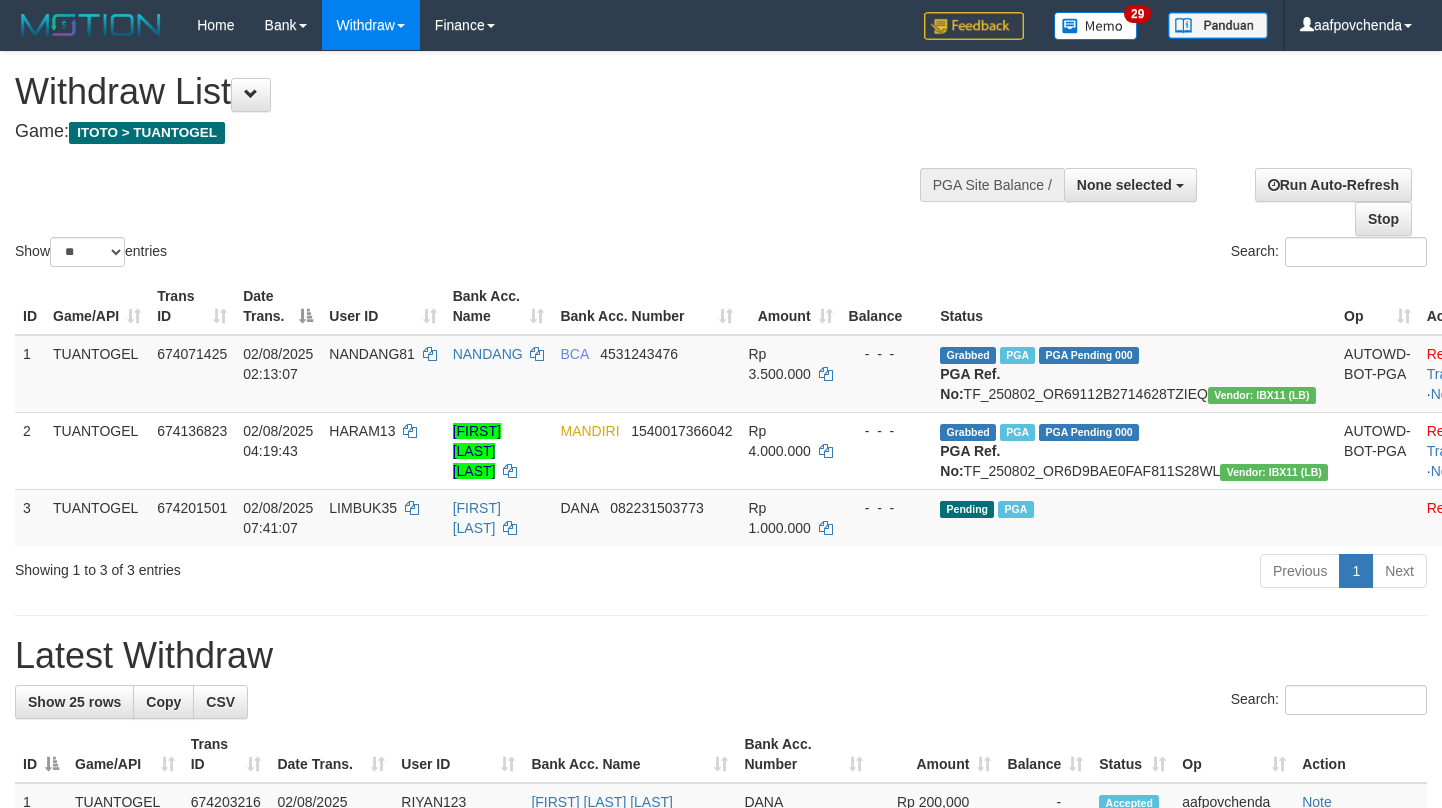 select 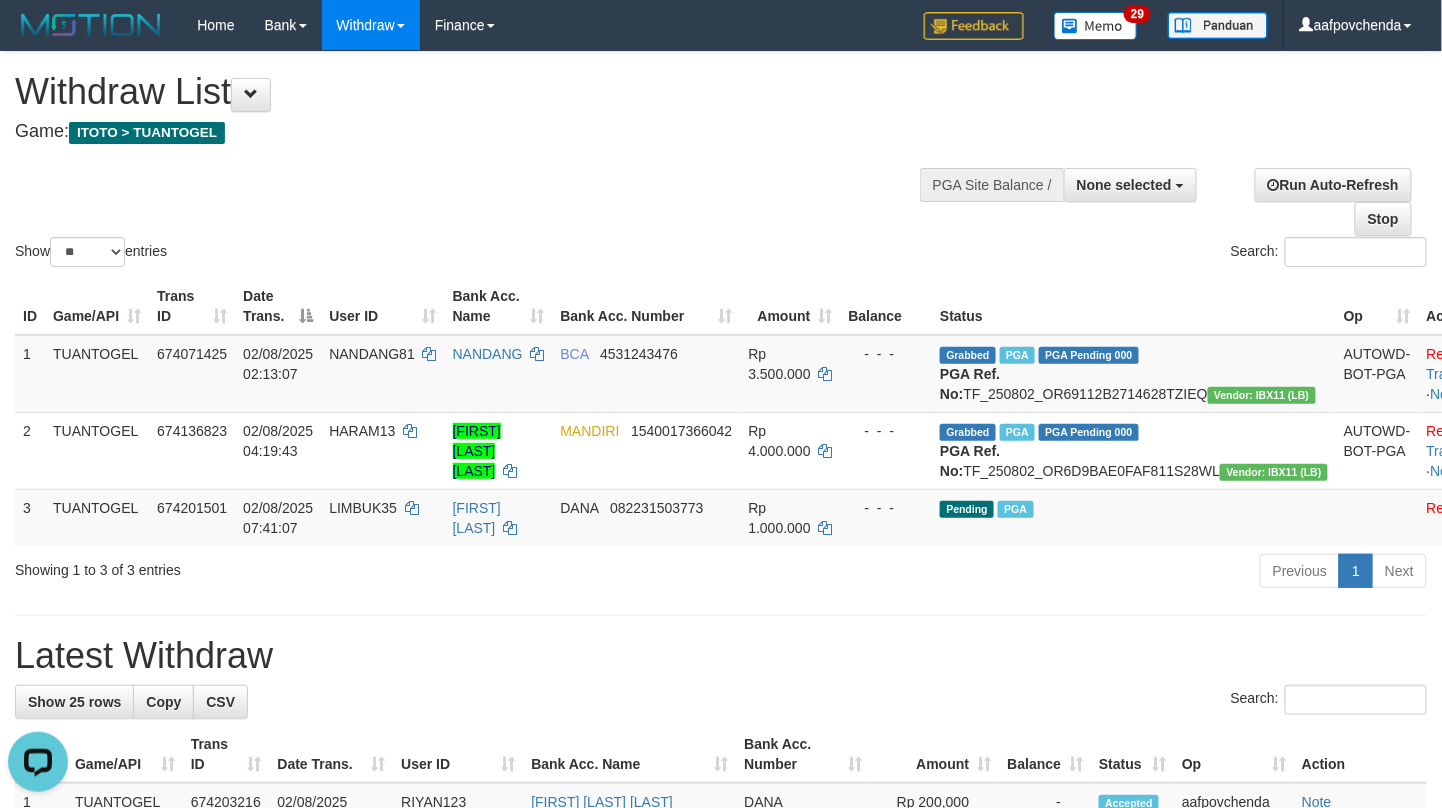scroll, scrollTop: 0, scrollLeft: 0, axis: both 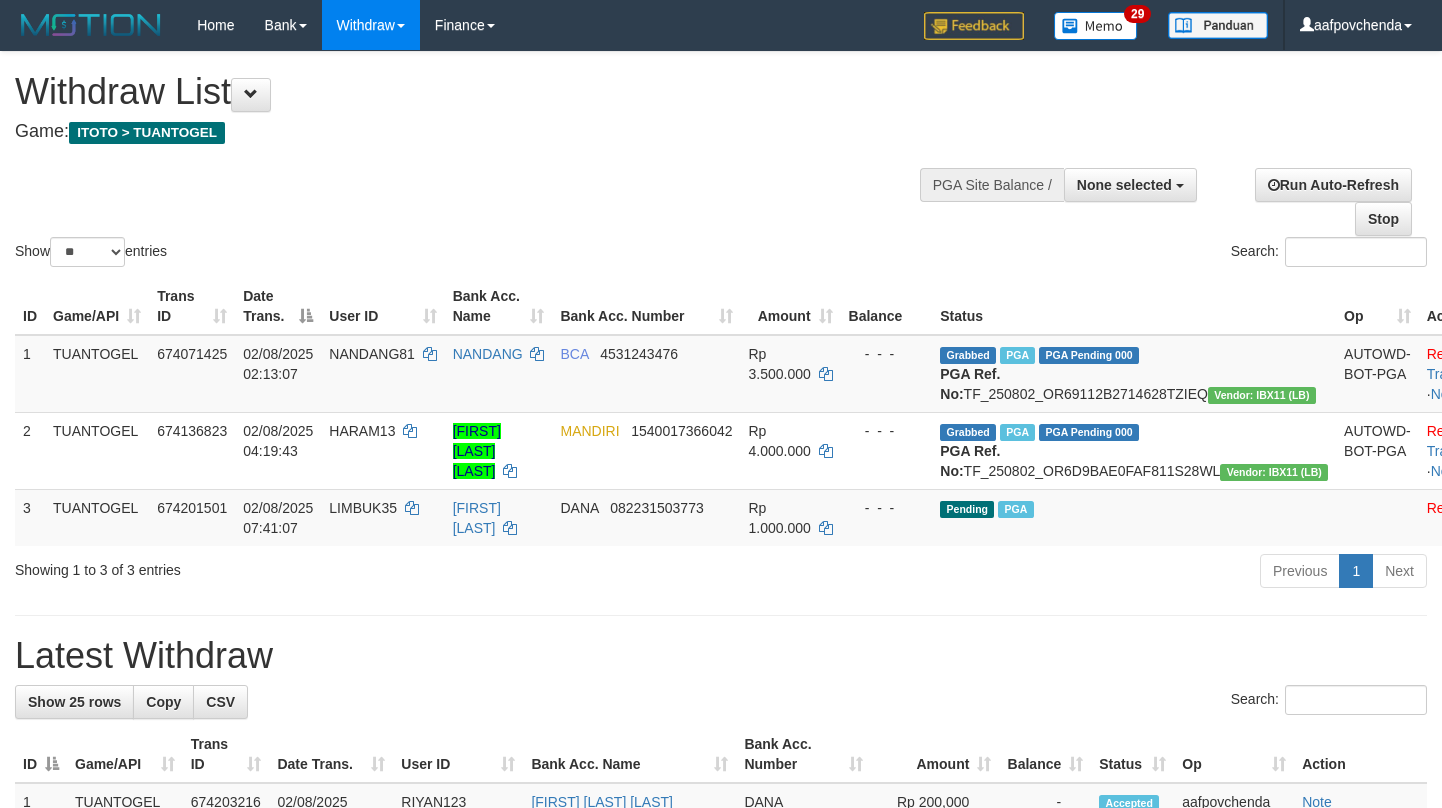 select 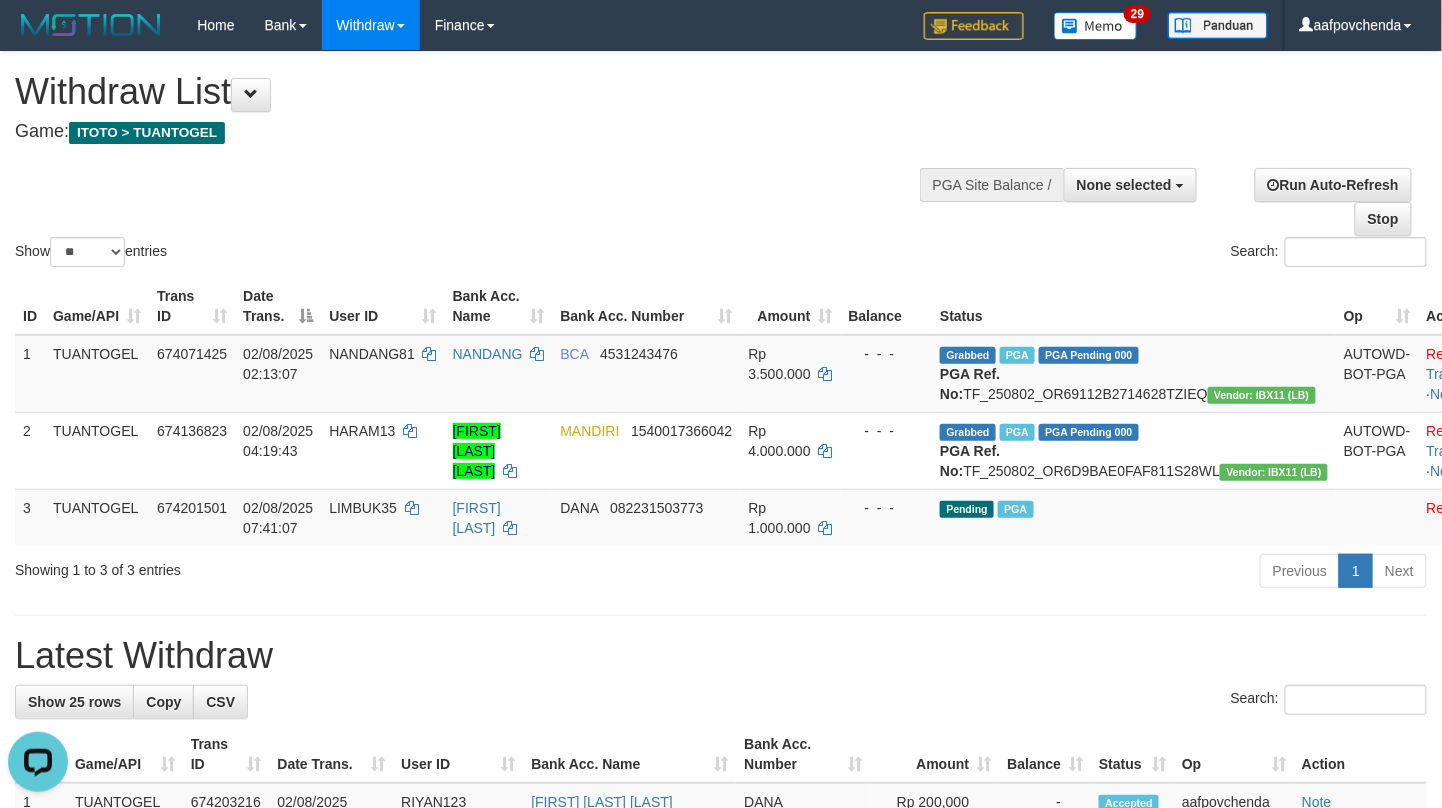 scroll, scrollTop: 0, scrollLeft: 0, axis: both 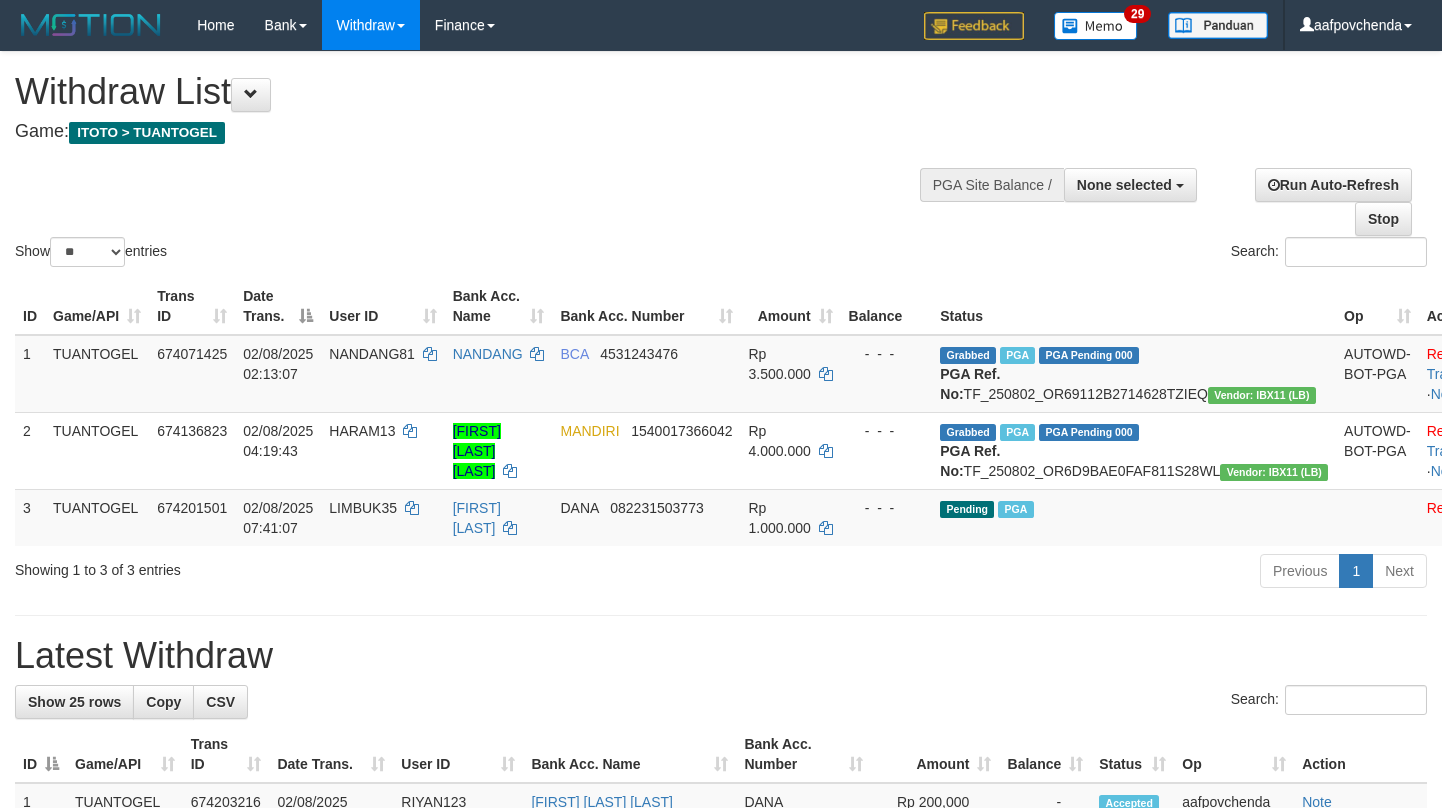 select 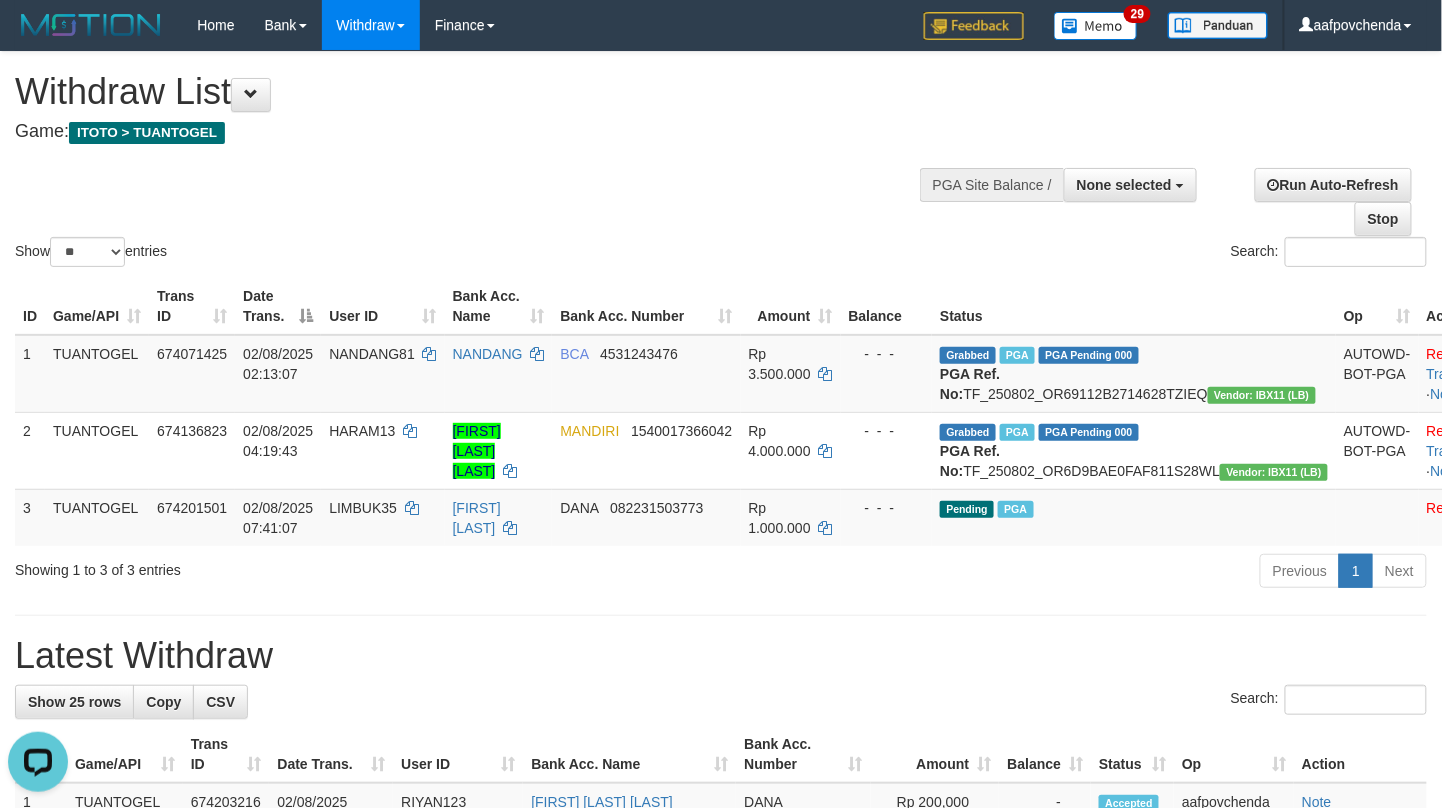 scroll, scrollTop: 0, scrollLeft: 0, axis: both 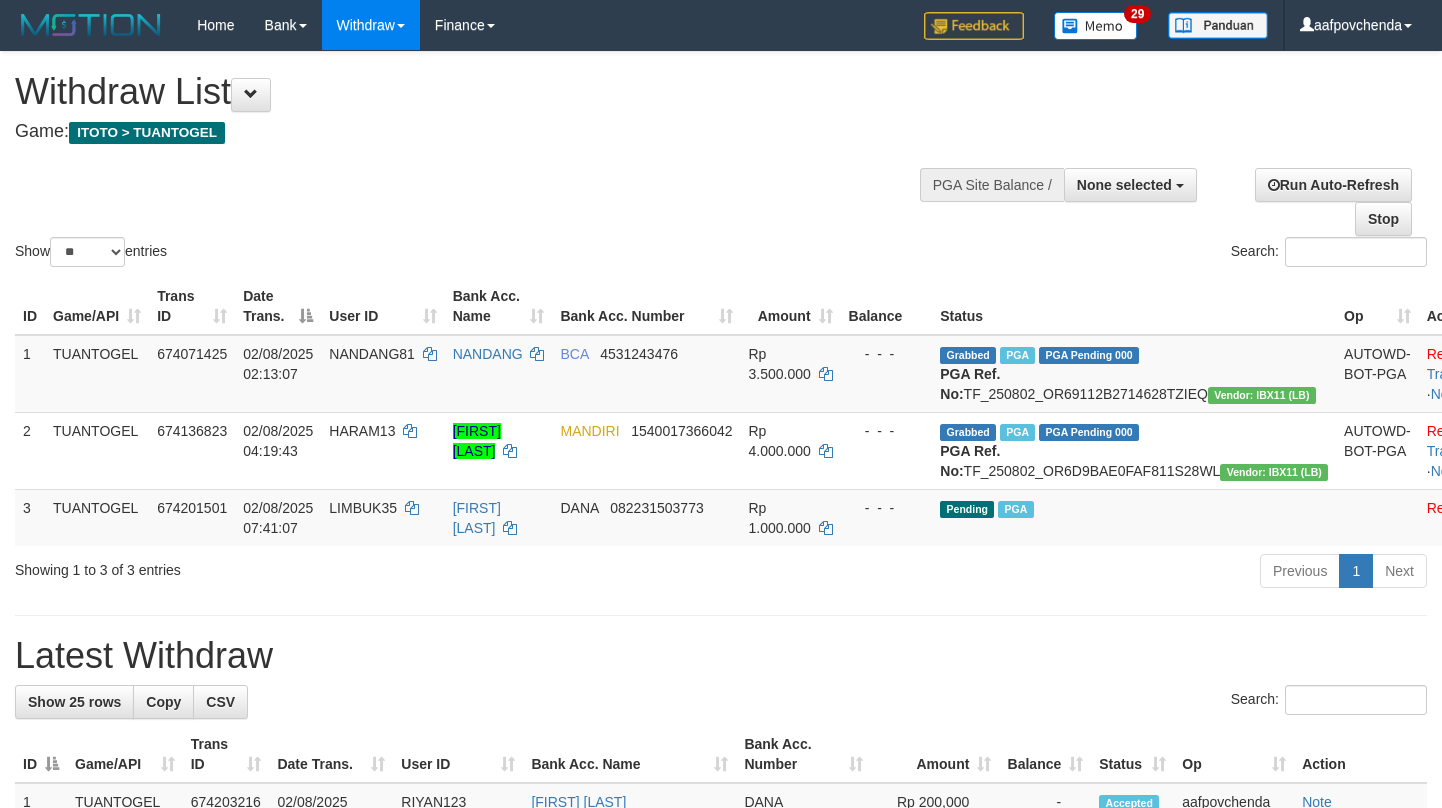 select 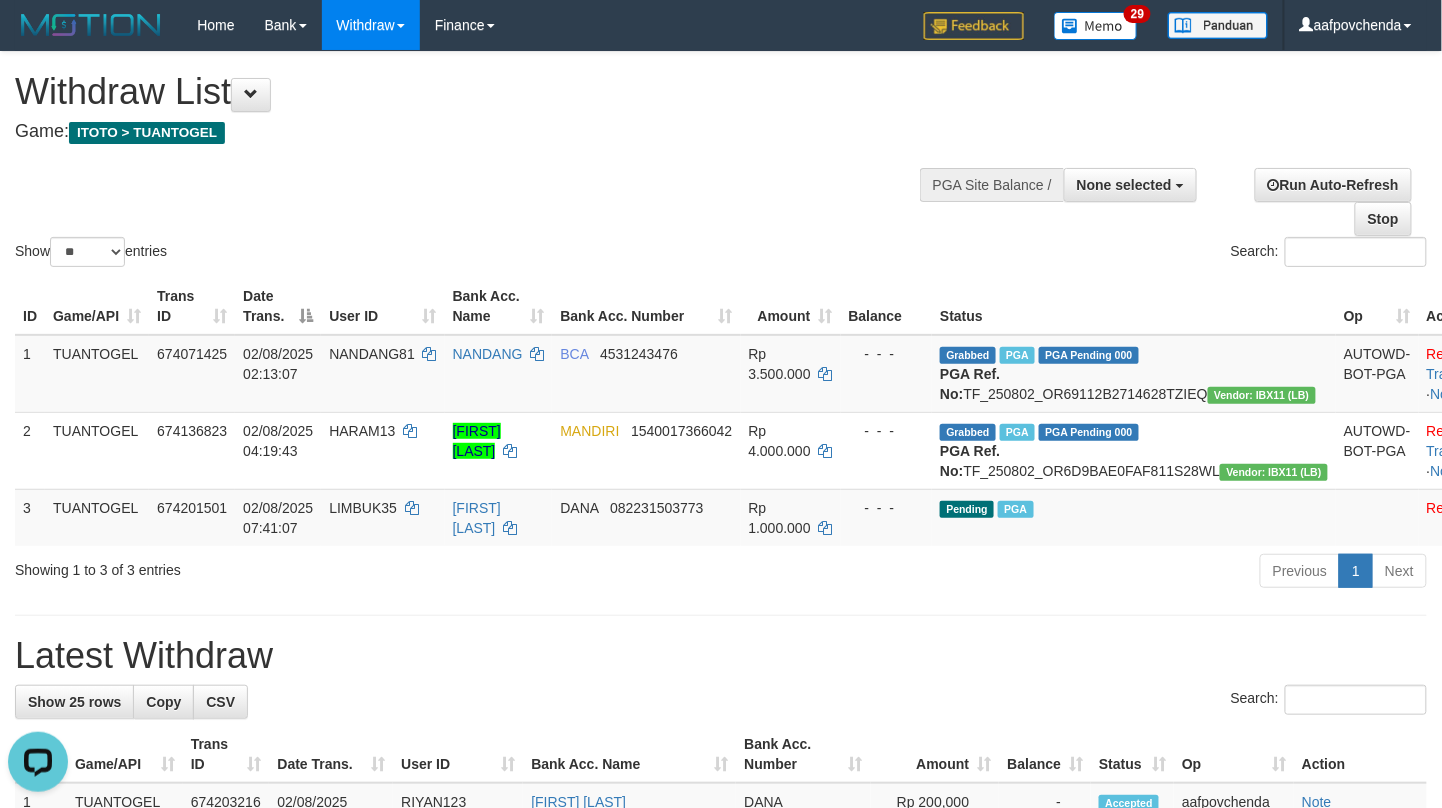 scroll, scrollTop: 0, scrollLeft: 0, axis: both 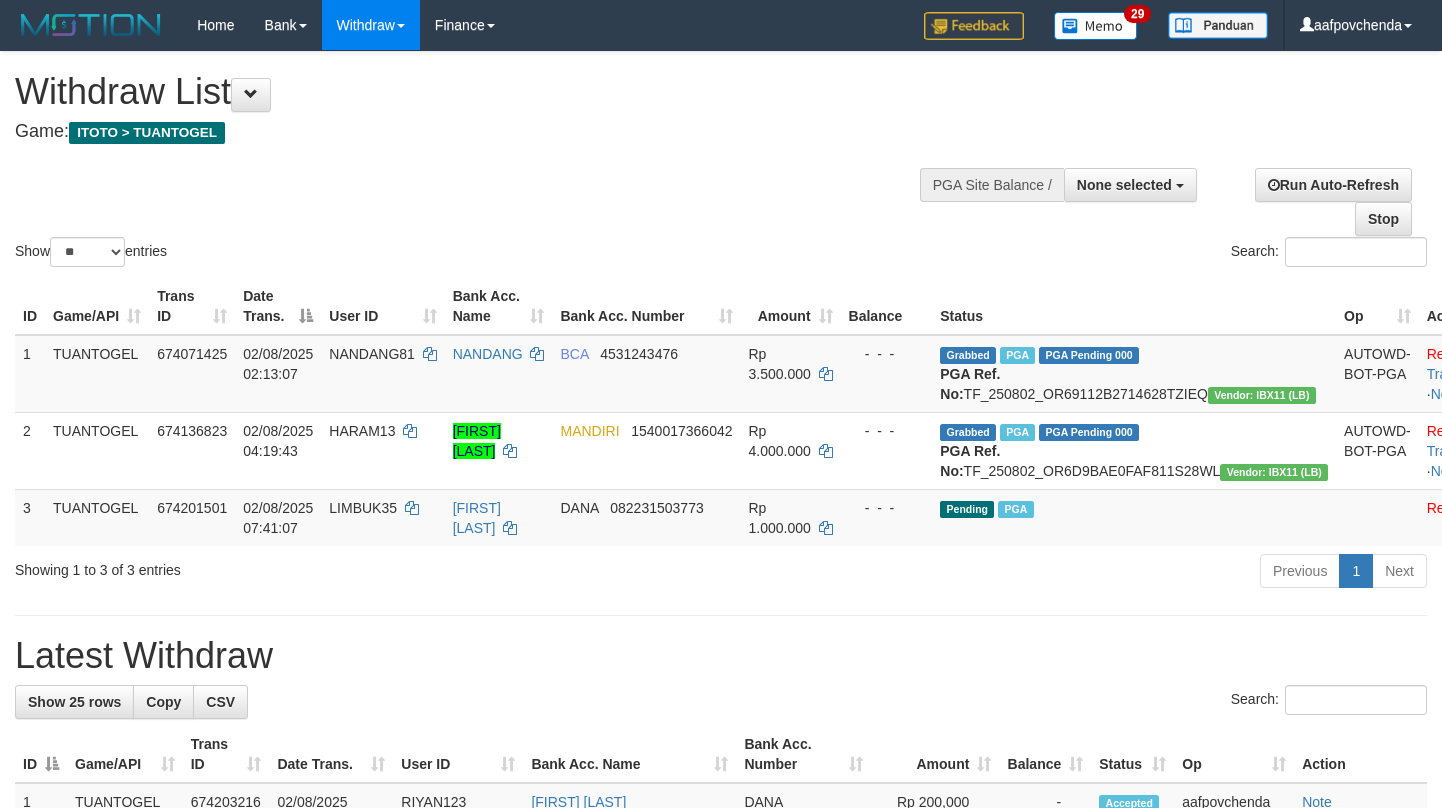 select 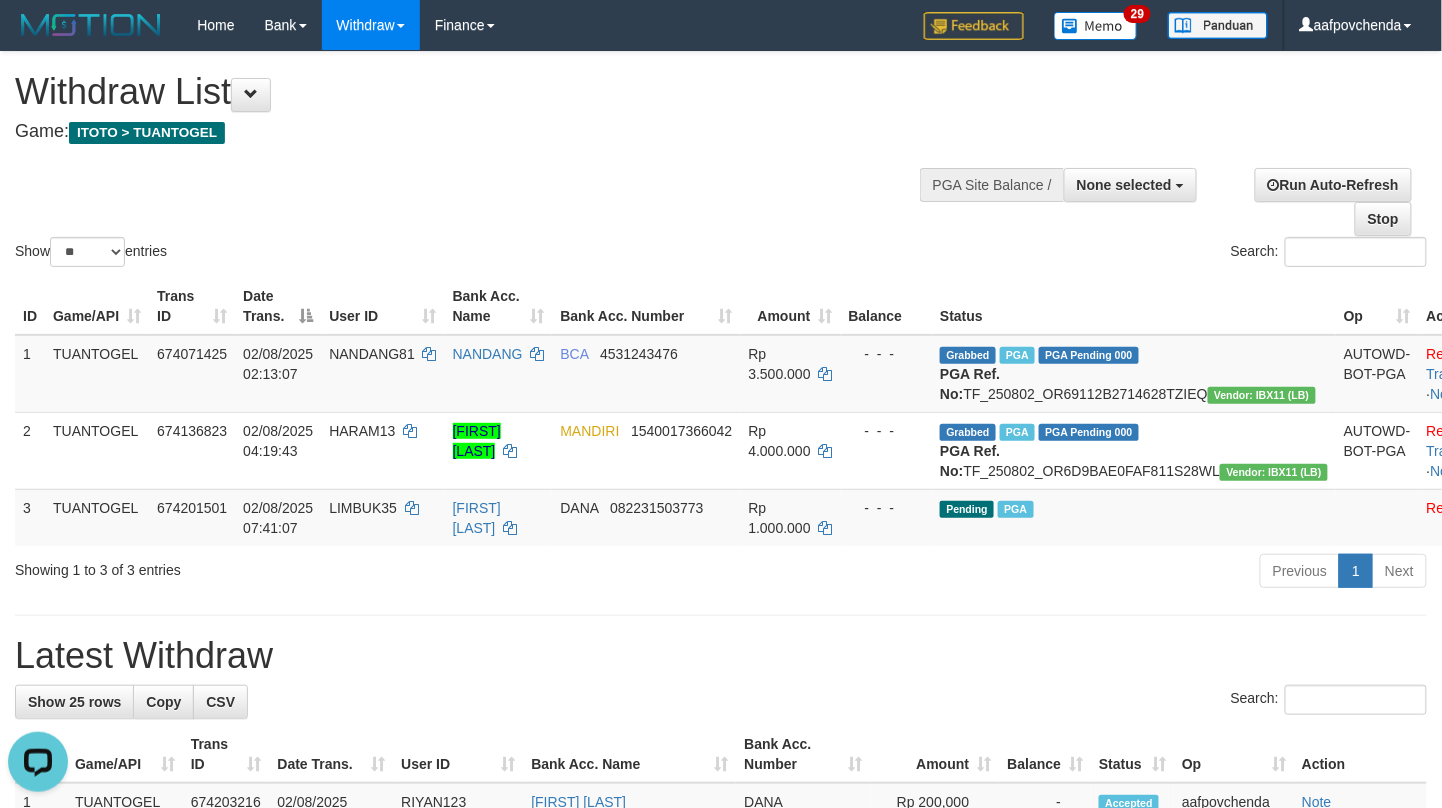 scroll, scrollTop: 0, scrollLeft: 0, axis: both 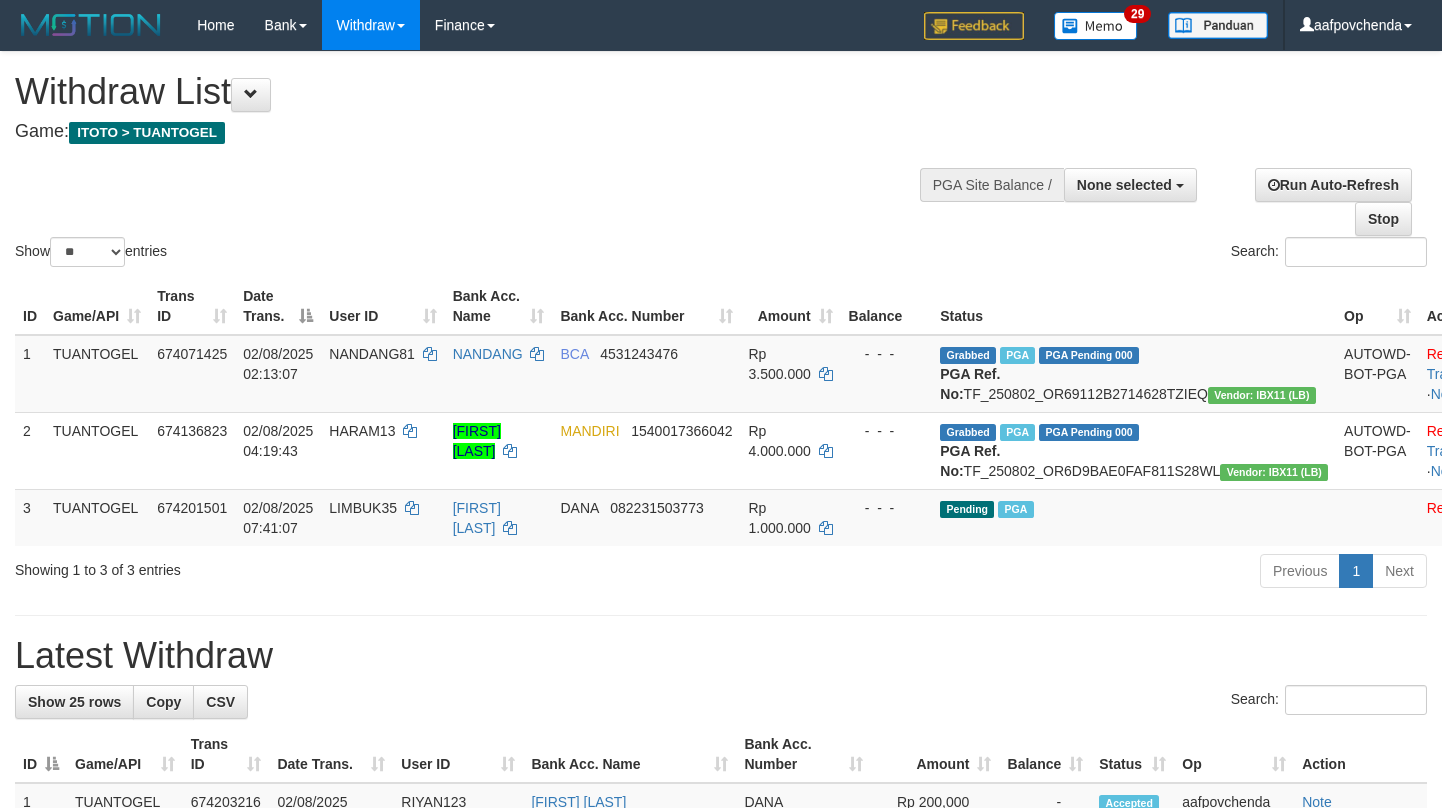 select 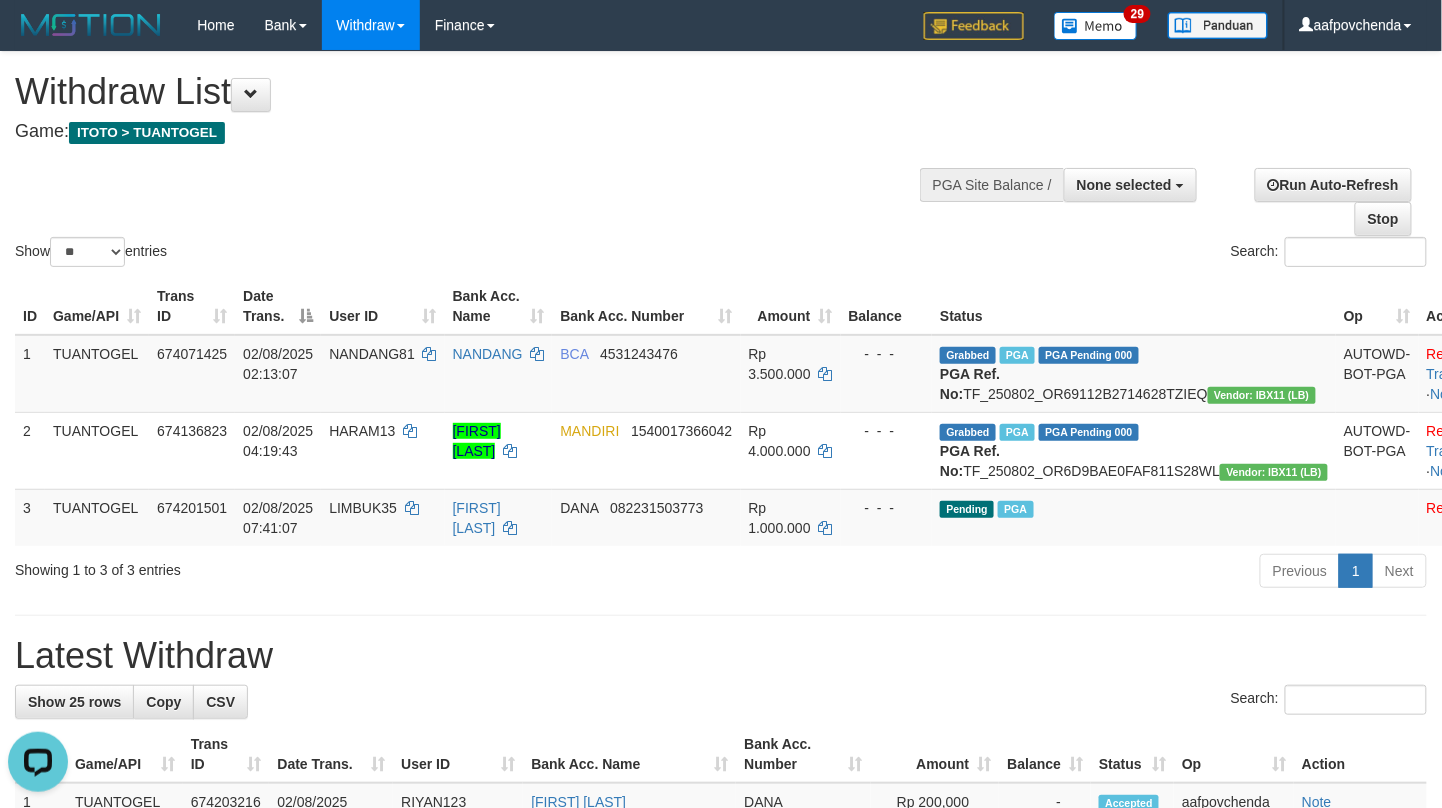 scroll, scrollTop: 0, scrollLeft: 0, axis: both 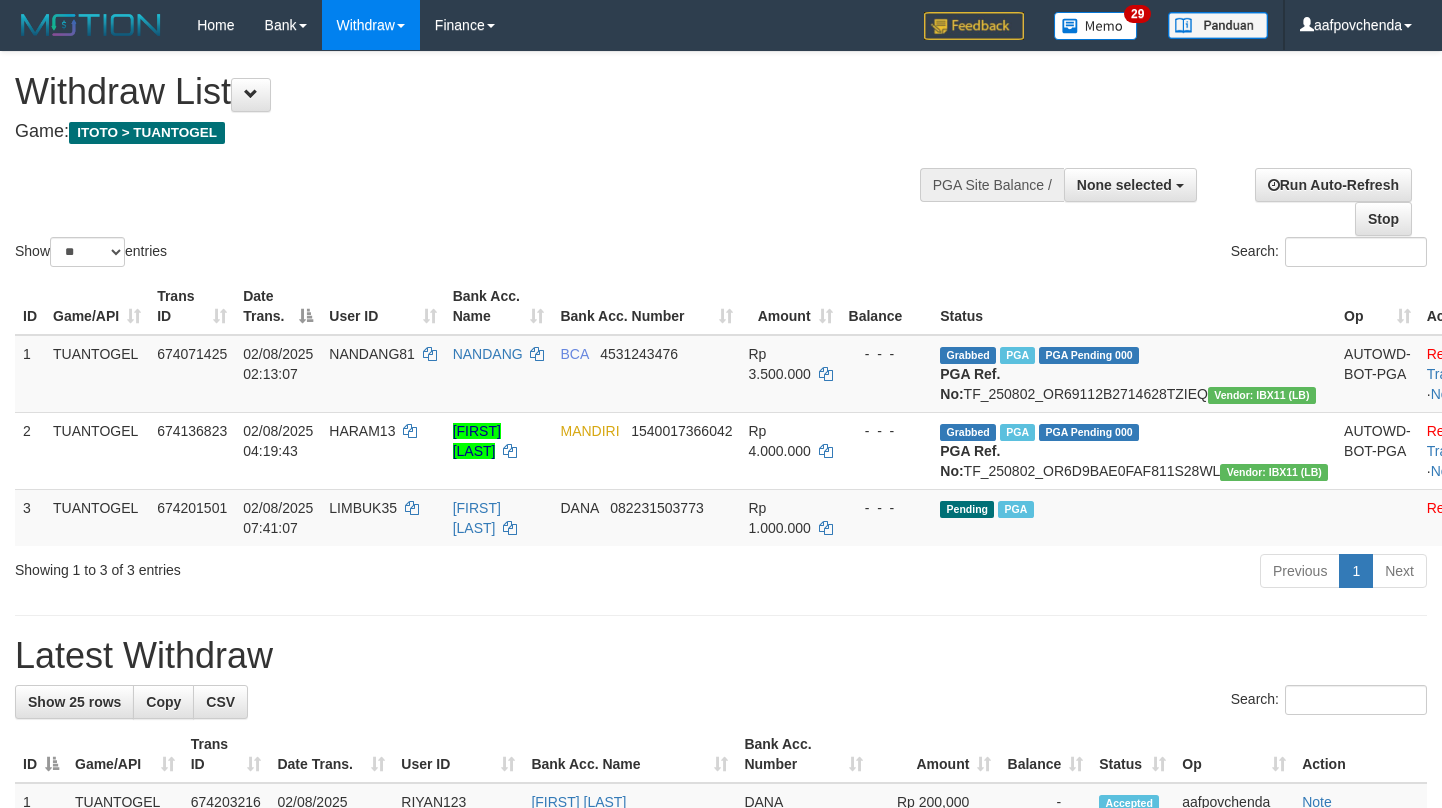 select 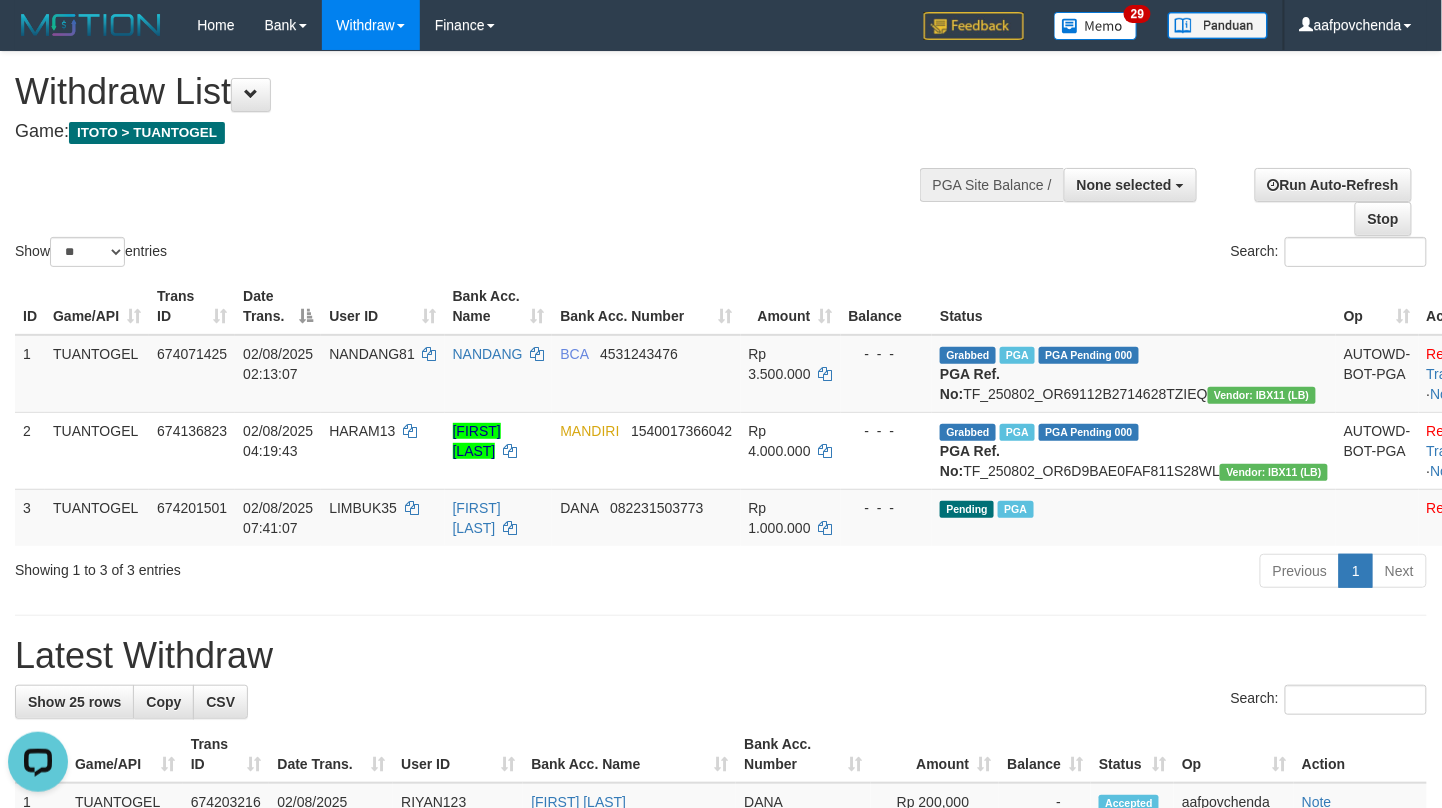 scroll, scrollTop: 0, scrollLeft: 0, axis: both 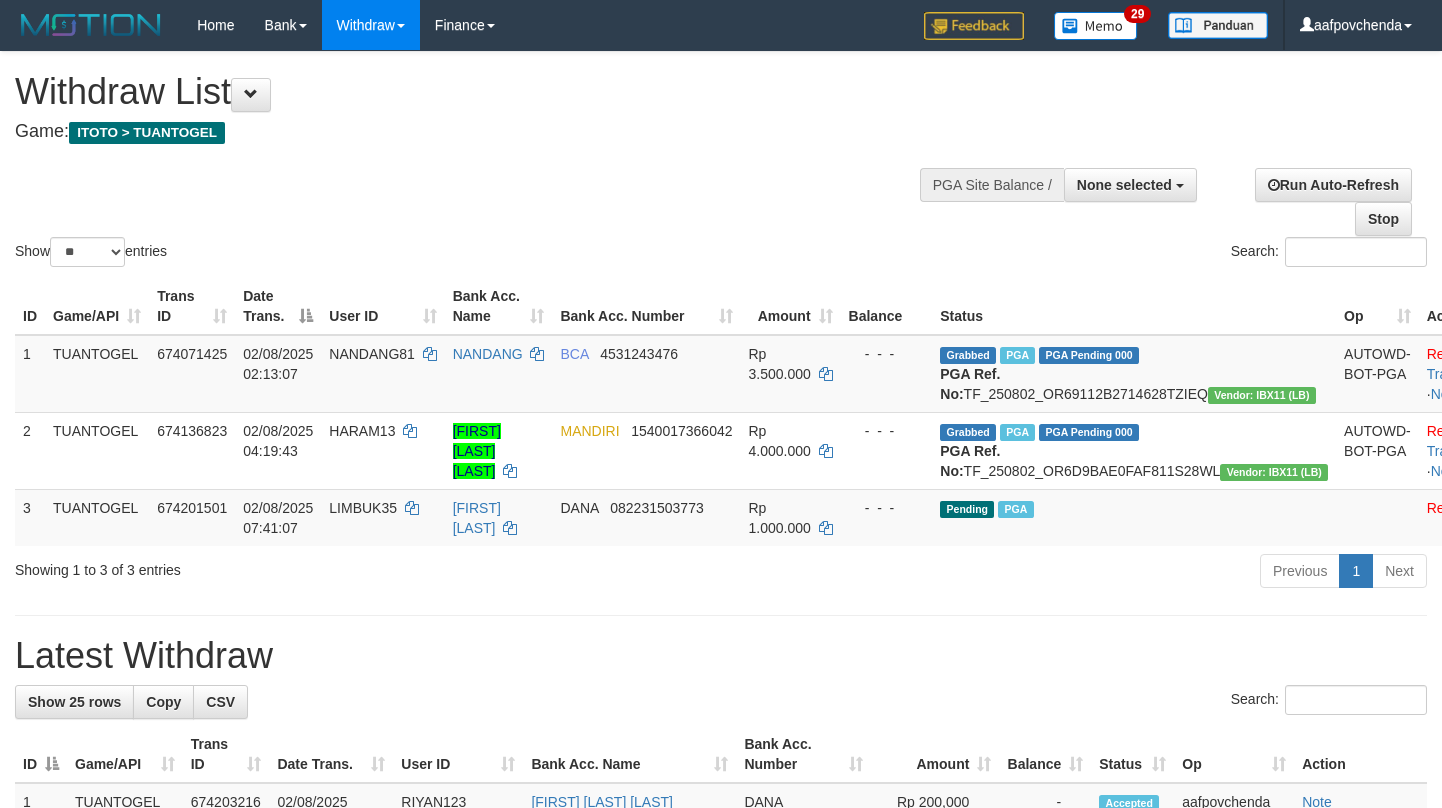 select 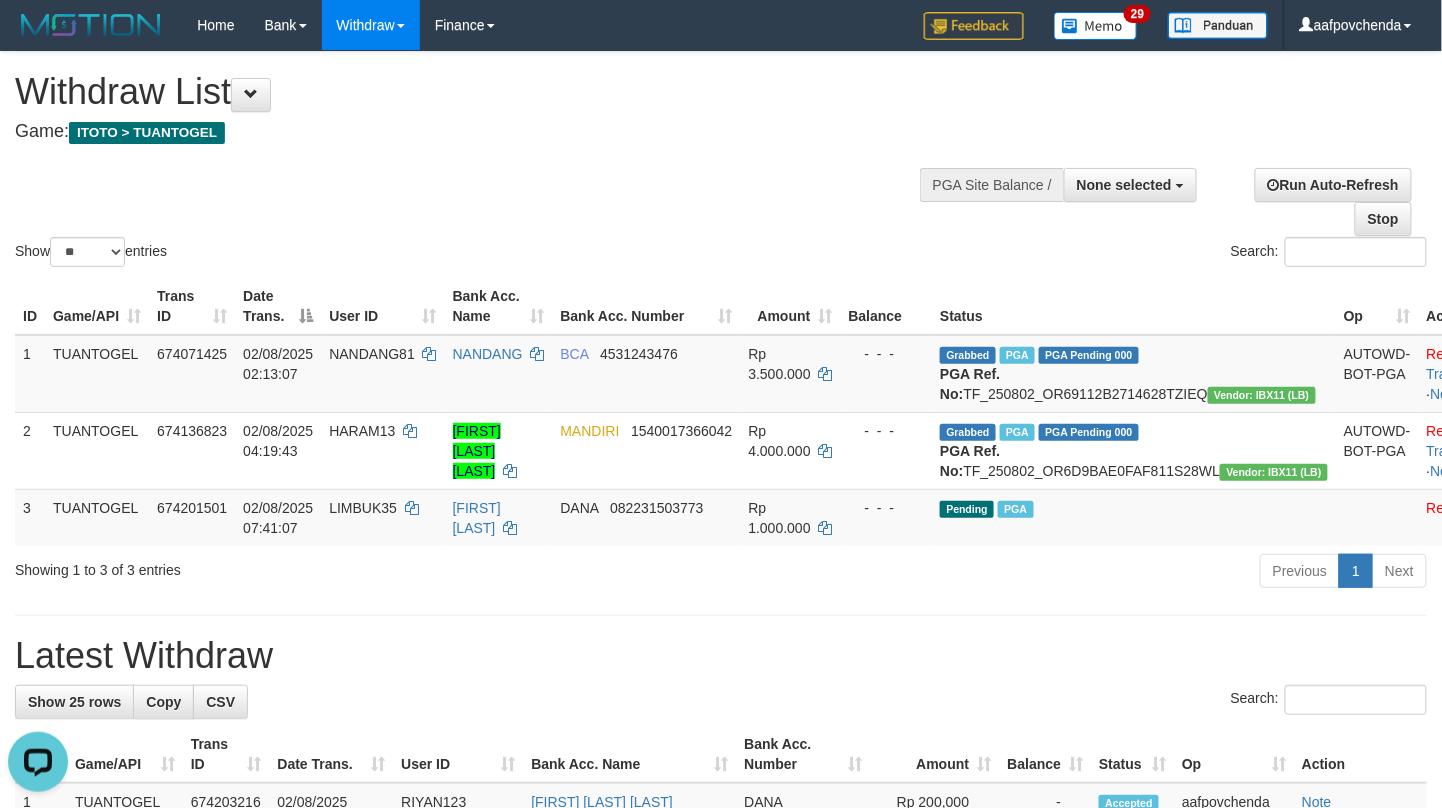 scroll, scrollTop: 0, scrollLeft: 0, axis: both 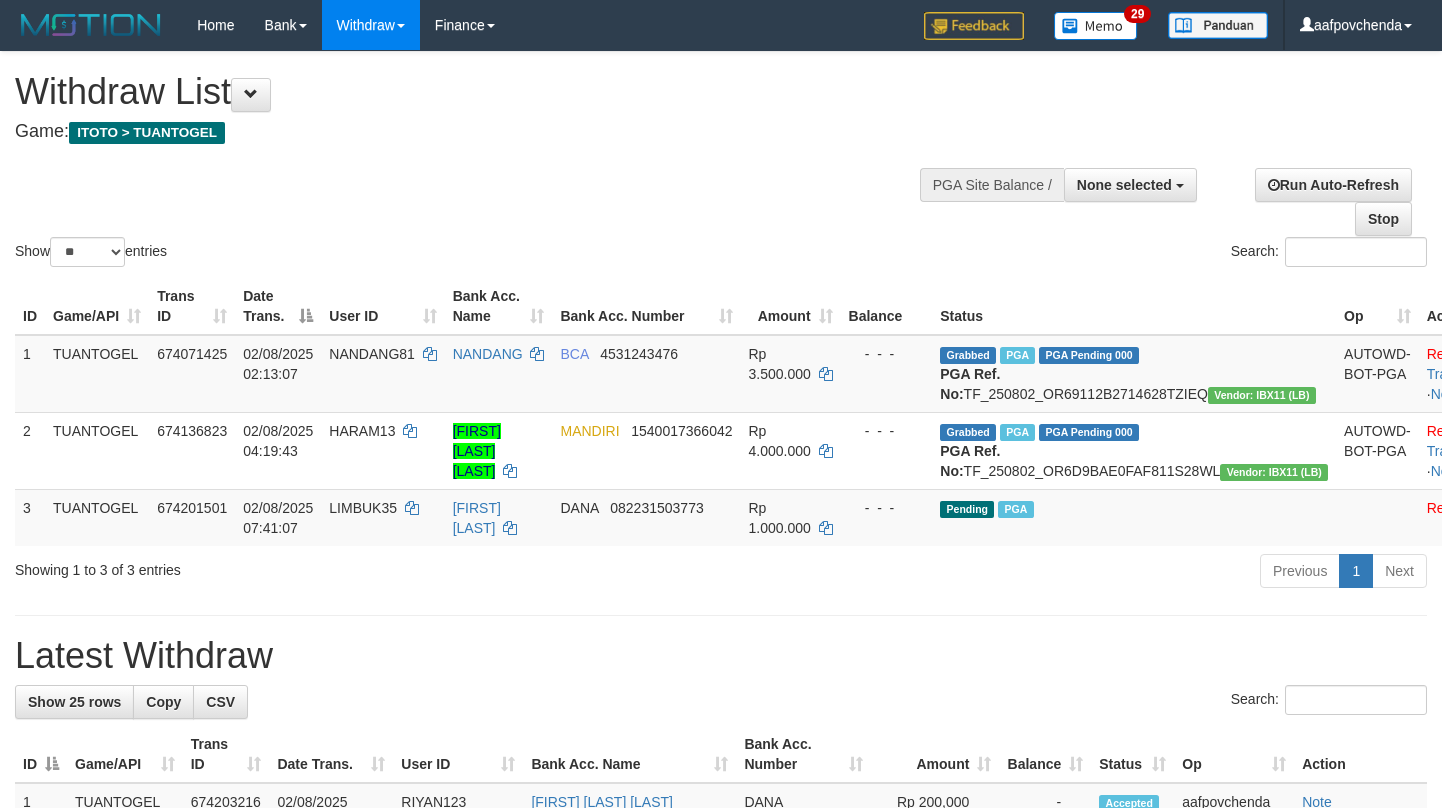 select 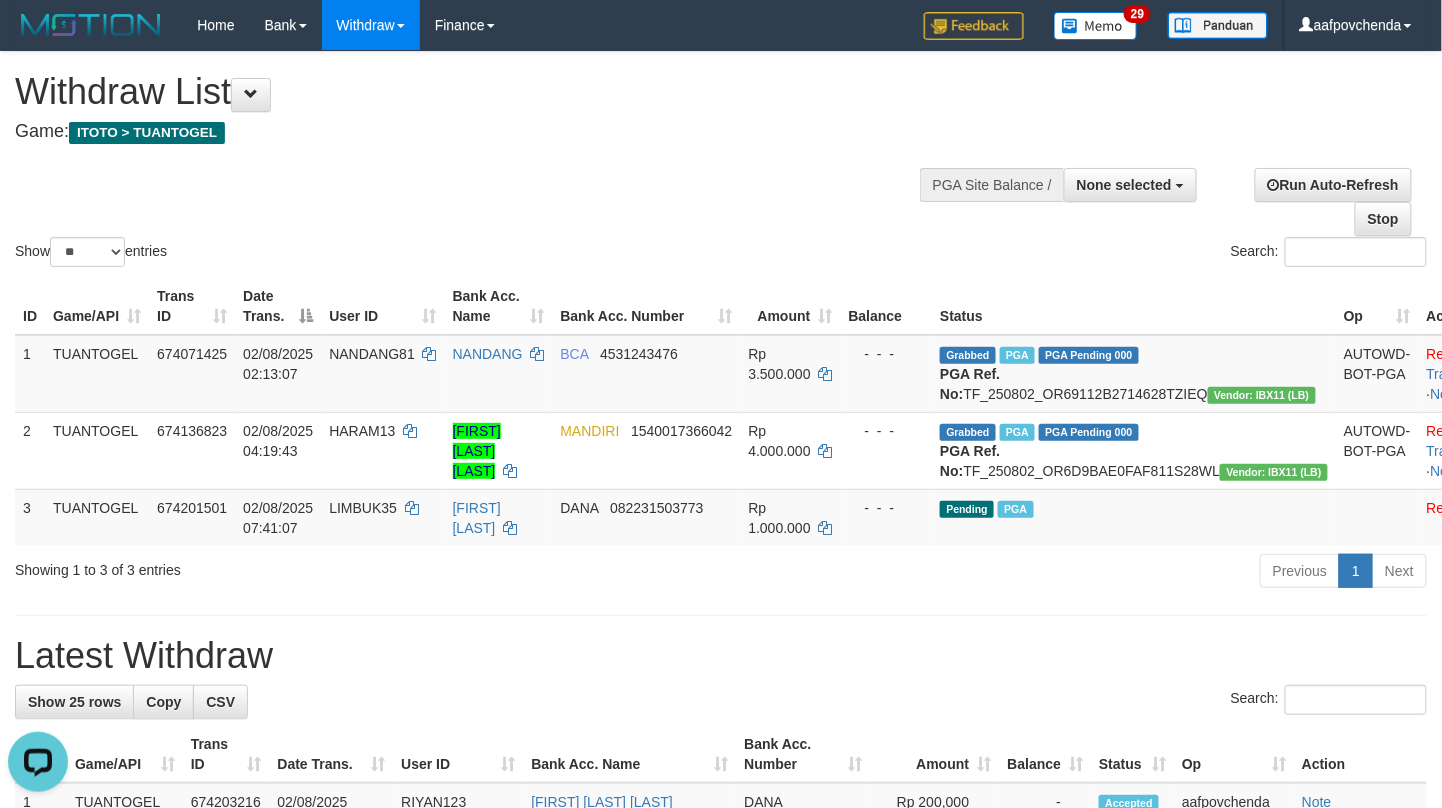 scroll, scrollTop: 0, scrollLeft: 0, axis: both 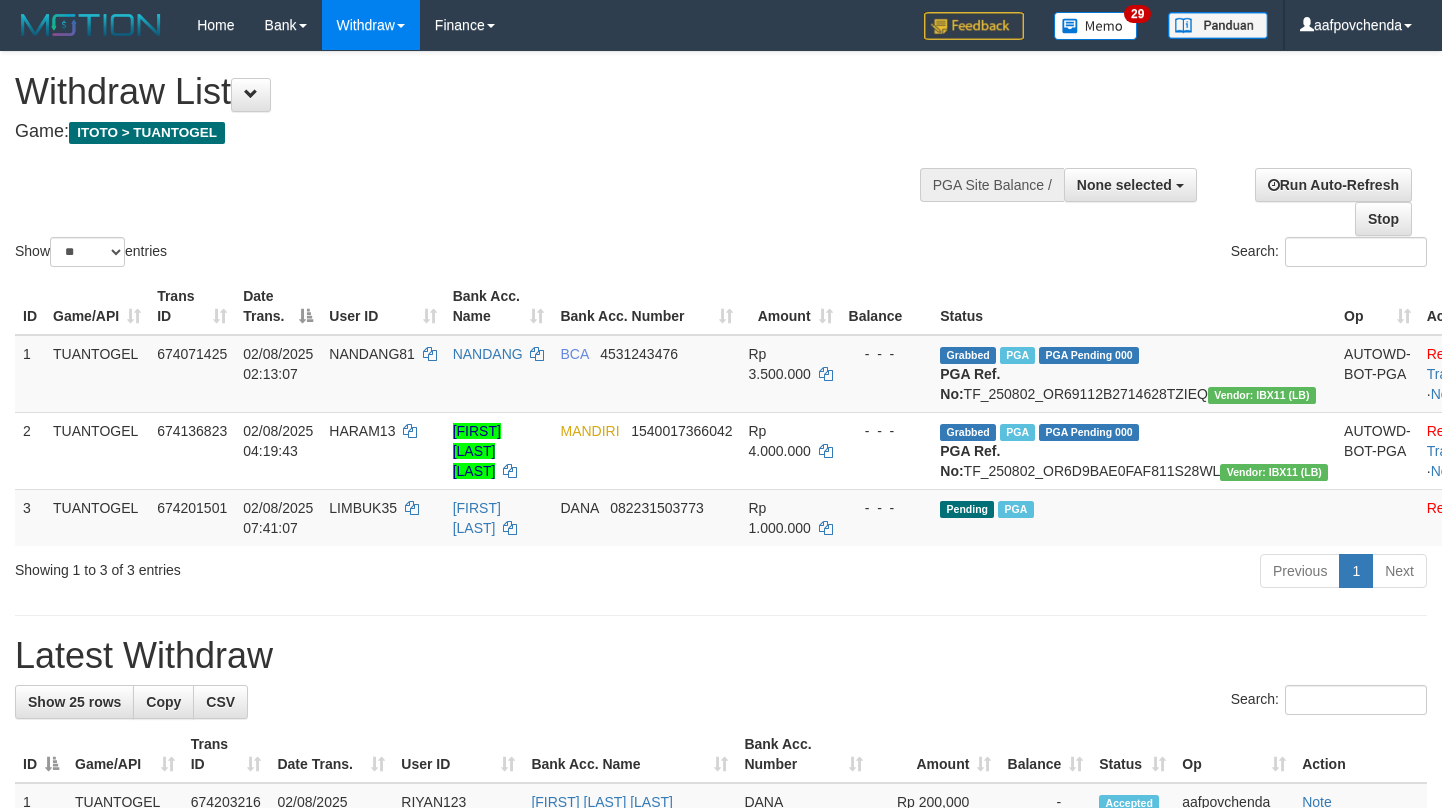 select 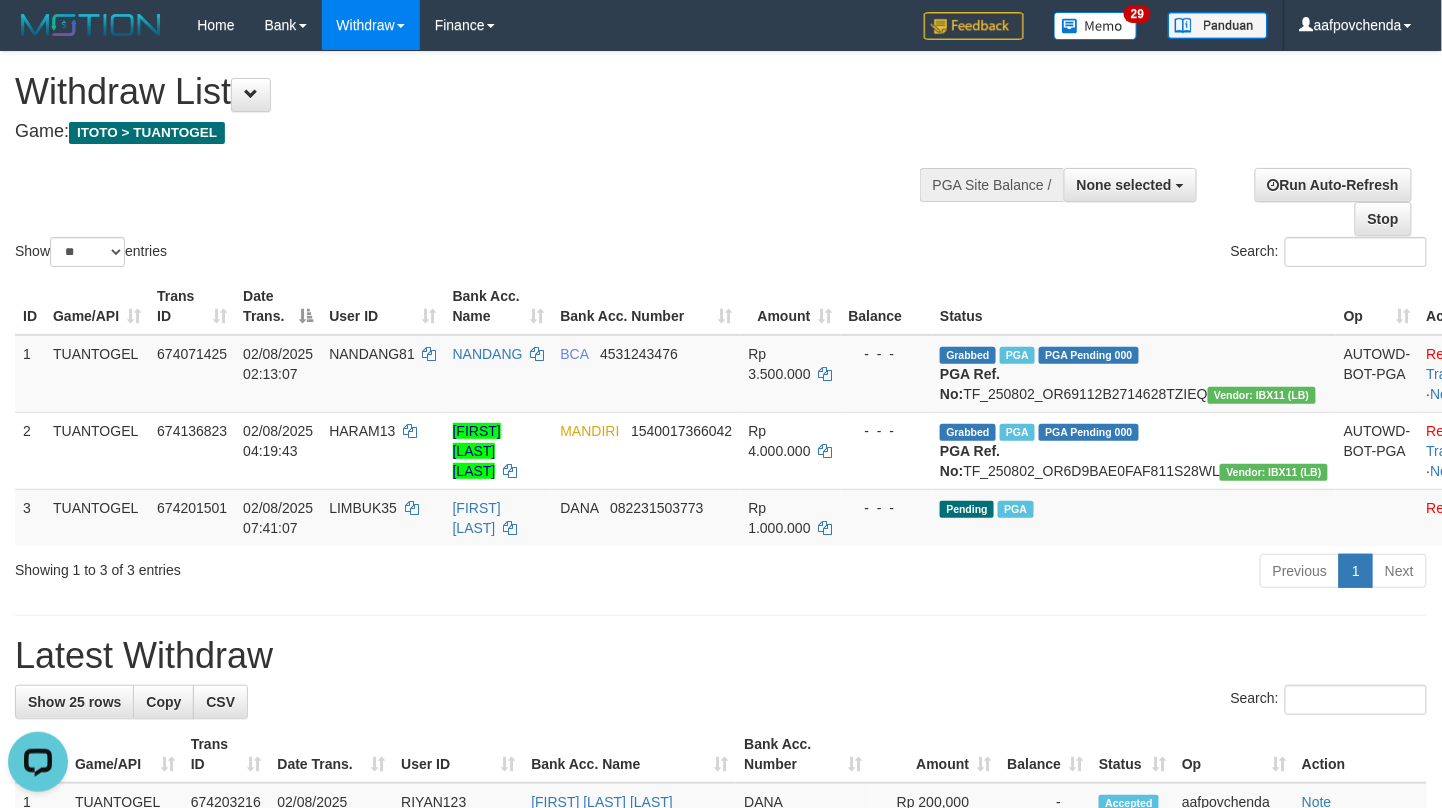 scroll, scrollTop: 0, scrollLeft: 0, axis: both 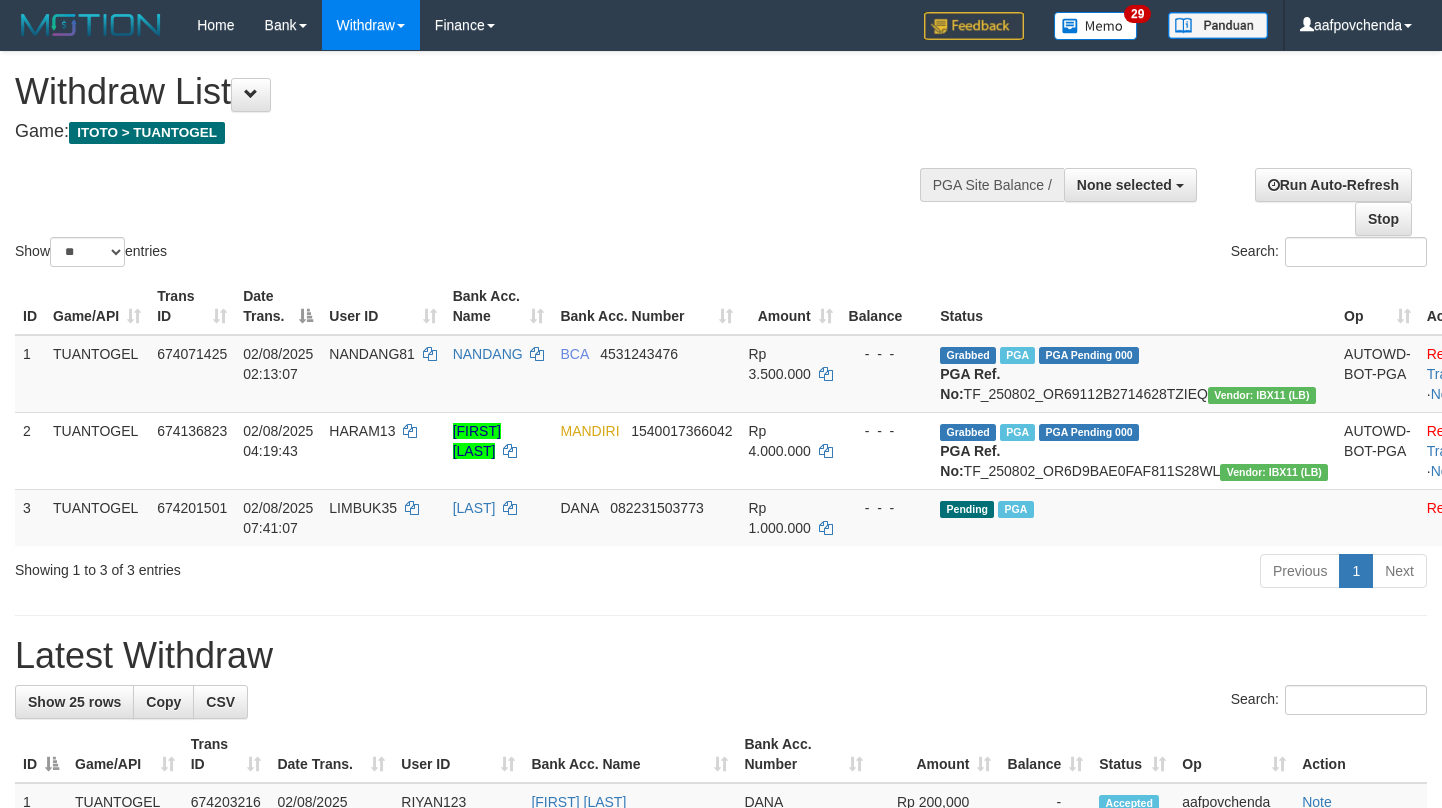 select 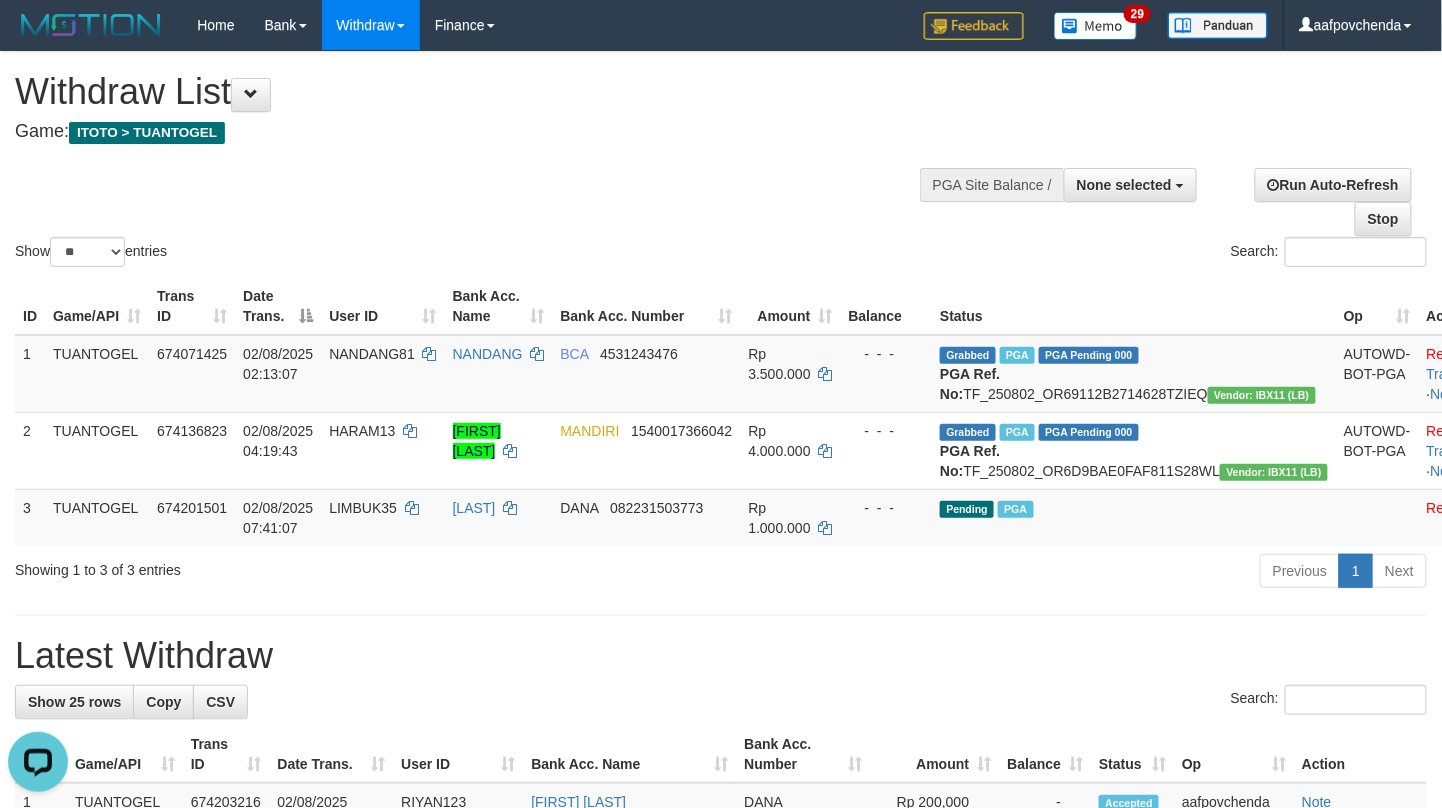 scroll, scrollTop: 0, scrollLeft: 0, axis: both 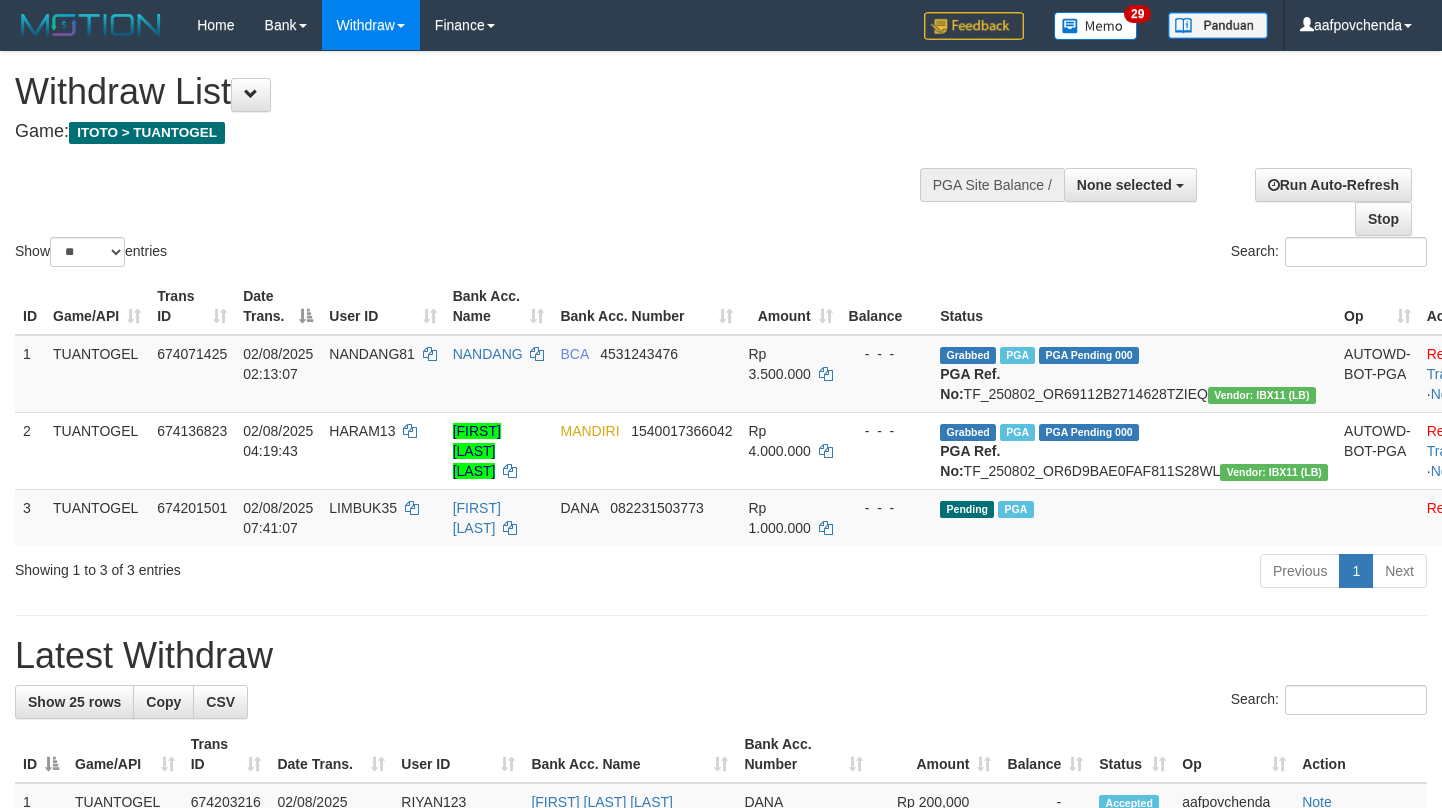 select 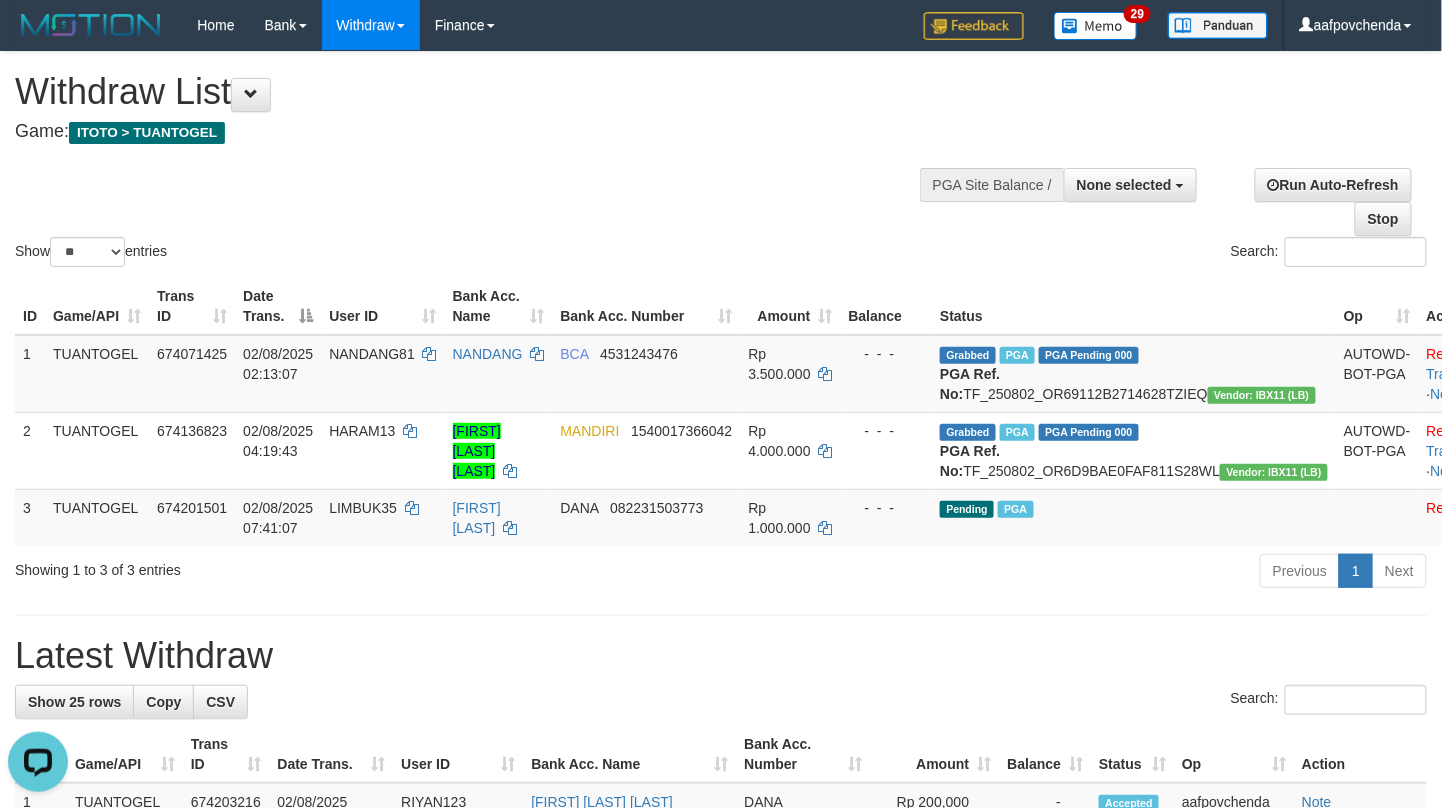 scroll, scrollTop: 0, scrollLeft: 0, axis: both 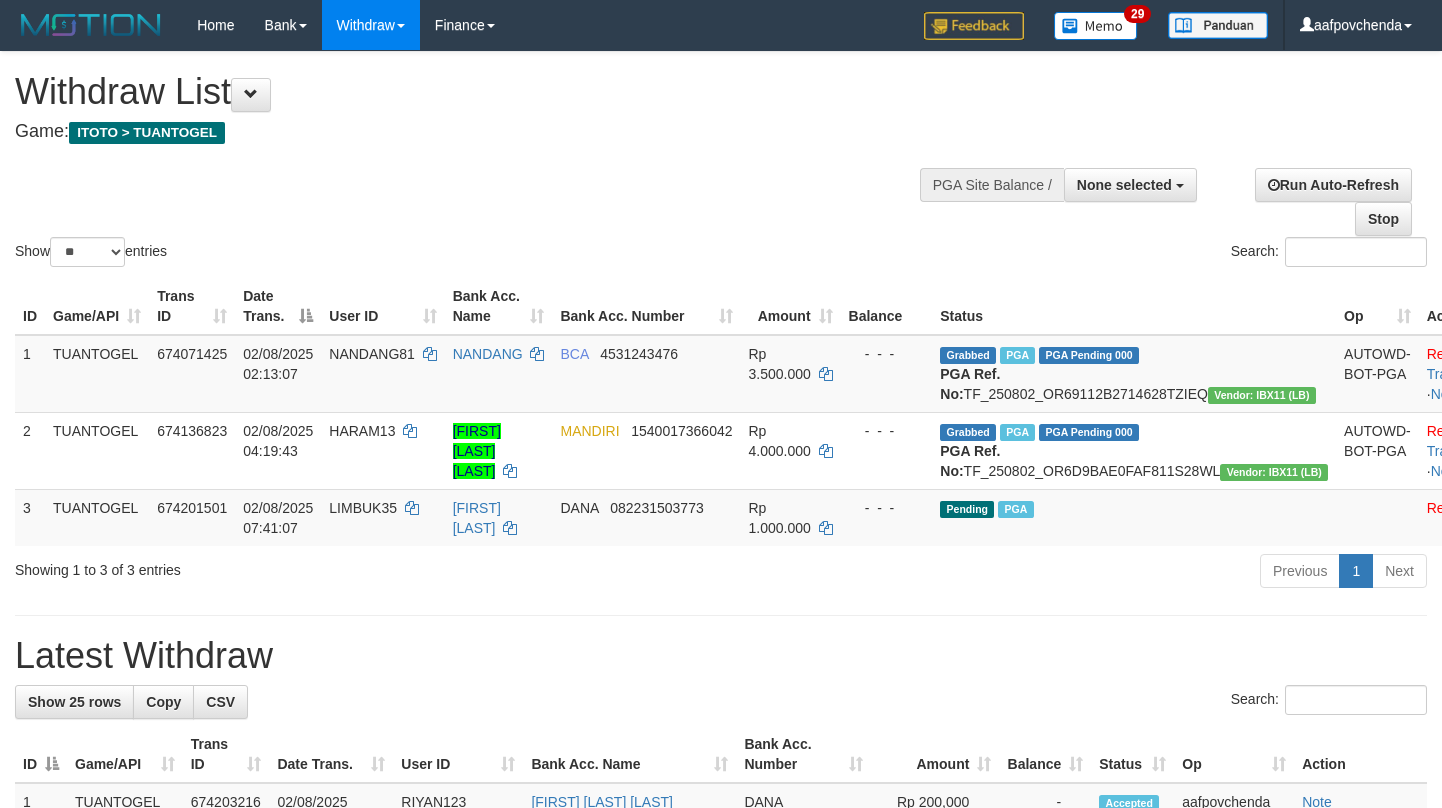 select 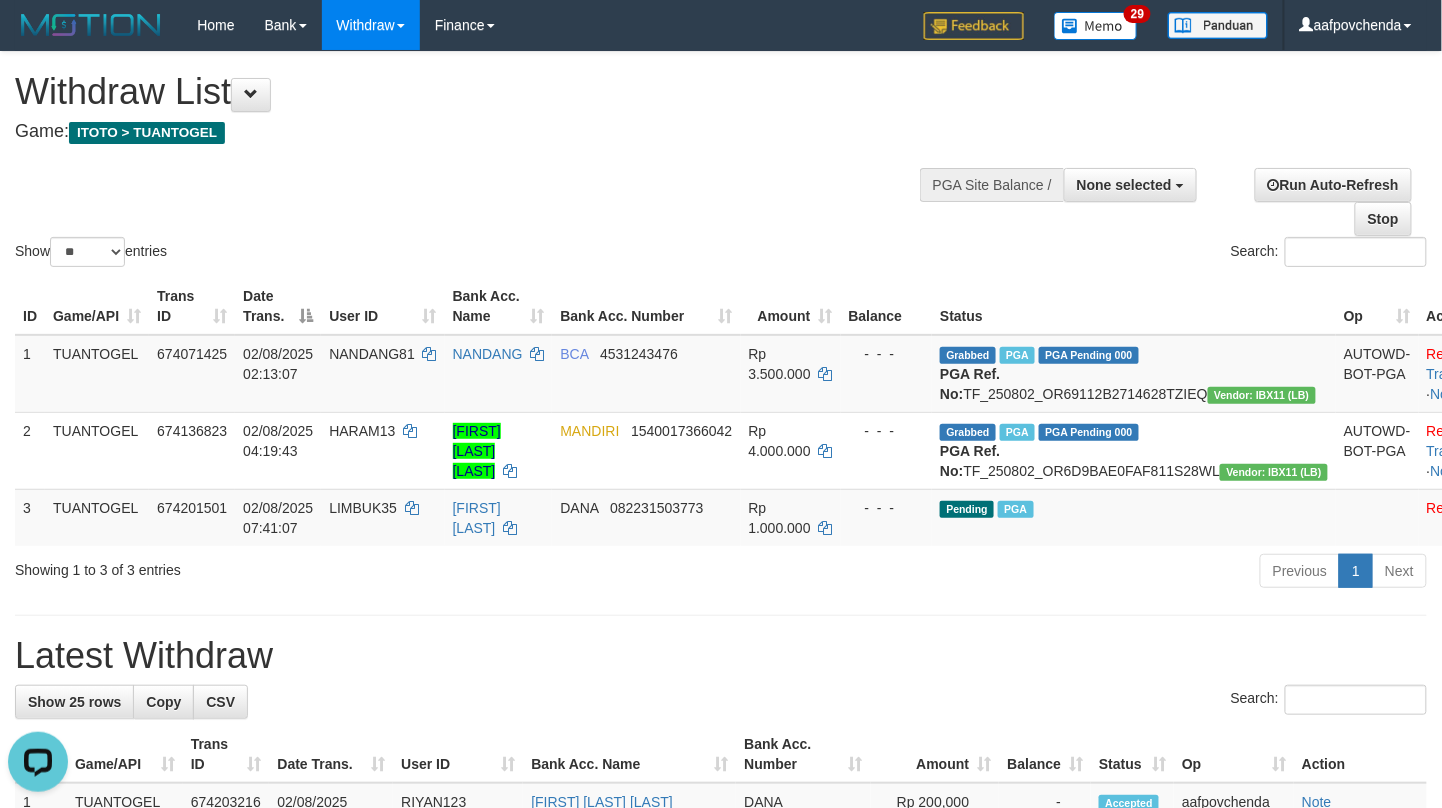 scroll, scrollTop: 0, scrollLeft: 0, axis: both 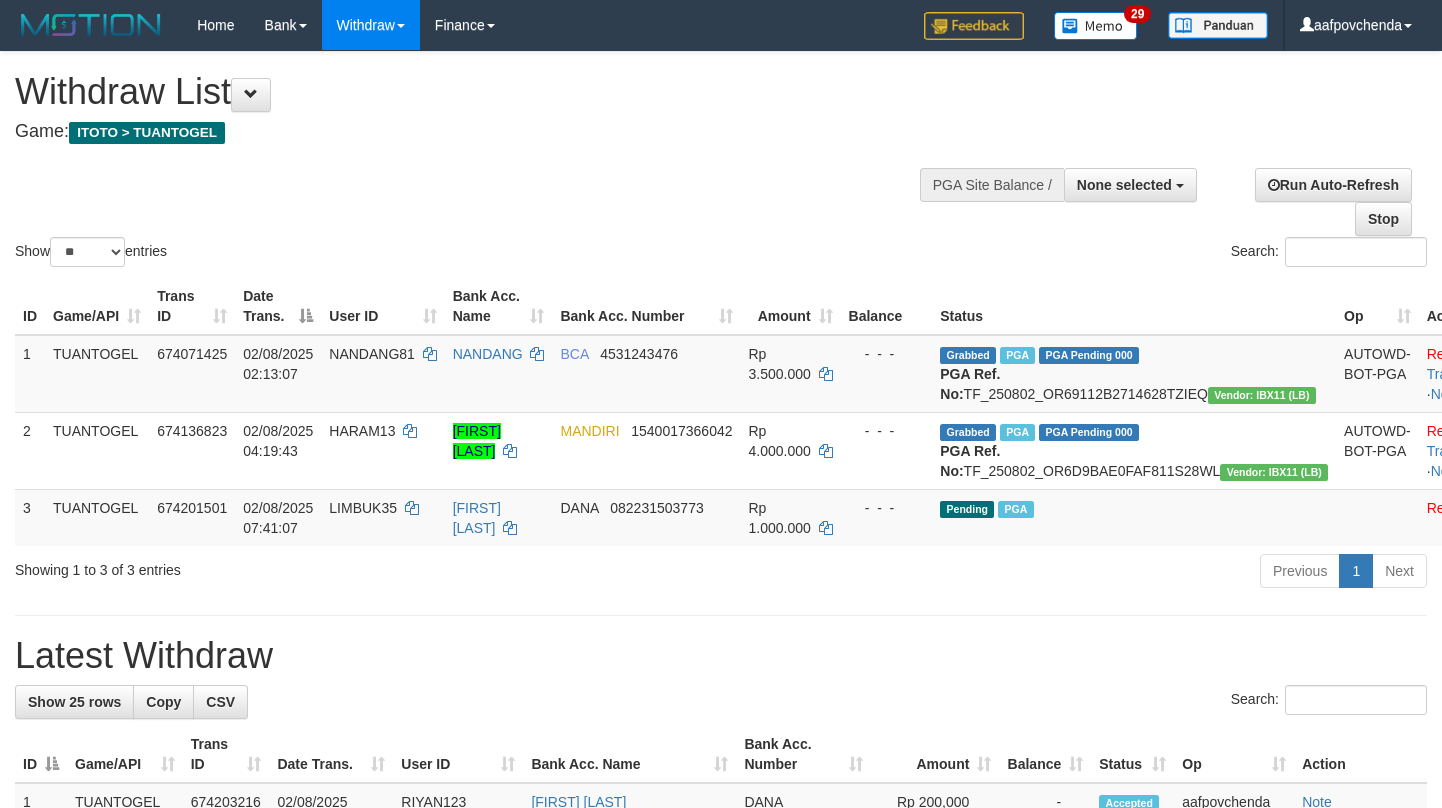 select 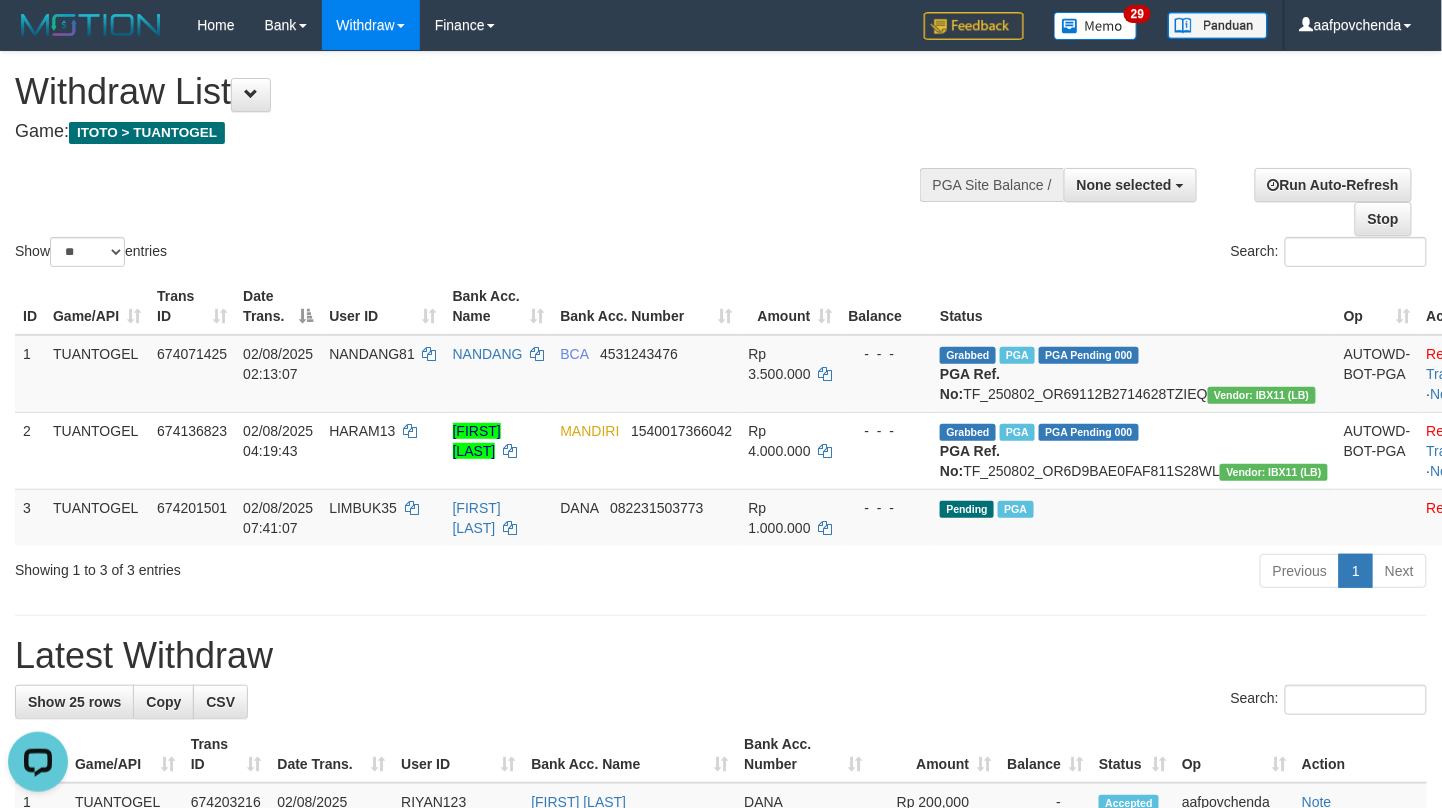 scroll, scrollTop: 0, scrollLeft: 0, axis: both 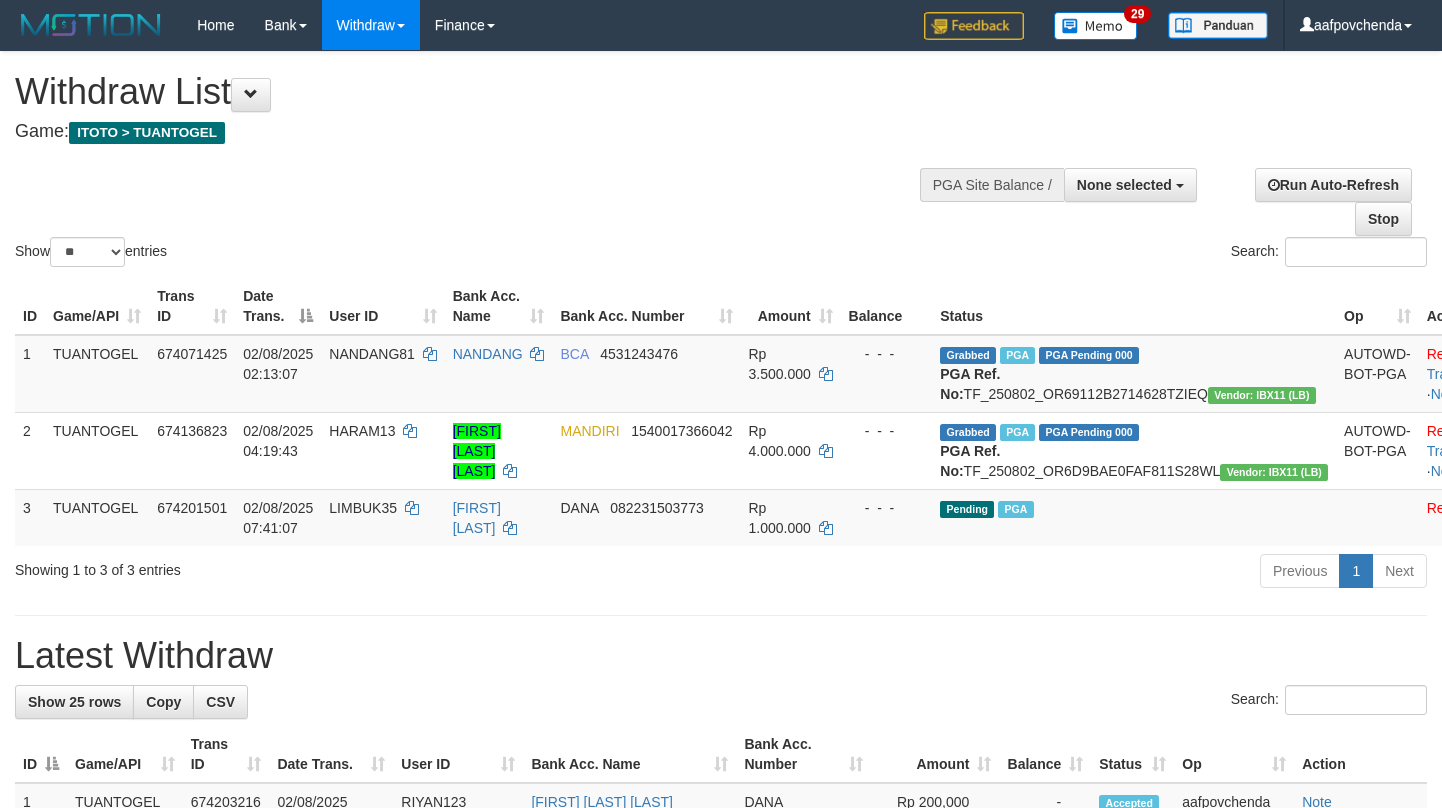 select 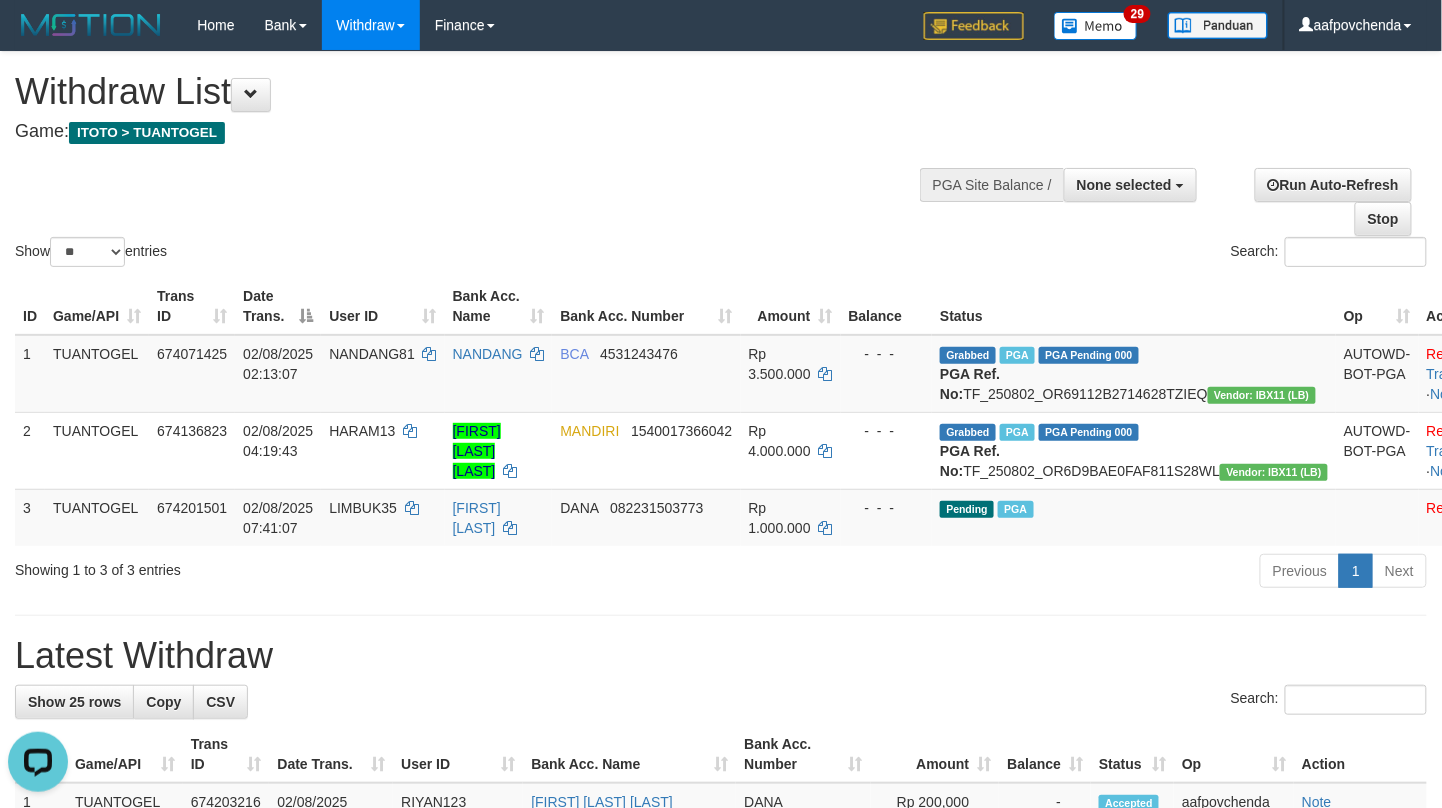 scroll, scrollTop: 0, scrollLeft: 0, axis: both 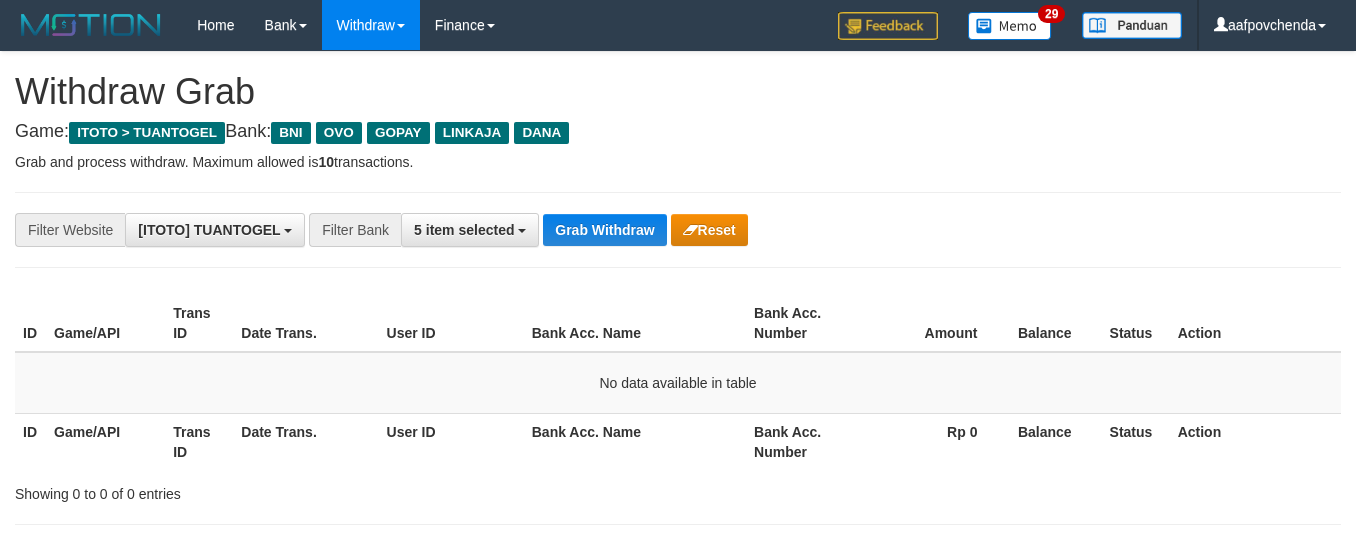click on "Grab Withdraw" at bounding box center (604, 230) 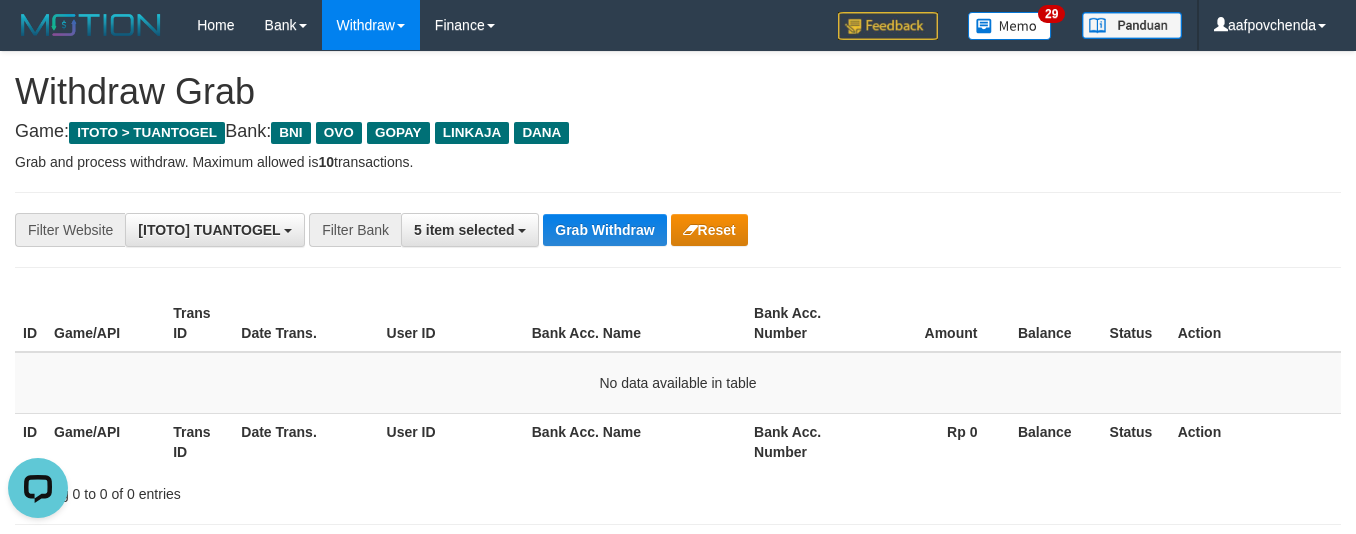 scroll, scrollTop: 0, scrollLeft: 0, axis: both 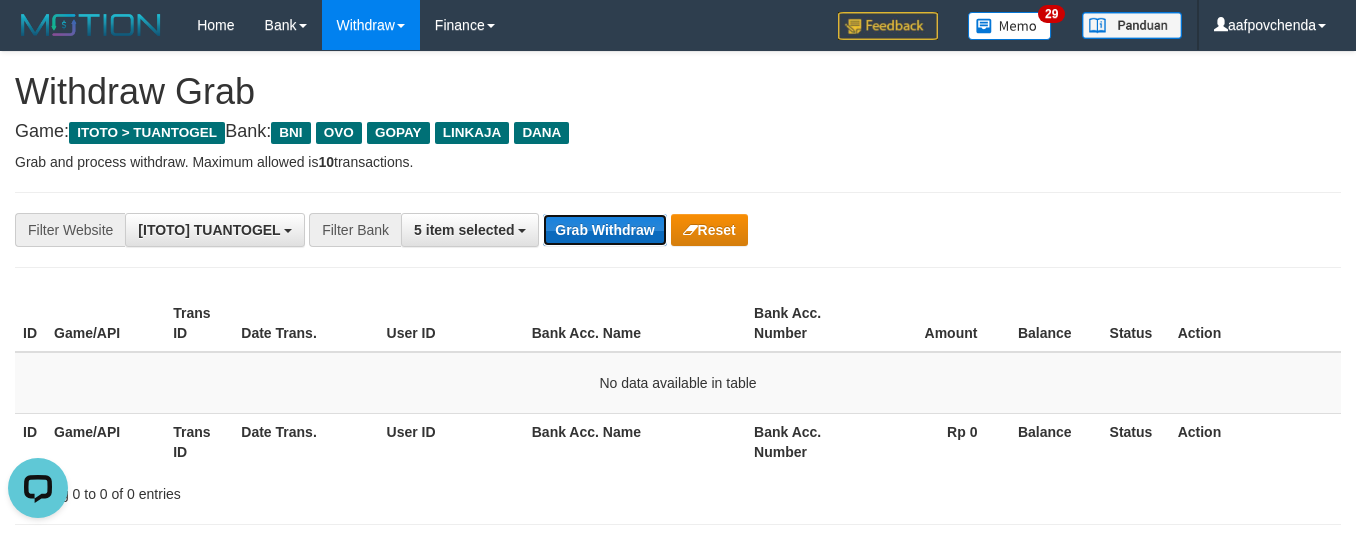 drag, startPoint x: 592, startPoint y: 242, endPoint x: 606, endPoint y: 240, distance: 14.142136 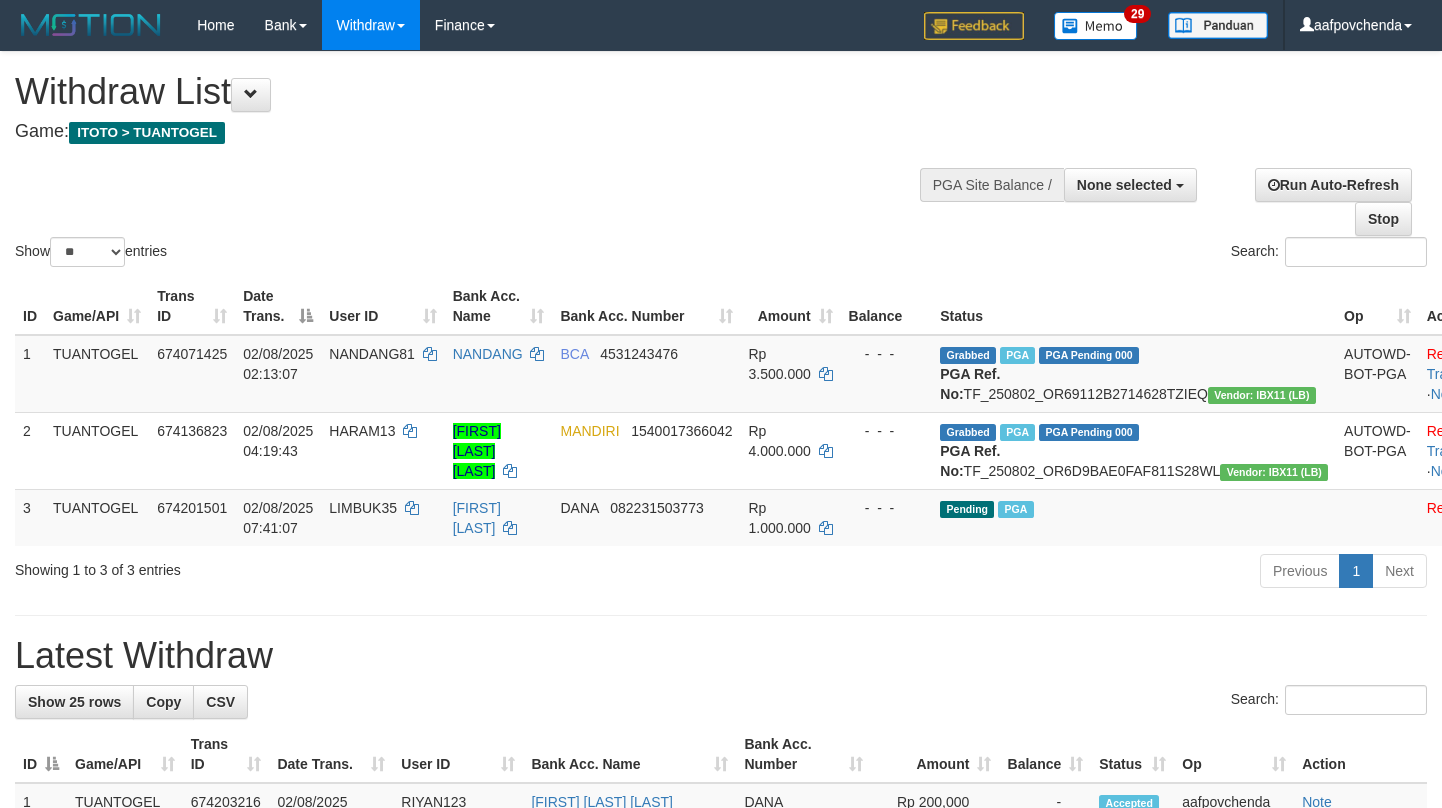 select 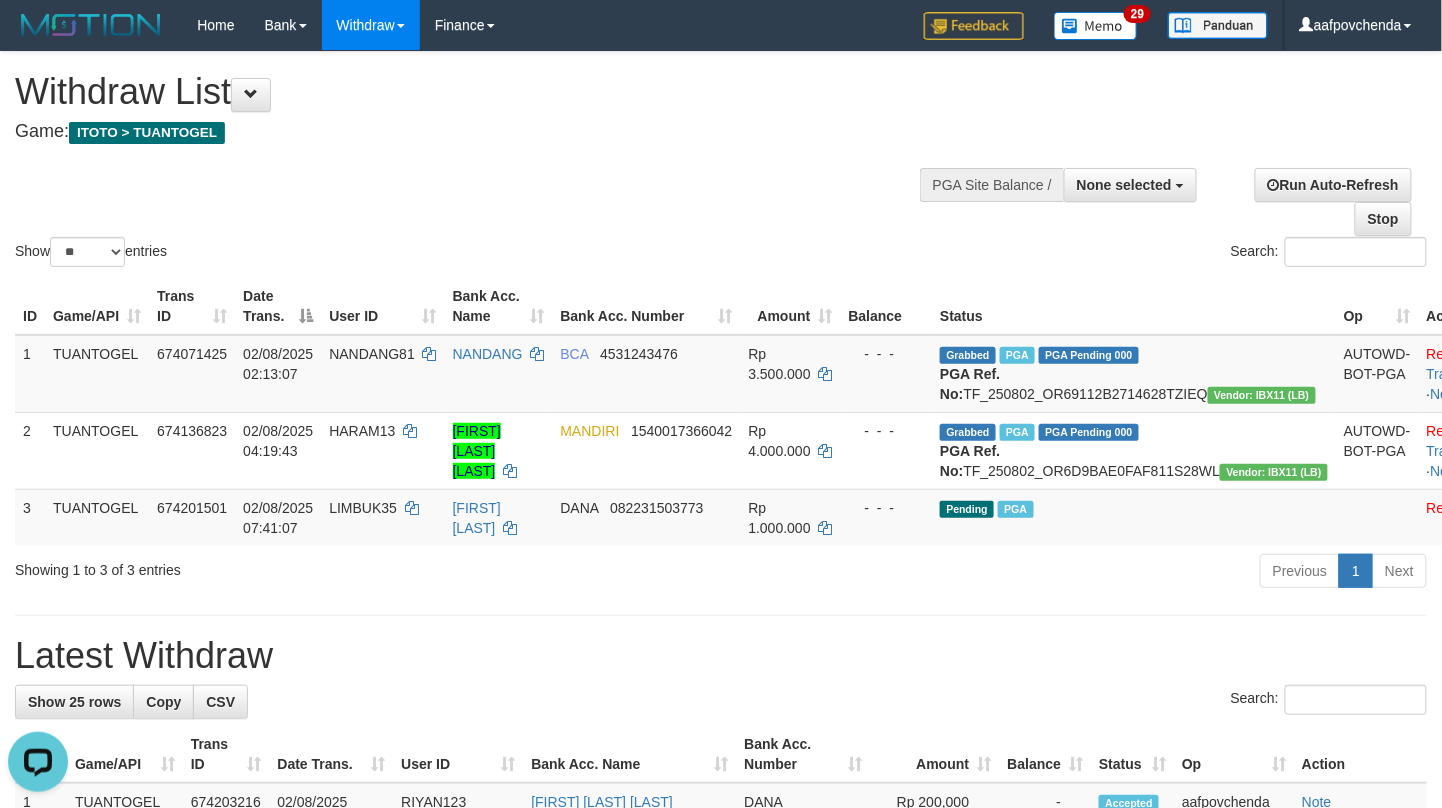 scroll, scrollTop: 0, scrollLeft: 0, axis: both 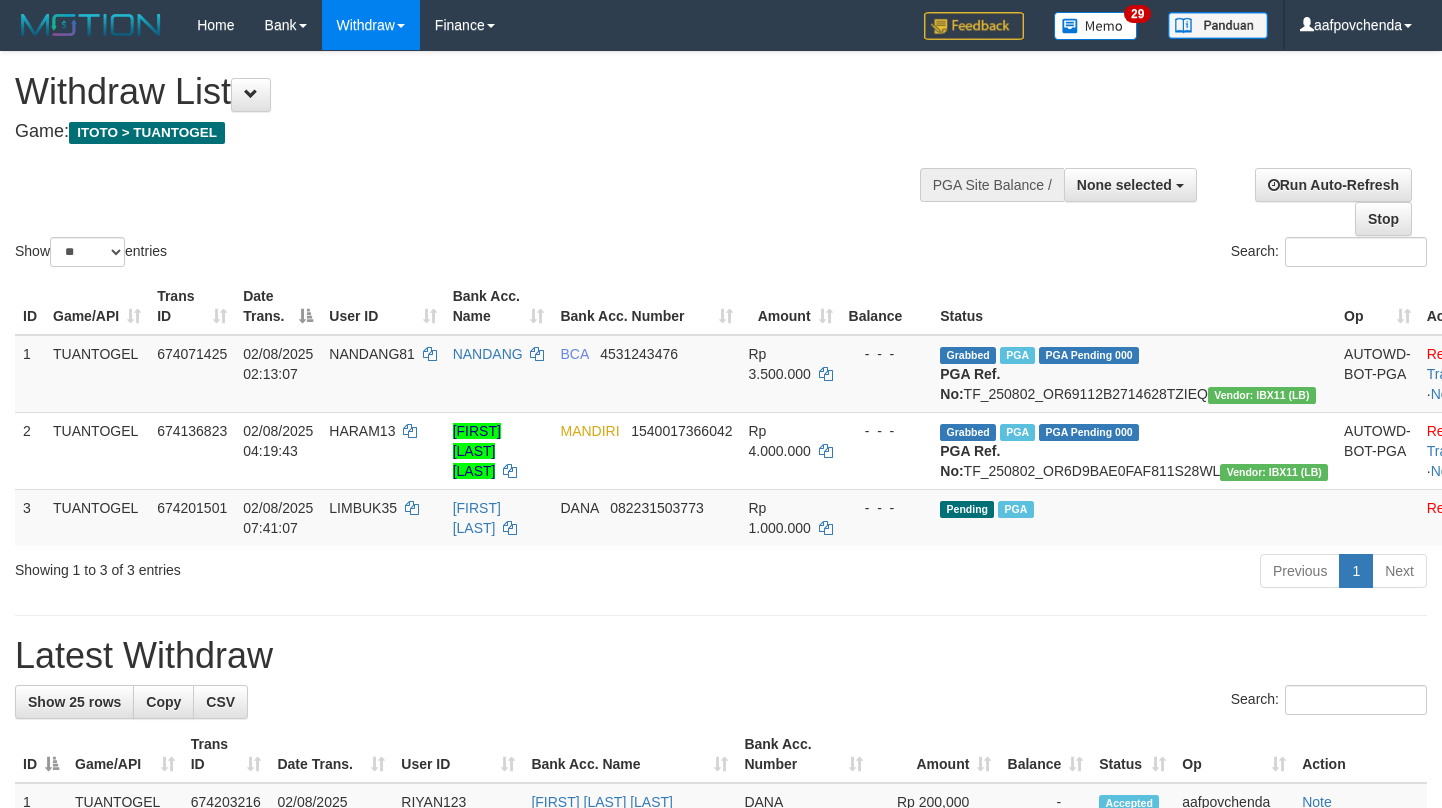 select 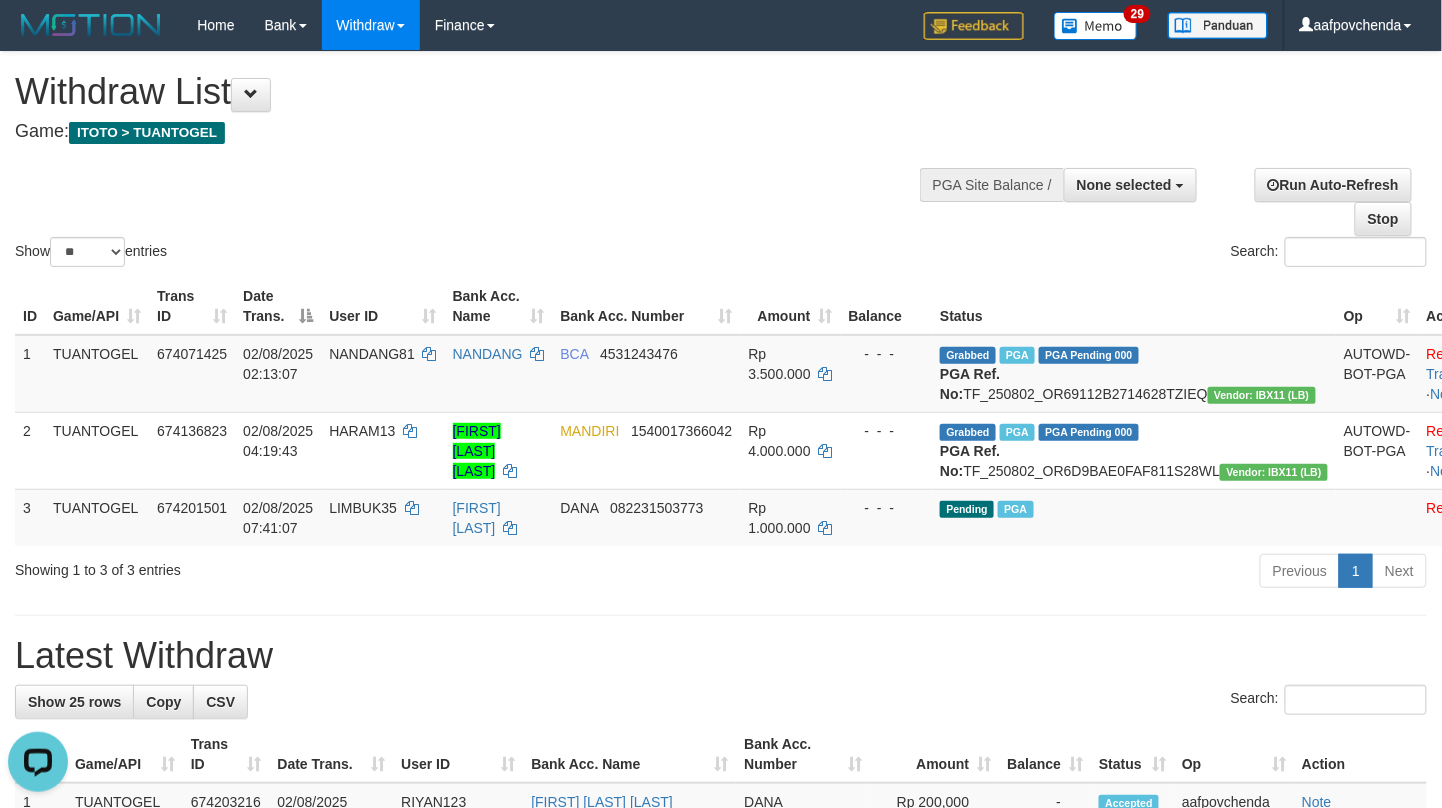 scroll, scrollTop: 0, scrollLeft: 0, axis: both 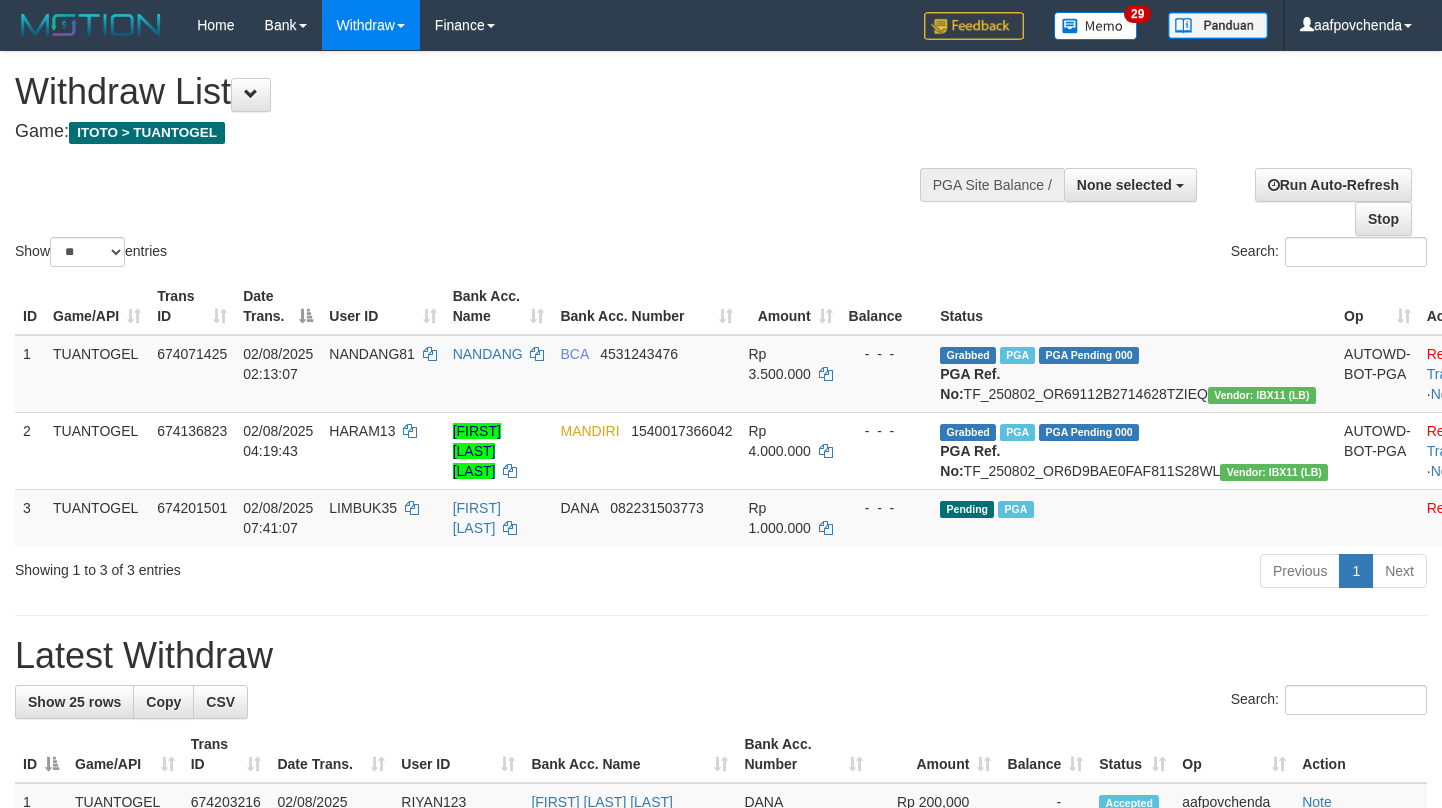 select 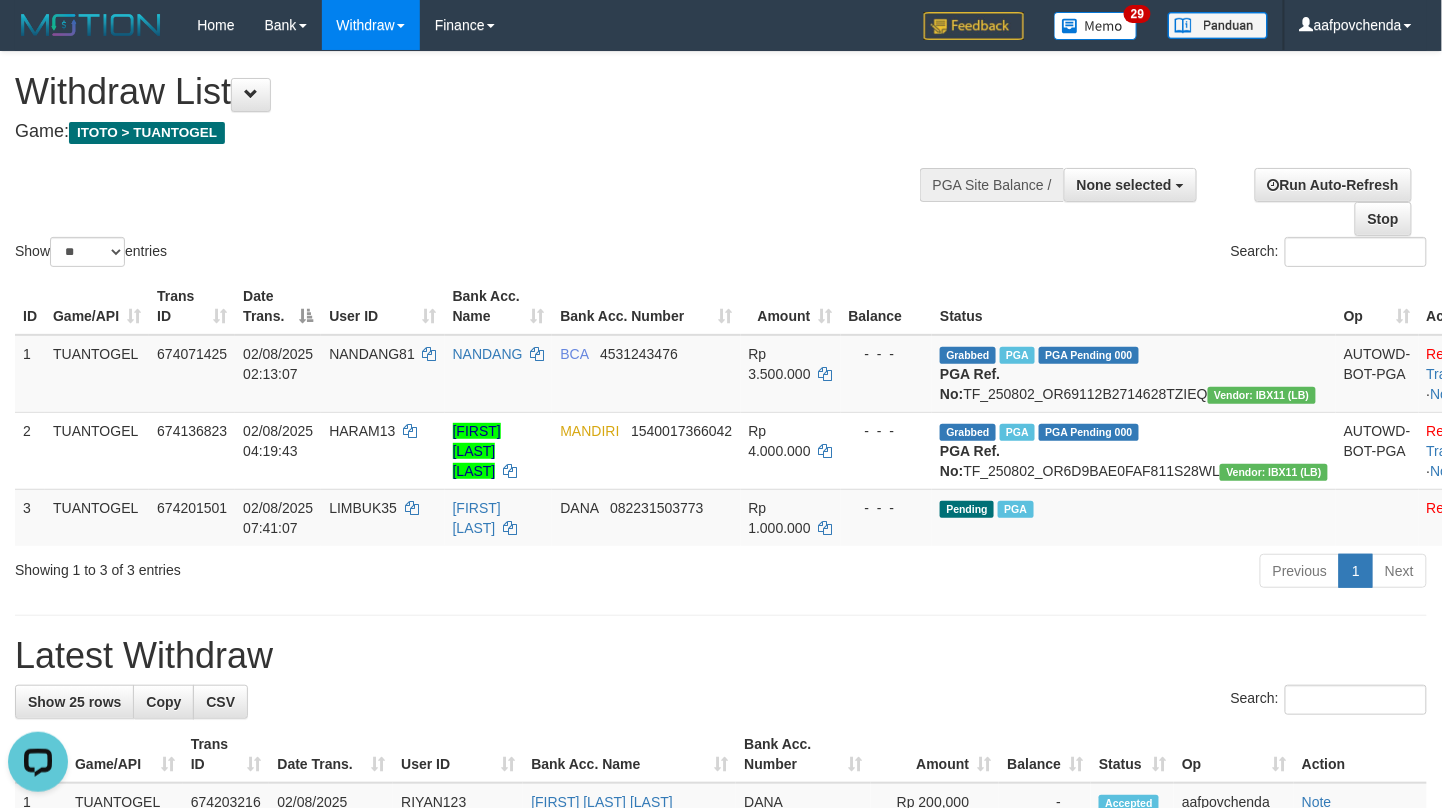 scroll, scrollTop: 0, scrollLeft: 0, axis: both 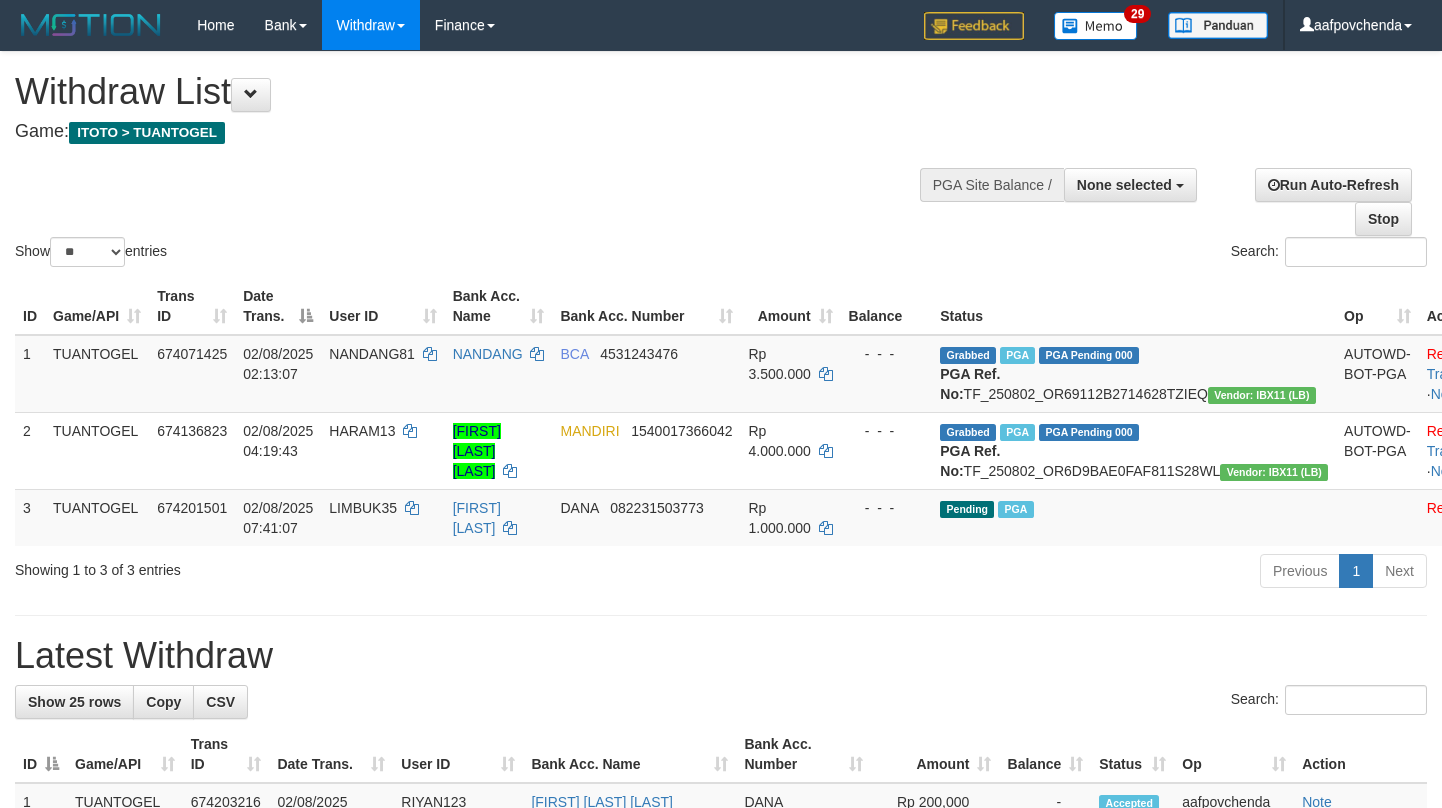 select 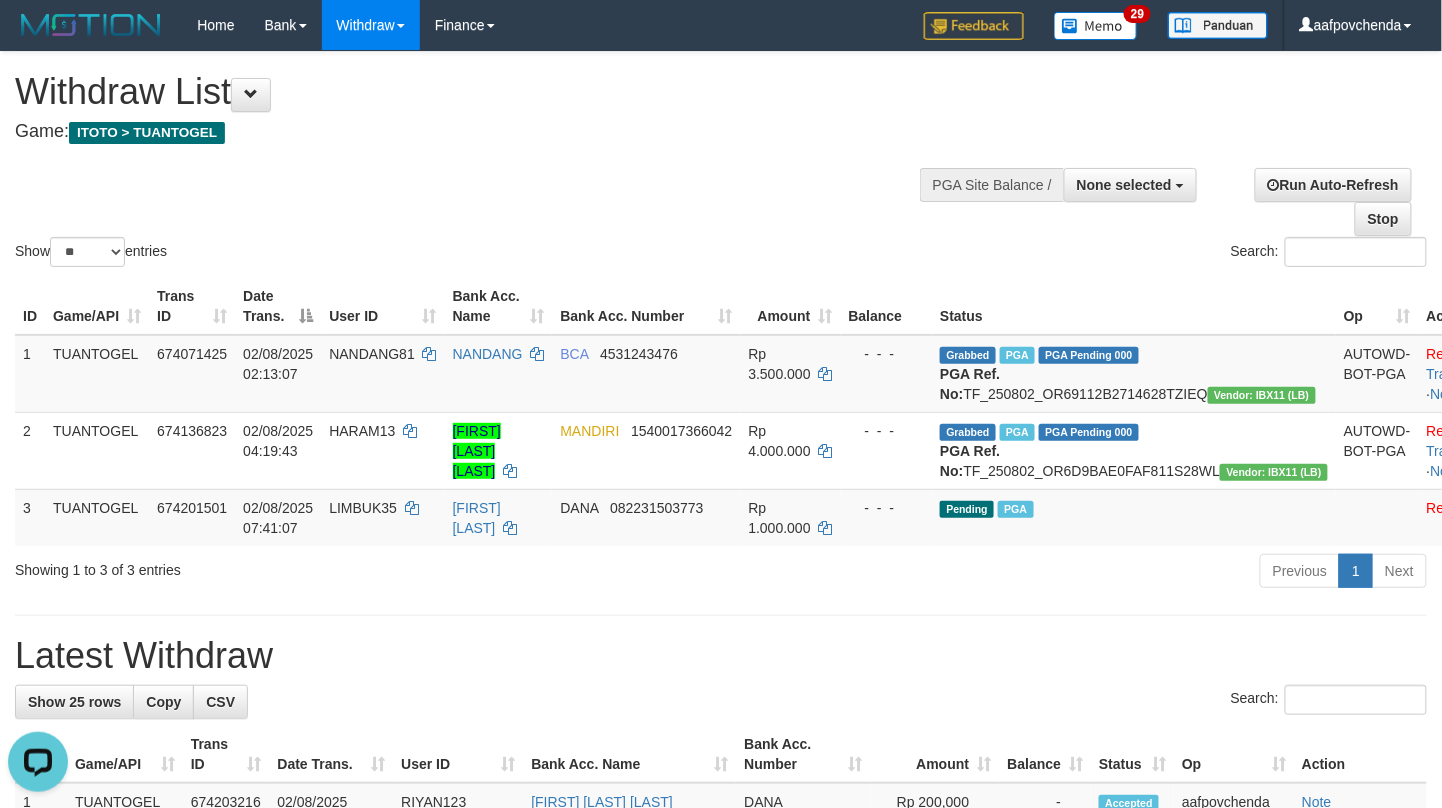 scroll, scrollTop: 0, scrollLeft: 0, axis: both 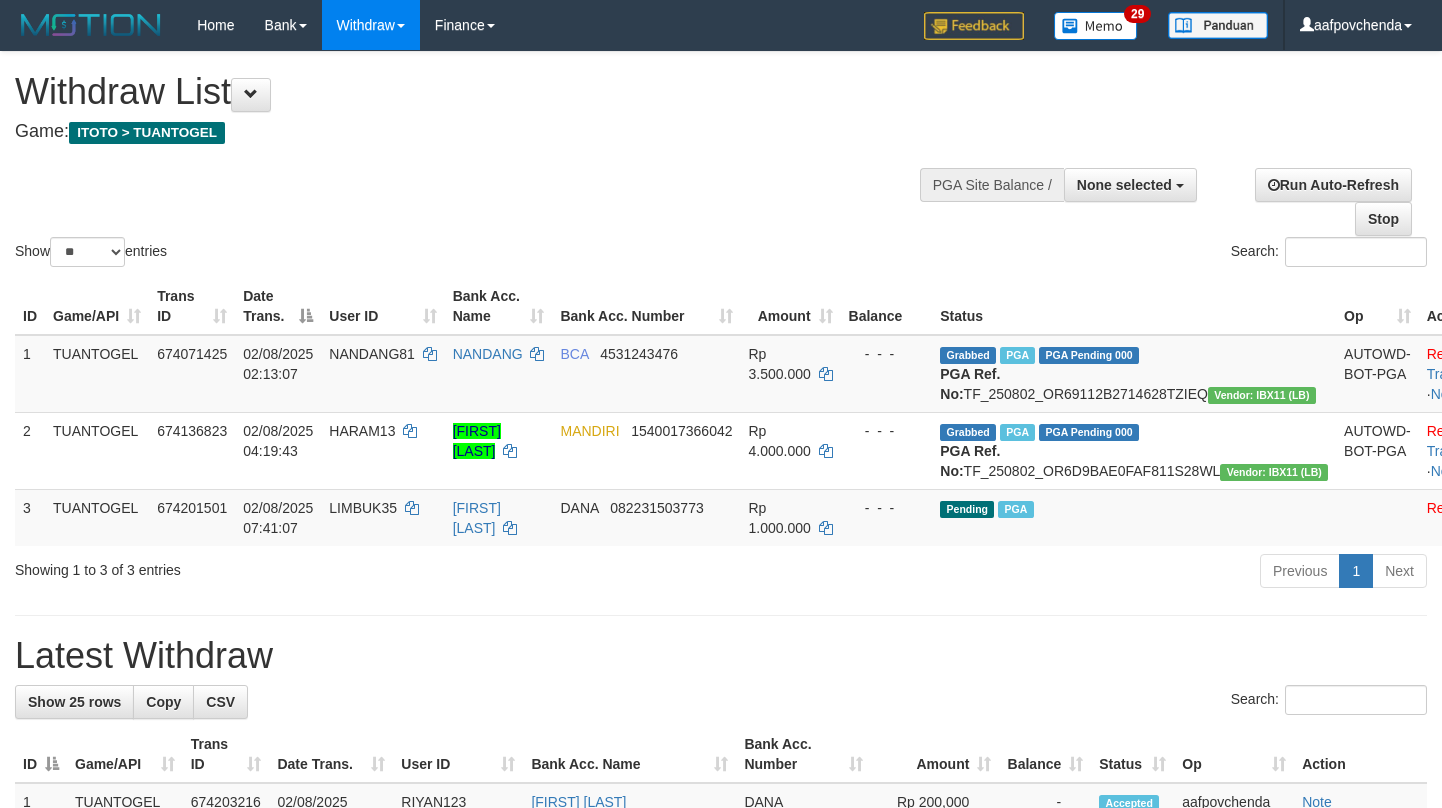 select 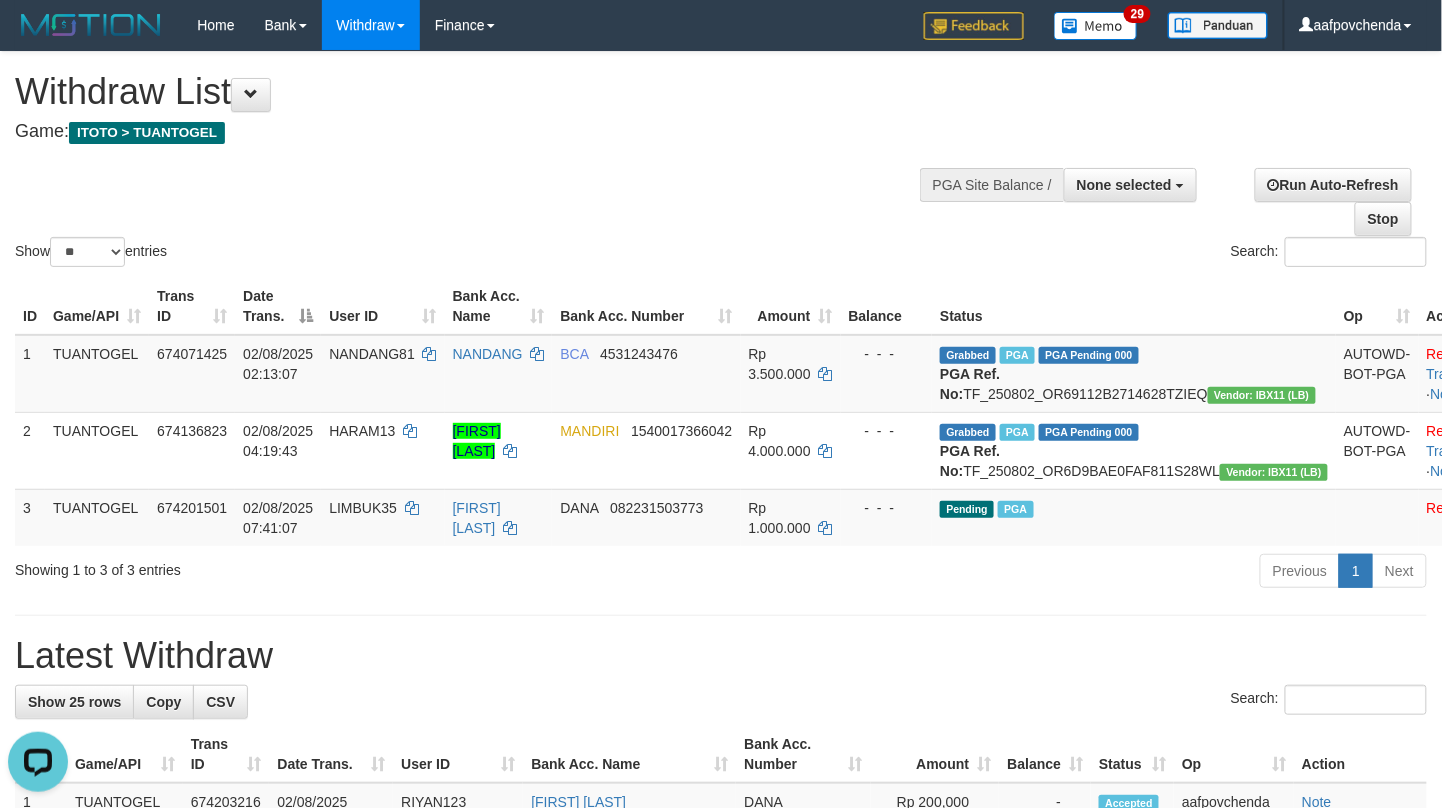 scroll, scrollTop: 0, scrollLeft: 0, axis: both 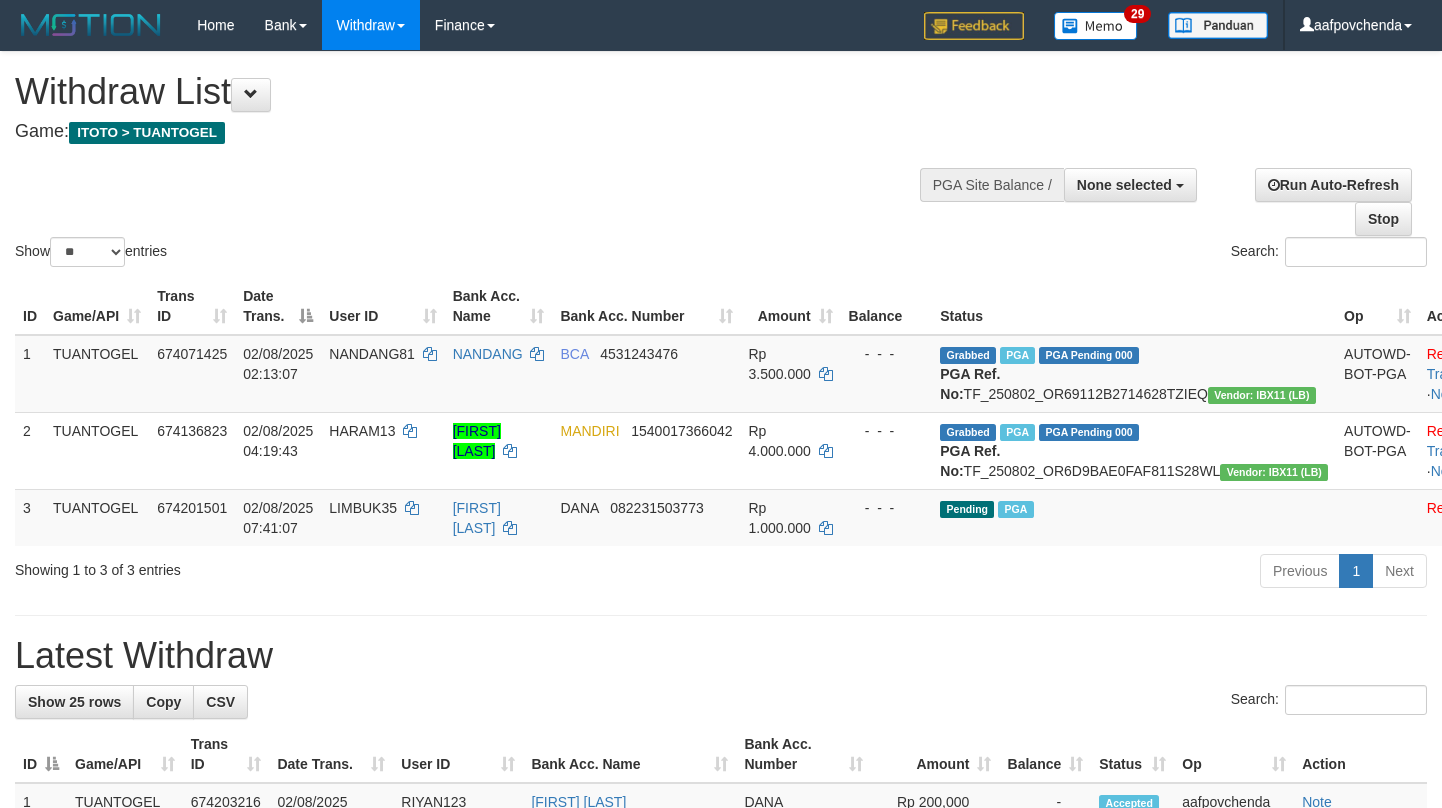 select 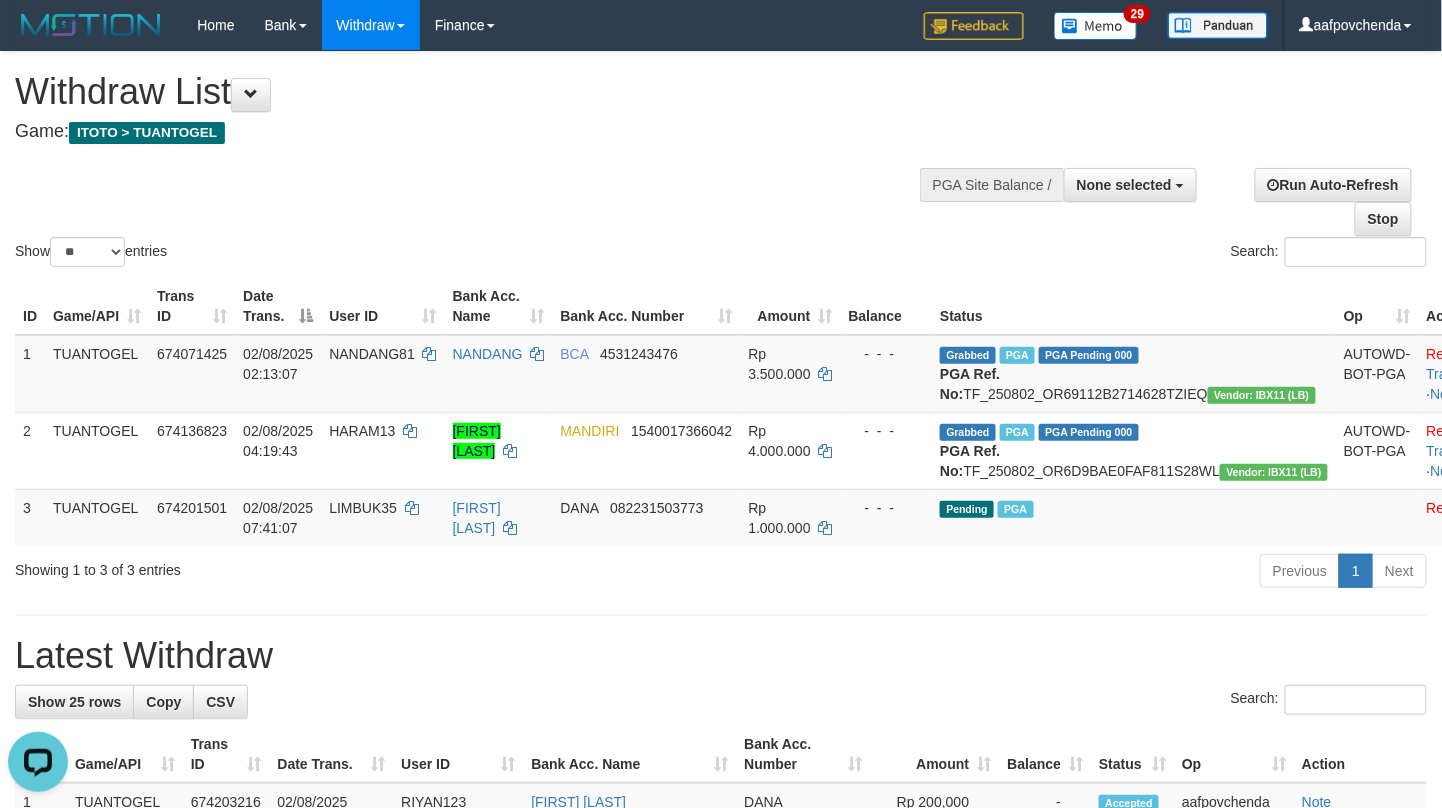 scroll, scrollTop: 0, scrollLeft: 0, axis: both 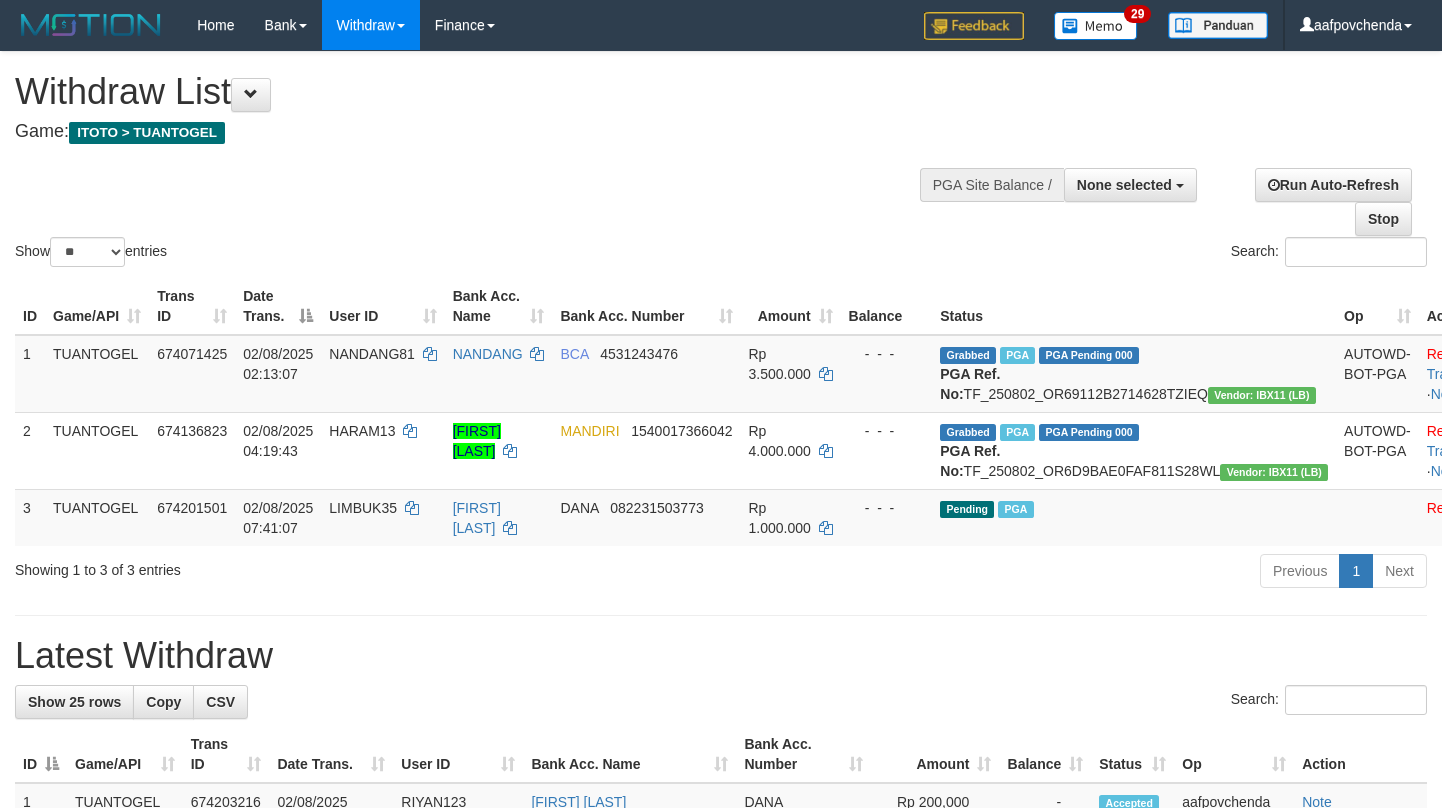select 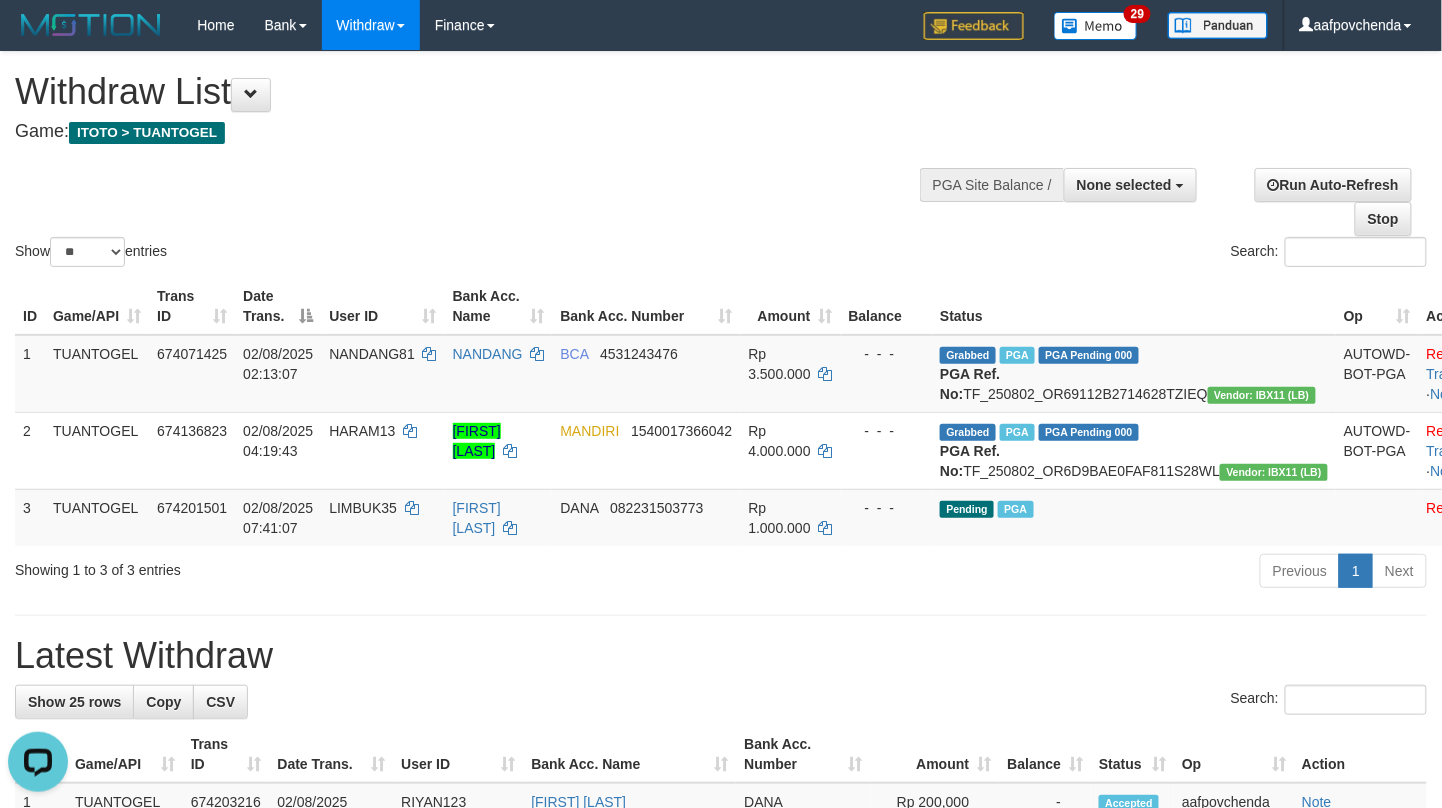 scroll, scrollTop: 0, scrollLeft: 0, axis: both 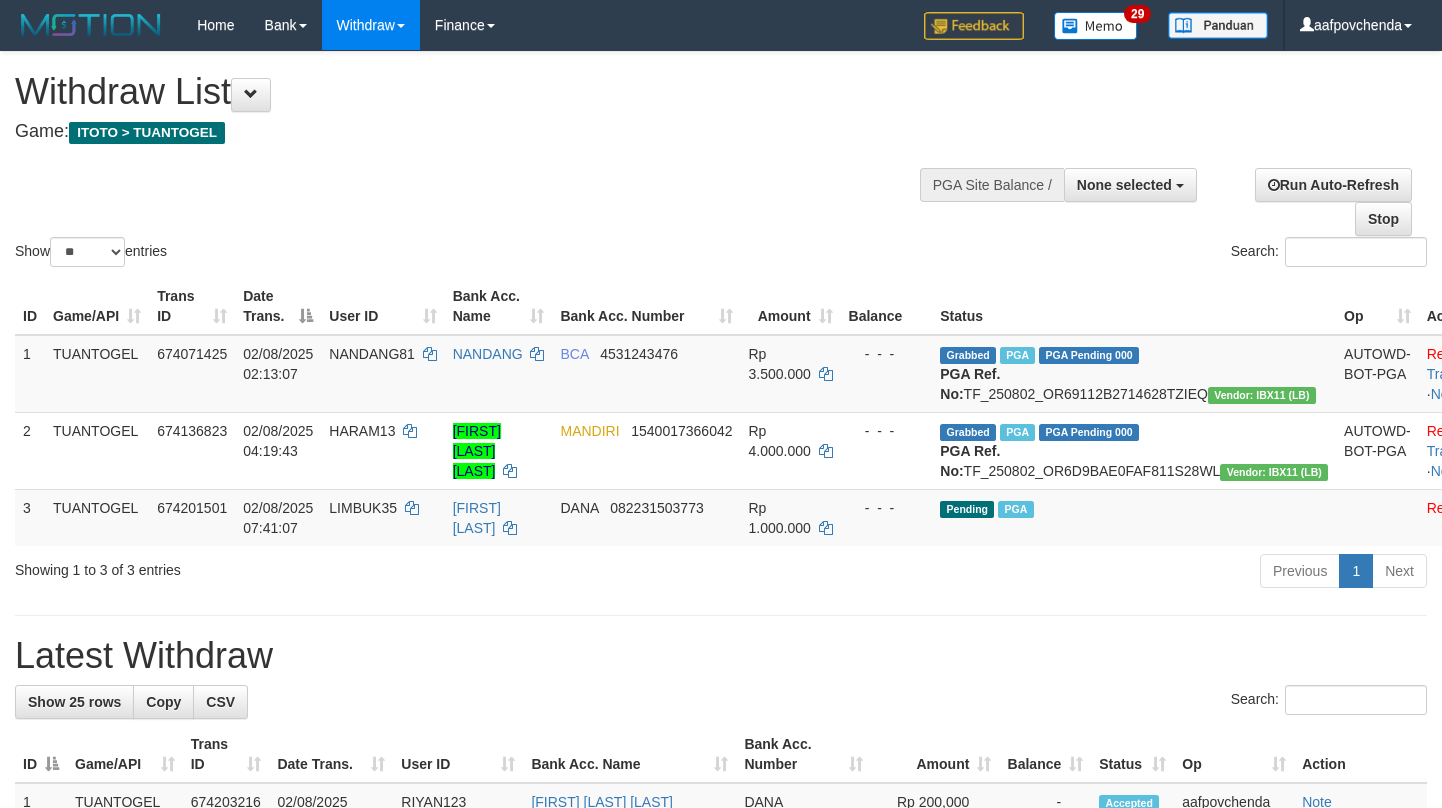 select 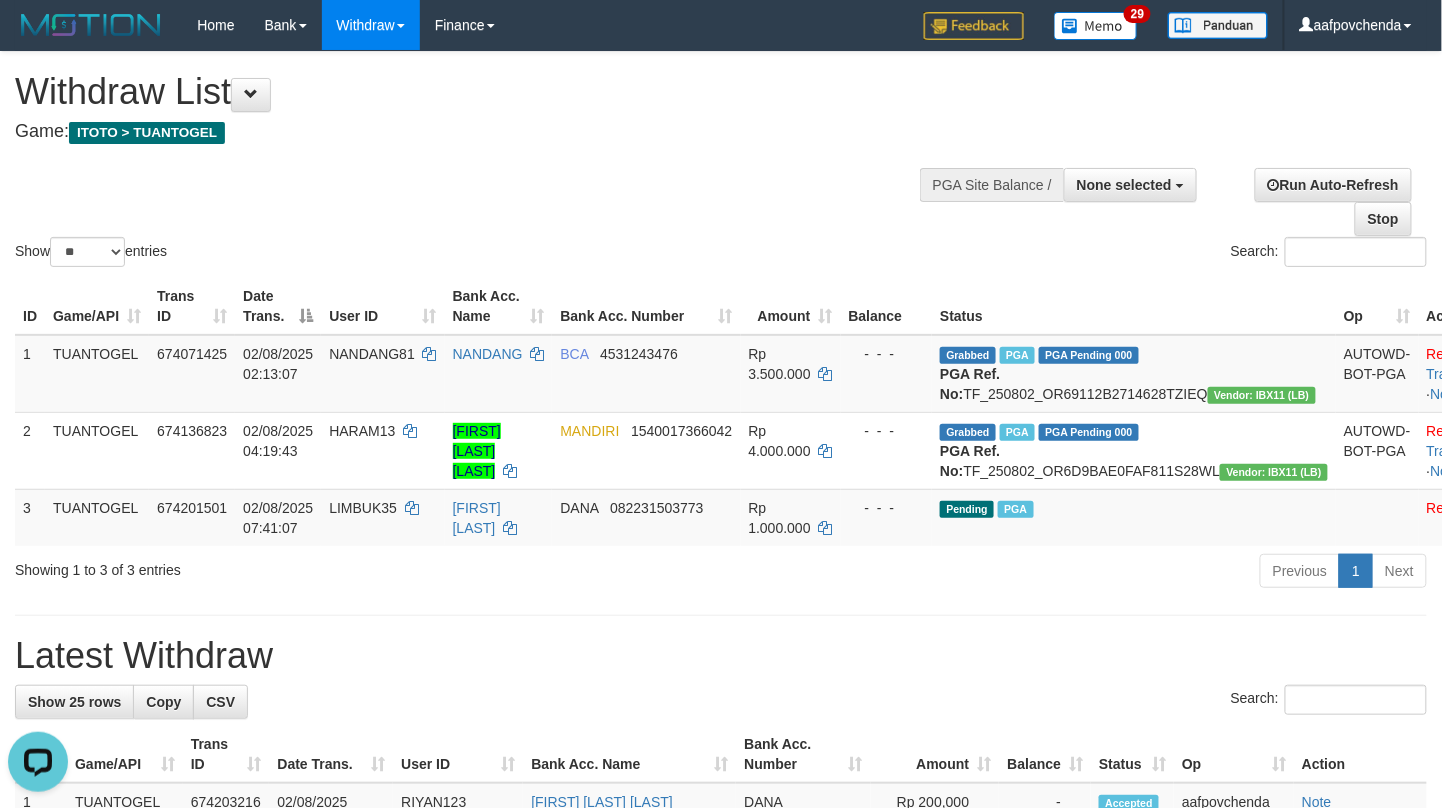scroll, scrollTop: 0, scrollLeft: 0, axis: both 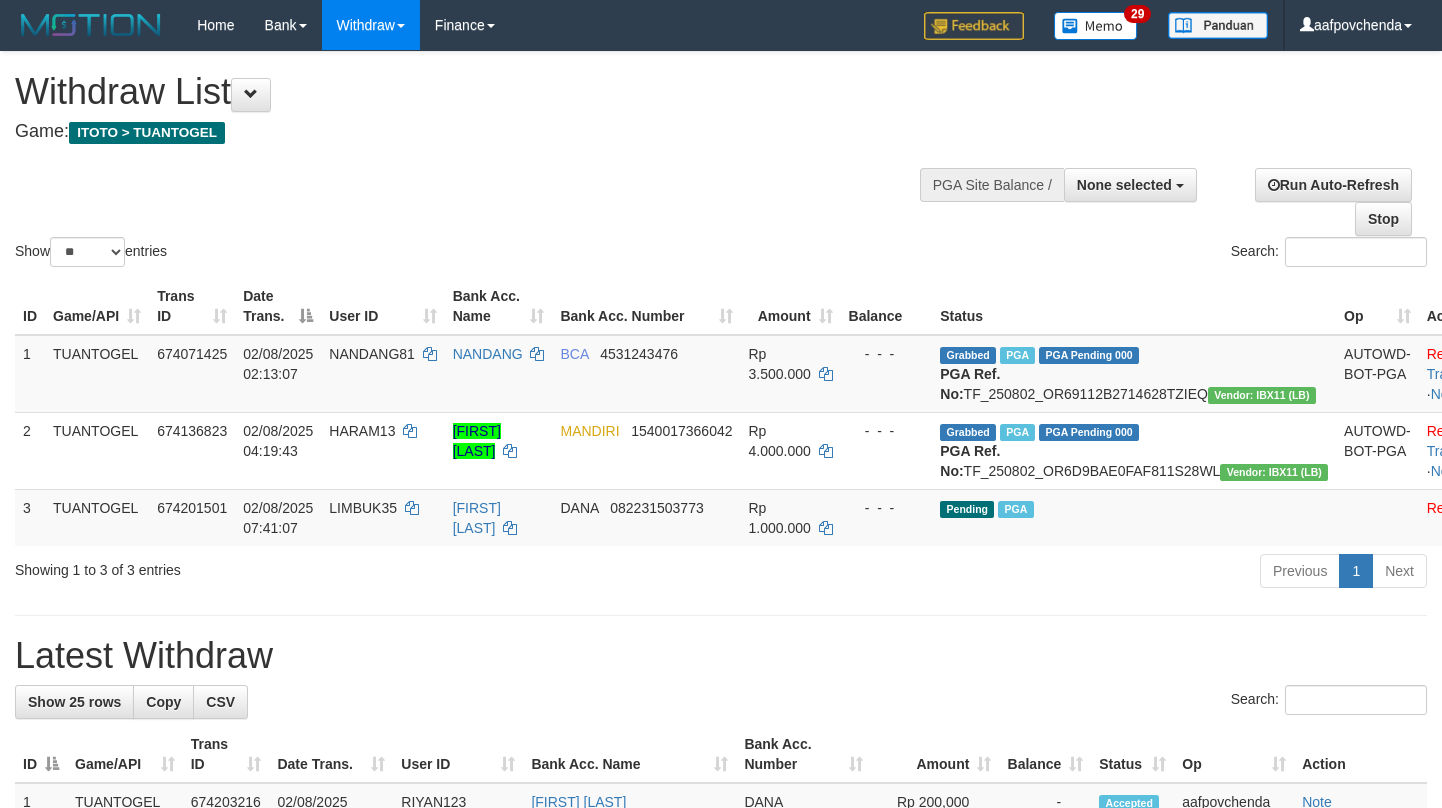select 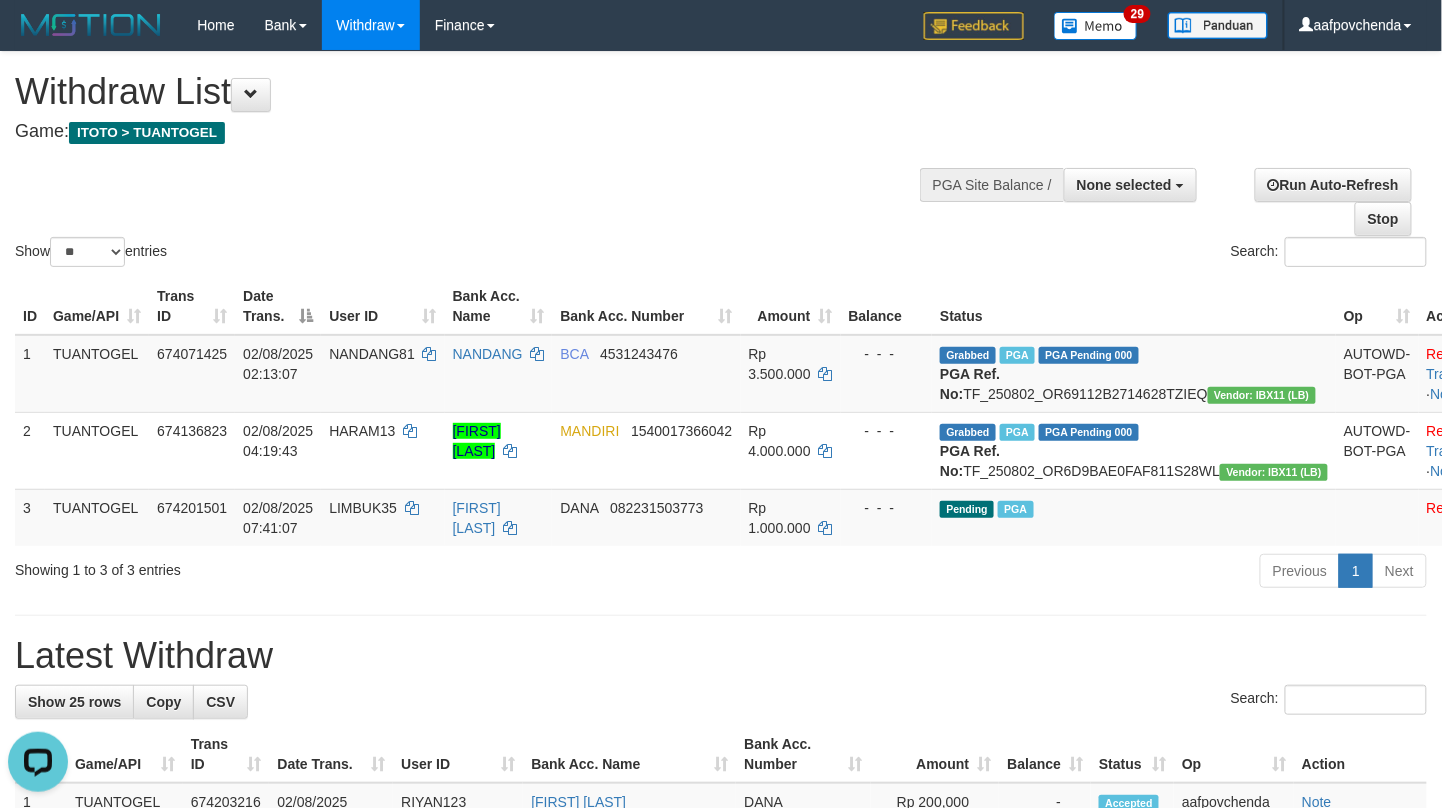 scroll, scrollTop: 0, scrollLeft: 0, axis: both 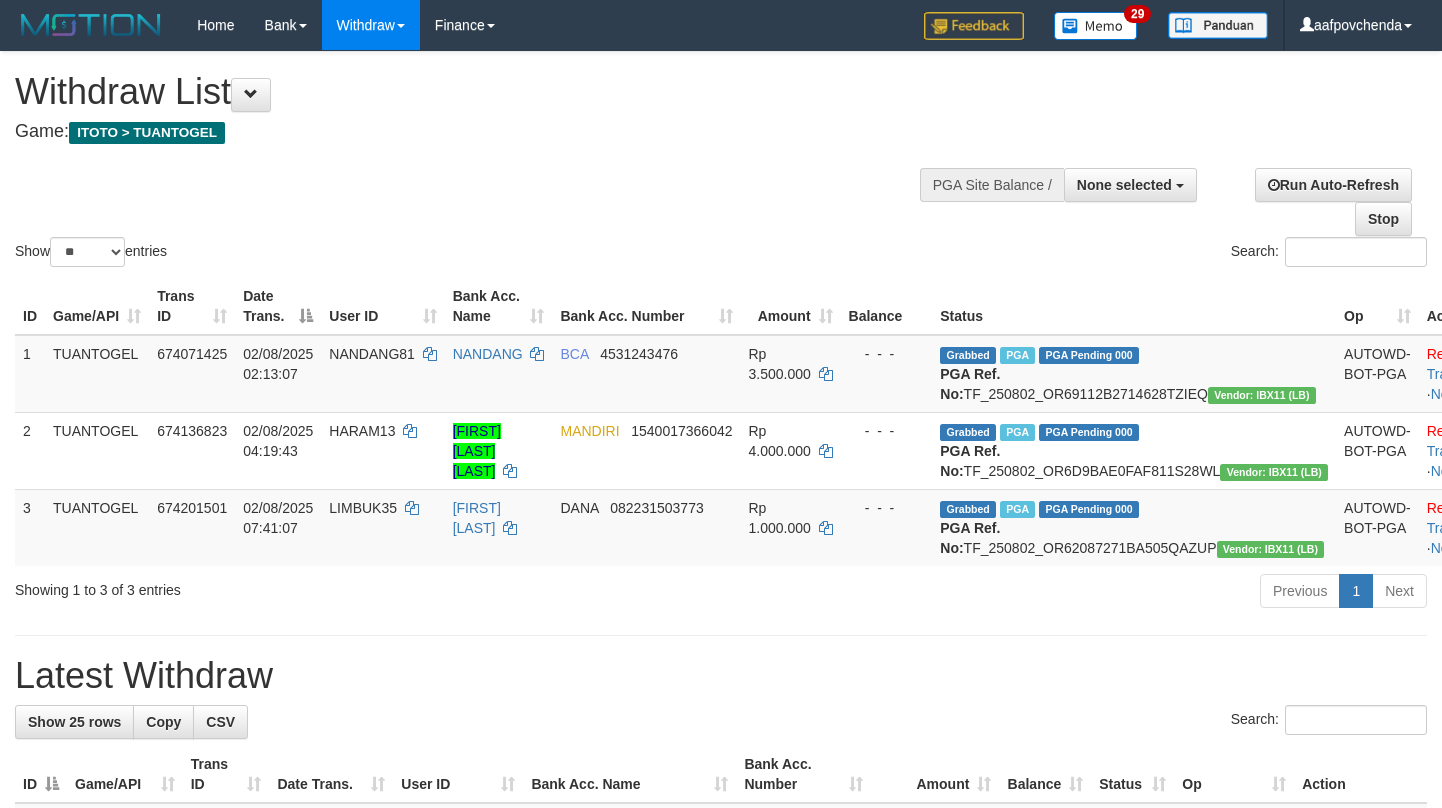 select 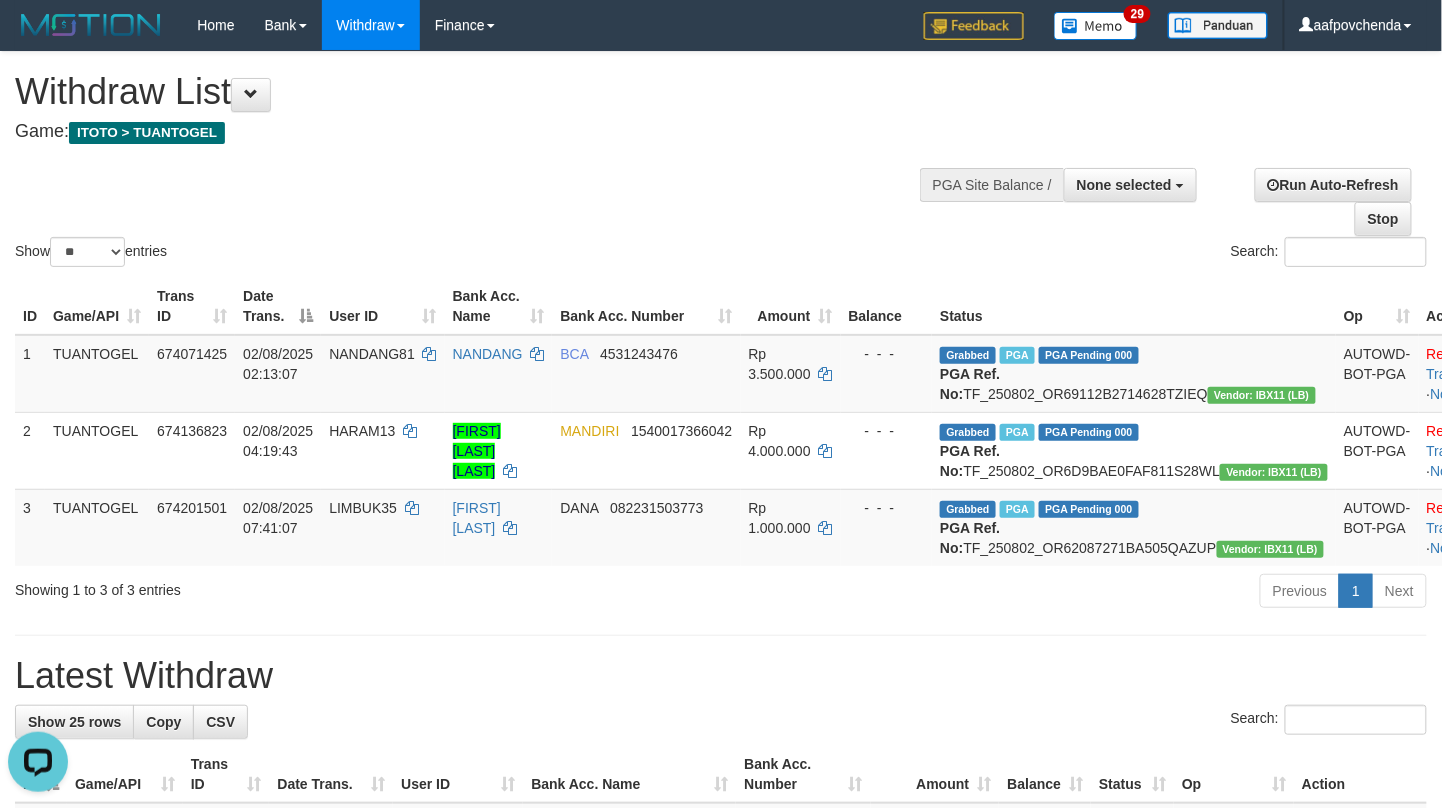 scroll, scrollTop: 0, scrollLeft: 0, axis: both 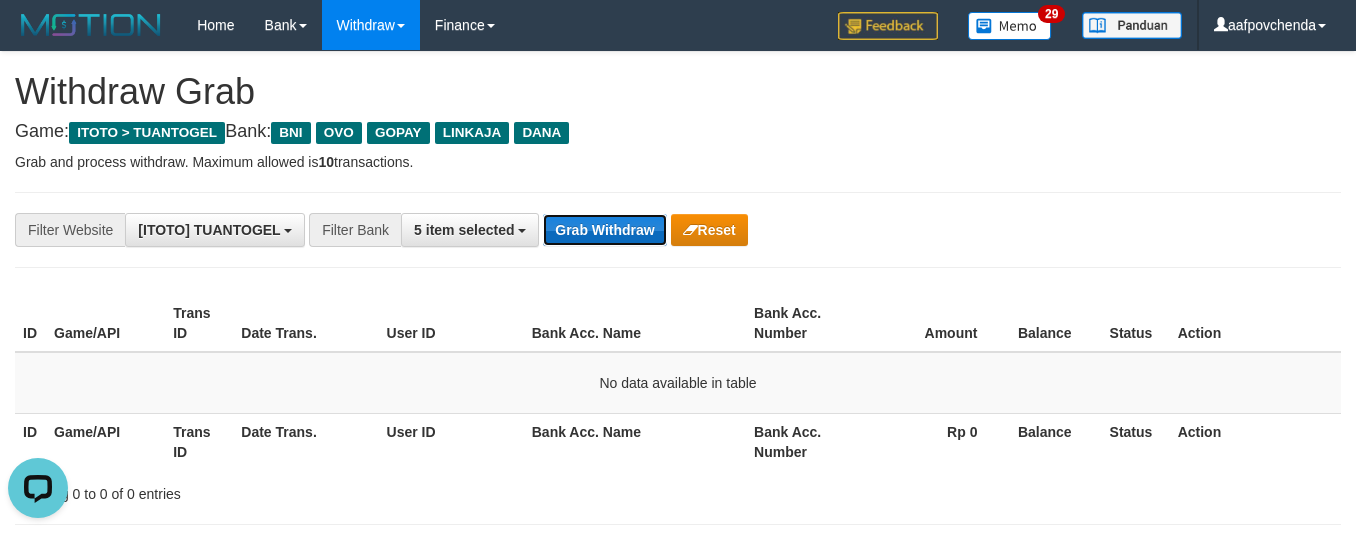 click on "Grab Withdraw" at bounding box center (604, 230) 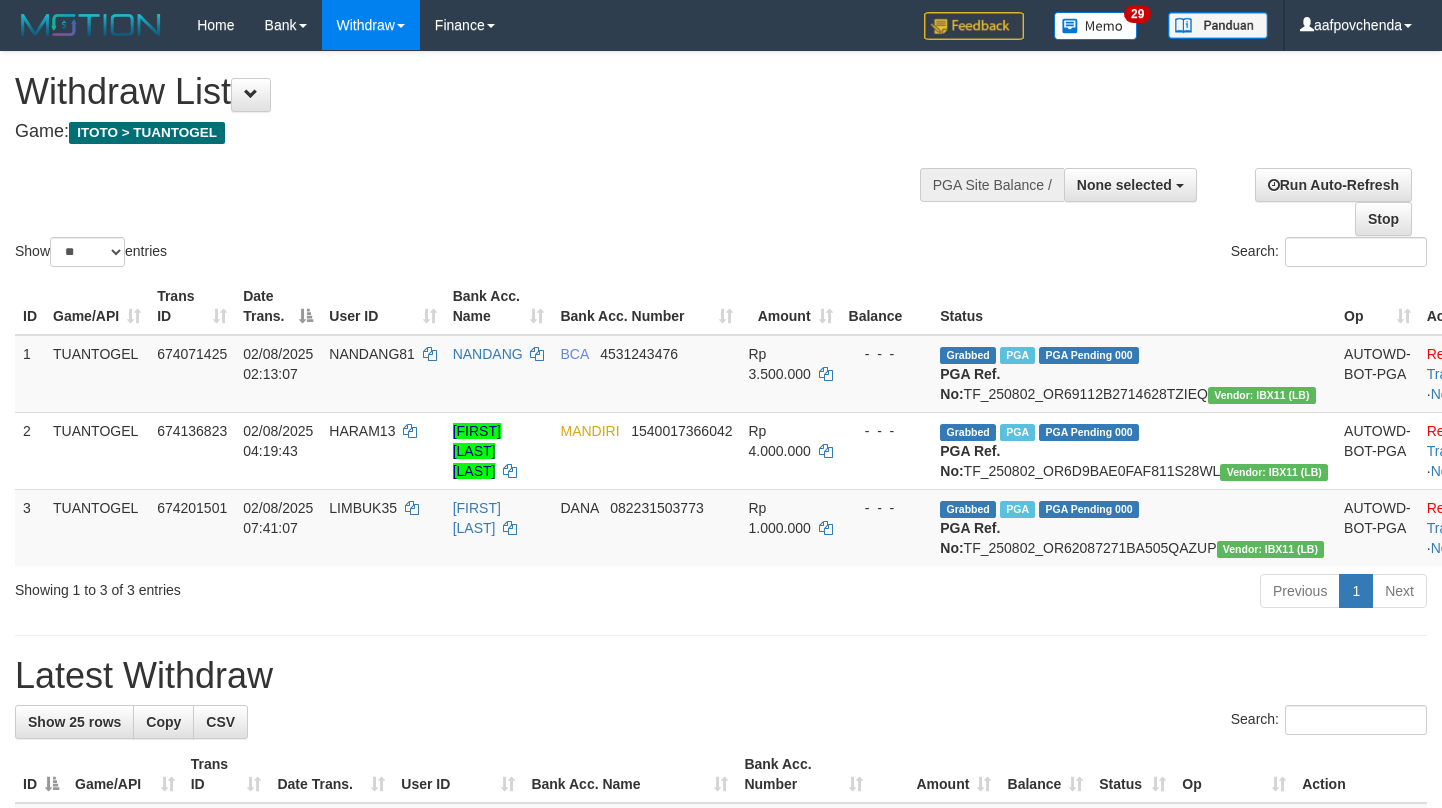 select 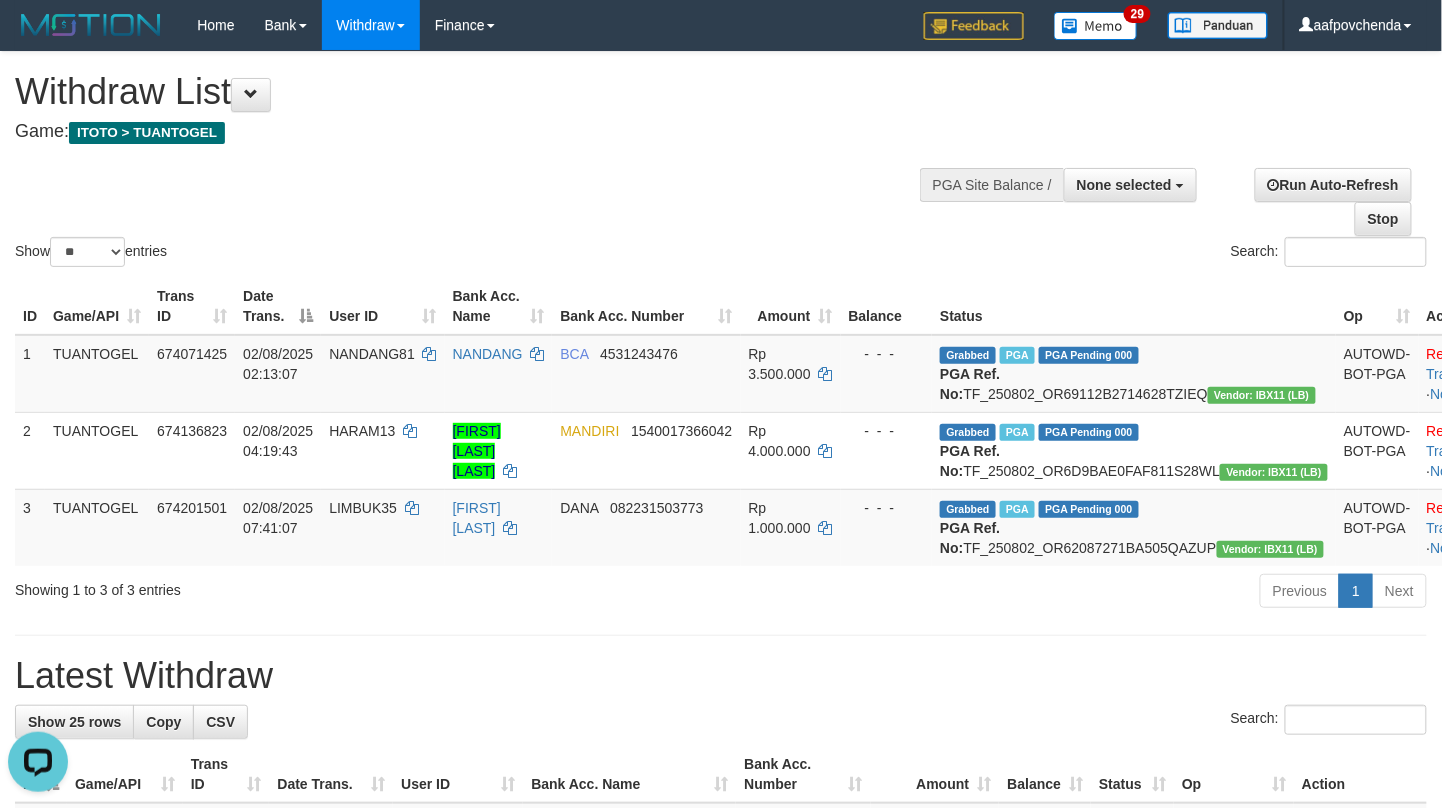 scroll, scrollTop: 0, scrollLeft: 0, axis: both 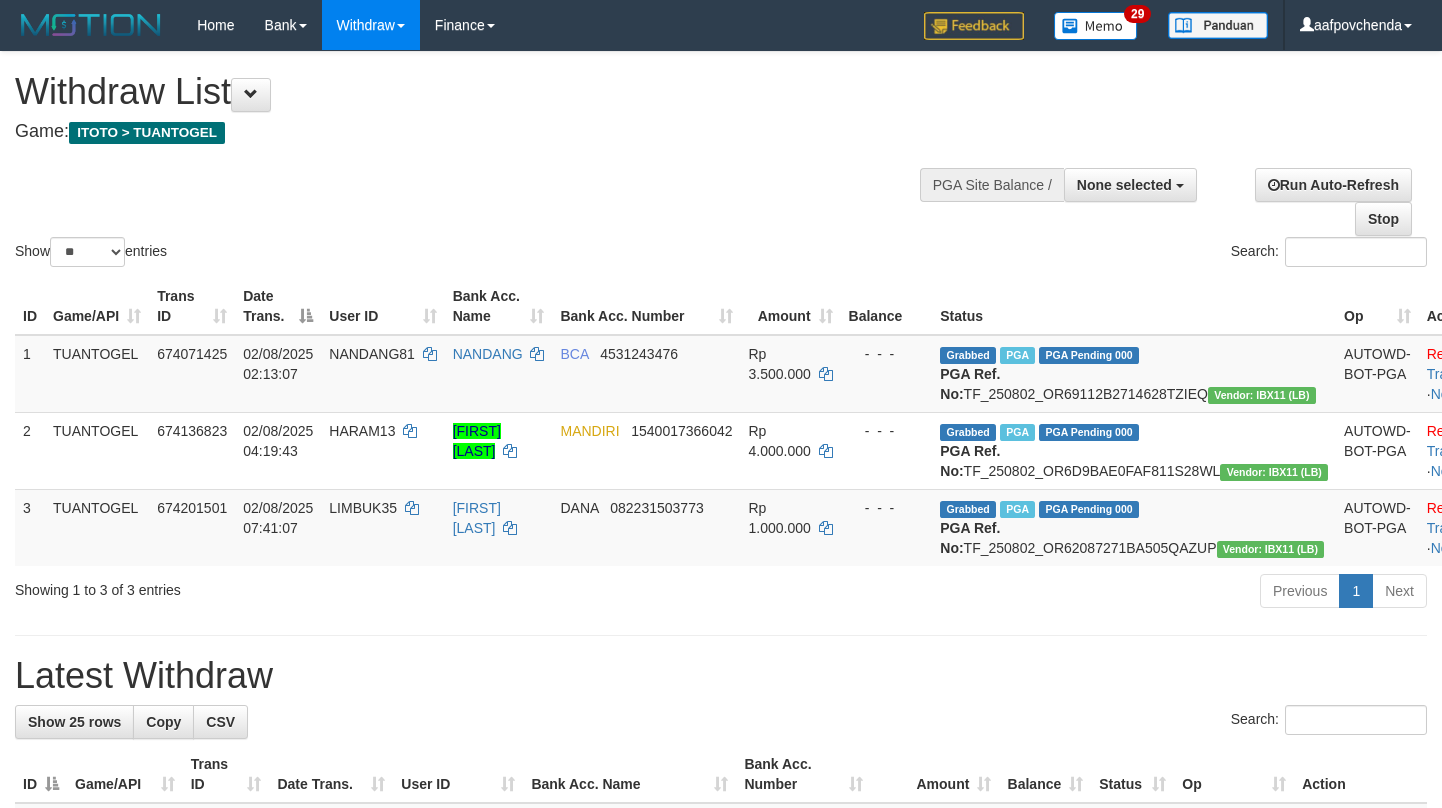 select 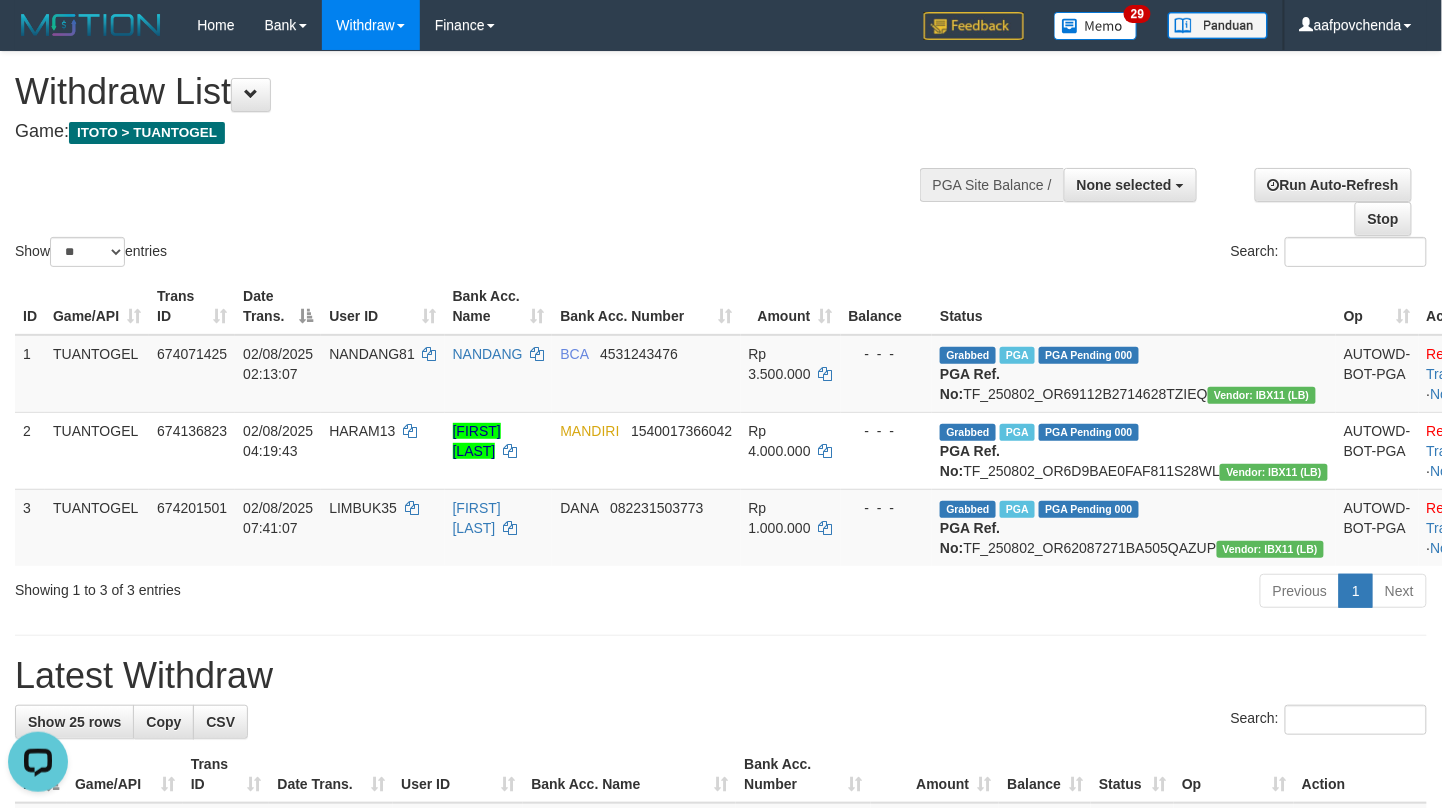 scroll, scrollTop: 0, scrollLeft: 0, axis: both 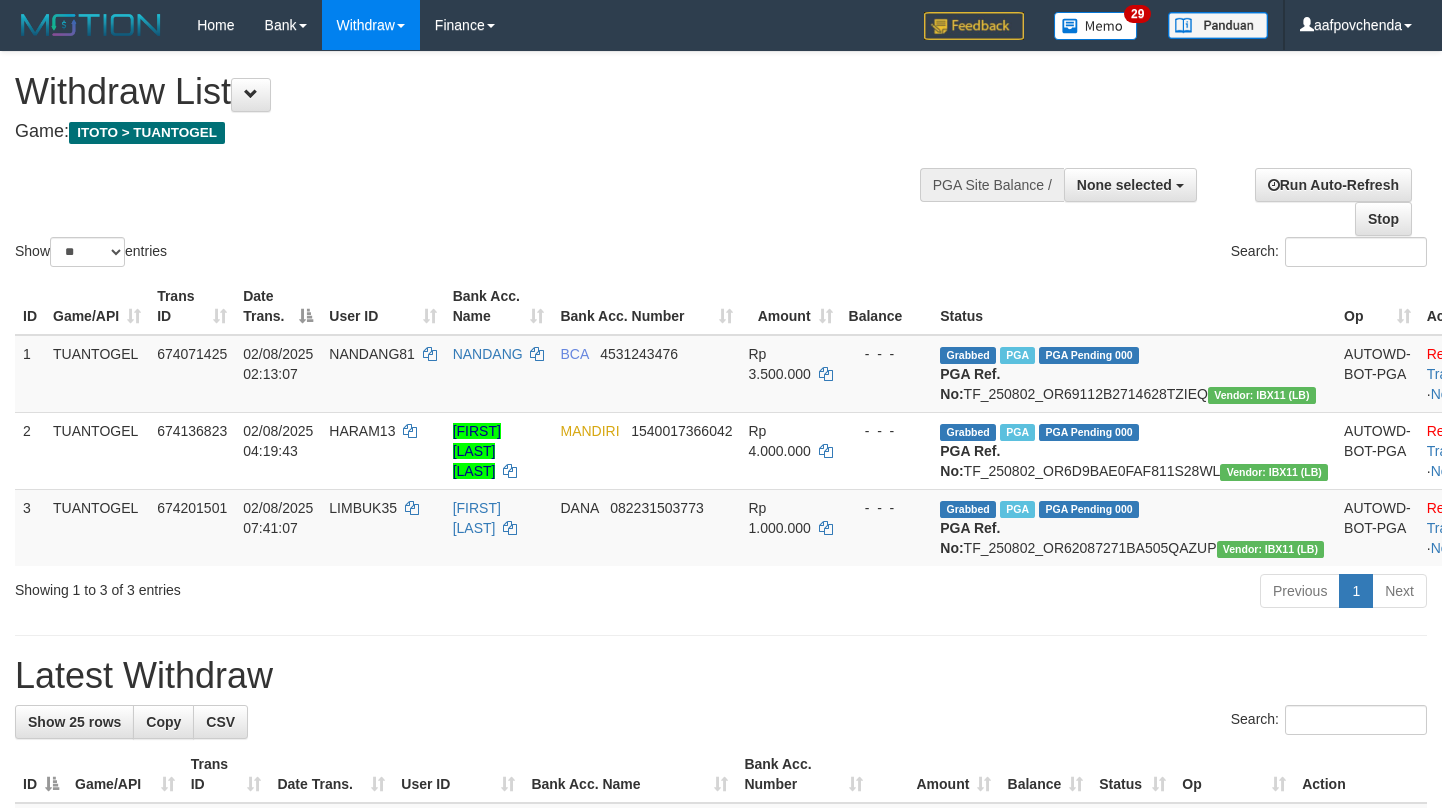 select 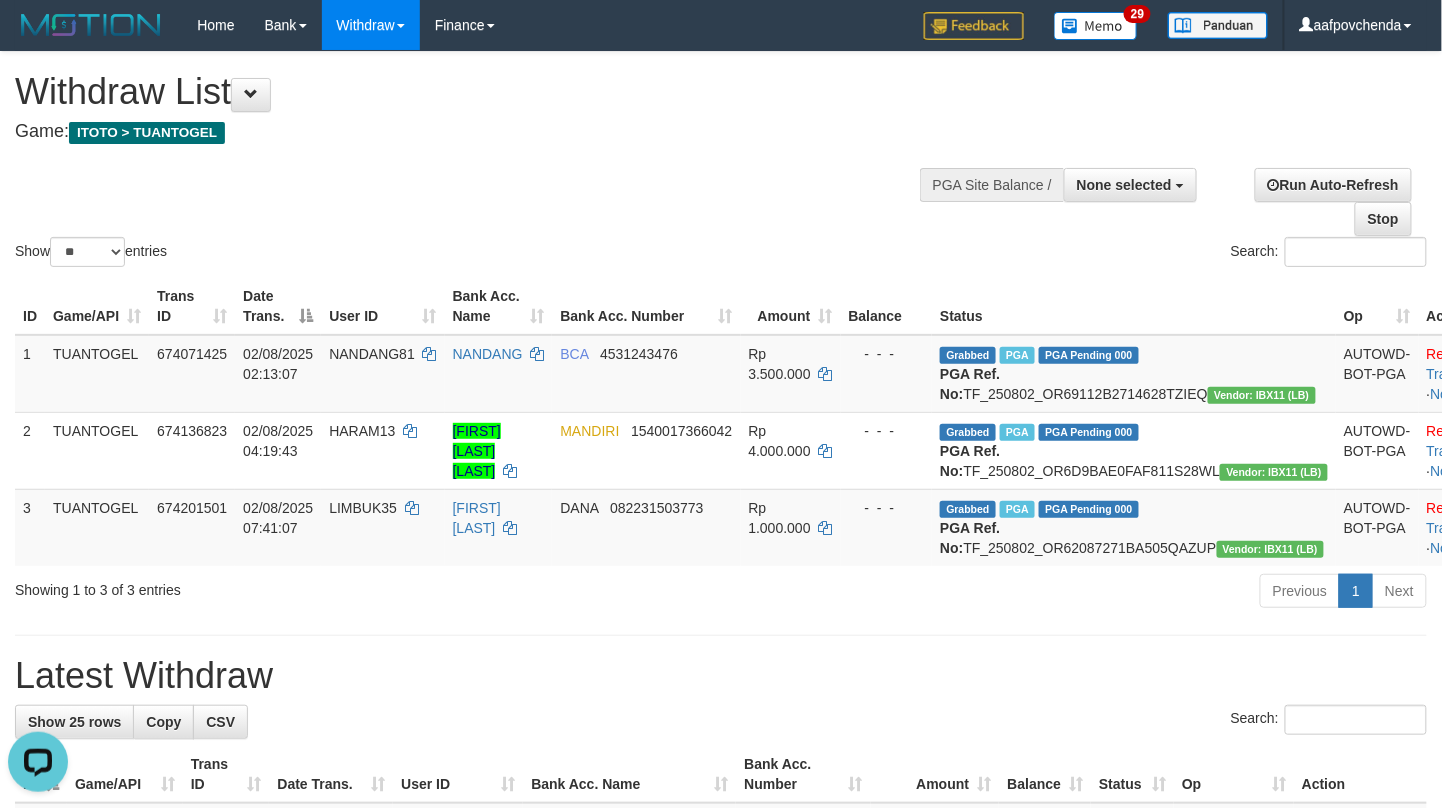 scroll, scrollTop: 0, scrollLeft: 0, axis: both 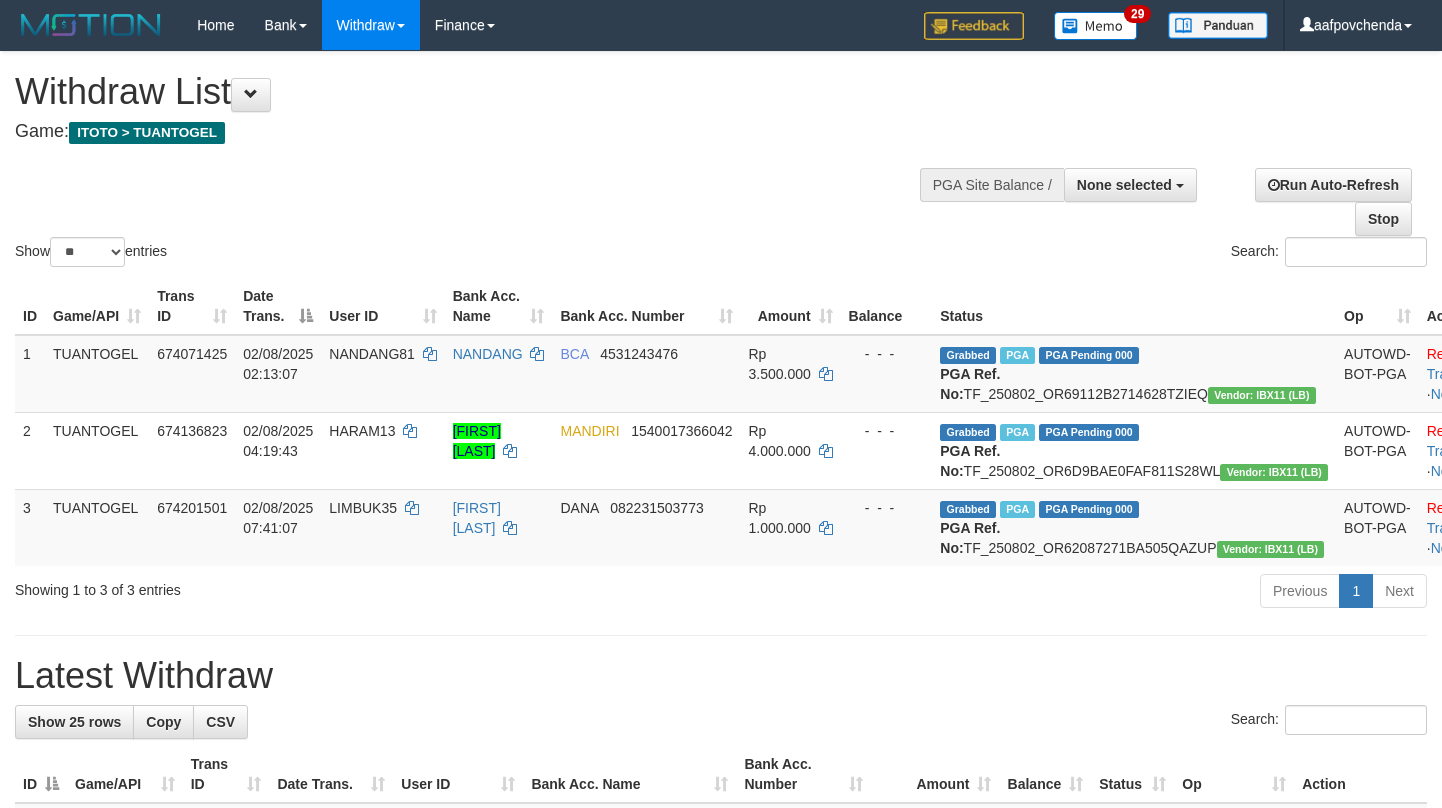 select 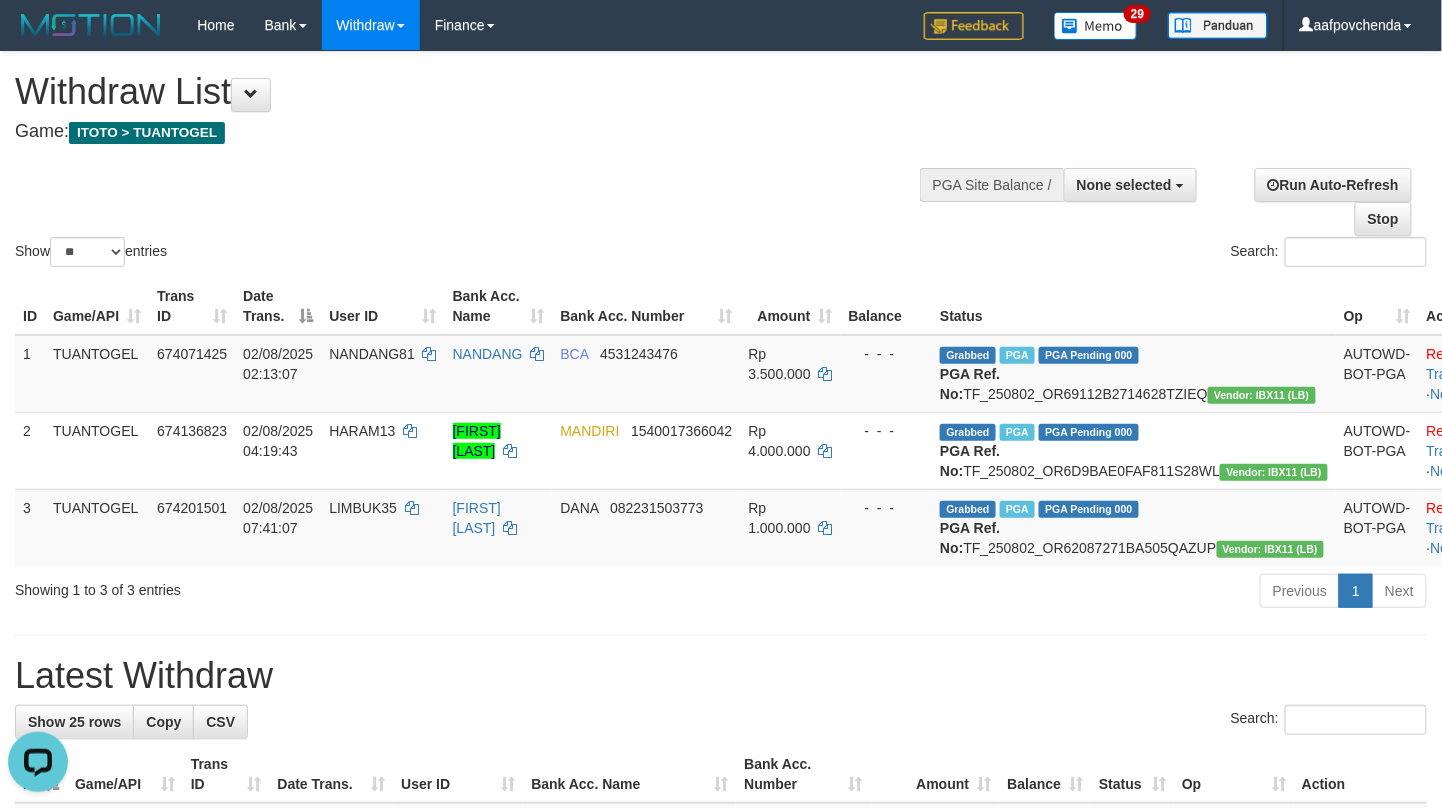 scroll, scrollTop: 0, scrollLeft: 0, axis: both 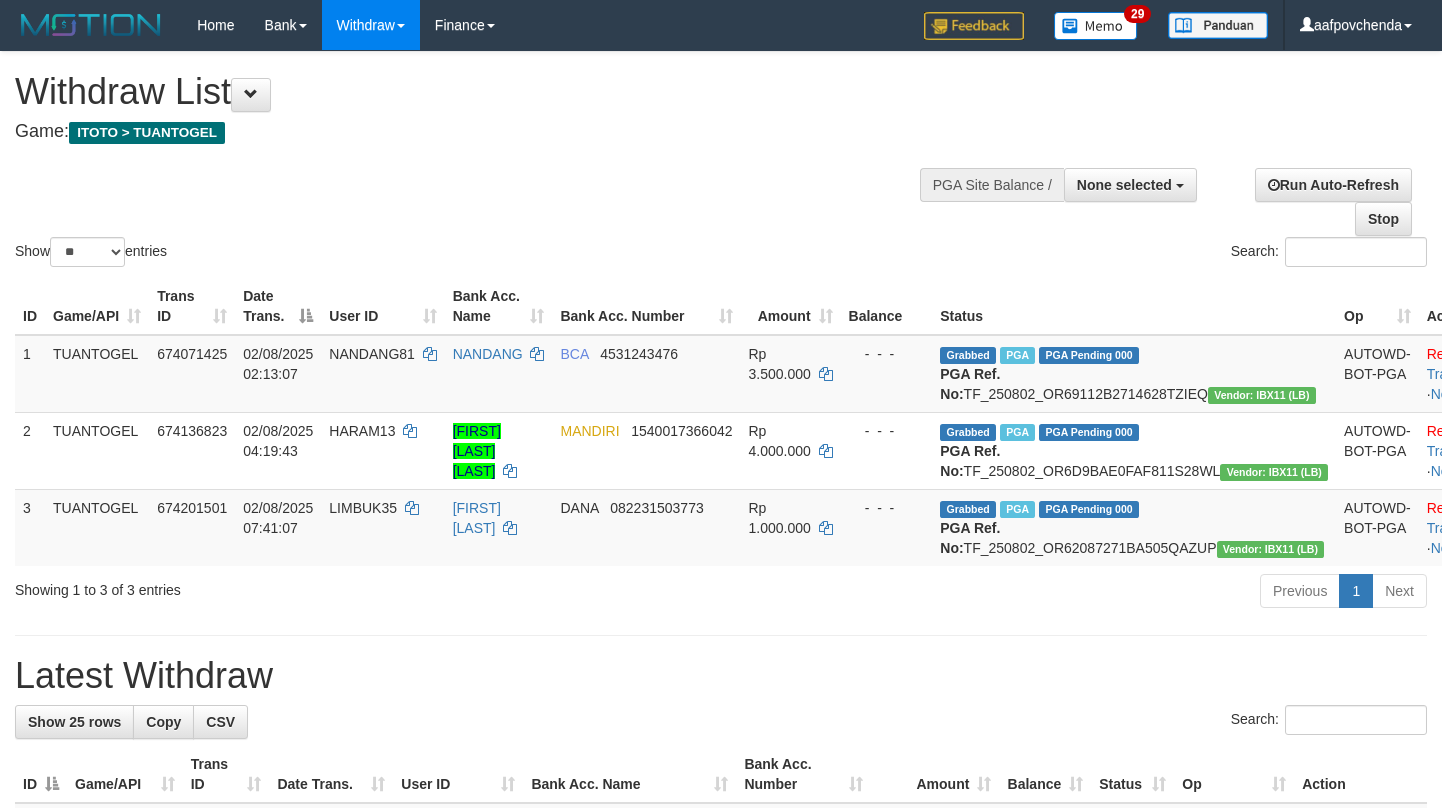 select 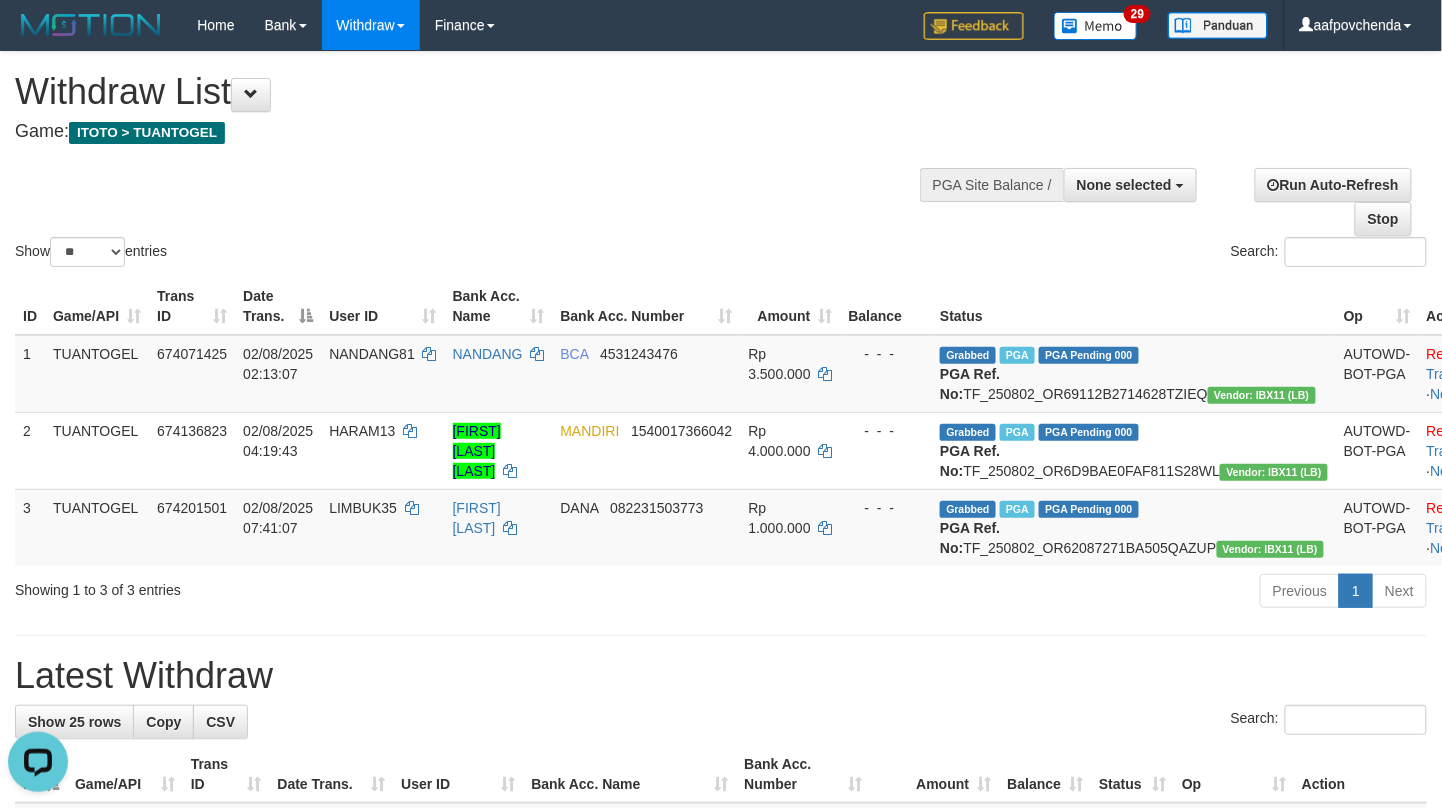 scroll, scrollTop: 0, scrollLeft: 0, axis: both 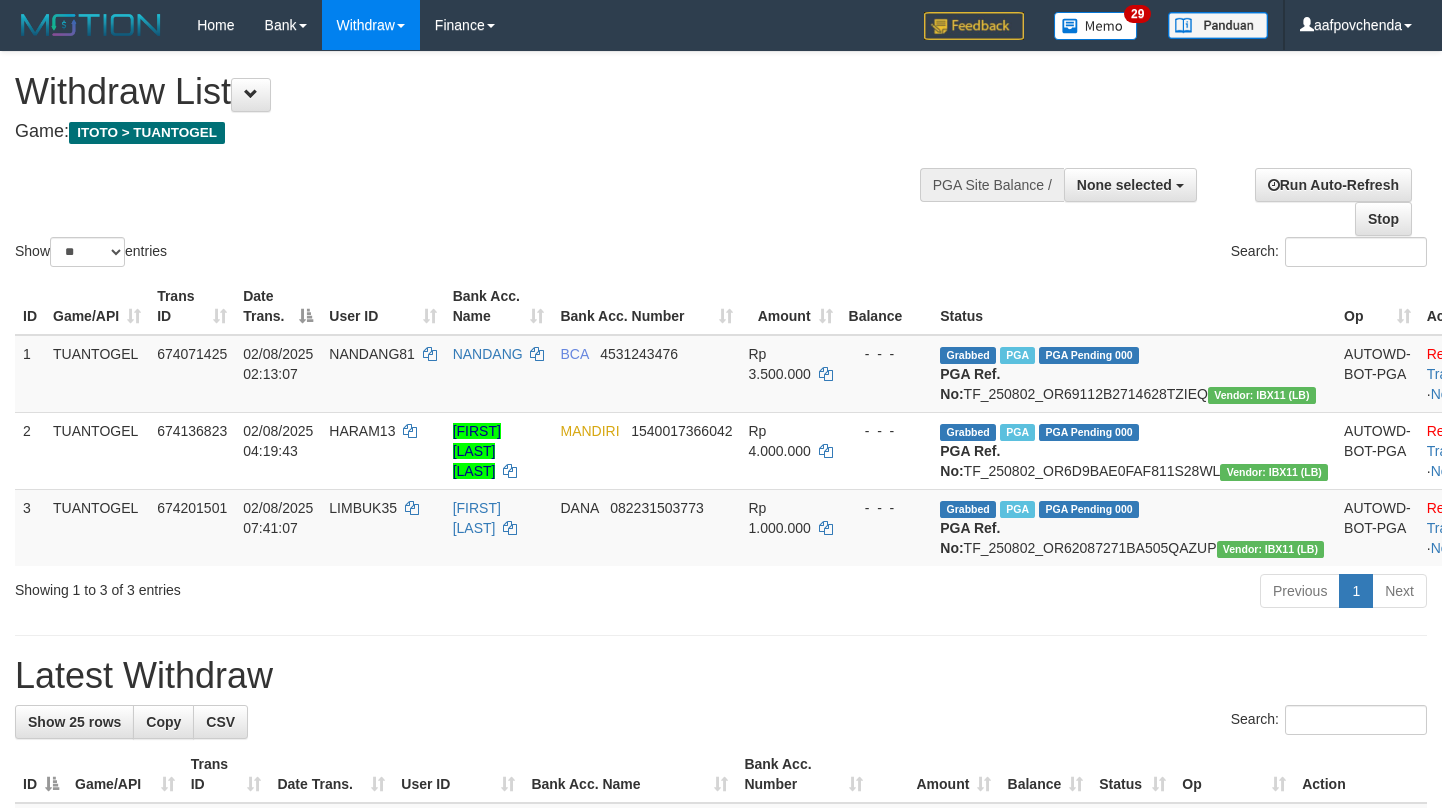 select 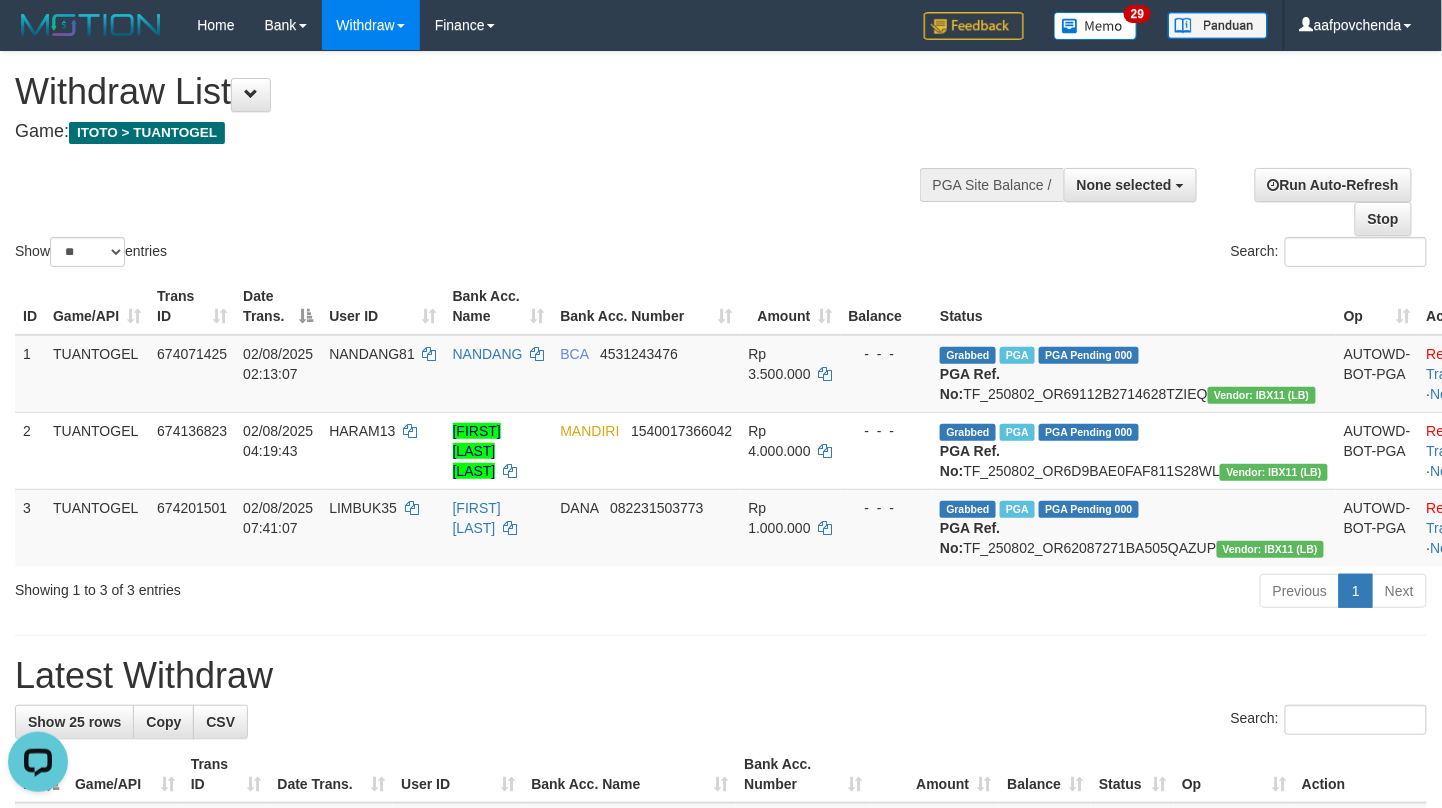 scroll, scrollTop: 0, scrollLeft: 0, axis: both 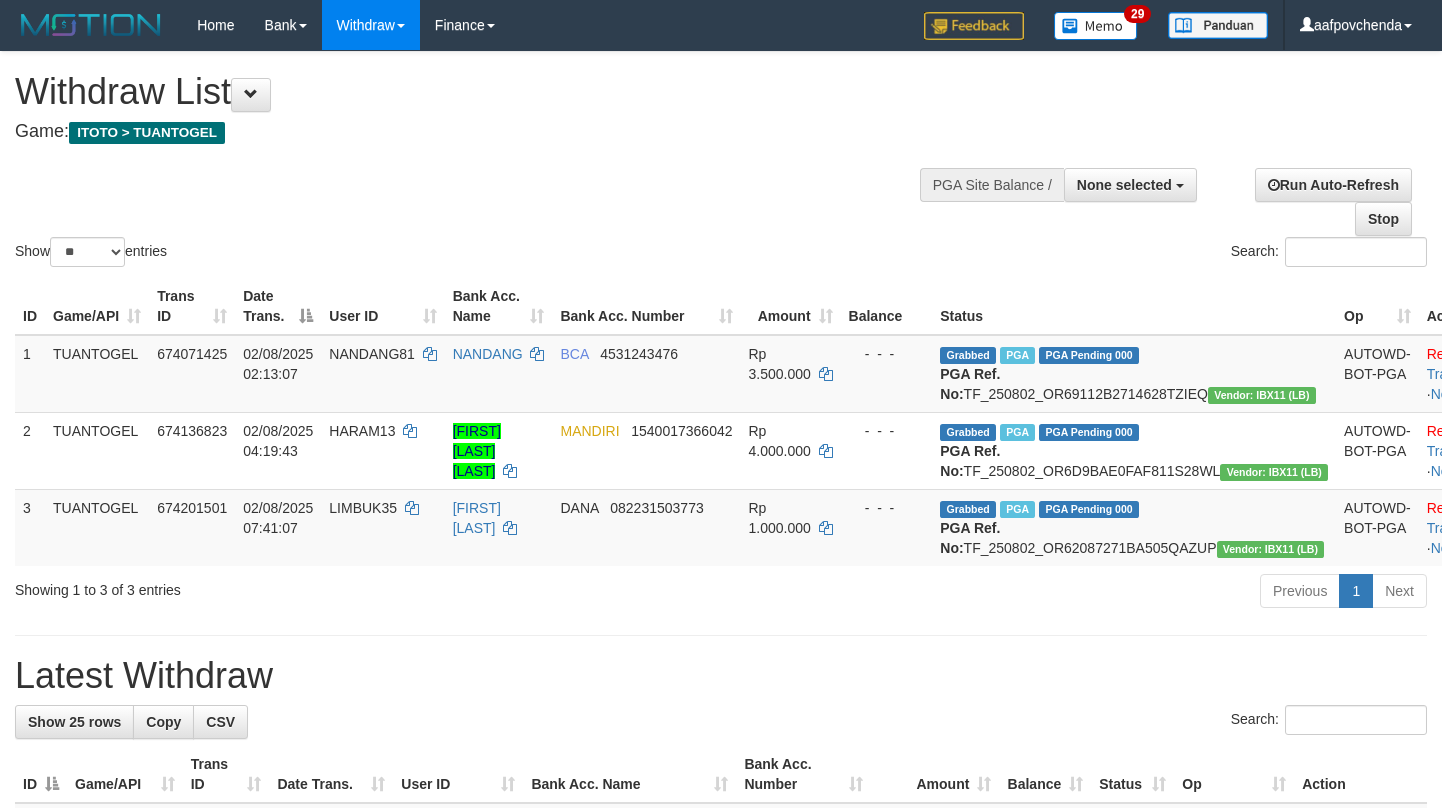 select 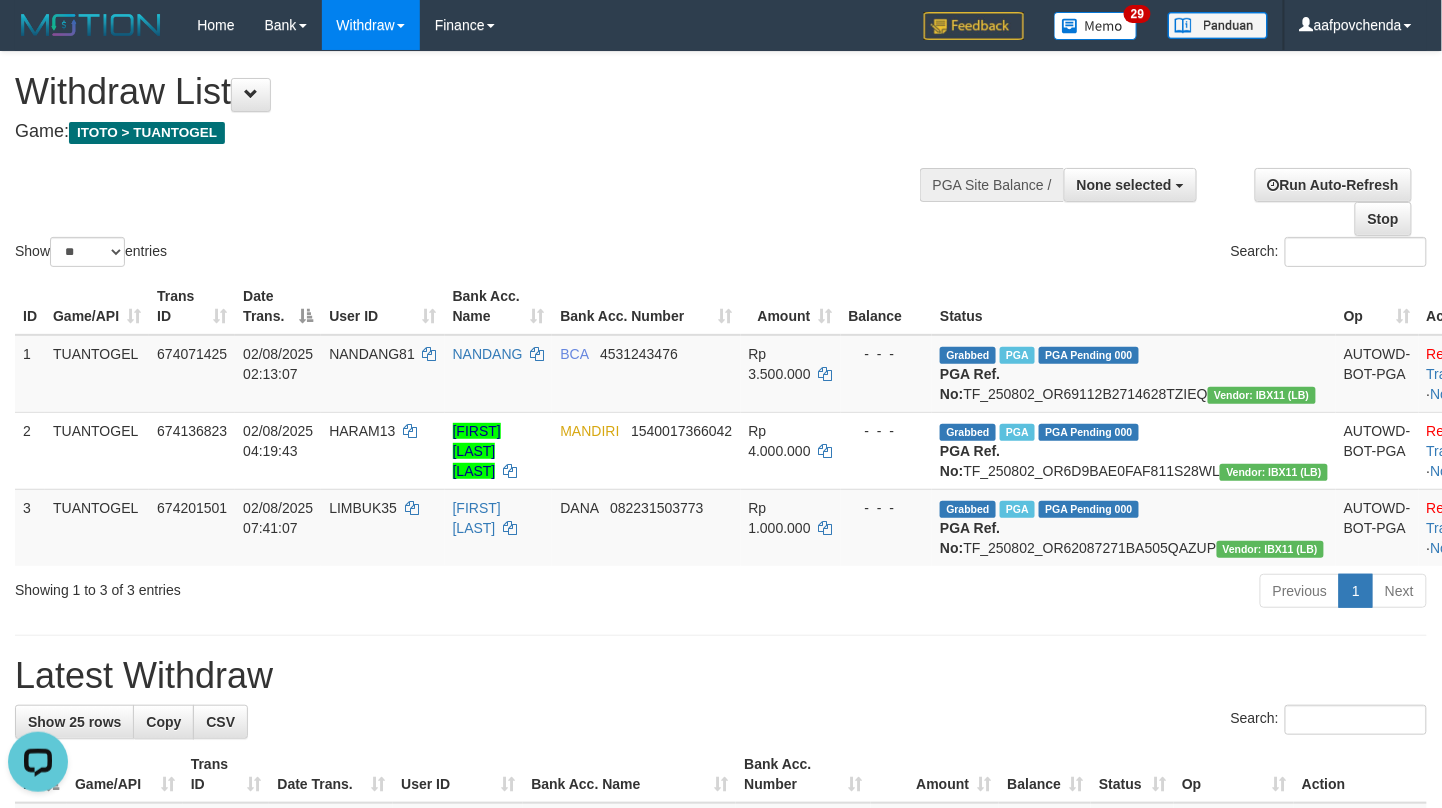 scroll, scrollTop: 0, scrollLeft: 0, axis: both 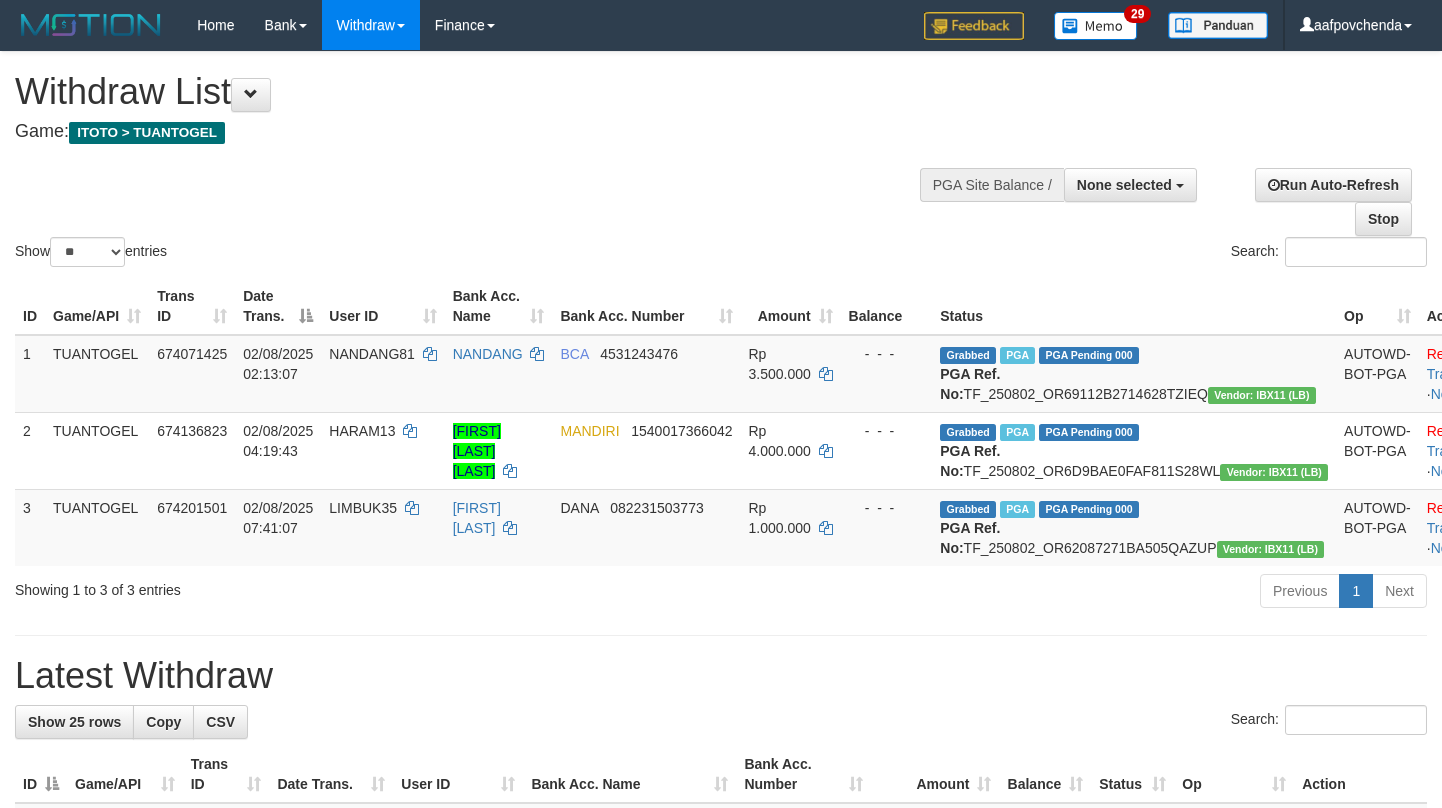 select 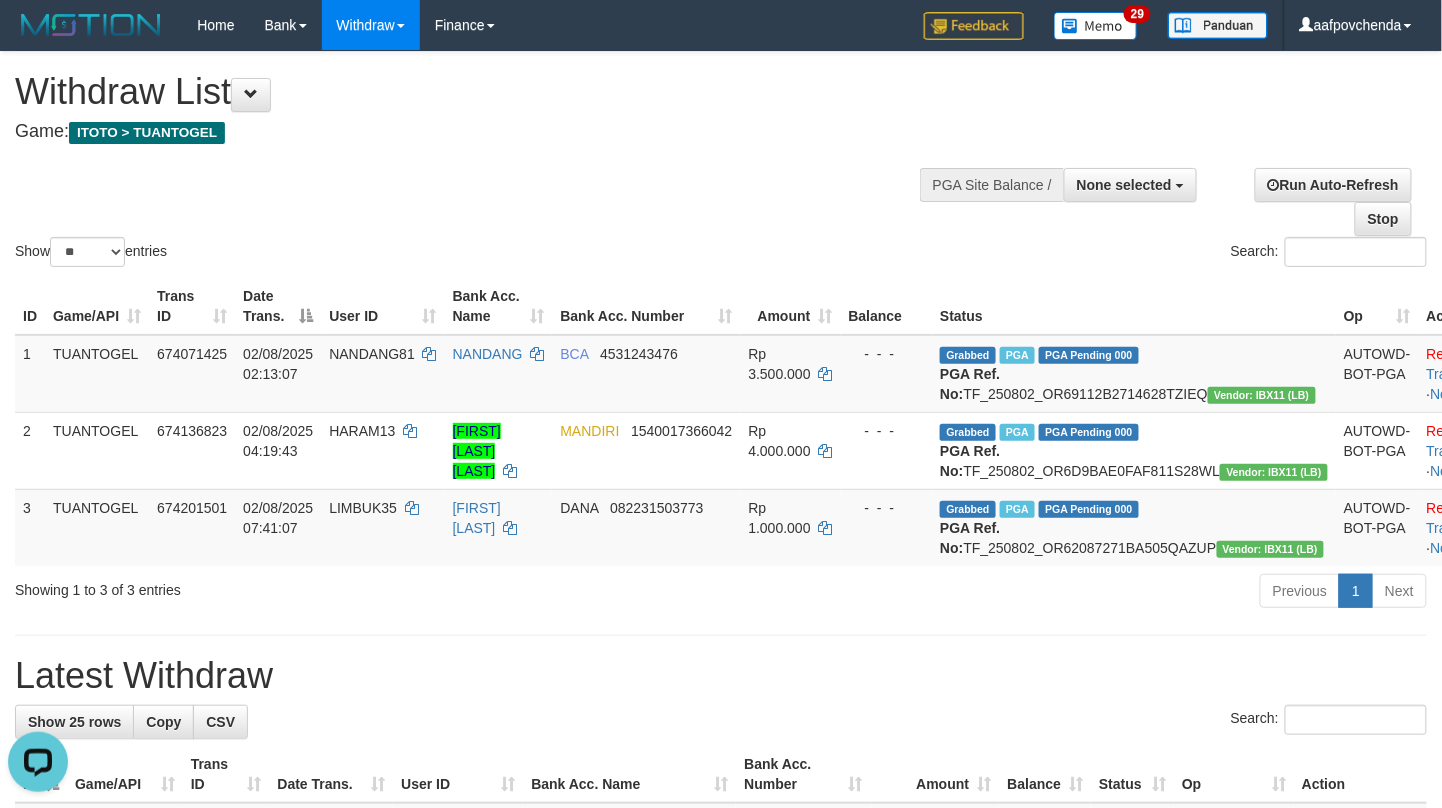 scroll, scrollTop: 0, scrollLeft: 0, axis: both 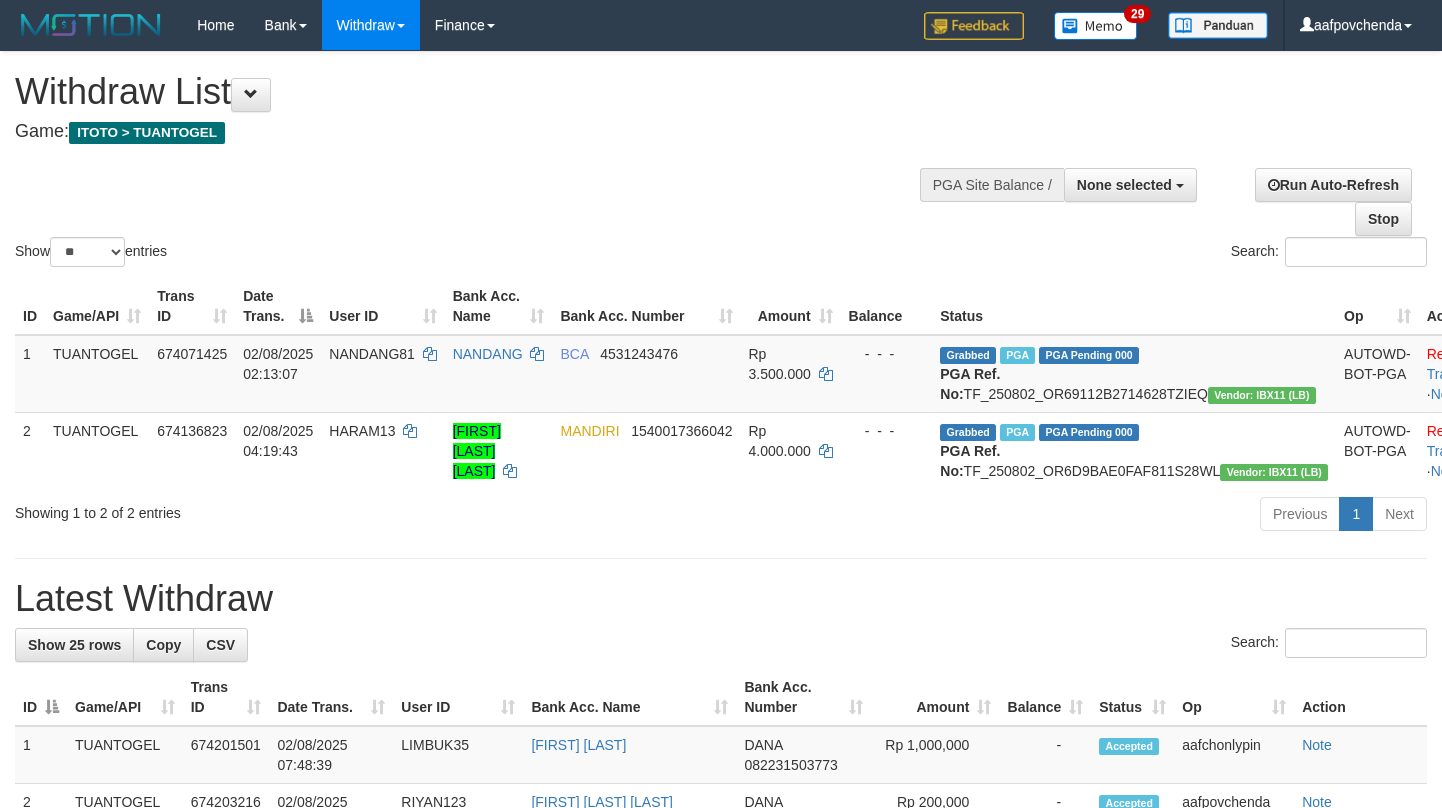 select 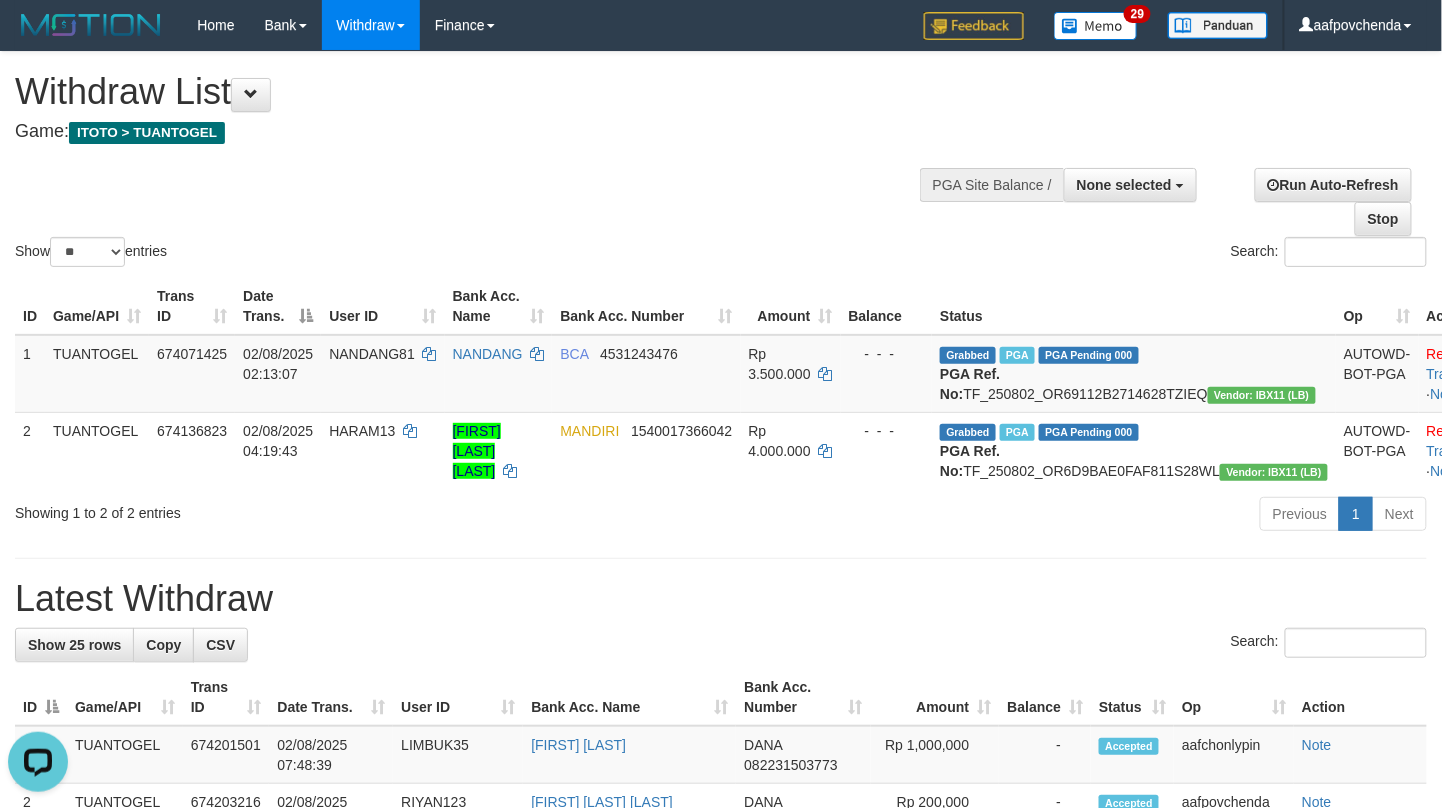 scroll, scrollTop: 0, scrollLeft: 0, axis: both 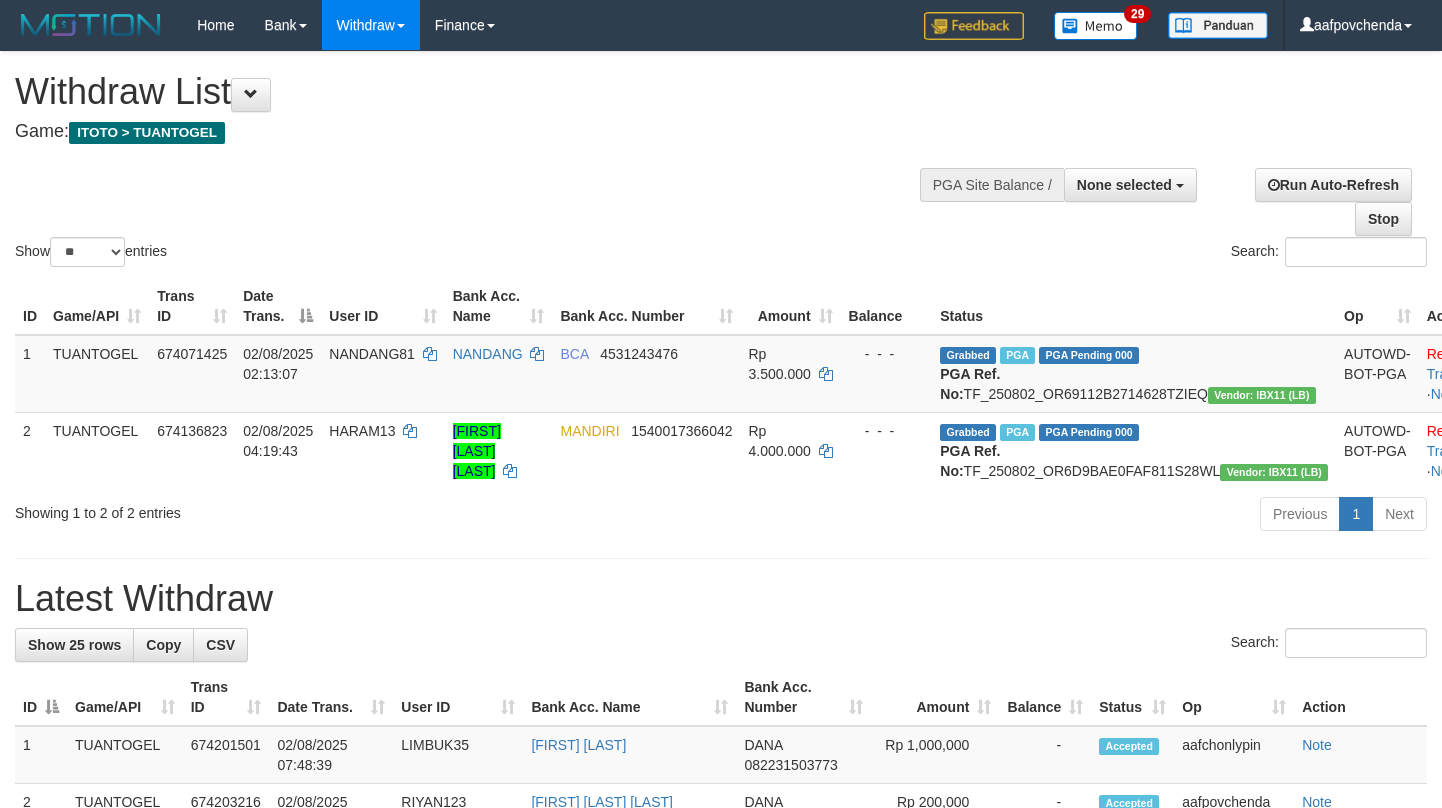 select 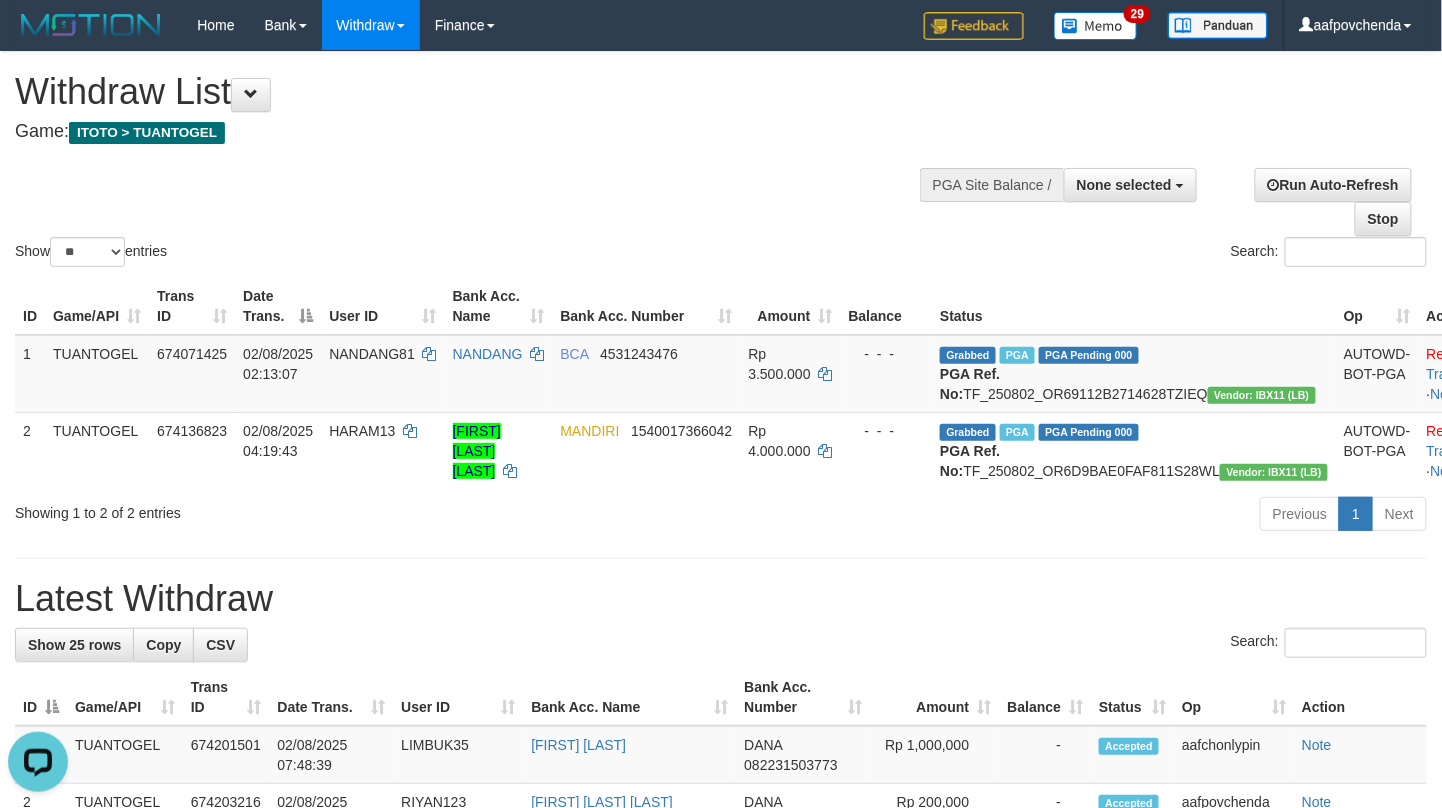 scroll, scrollTop: 0, scrollLeft: 0, axis: both 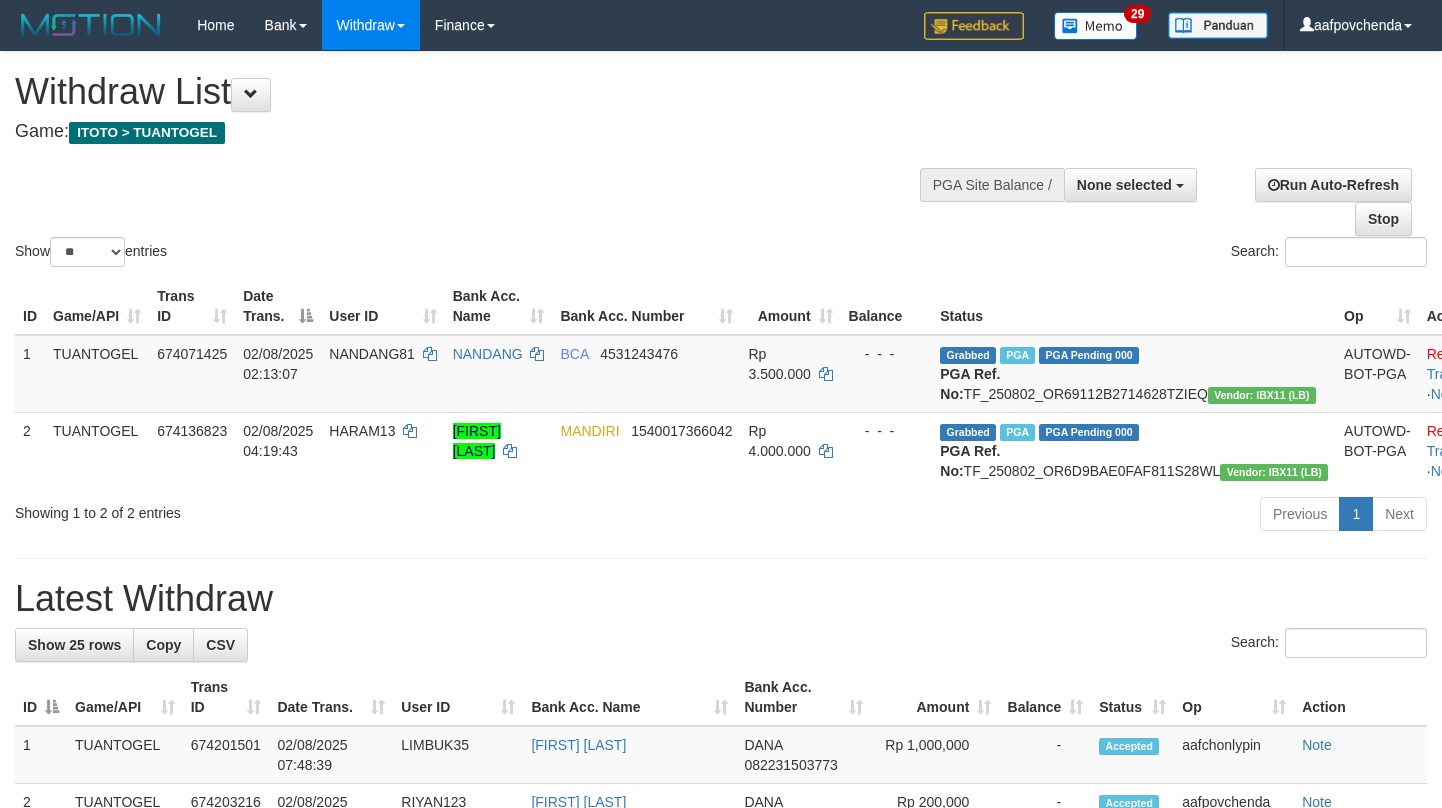 select 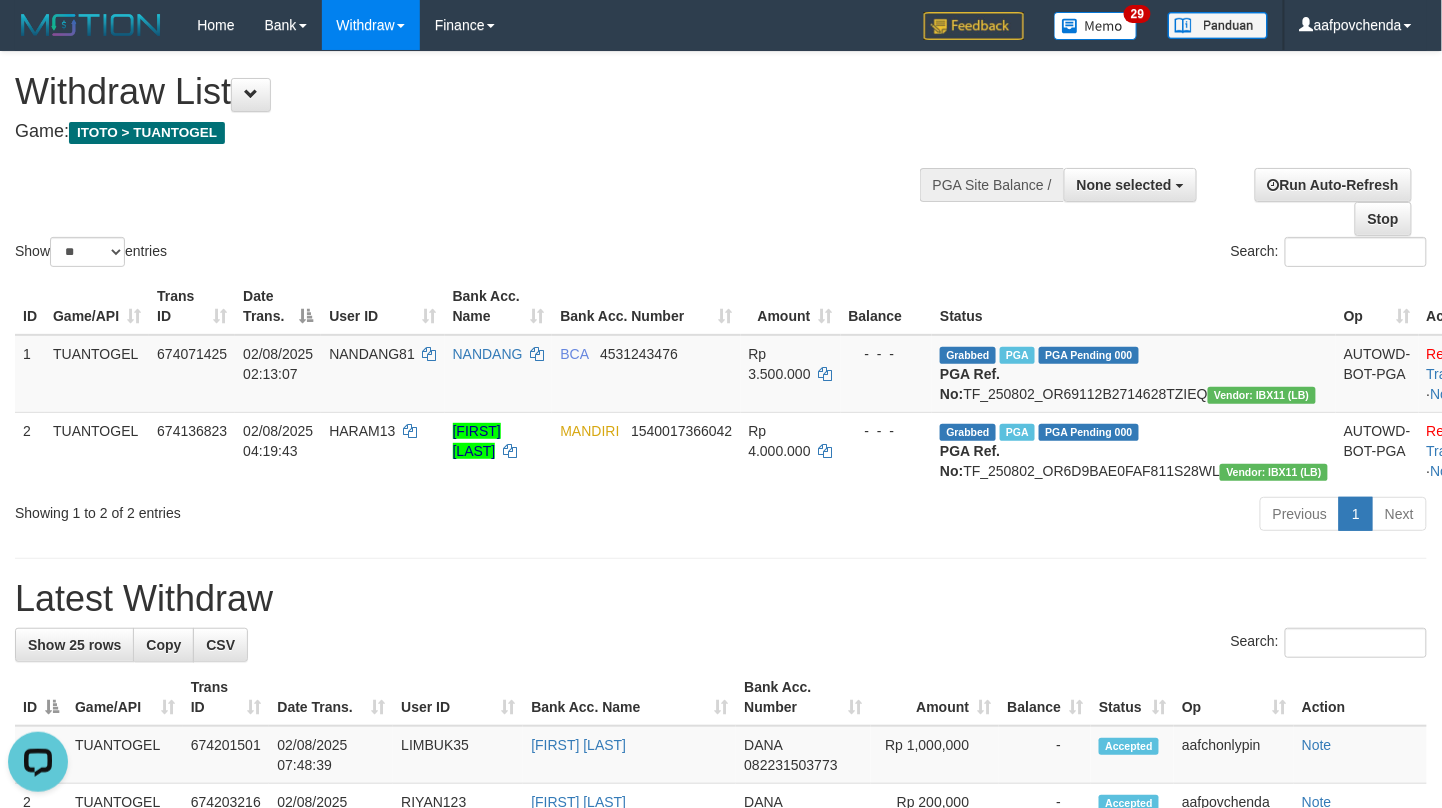 scroll, scrollTop: 0, scrollLeft: 0, axis: both 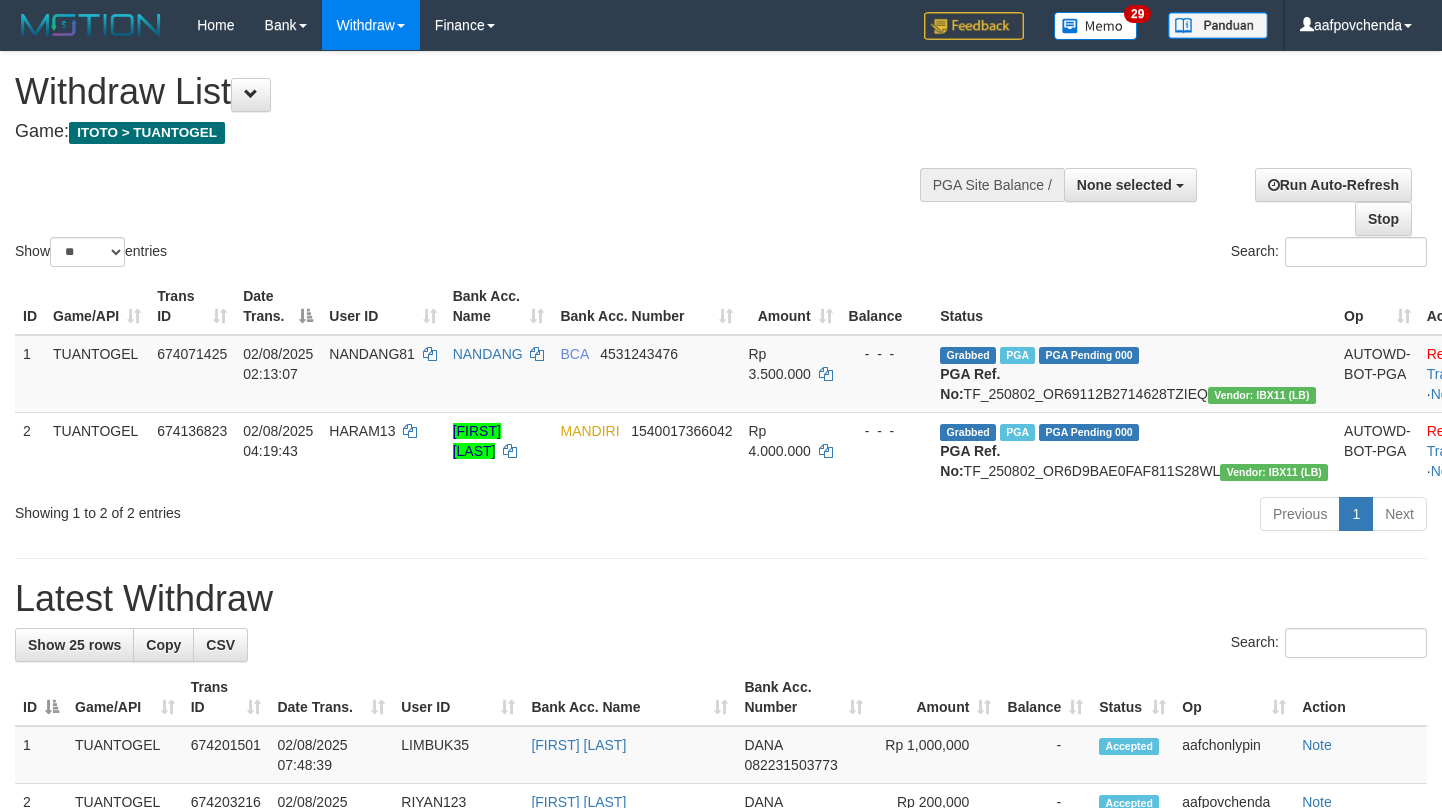 select 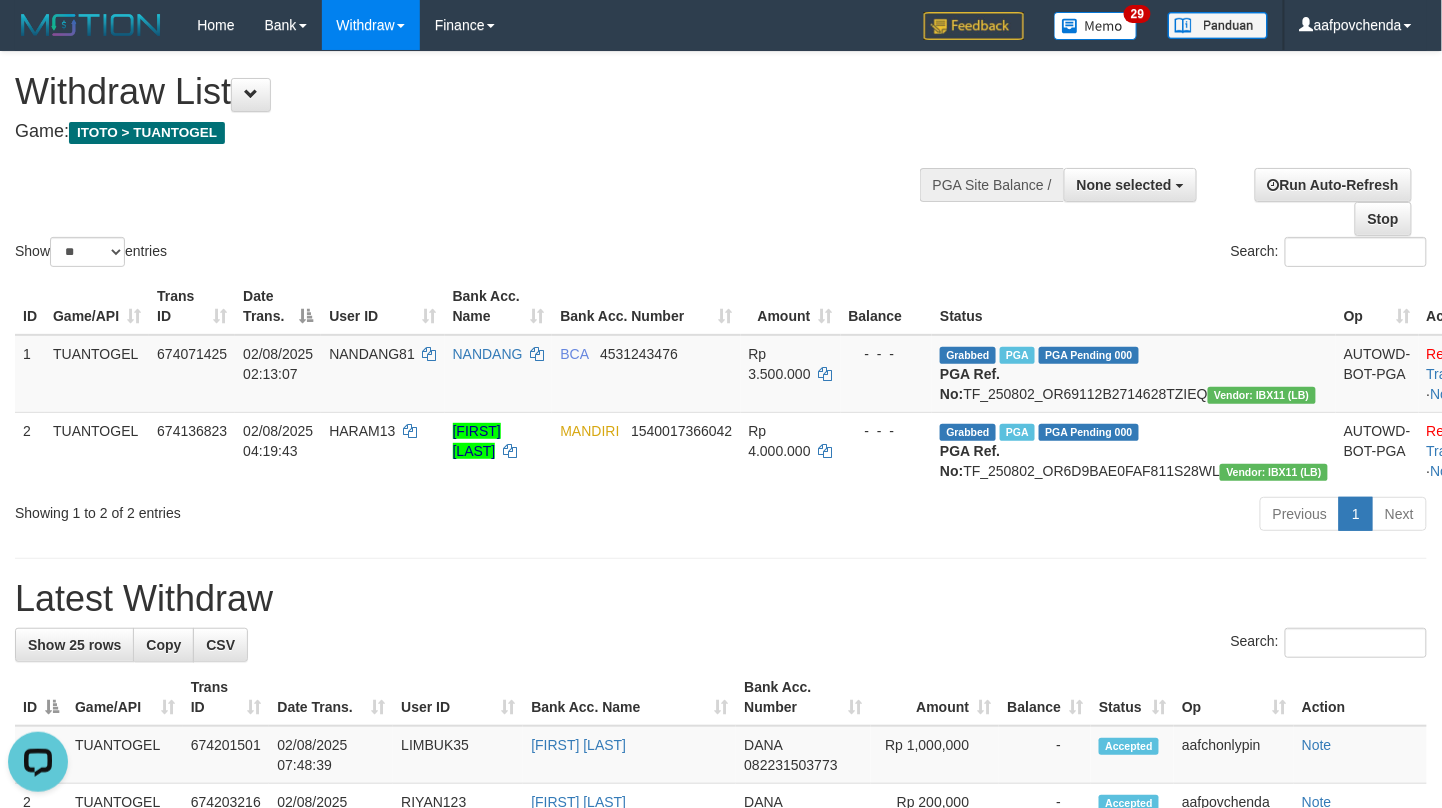 scroll, scrollTop: 0, scrollLeft: 0, axis: both 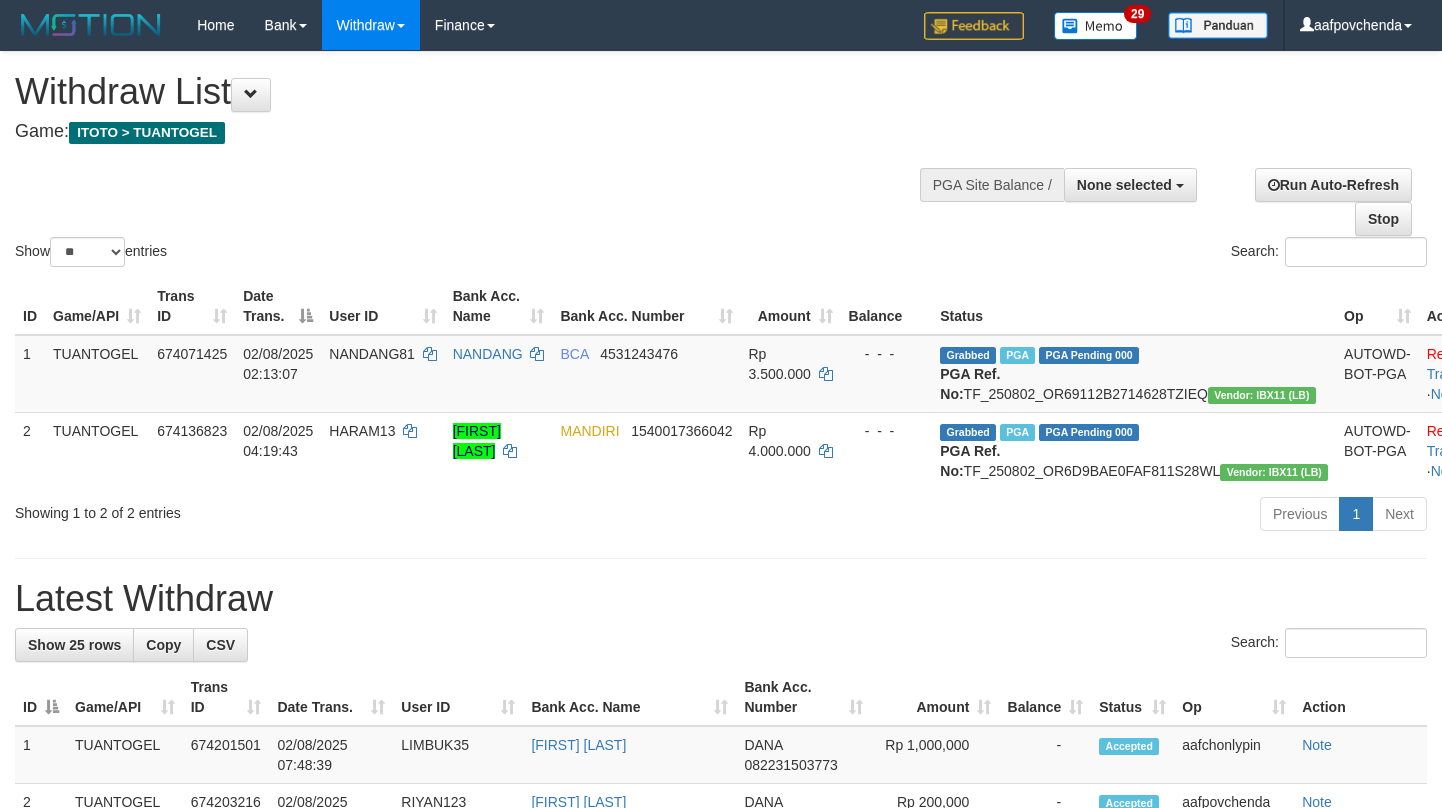 select 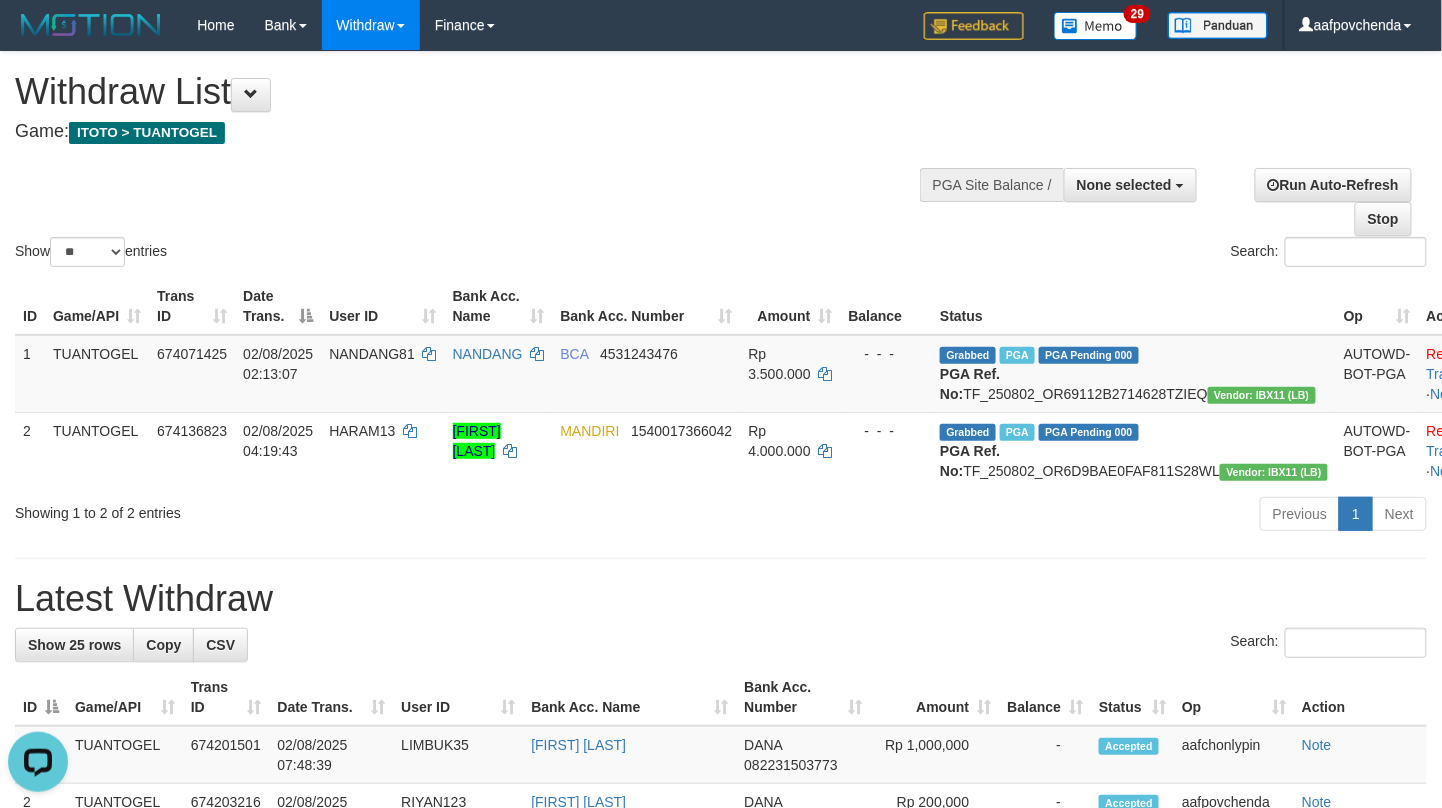 scroll, scrollTop: 0, scrollLeft: 0, axis: both 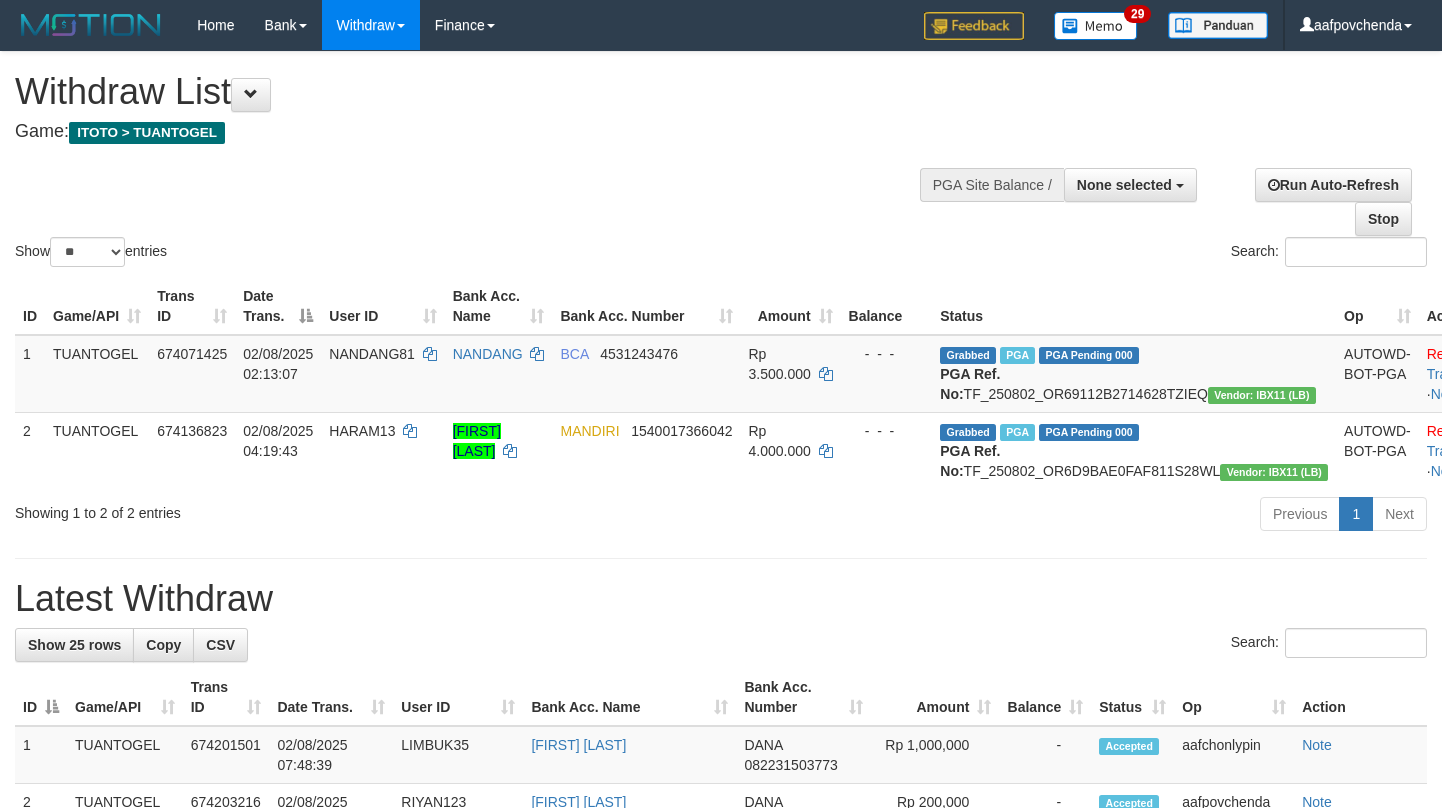 select 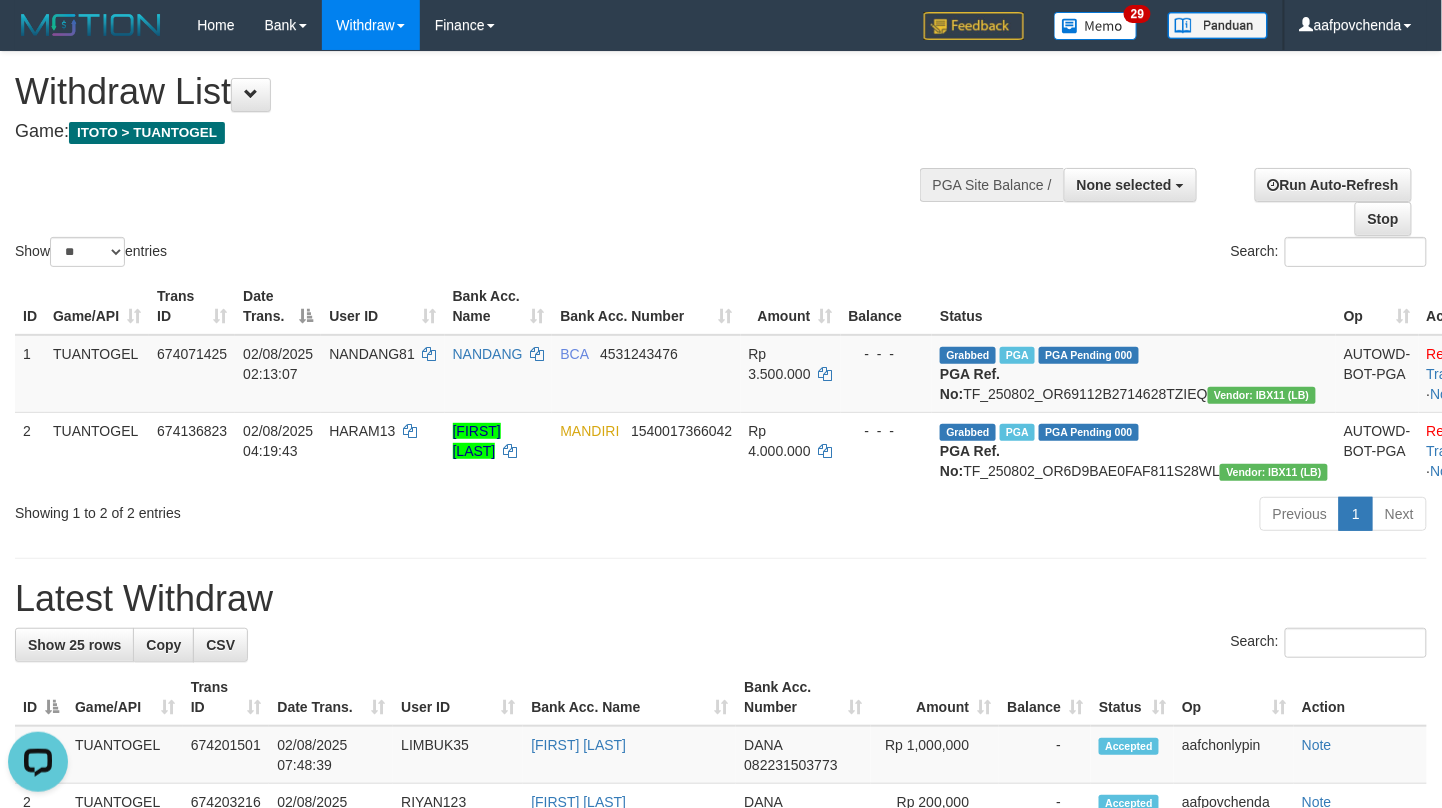 scroll, scrollTop: 0, scrollLeft: 0, axis: both 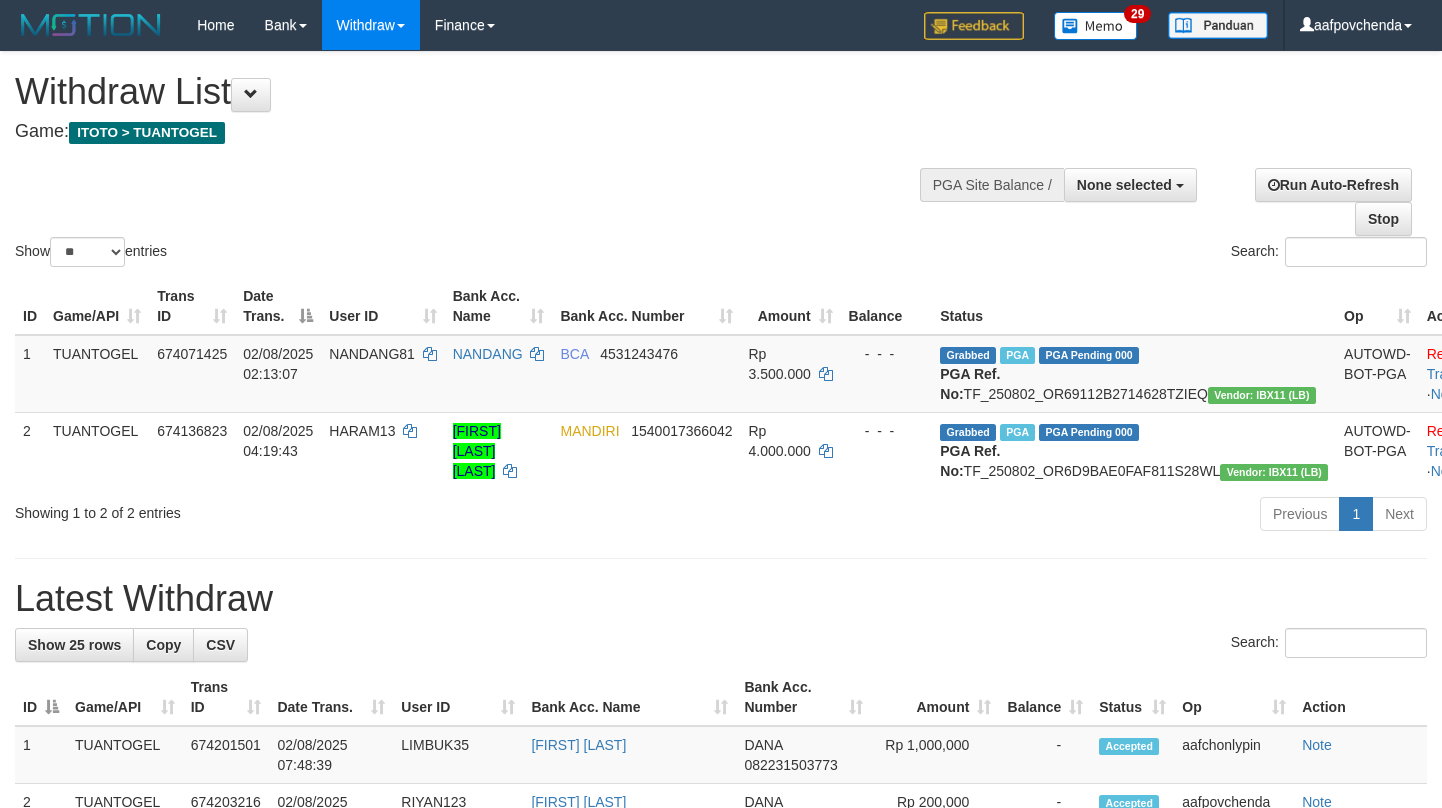 select 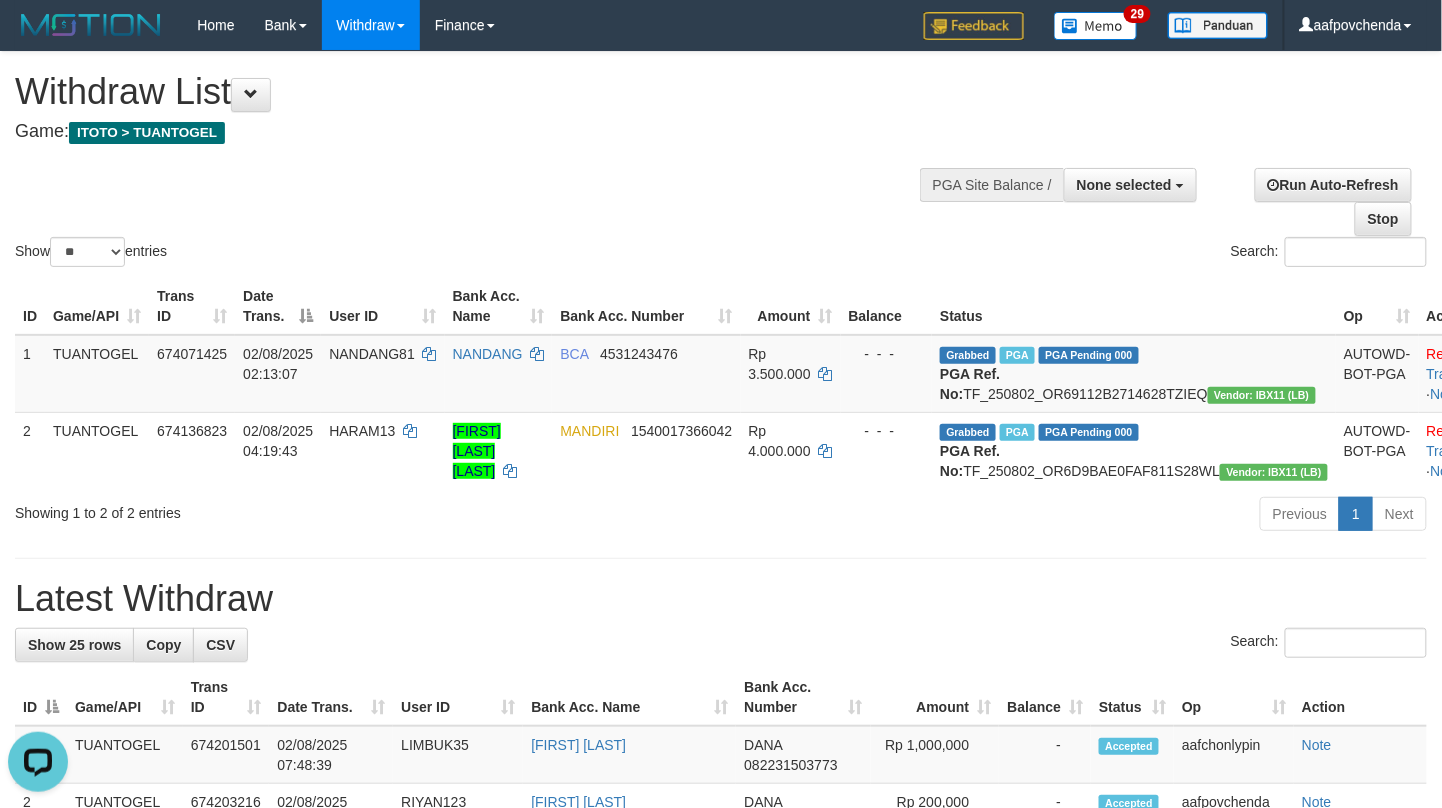 scroll, scrollTop: 0, scrollLeft: 0, axis: both 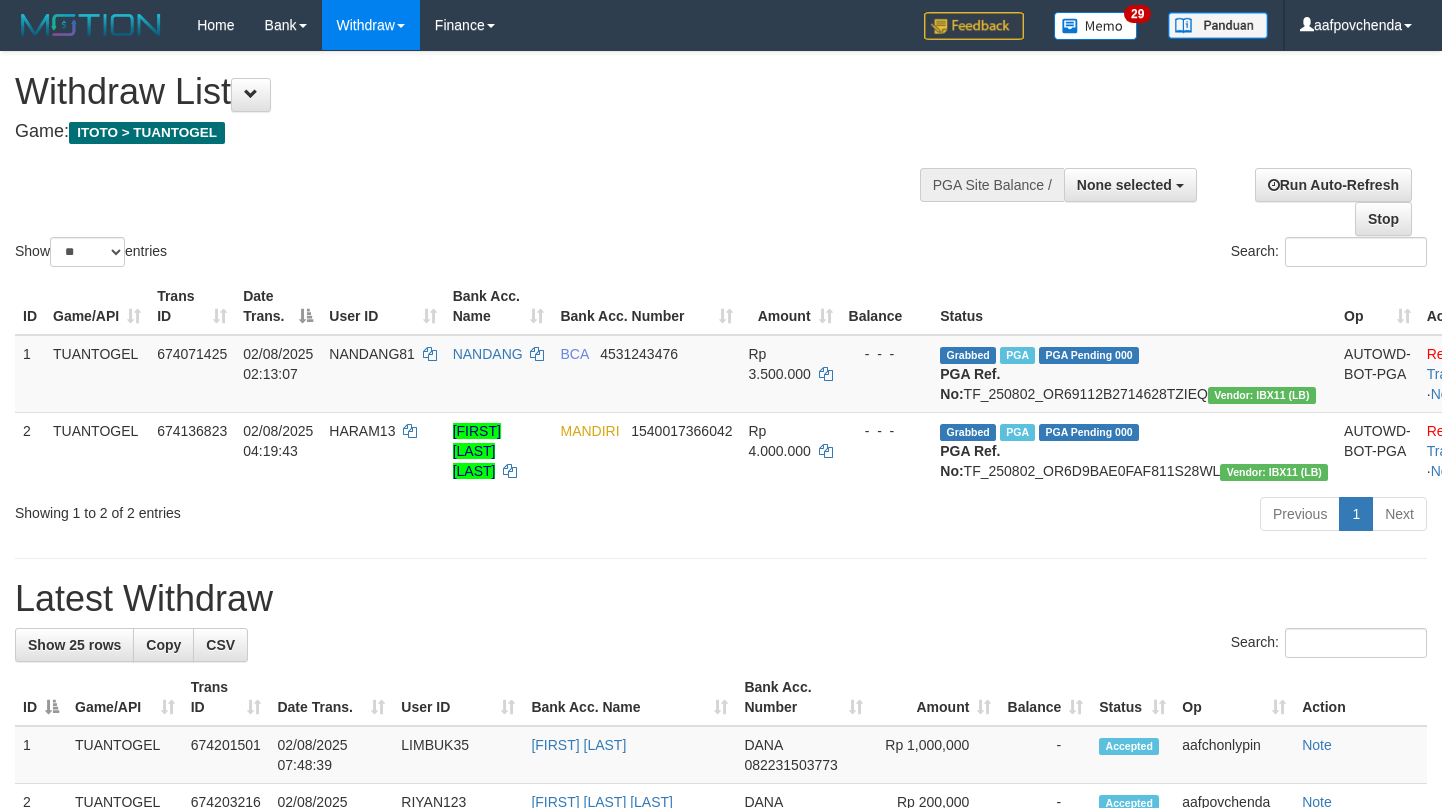 select 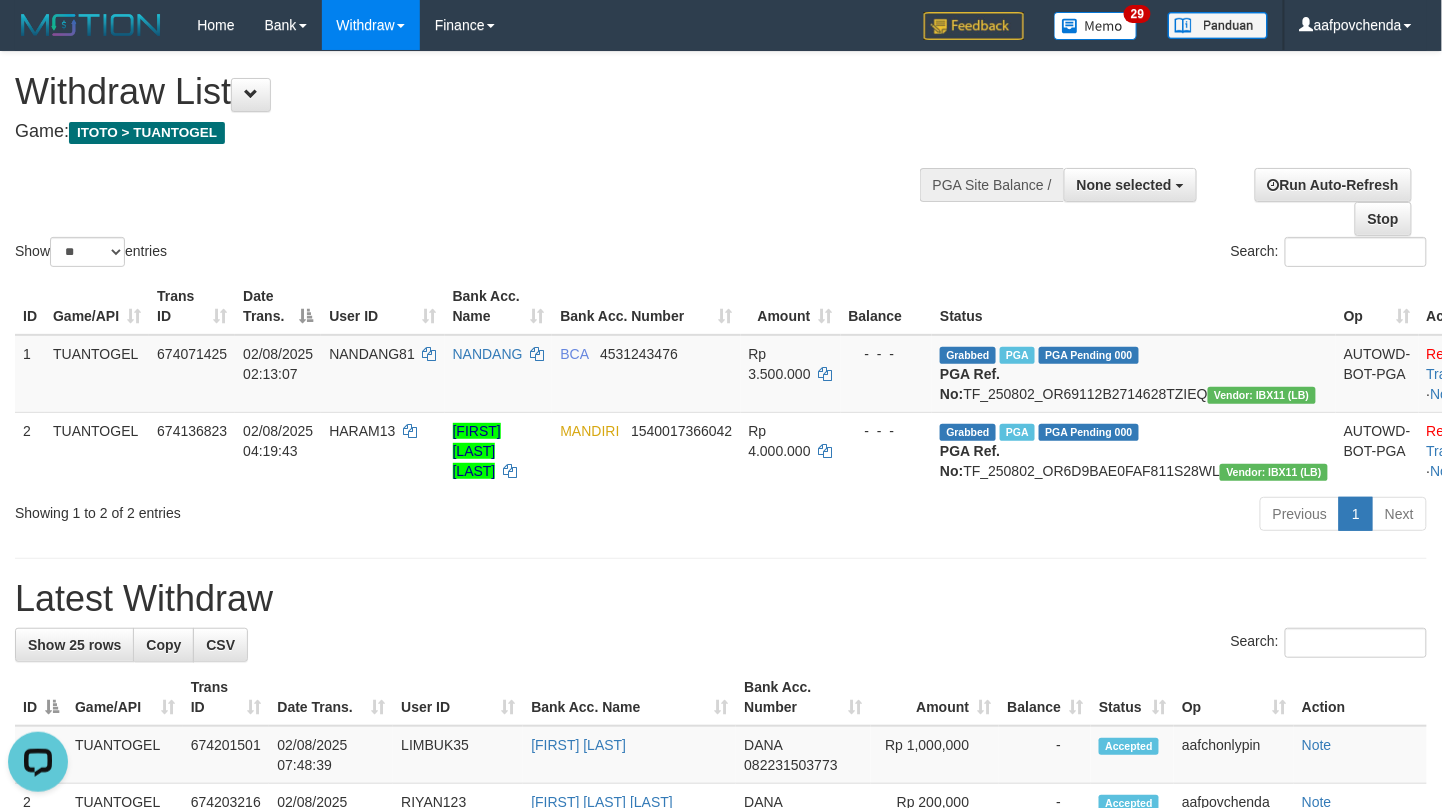 scroll, scrollTop: 0, scrollLeft: 0, axis: both 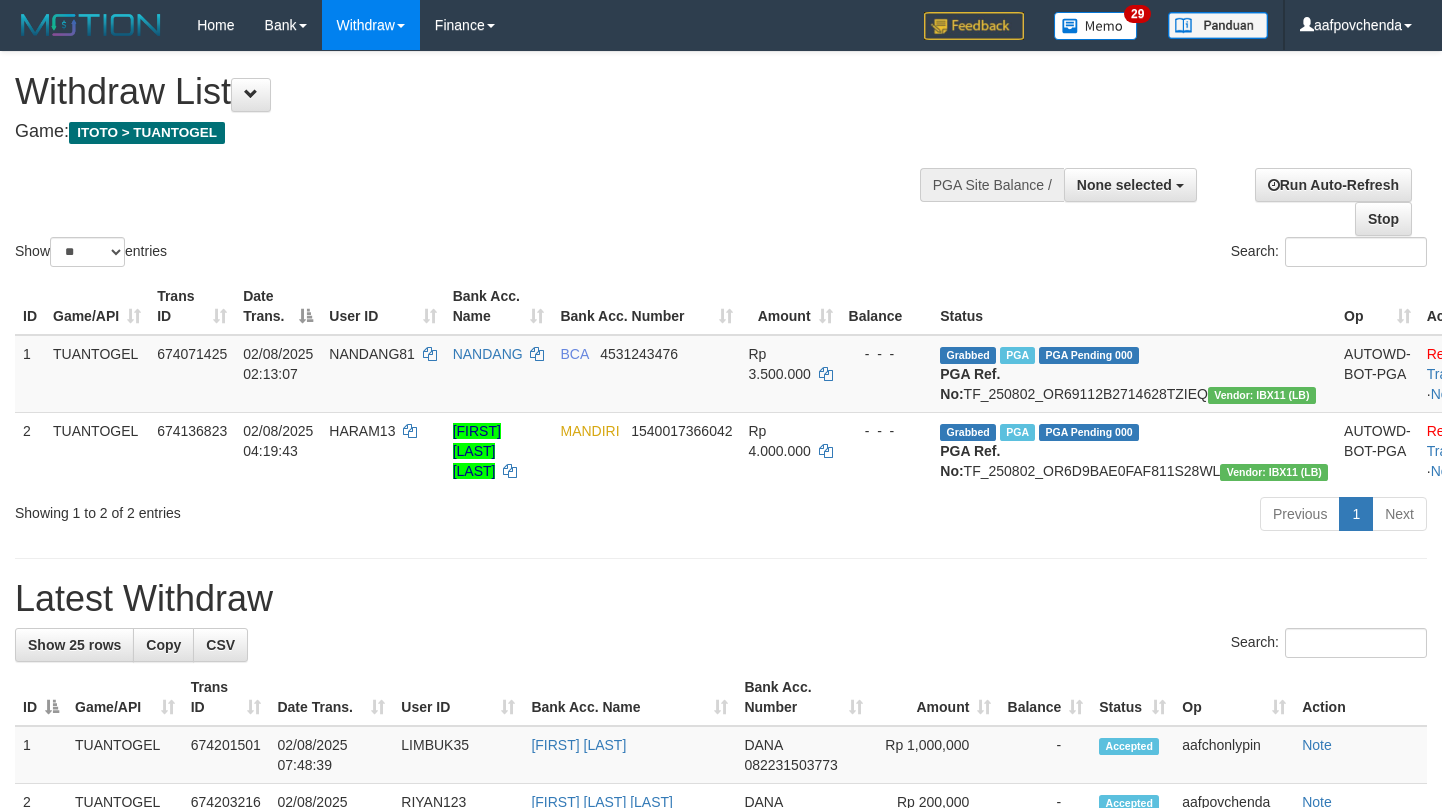 select 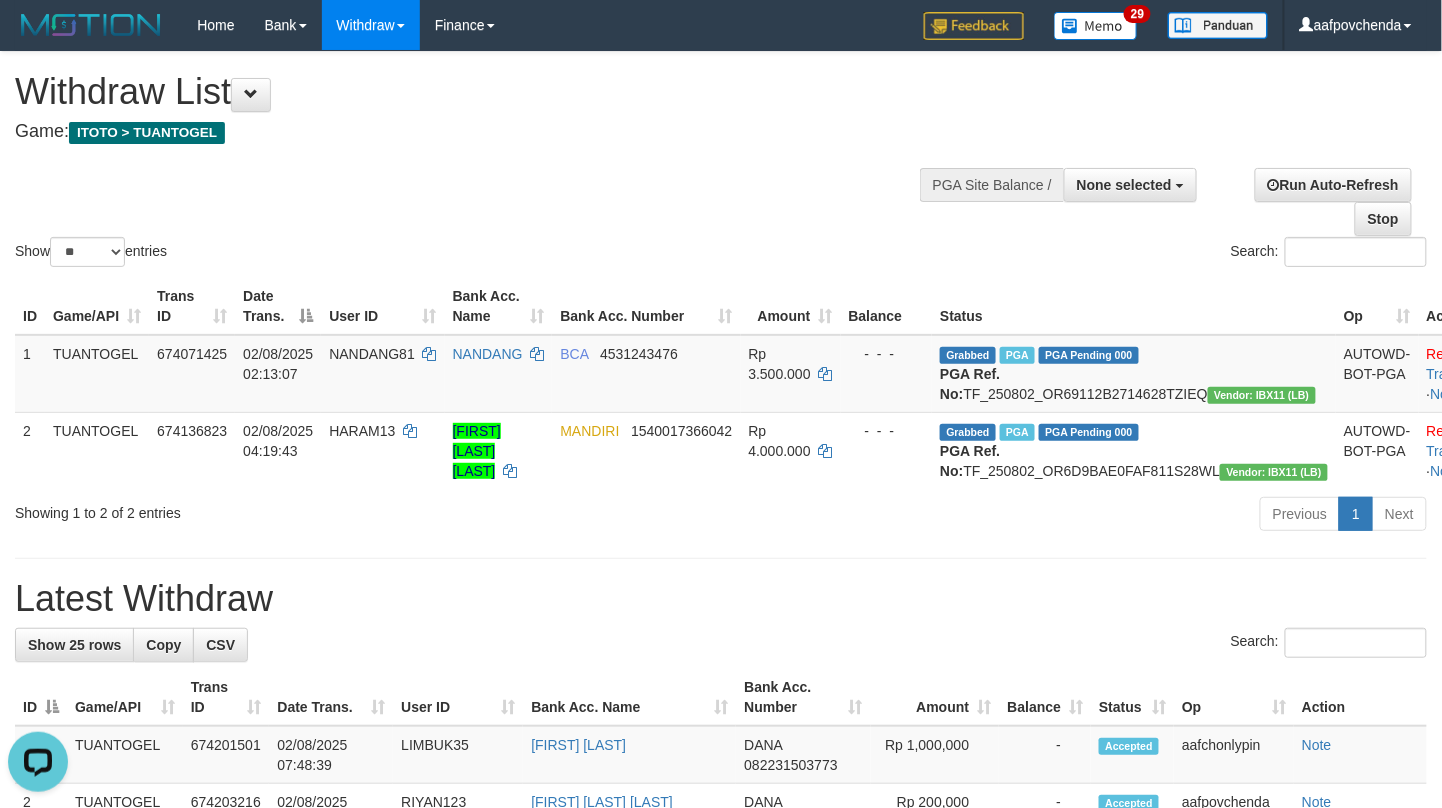 scroll, scrollTop: 0, scrollLeft: 0, axis: both 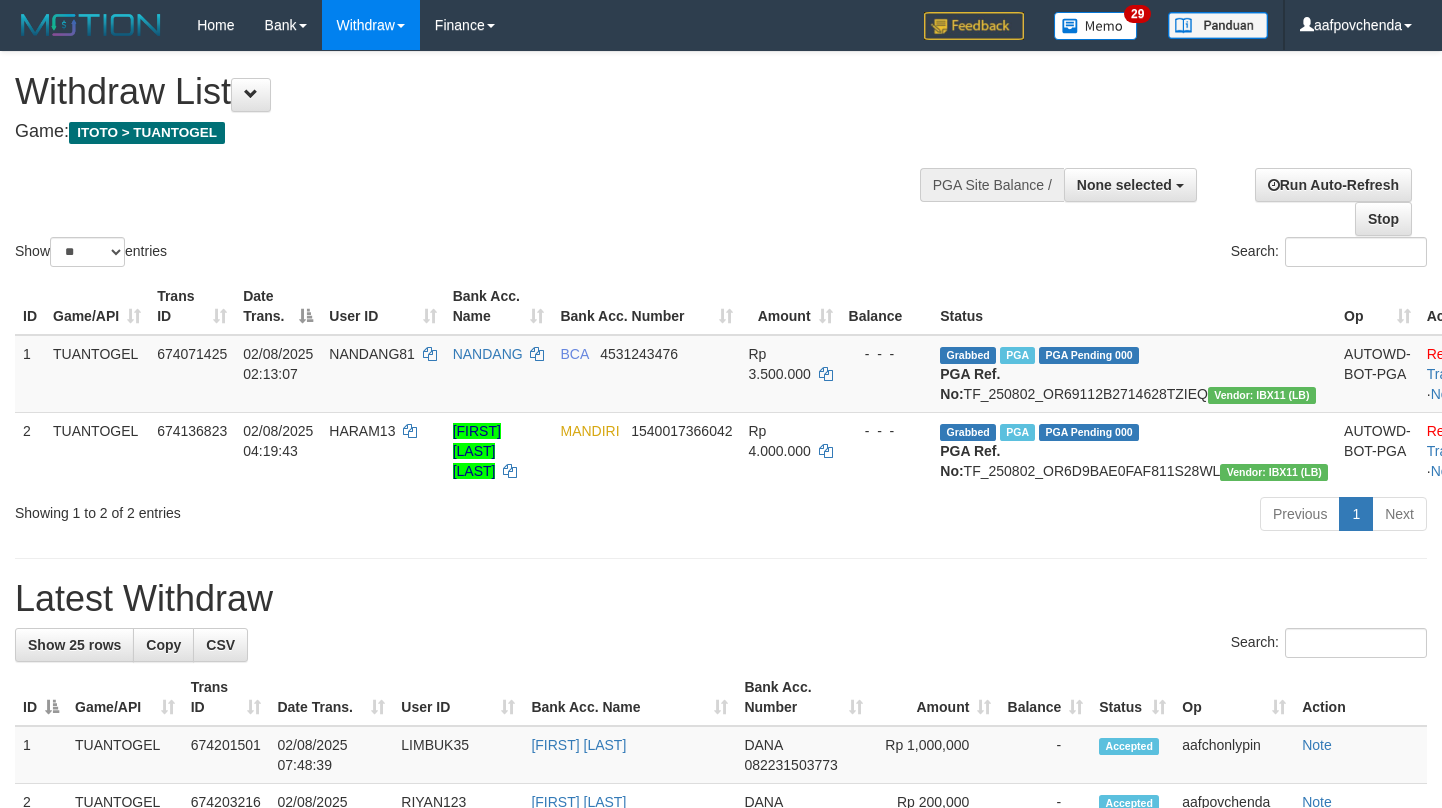 select 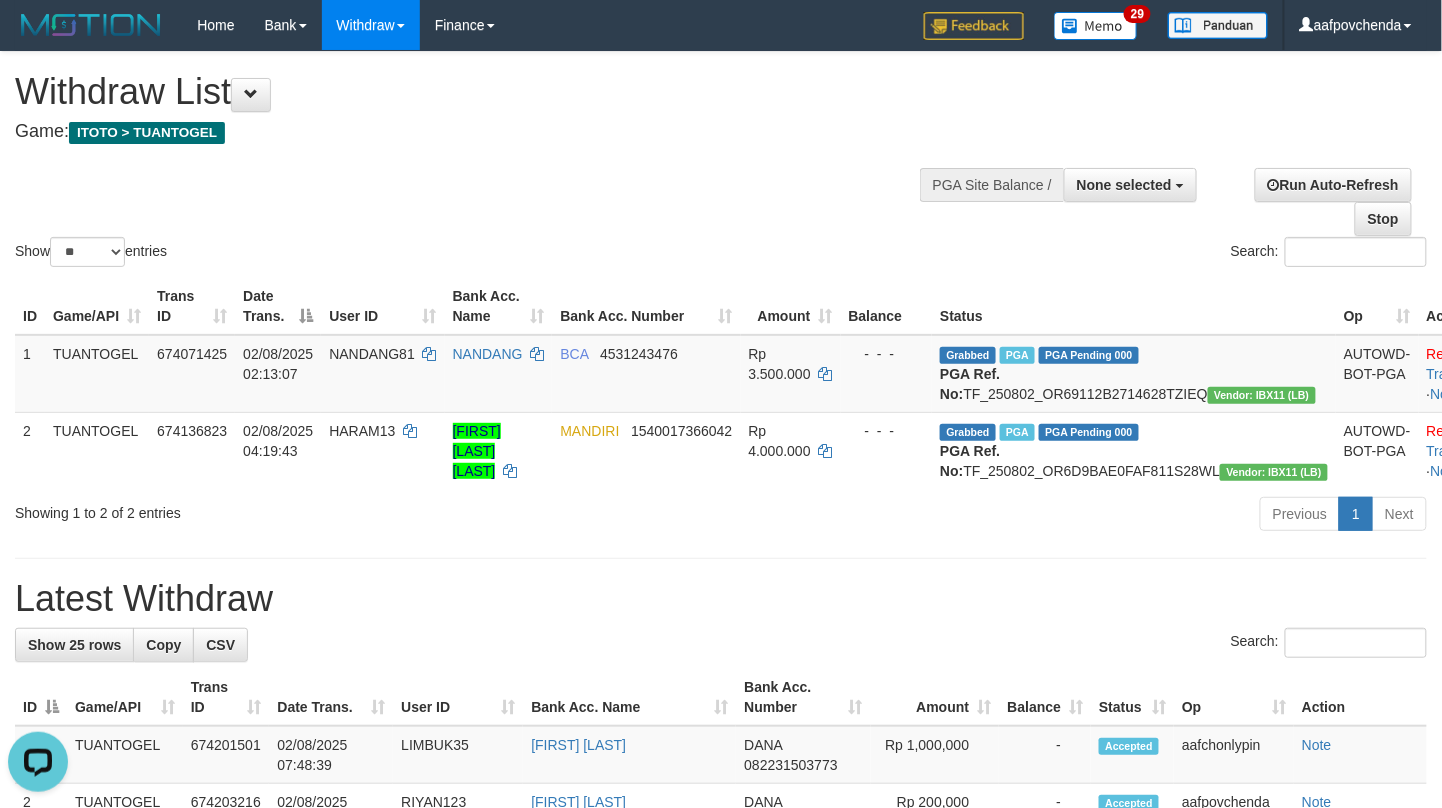 scroll, scrollTop: 0, scrollLeft: 0, axis: both 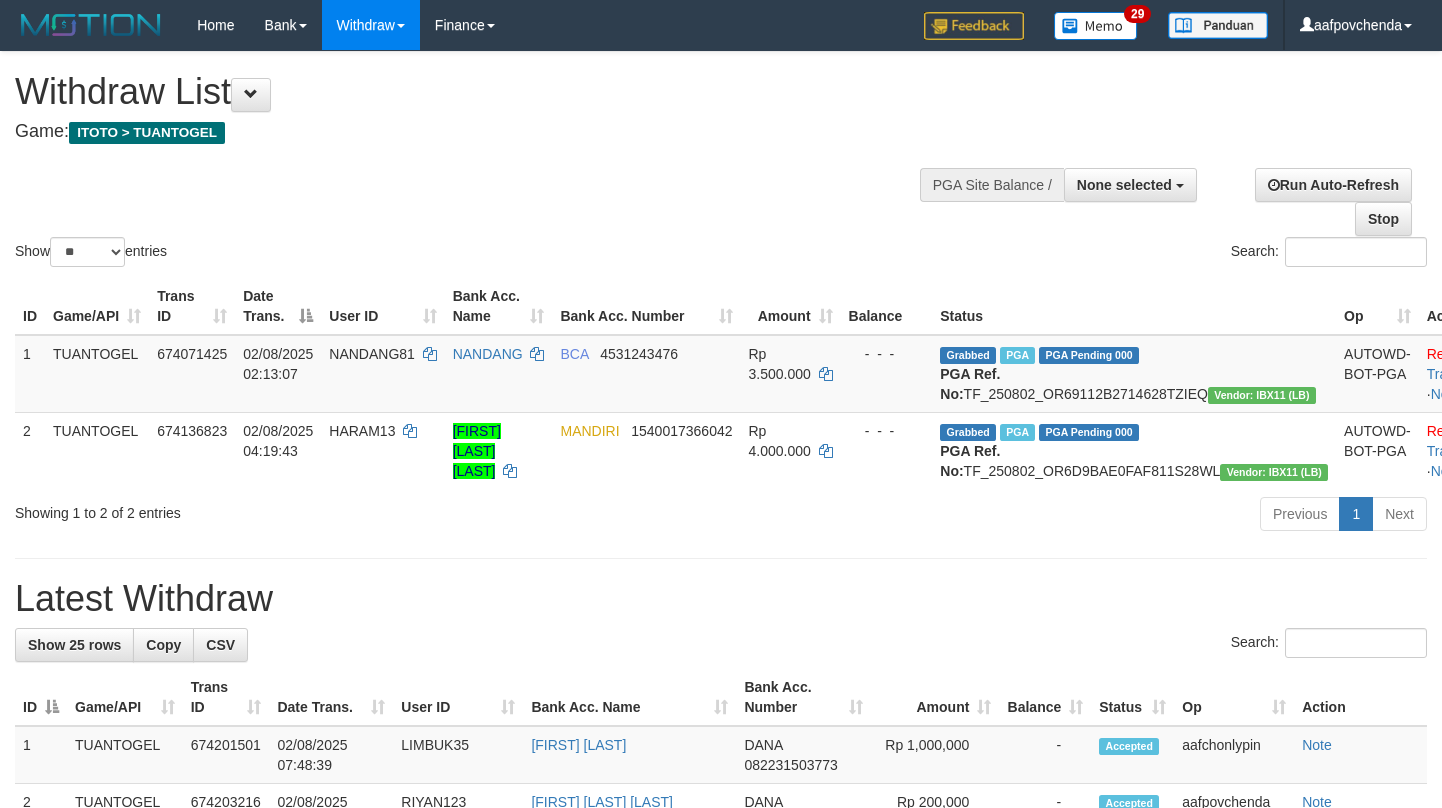 select 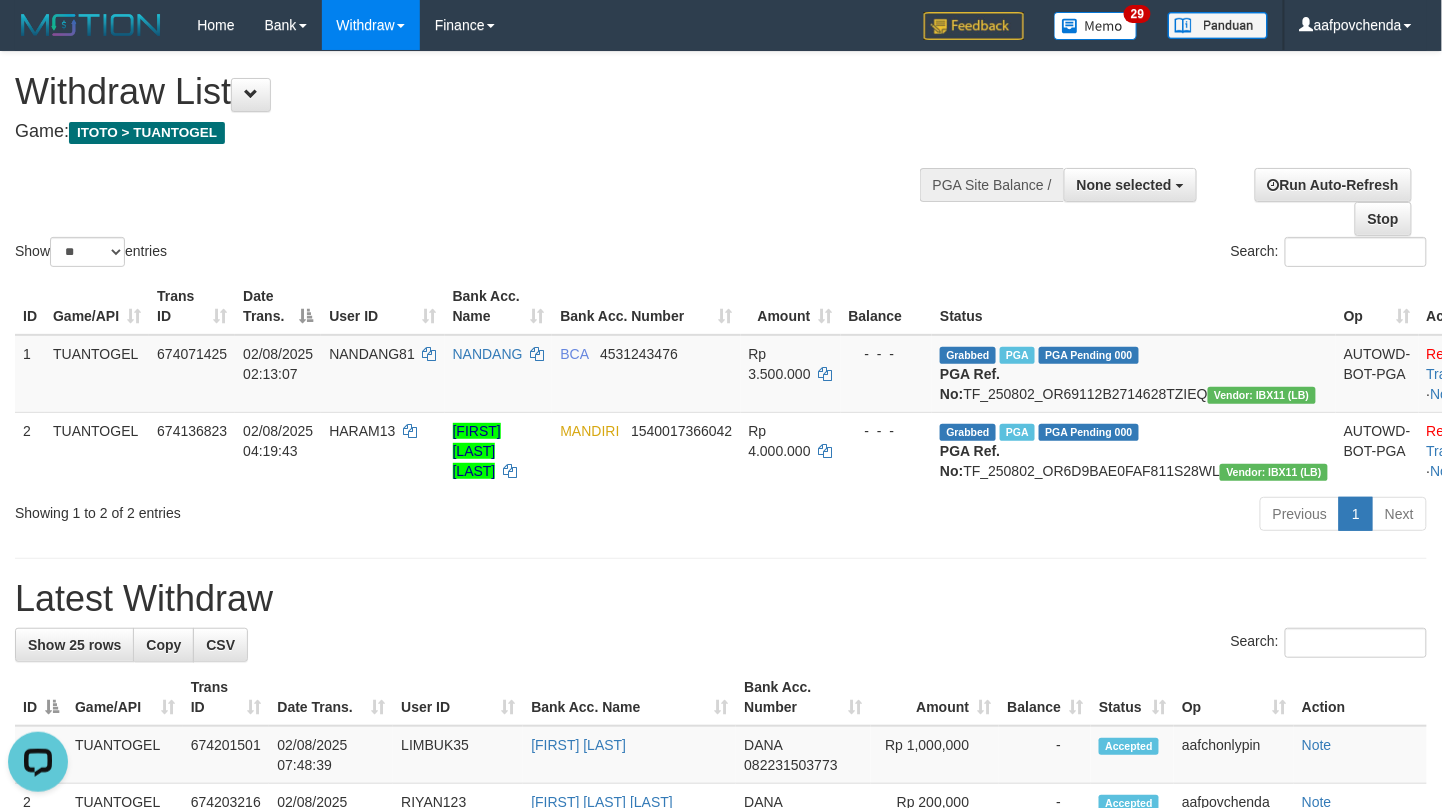 scroll, scrollTop: 0, scrollLeft: 0, axis: both 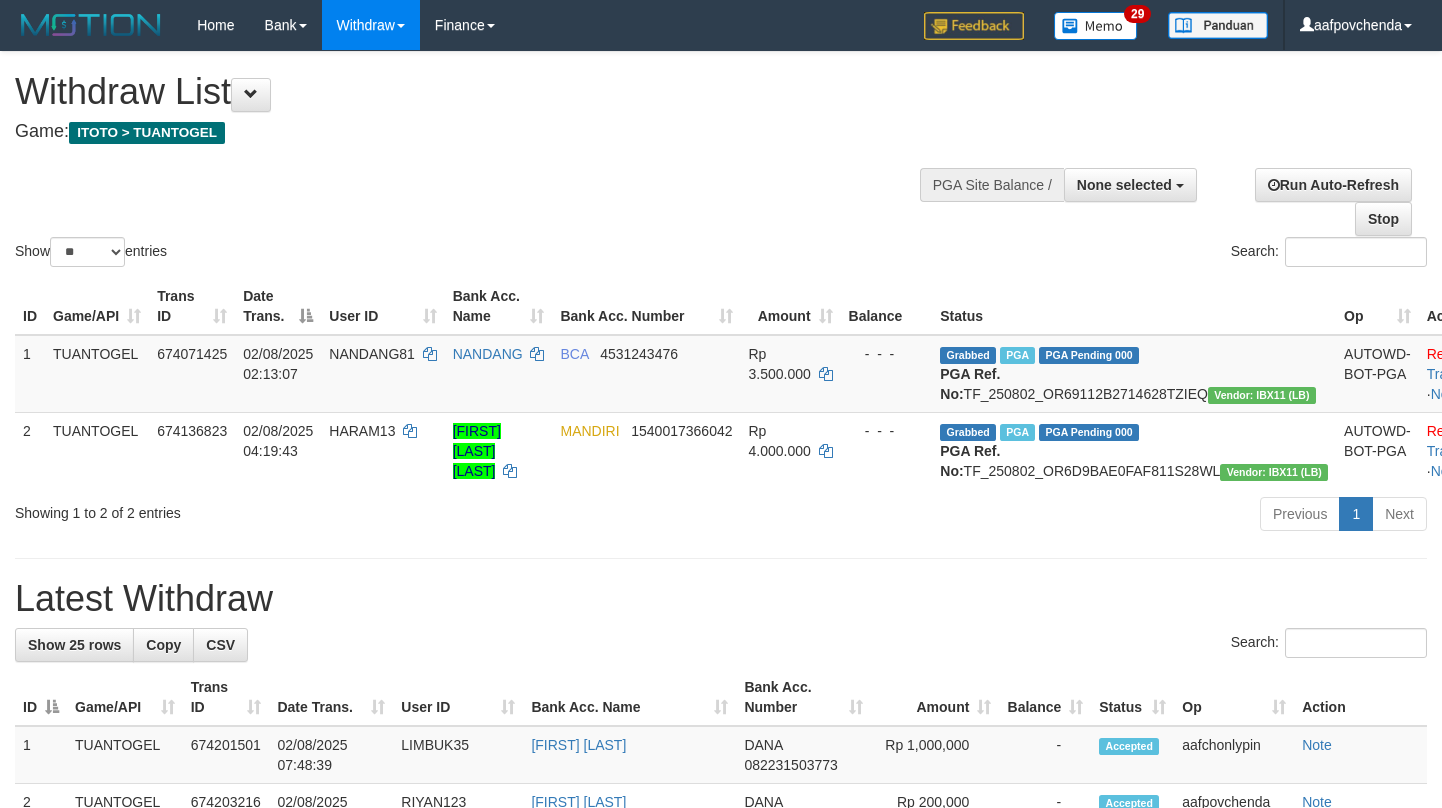 select 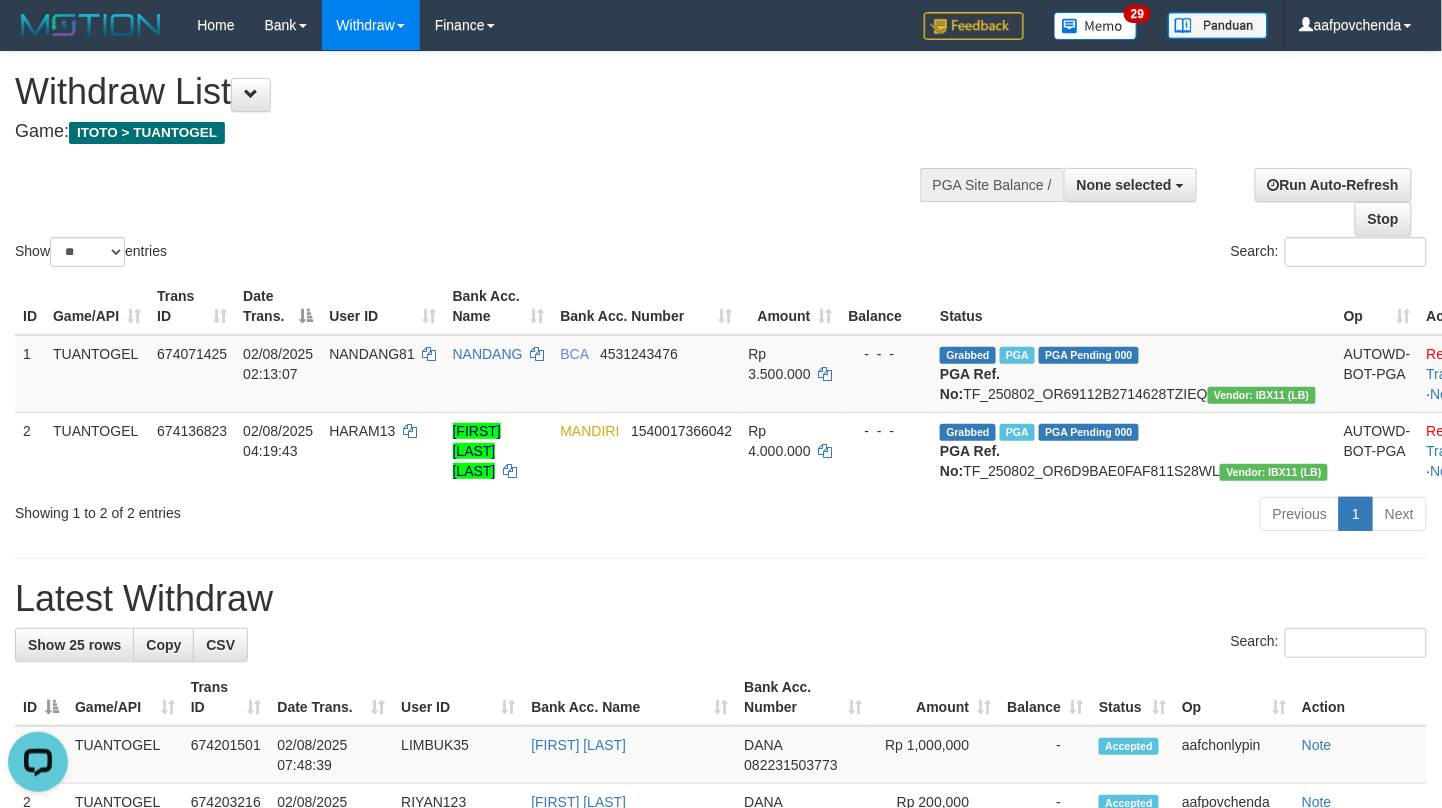 scroll, scrollTop: 0, scrollLeft: 0, axis: both 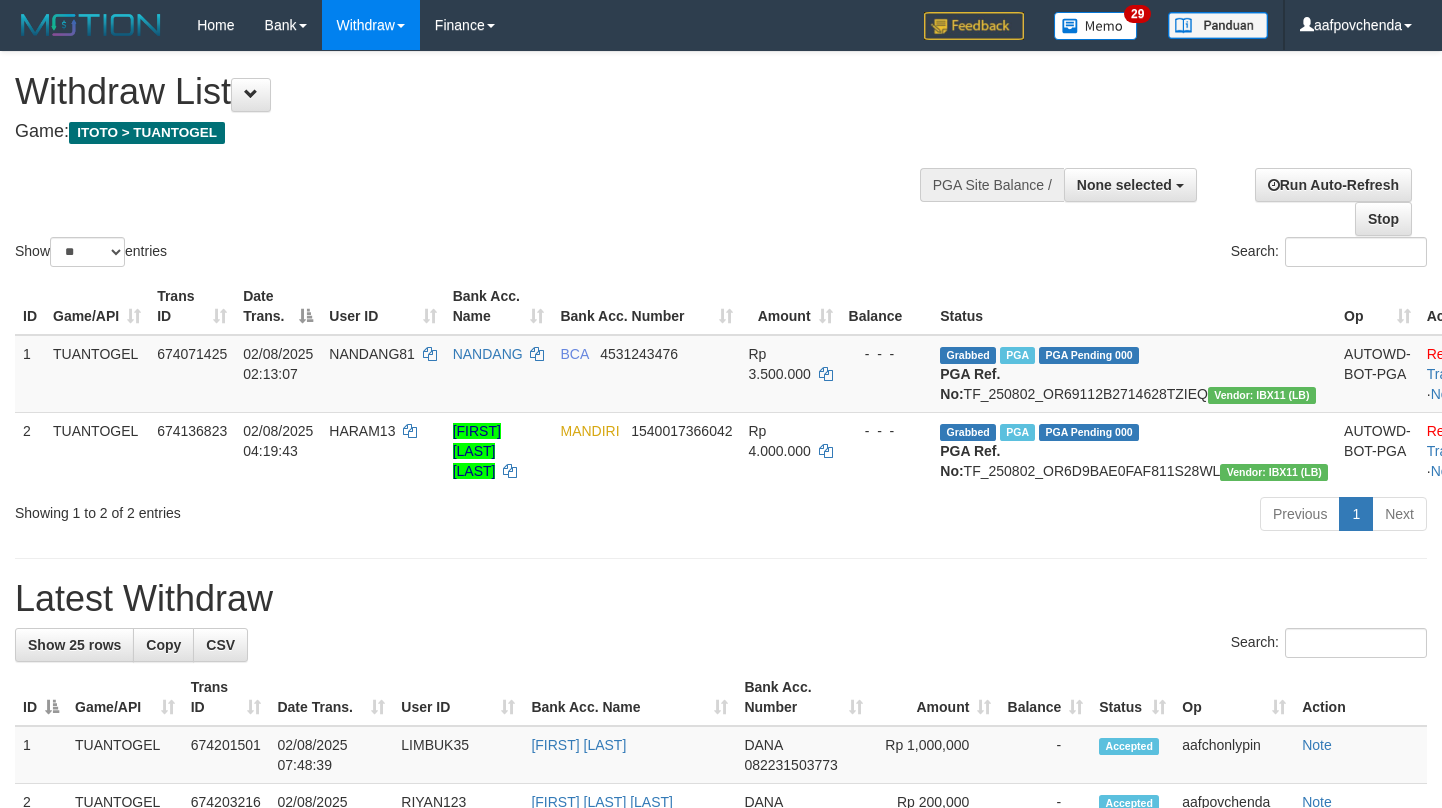 select 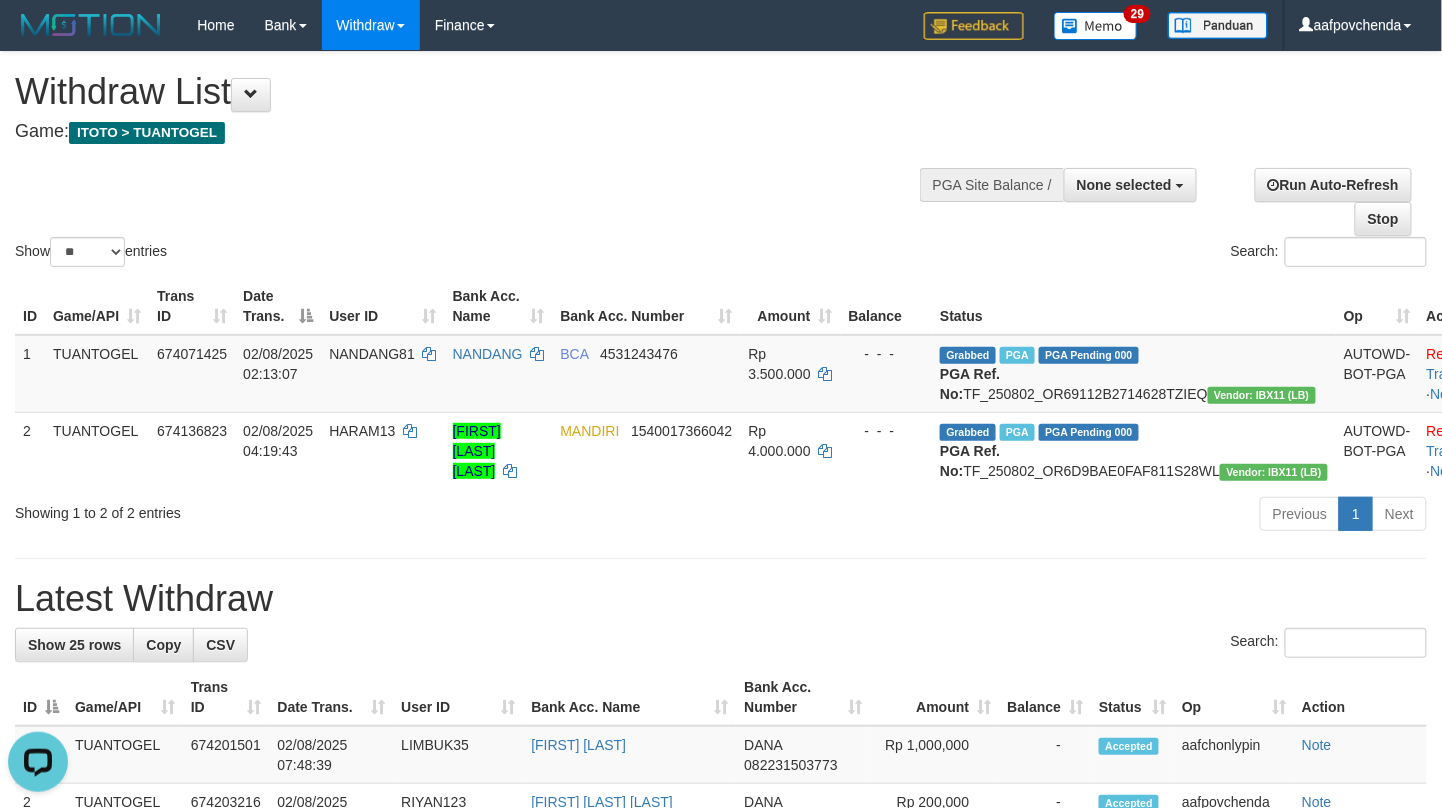 scroll, scrollTop: 0, scrollLeft: 0, axis: both 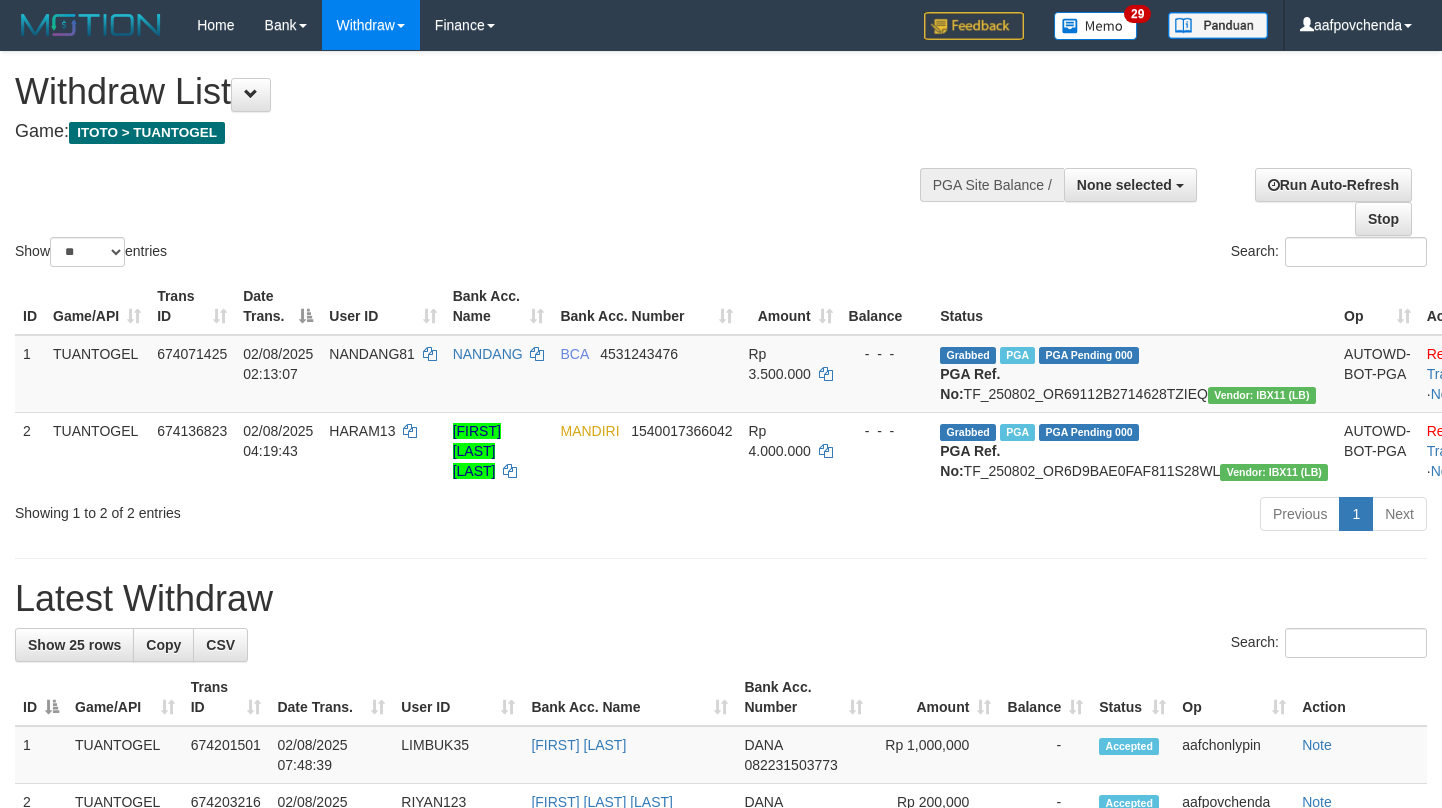select 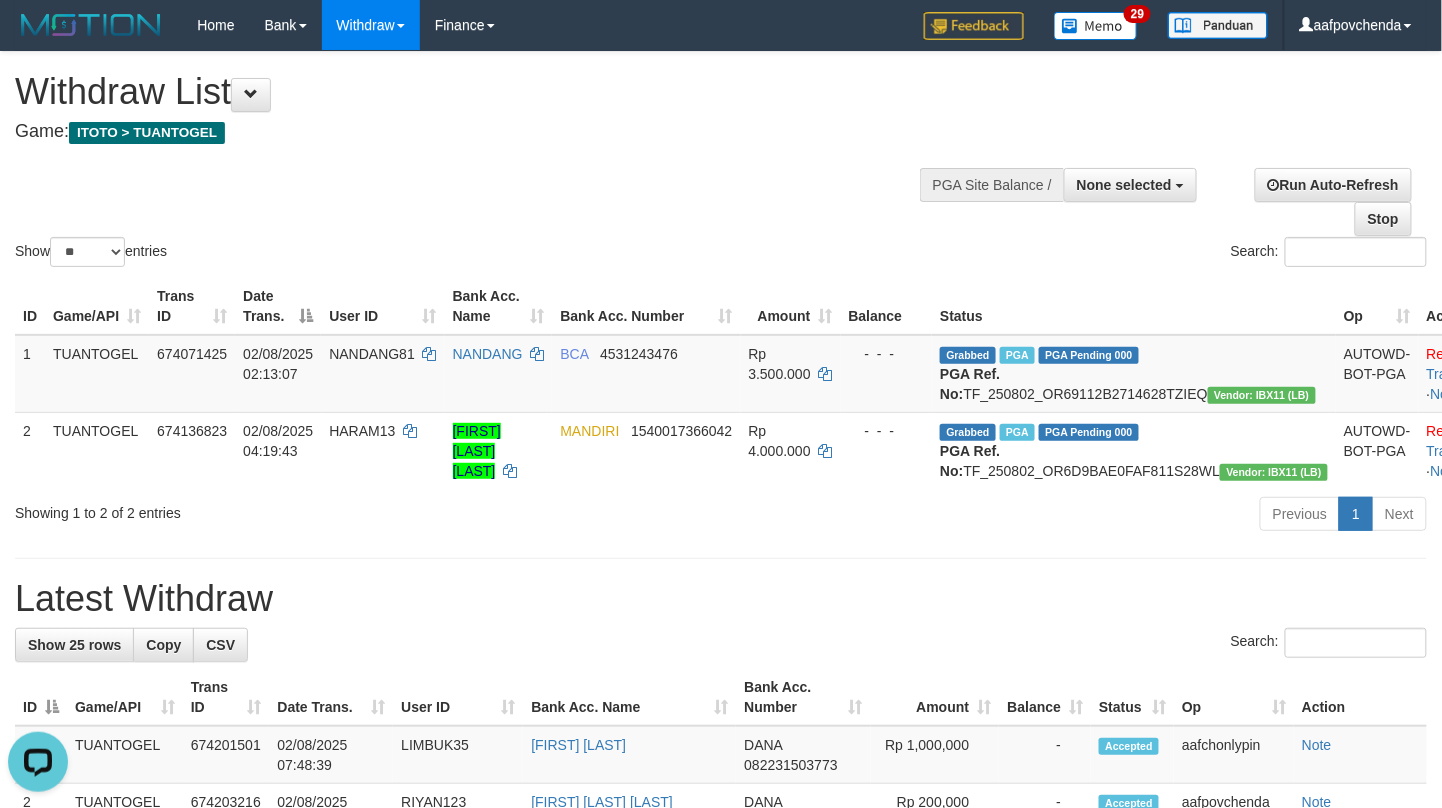 scroll, scrollTop: 0, scrollLeft: 0, axis: both 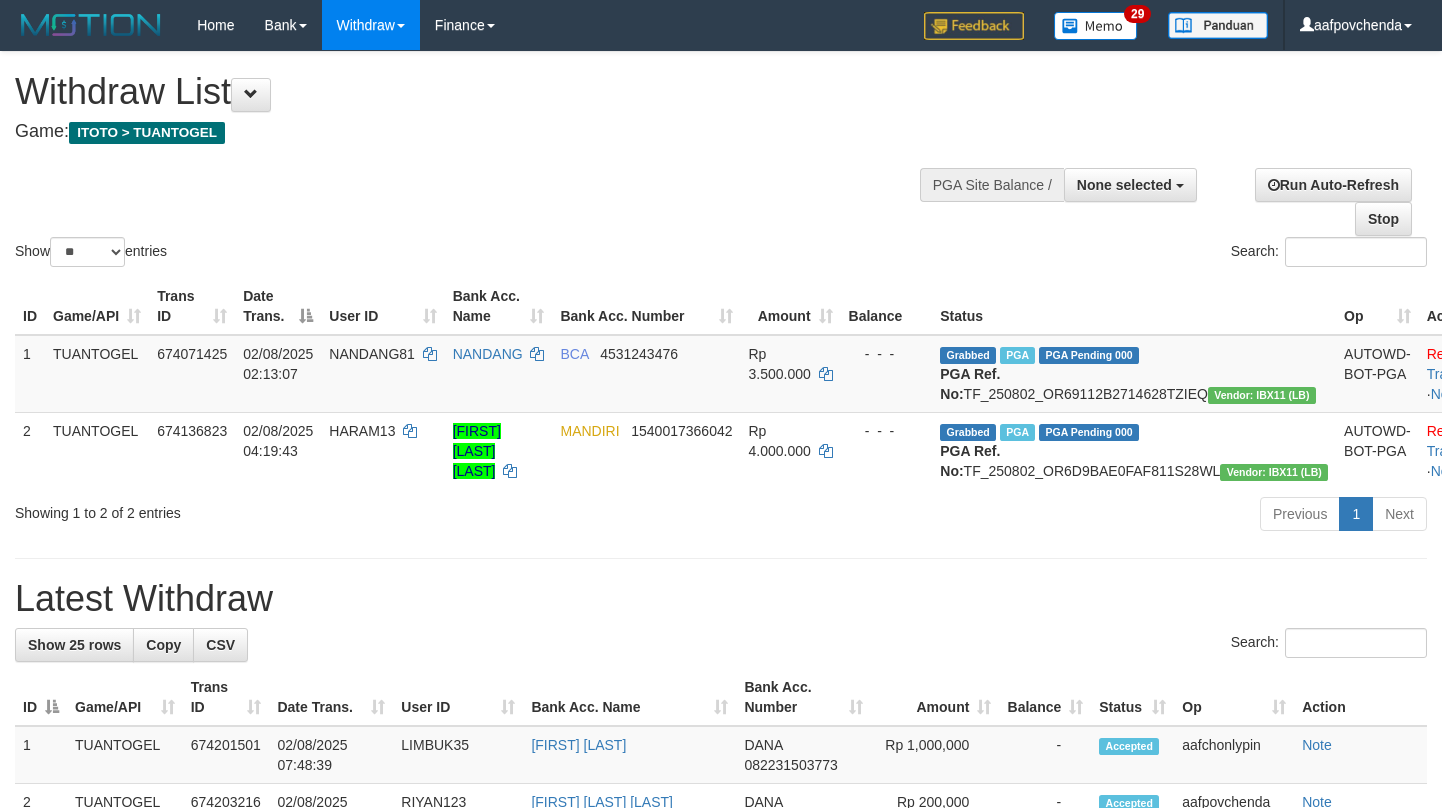 select 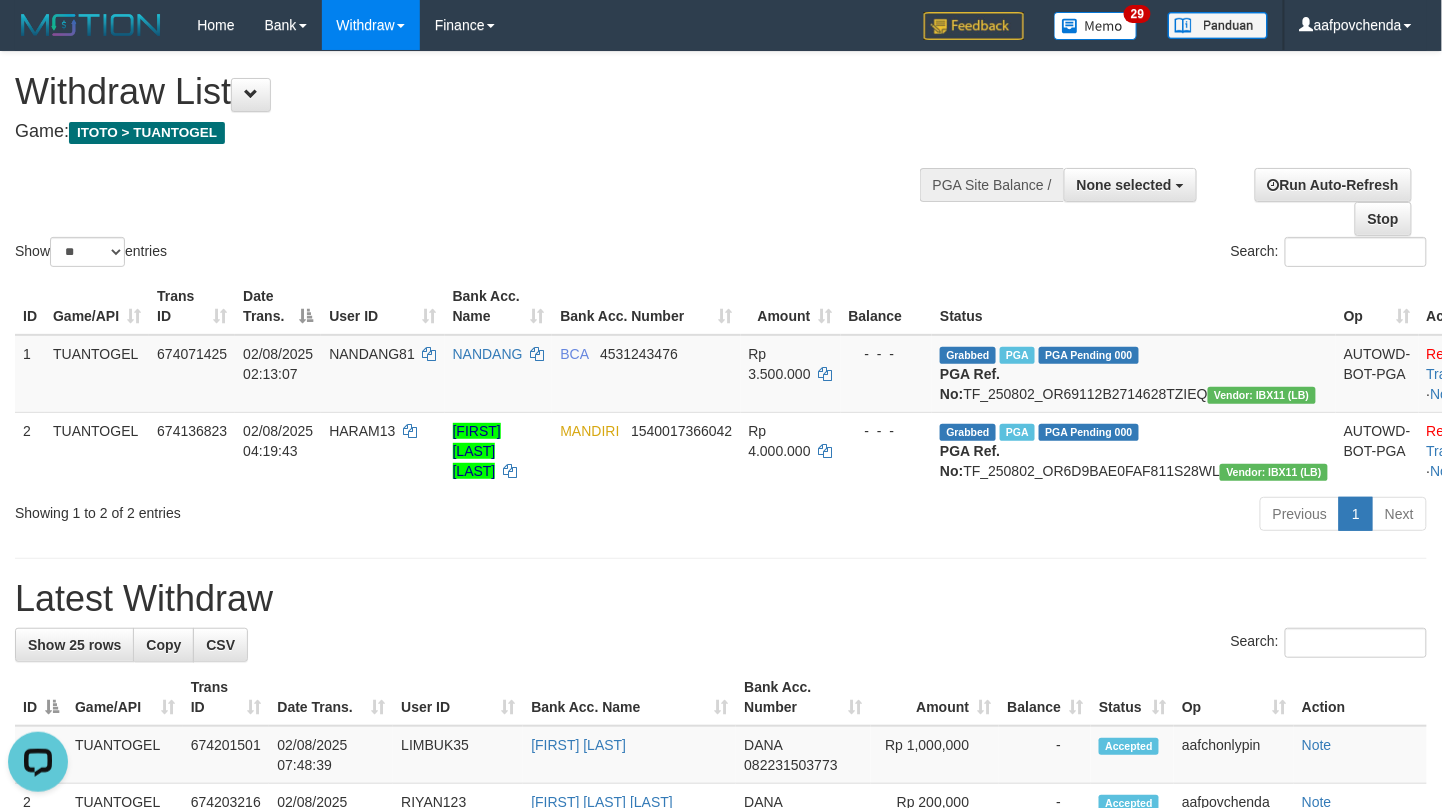 scroll, scrollTop: 0, scrollLeft: 0, axis: both 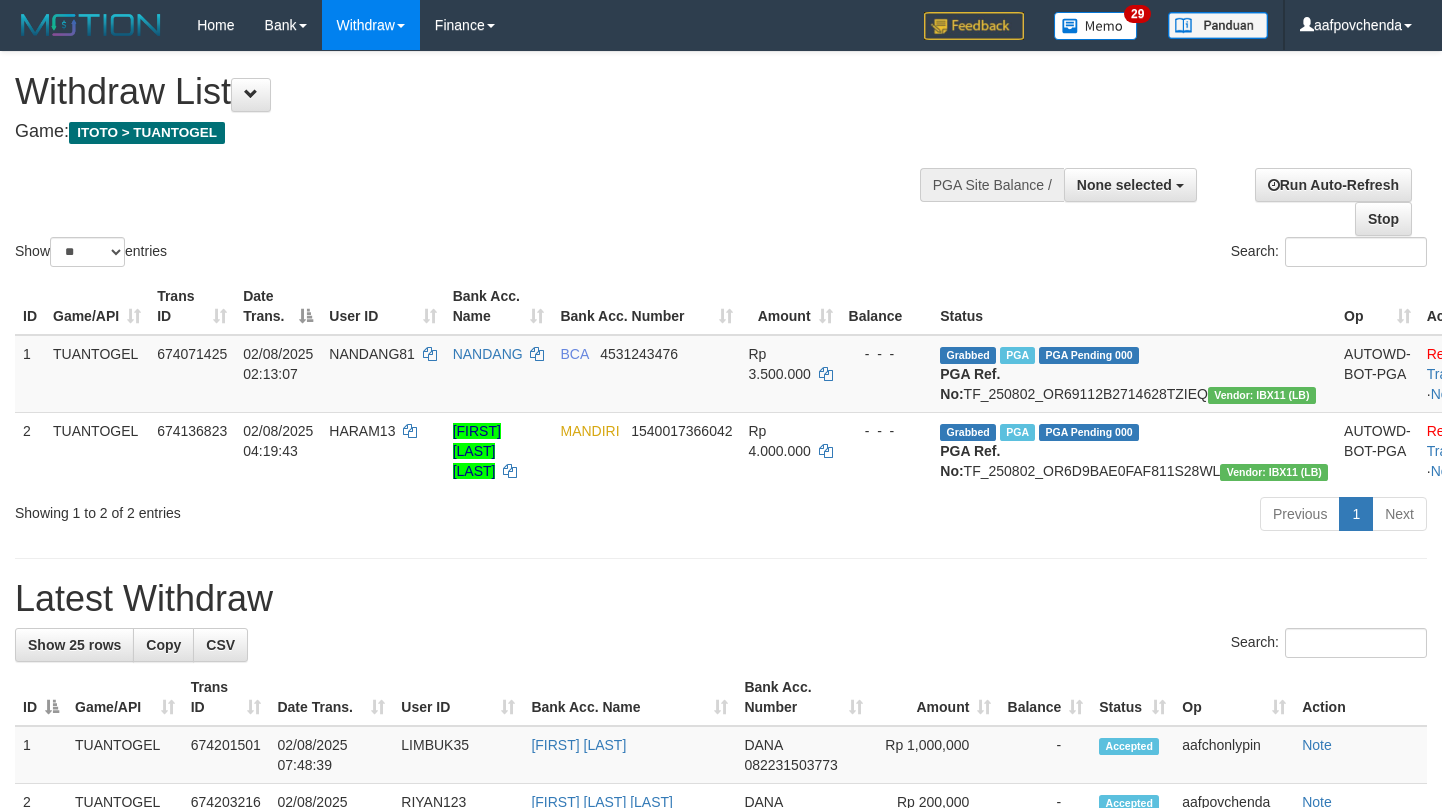 select 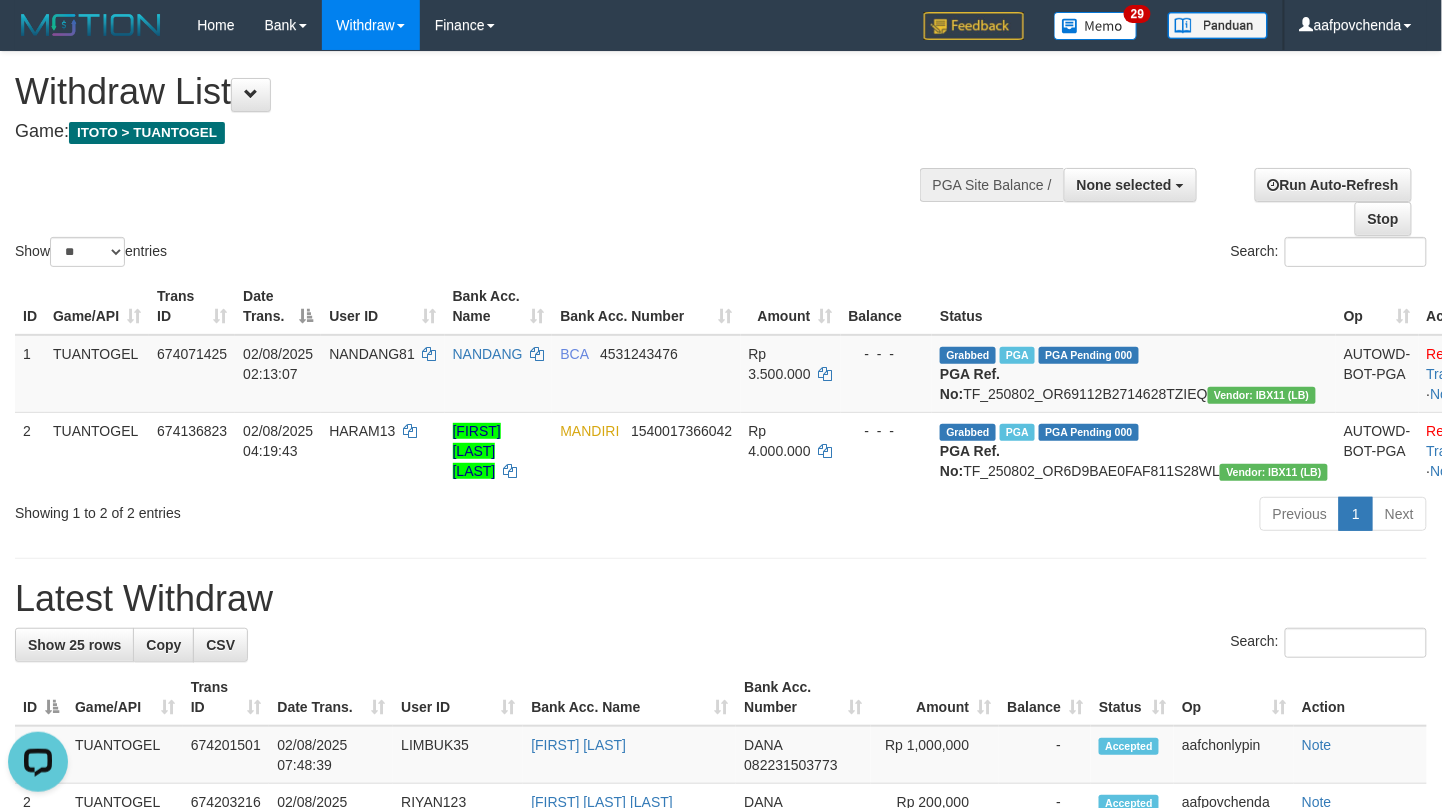 scroll, scrollTop: 0, scrollLeft: 0, axis: both 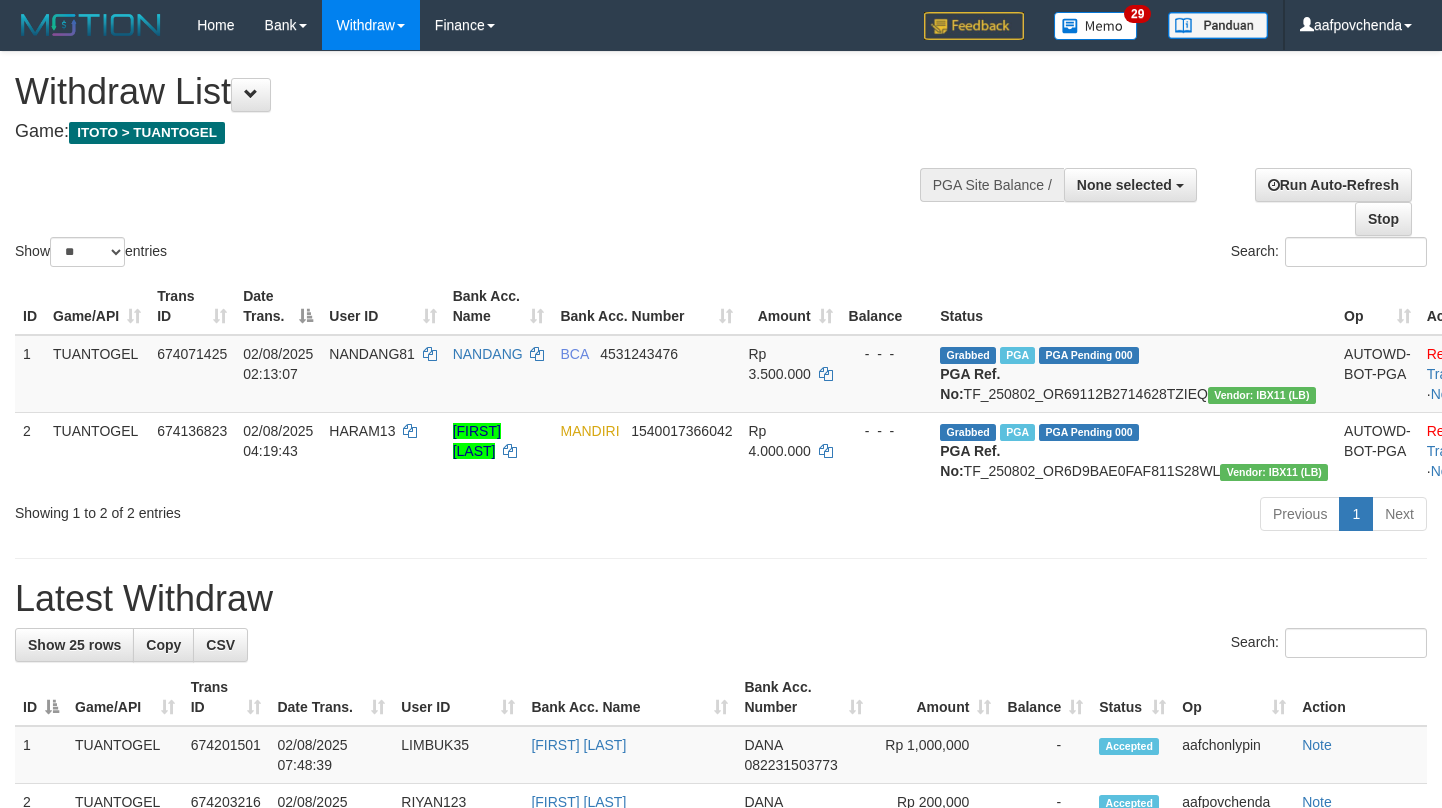 select 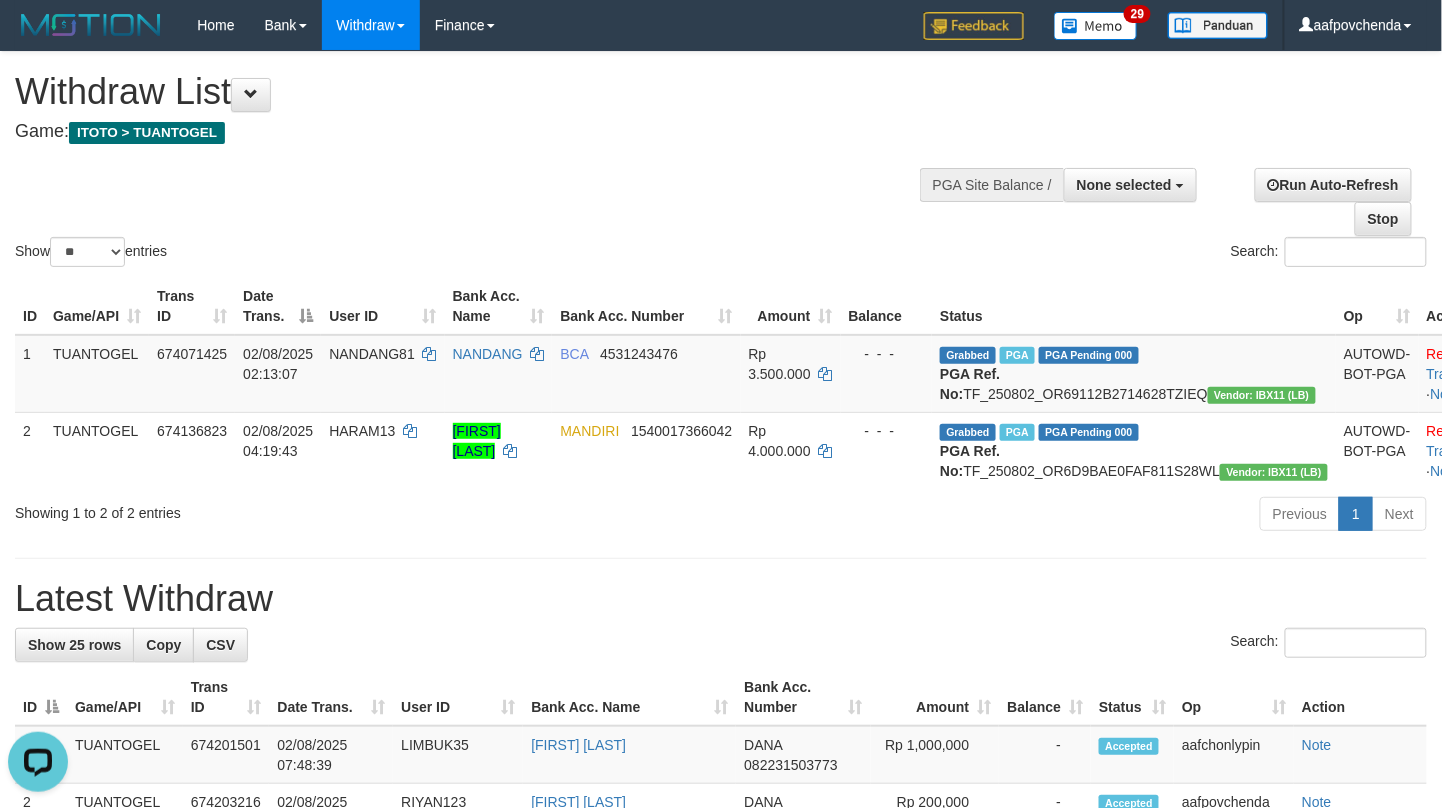 scroll, scrollTop: 0, scrollLeft: 0, axis: both 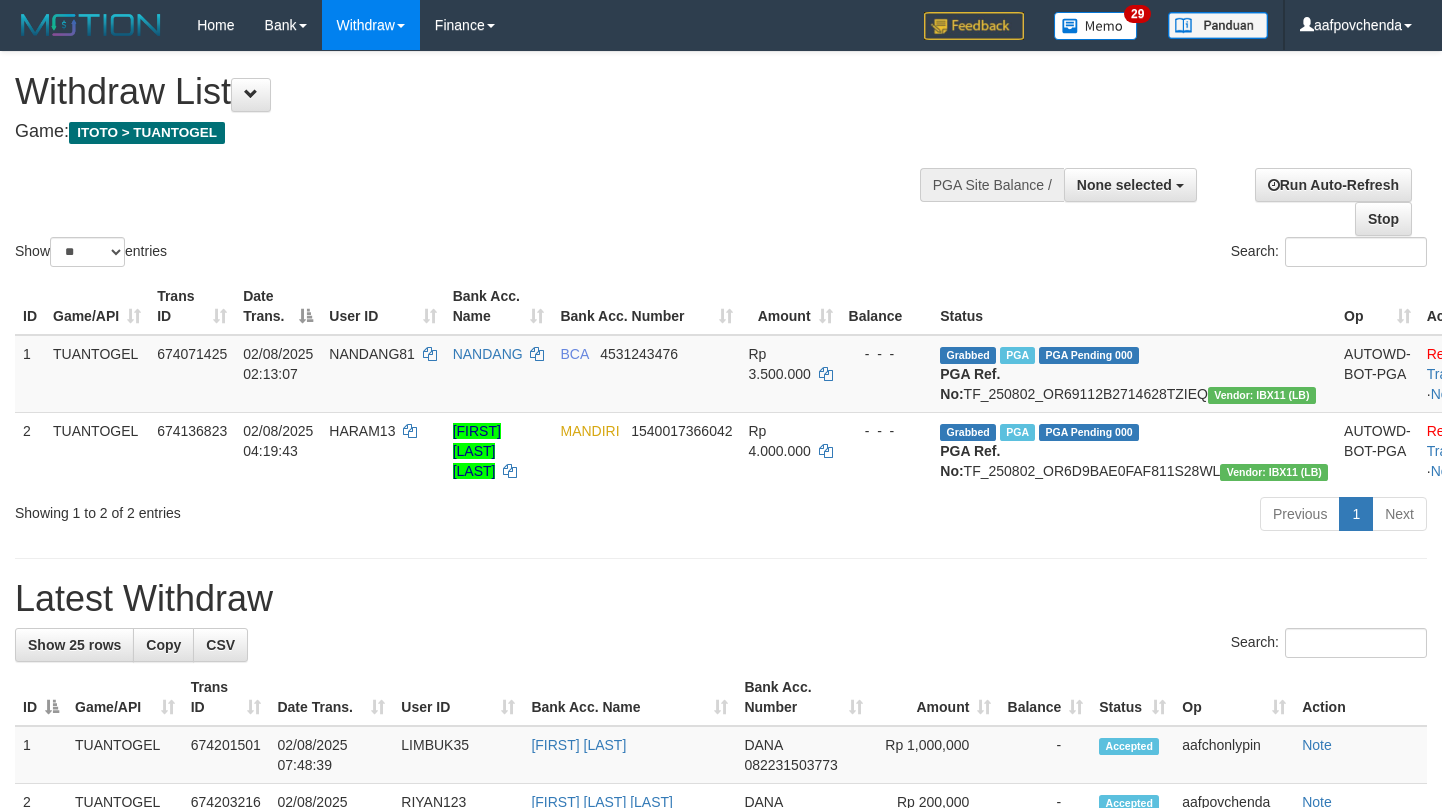 select 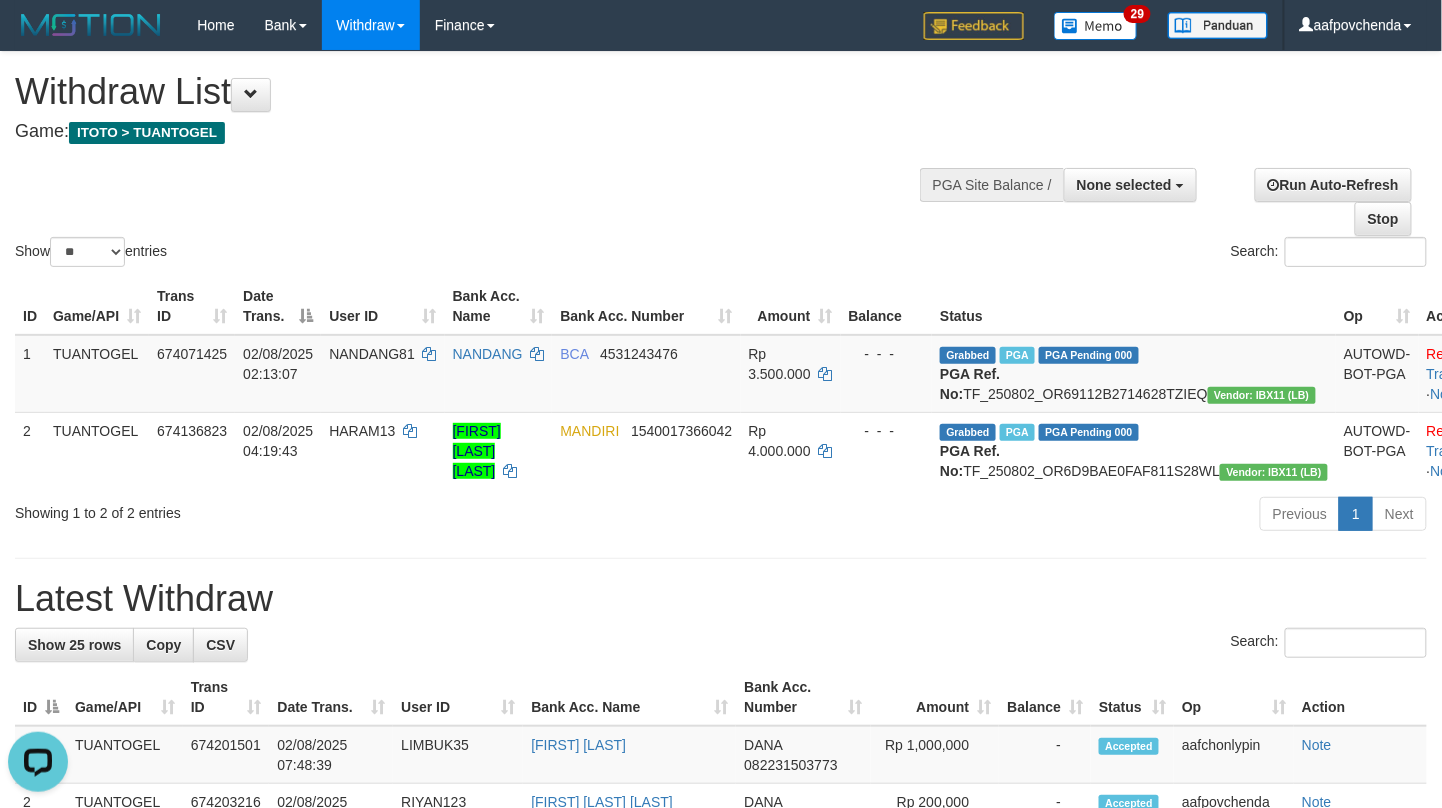 scroll, scrollTop: 0, scrollLeft: 0, axis: both 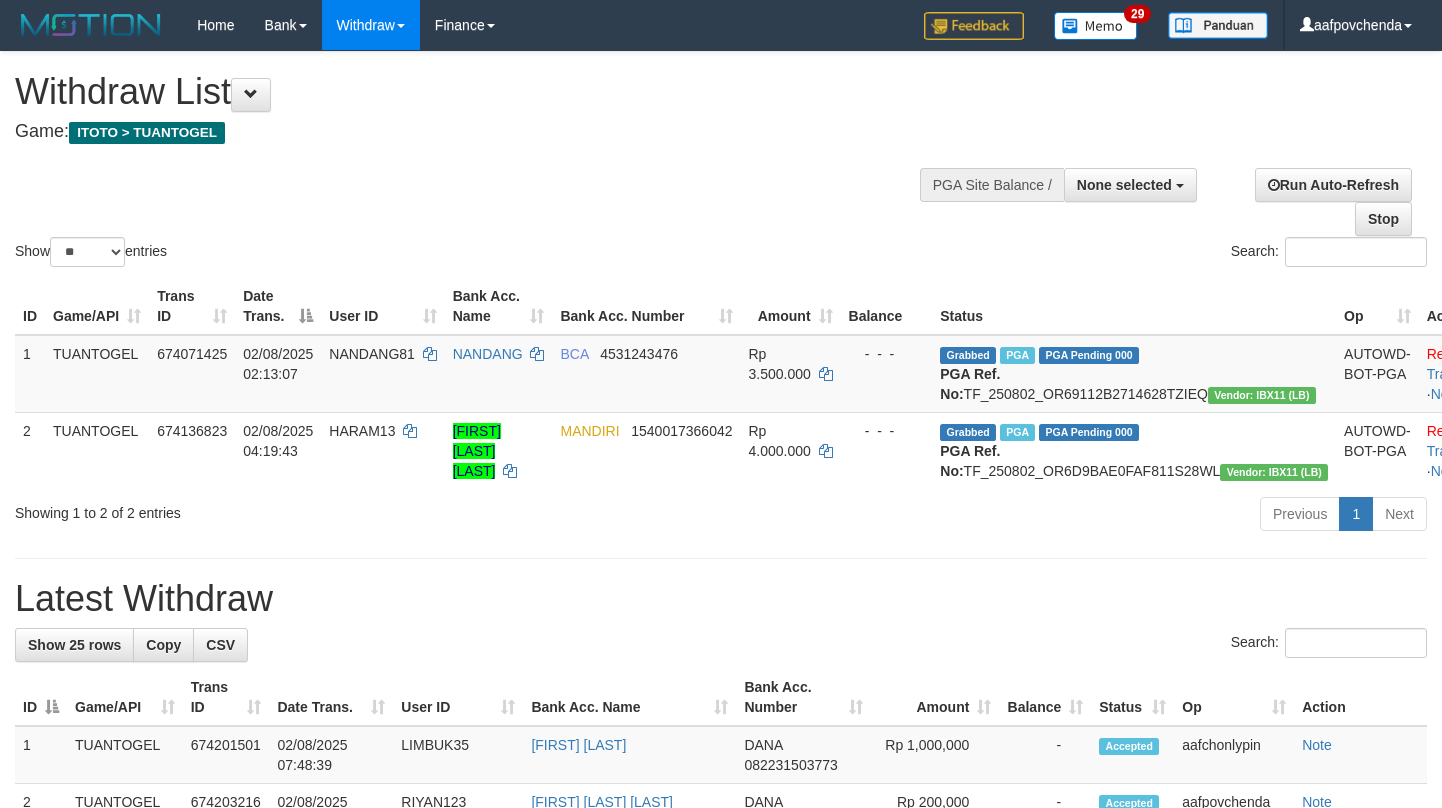 select 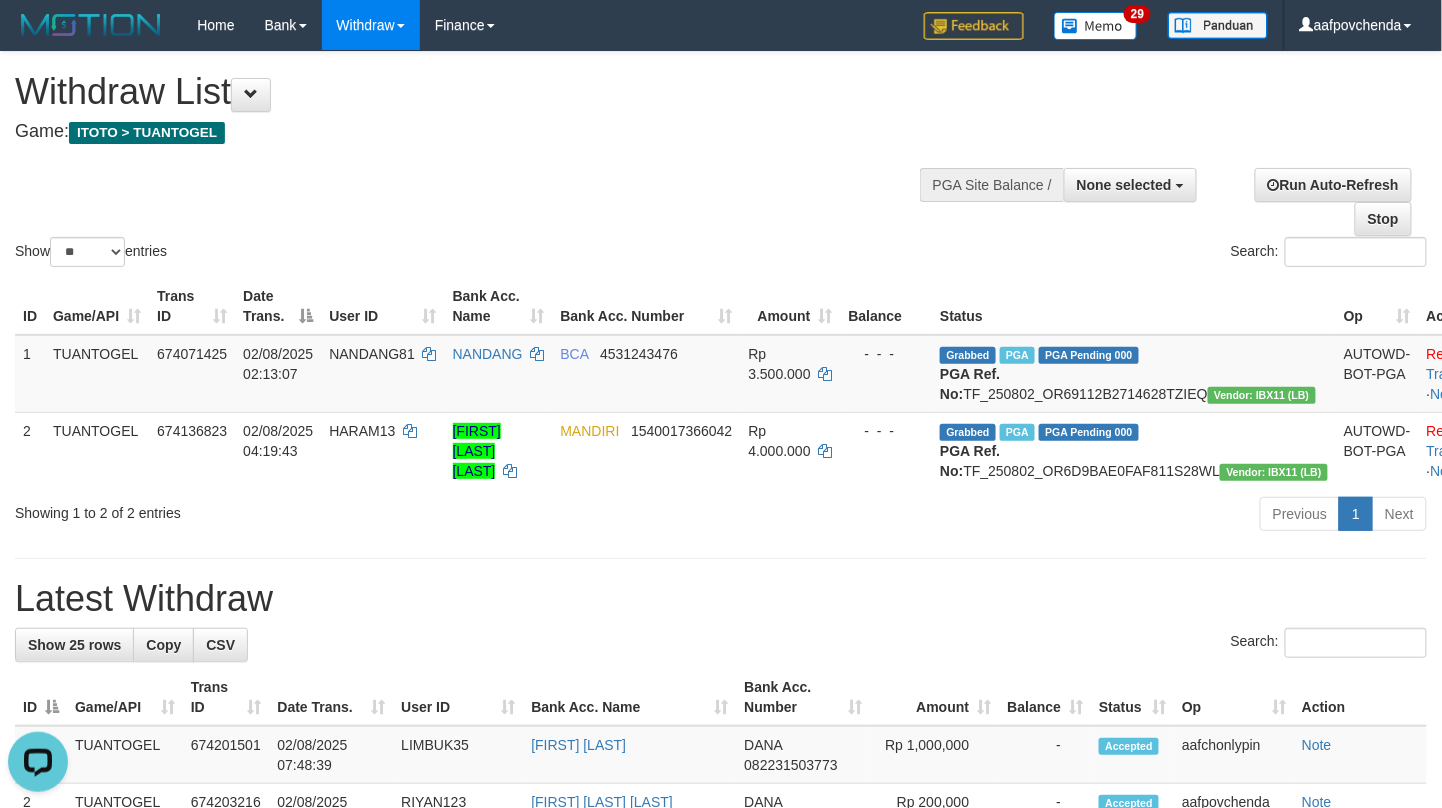 scroll, scrollTop: 0, scrollLeft: 0, axis: both 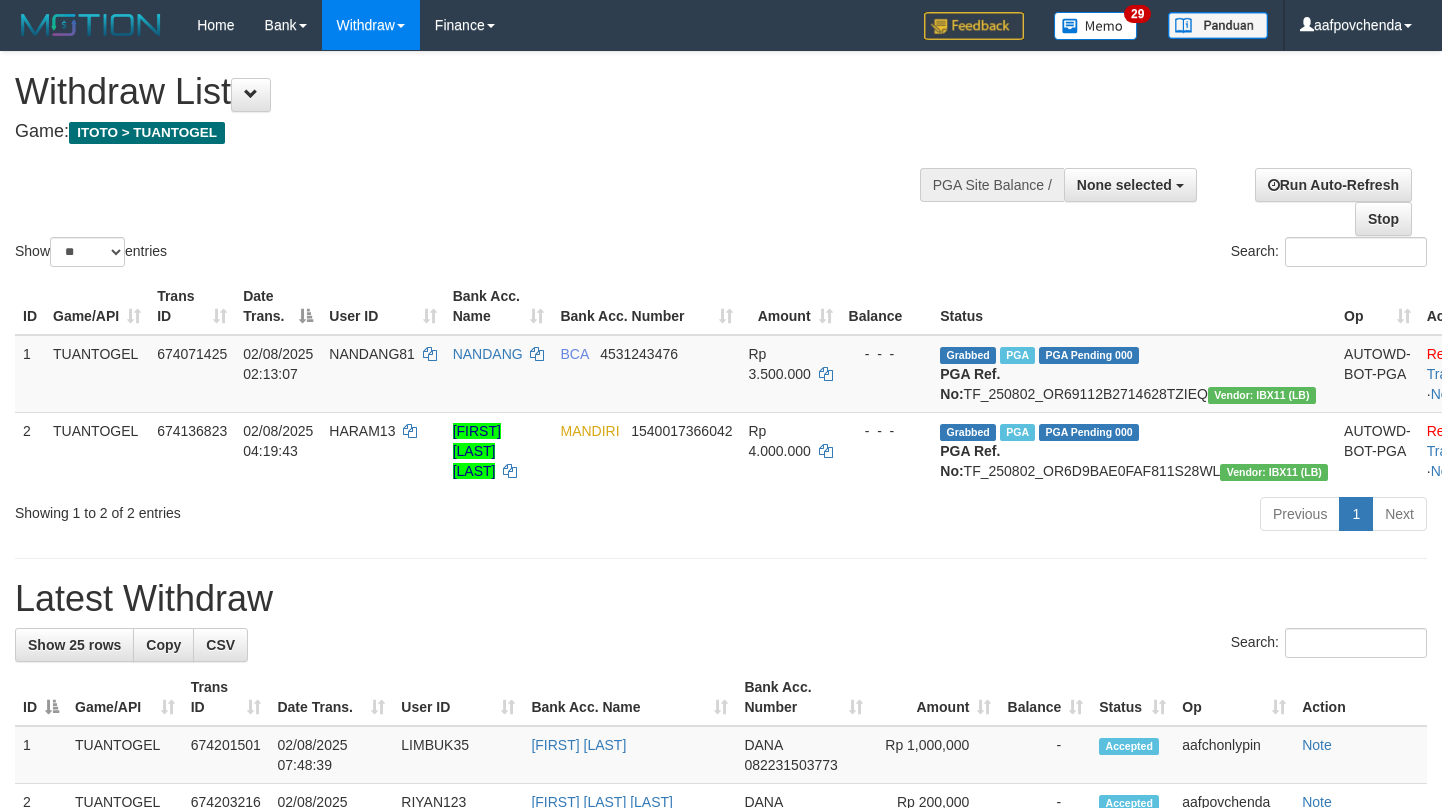 select 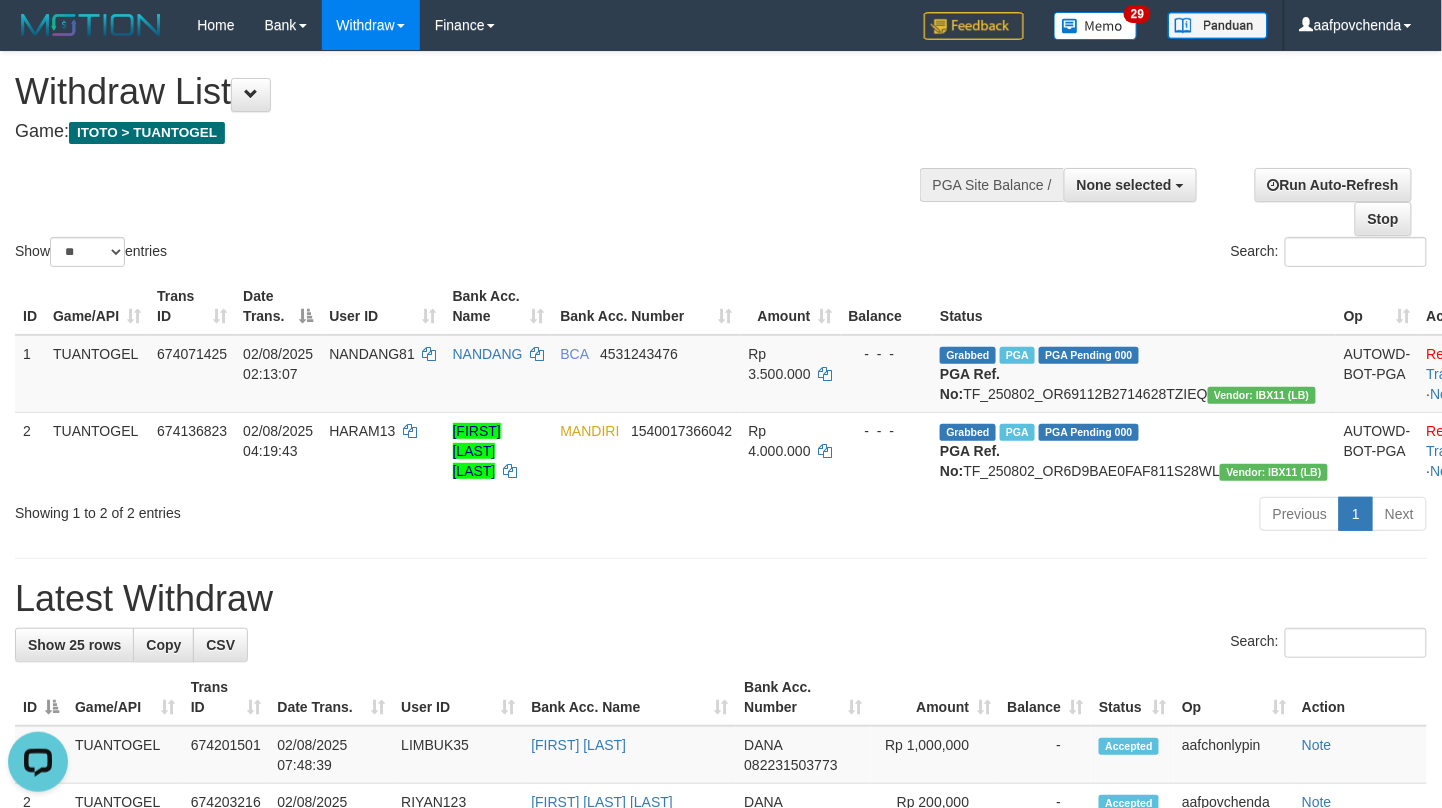 scroll, scrollTop: 0, scrollLeft: 0, axis: both 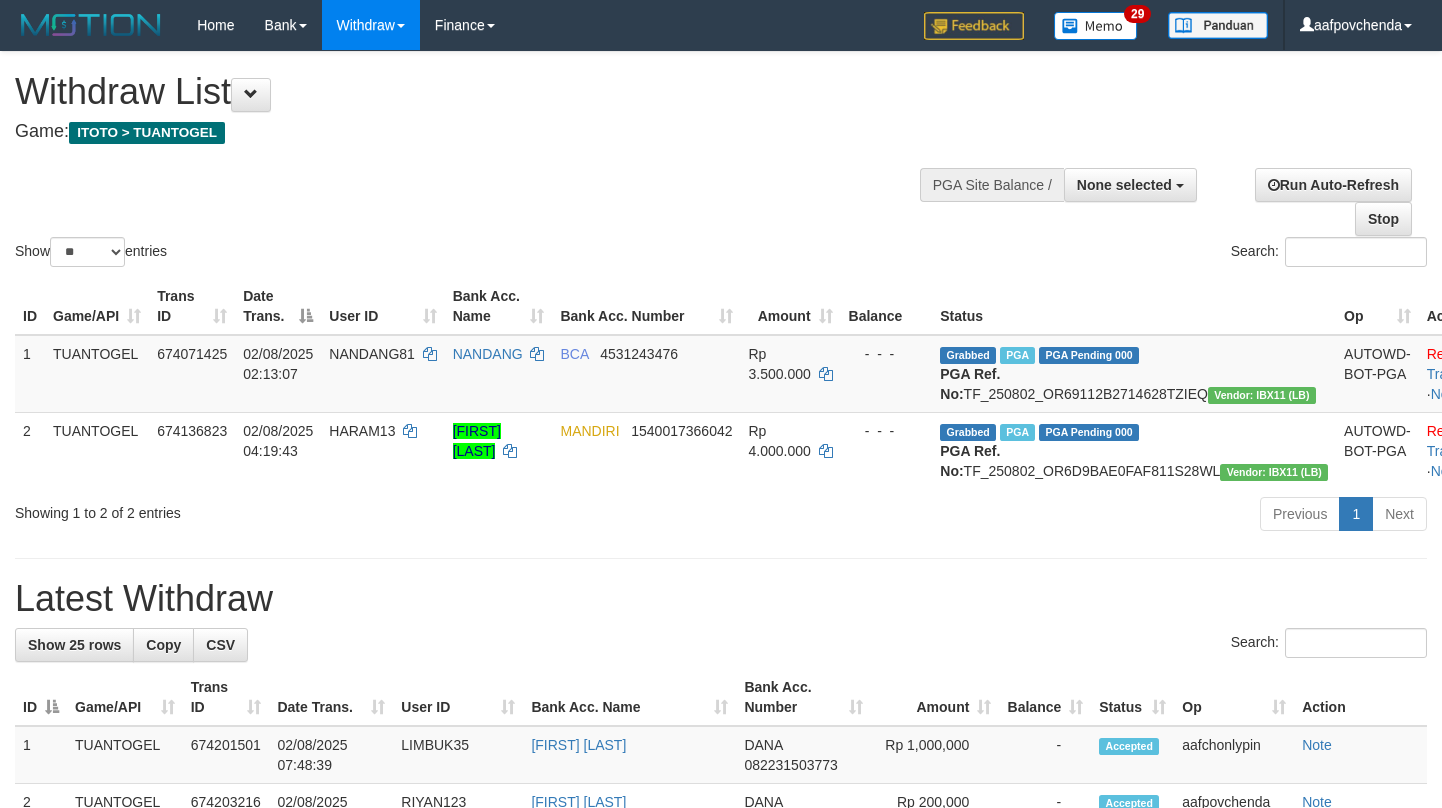 select 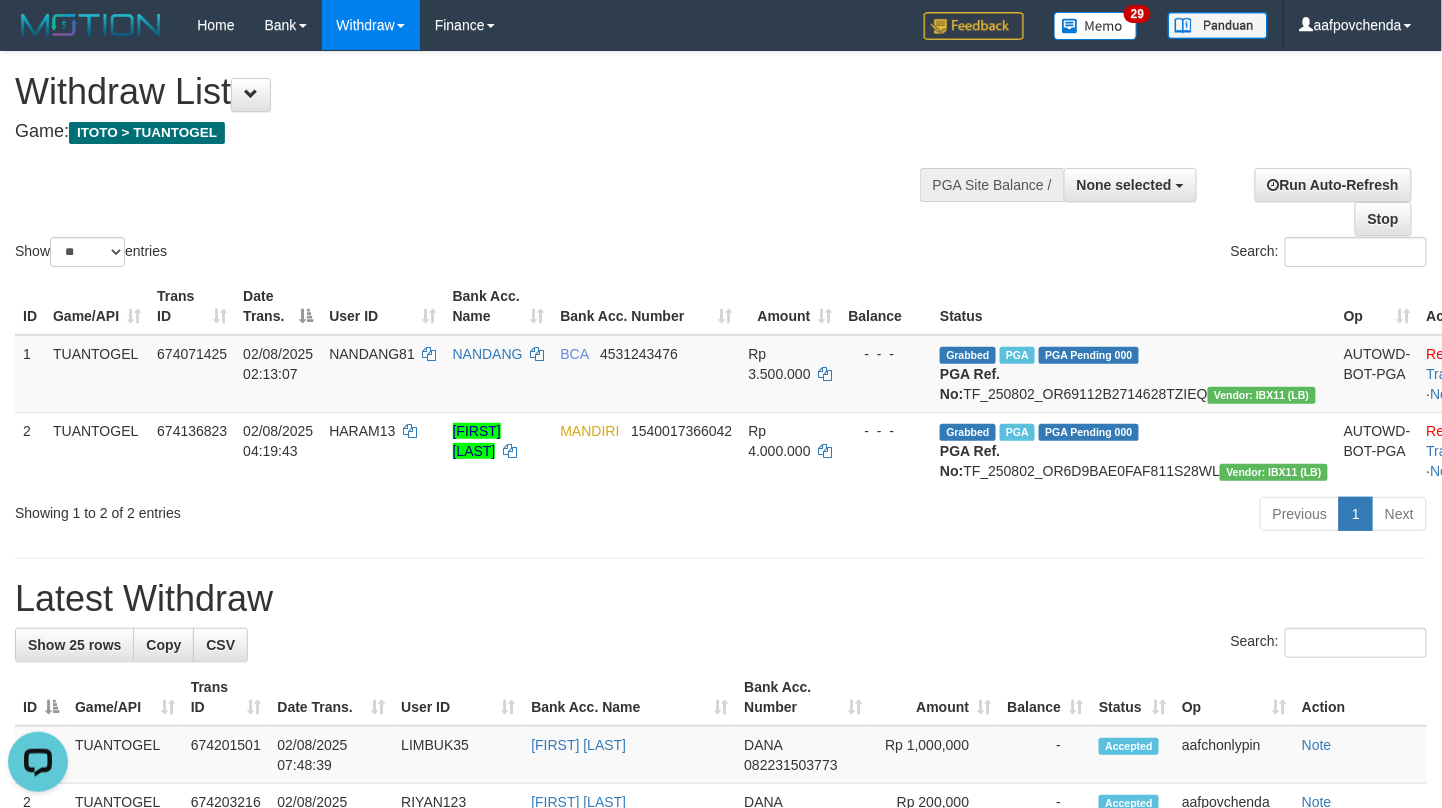 scroll, scrollTop: 0, scrollLeft: 0, axis: both 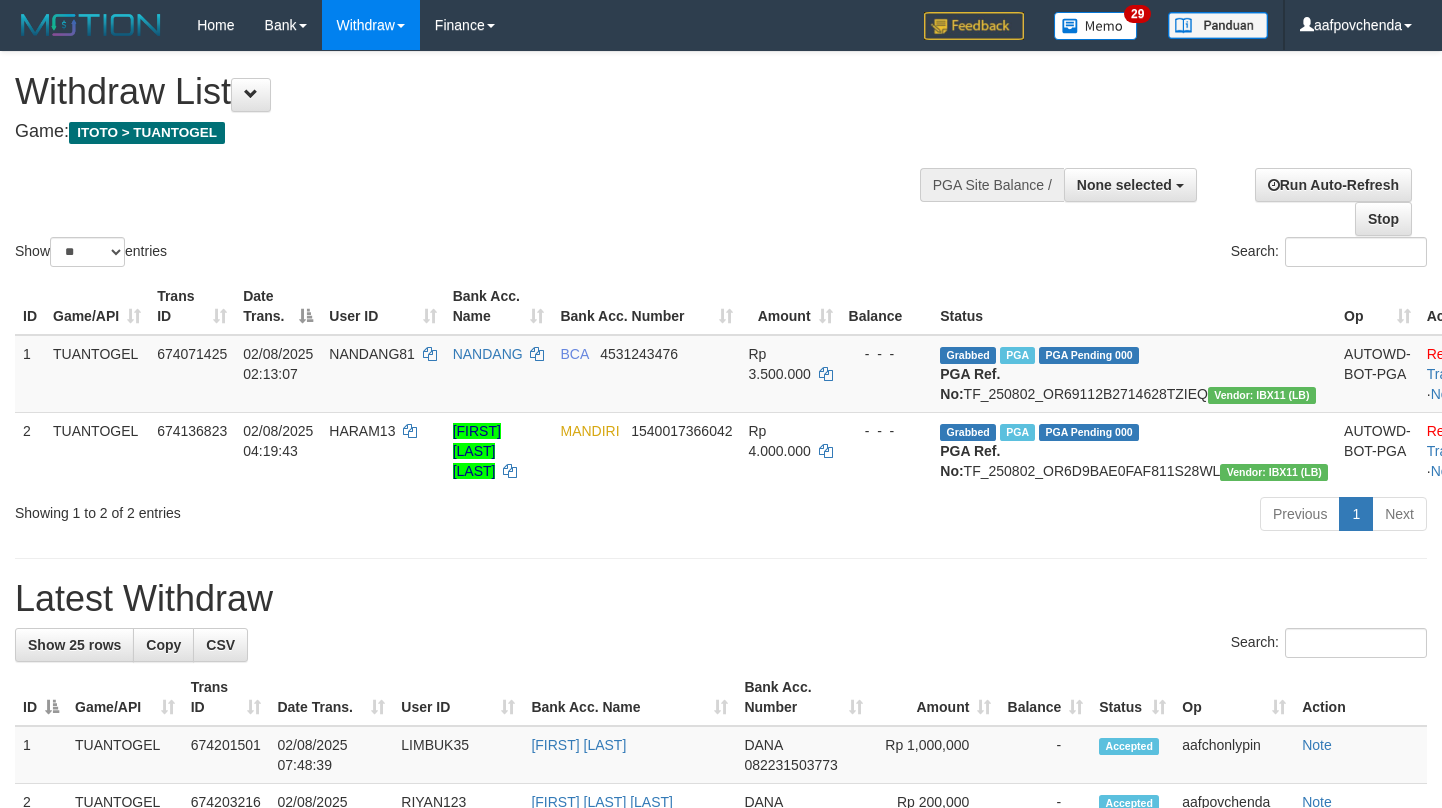 select 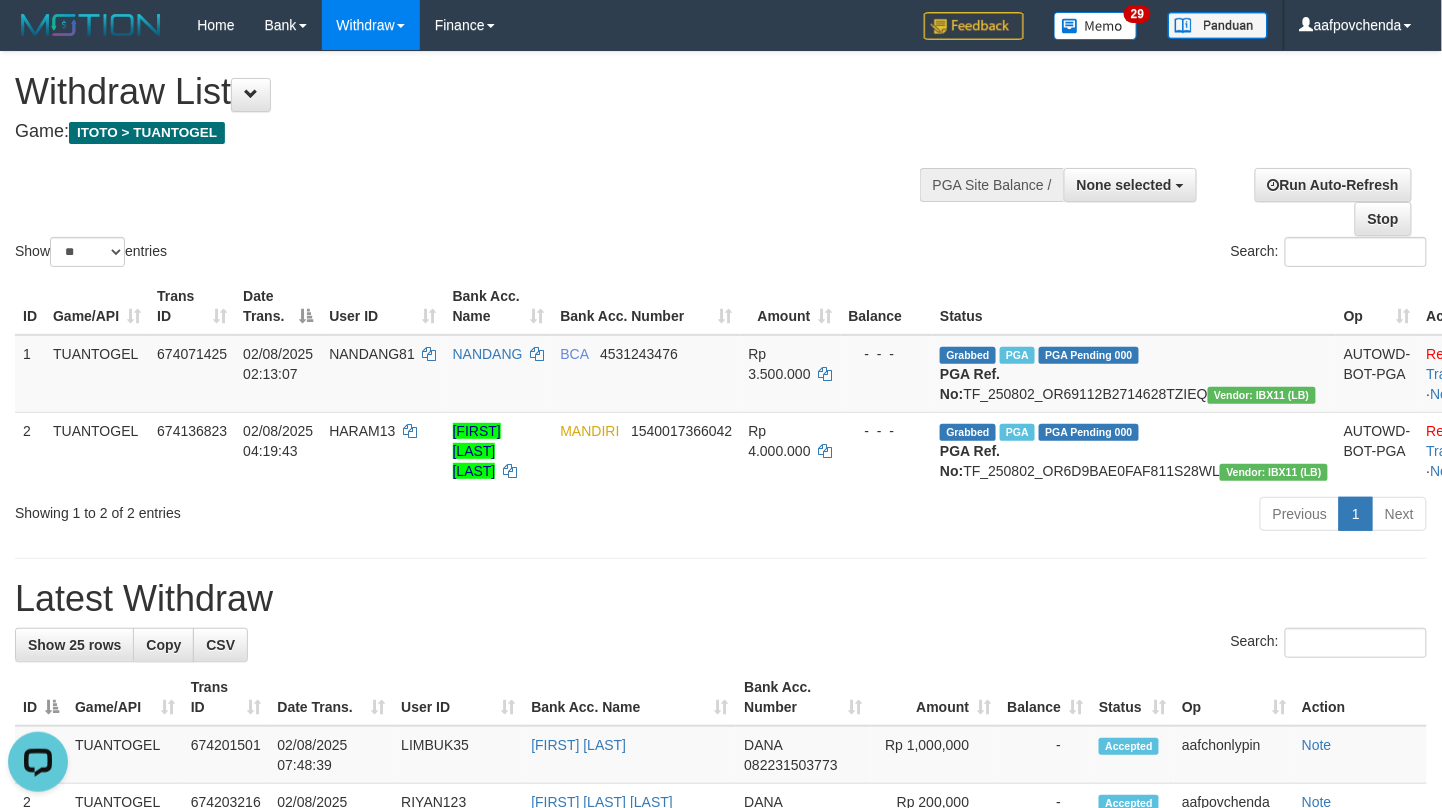 scroll, scrollTop: 0, scrollLeft: 0, axis: both 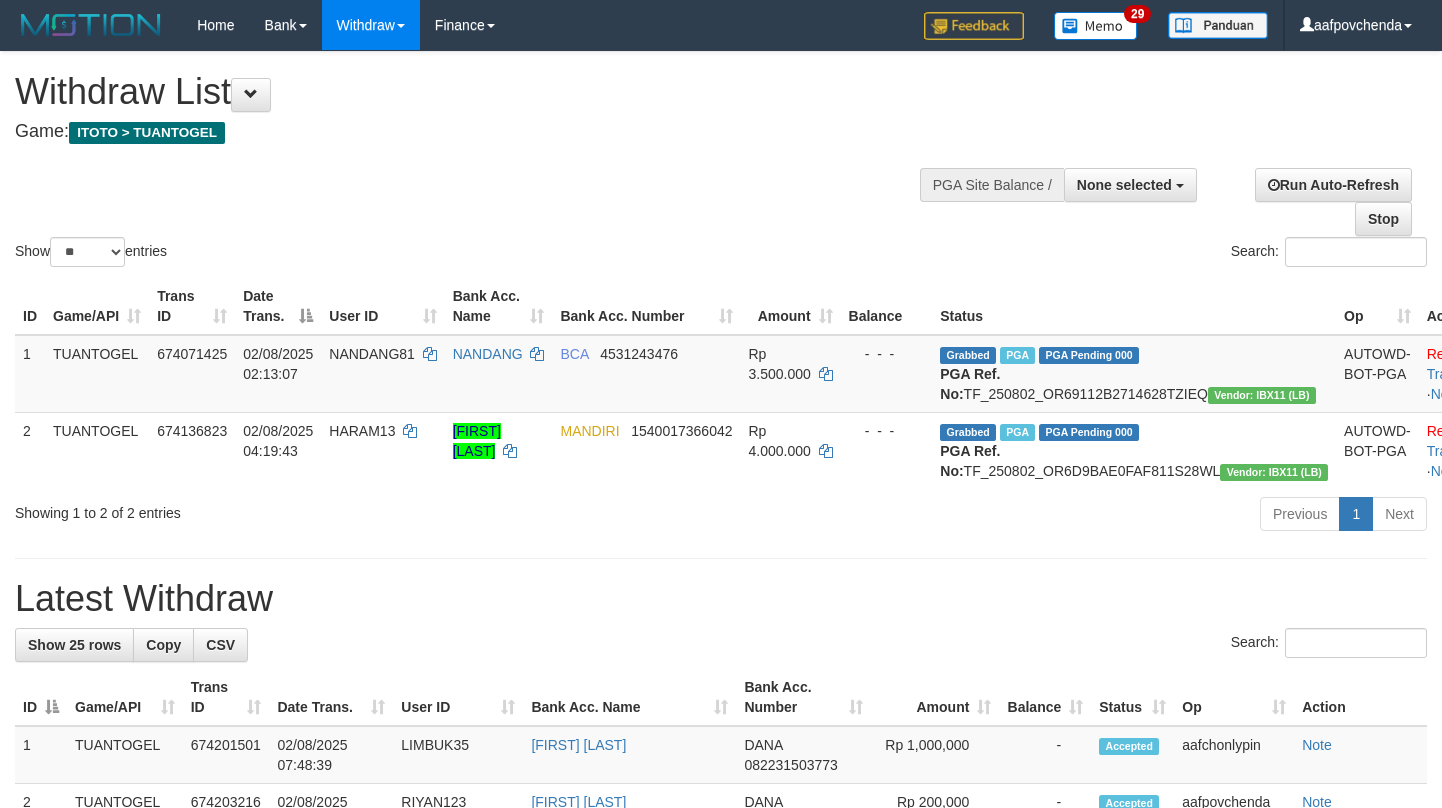 select 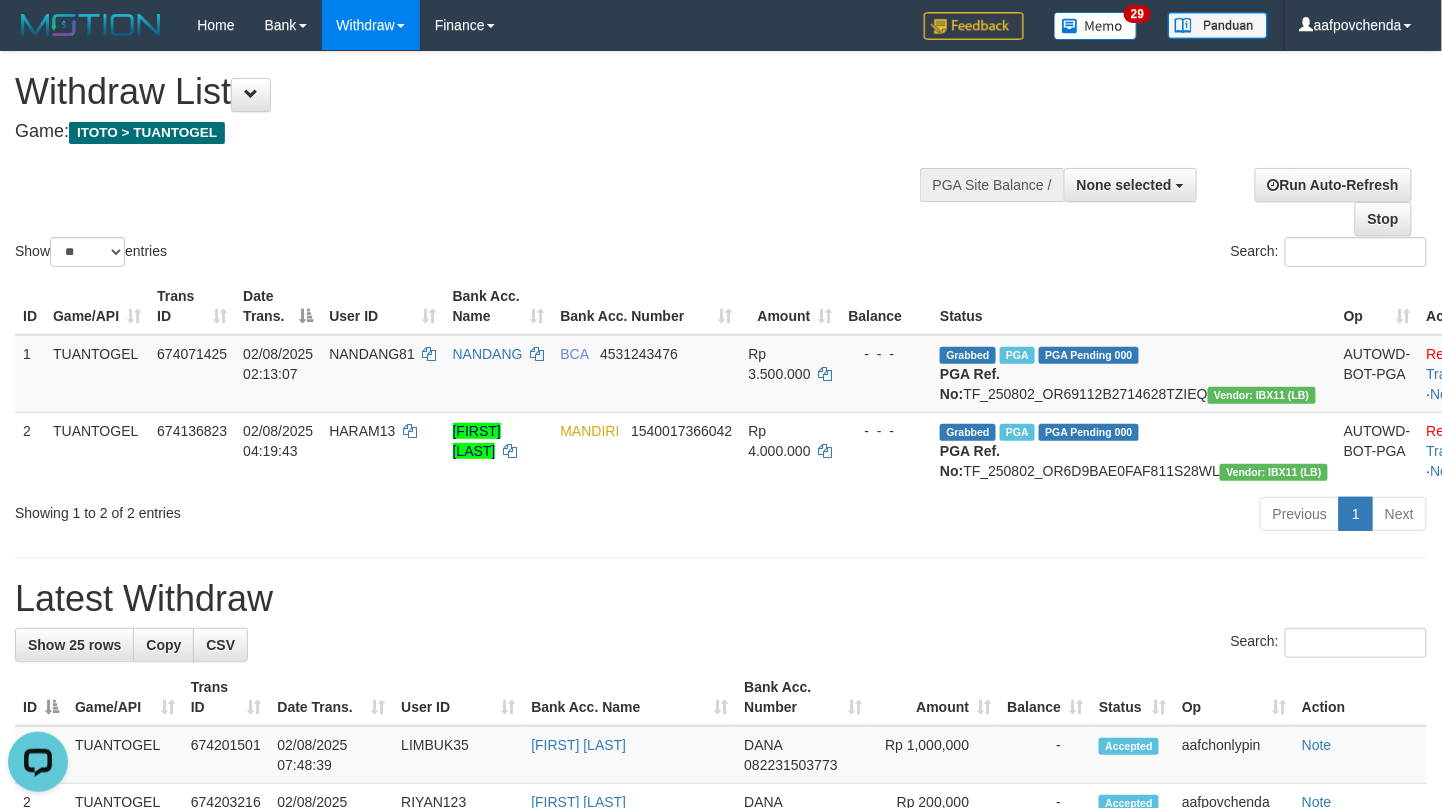 scroll, scrollTop: 0, scrollLeft: 0, axis: both 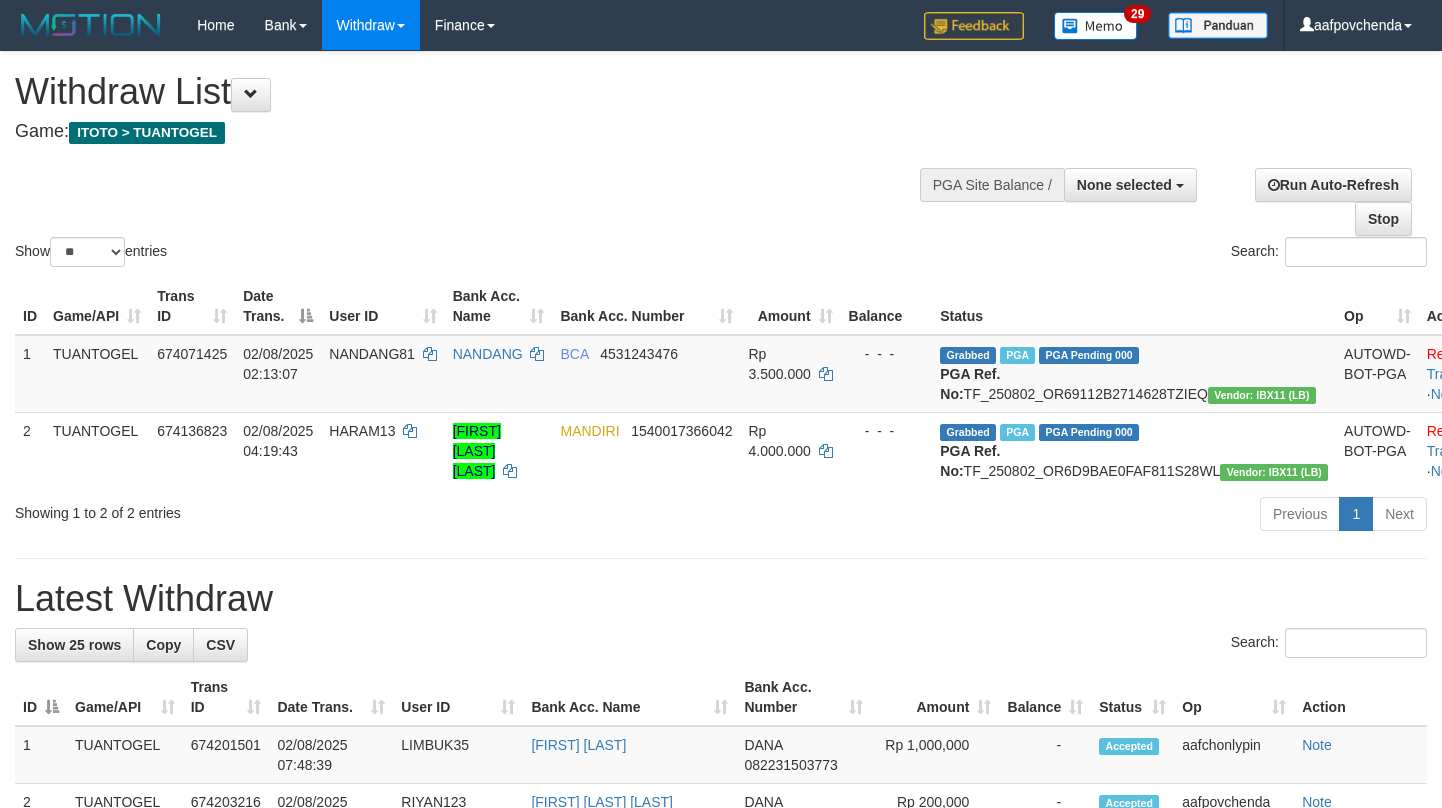 select 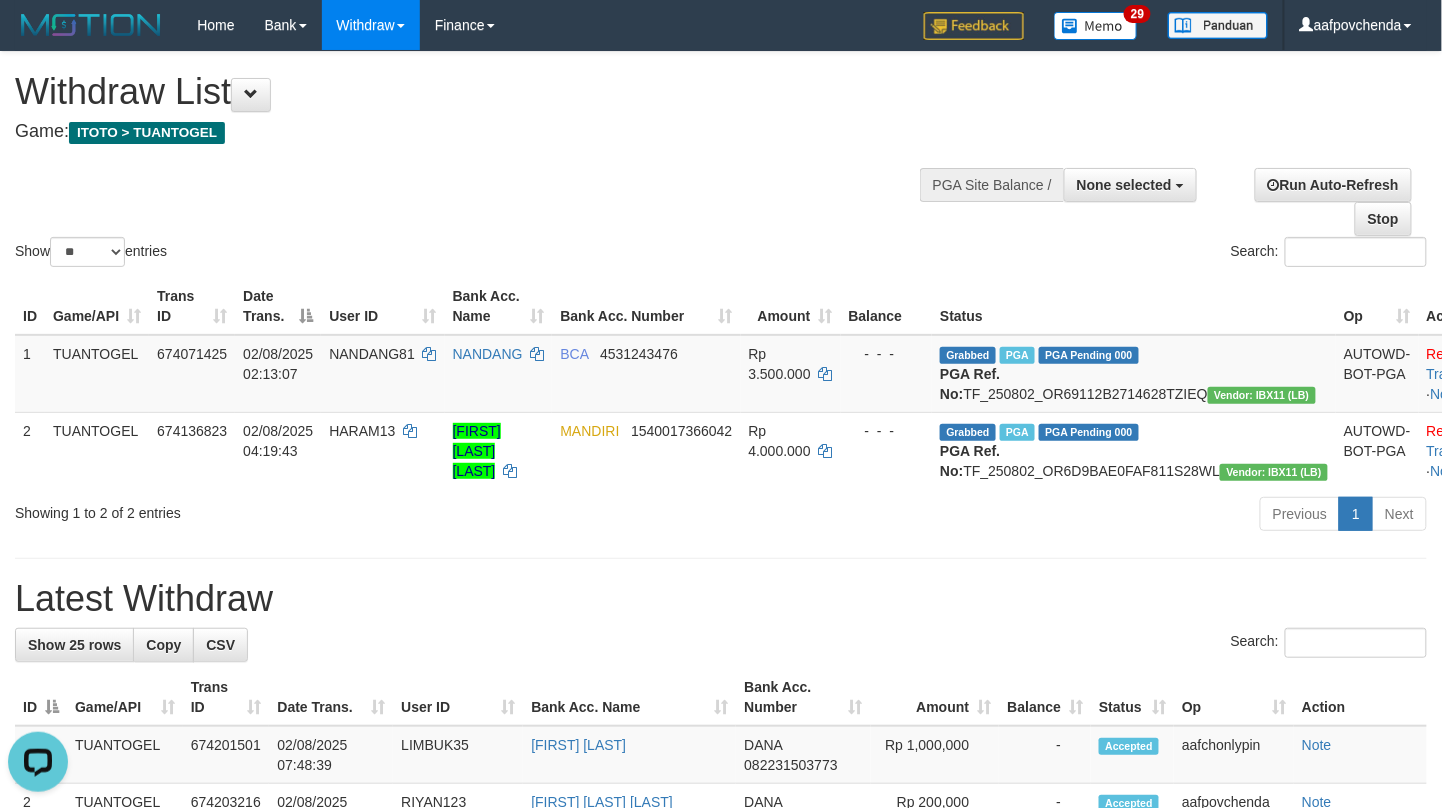 scroll, scrollTop: 0, scrollLeft: 0, axis: both 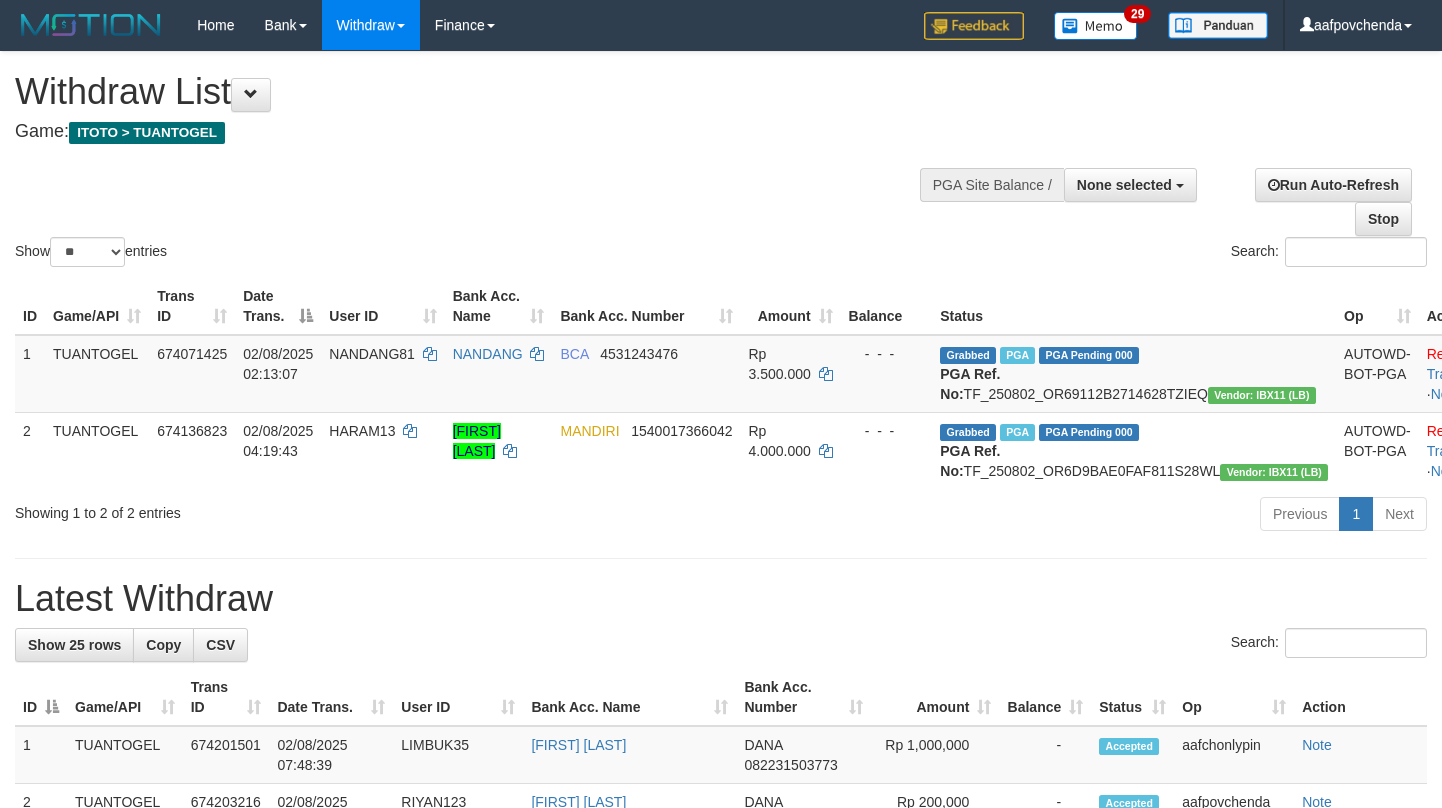 select 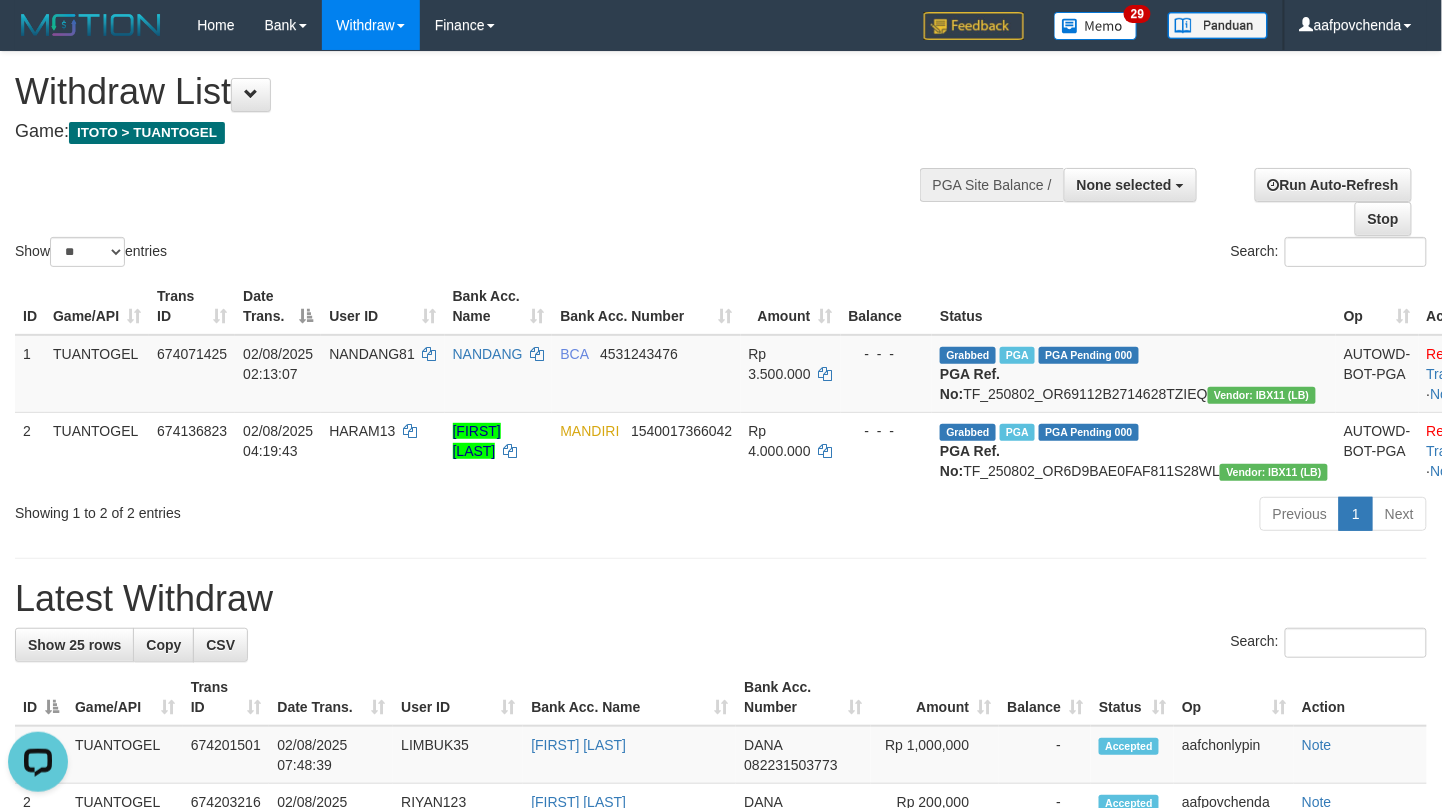 scroll, scrollTop: 0, scrollLeft: 0, axis: both 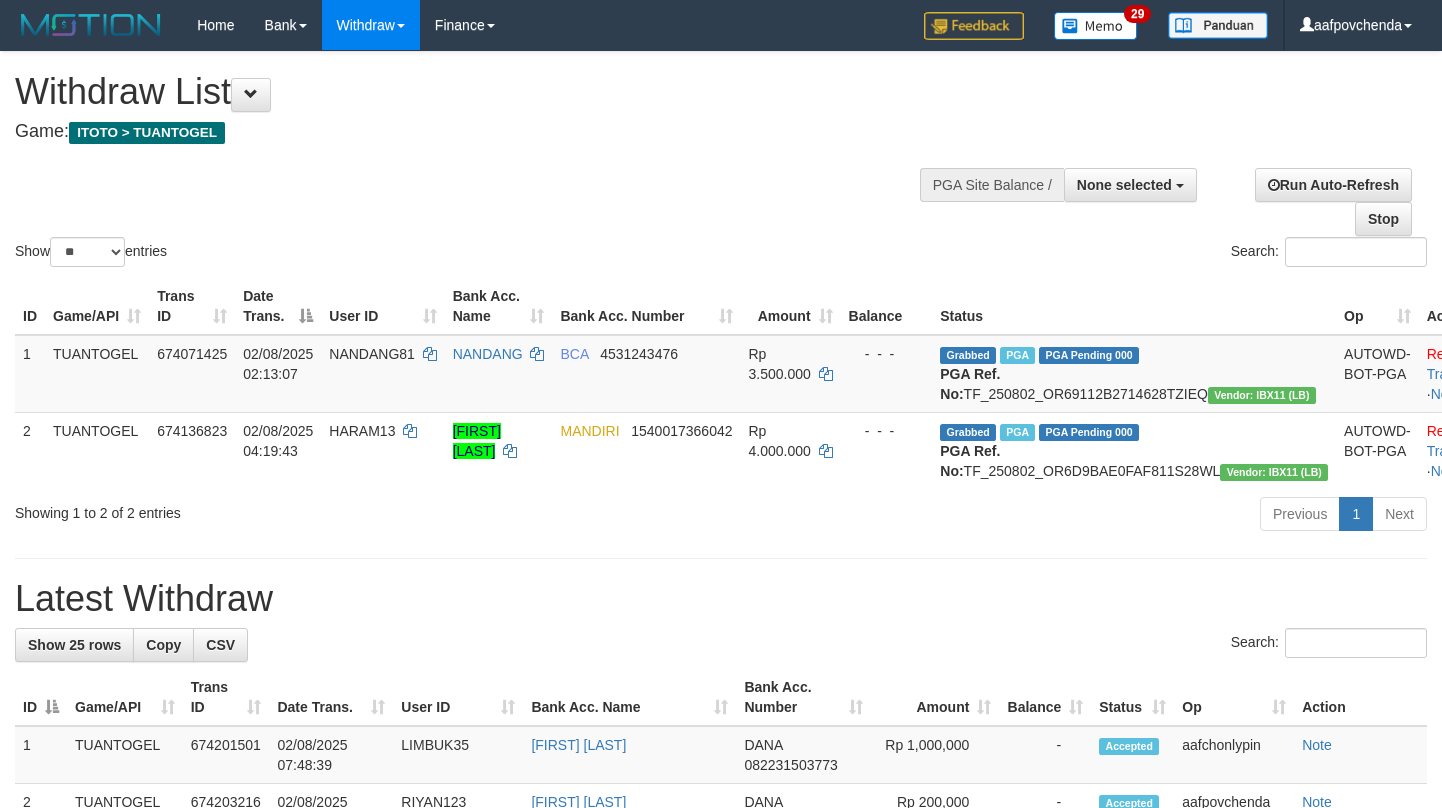 select 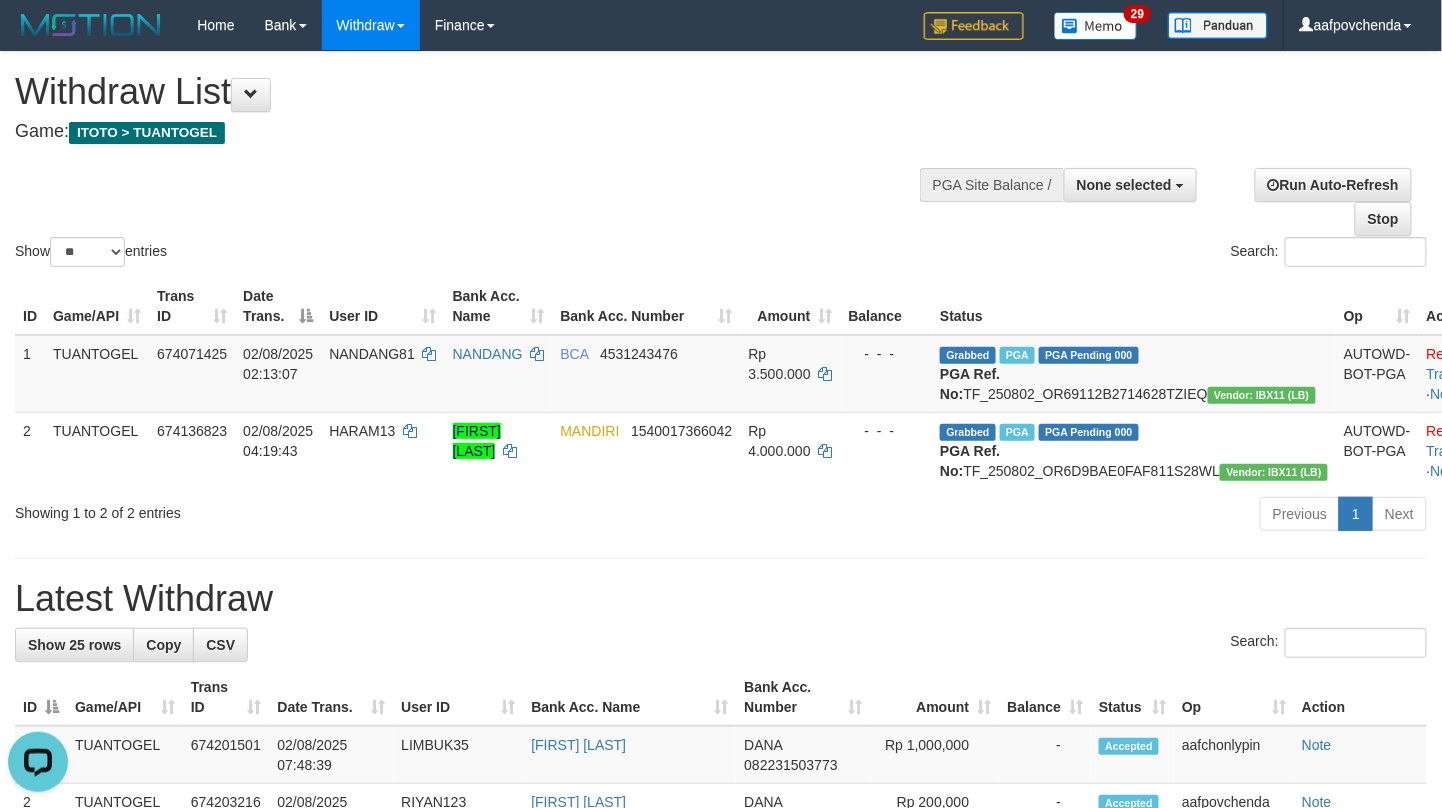 scroll, scrollTop: 0, scrollLeft: 0, axis: both 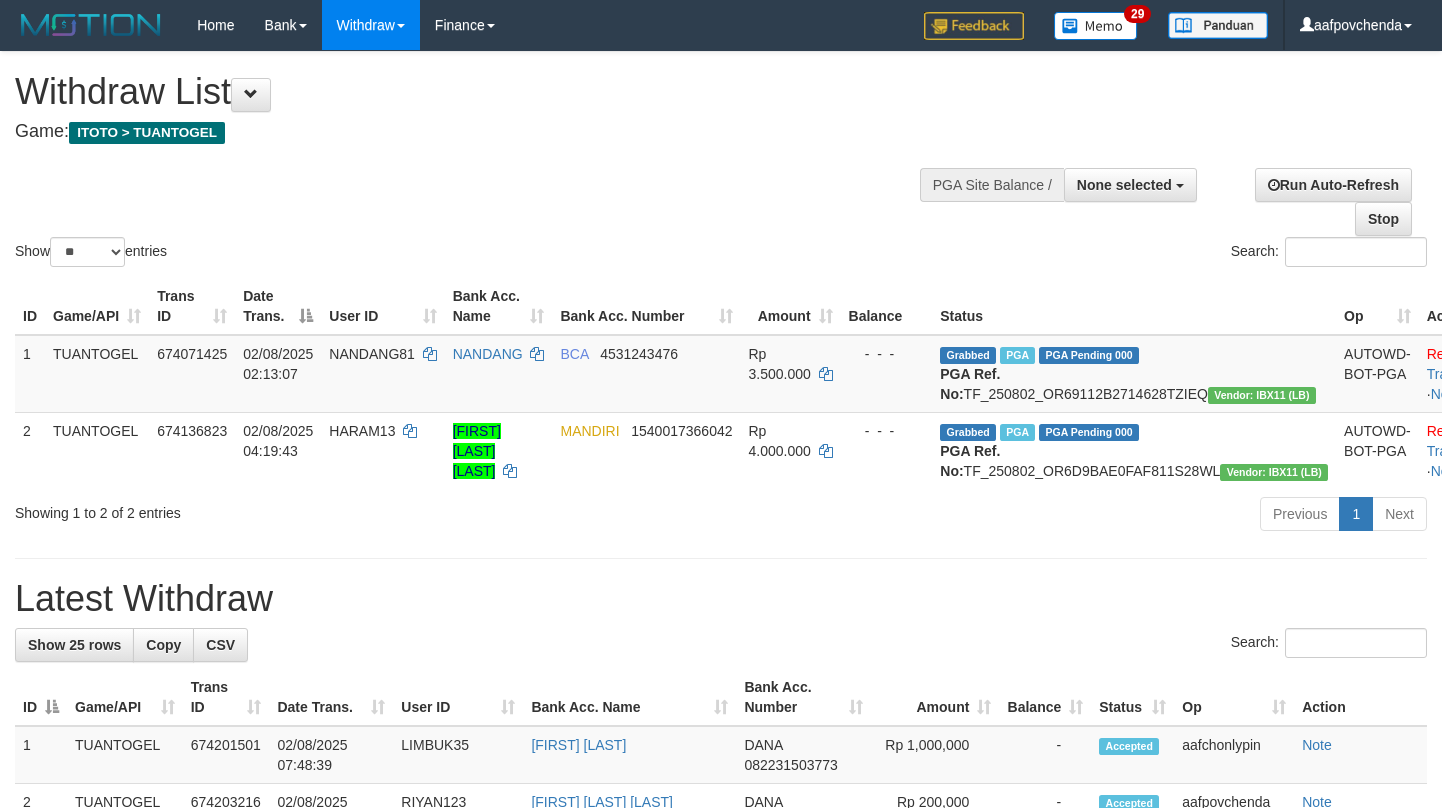 select 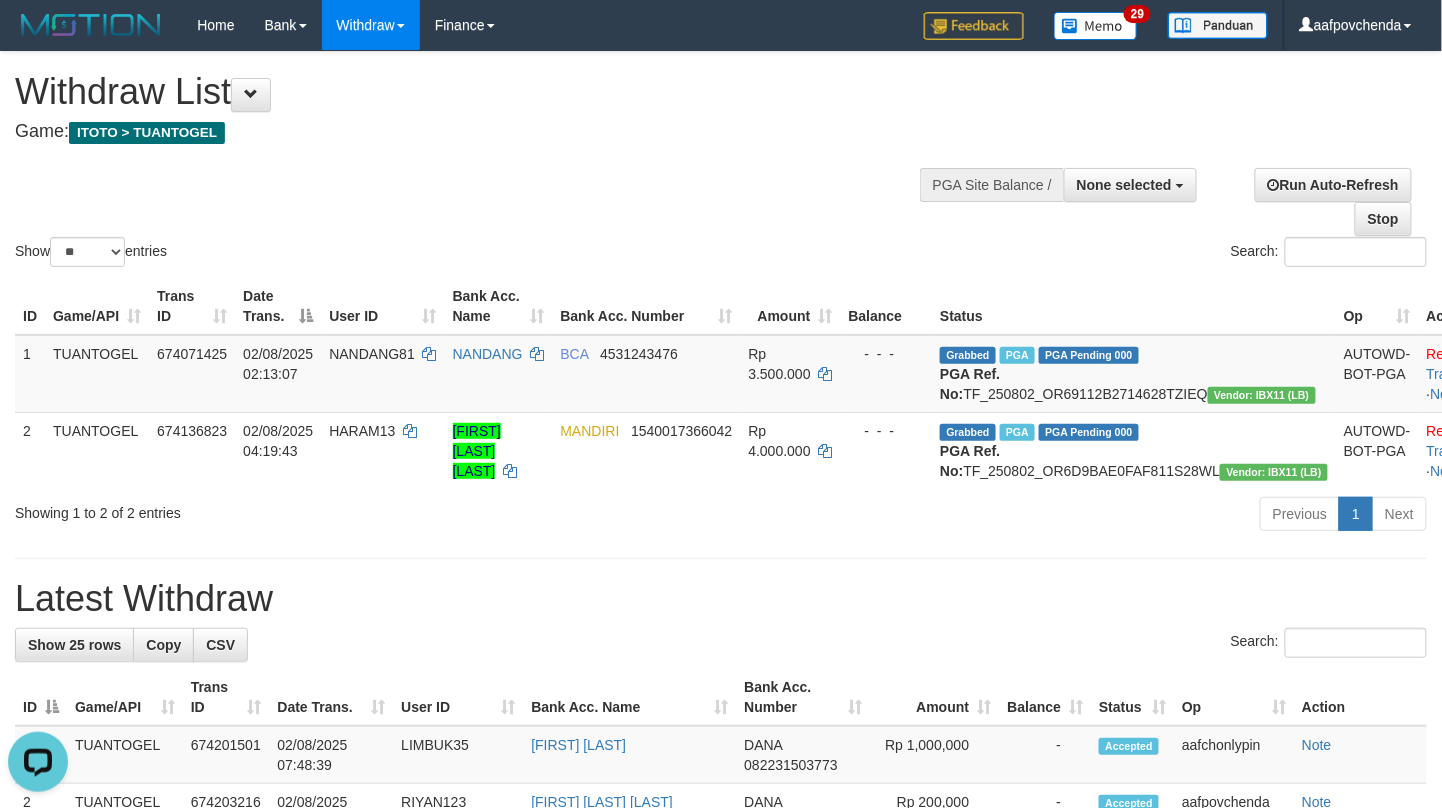 scroll, scrollTop: 0, scrollLeft: 0, axis: both 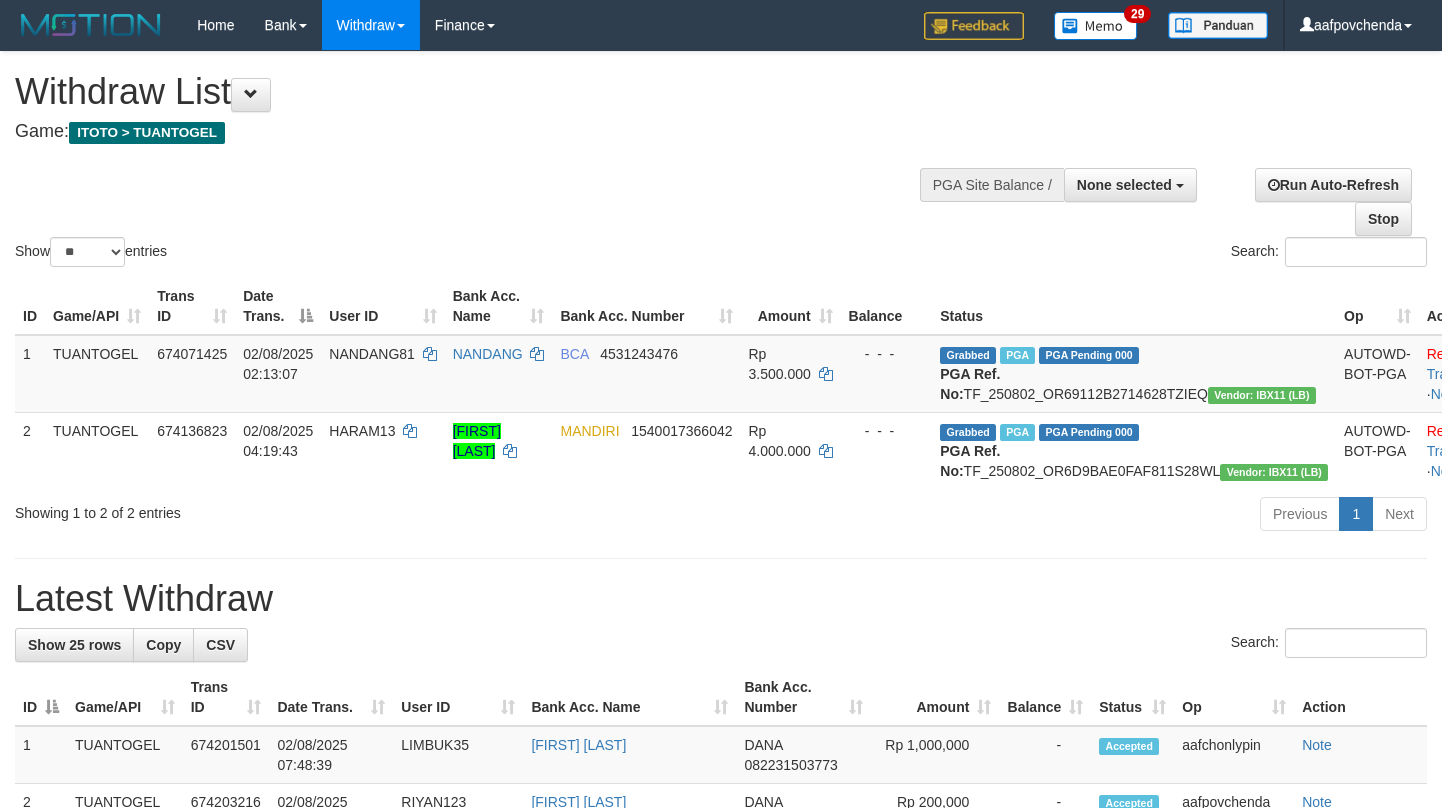 select 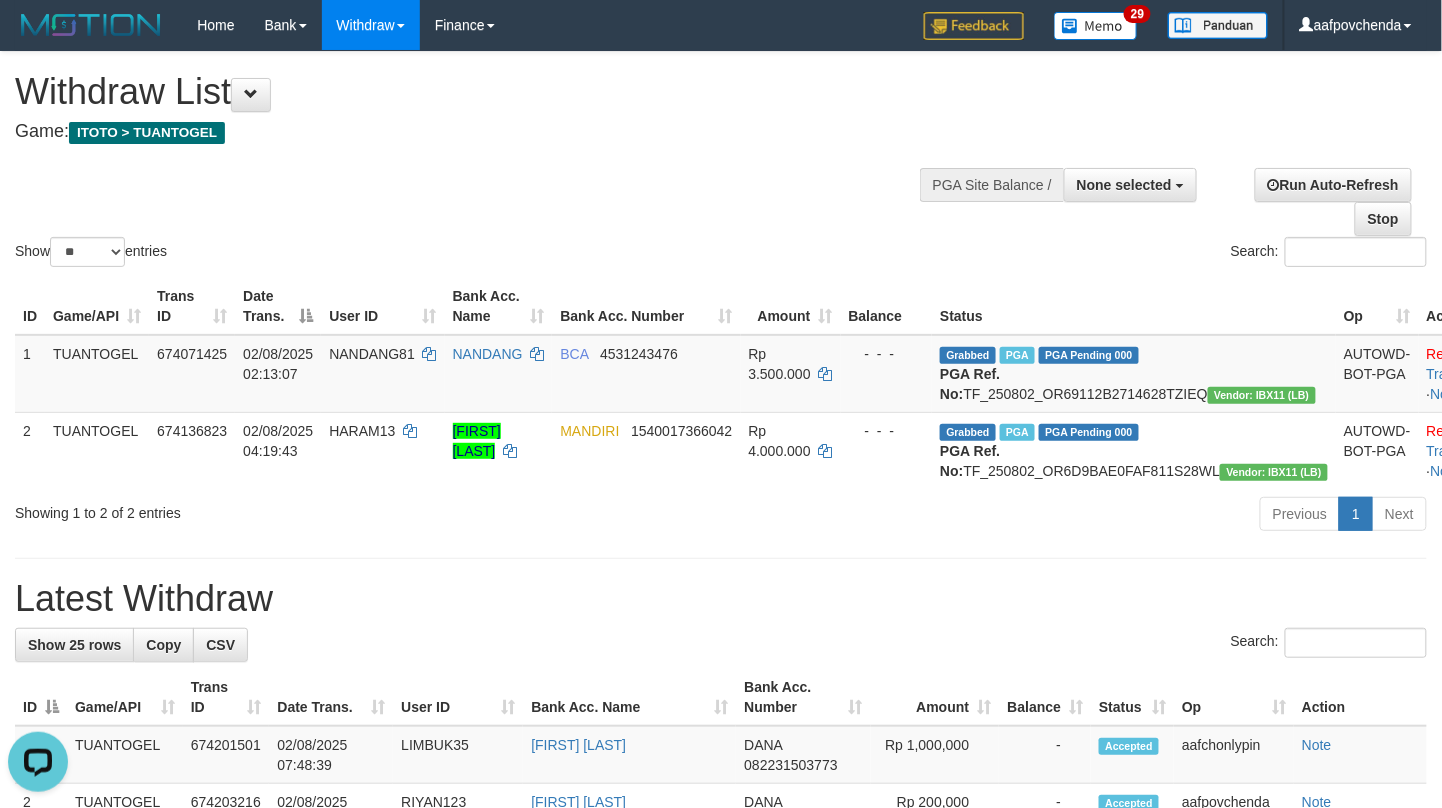 scroll, scrollTop: 0, scrollLeft: 0, axis: both 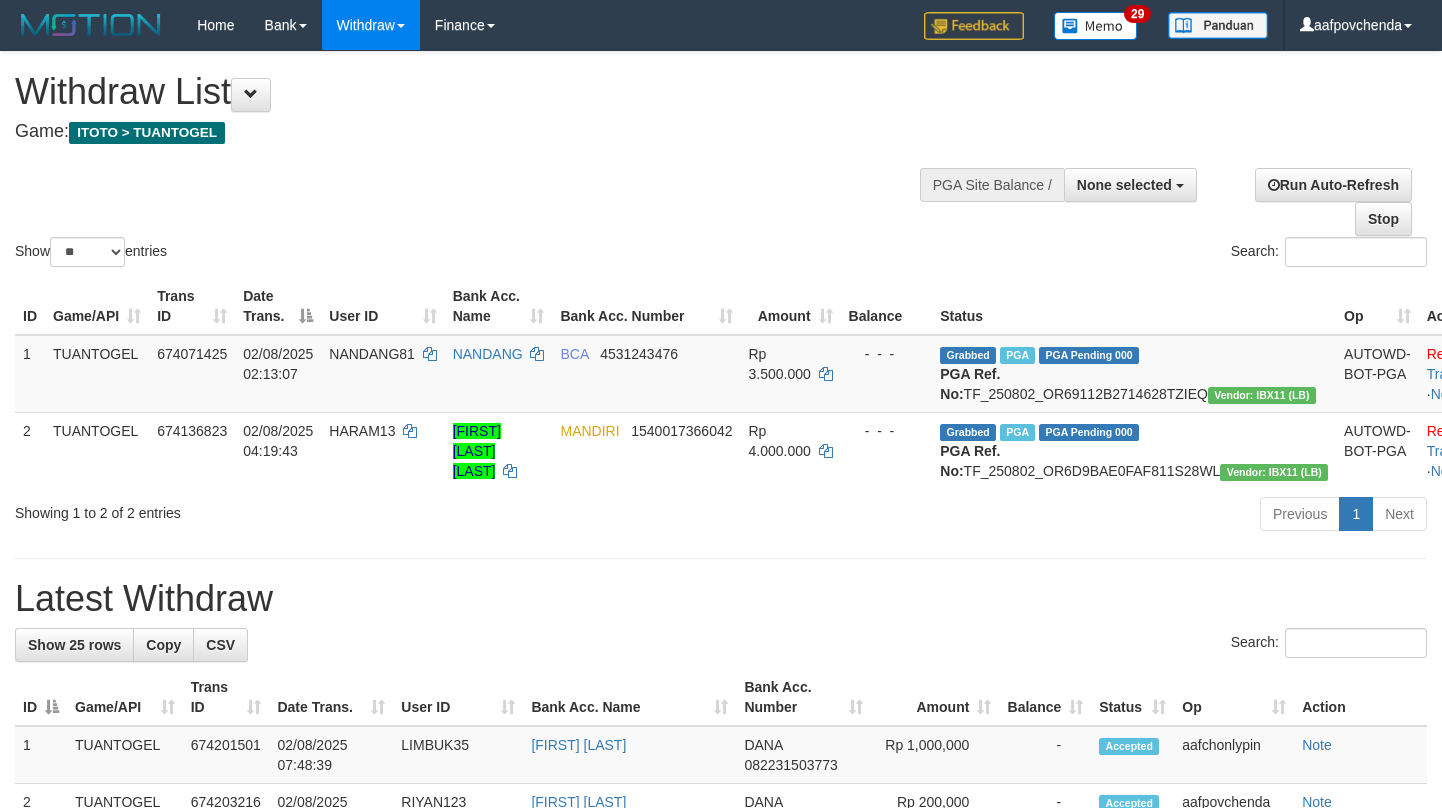 select 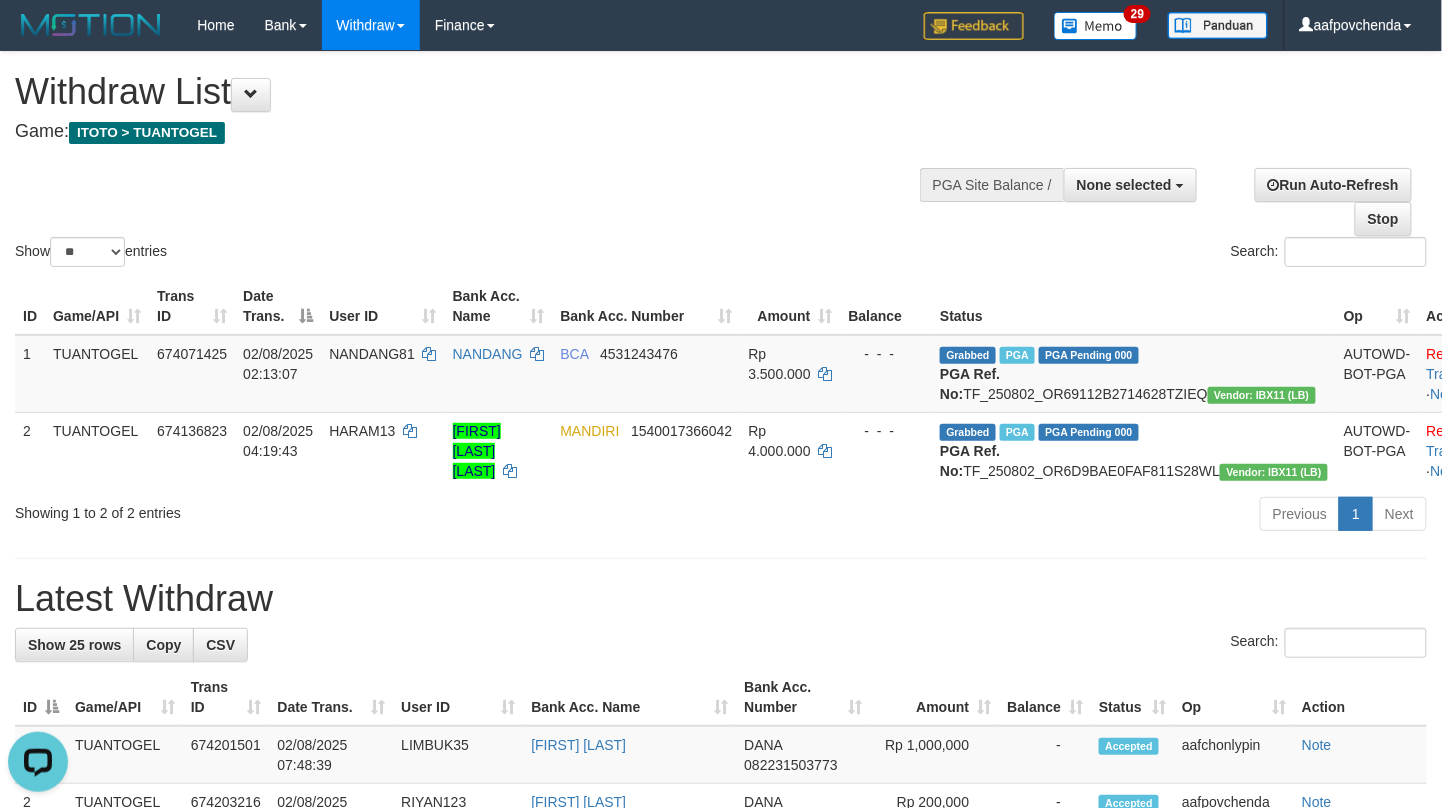 scroll, scrollTop: 0, scrollLeft: 0, axis: both 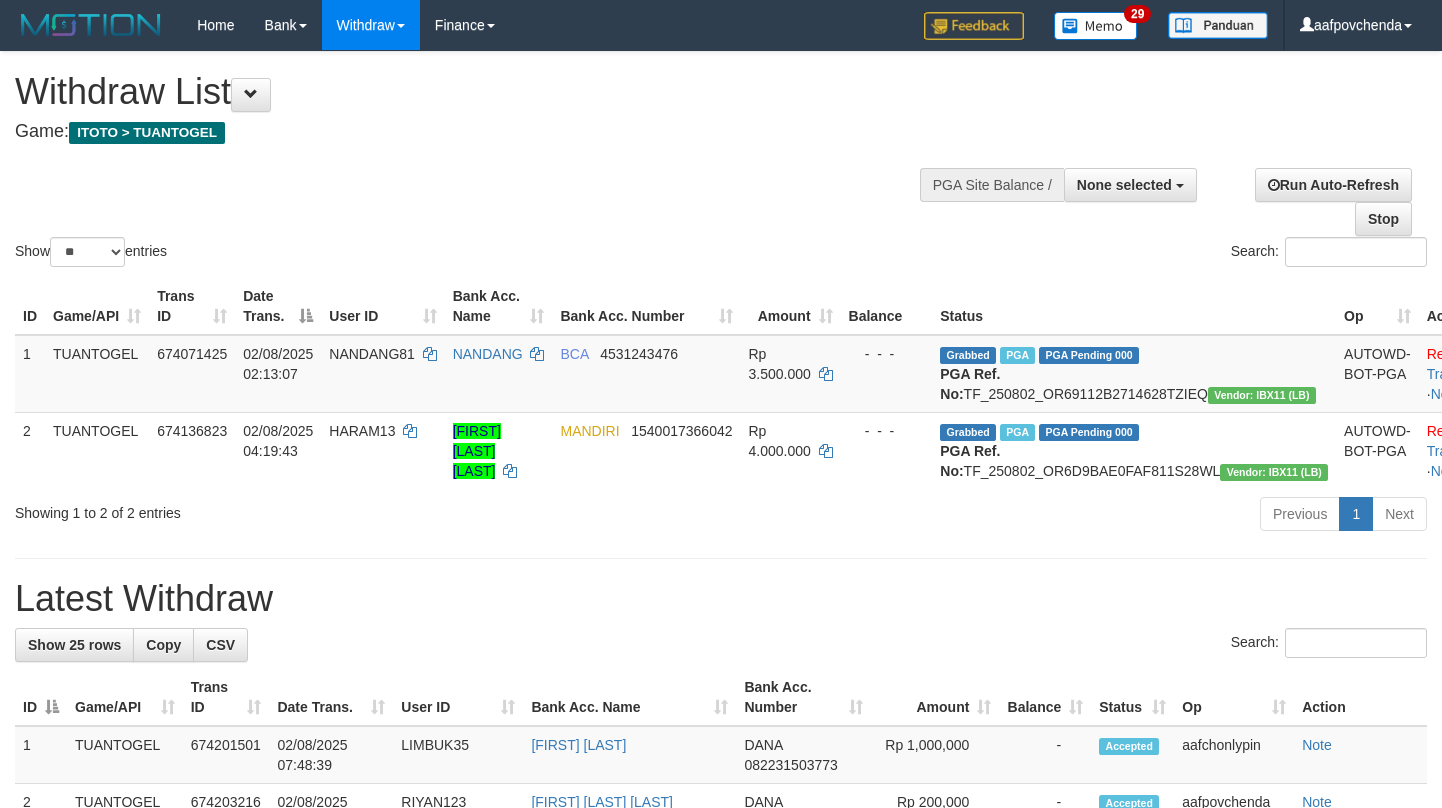 select 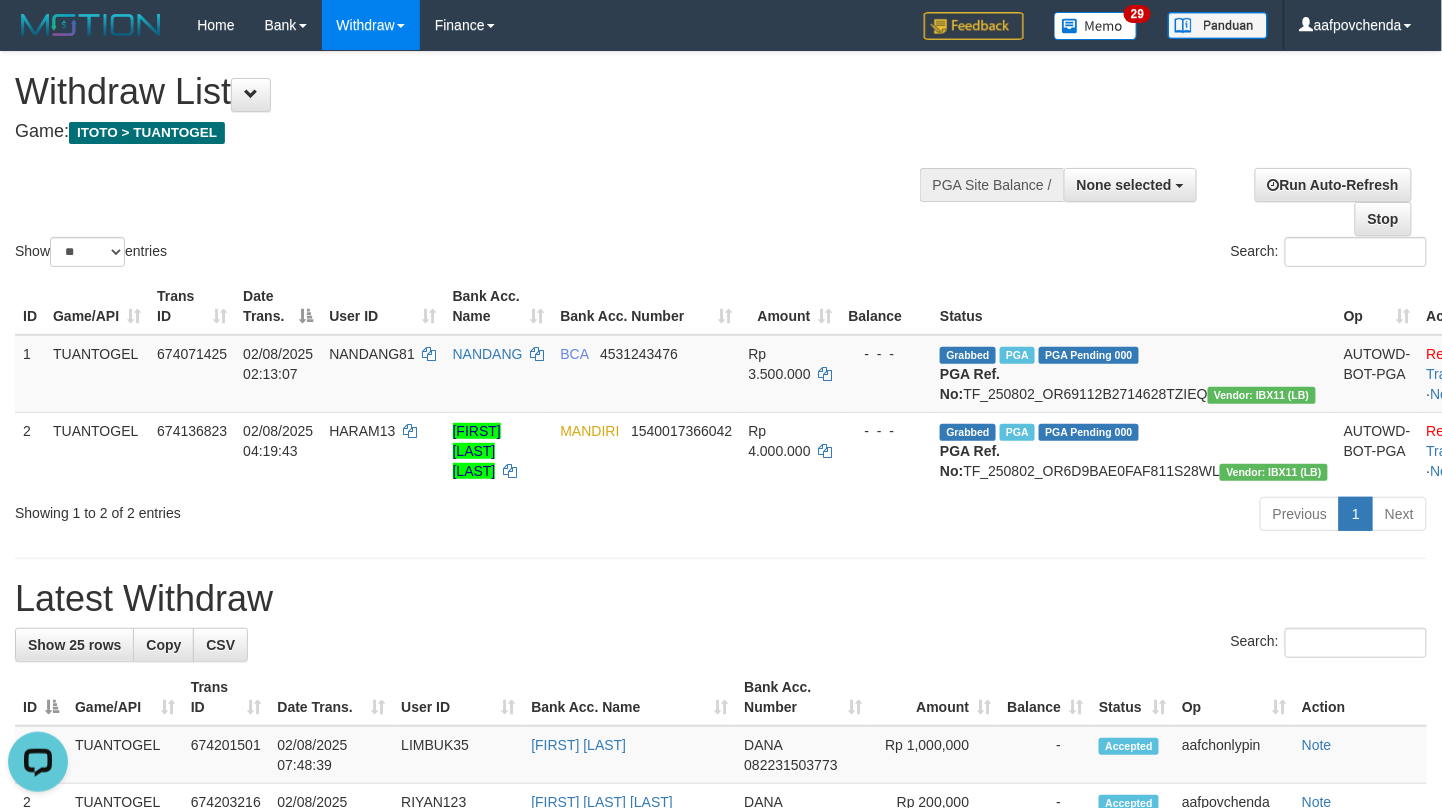 scroll, scrollTop: 0, scrollLeft: 0, axis: both 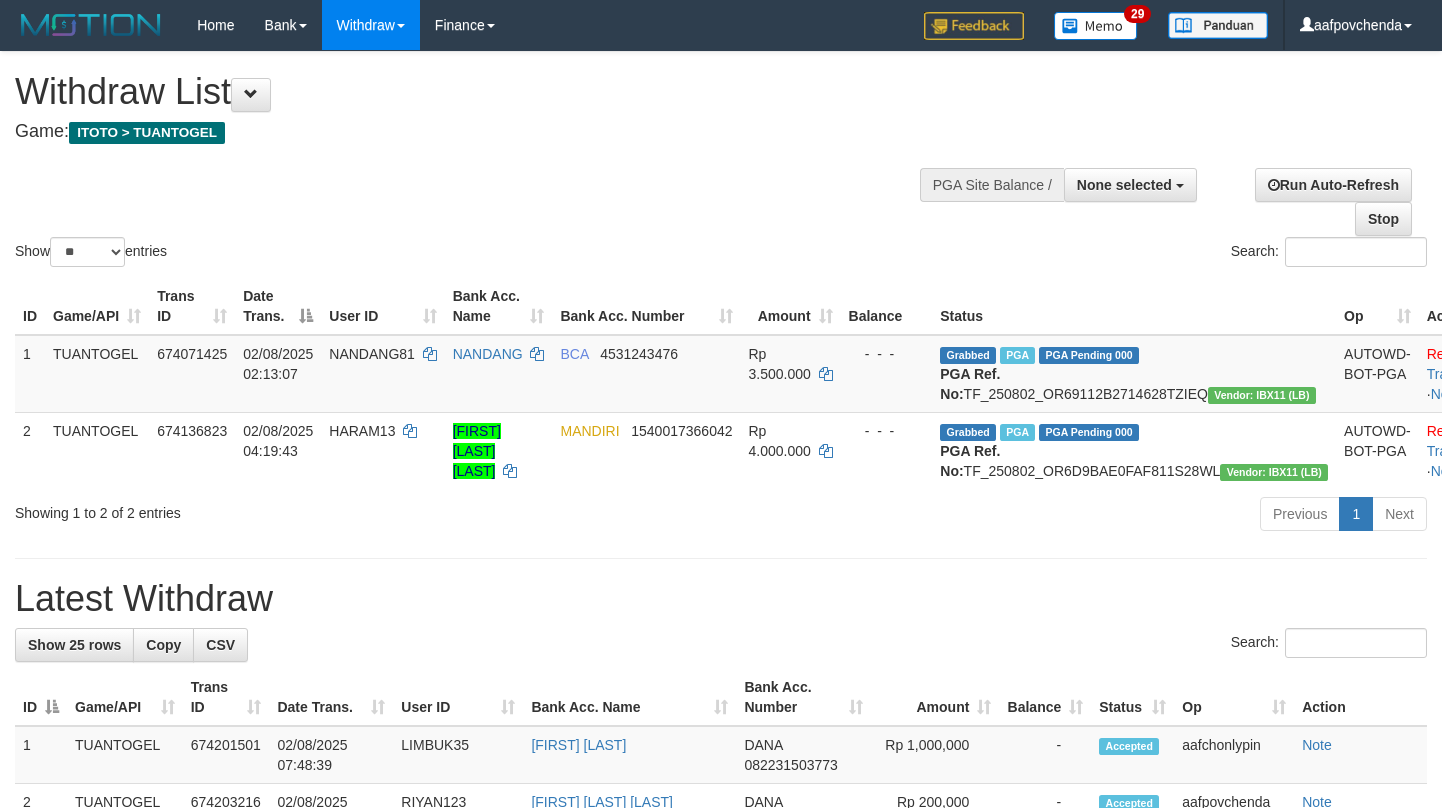 select 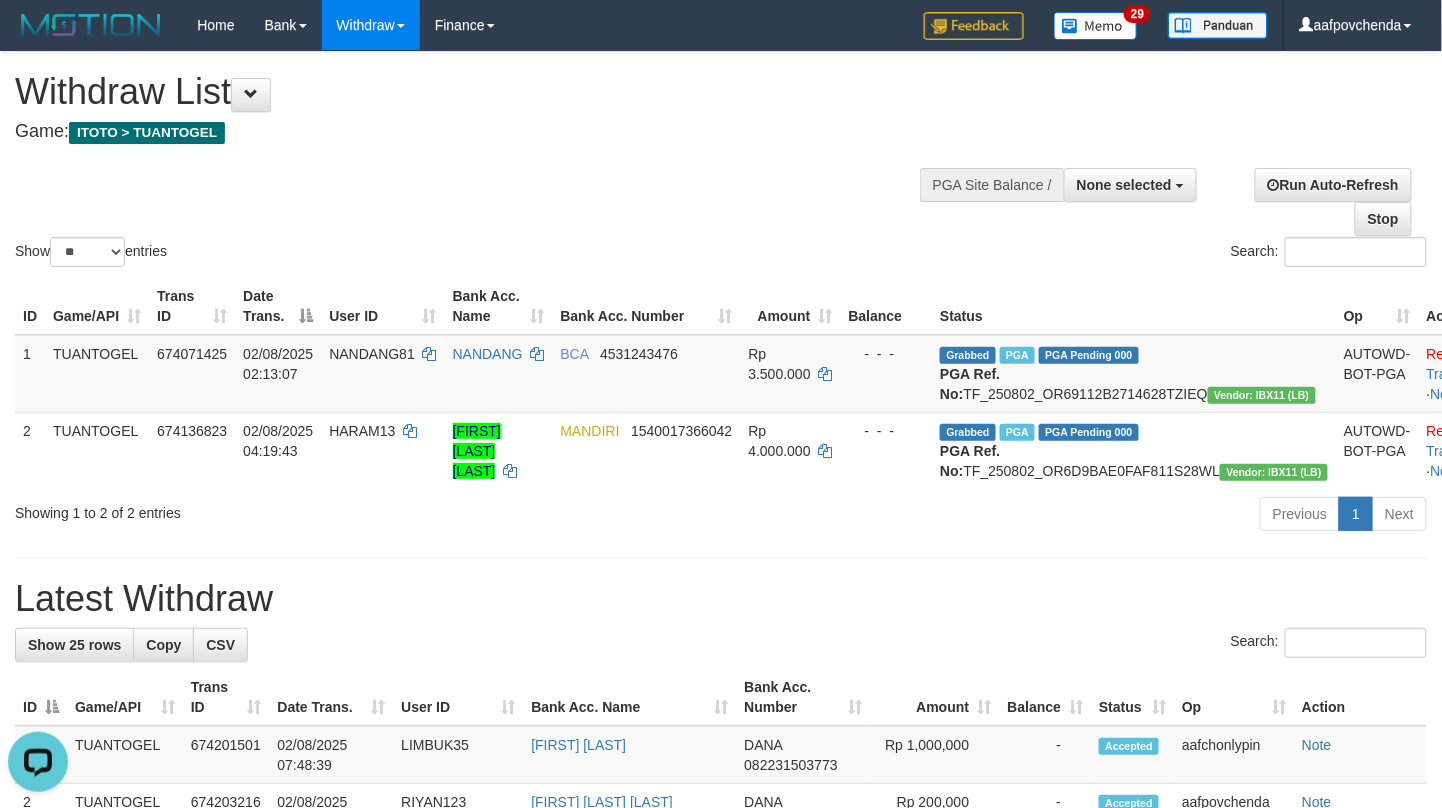 scroll, scrollTop: 0, scrollLeft: 0, axis: both 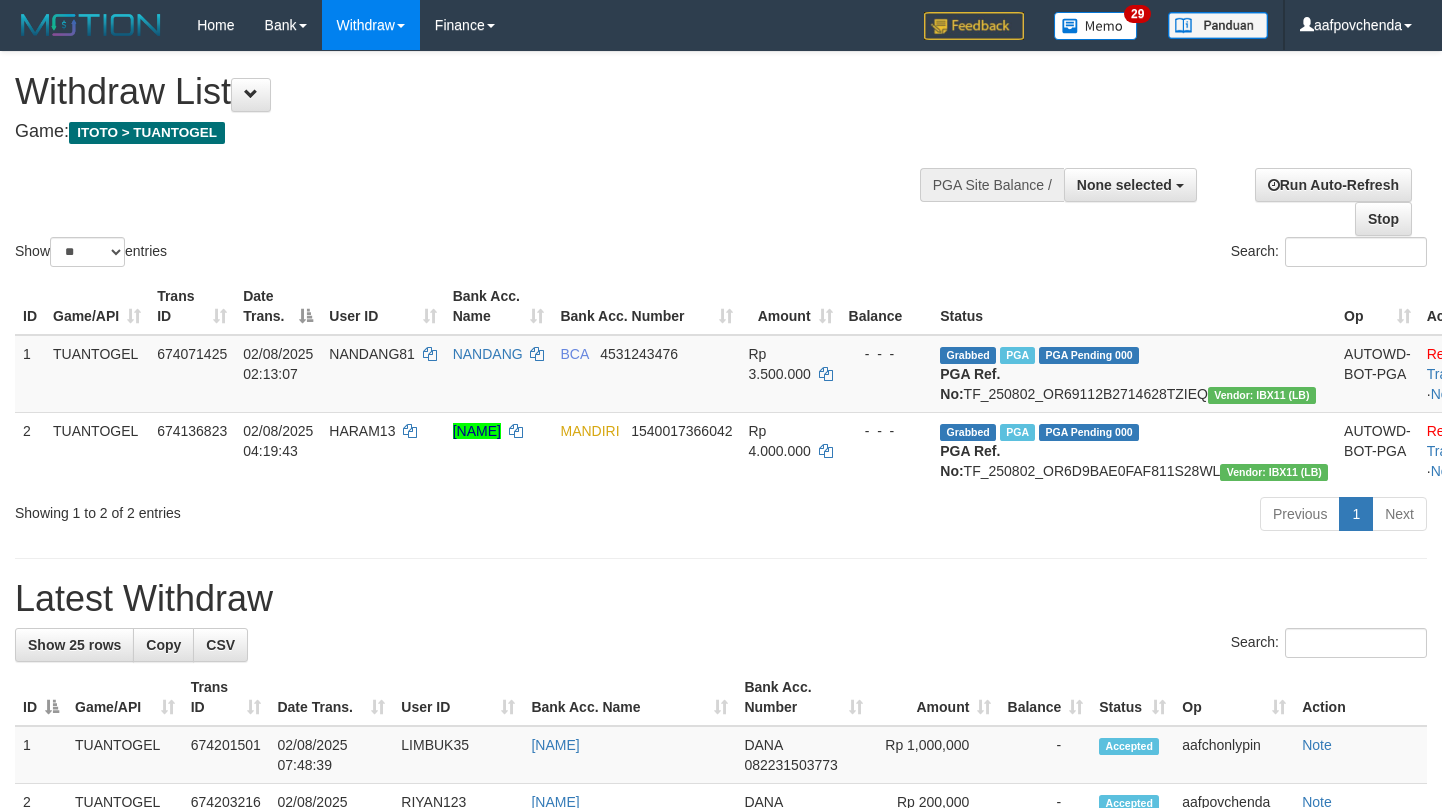 select 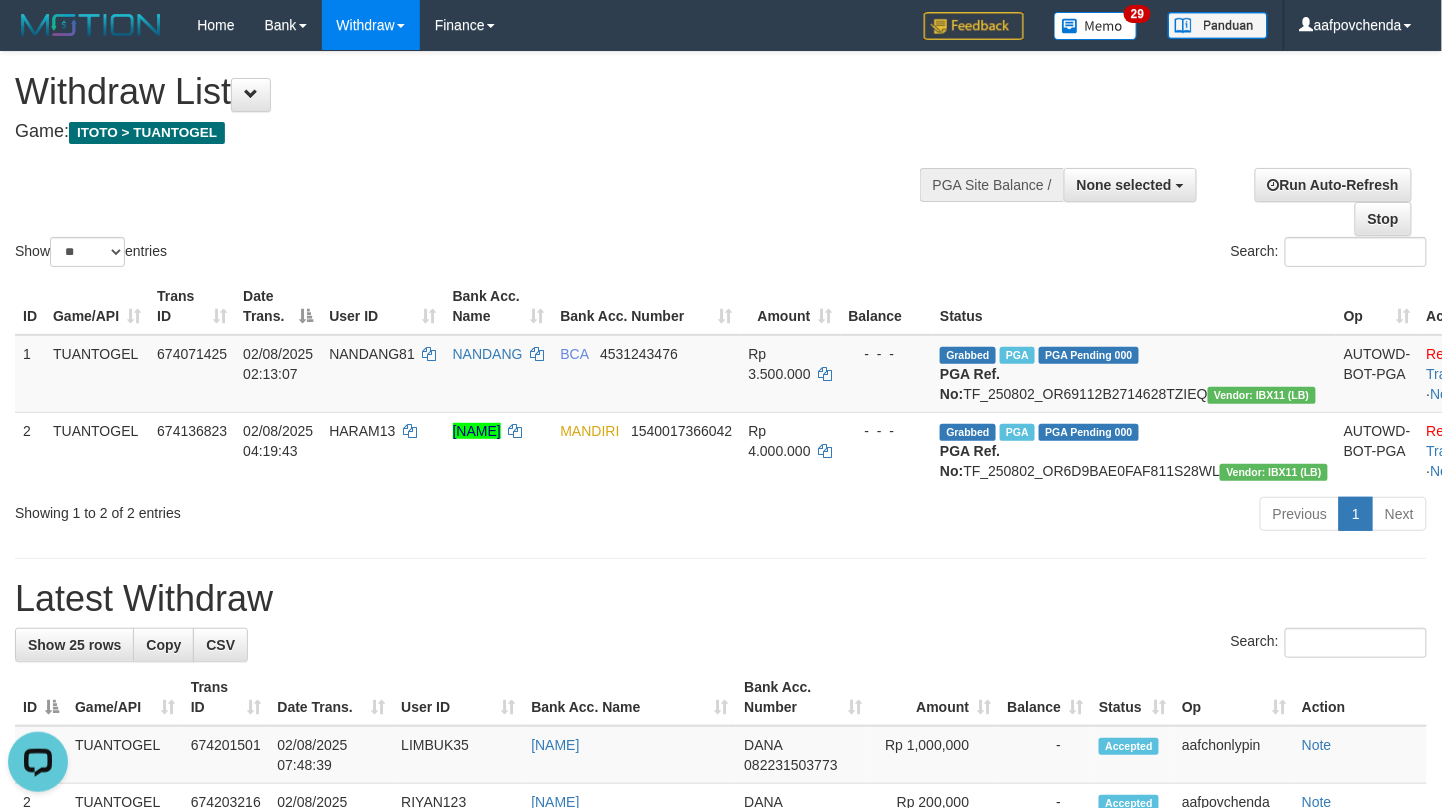 scroll, scrollTop: 0, scrollLeft: 0, axis: both 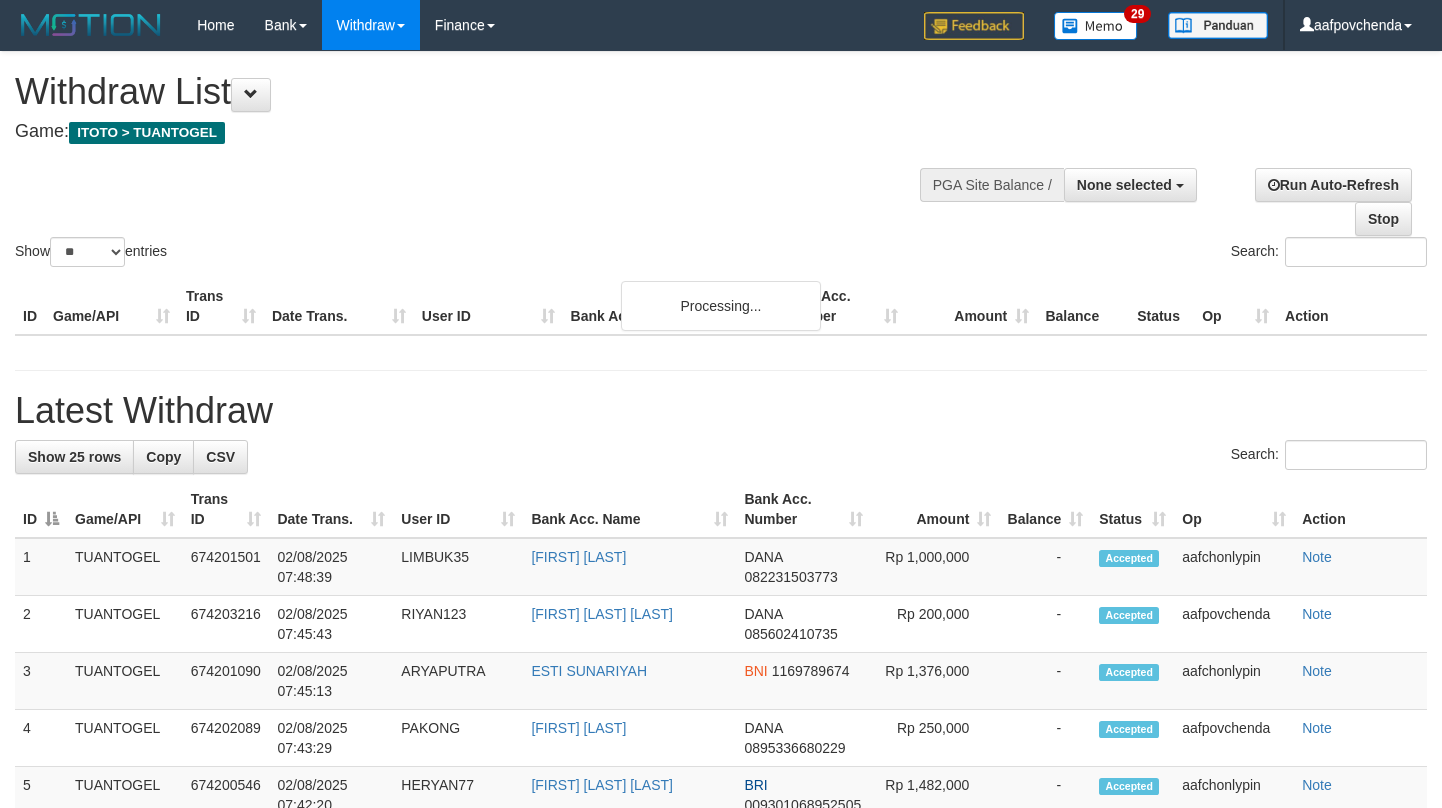 select 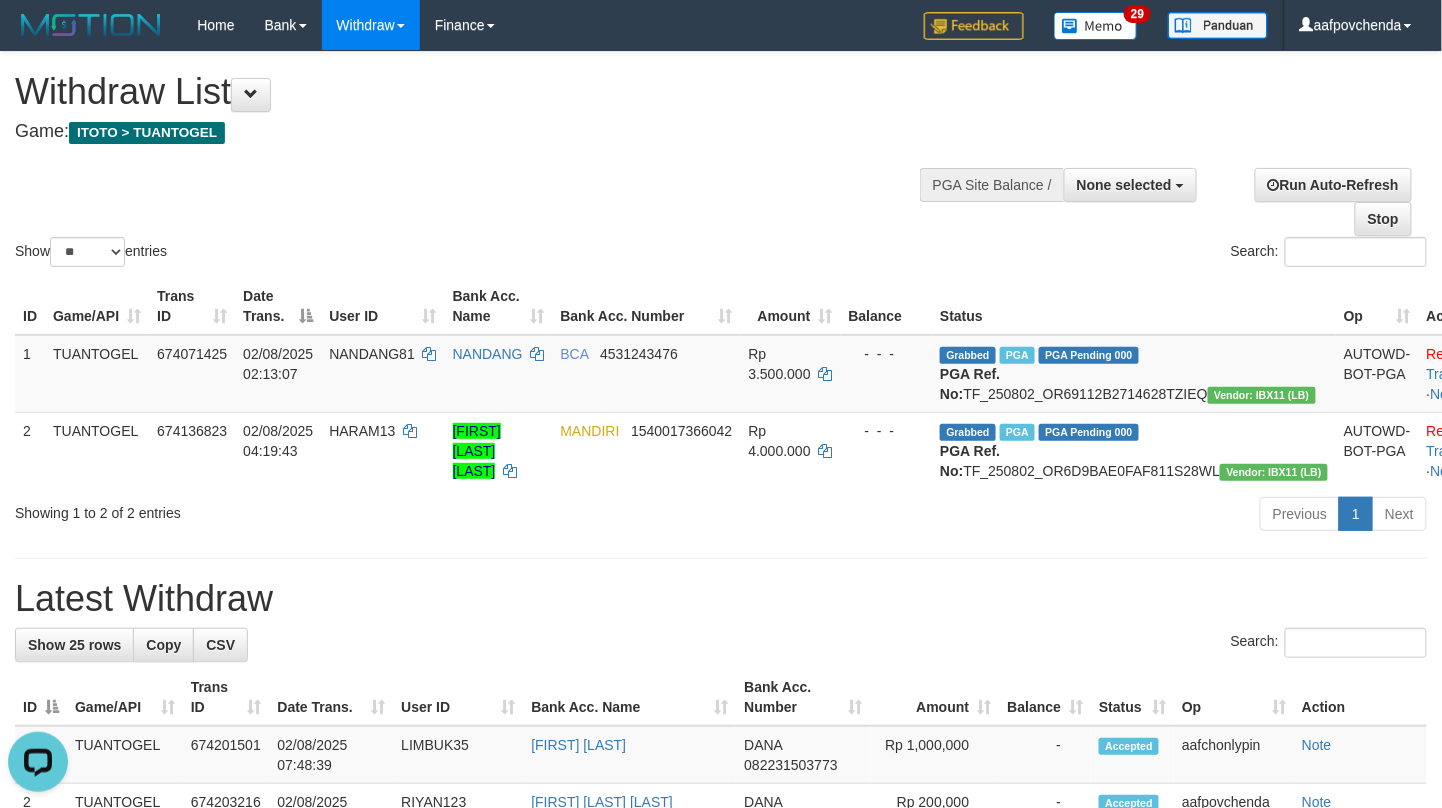 scroll, scrollTop: 0, scrollLeft: 0, axis: both 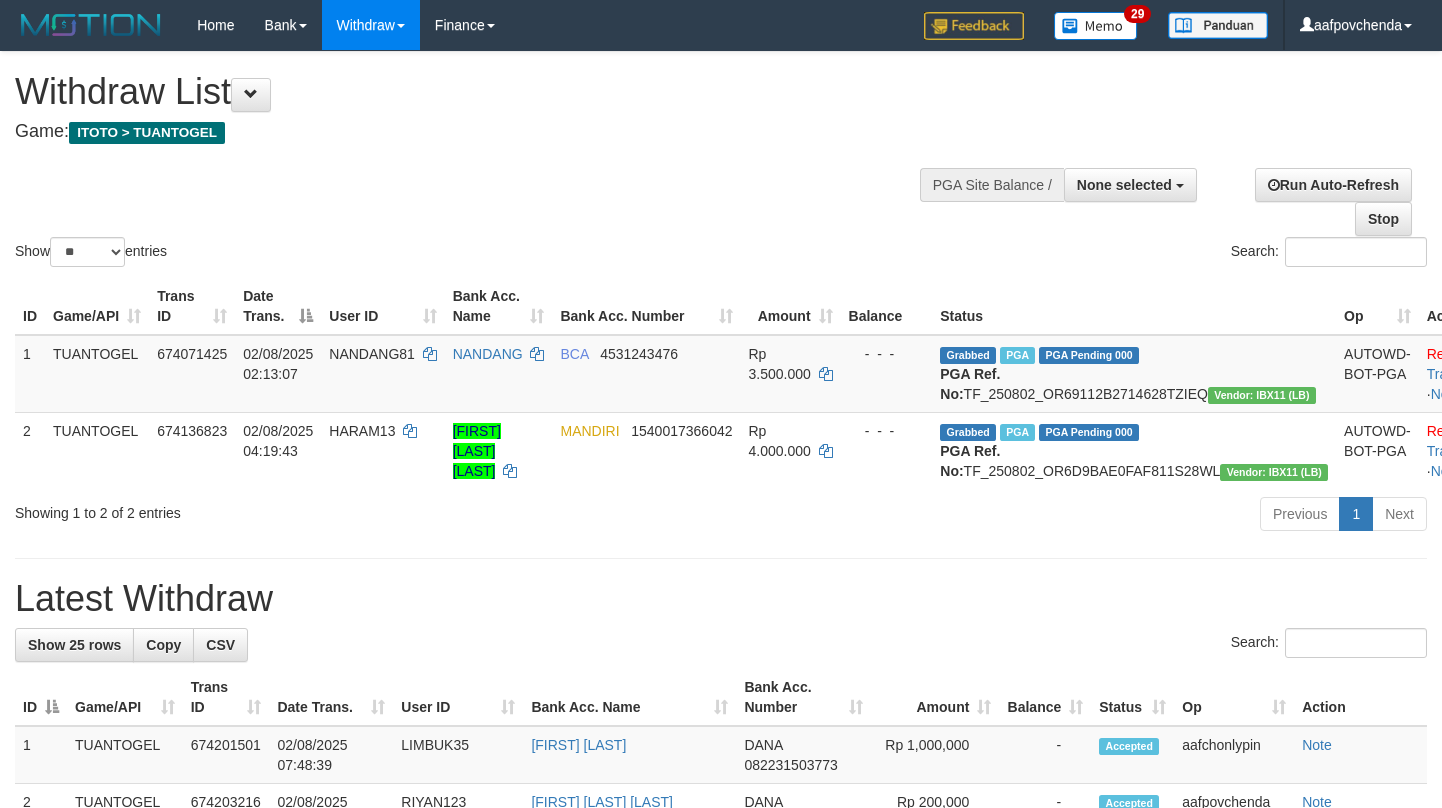 select 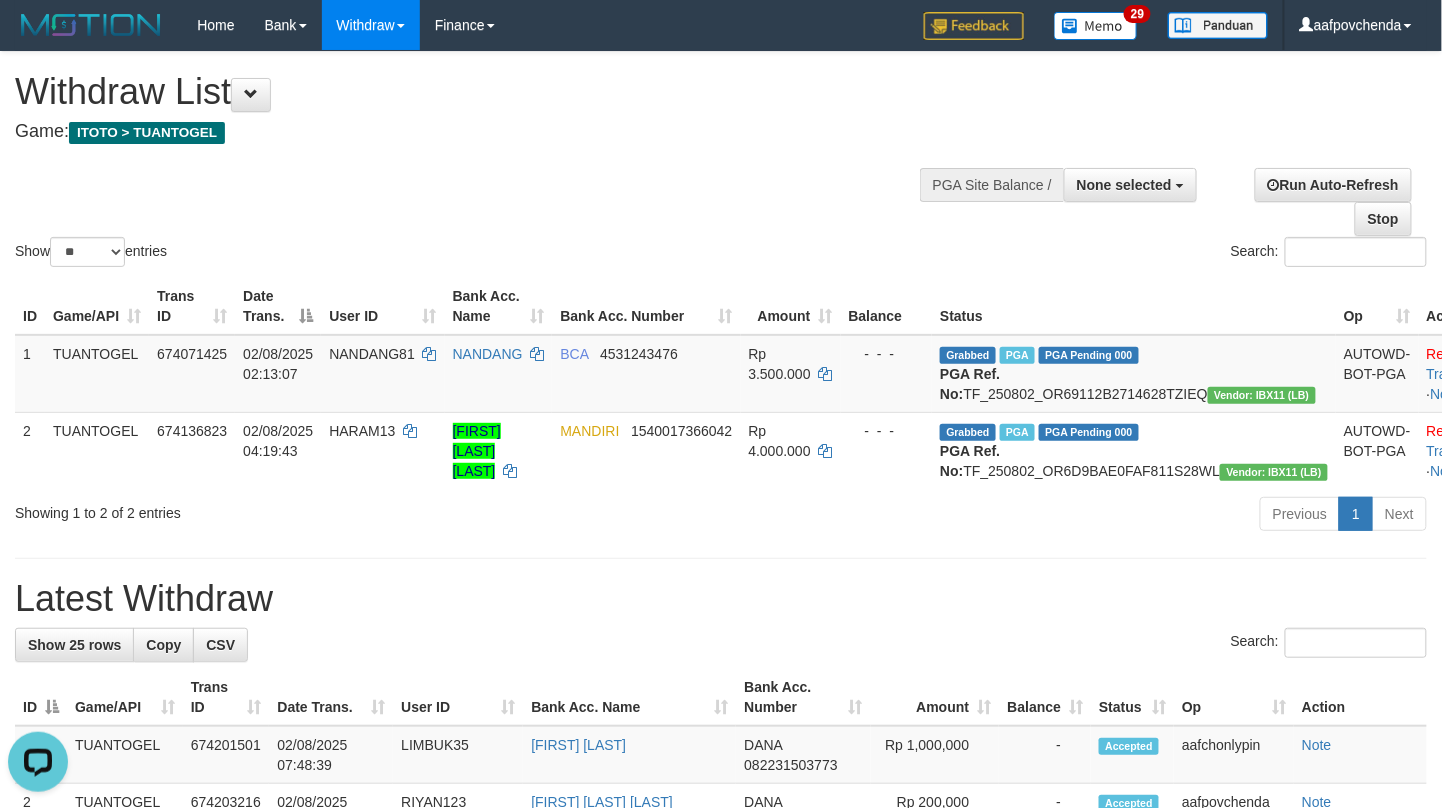 scroll, scrollTop: 0, scrollLeft: 0, axis: both 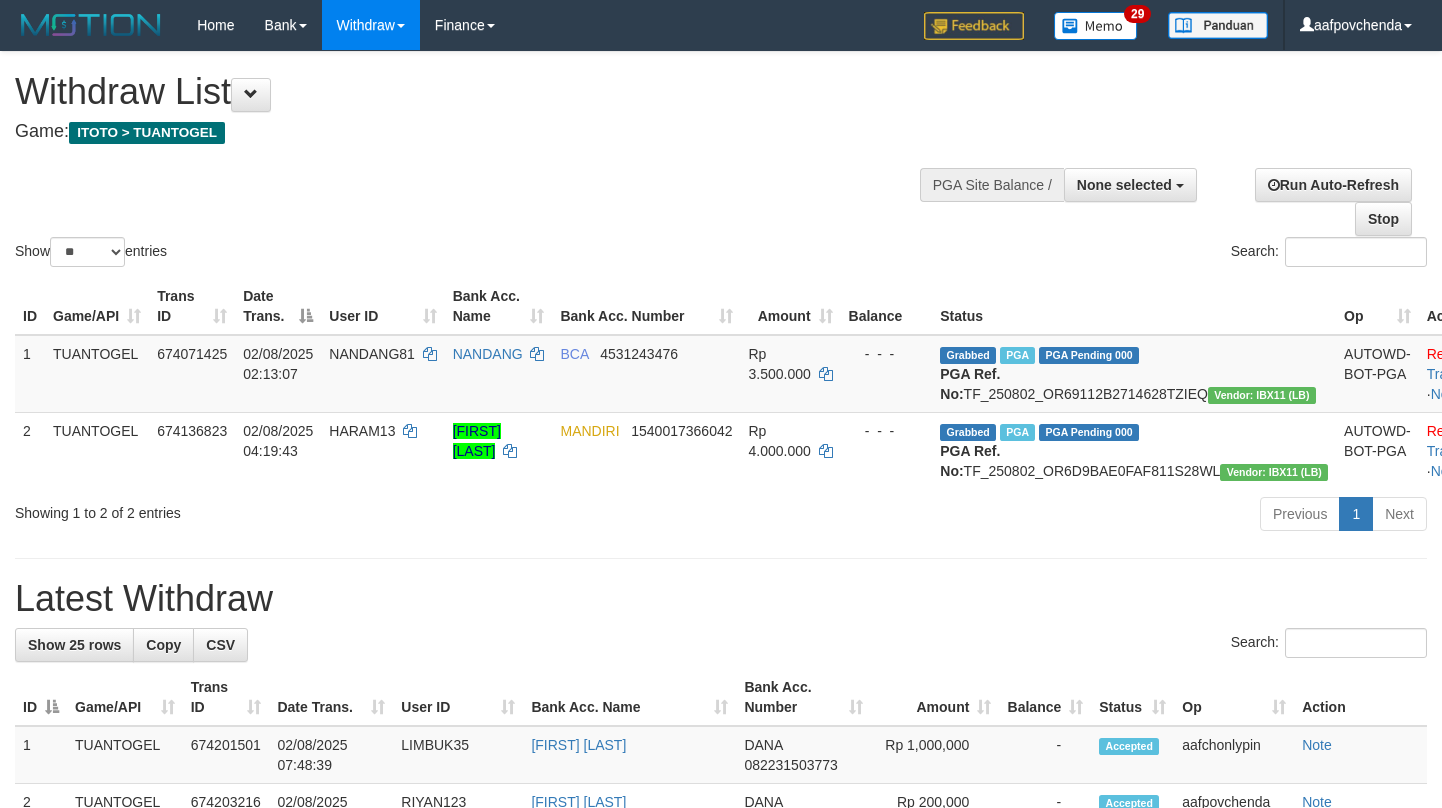 select 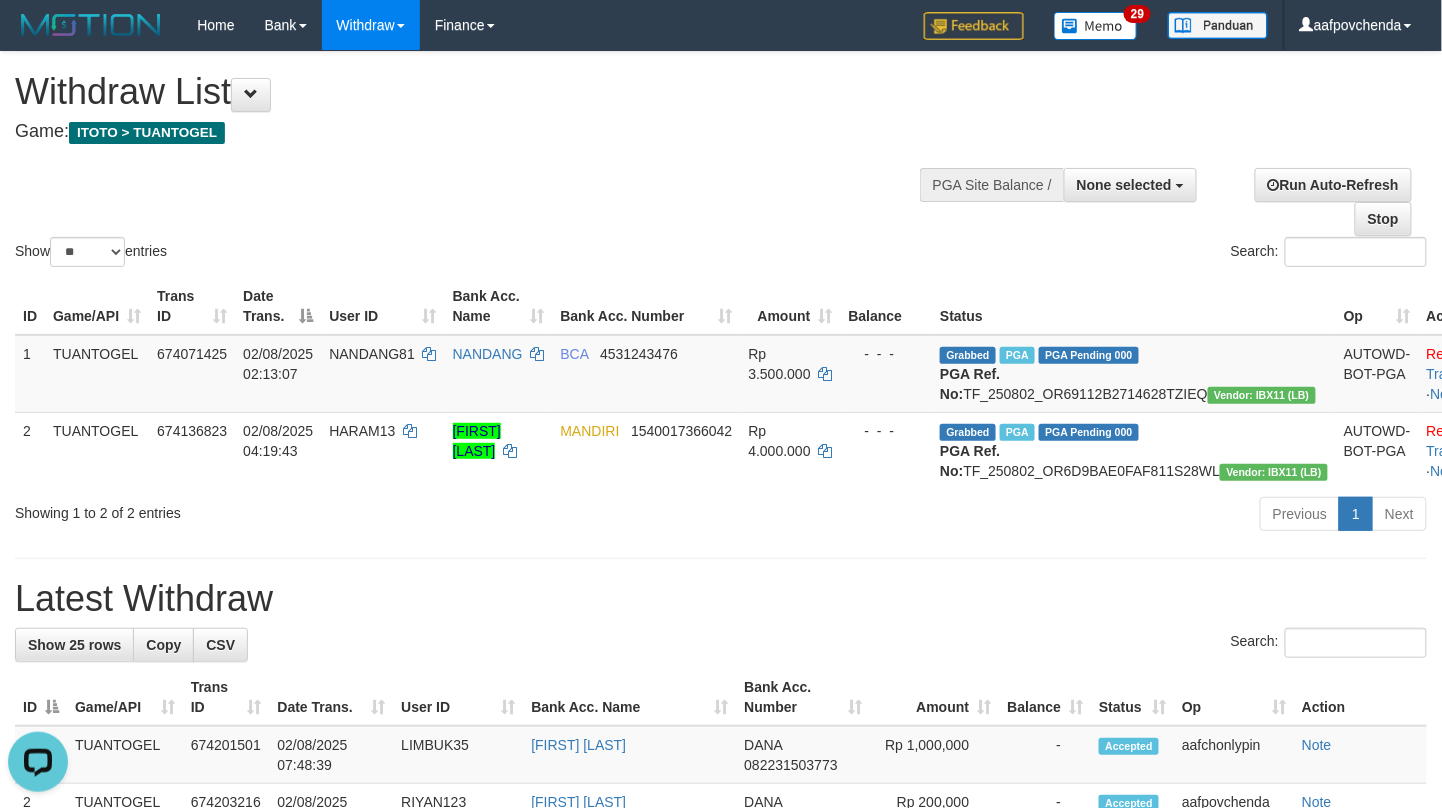 scroll, scrollTop: 0, scrollLeft: 0, axis: both 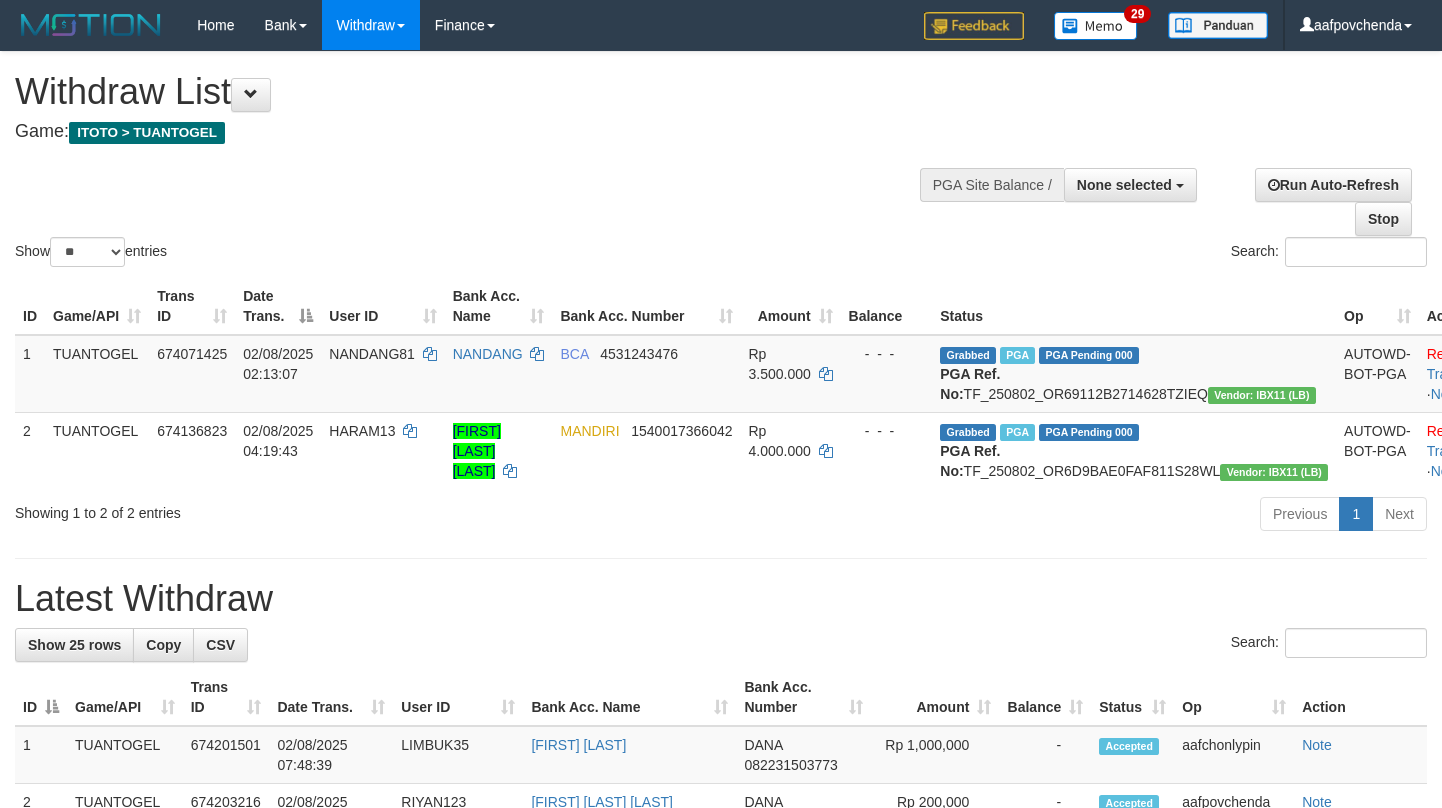 select 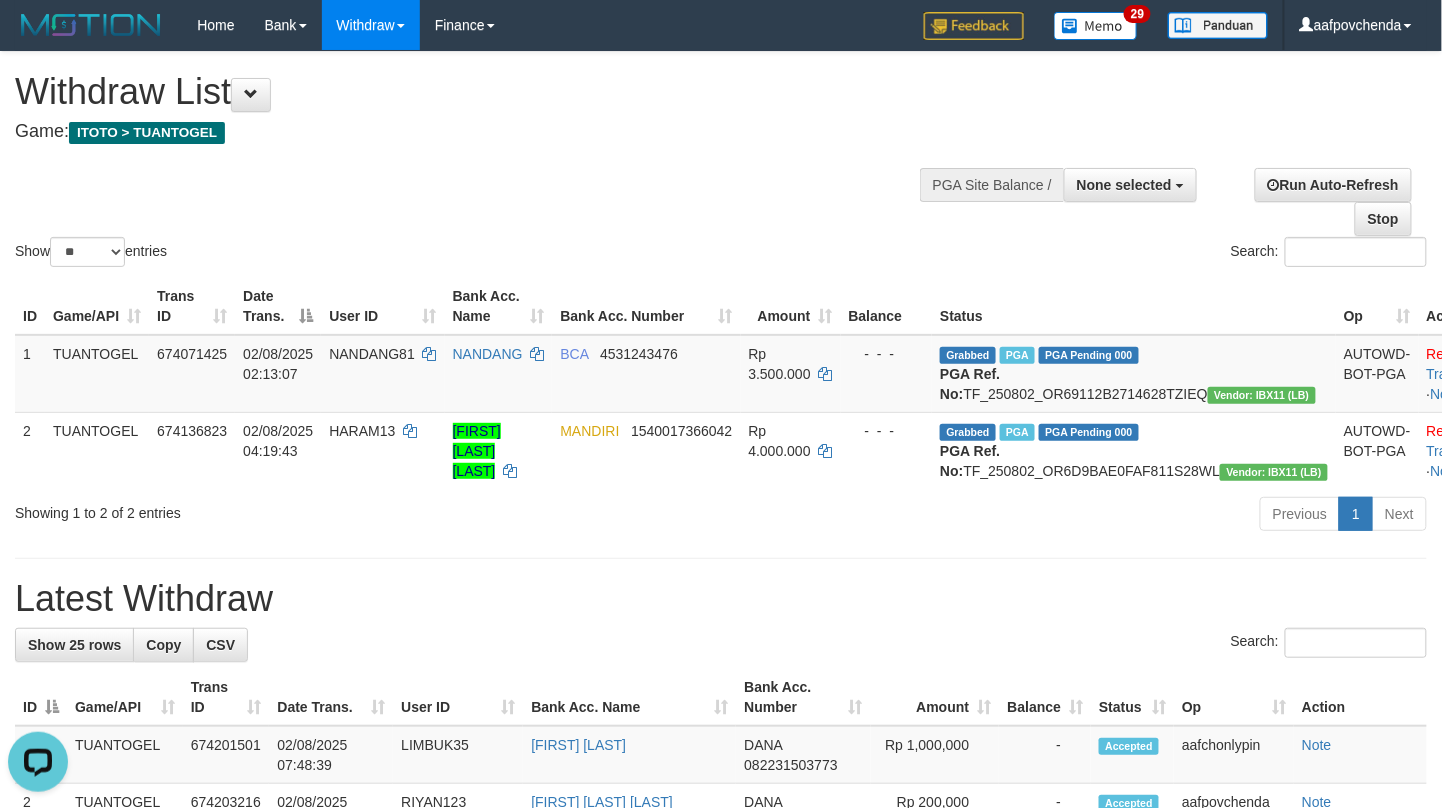 scroll, scrollTop: 0, scrollLeft: 0, axis: both 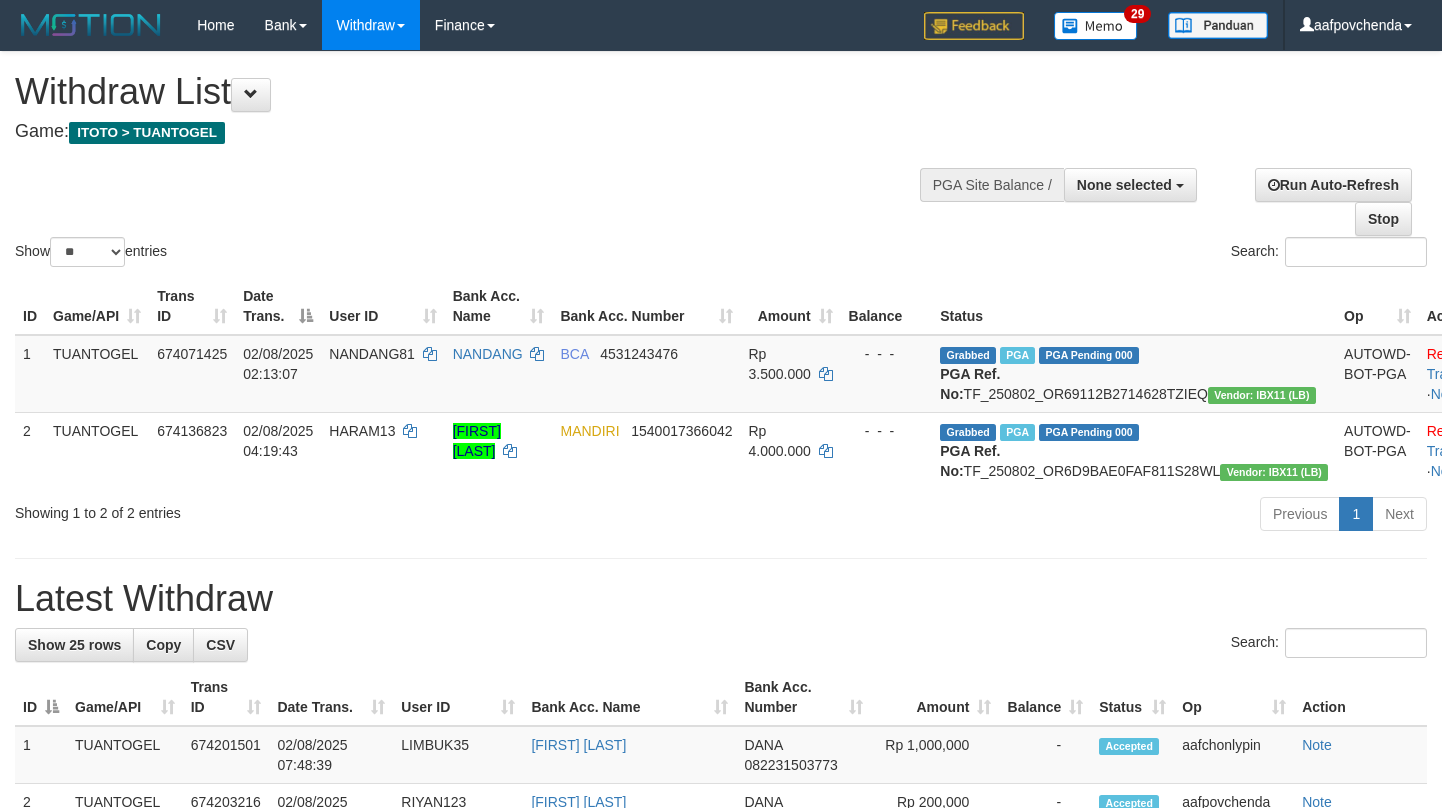 select 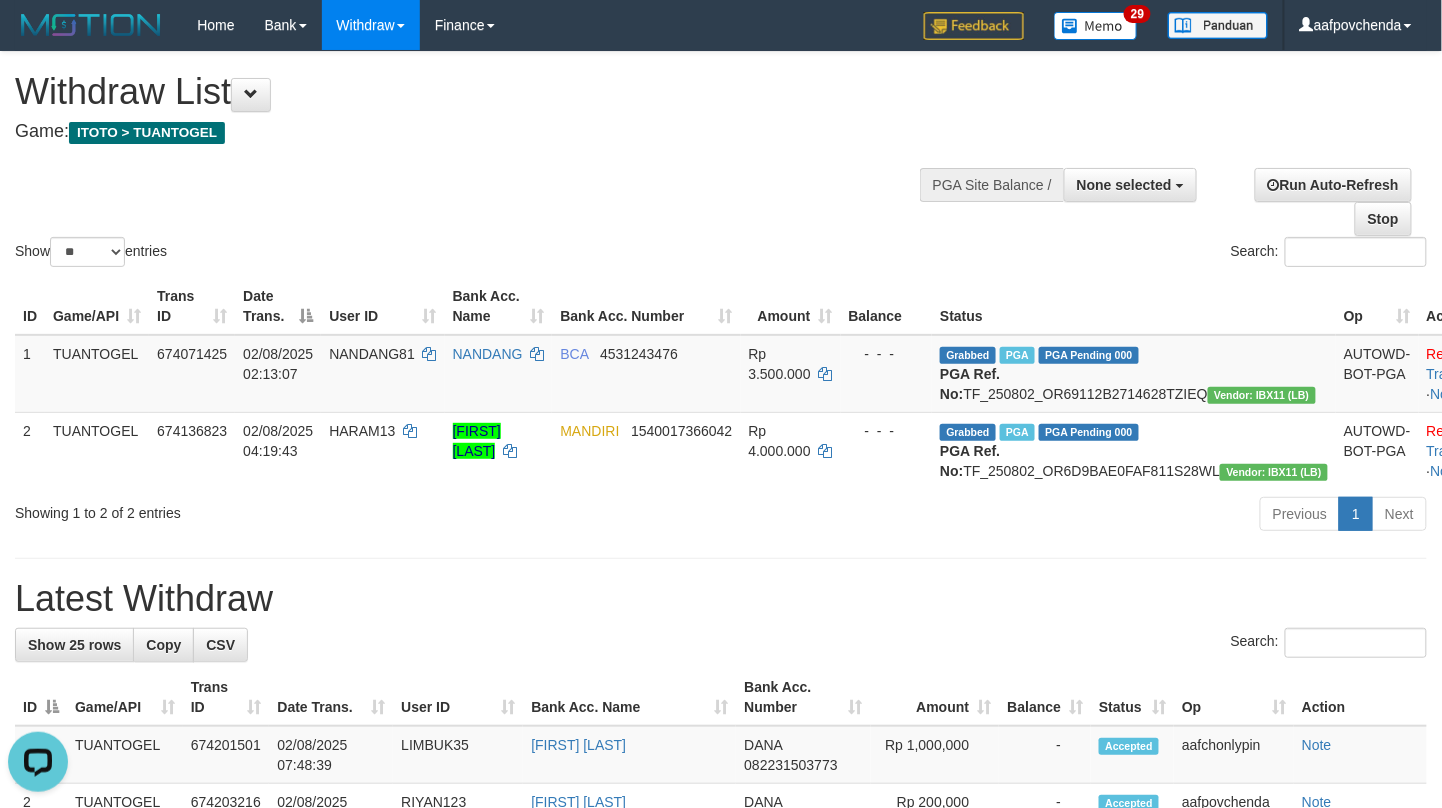 scroll, scrollTop: 0, scrollLeft: 0, axis: both 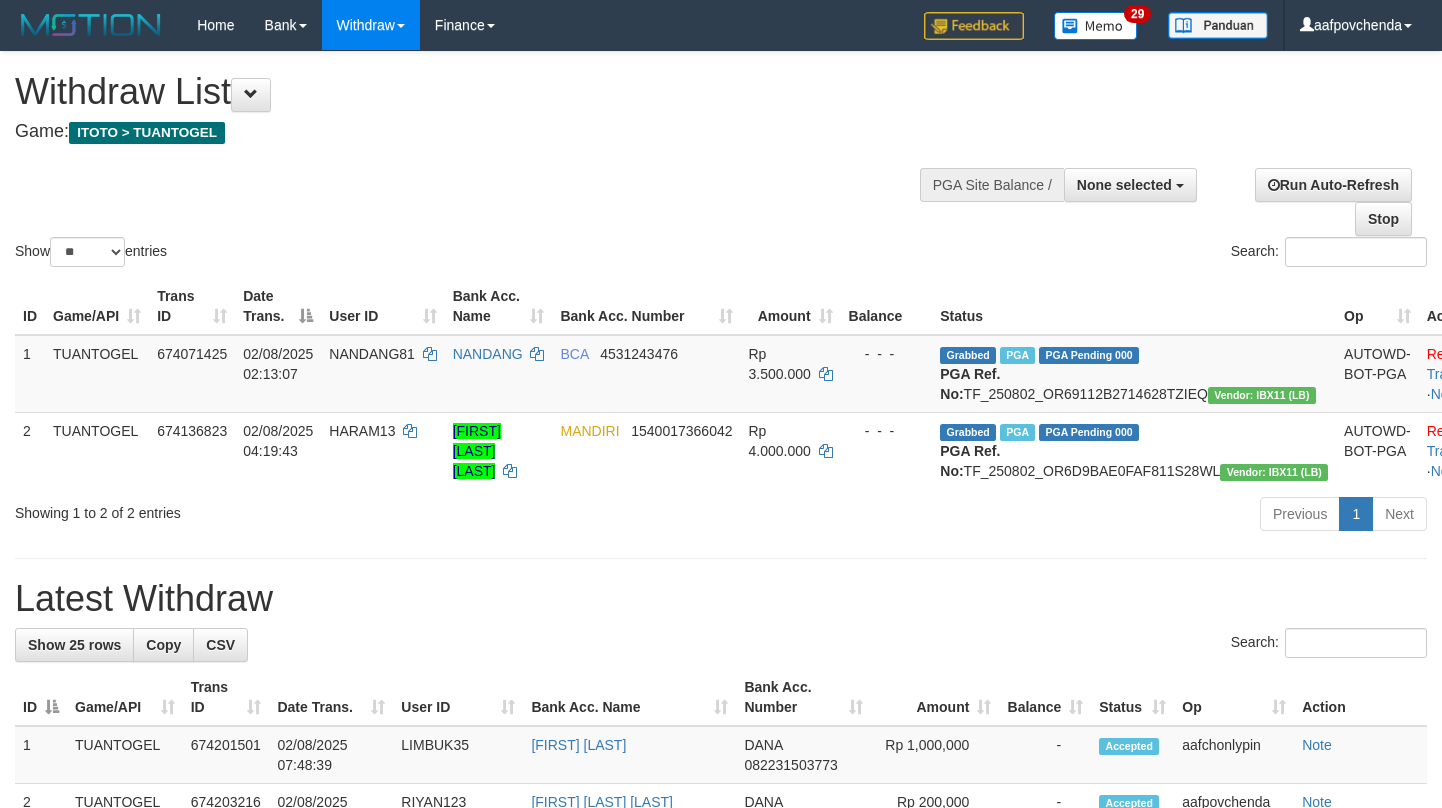 select 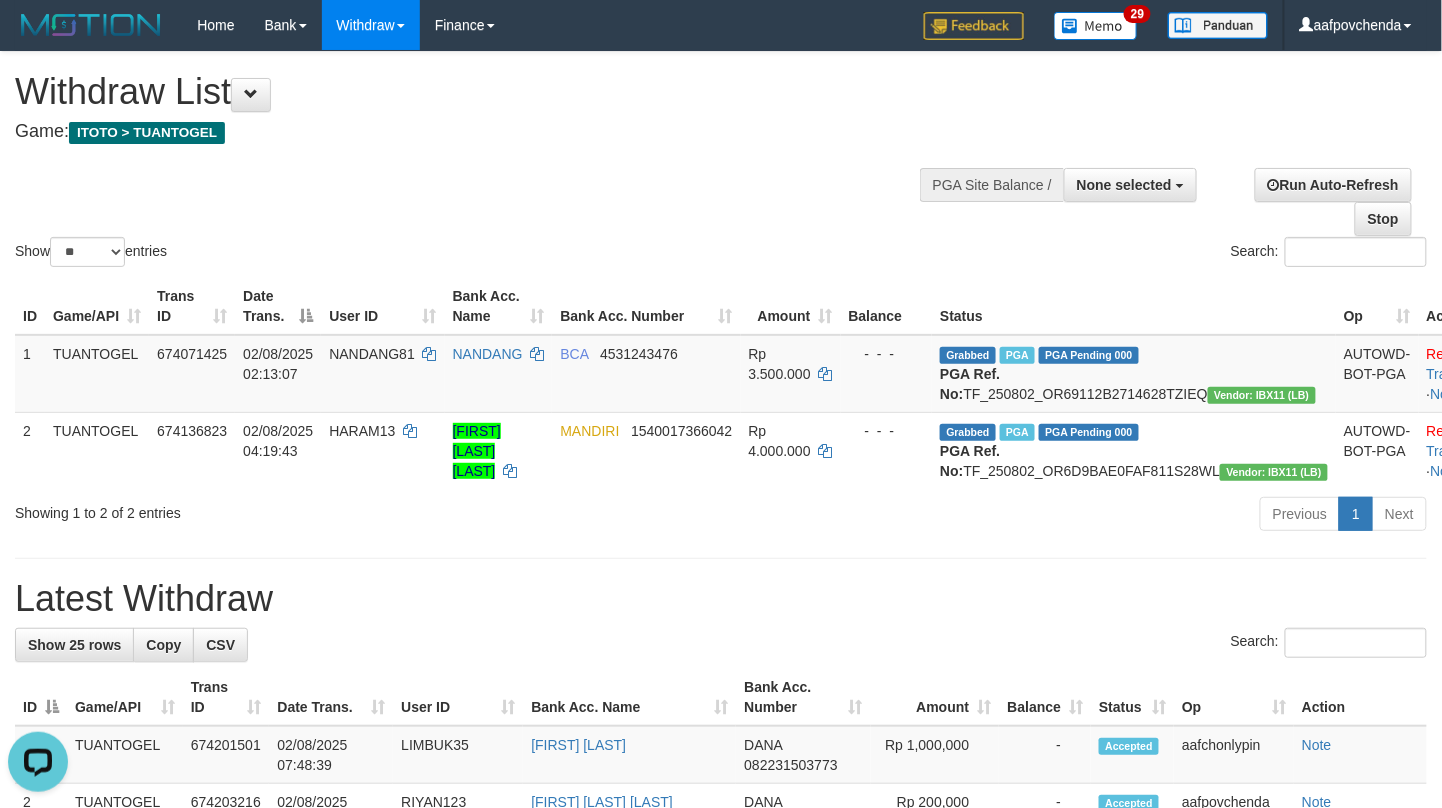scroll, scrollTop: 0, scrollLeft: 0, axis: both 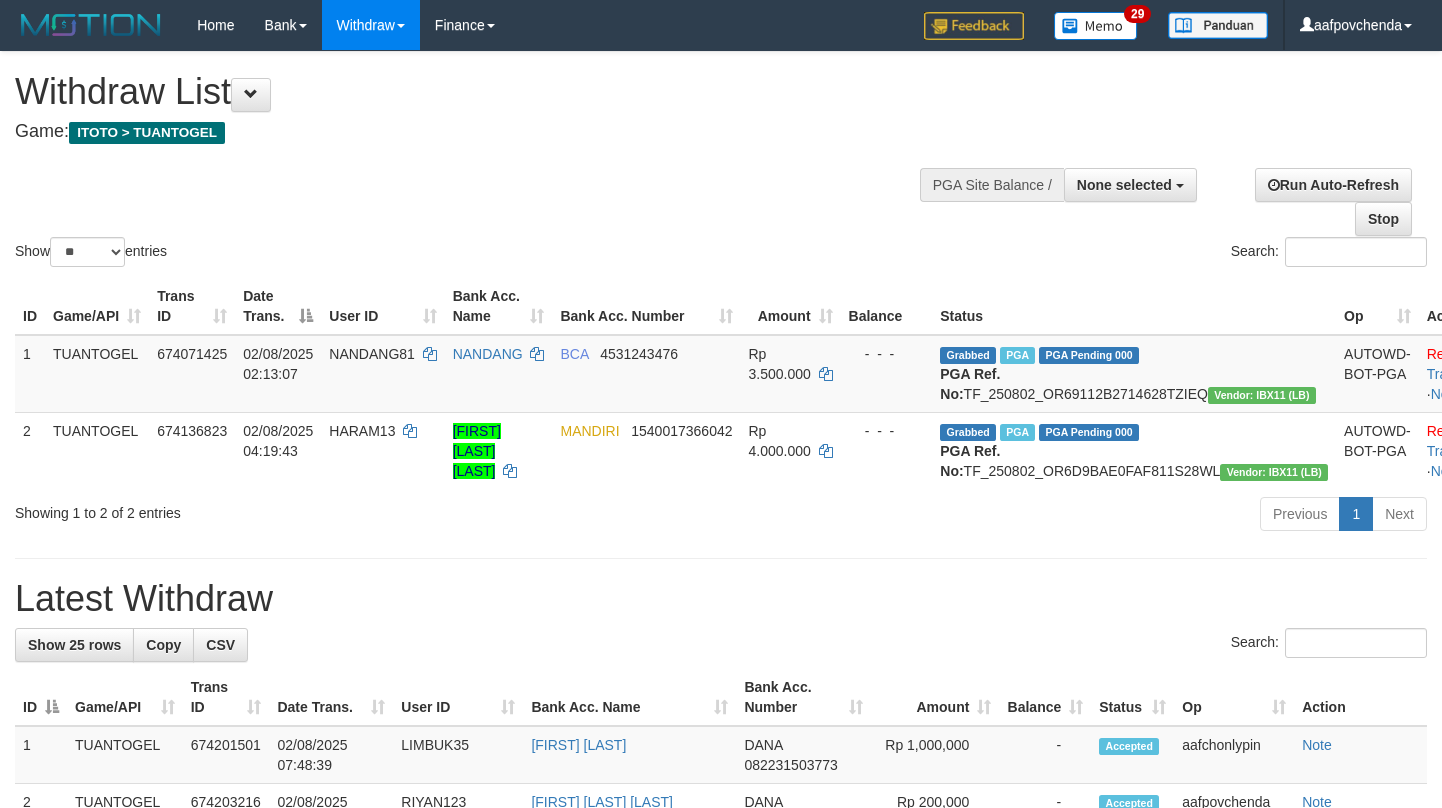 select 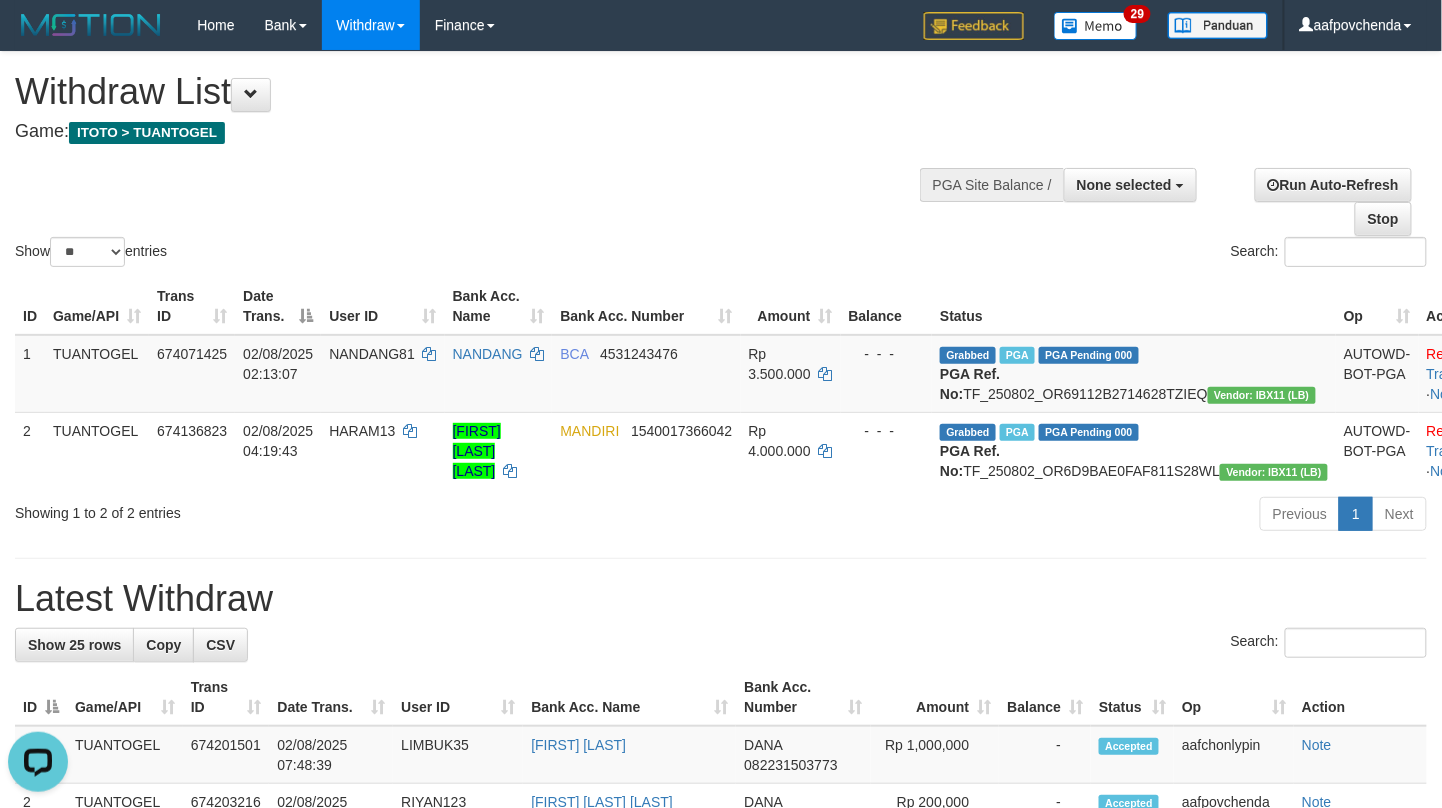 scroll, scrollTop: 0, scrollLeft: 0, axis: both 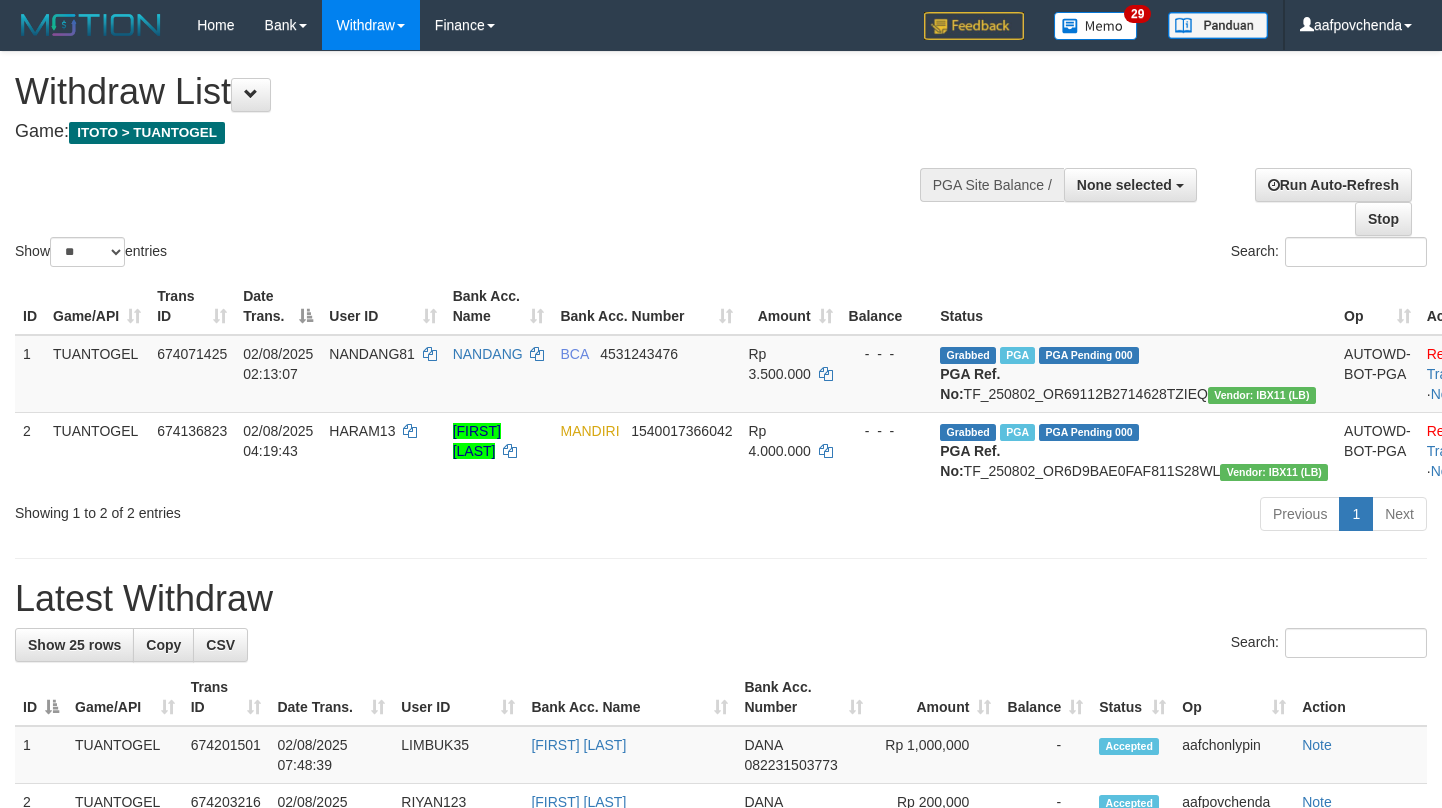 select 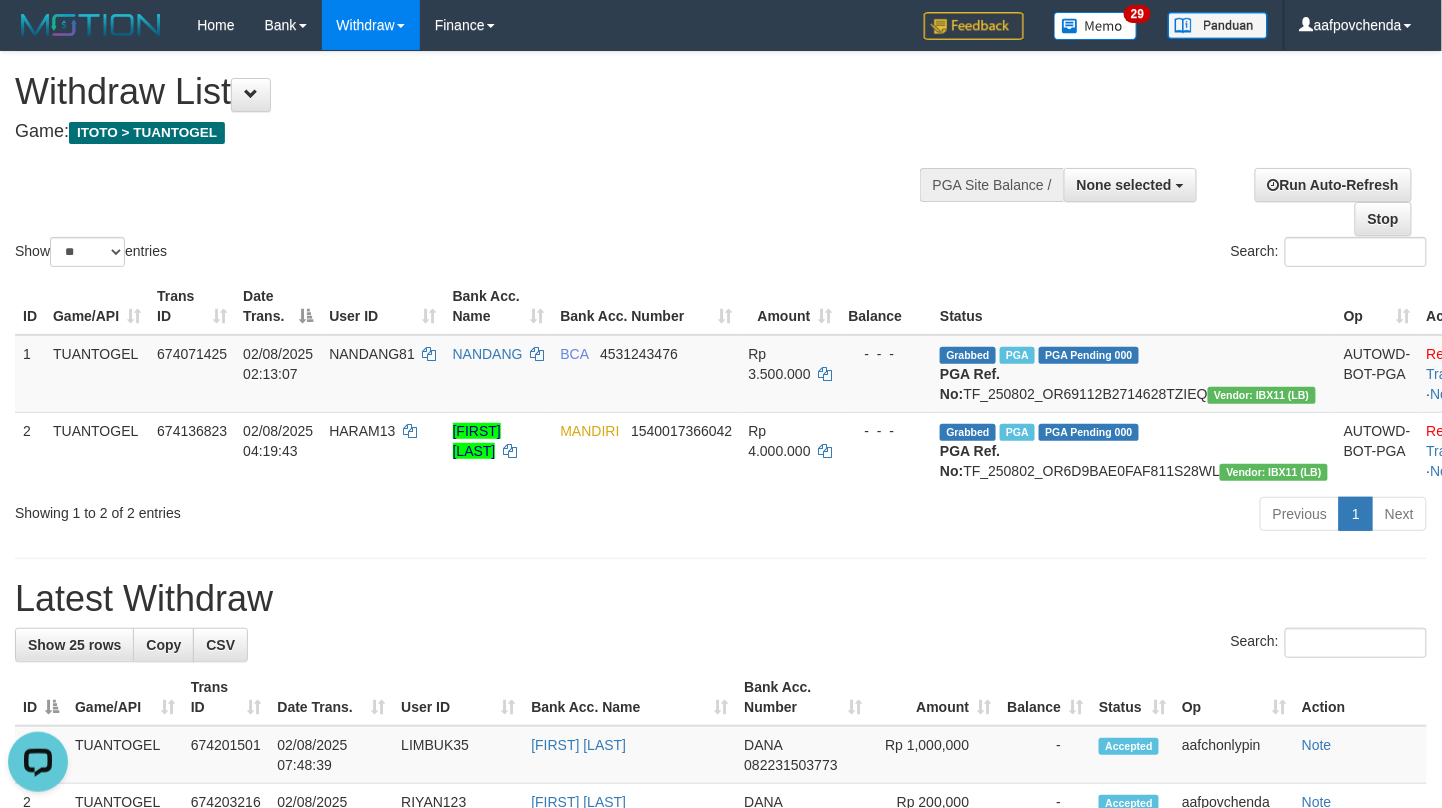 scroll, scrollTop: 0, scrollLeft: 0, axis: both 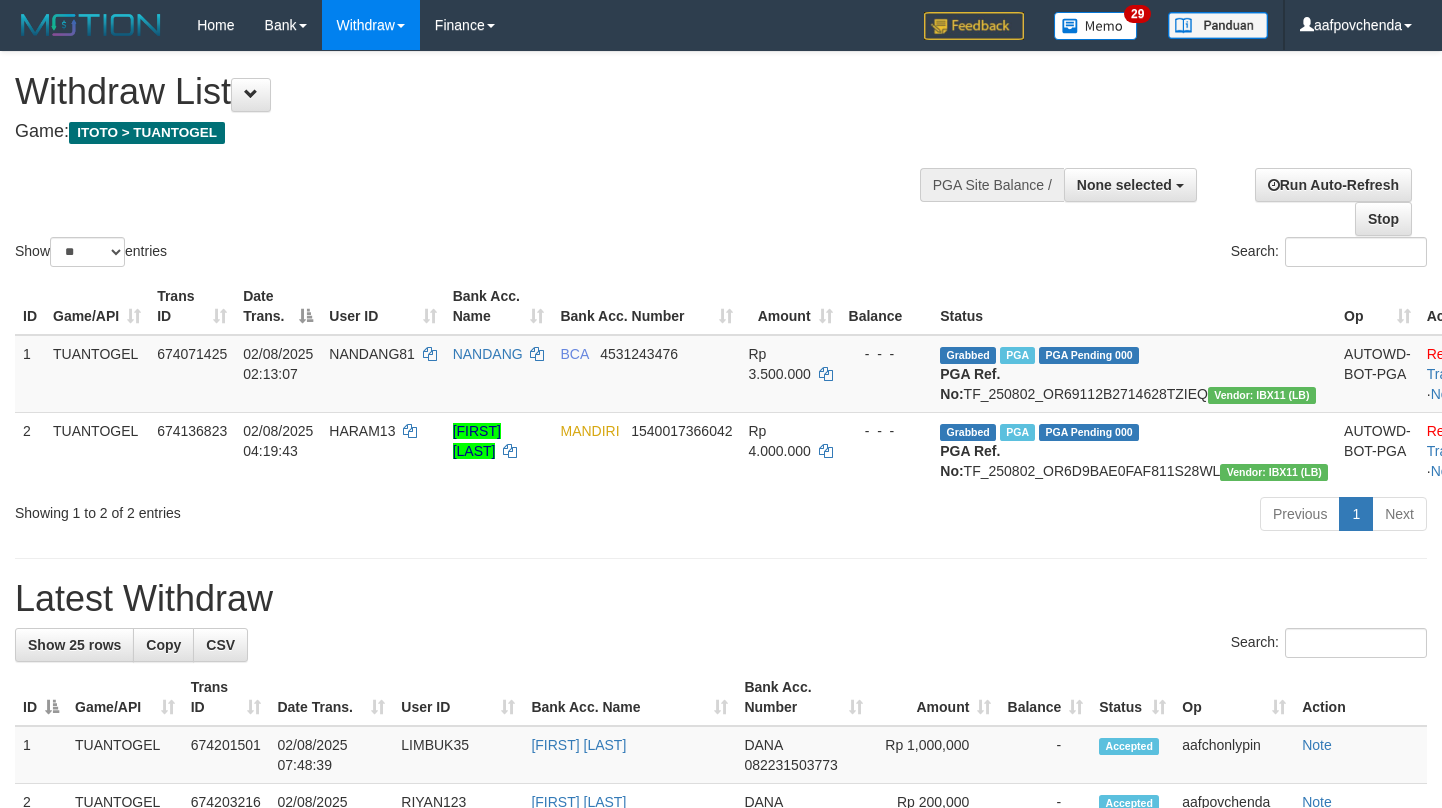 select 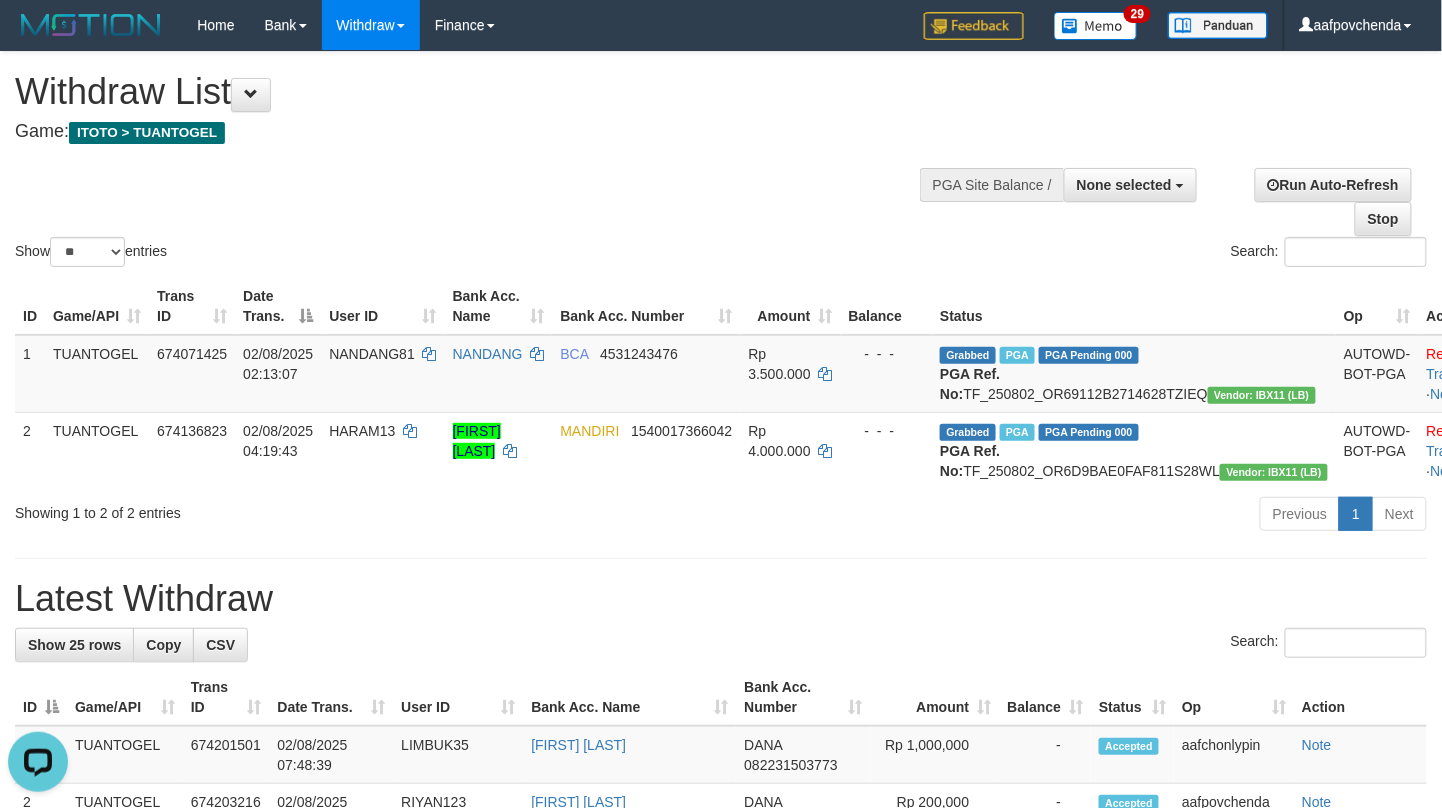 scroll, scrollTop: 0, scrollLeft: 0, axis: both 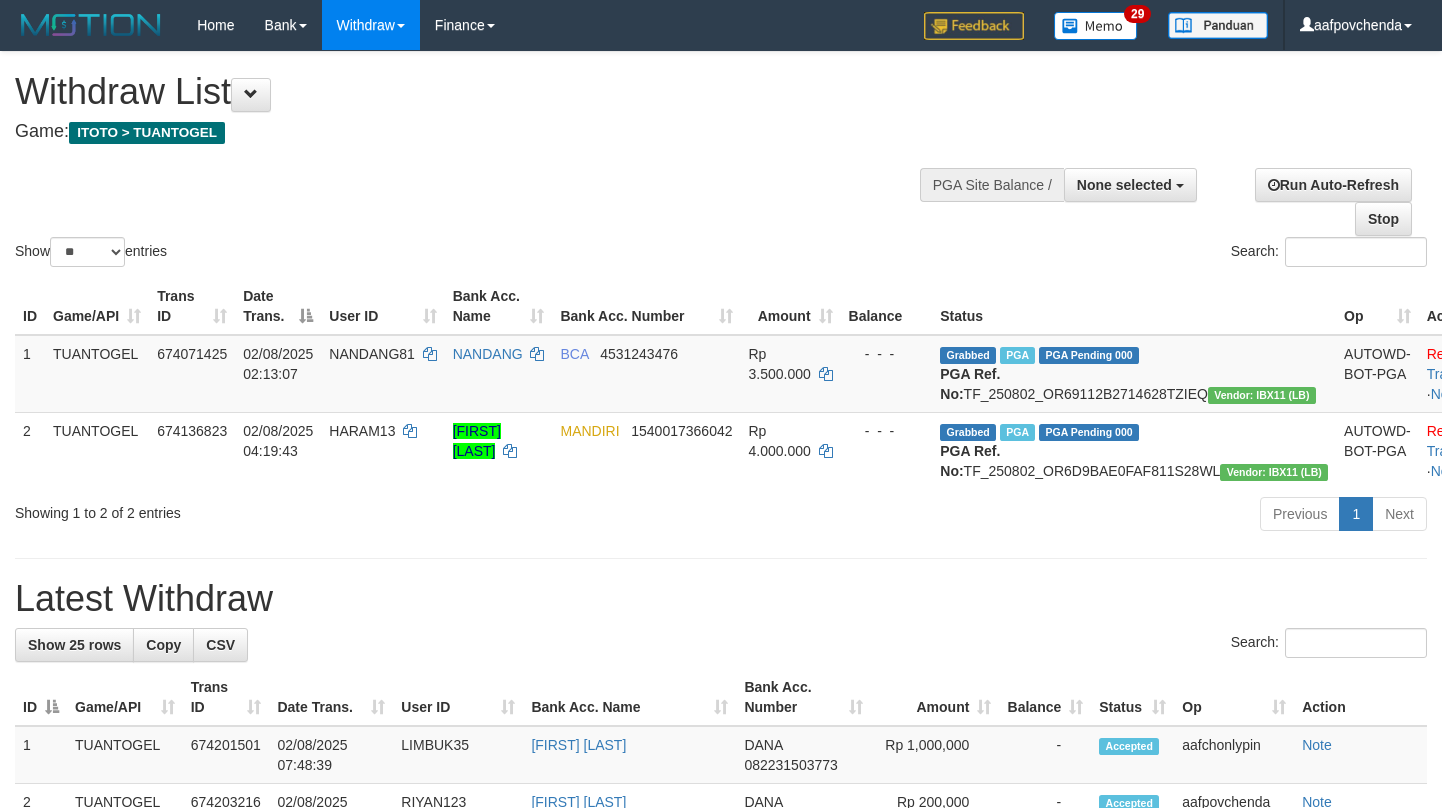 select 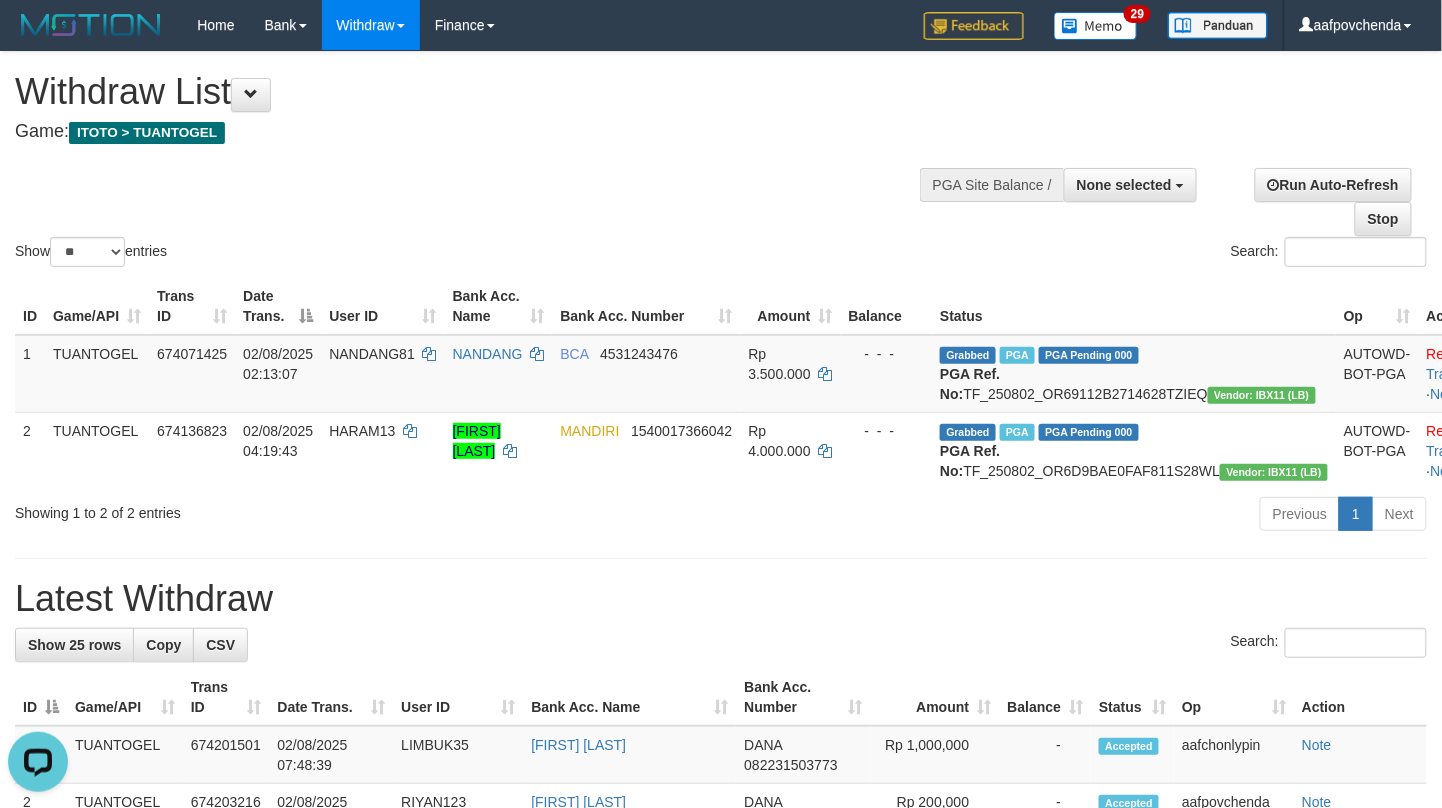 scroll, scrollTop: 0, scrollLeft: 0, axis: both 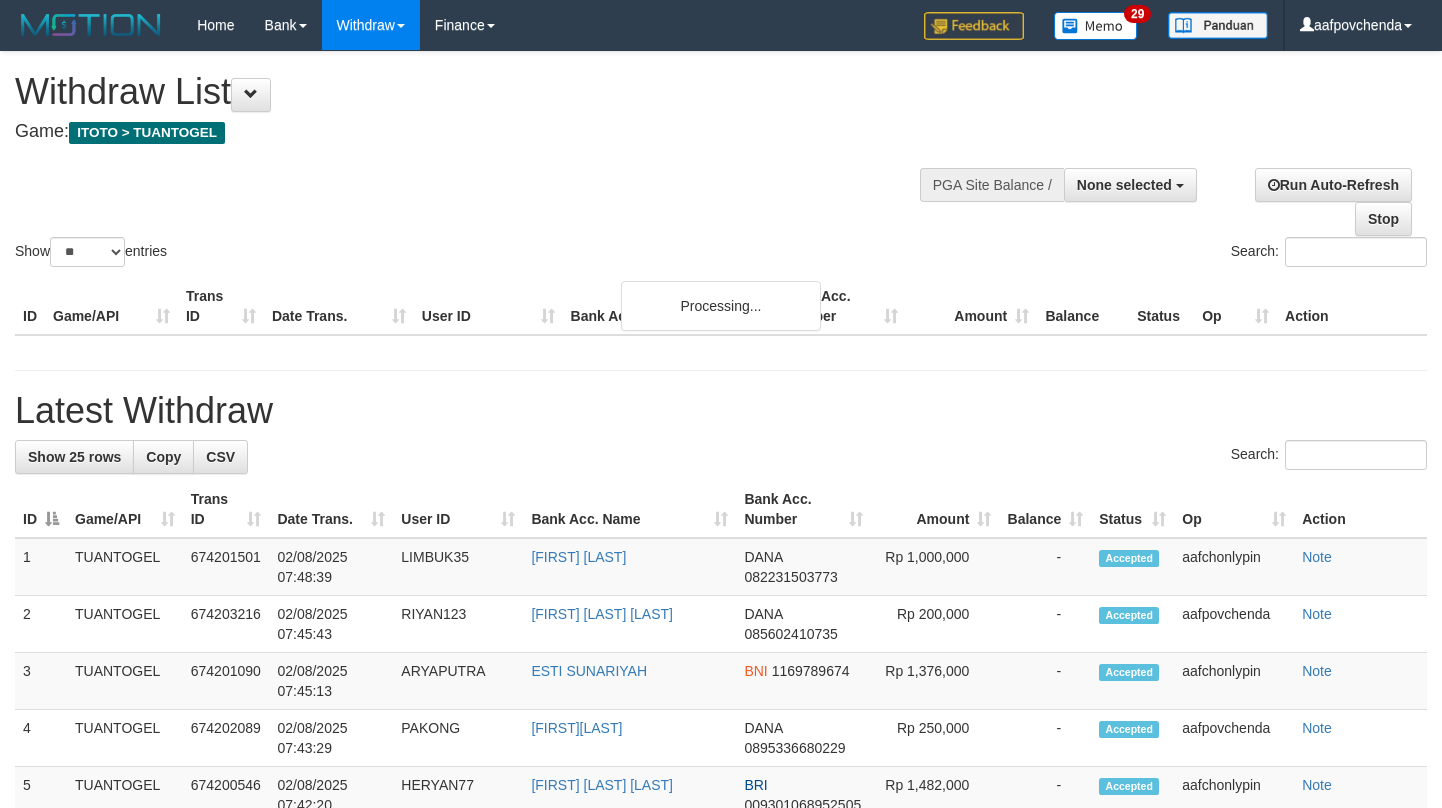 select 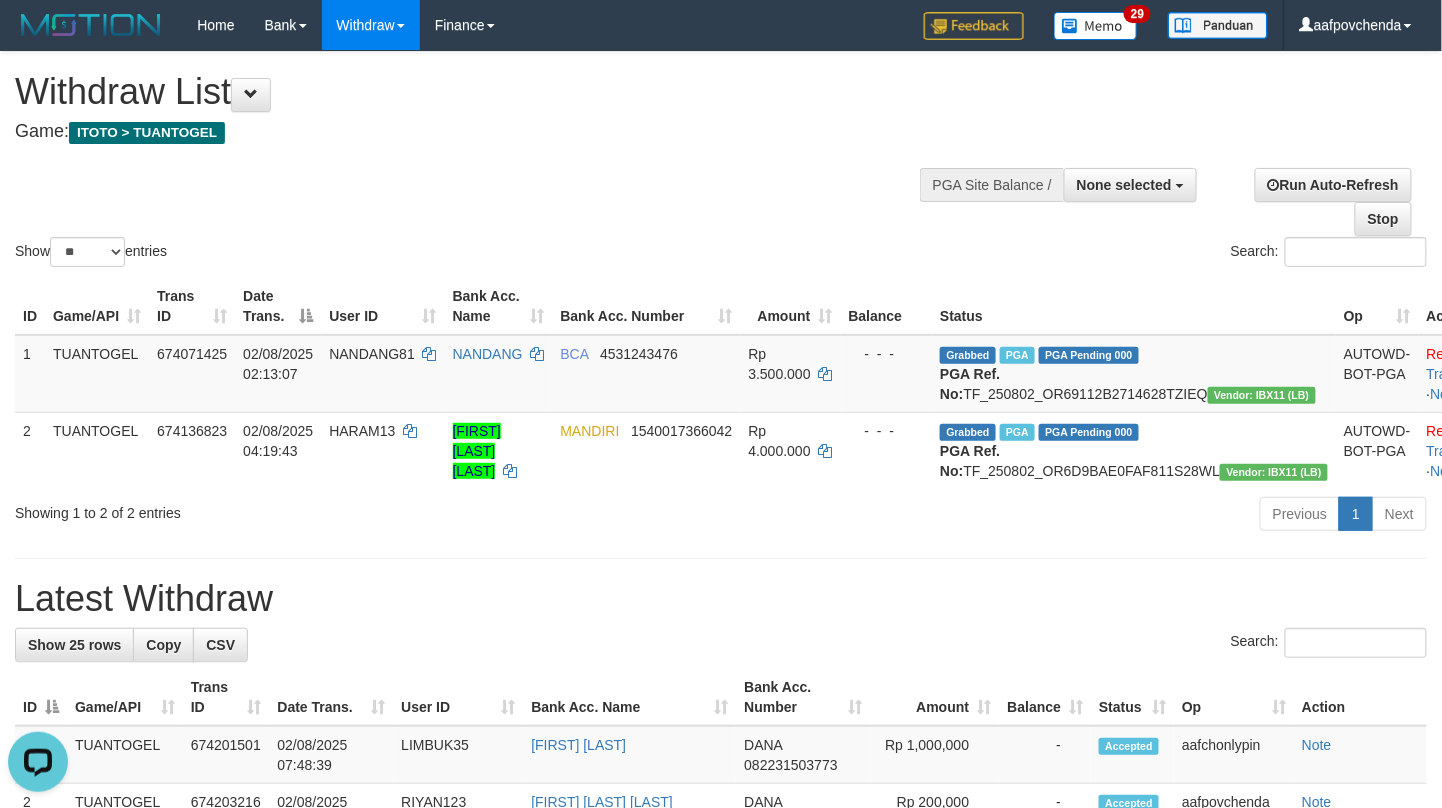 scroll, scrollTop: 0, scrollLeft: 0, axis: both 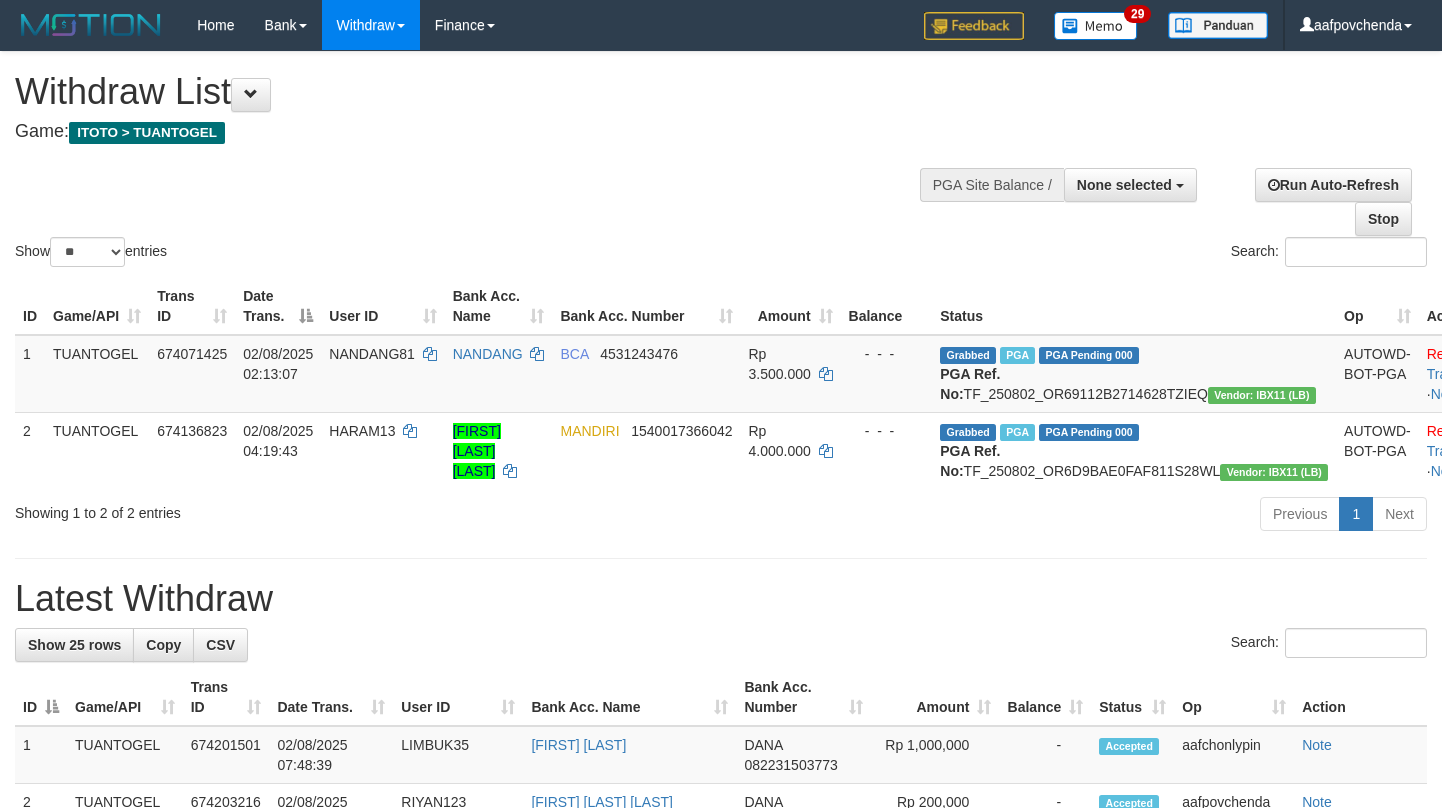 select 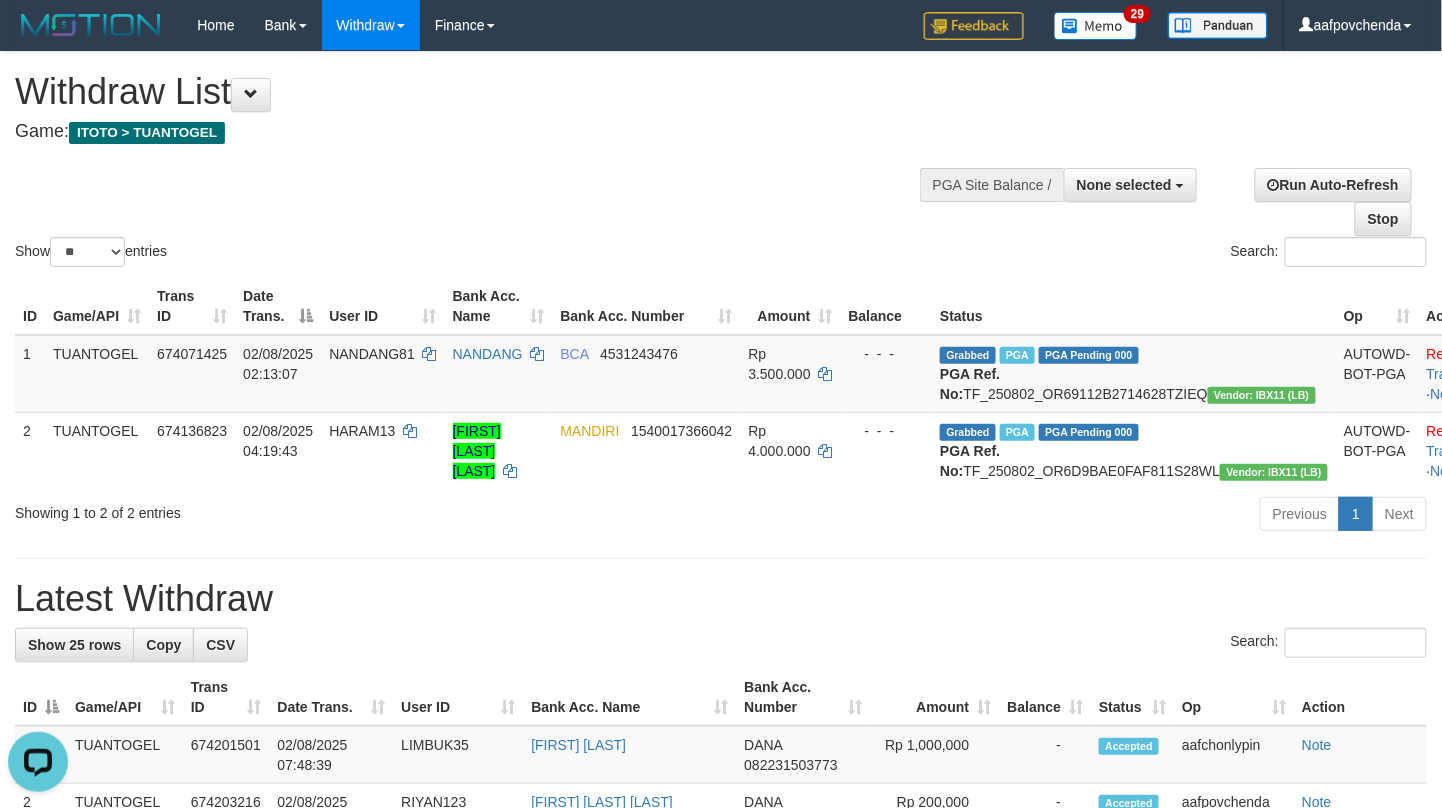 scroll, scrollTop: 0, scrollLeft: 0, axis: both 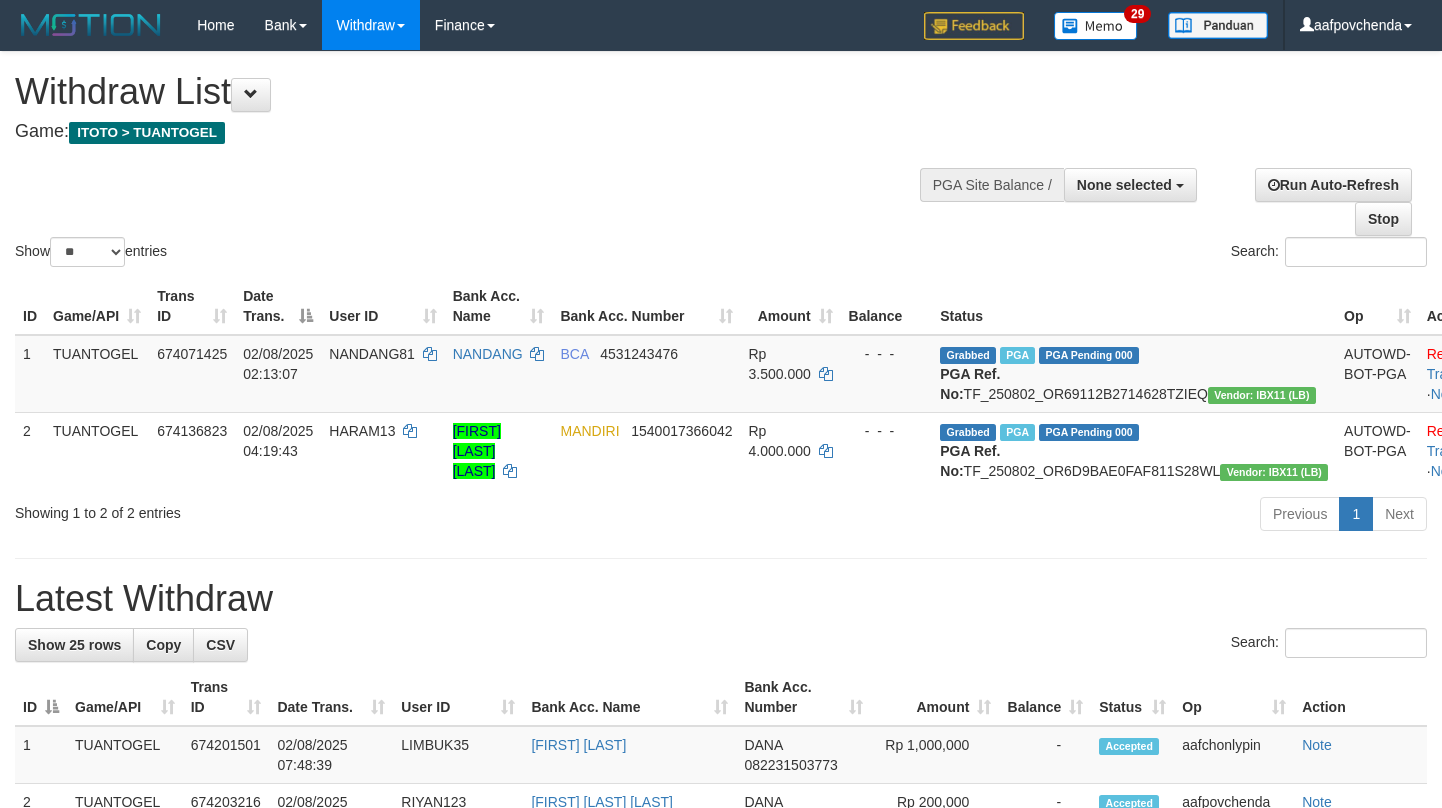 select 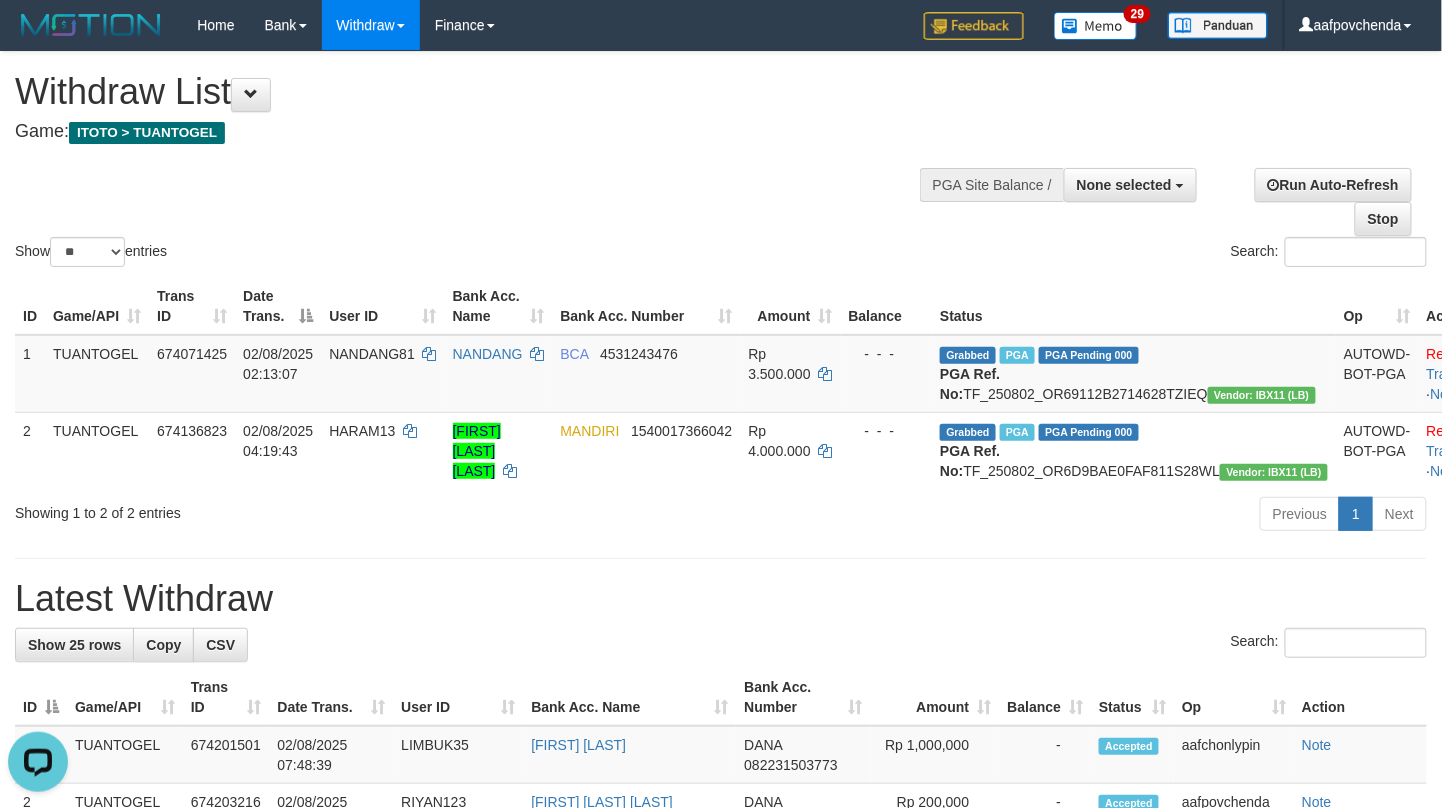 scroll, scrollTop: 0, scrollLeft: 0, axis: both 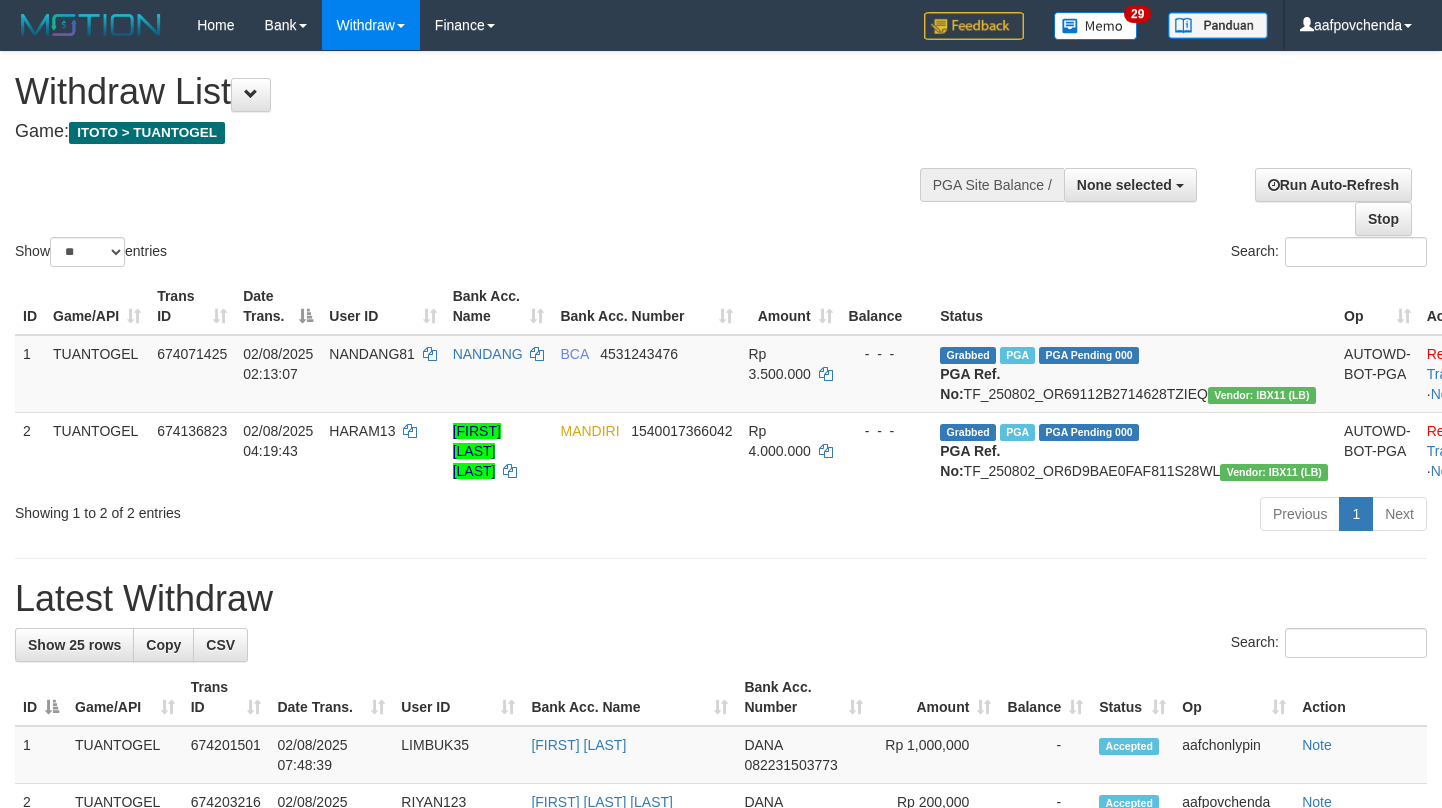 select 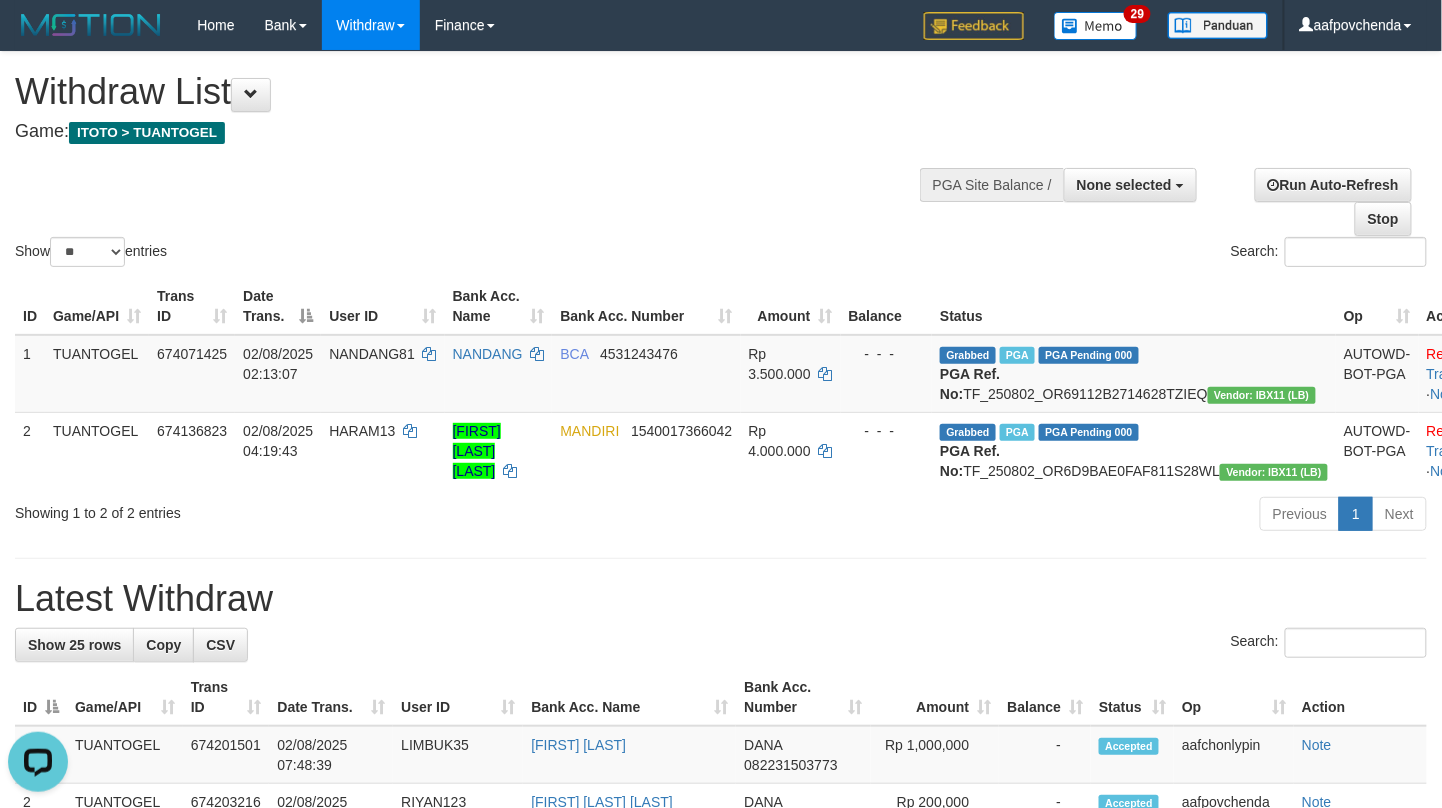 scroll, scrollTop: 0, scrollLeft: 0, axis: both 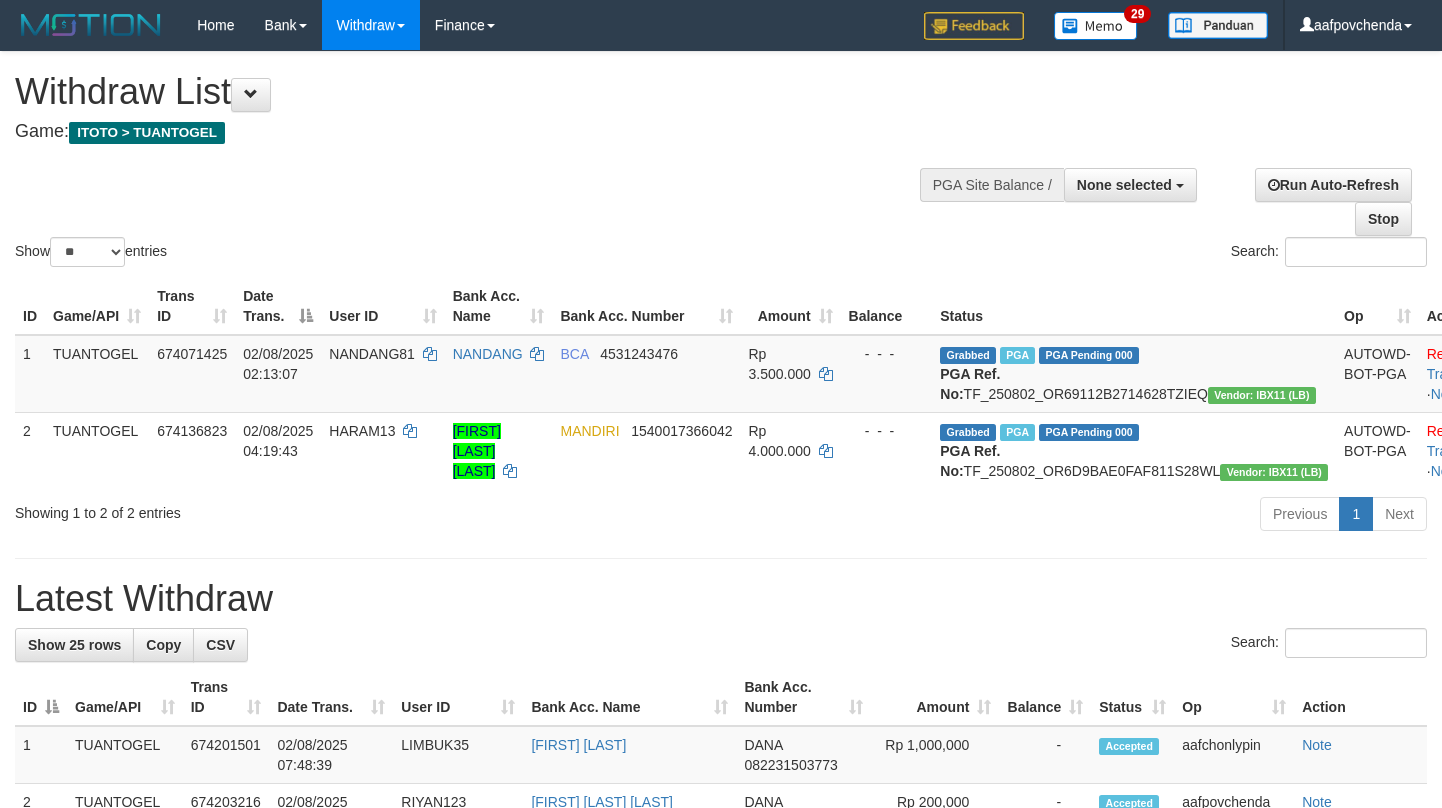 select 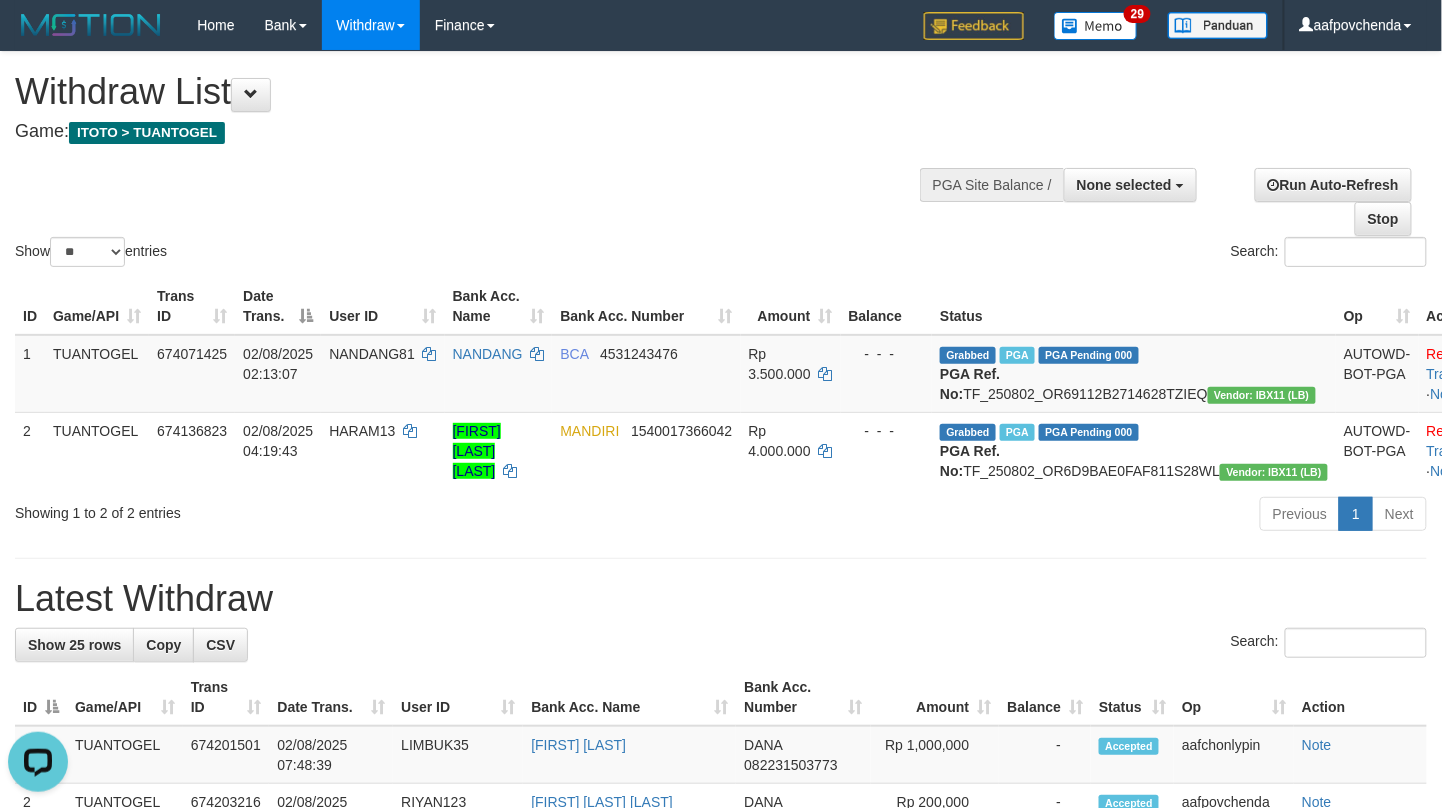 scroll, scrollTop: 0, scrollLeft: 0, axis: both 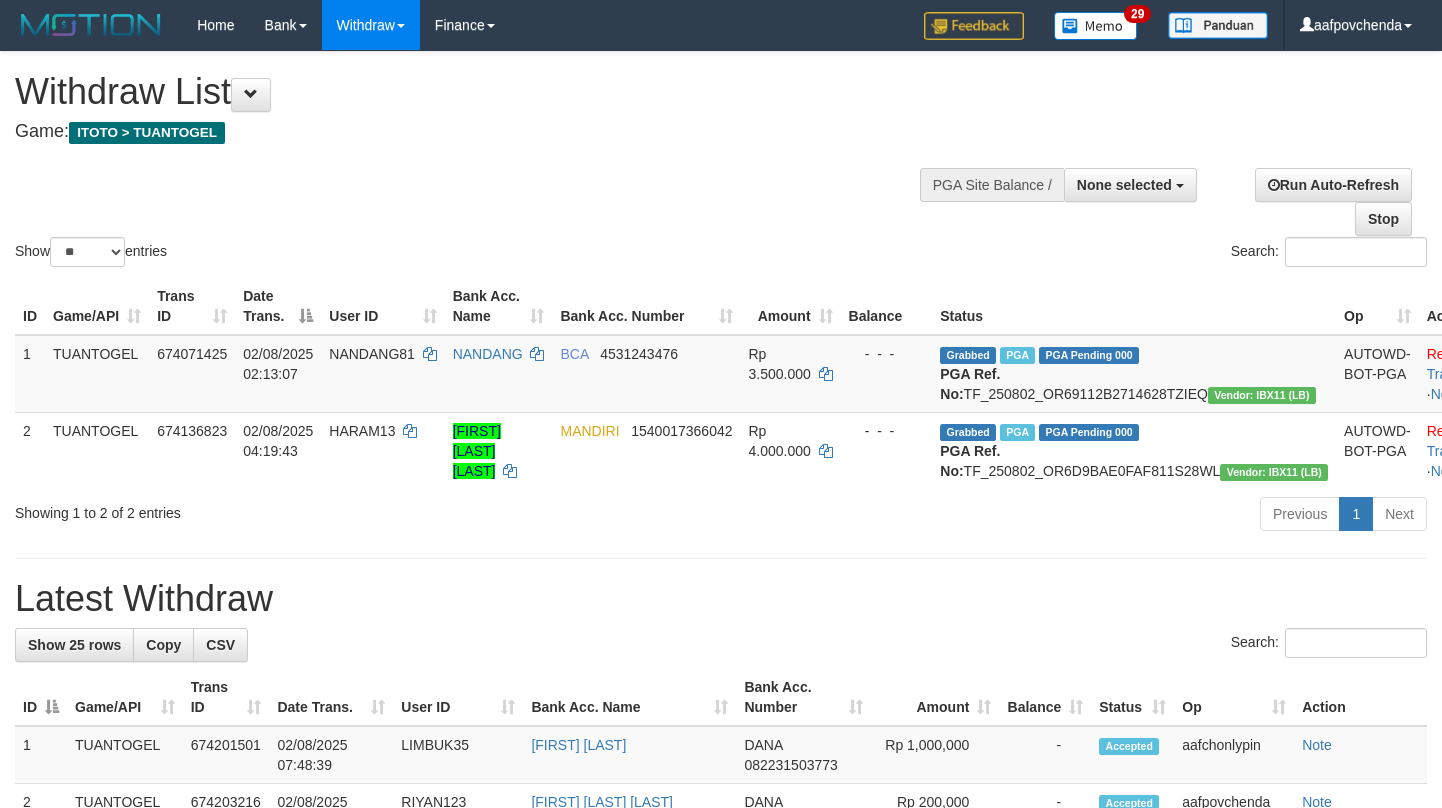select 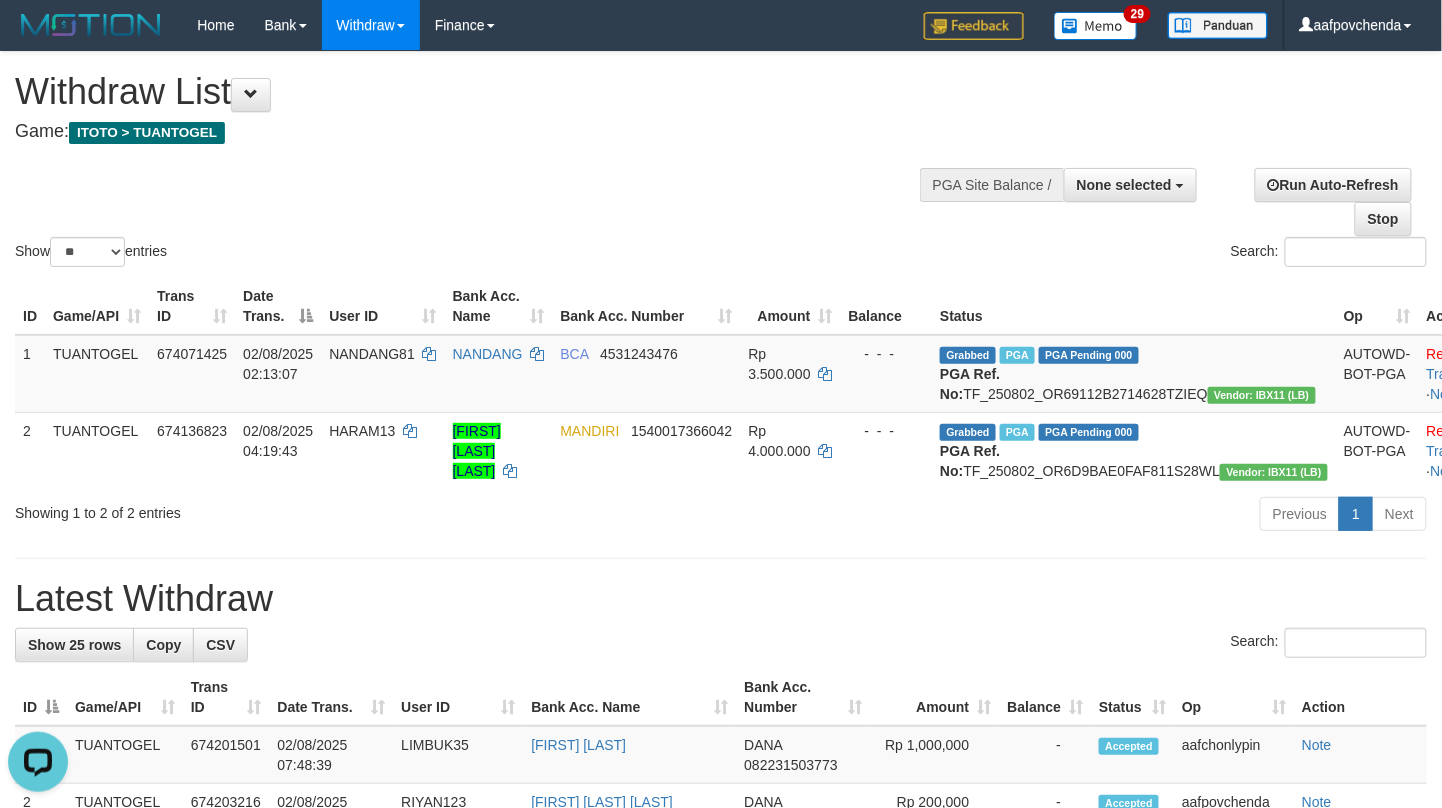scroll, scrollTop: 0, scrollLeft: 0, axis: both 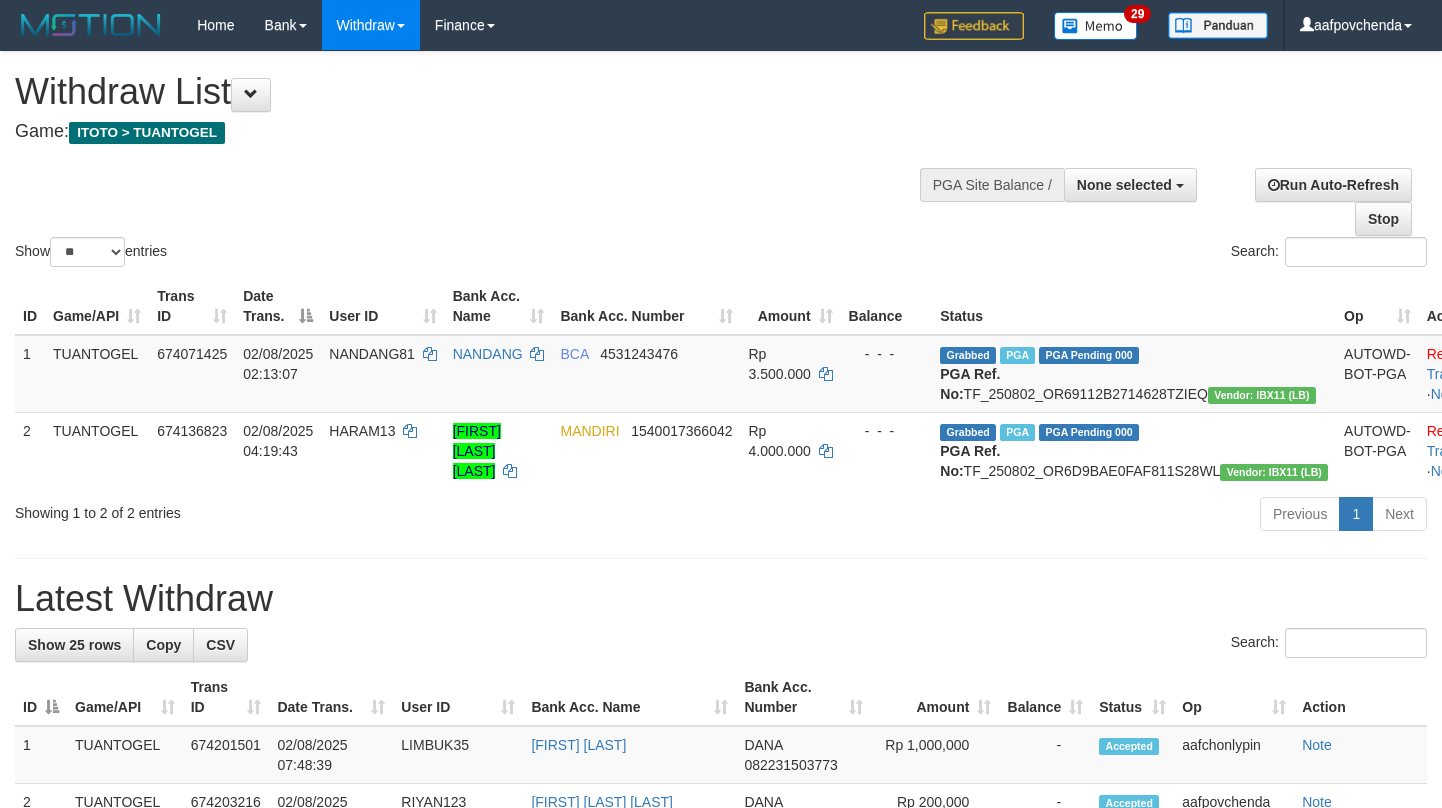 select 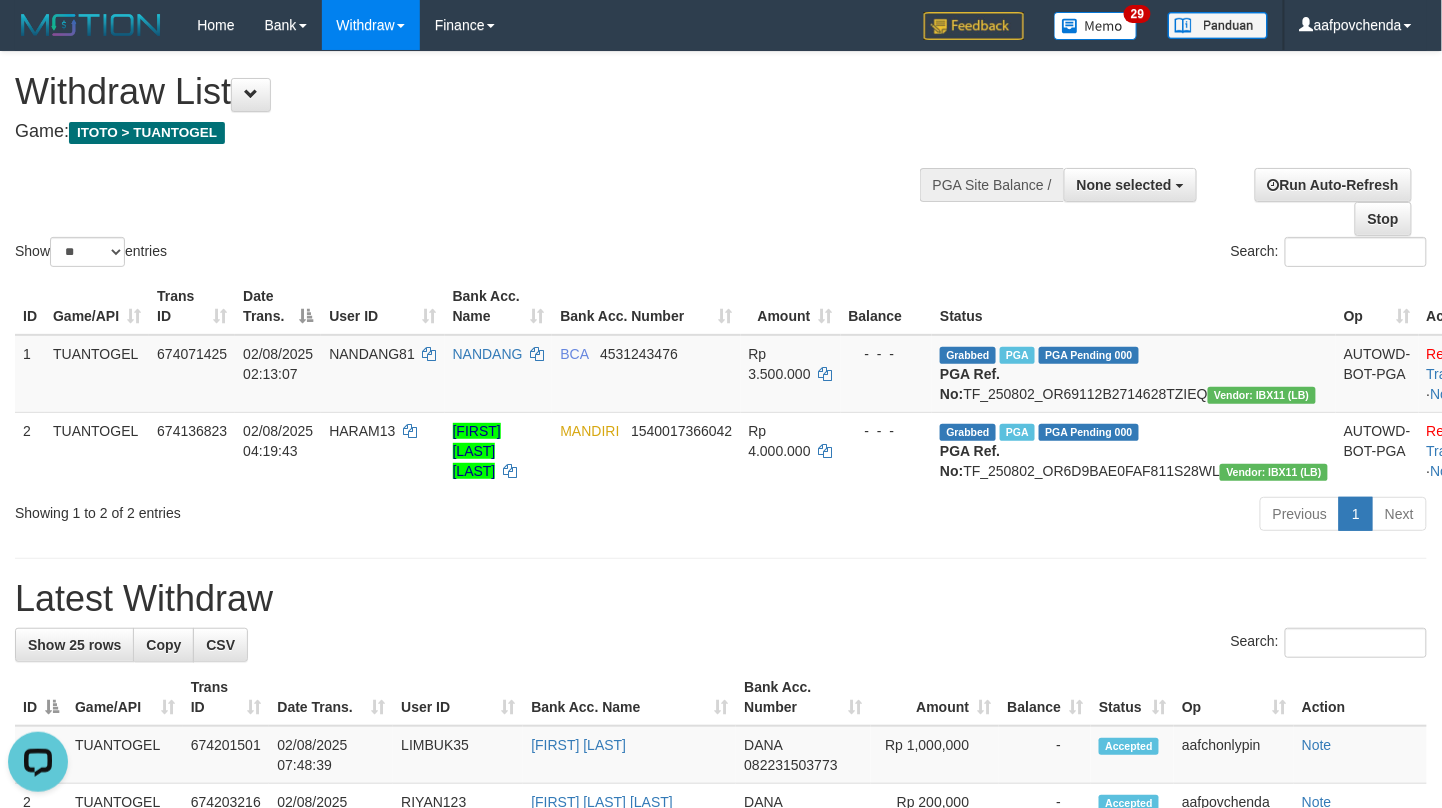 scroll, scrollTop: 0, scrollLeft: 0, axis: both 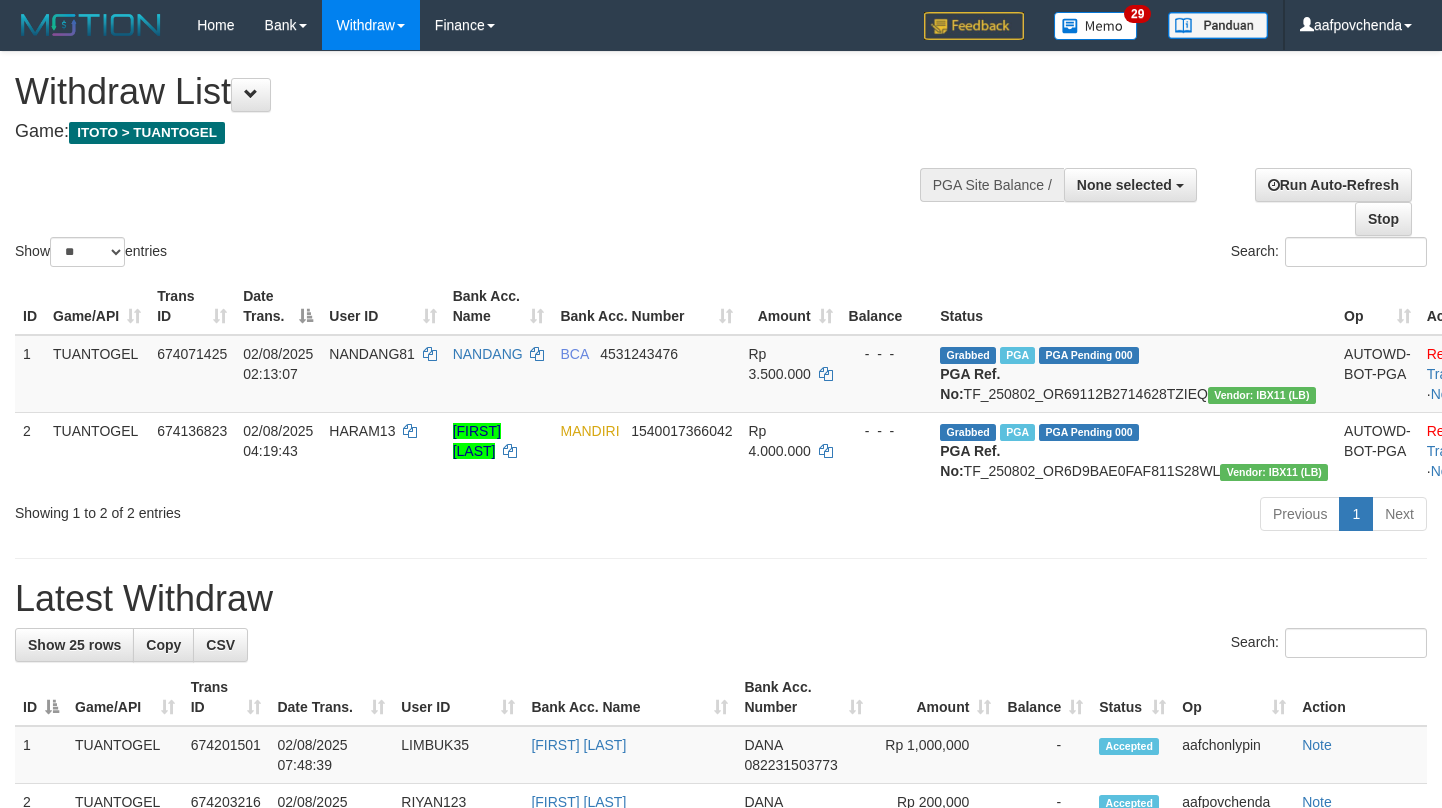 select 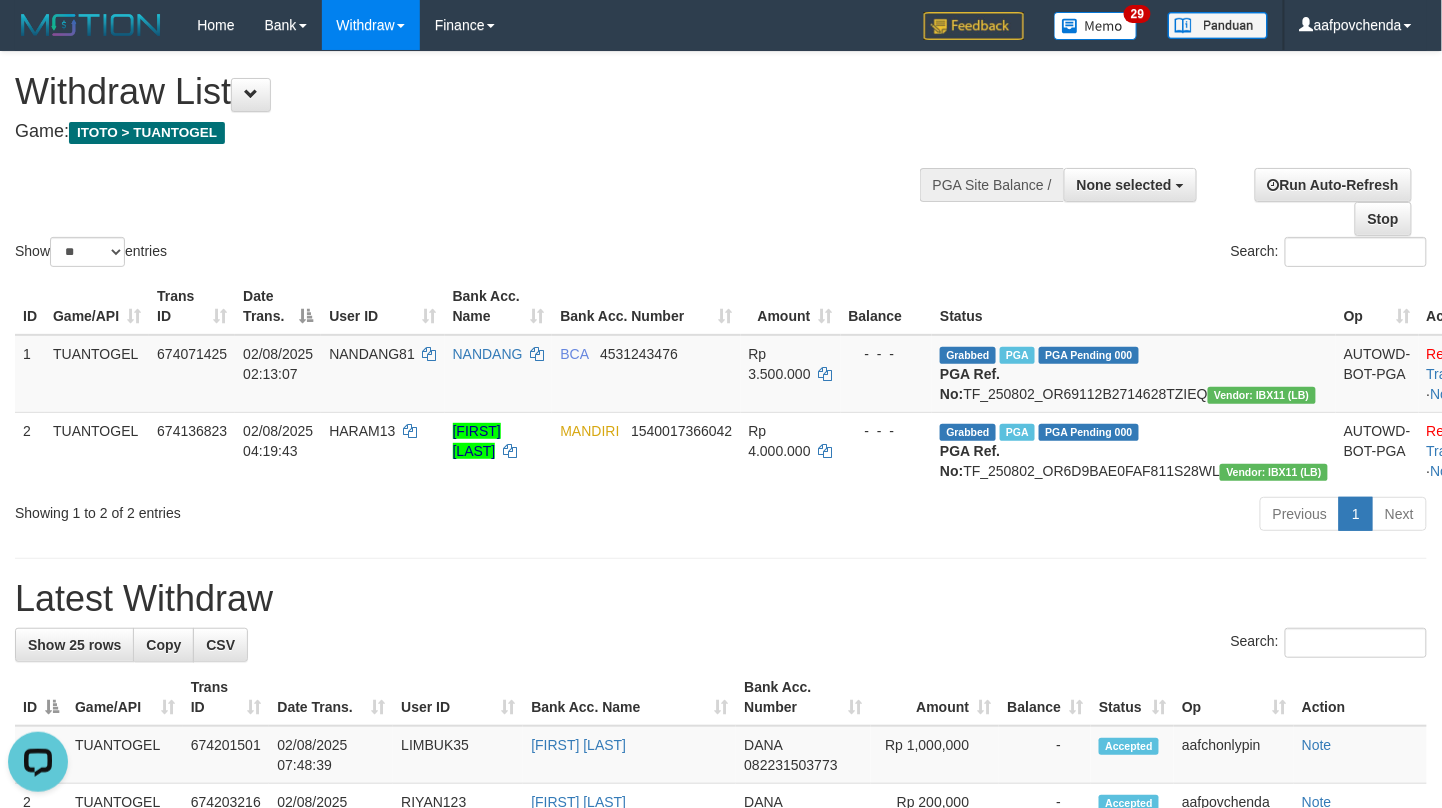 scroll, scrollTop: 0, scrollLeft: 0, axis: both 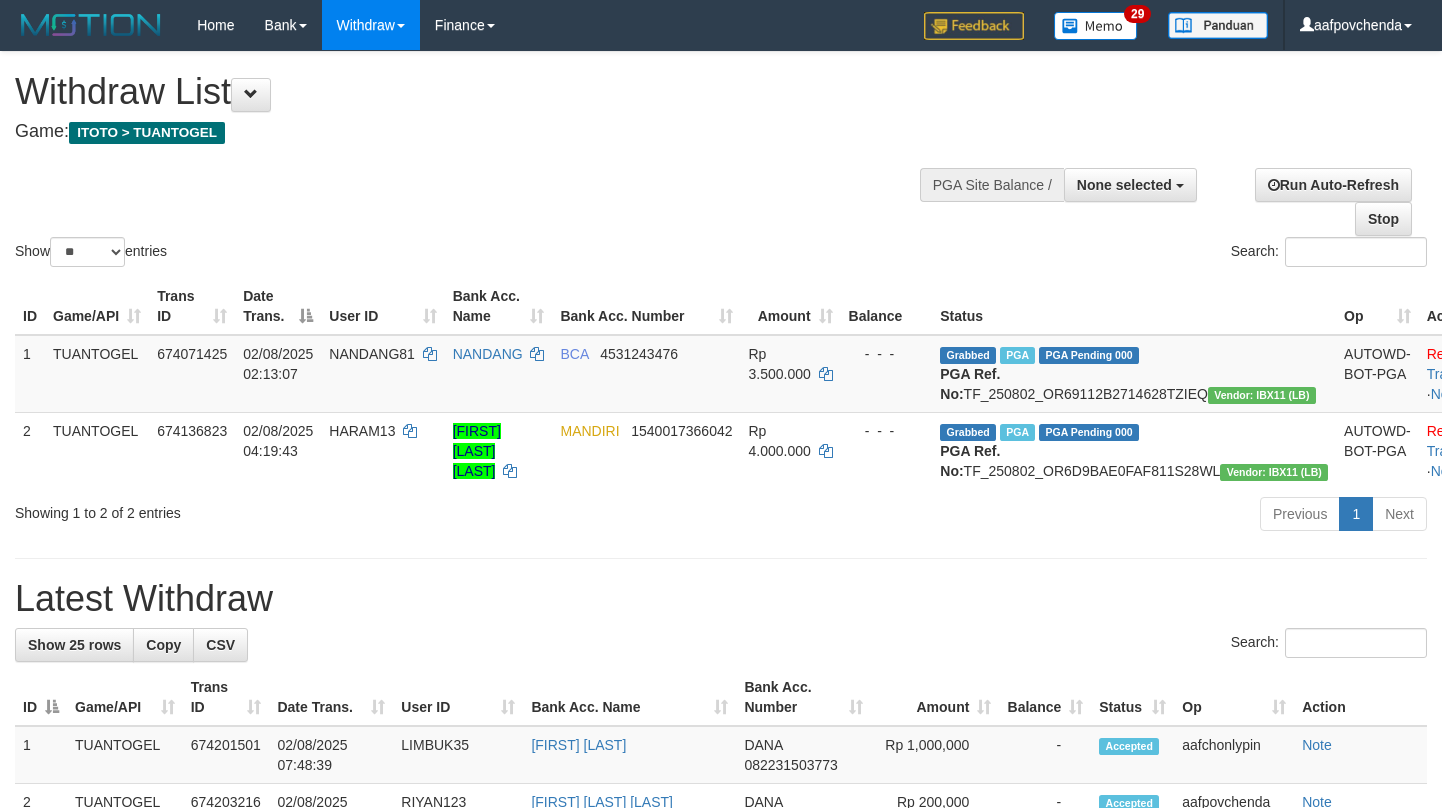 select 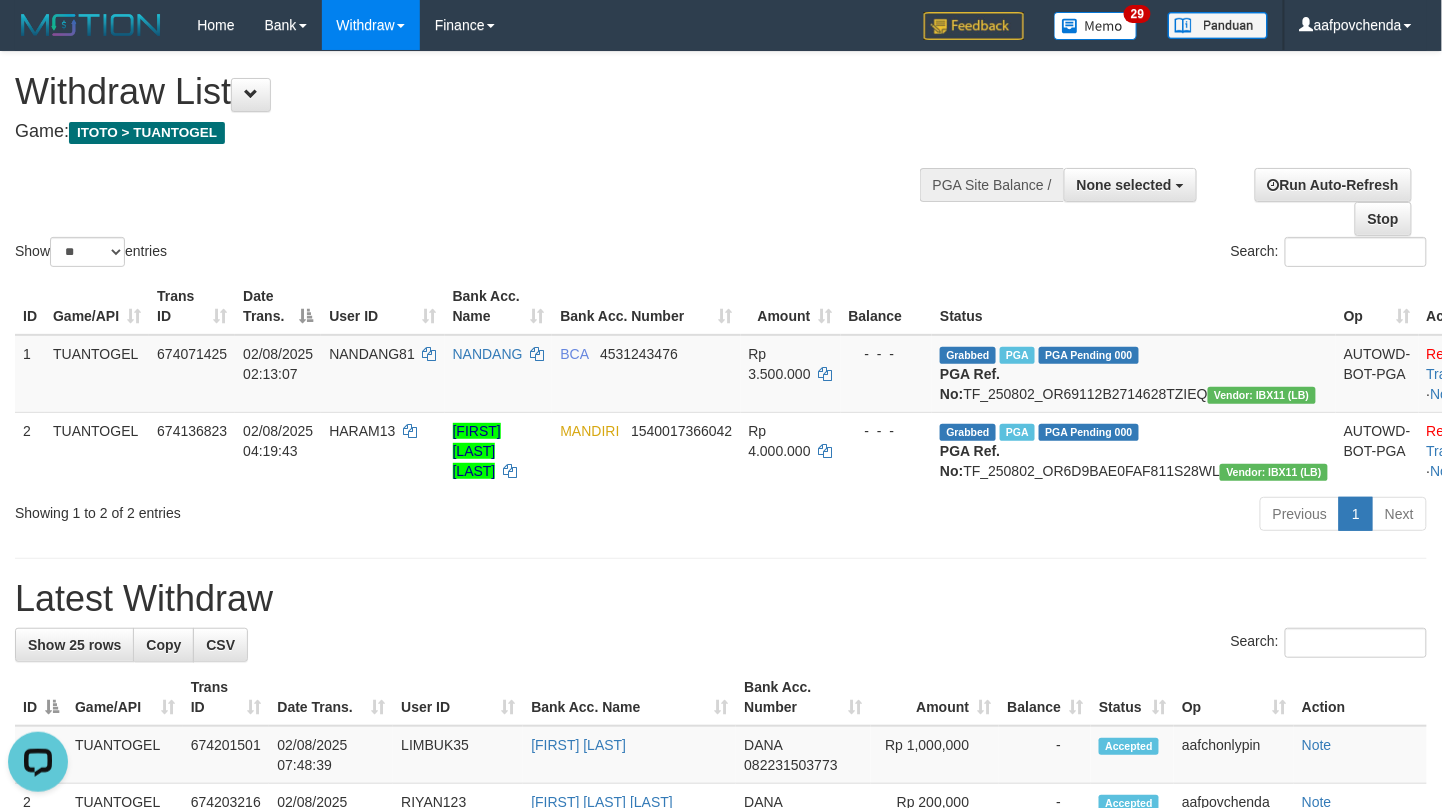 scroll, scrollTop: 0, scrollLeft: 0, axis: both 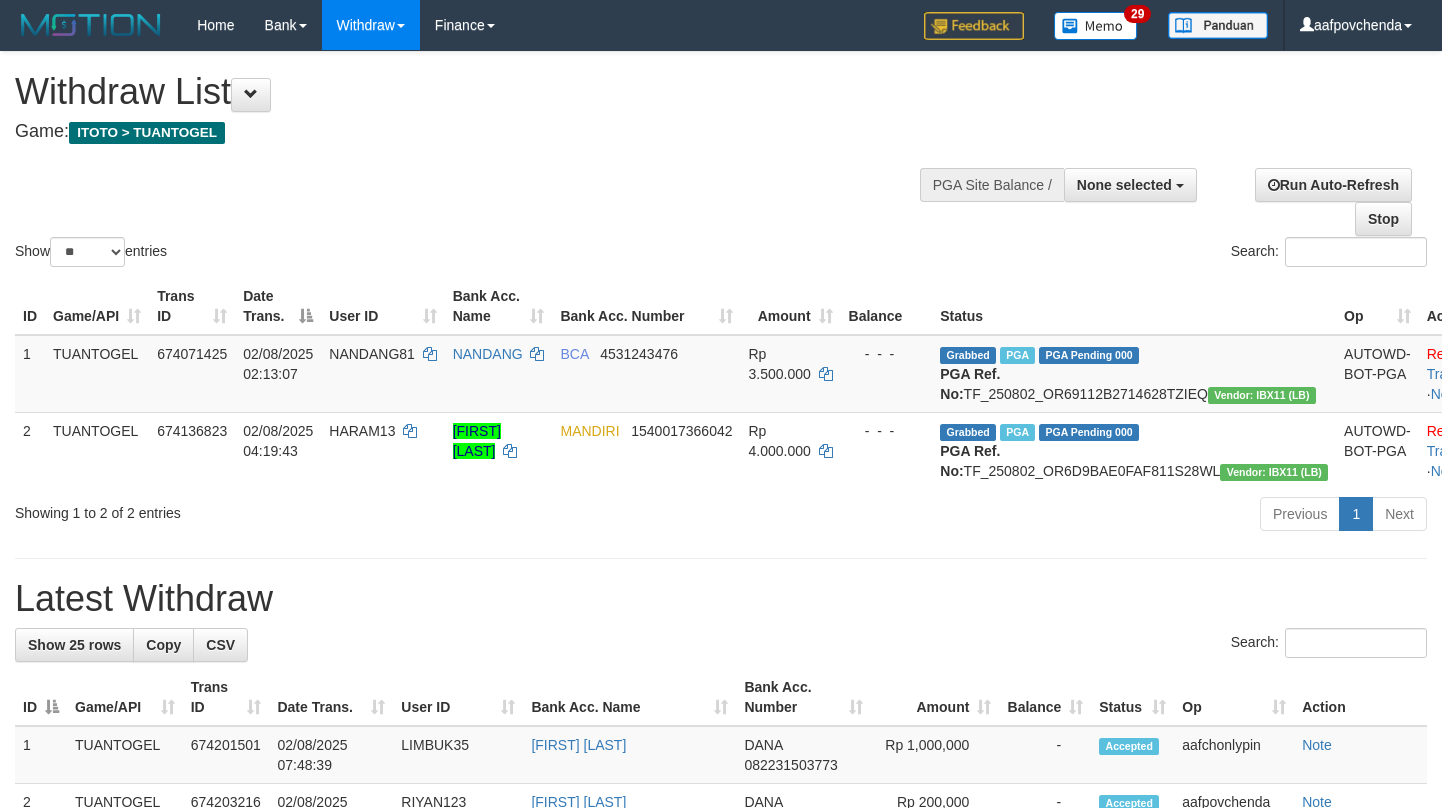select 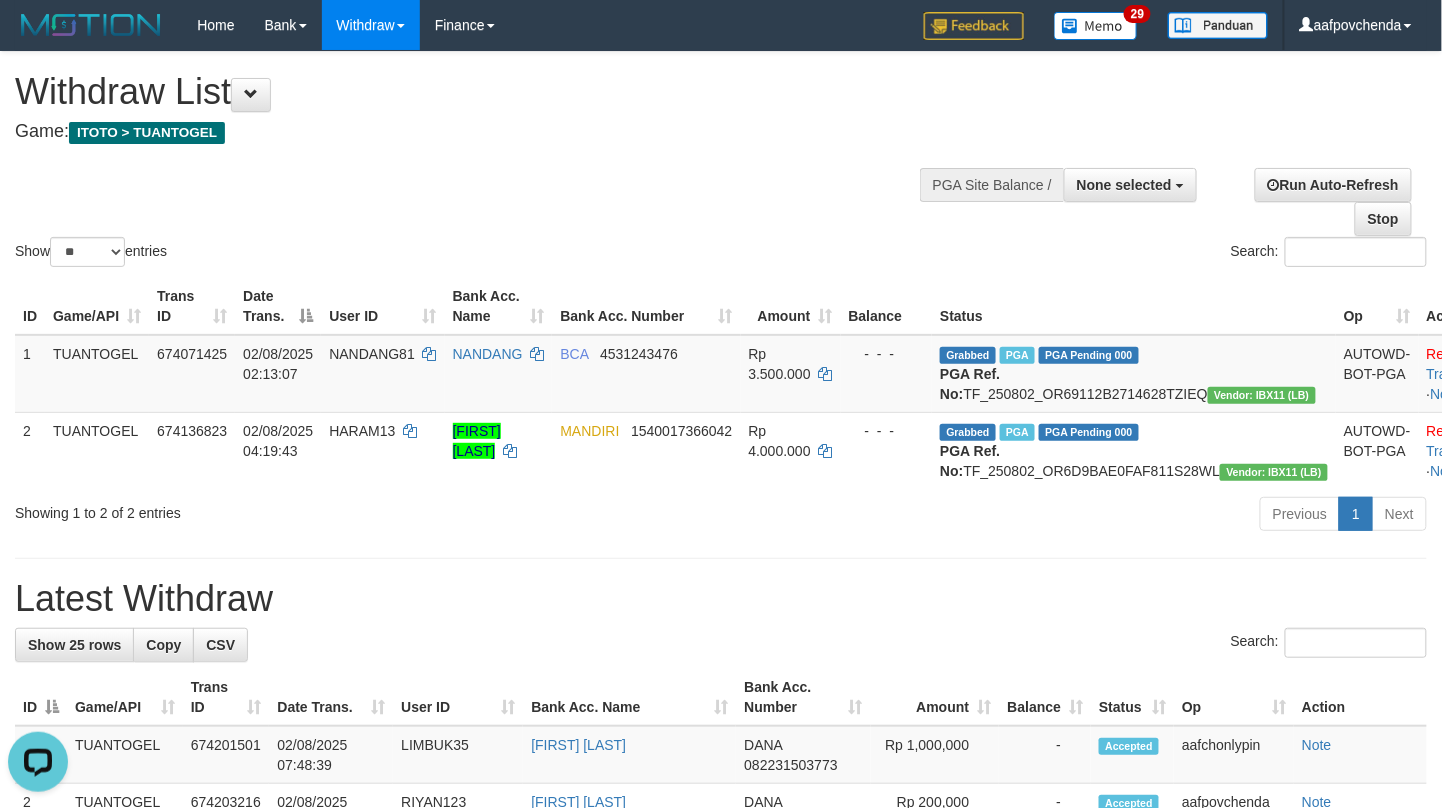 scroll, scrollTop: 0, scrollLeft: 0, axis: both 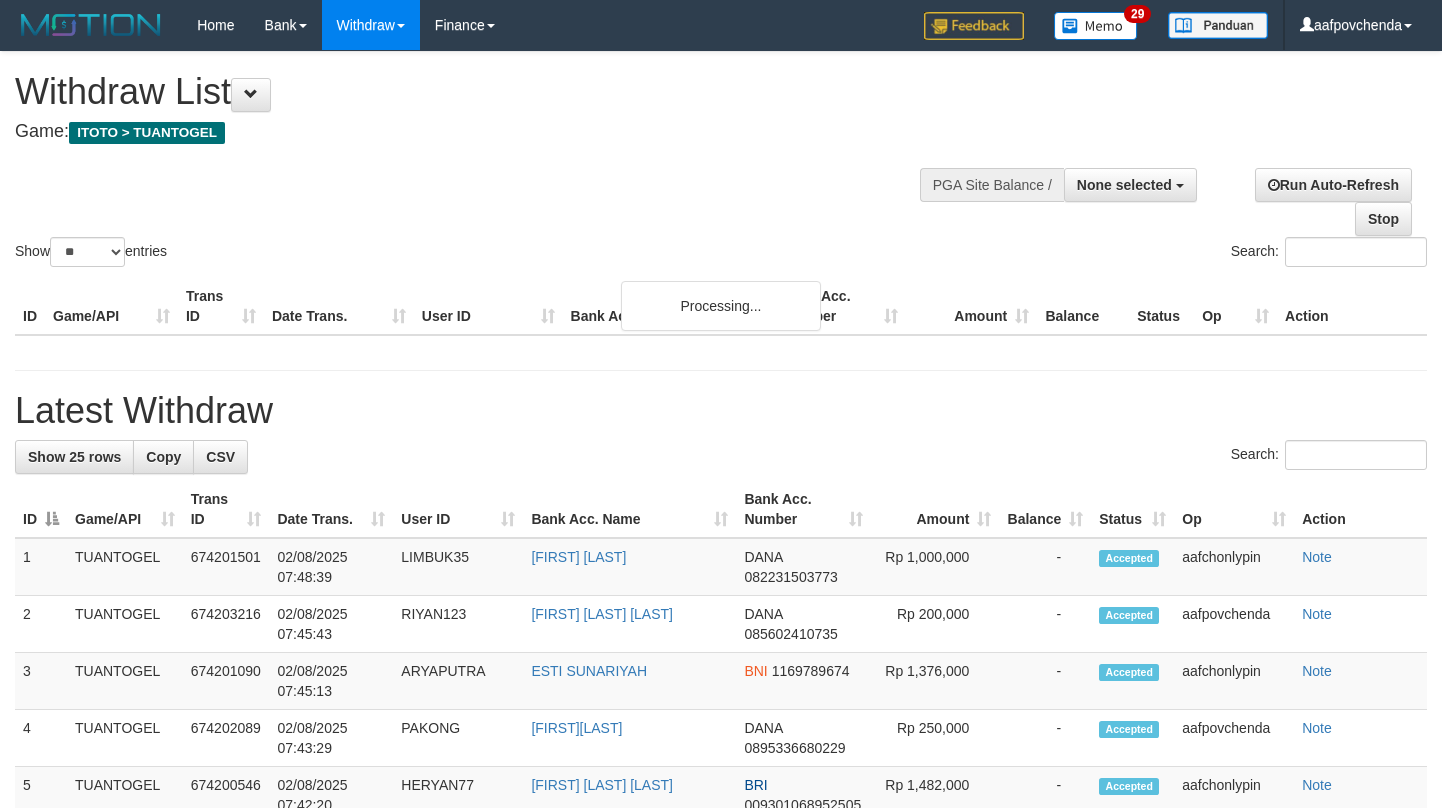 select 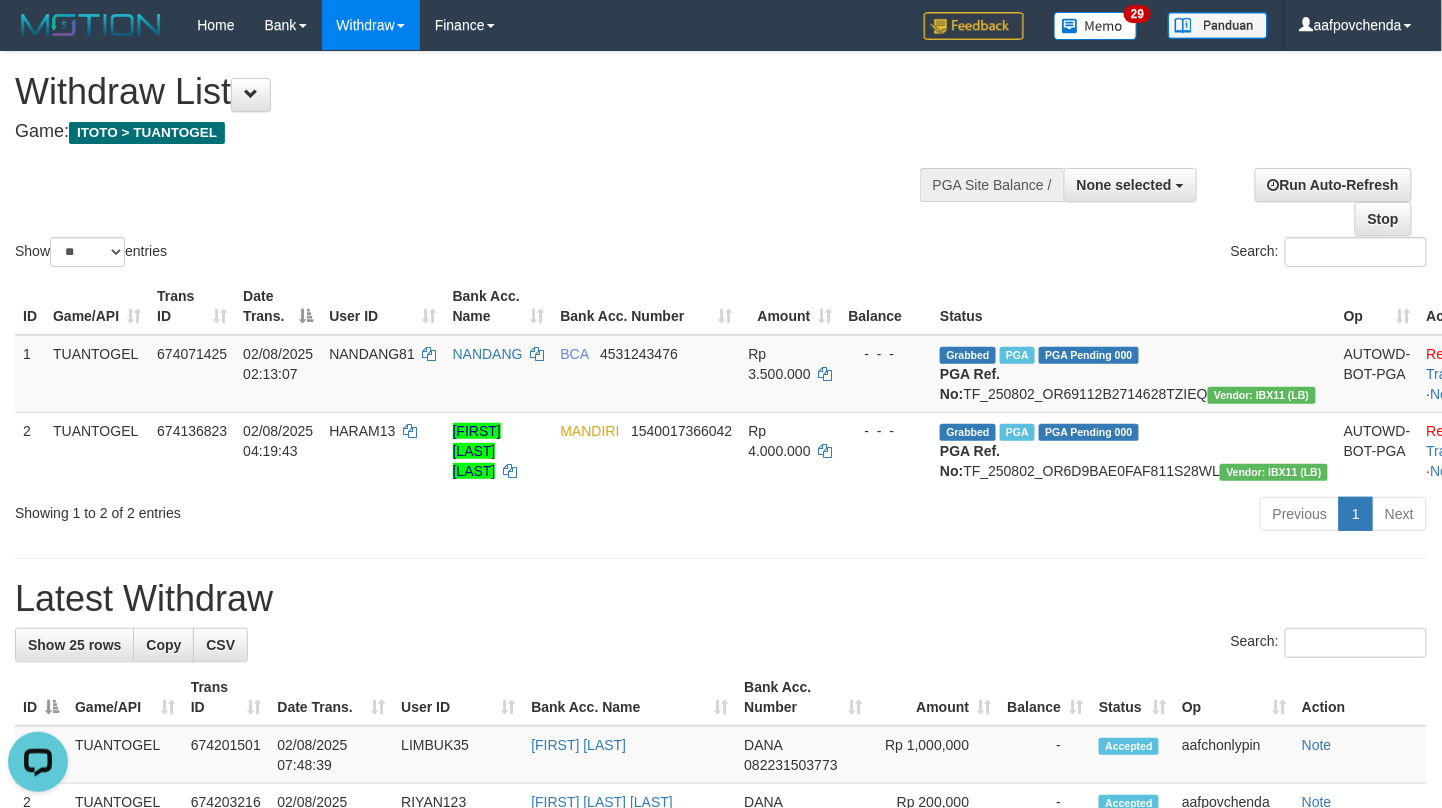 scroll, scrollTop: 0, scrollLeft: 0, axis: both 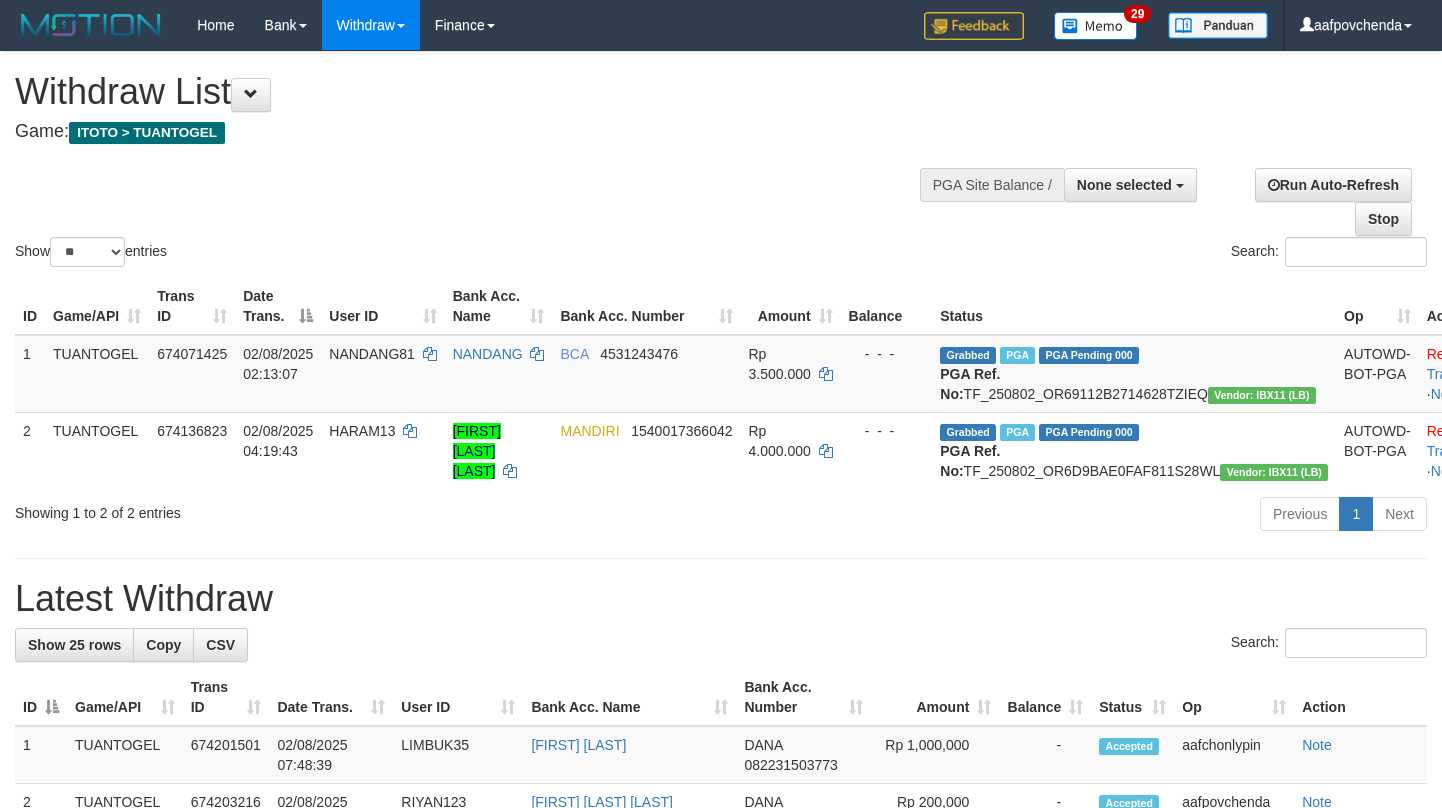 select 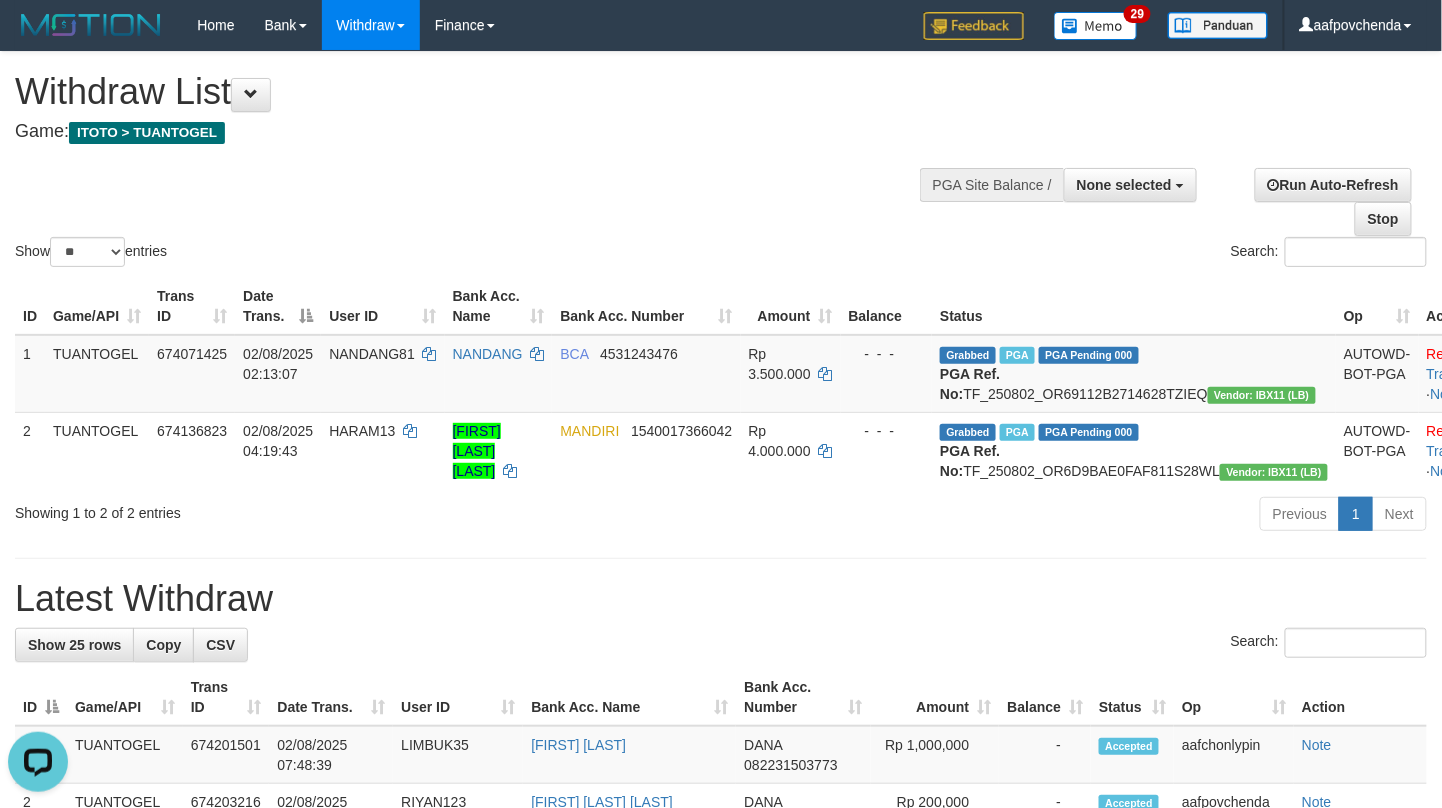 scroll, scrollTop: 0, scrollLeft: 0, axis: both 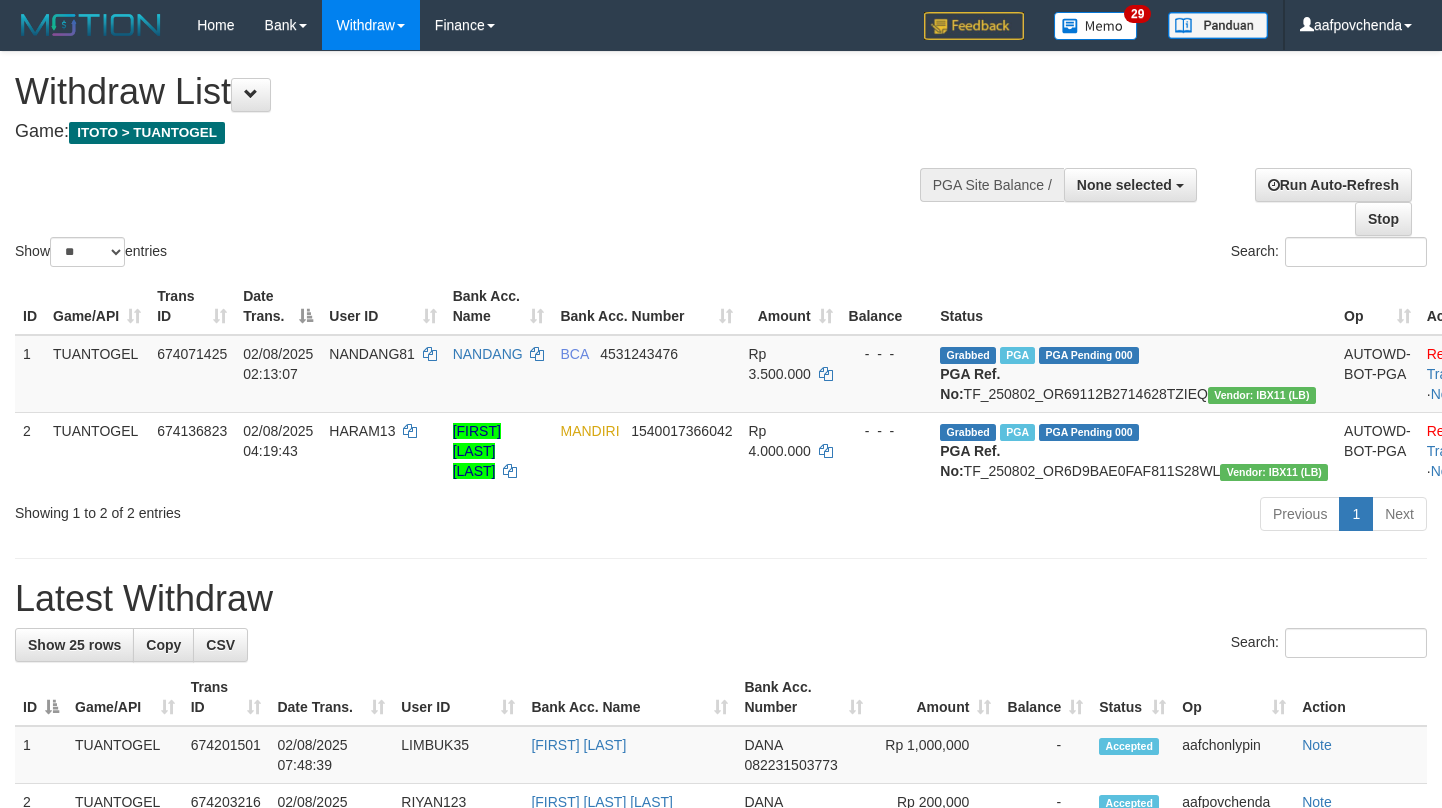 select 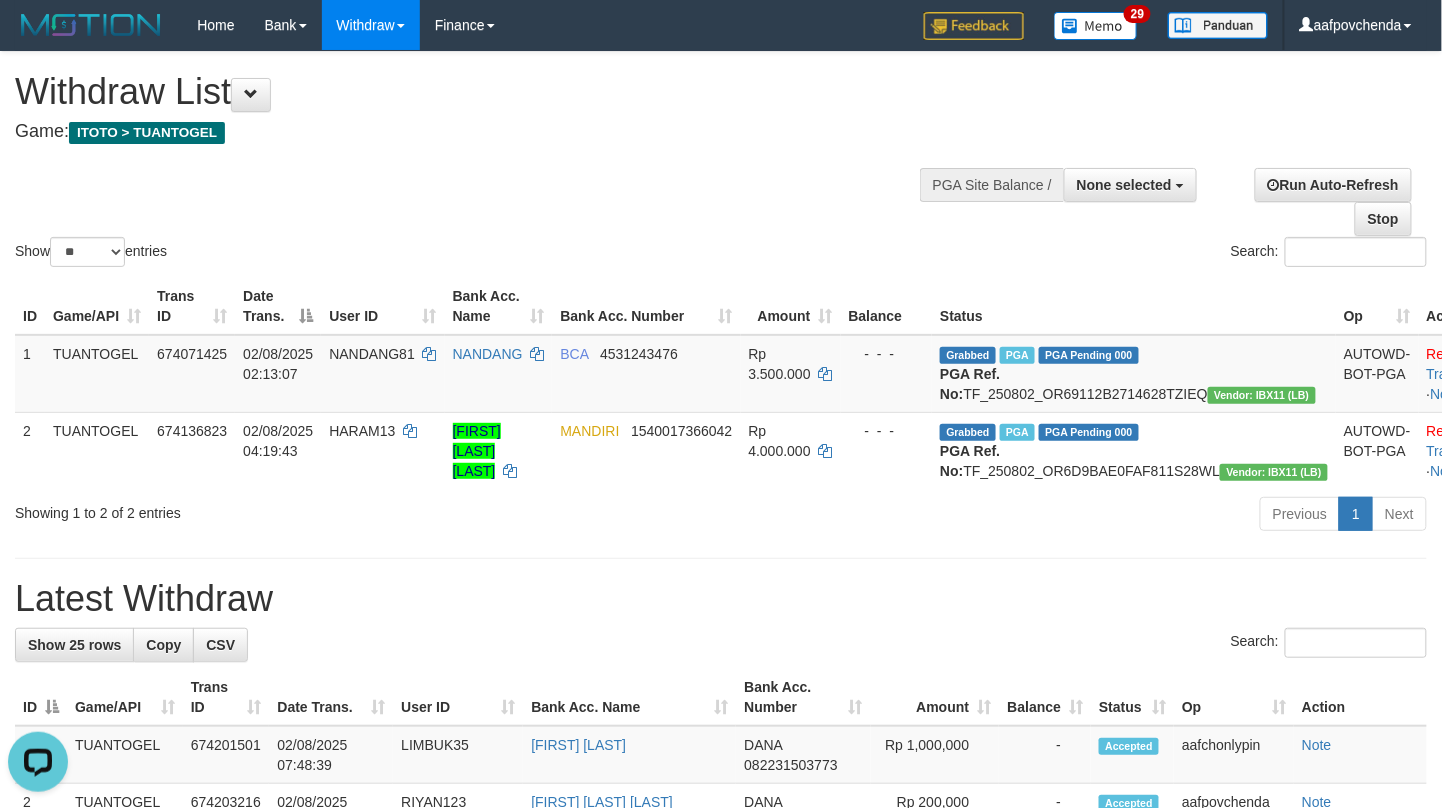 scroll, scrollTop: 0, scrollLeft: 0, axis: both 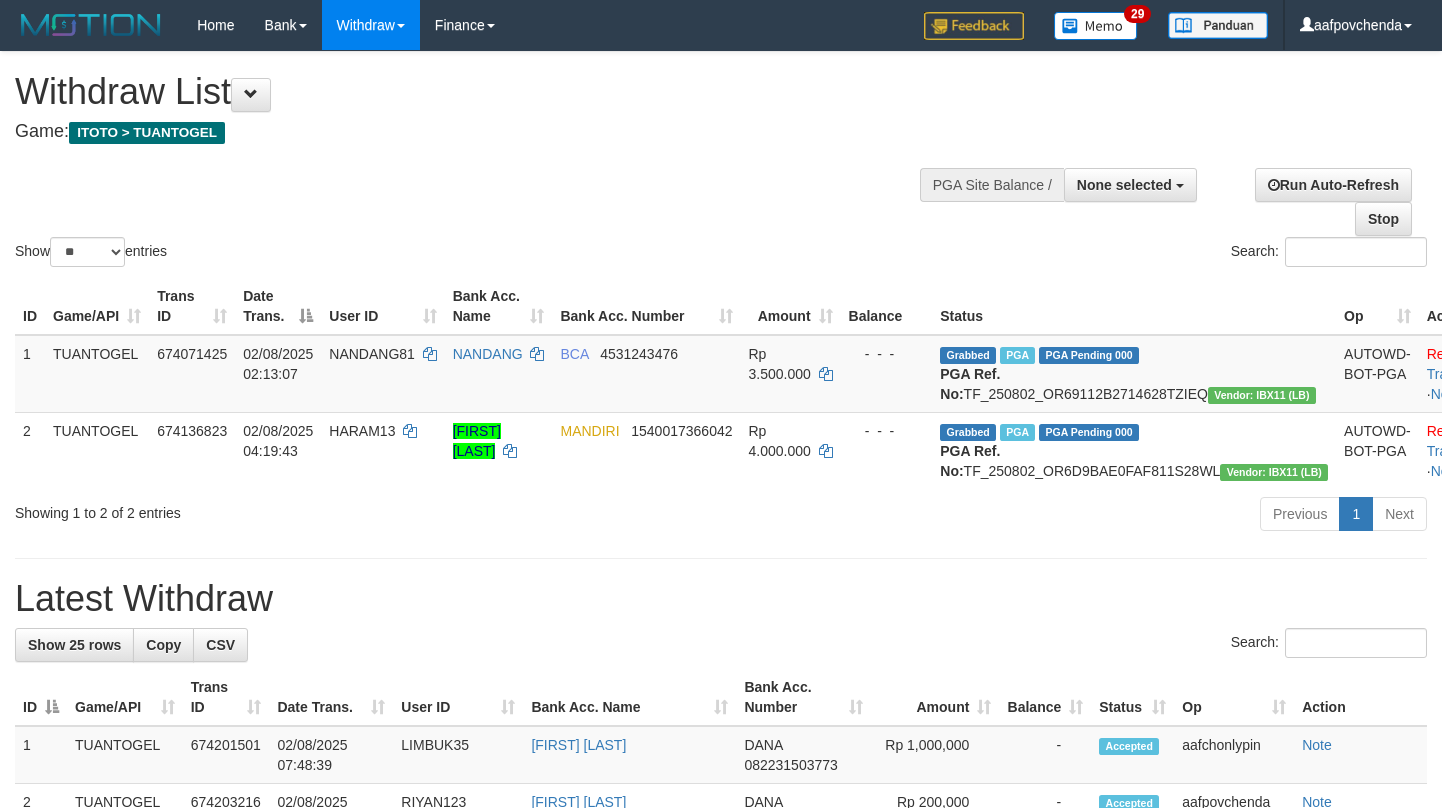 select 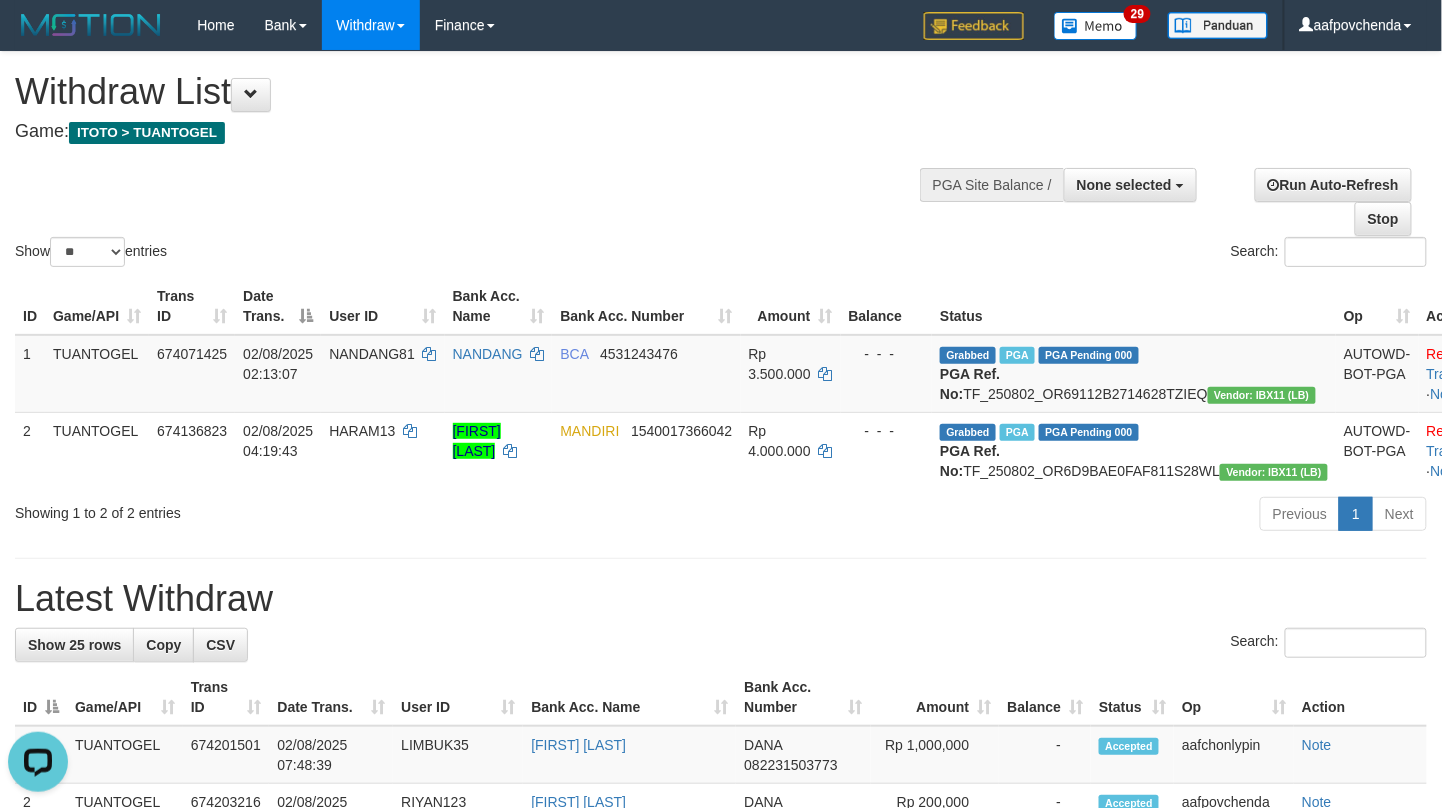 scroll, scrollTop: 0, scrollLeft: 0, axis: both 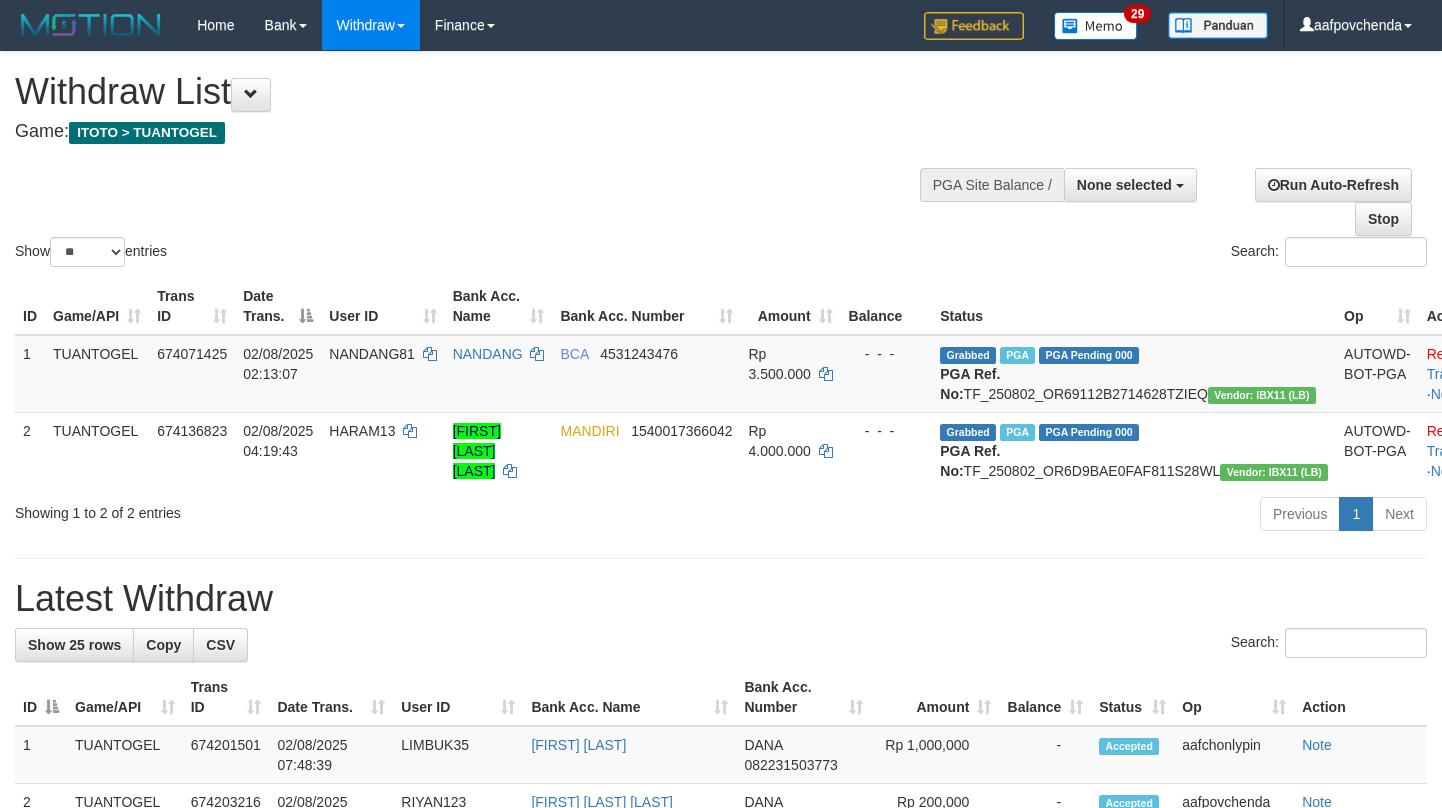 select 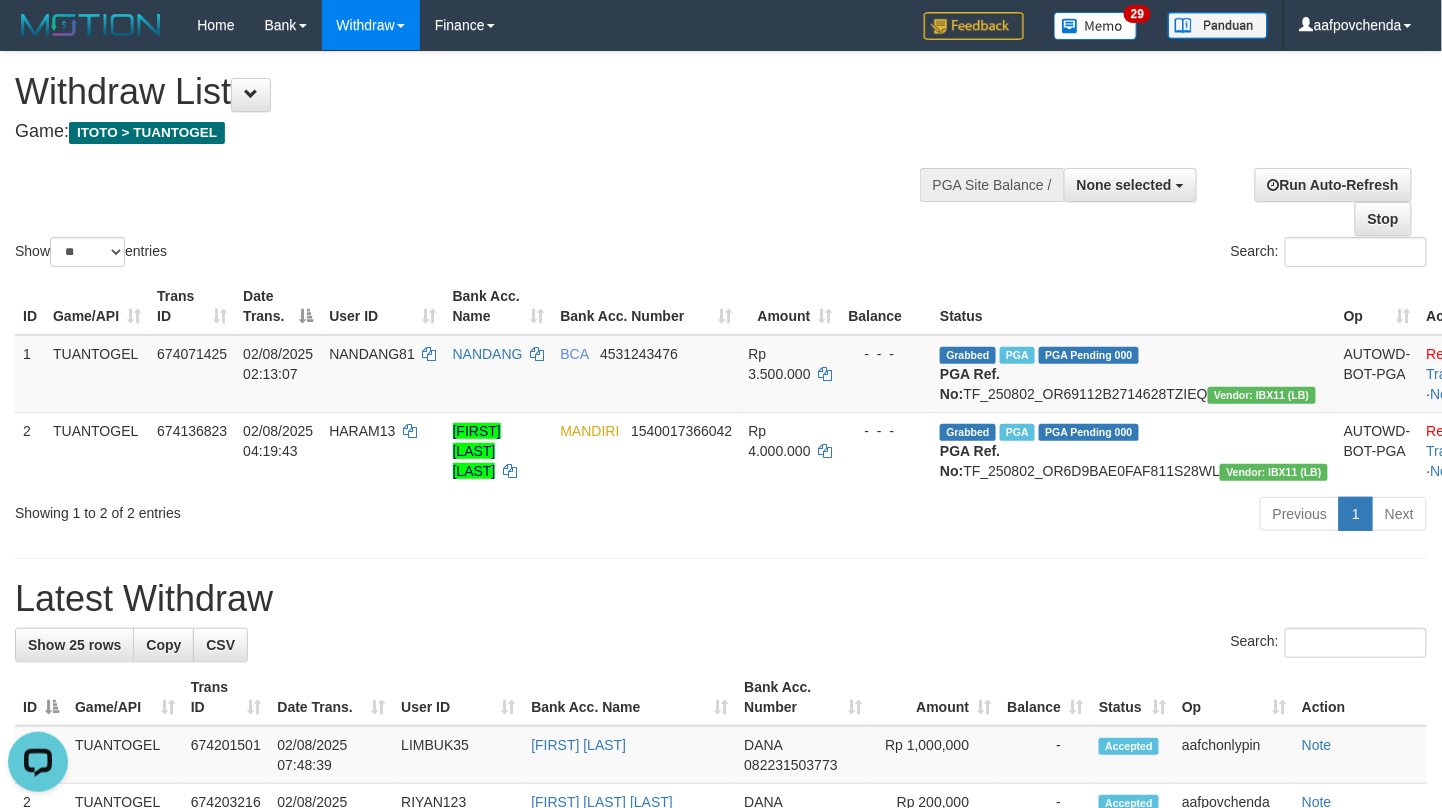 scroll, scrollTop: 0, scrollLeft: 0, axis: both 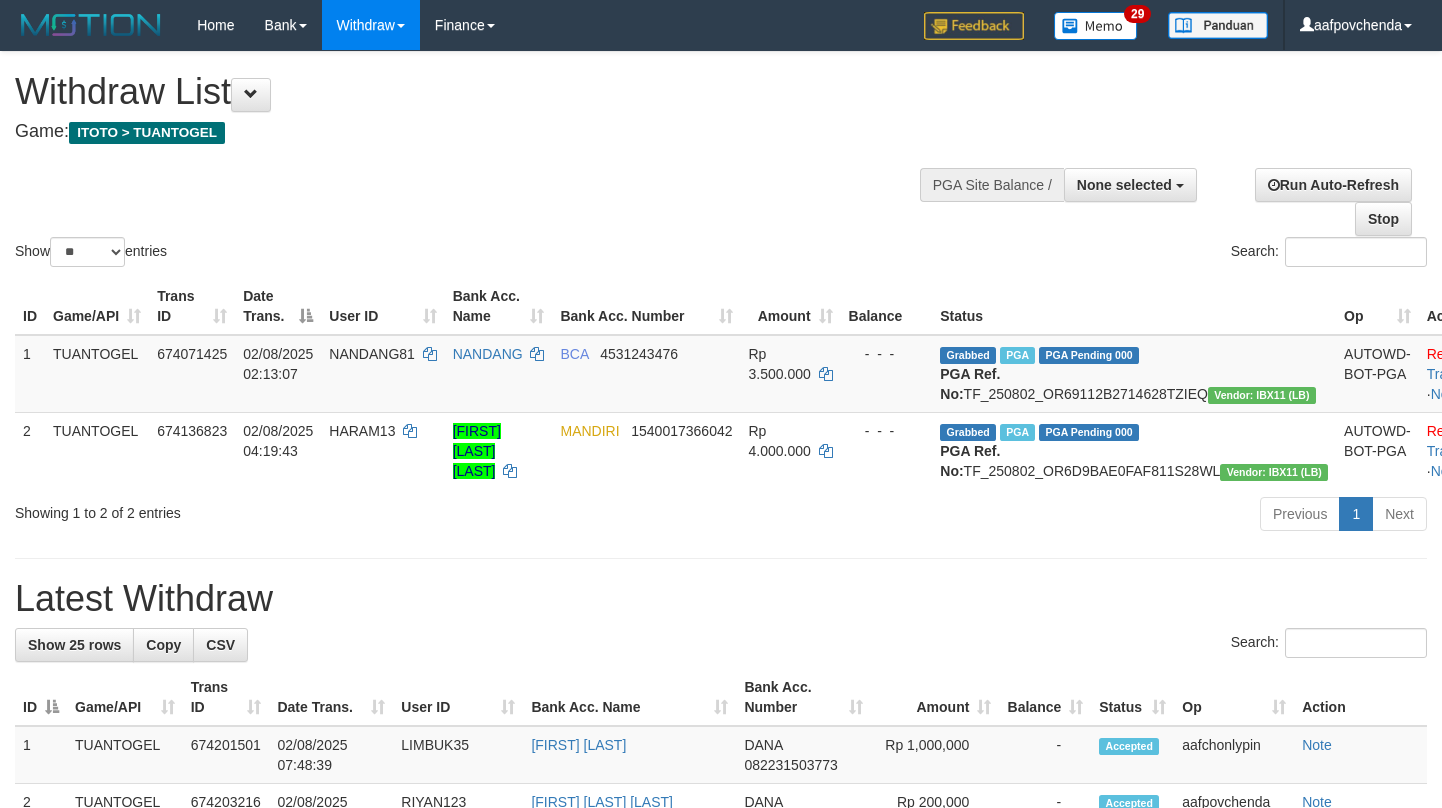 select 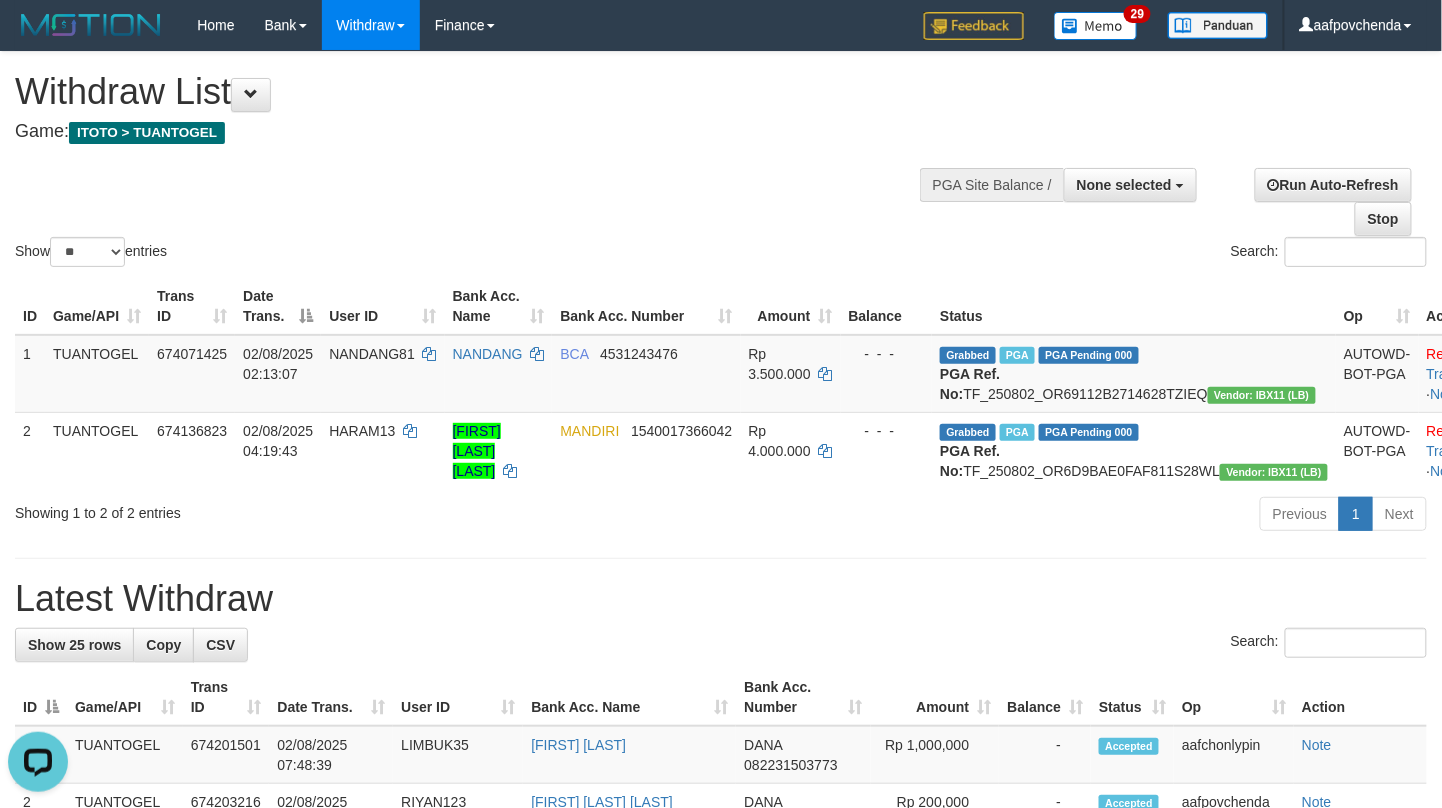 scroll, scrollTop: 0, scrollLeft: 0, axis: both 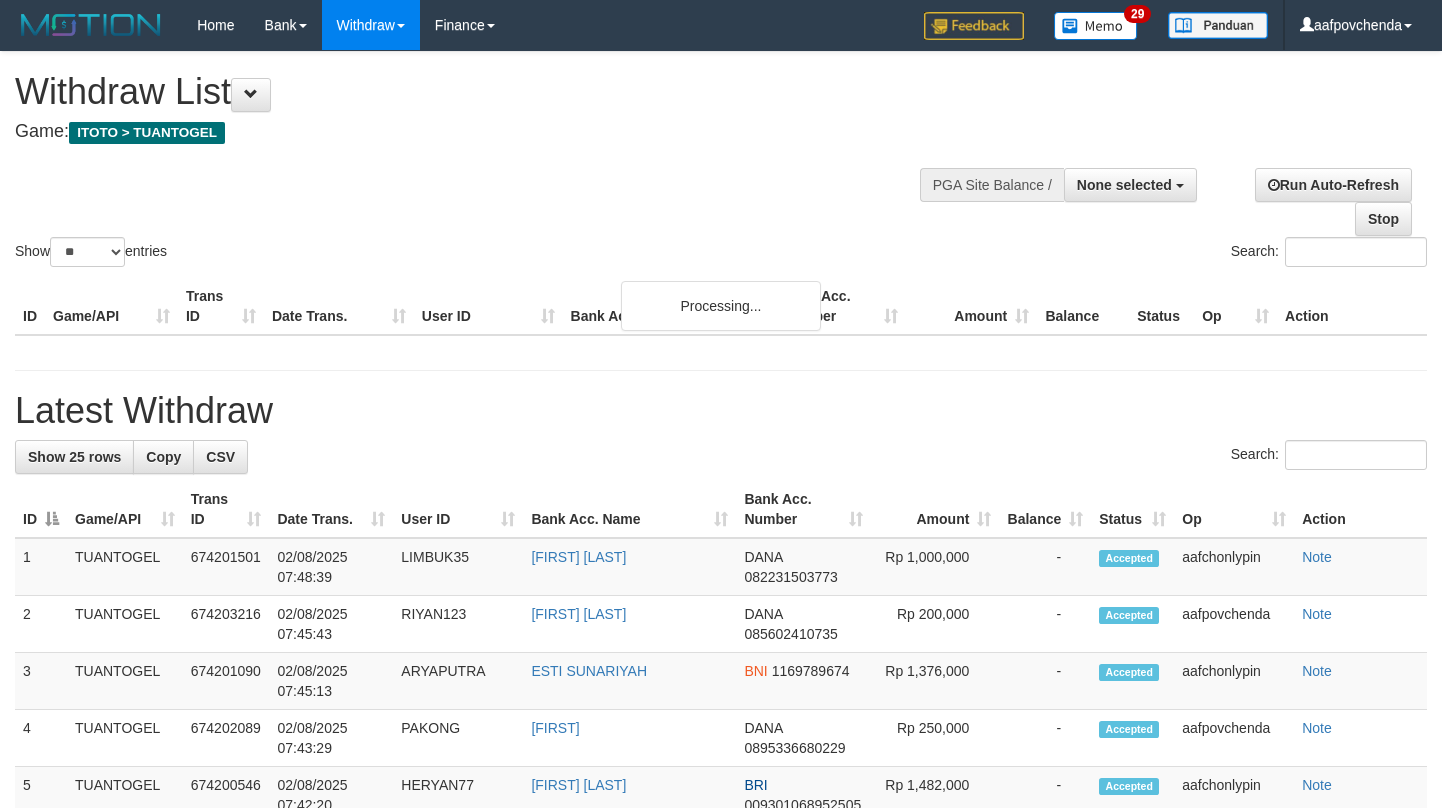 select 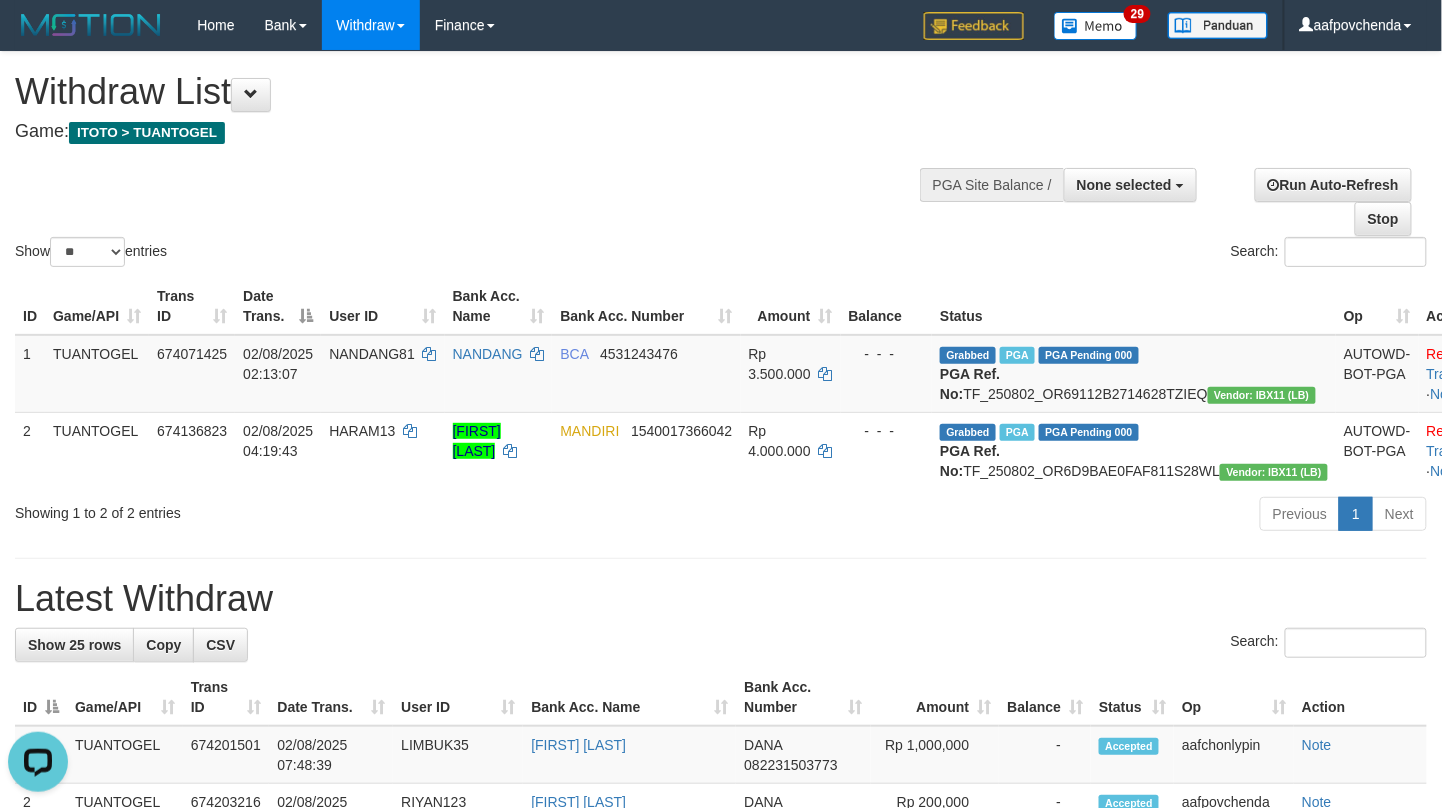 scroll, scrollTop: 0, scrollLeft: 0, axis: both 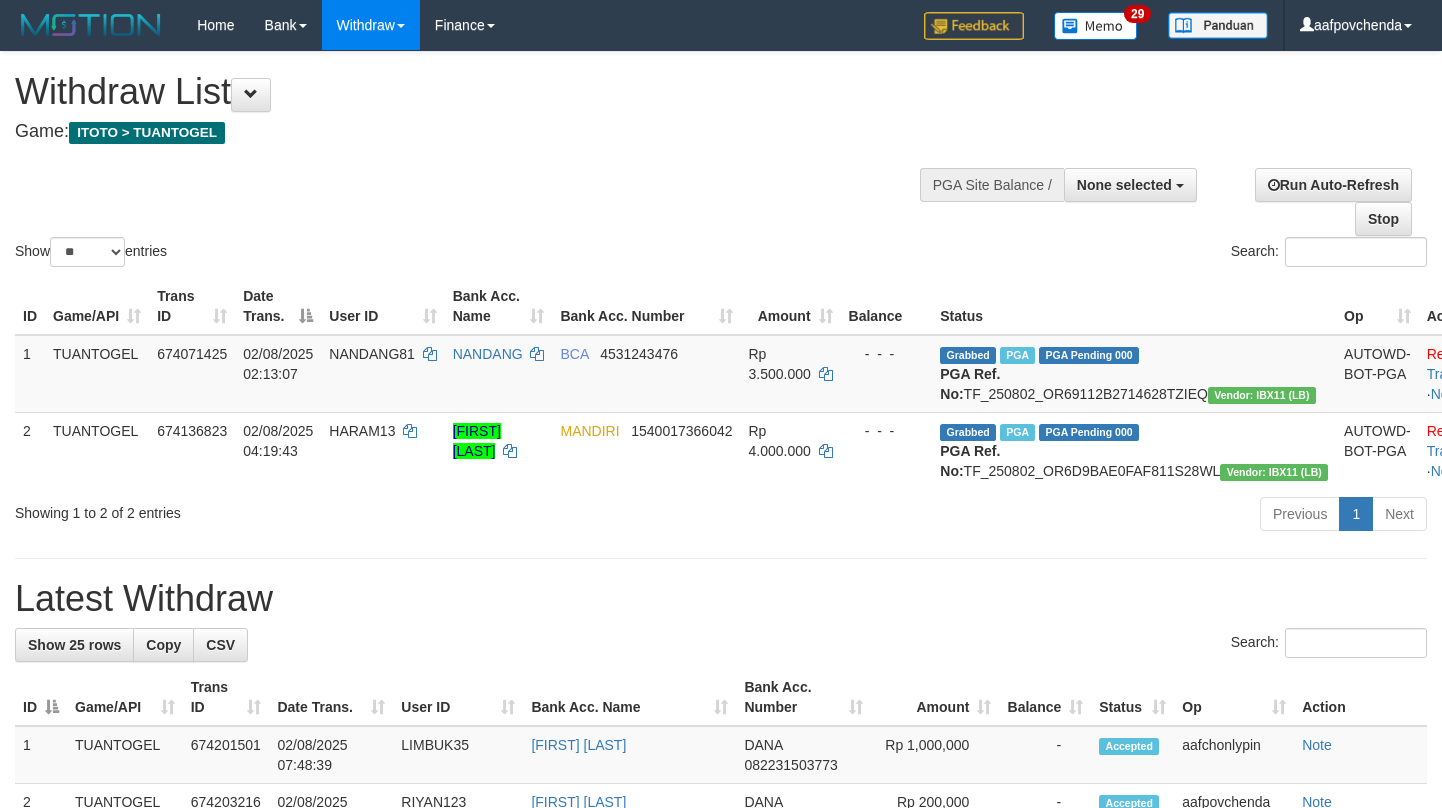 select 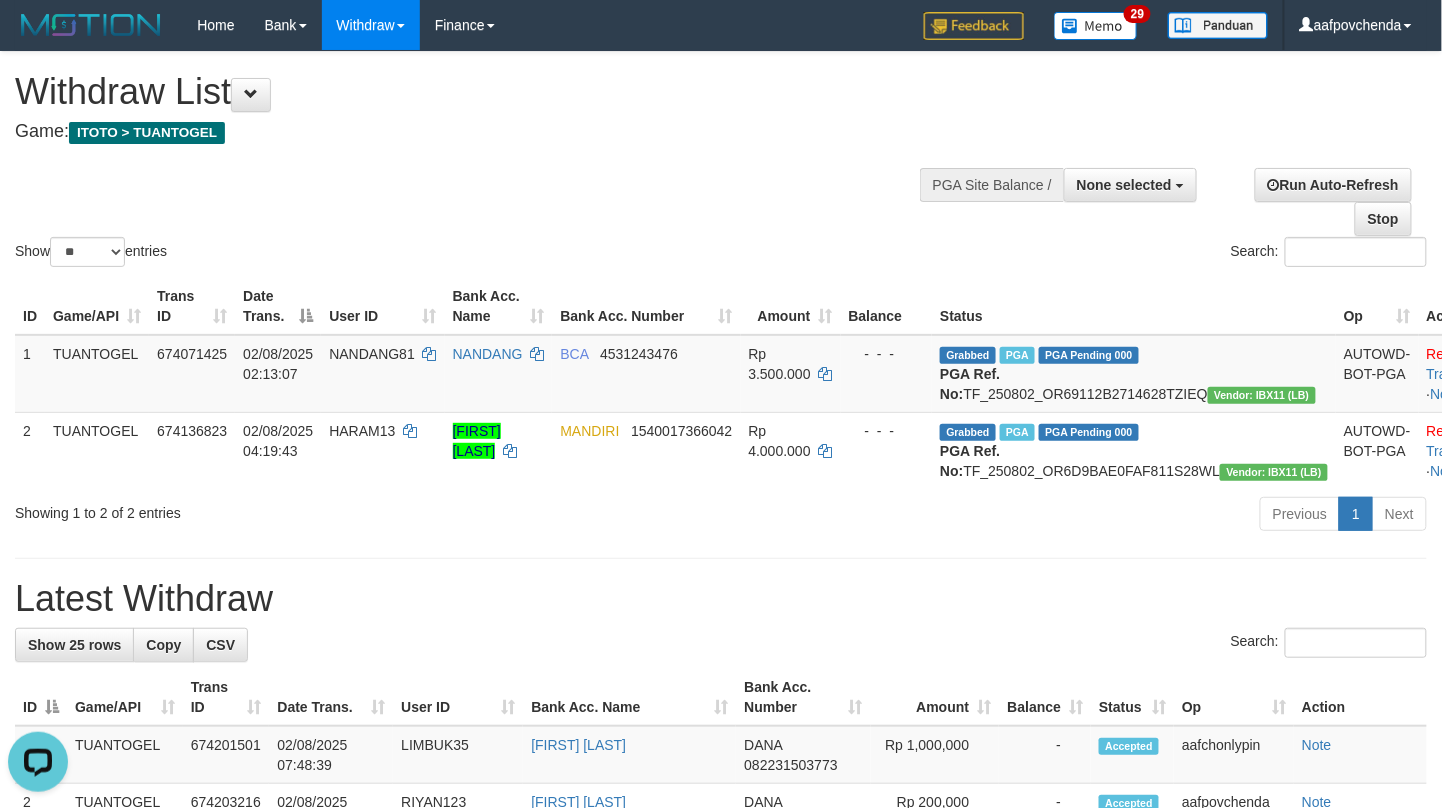 scroll, scrollTop: 0, scrollLeft: 0, axis: both 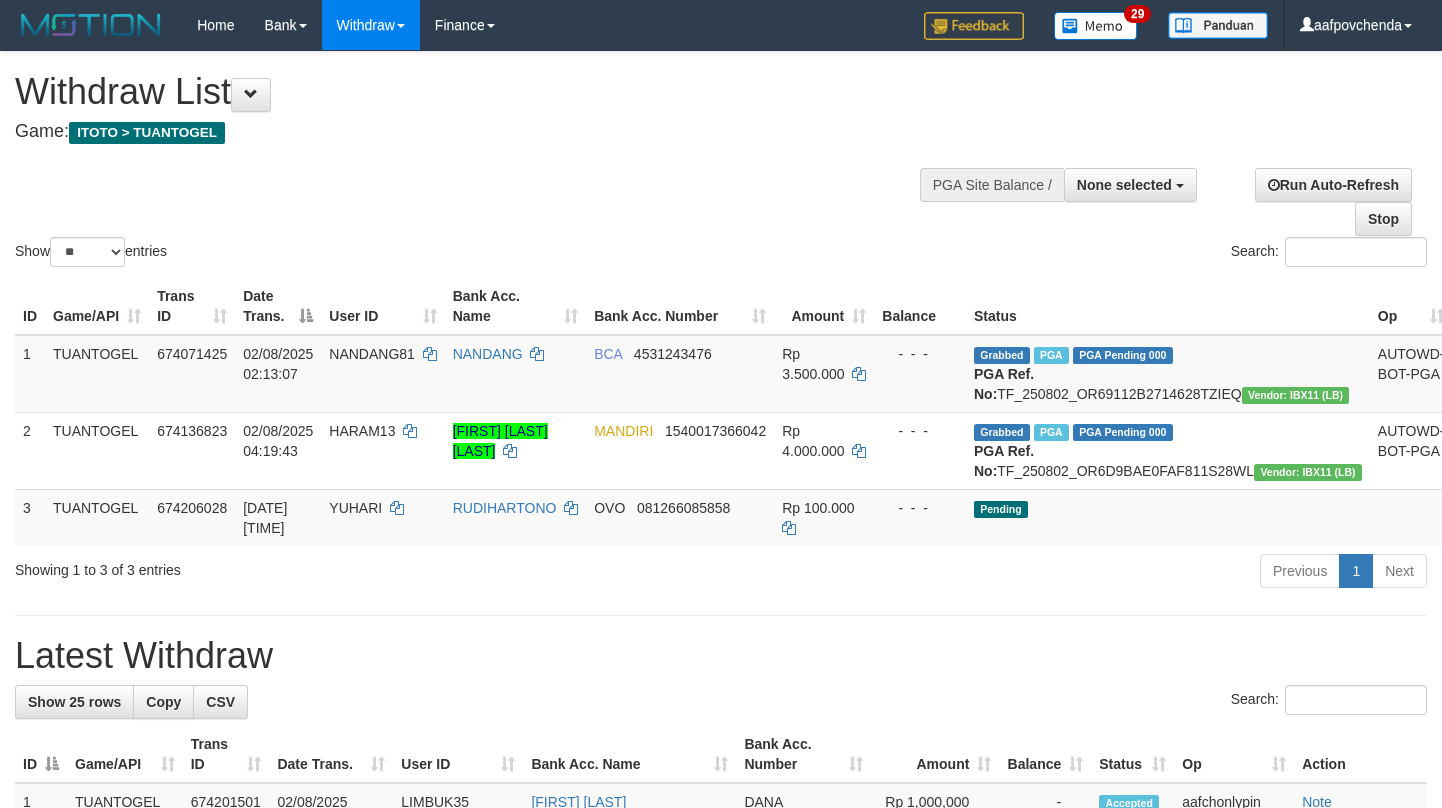 select 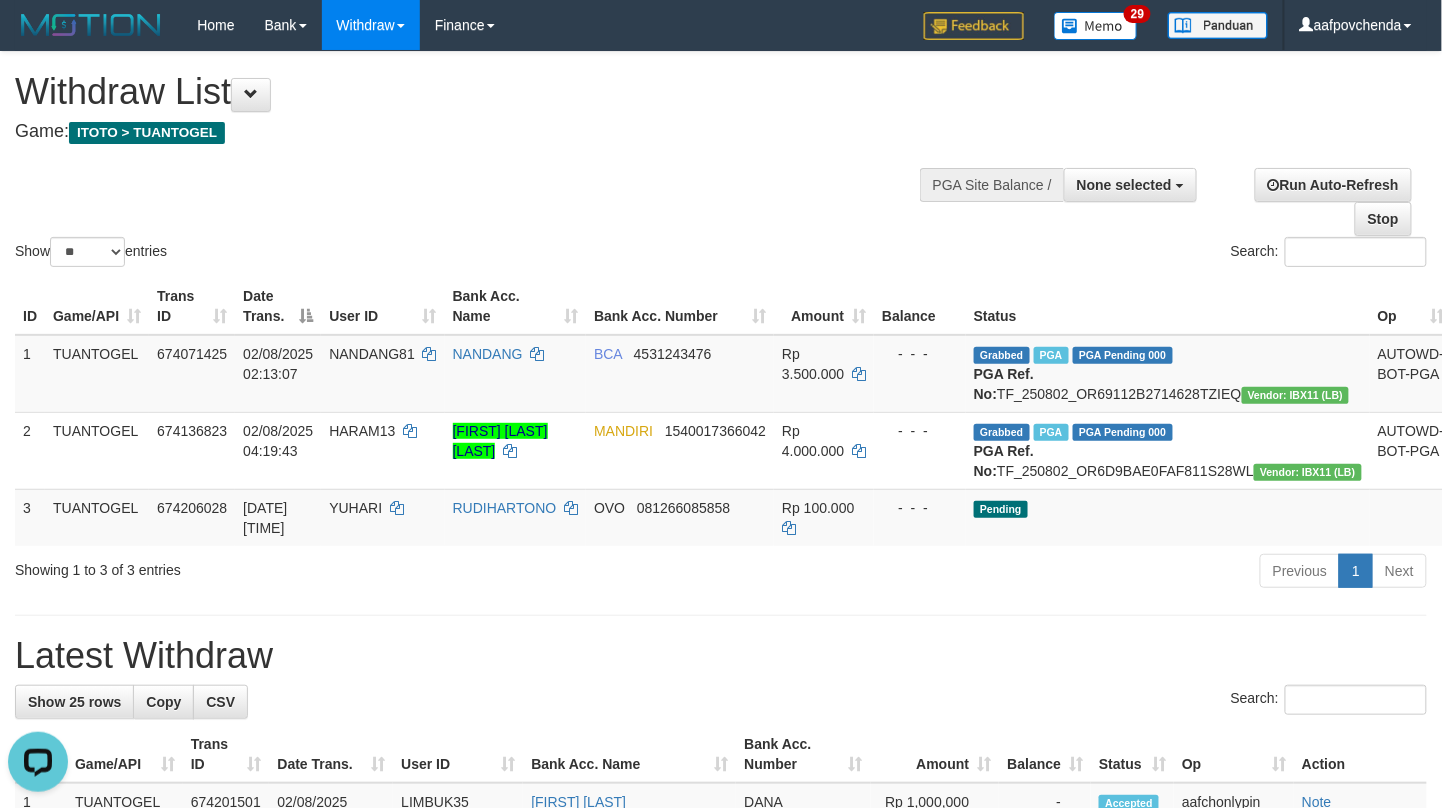 scroll, scrollTop: 0, scrollLeft: 0, axis: both 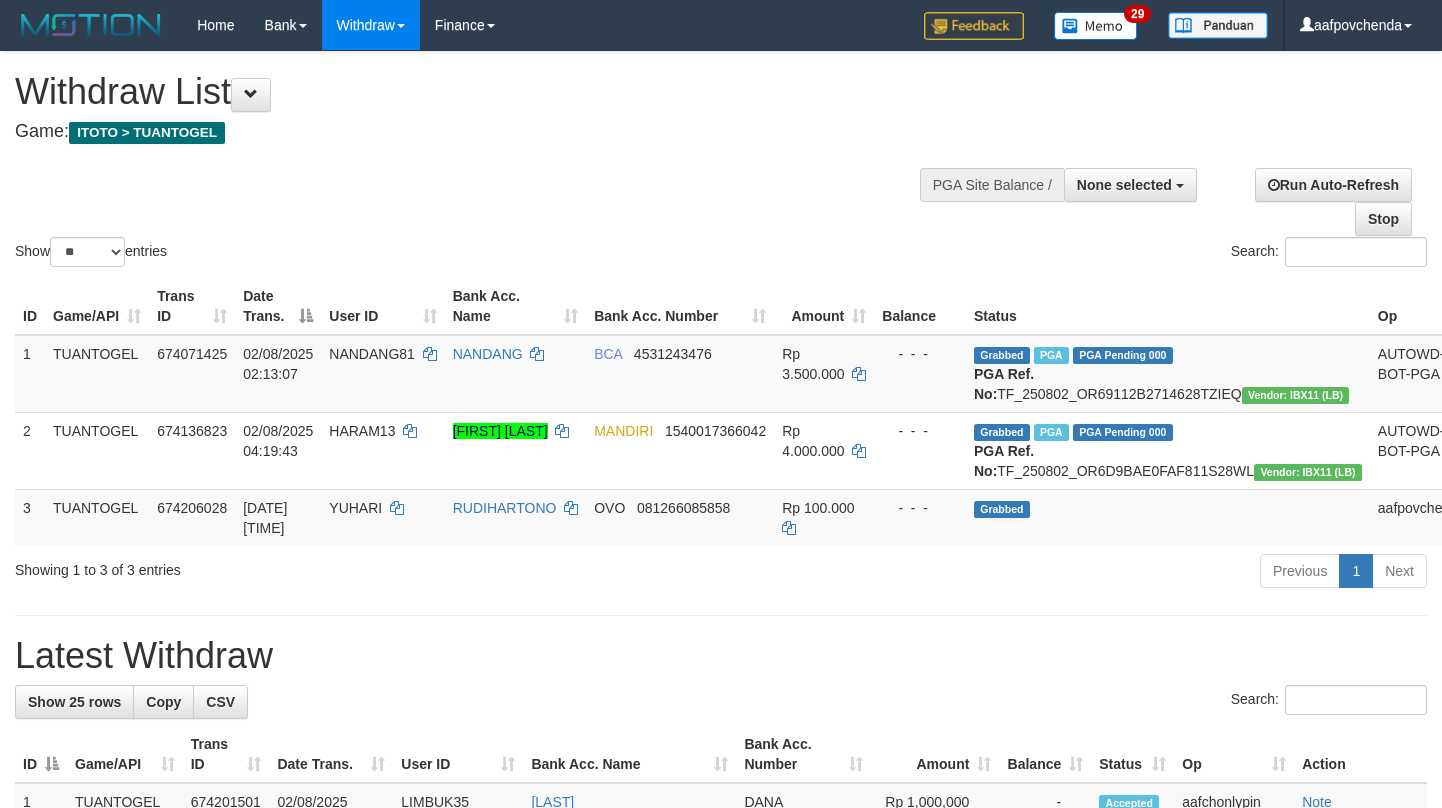 select 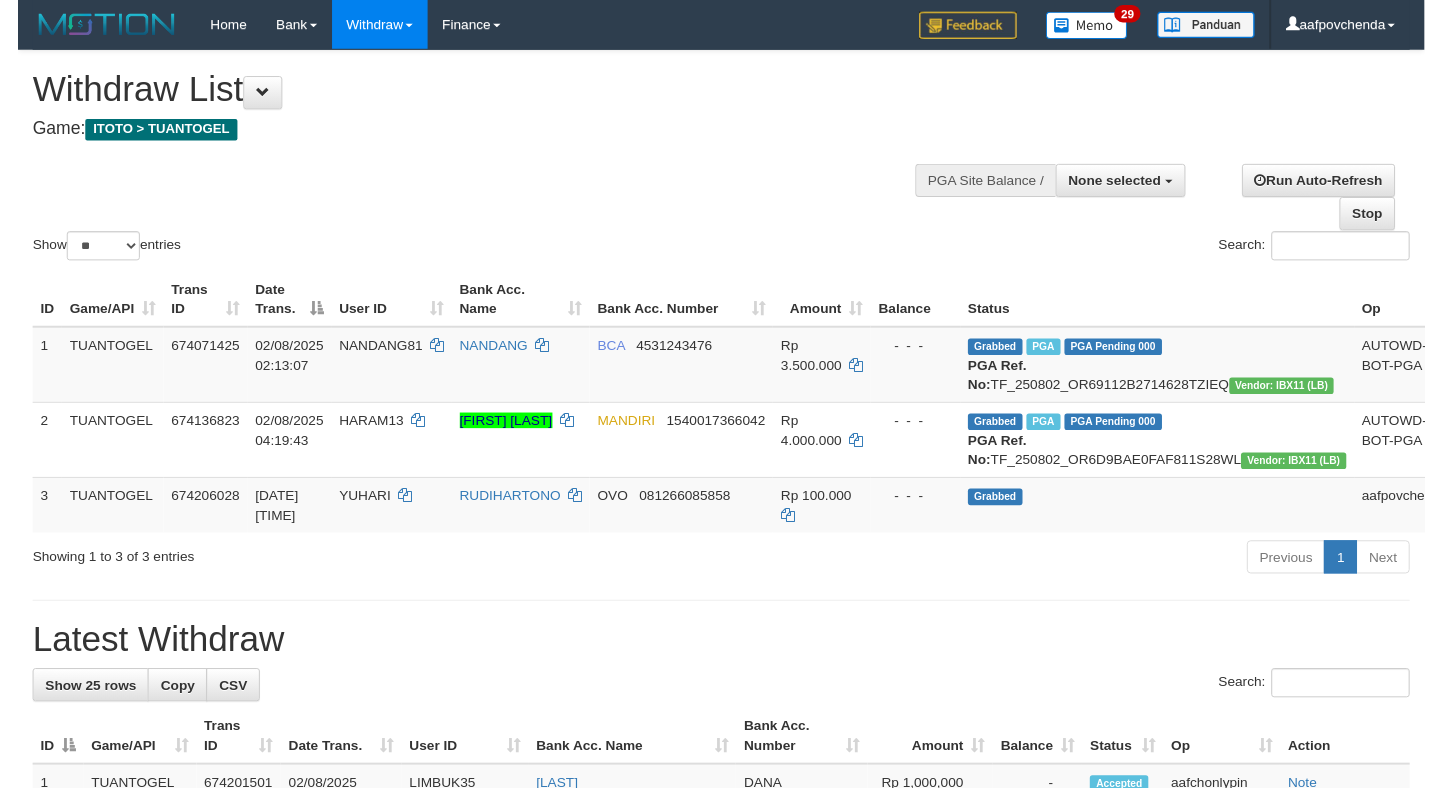 scroll, scrollTop: 0, scrollLeft: 0, axis: both 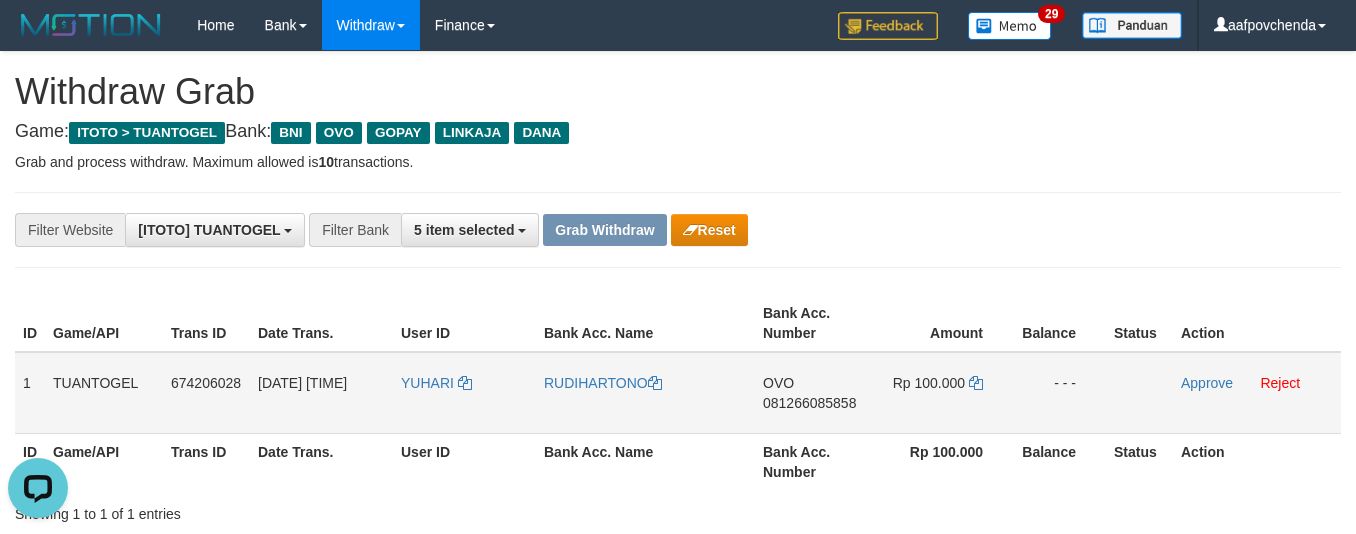 click on "081266085858" at bounding box center (809, 403) 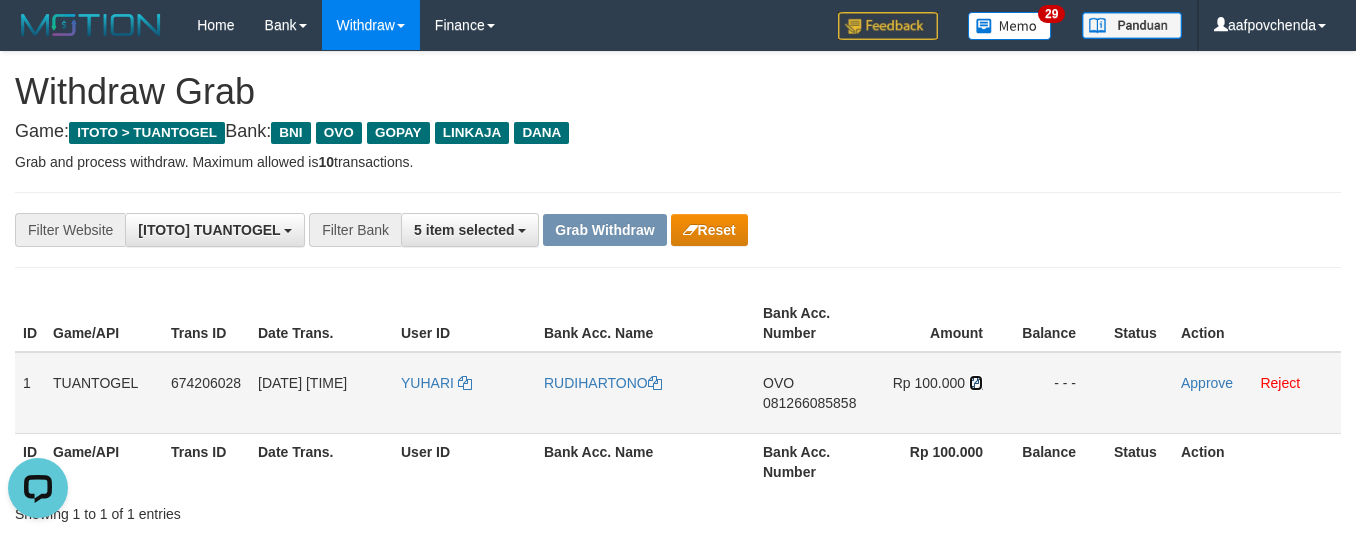 click at bounding box center (976, 383) 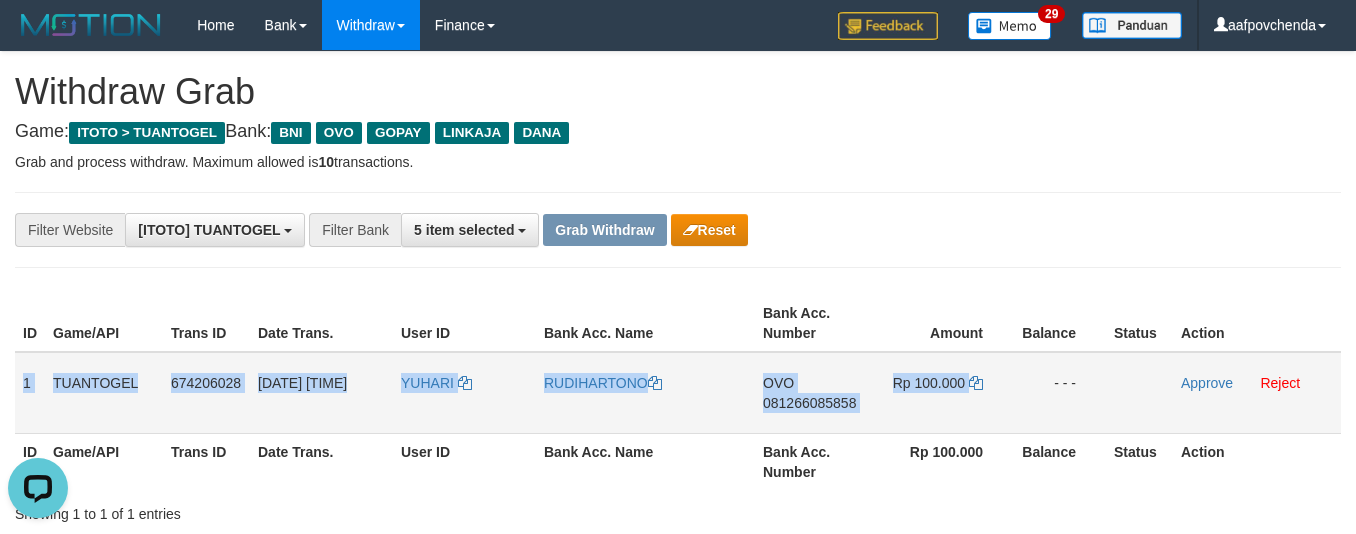 drag, startPoint x: 25, startPoint y: 374, endPoint x: 989, endPoint y: 362, distance: 964.0747 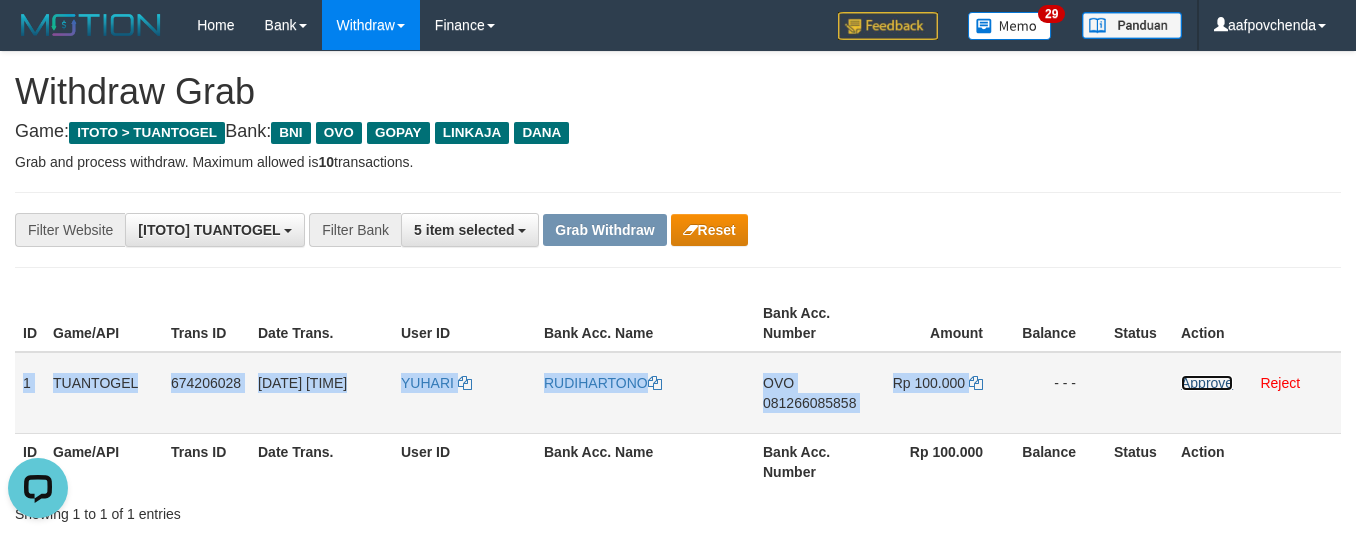 click on "Approve" at bounding box center (1207, 383) 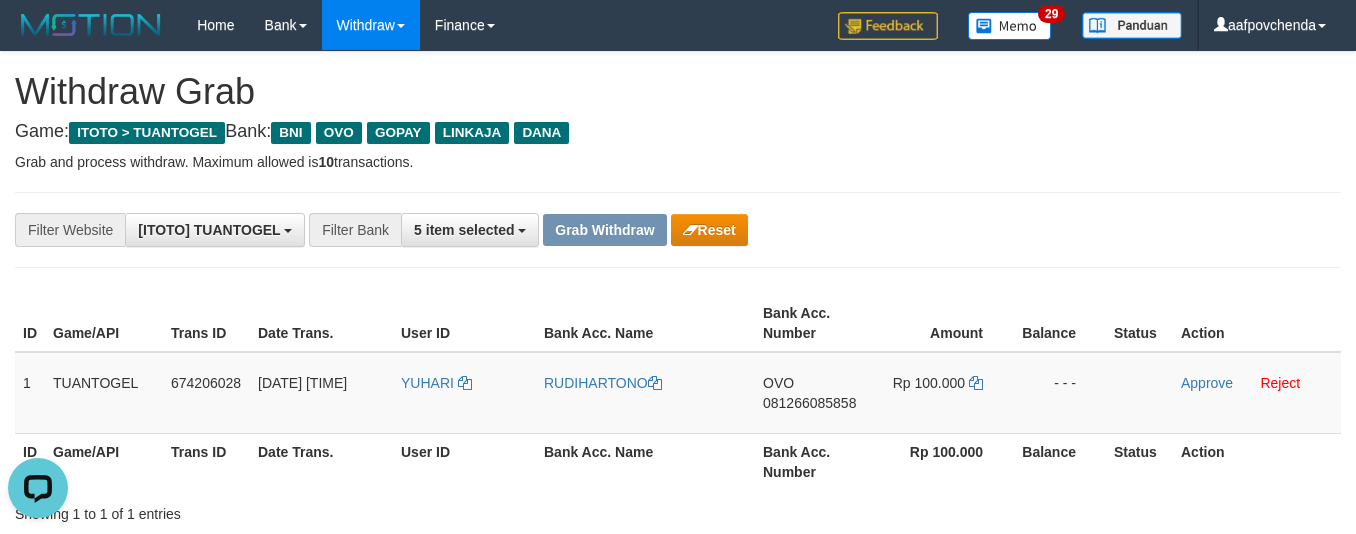 click on "Bank Acc. Number" at bounding box center [814, 461] 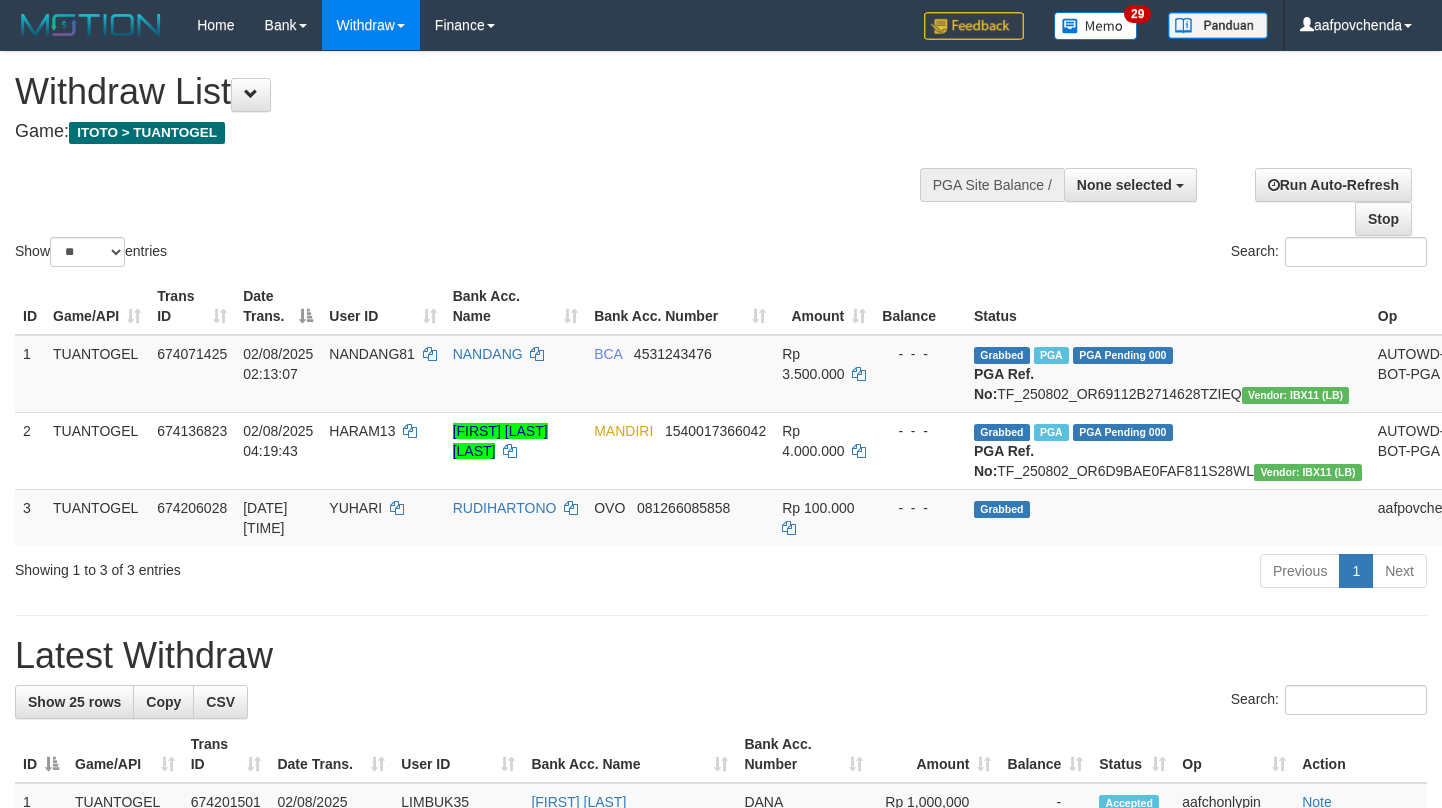select 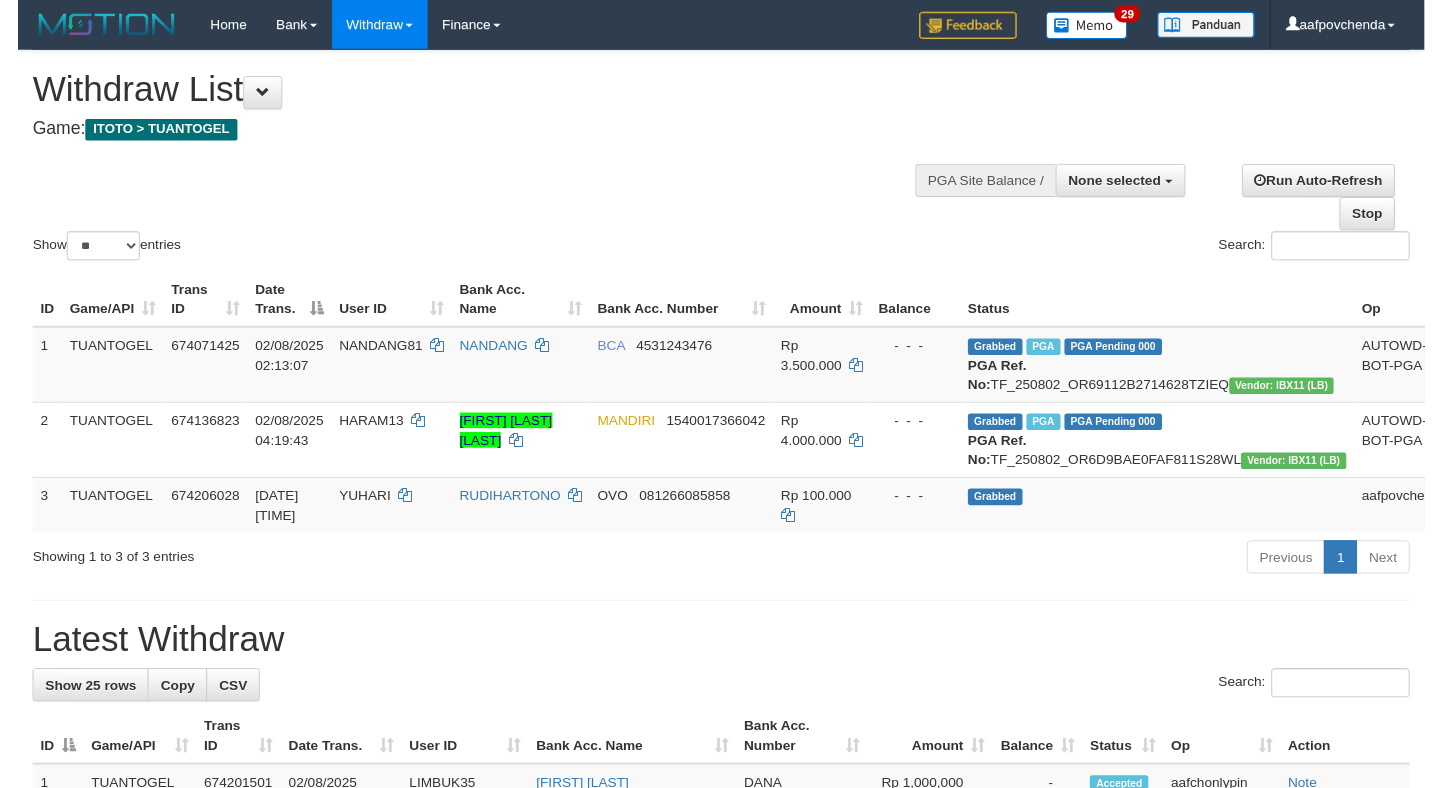 scroll, scrollTop: 0, scrollLeft: 0, axis: both 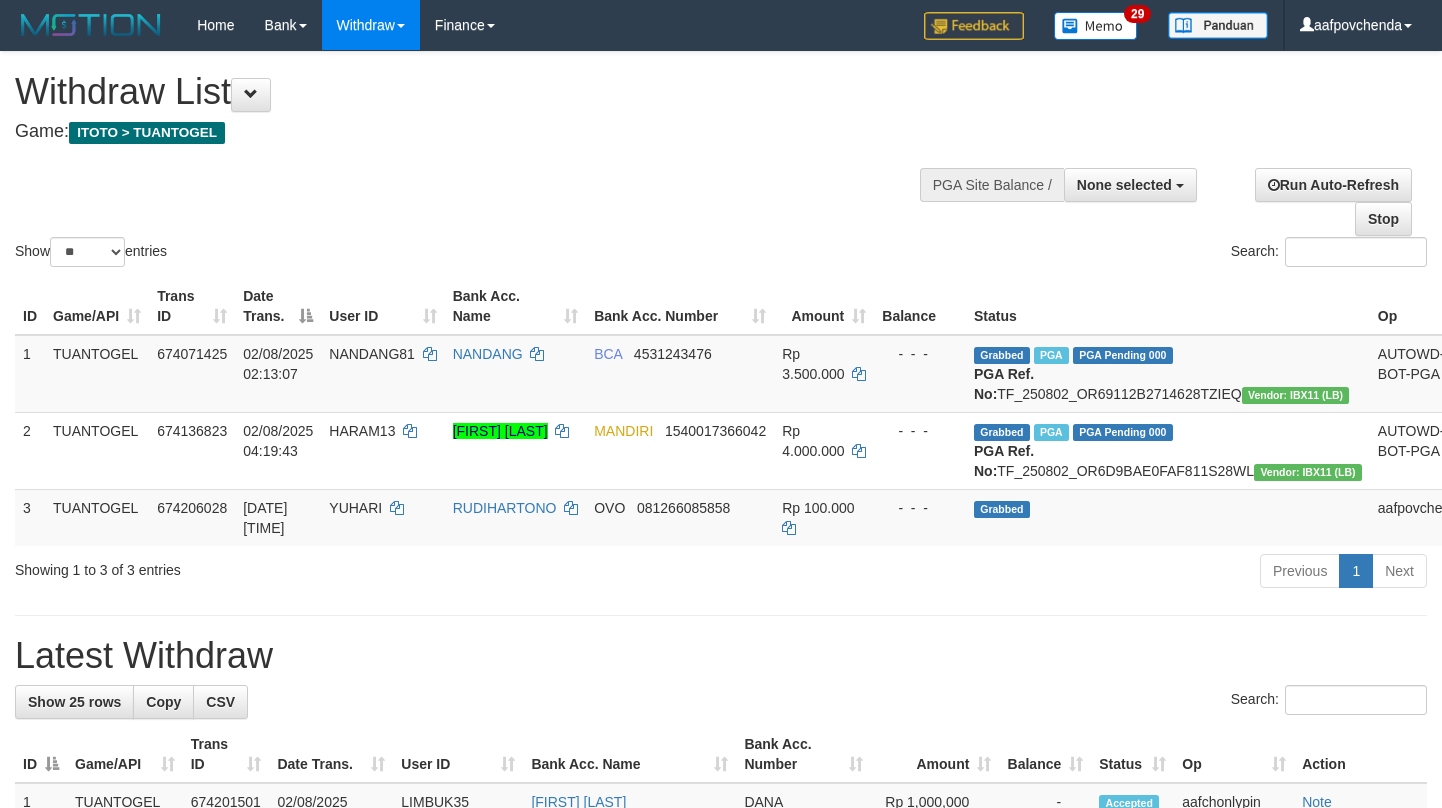 select 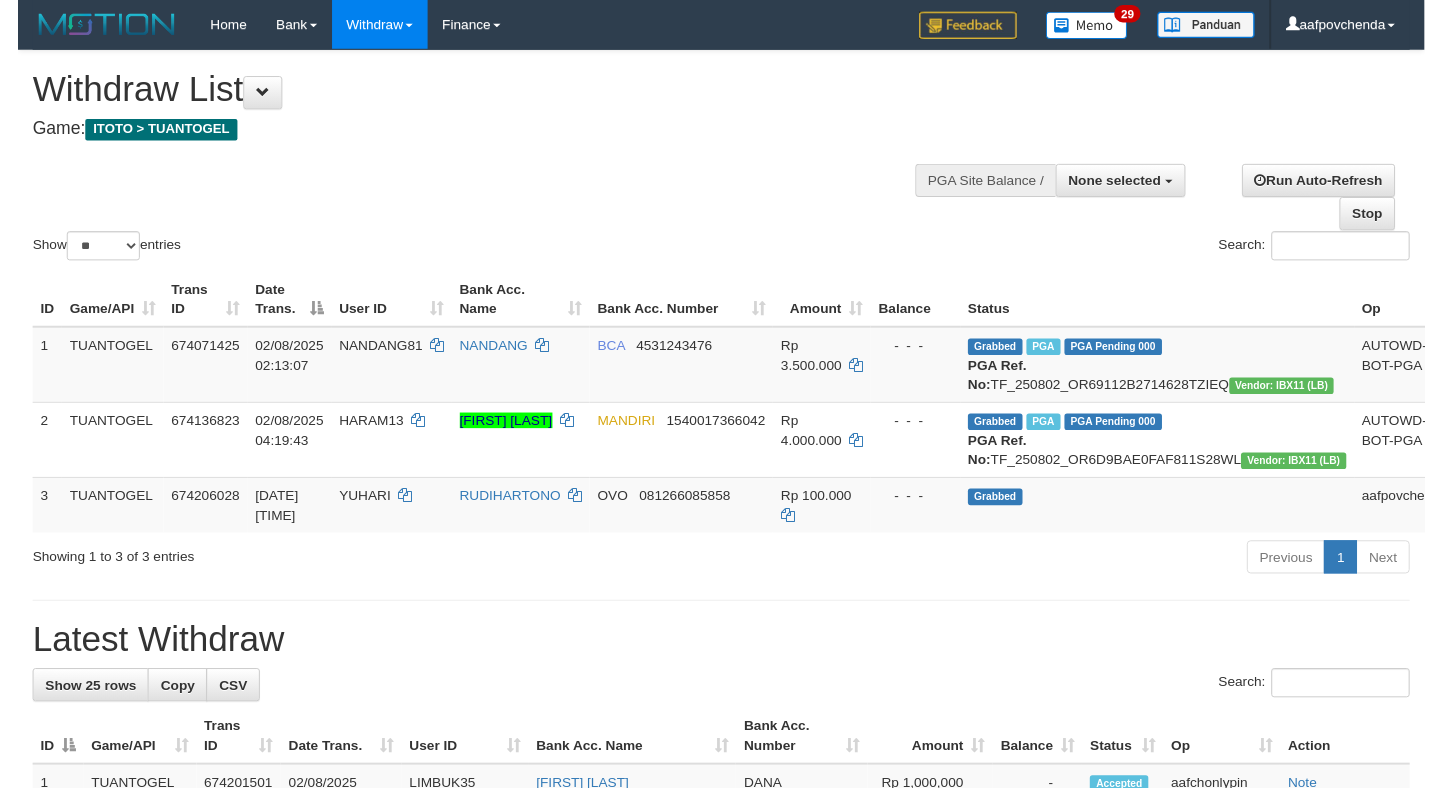 scroll, scrollTop: 0, scrollLeft: 0, axis: both 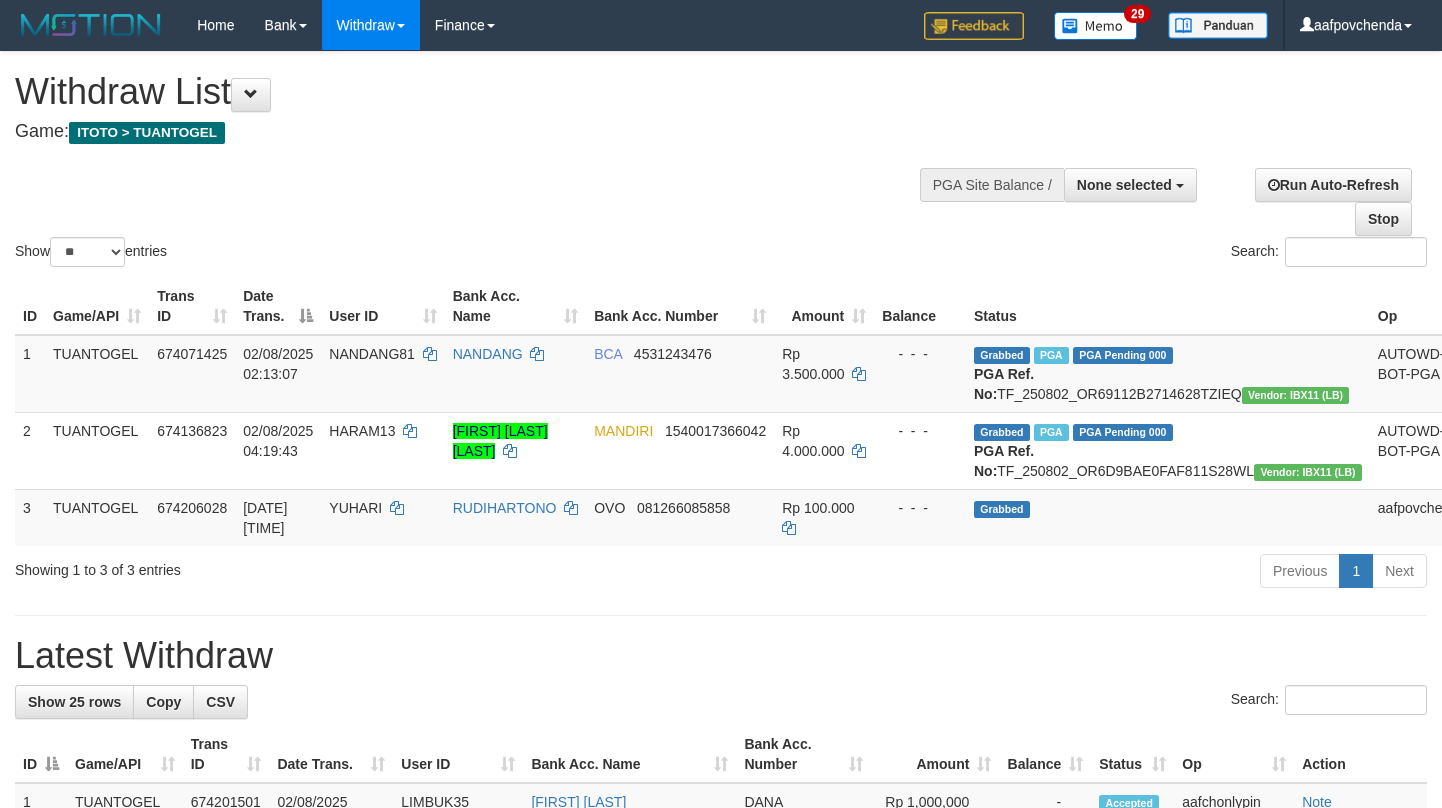 select 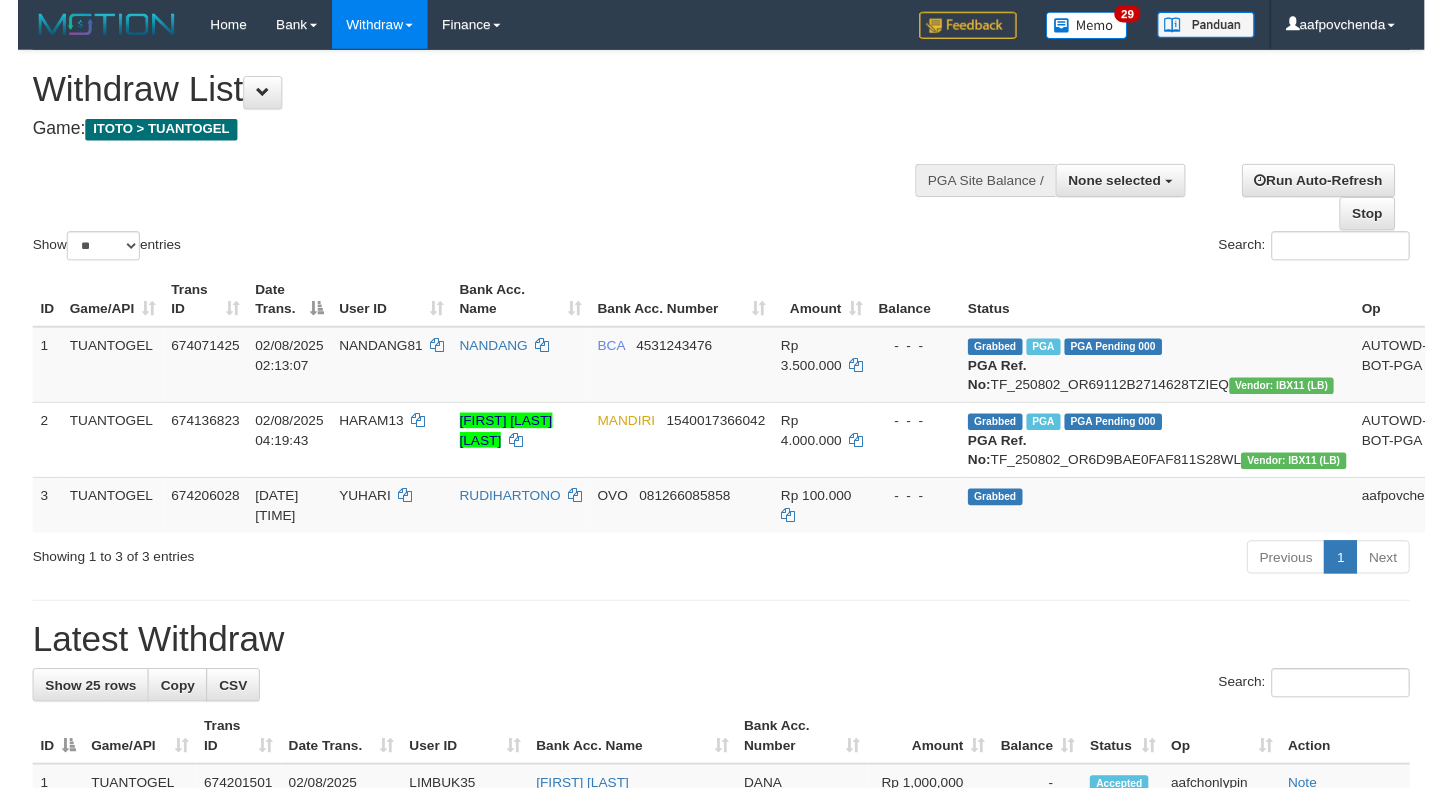 scroll, scrollTop: 0, scrollLeft: 0, axis: both 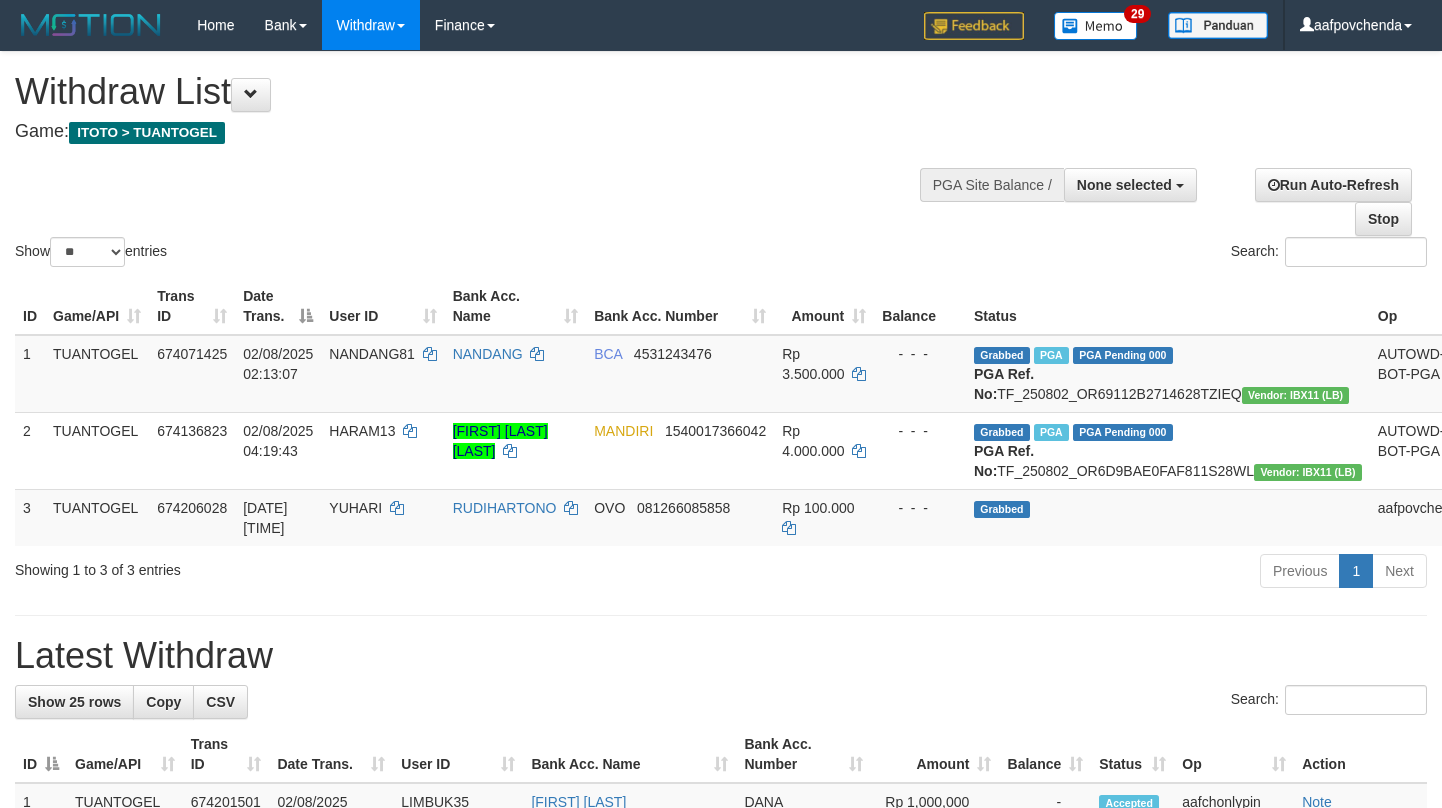 select 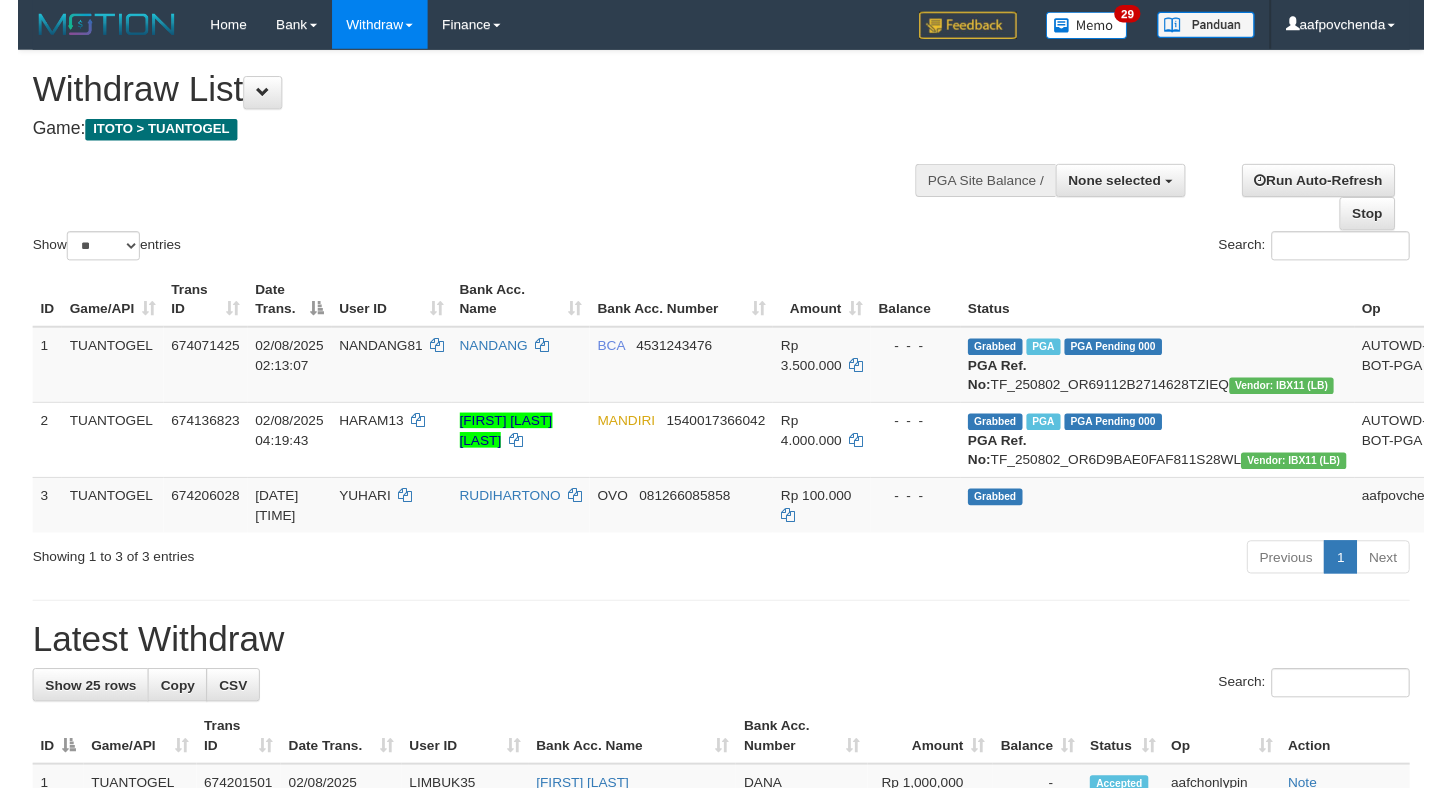 scroll, scrollTop: 0, scrollLeft: 0, axis: both 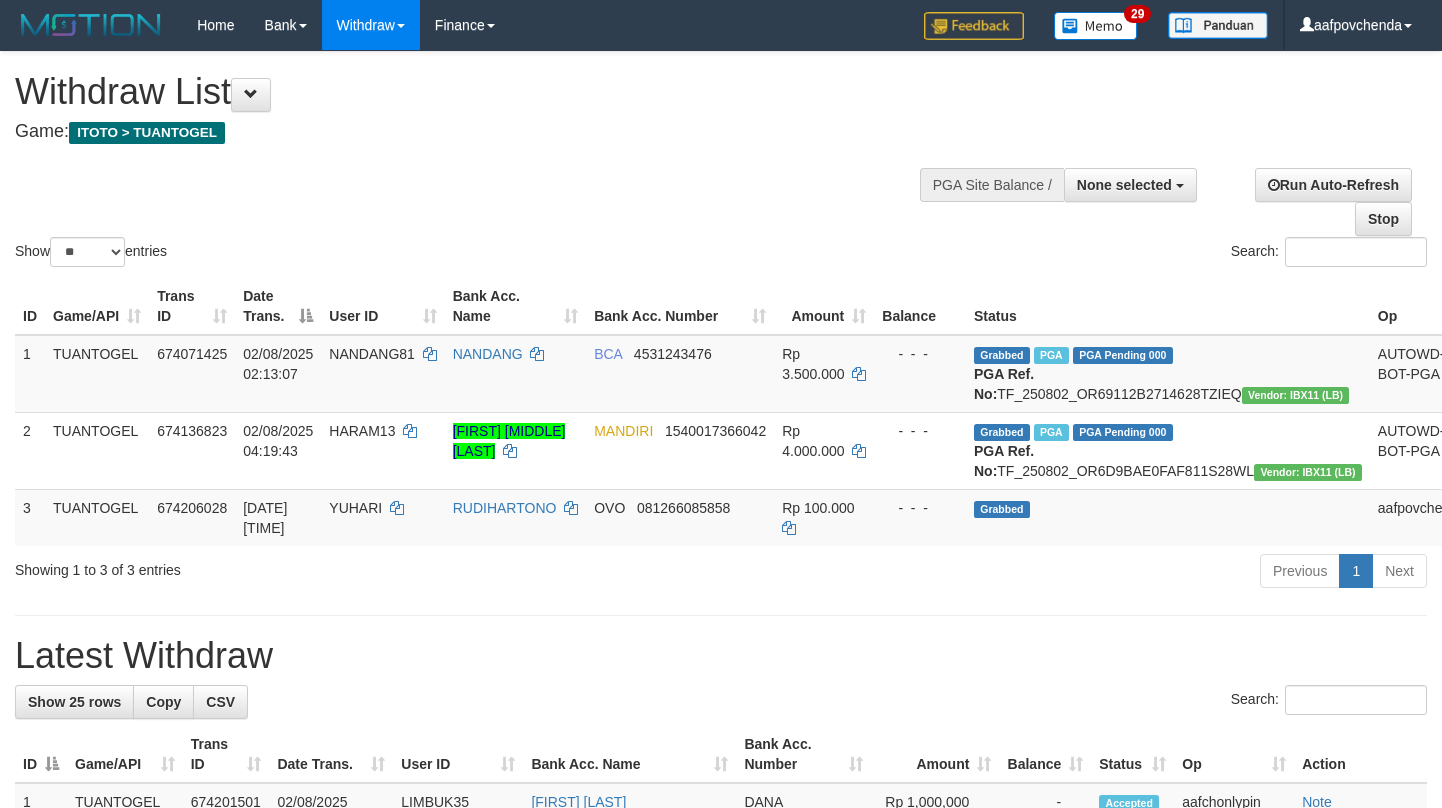 select 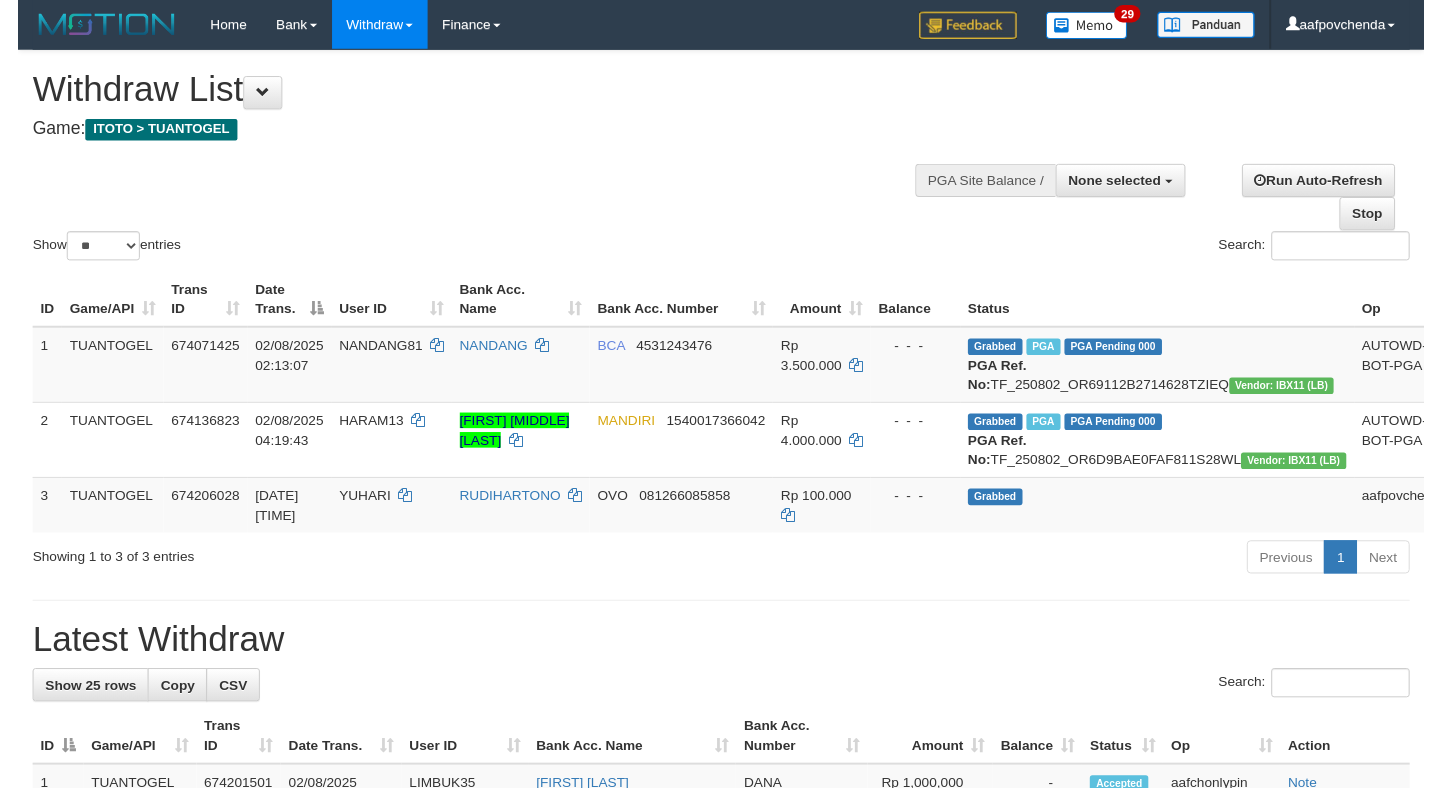 scroll, scrollTop: 0, scrollLeft: 0, axis: both 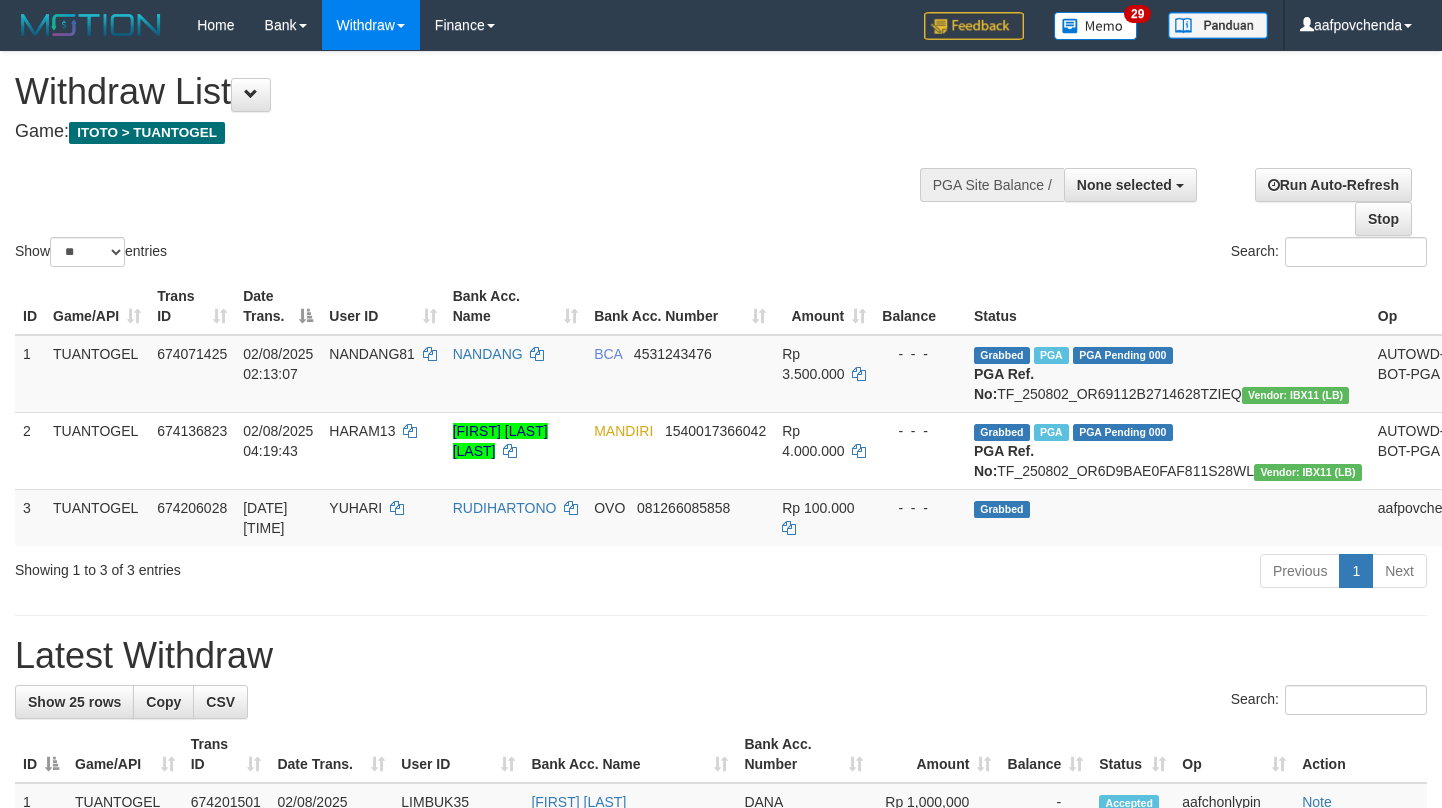 select 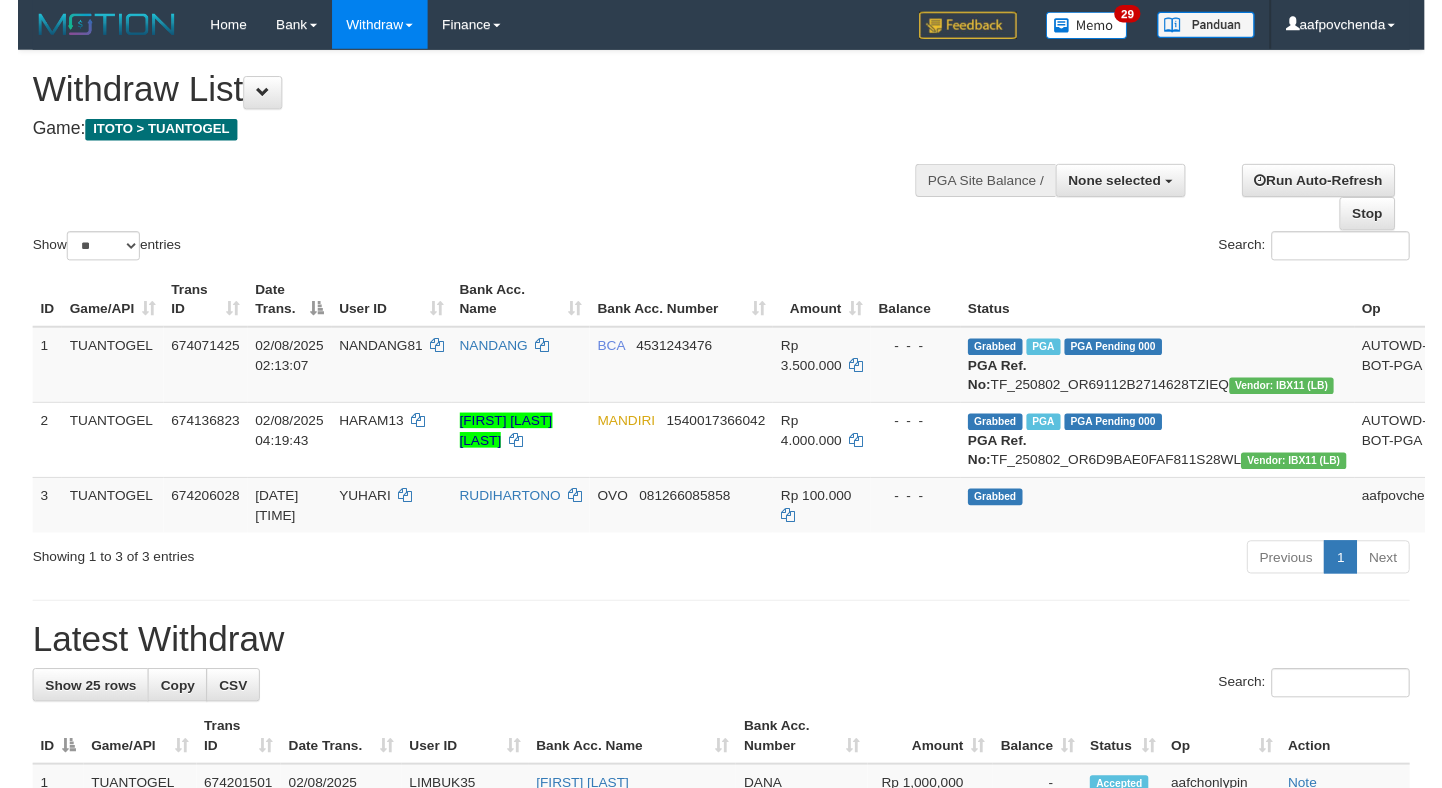 scroll, scrollTop: 0, scrollLeft: 0, axis: both 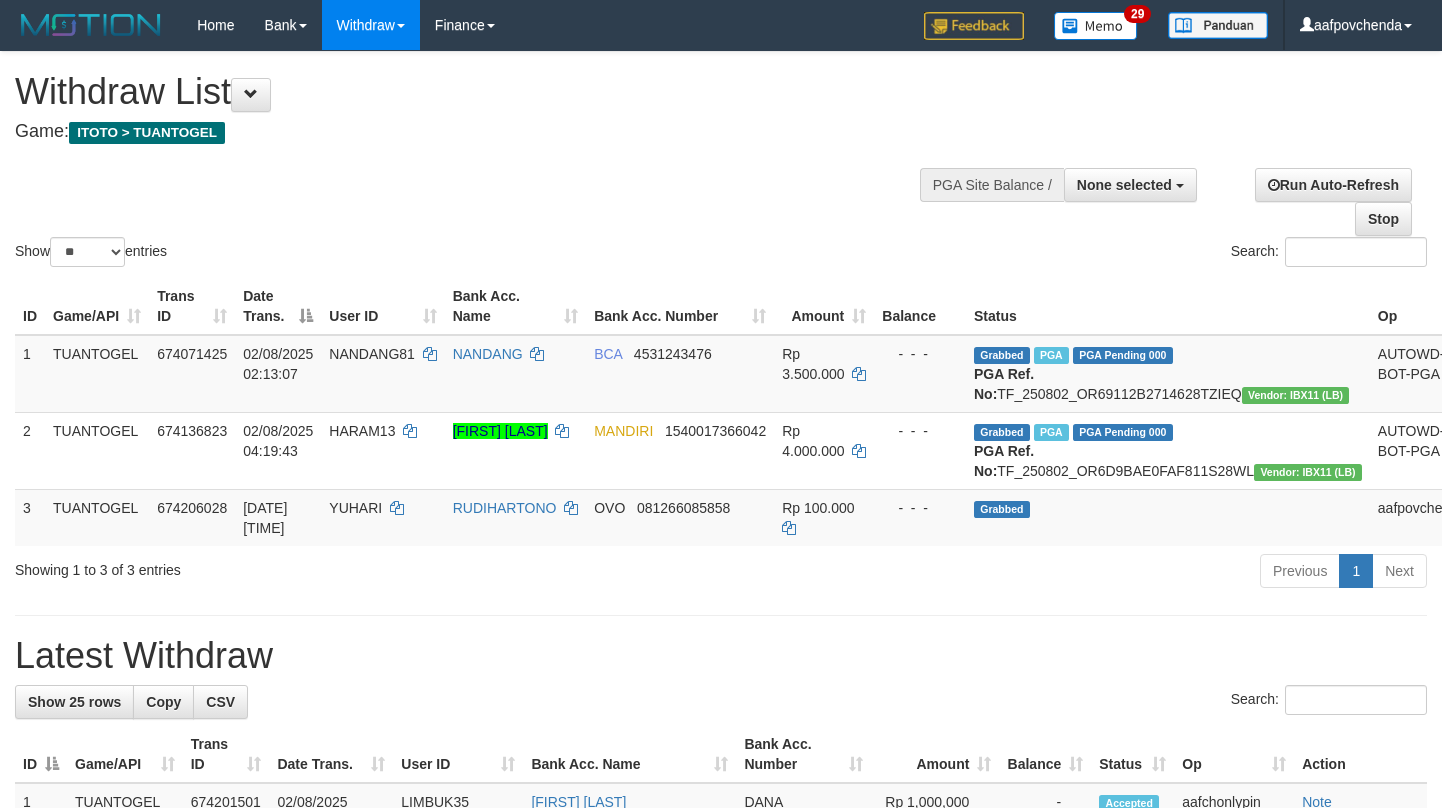 select 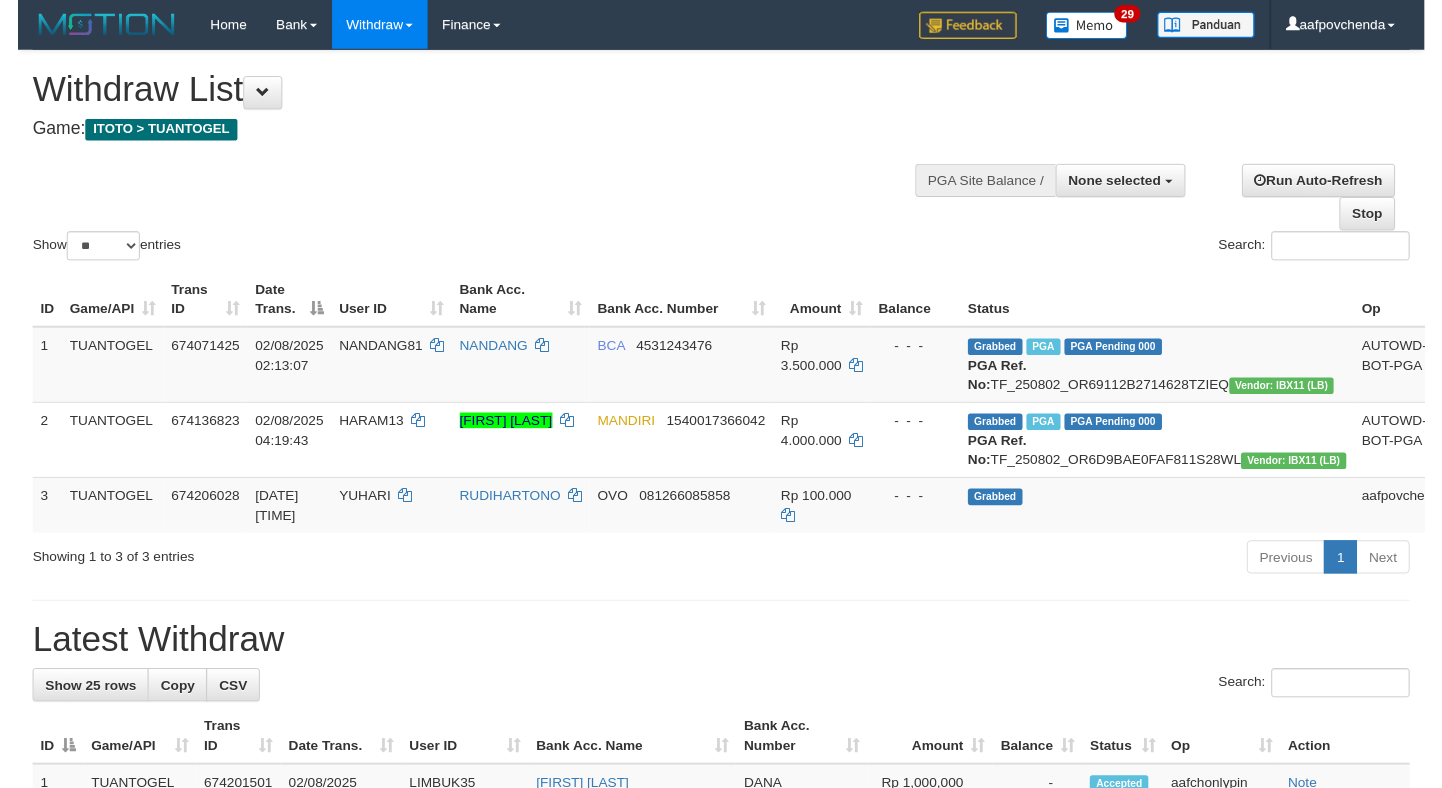 scroll, scrollTop: 0, scrollLeft: 0, axis: both 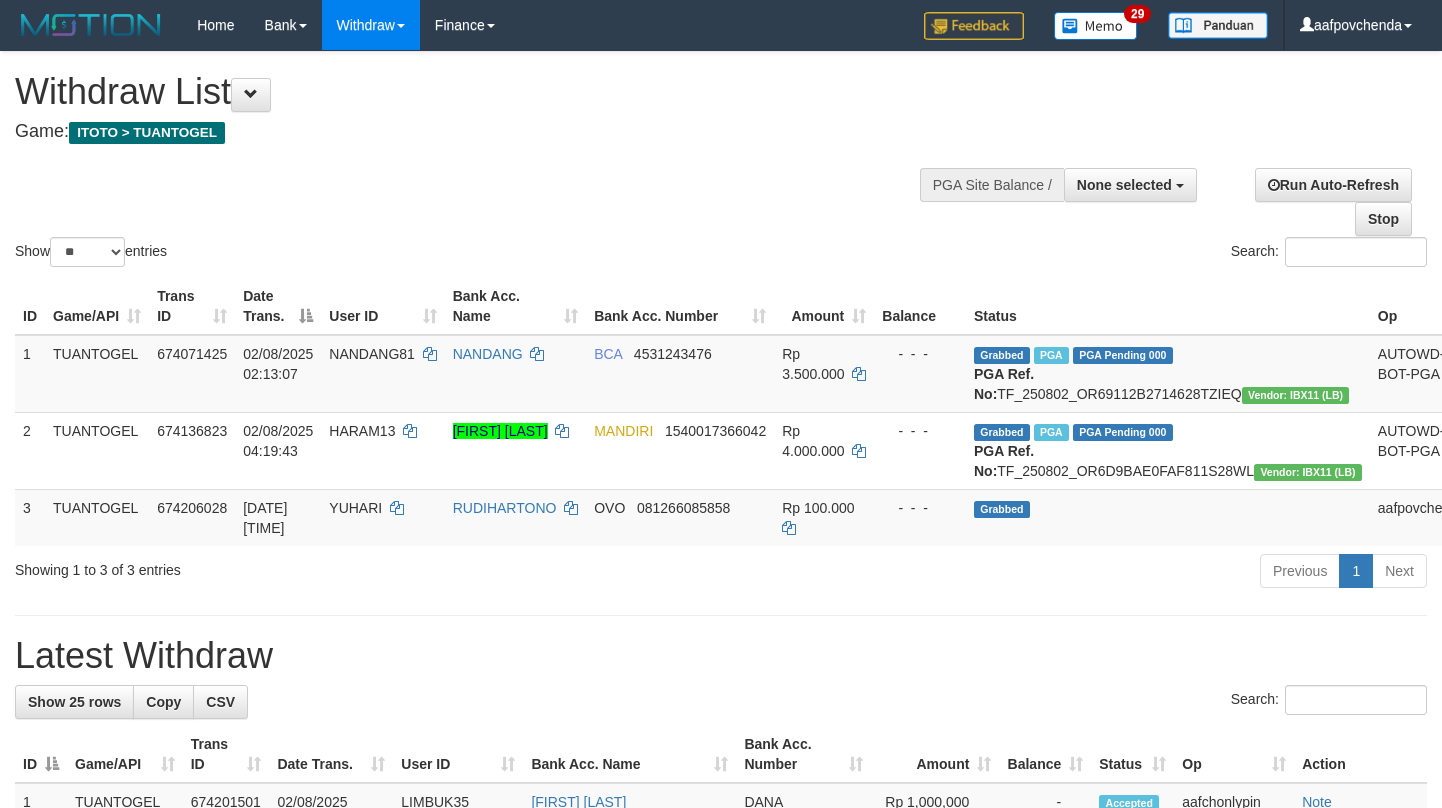 select 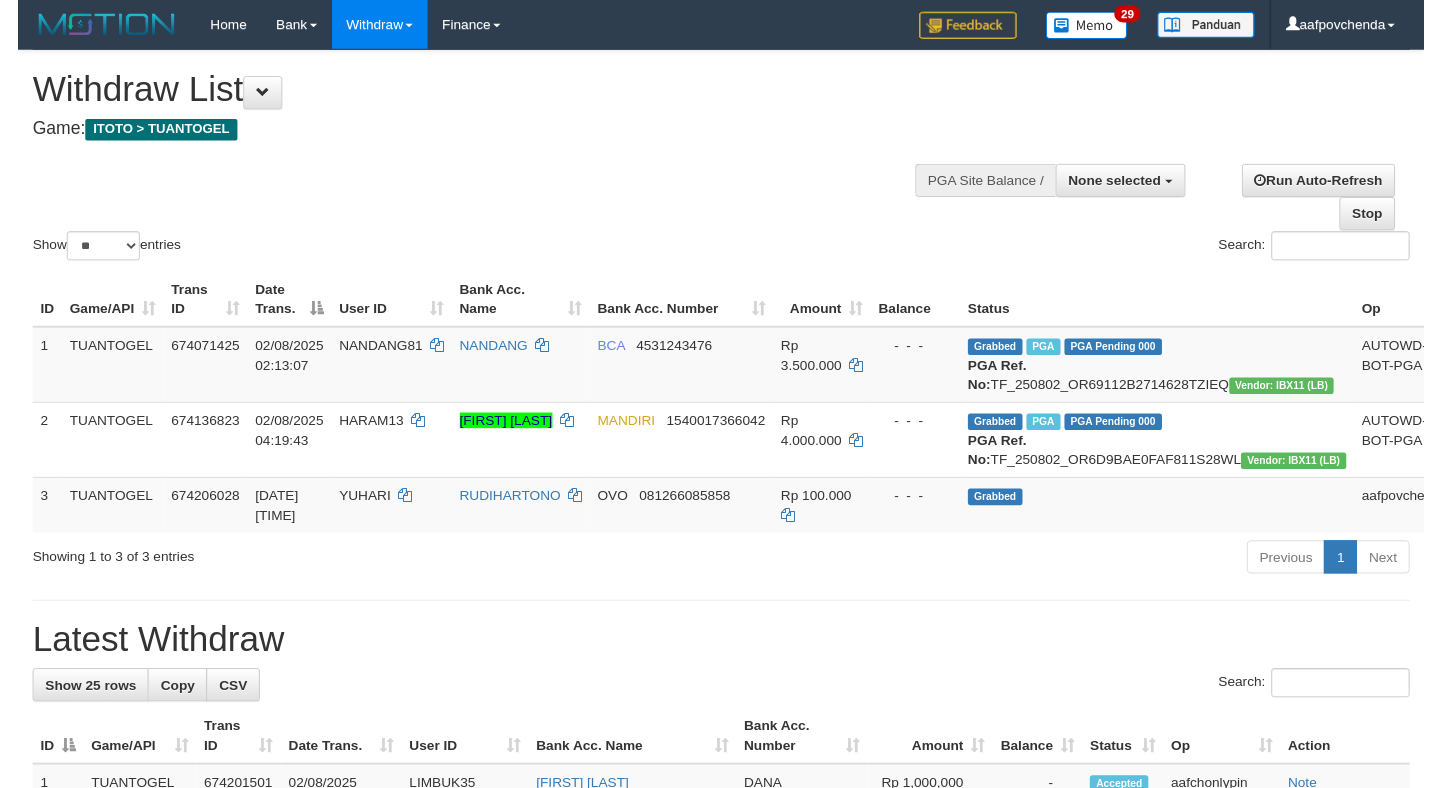 scroll, scrollTop: 0, scrollLeft: 0, axis: both 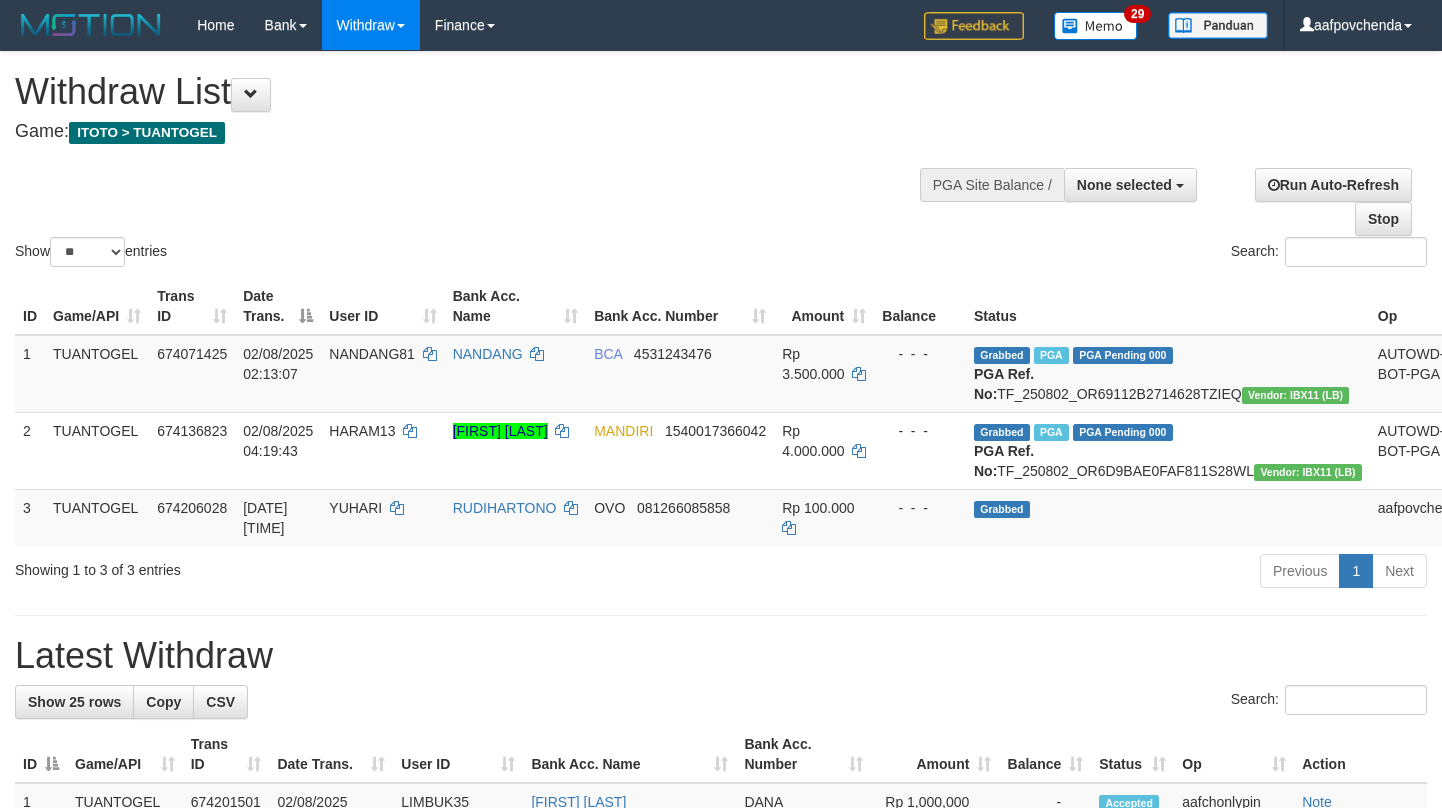 select 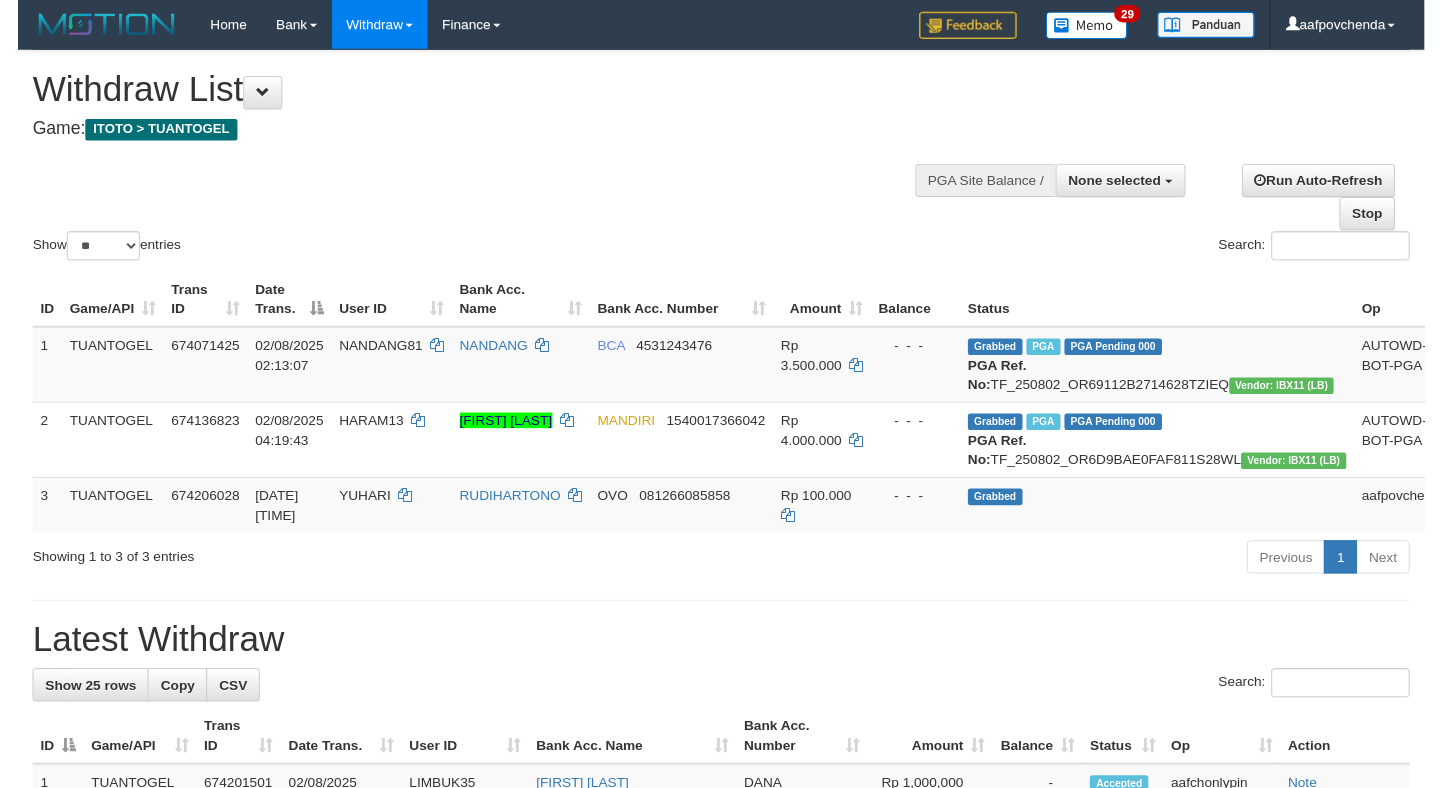 scroll, scrollTop: 0, scrollLeft: 0, axis: both 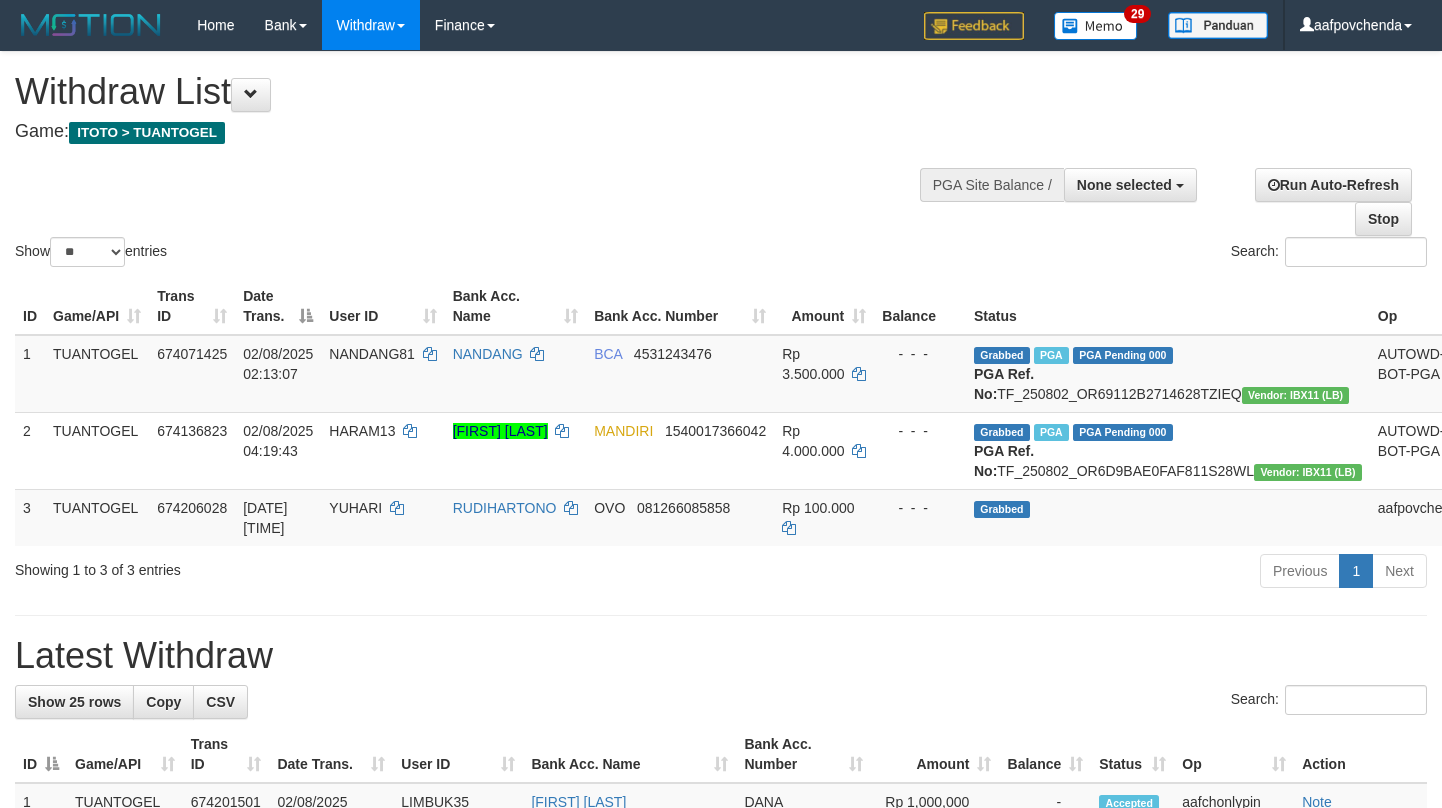 select 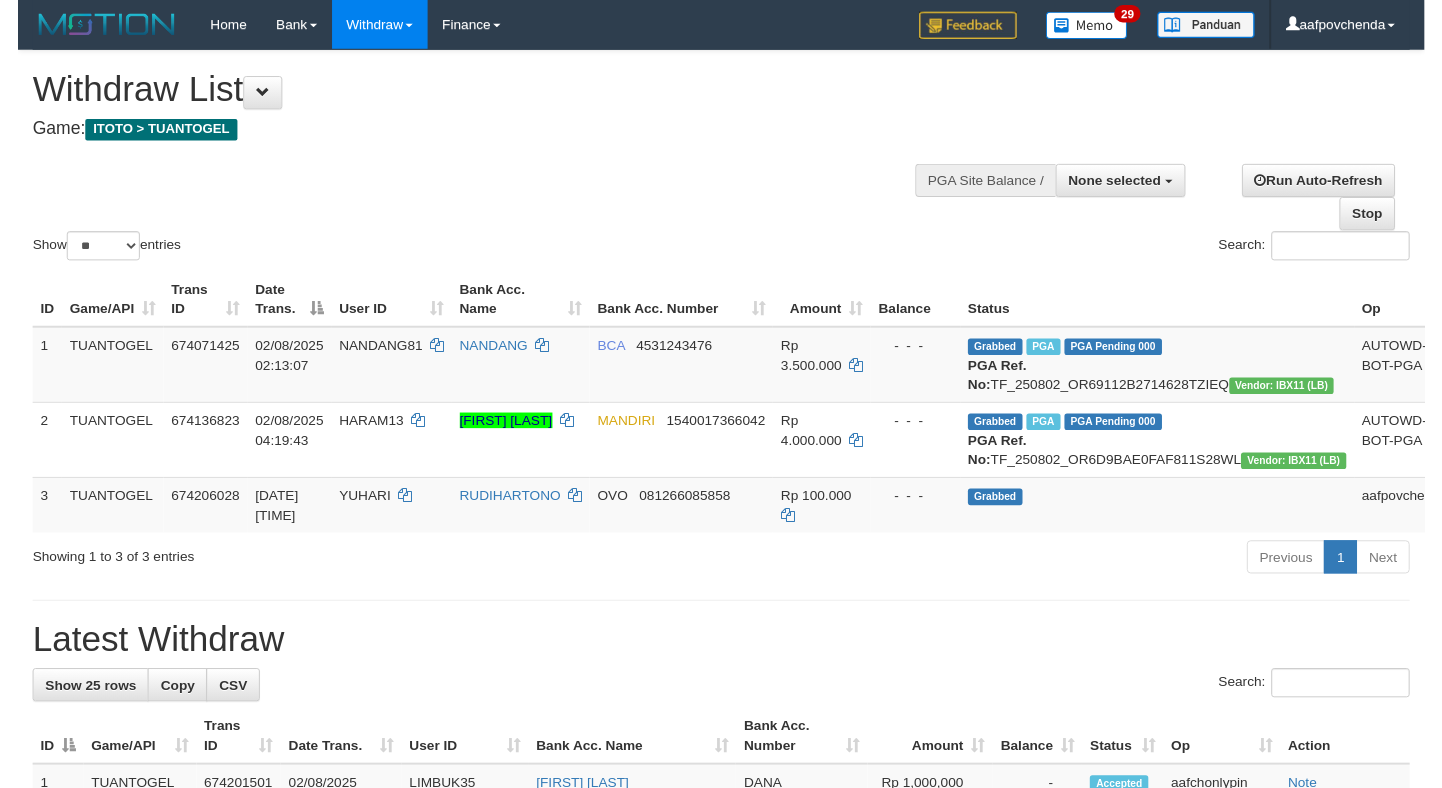 scroll, scrollTop: 0, scrollLeft: 0, axis: both 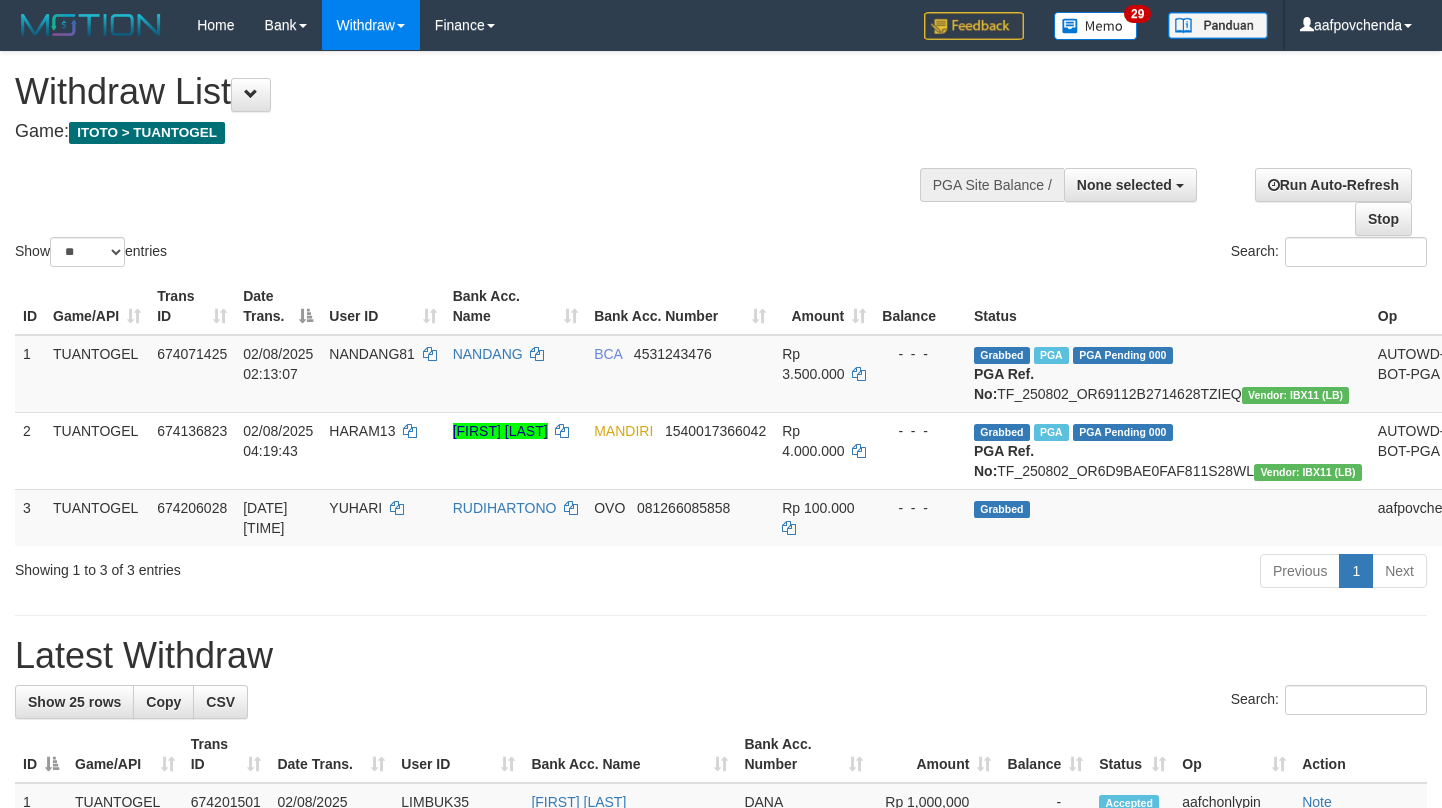 select 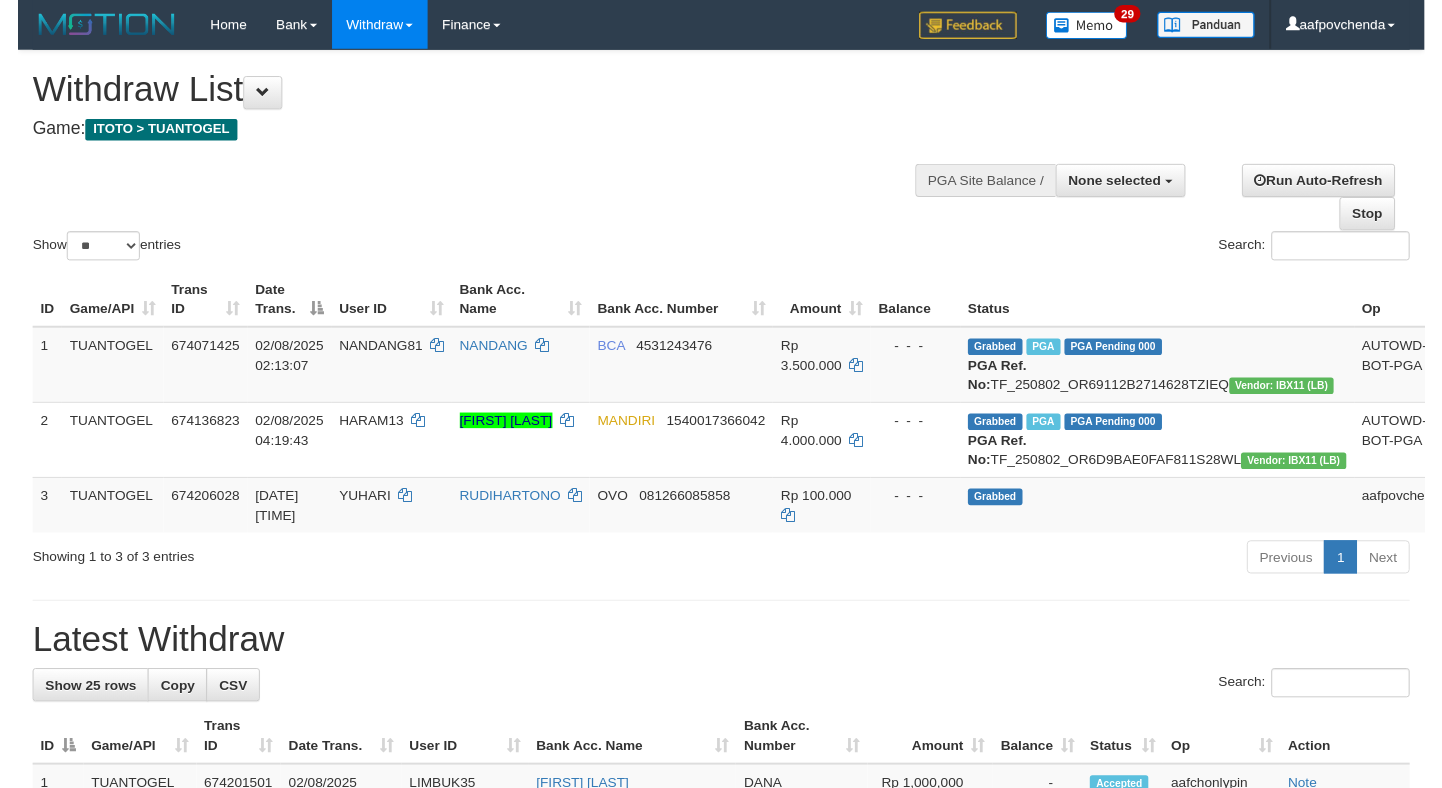 scroll, scrollTop: 0, scrollLeft: 0, axis: both 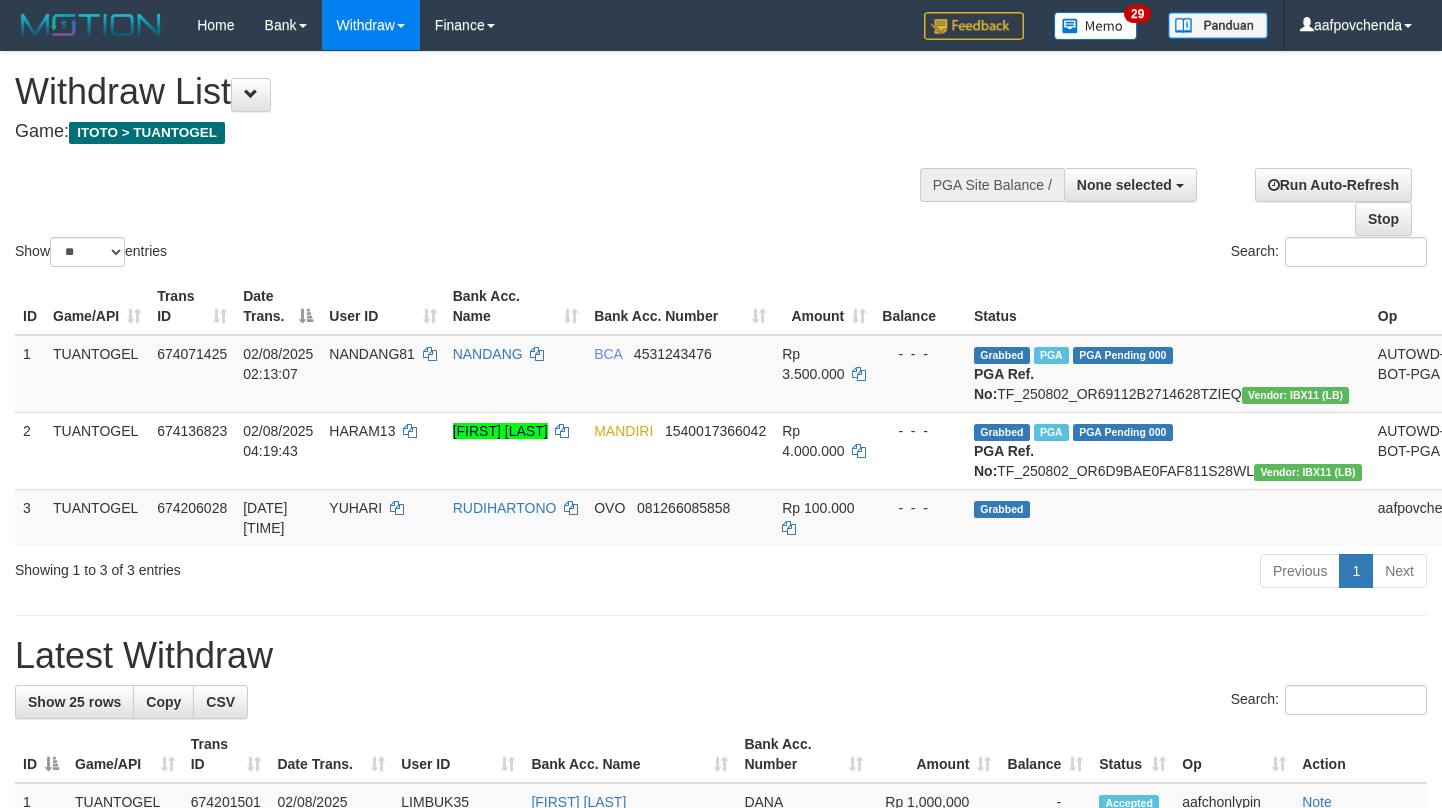 select 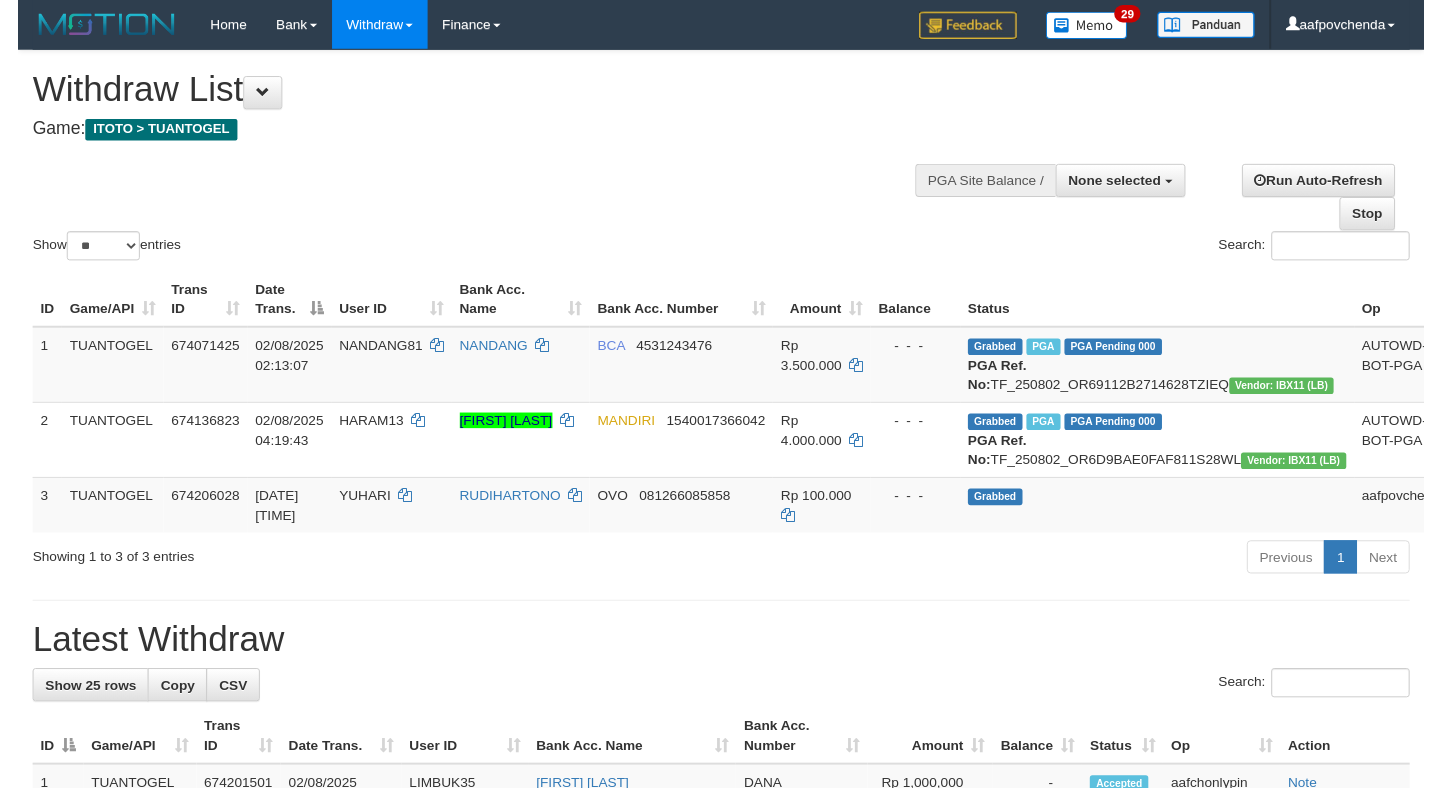 scroll, scrollTop: 0, scrollLeft: 0, axis: both 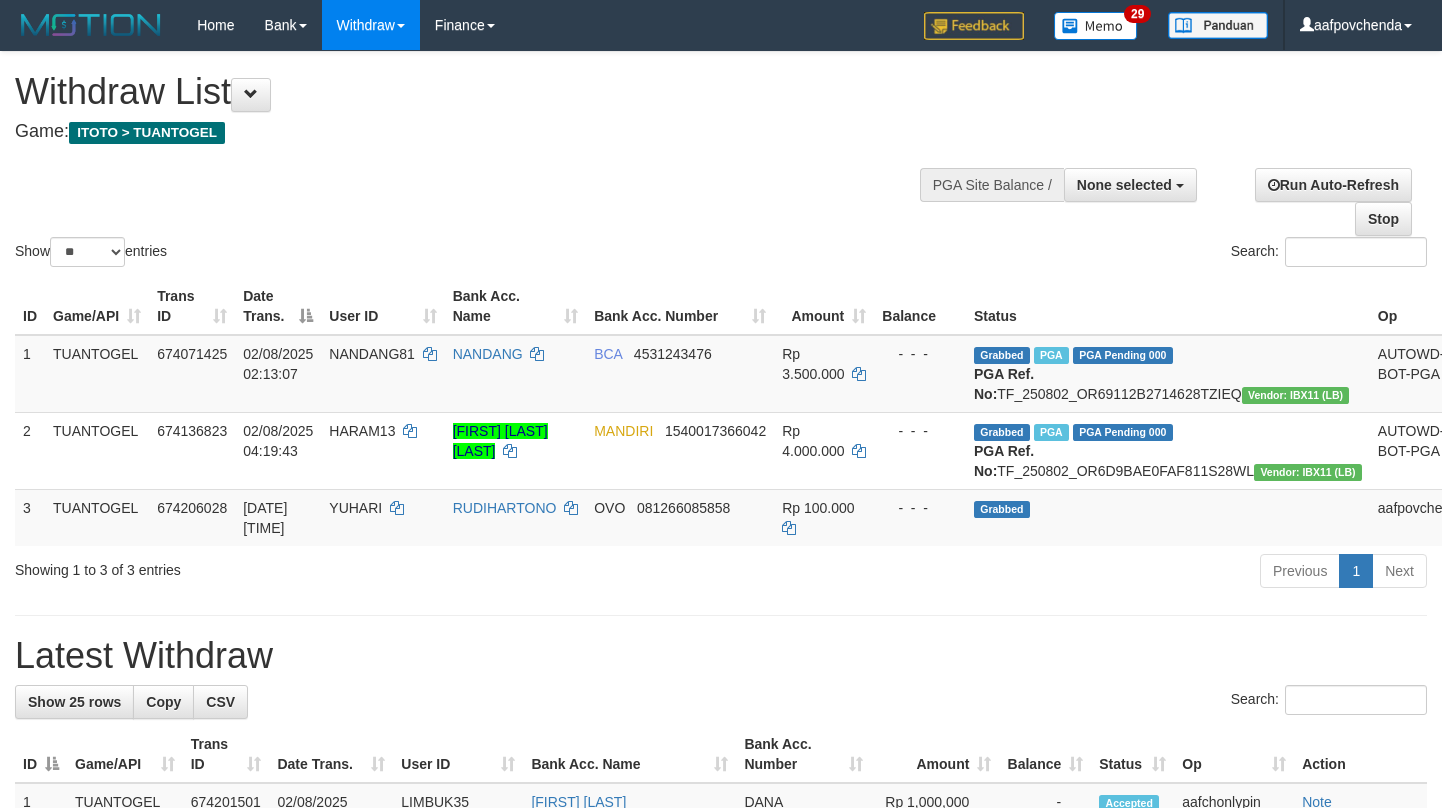 select 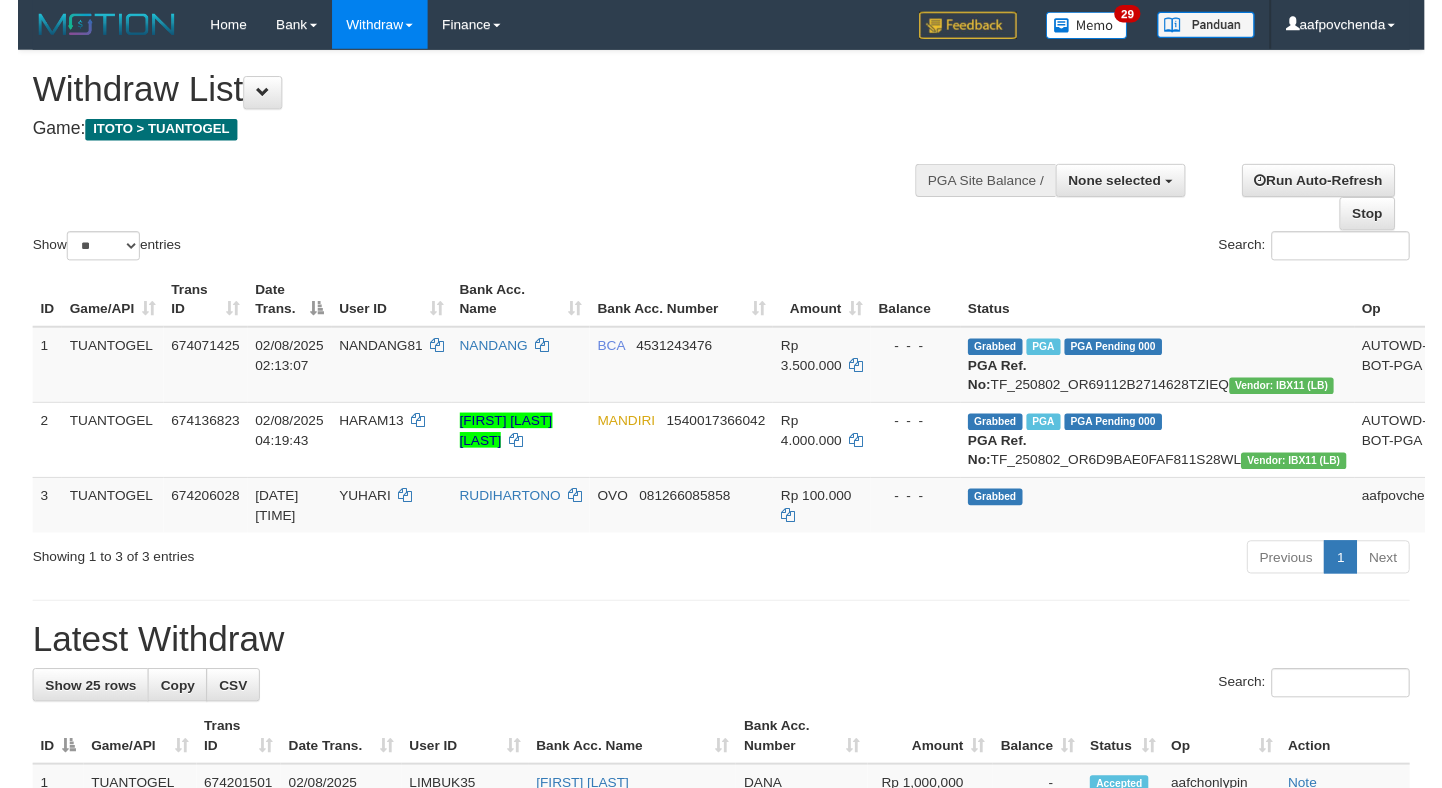 scroll, scrollTop: 0, scrollLeft: 0, axis: both 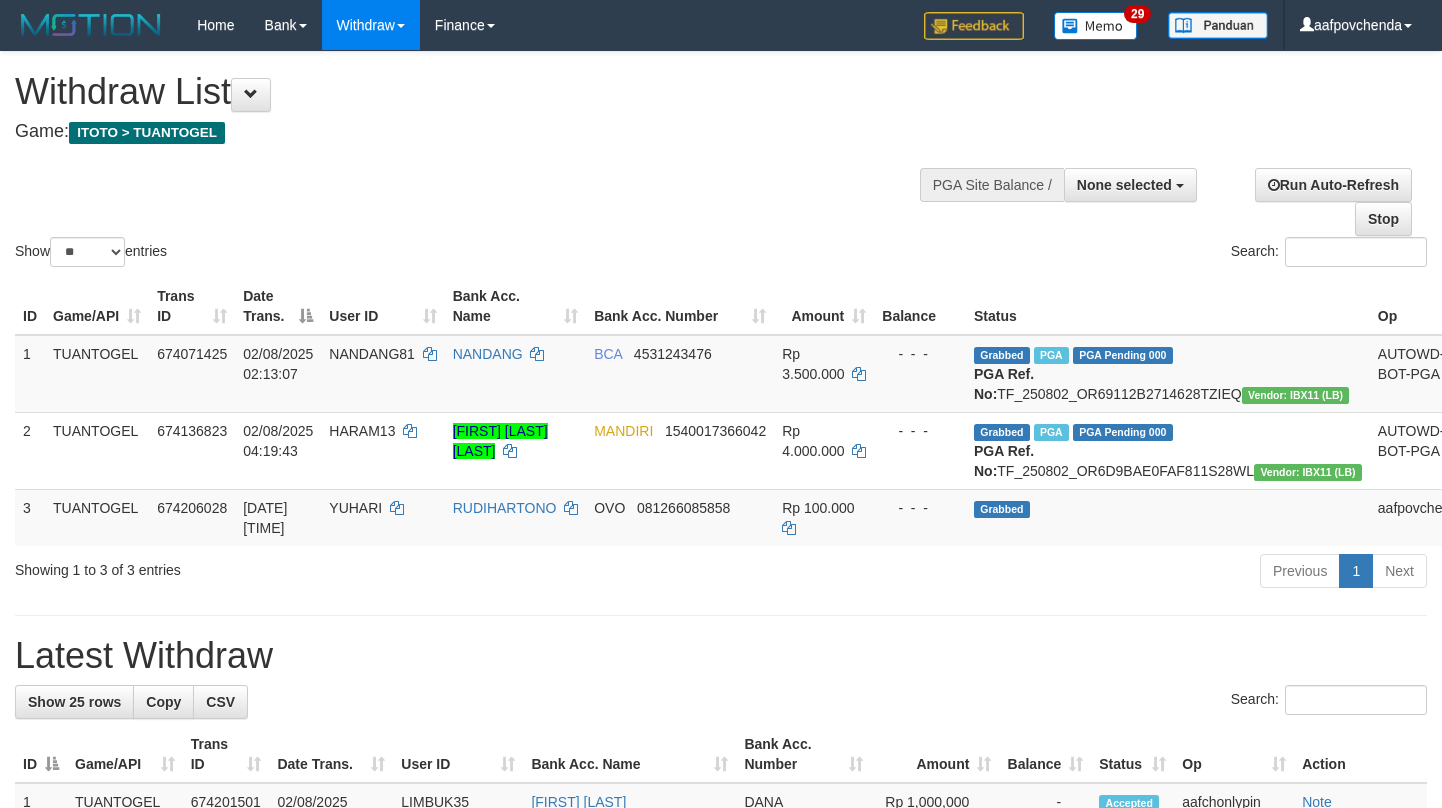 select 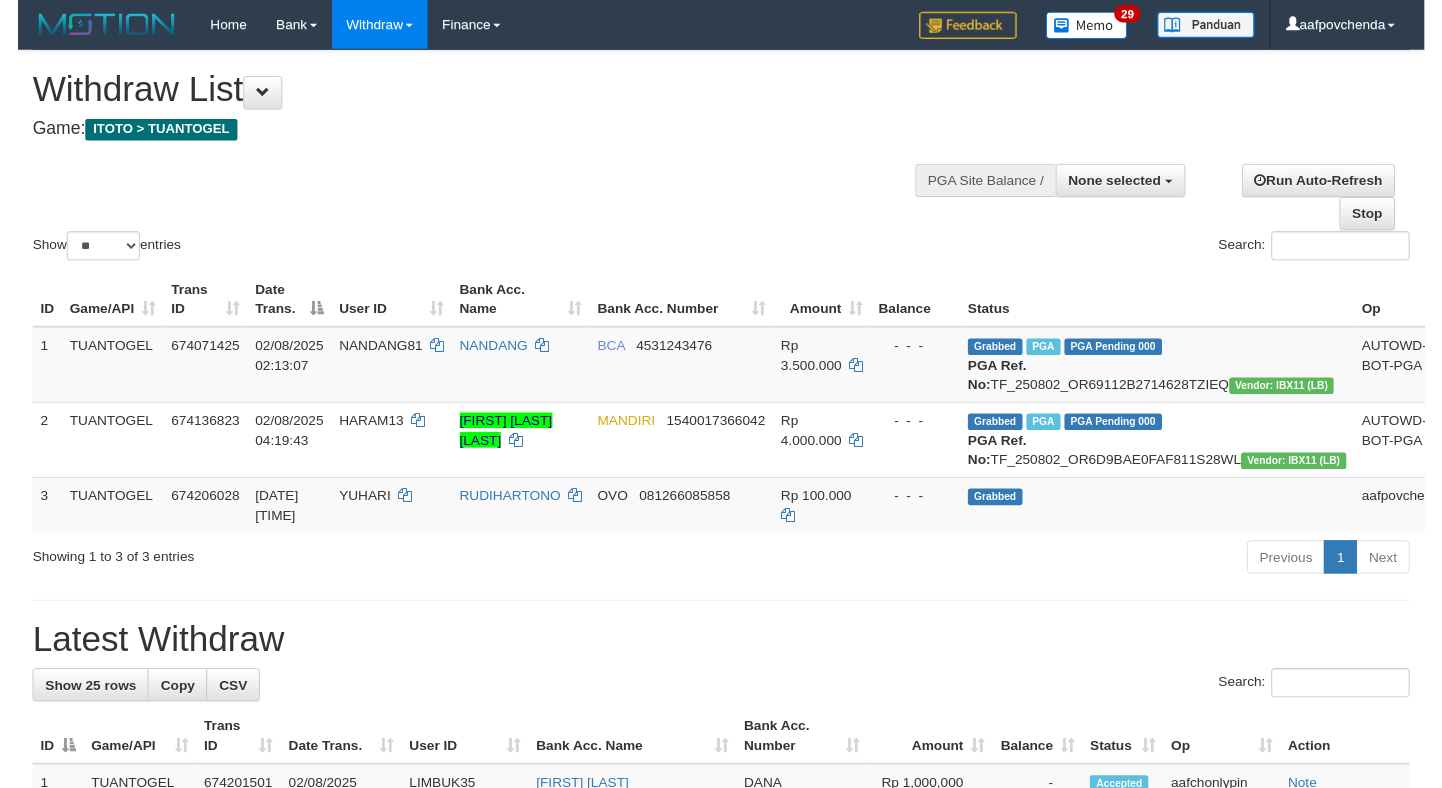 scroll, scrollTop: 0, scrollLeft: 0, axis: both 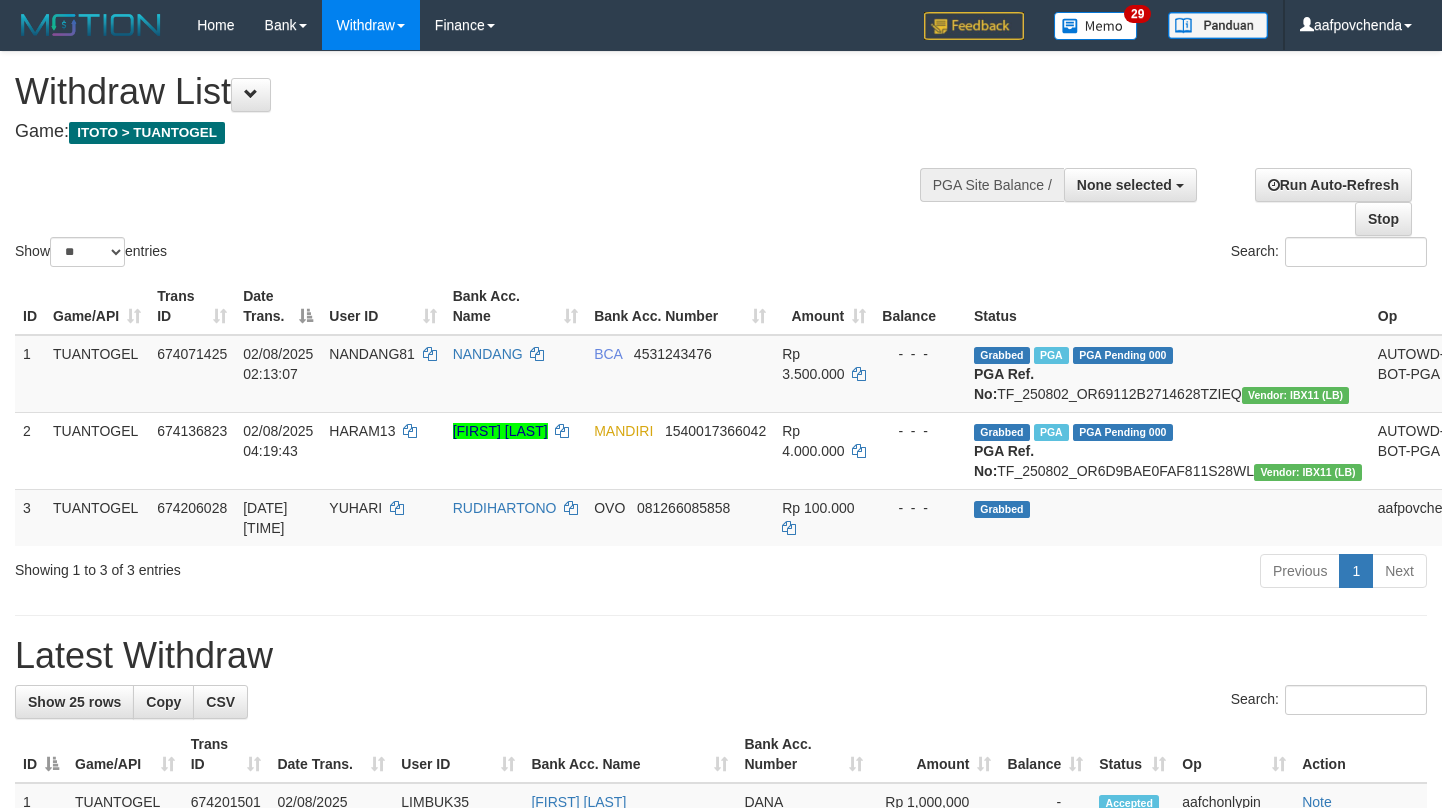 select 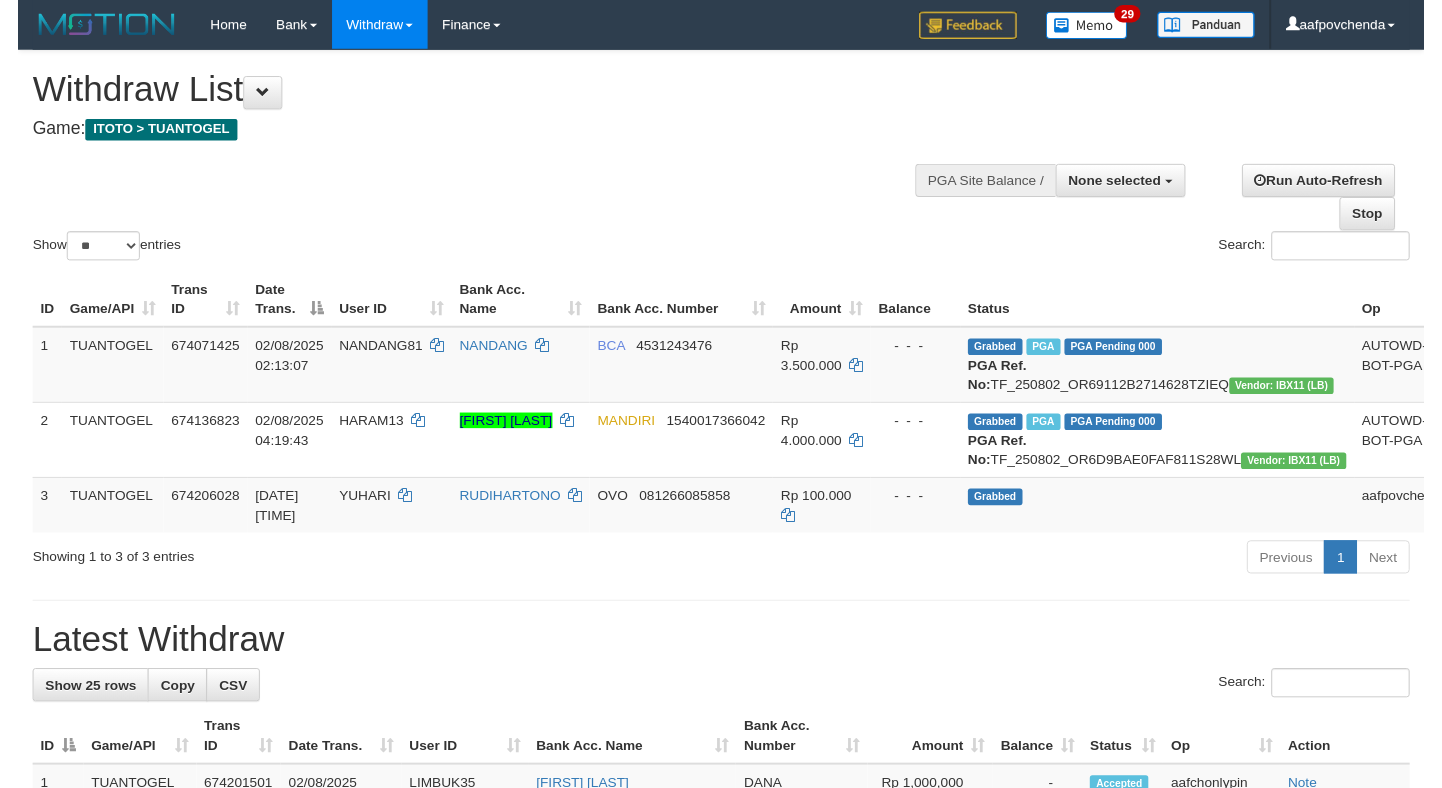 scroll, scrollTop: 0, scrollLeft: 0, axis: both 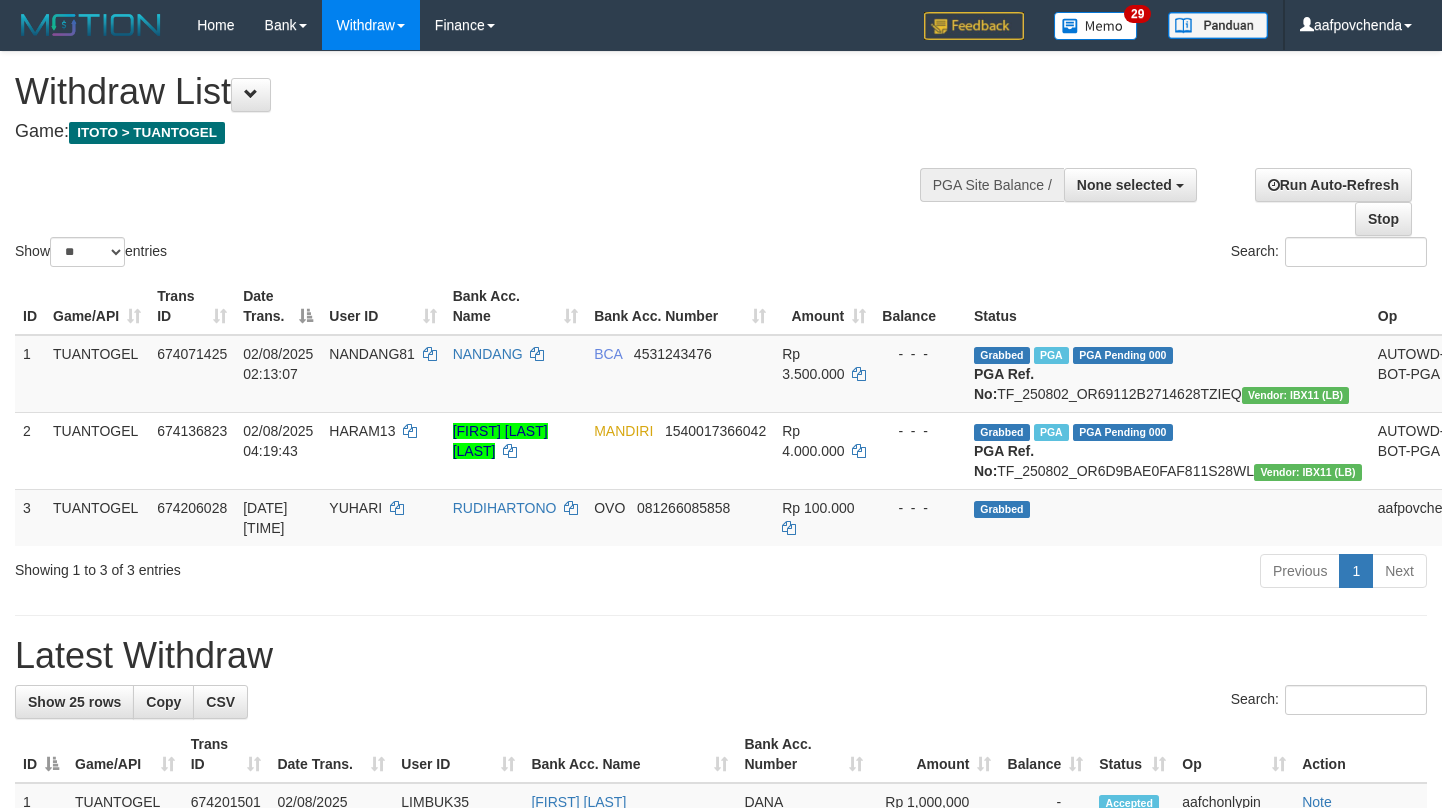 select 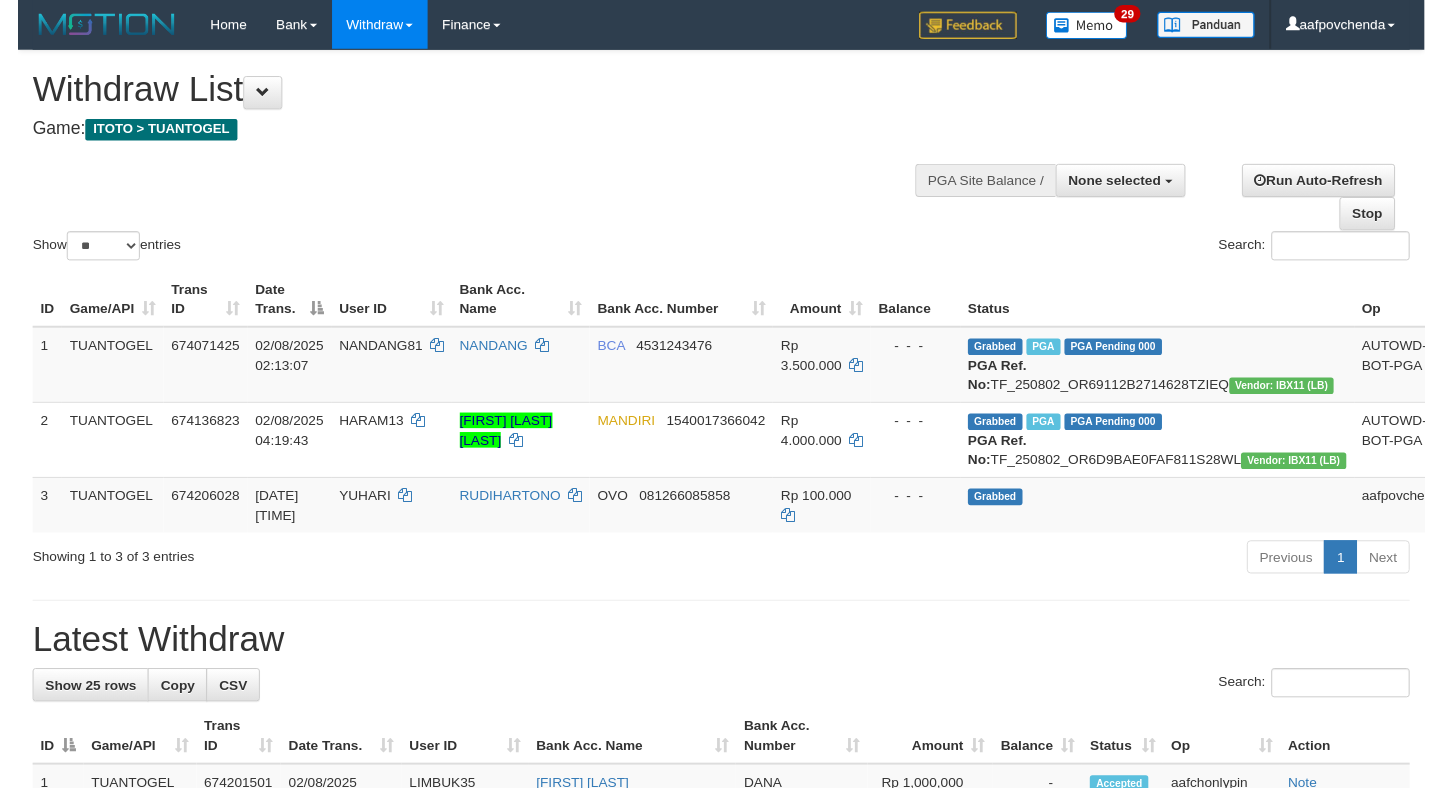 scroll, scrollTop: 0, scrollLeft: 0, axis: both 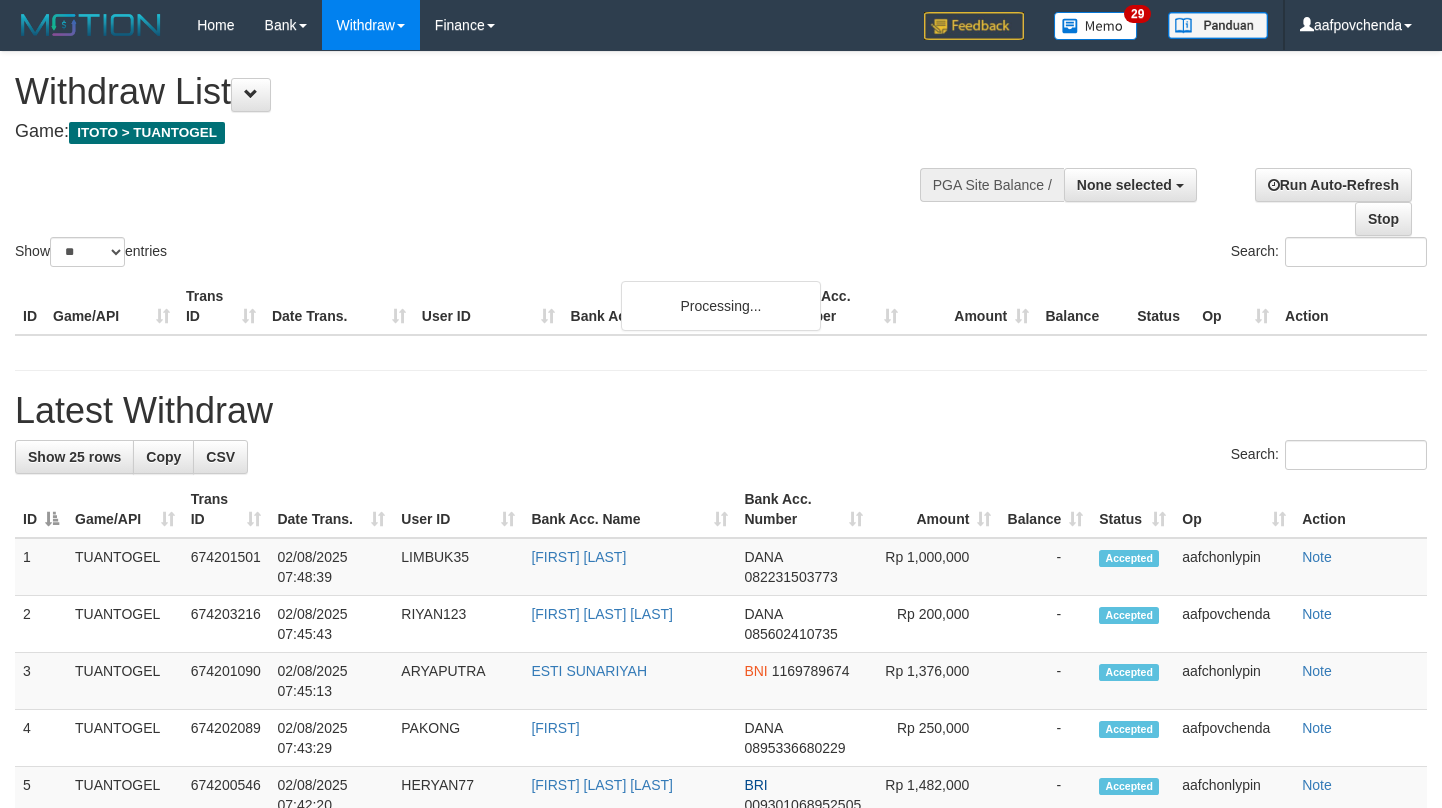select 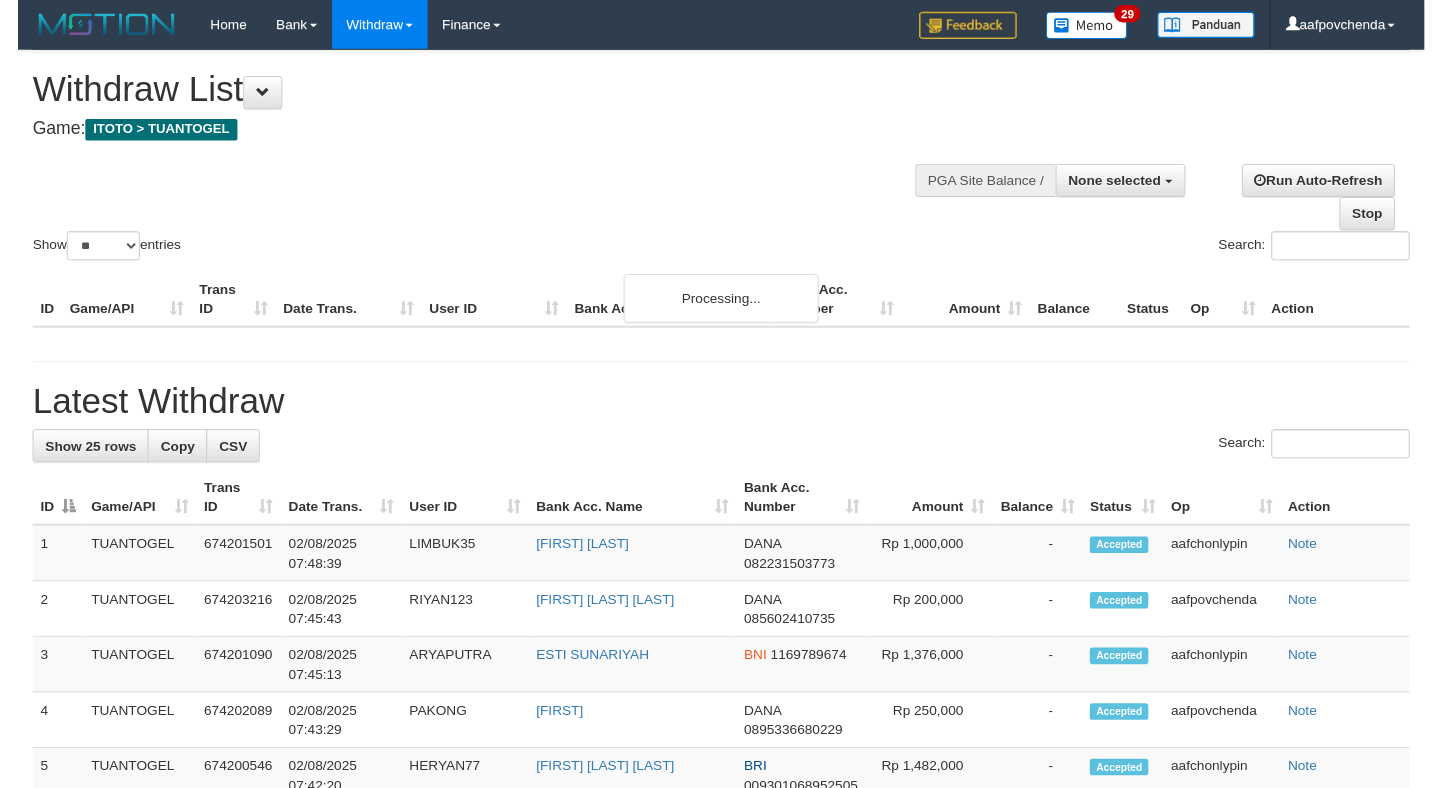 scroll, scrollTop: 0, scrollLeft: 0, axis: both 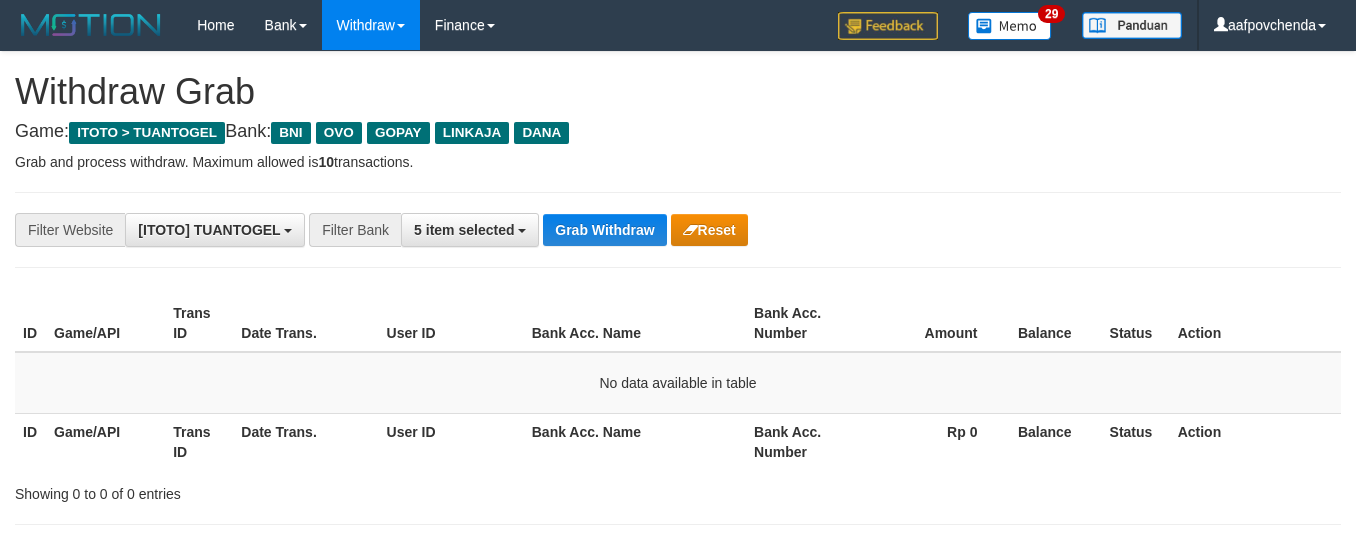 drag, startPoint x: 0, startPoint y: 0, endPoint x: 922, endPoint y: 269, distance: 960.44 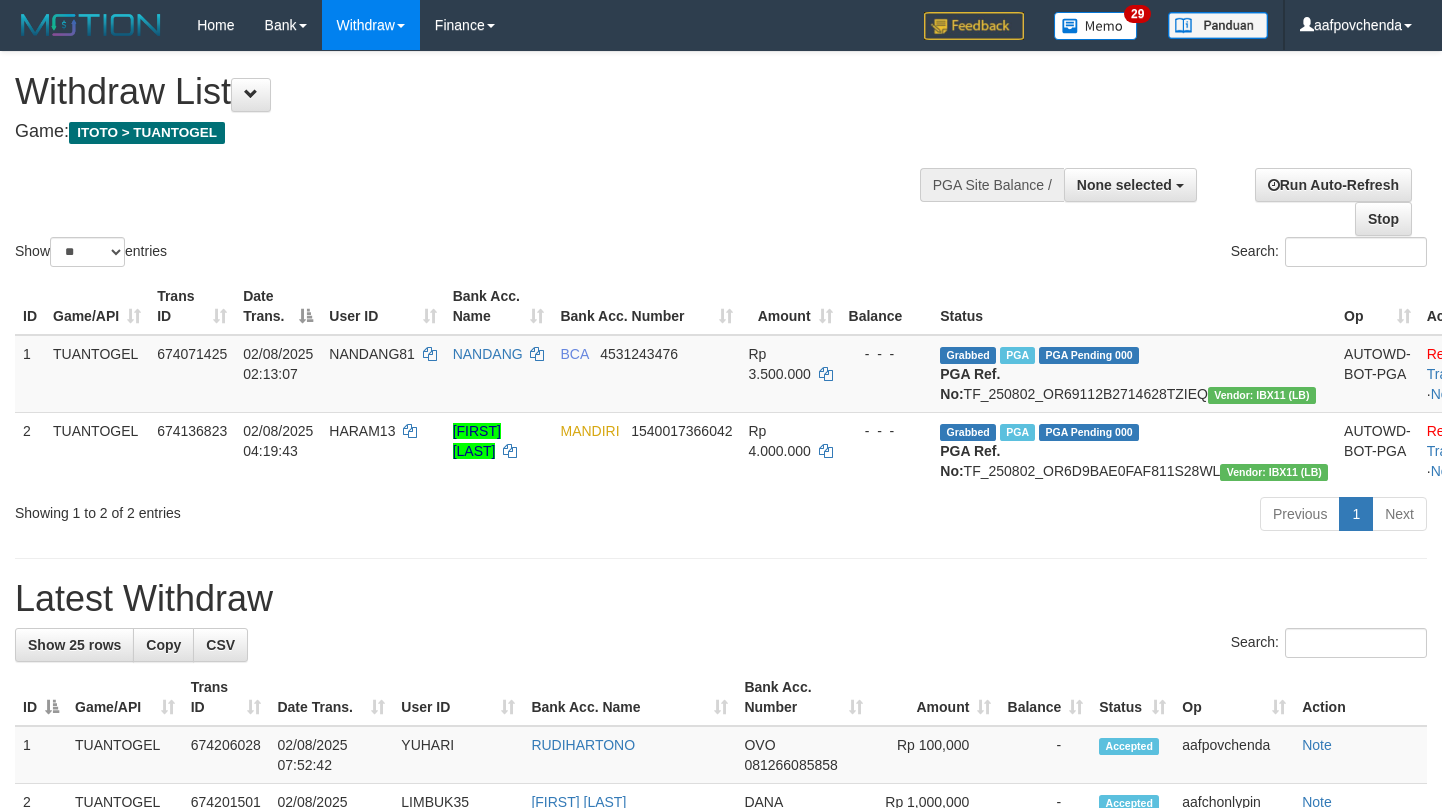 select 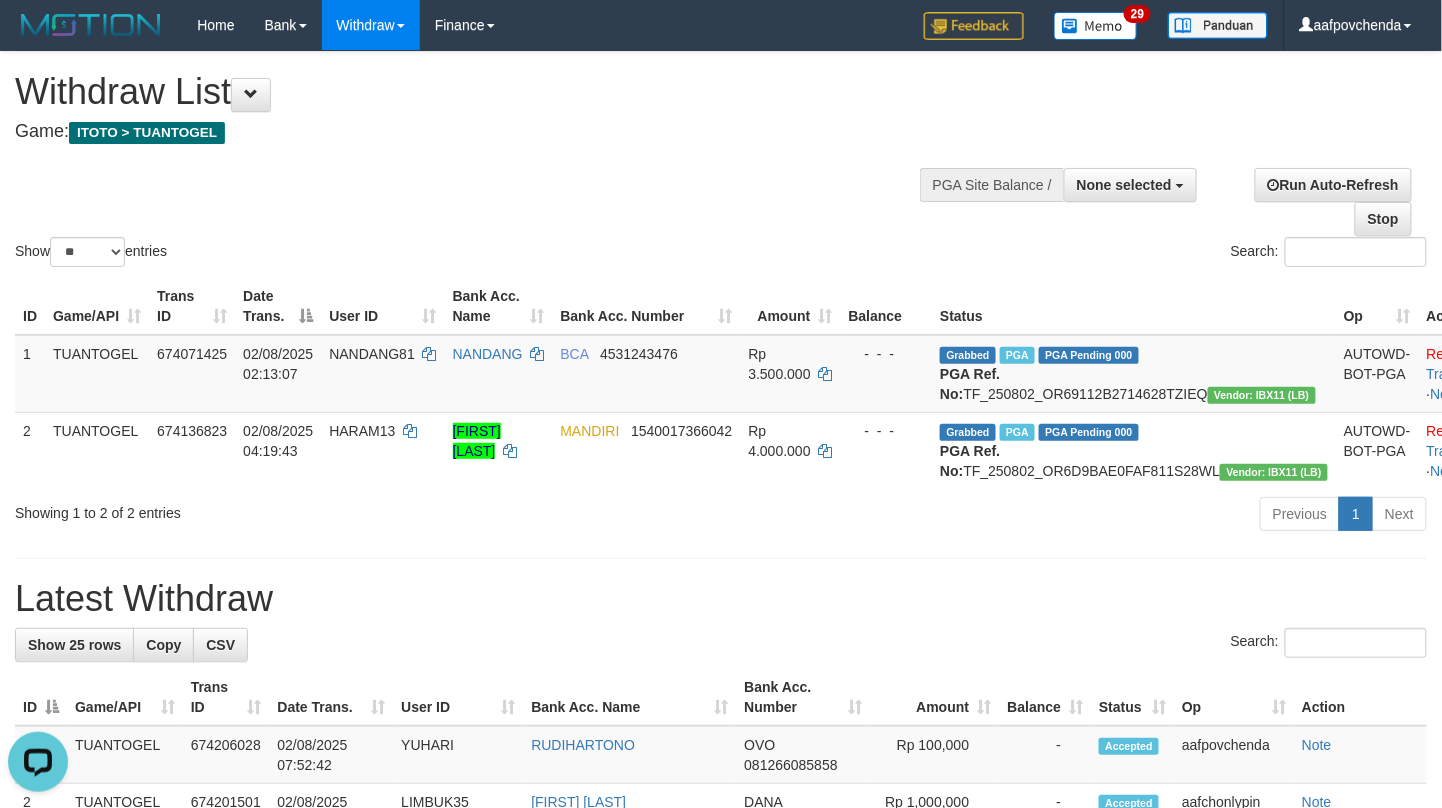 scroll, scrollTop: 0, scrollLeft: 0, axis: both 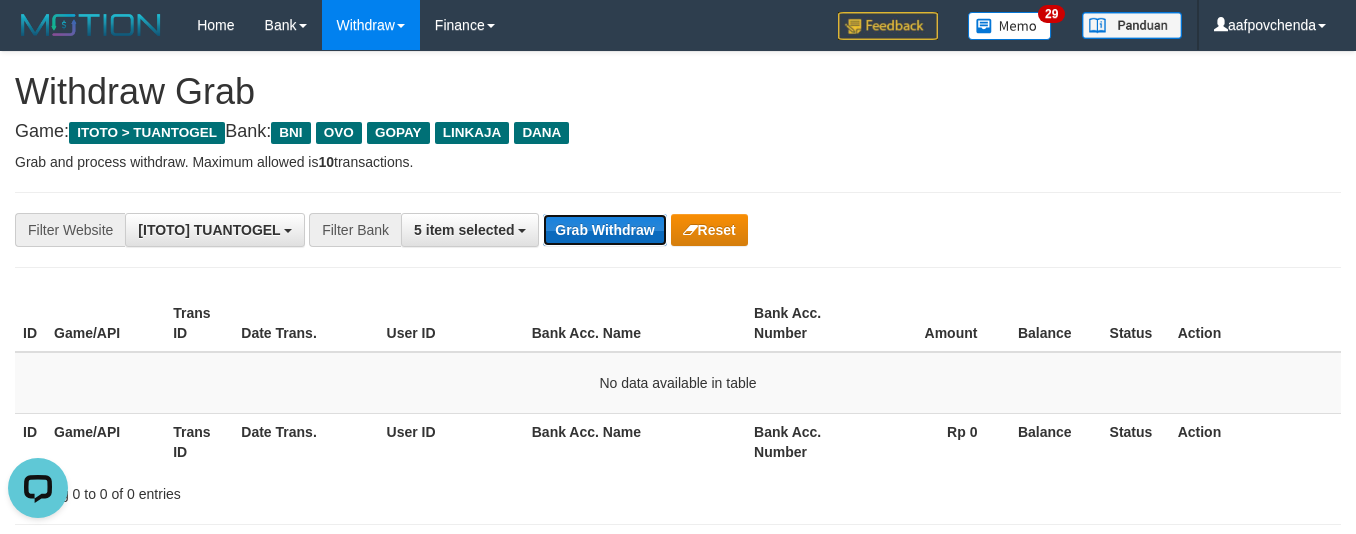 click on "Grab Withdraw" at bounding box center [604, 230] 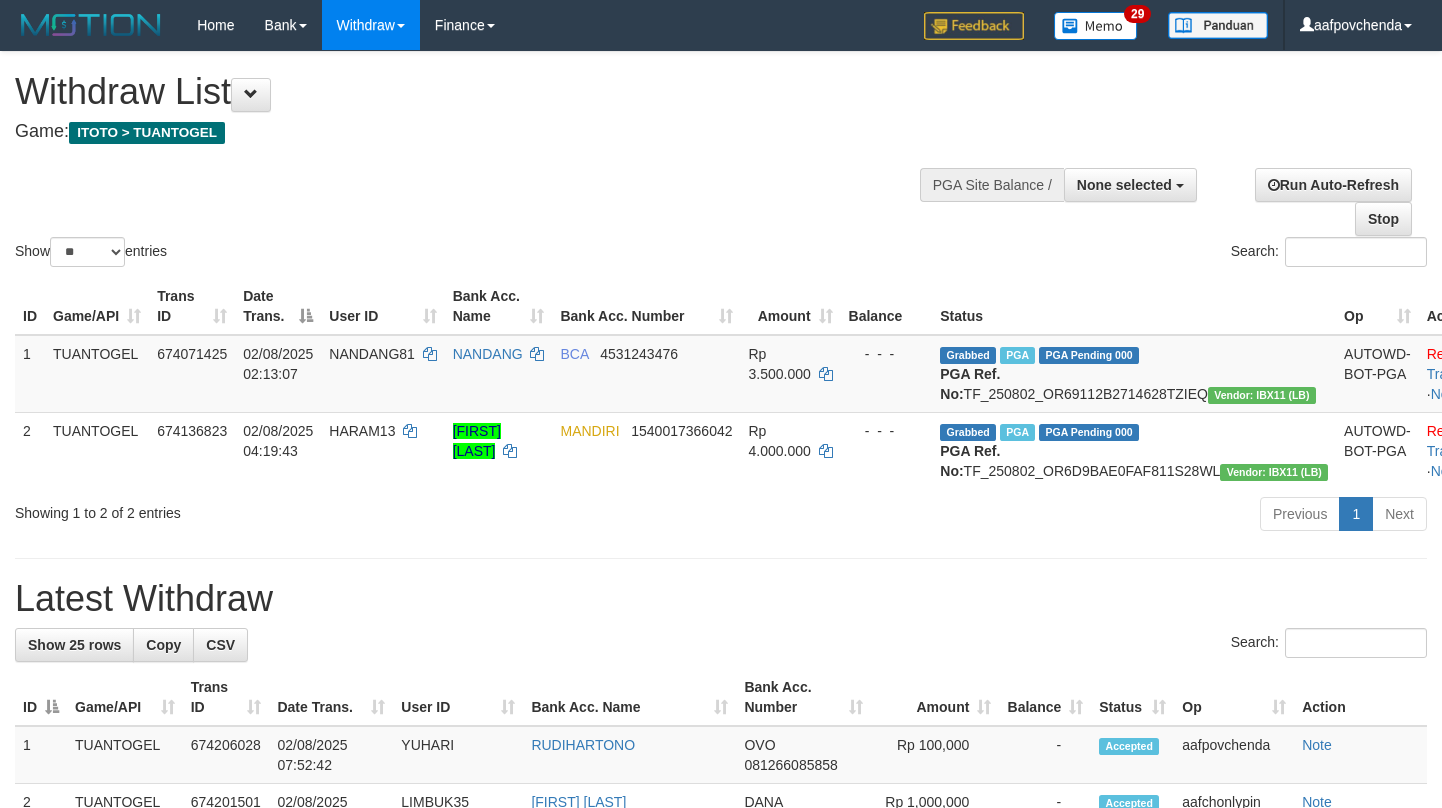 select 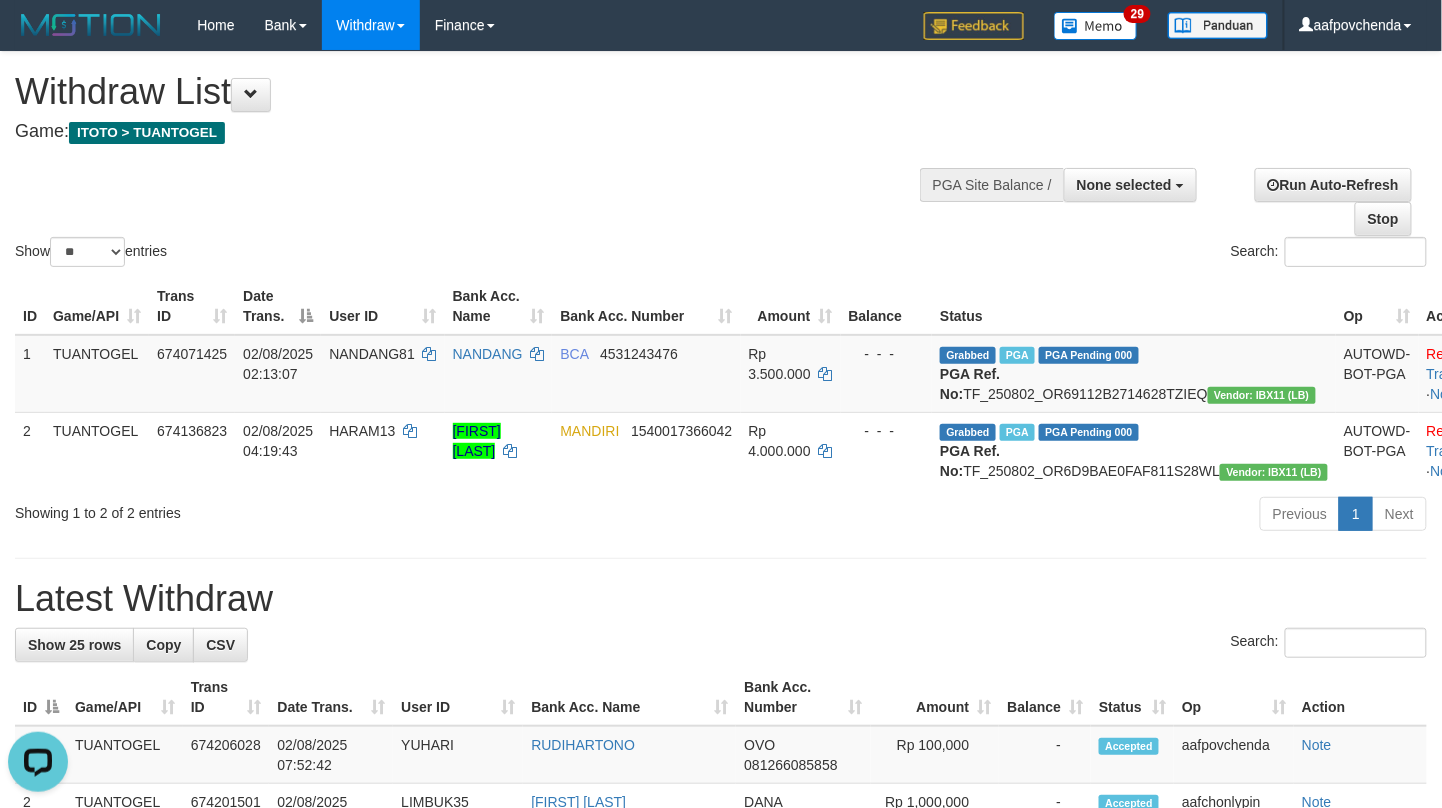 scroll, scrollTop: 0, scrollLeft: 0, axis: both 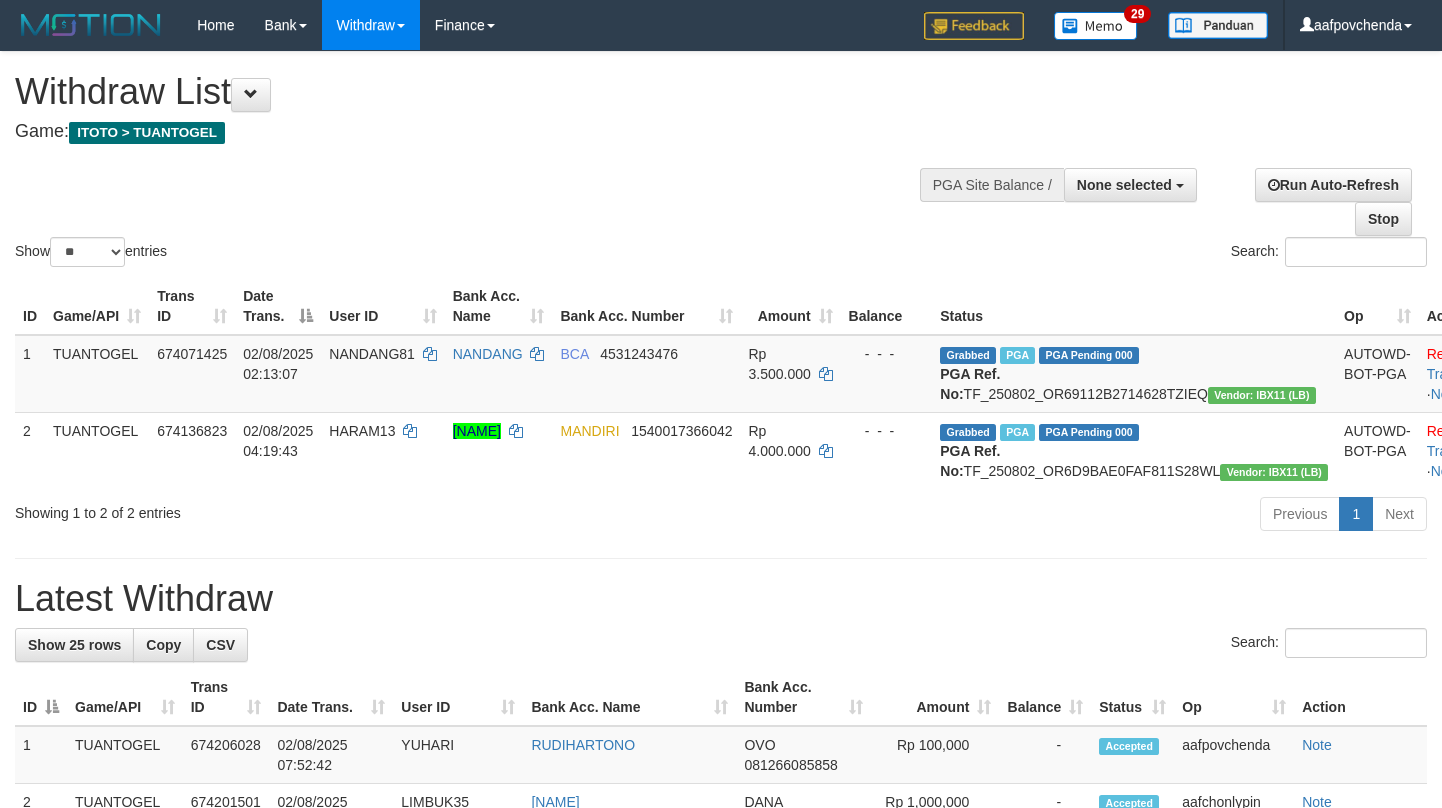 select 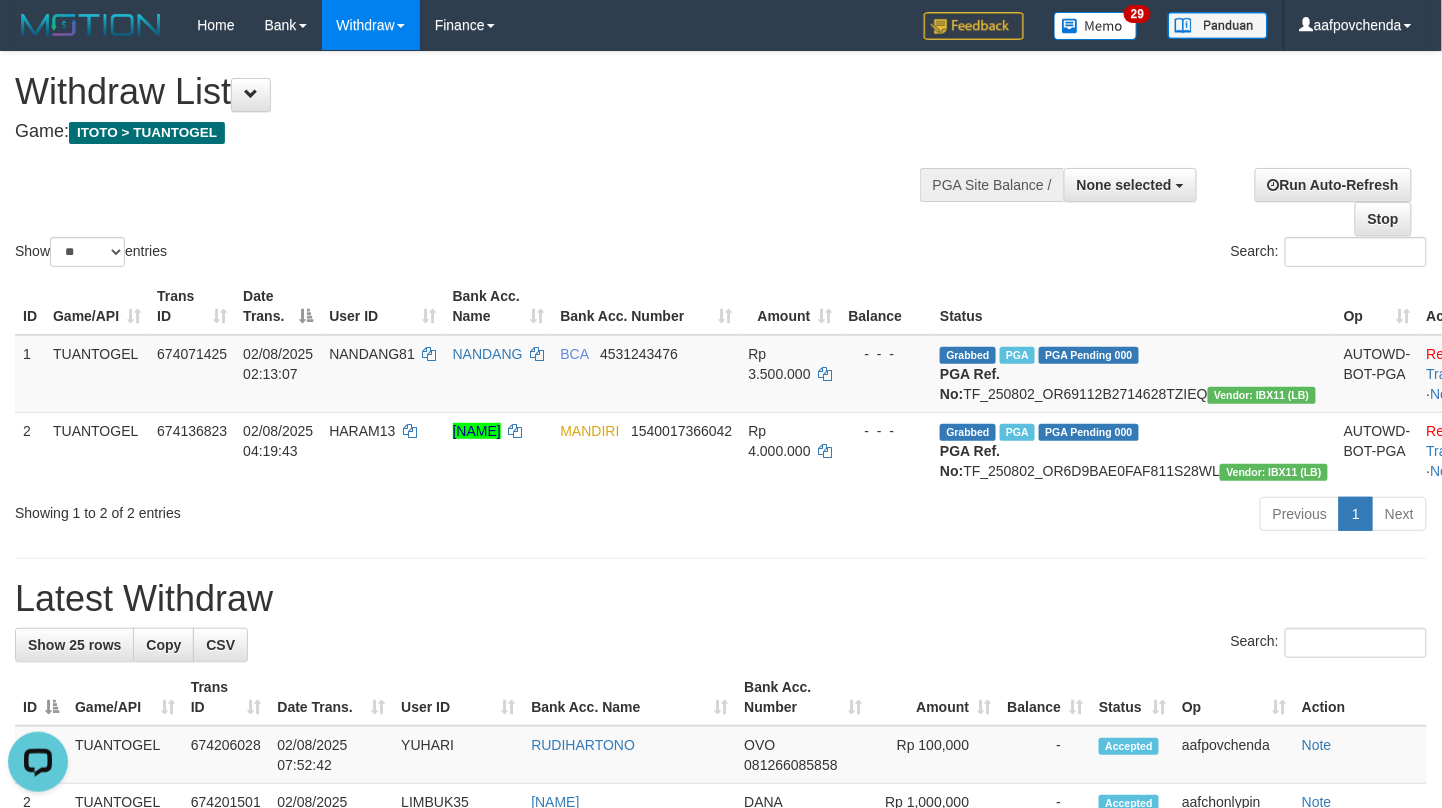 scroll, scrollTop: 0, scrollLeft: 0, axis: both 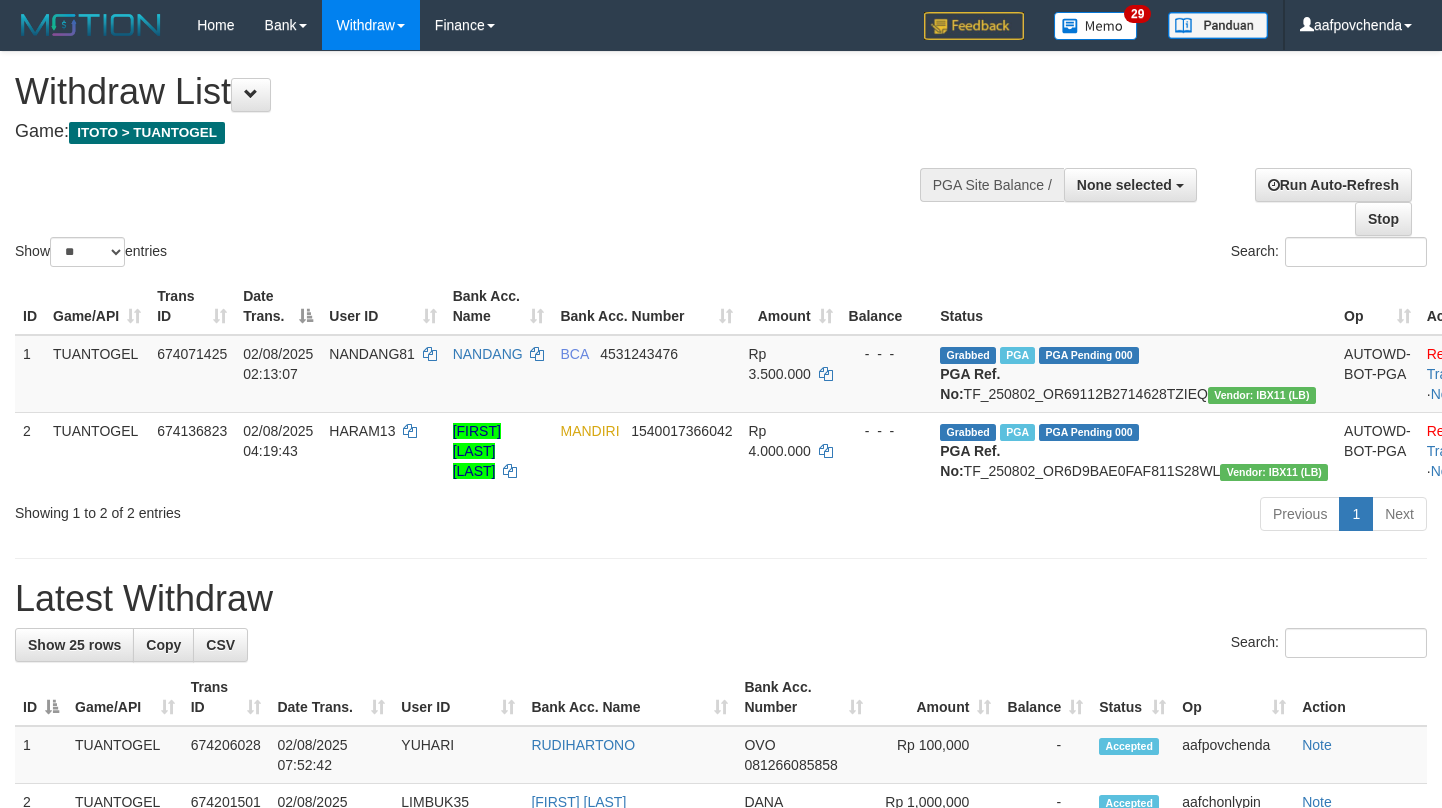 select 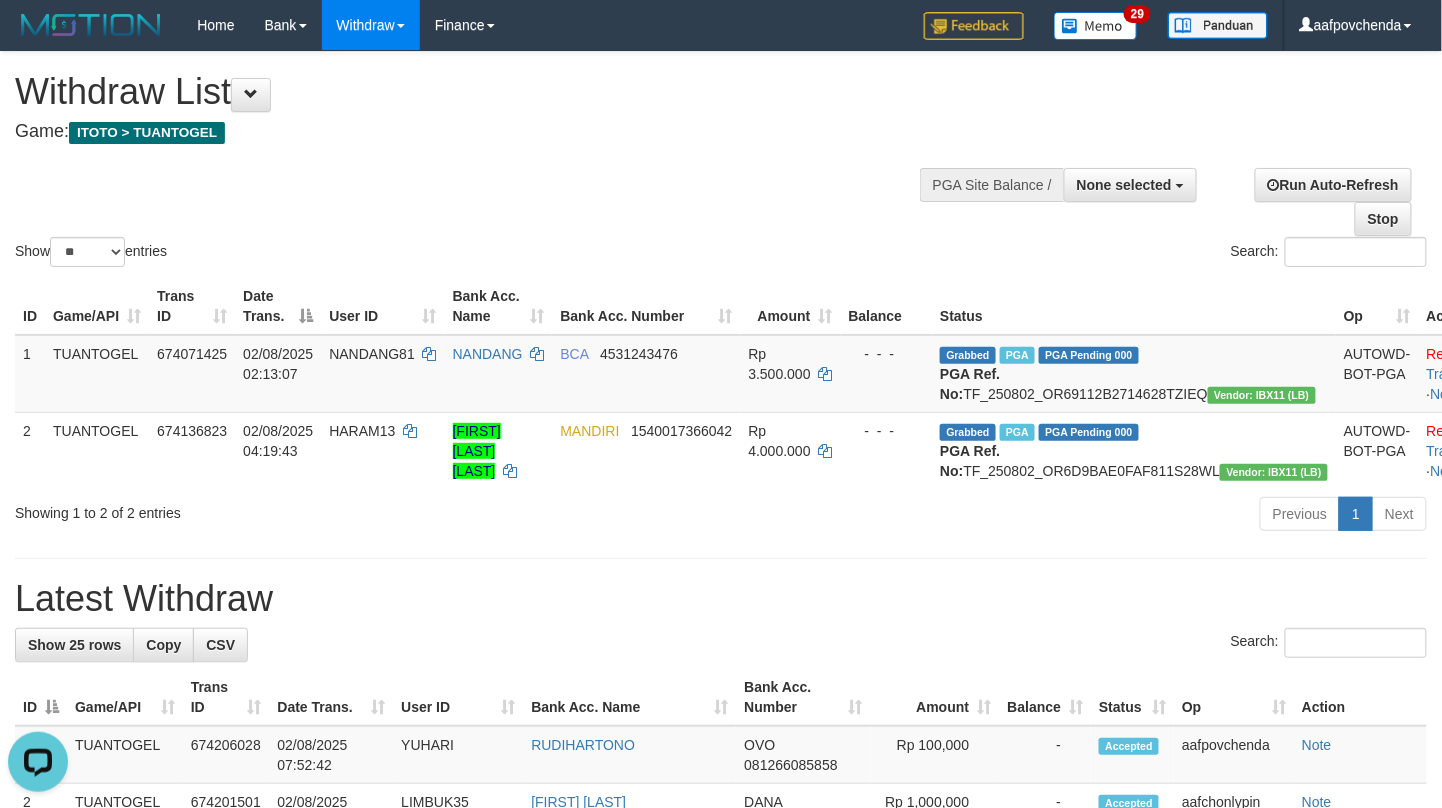 scroll, scrollTop: 0, scrollLeft: 0, axis: both 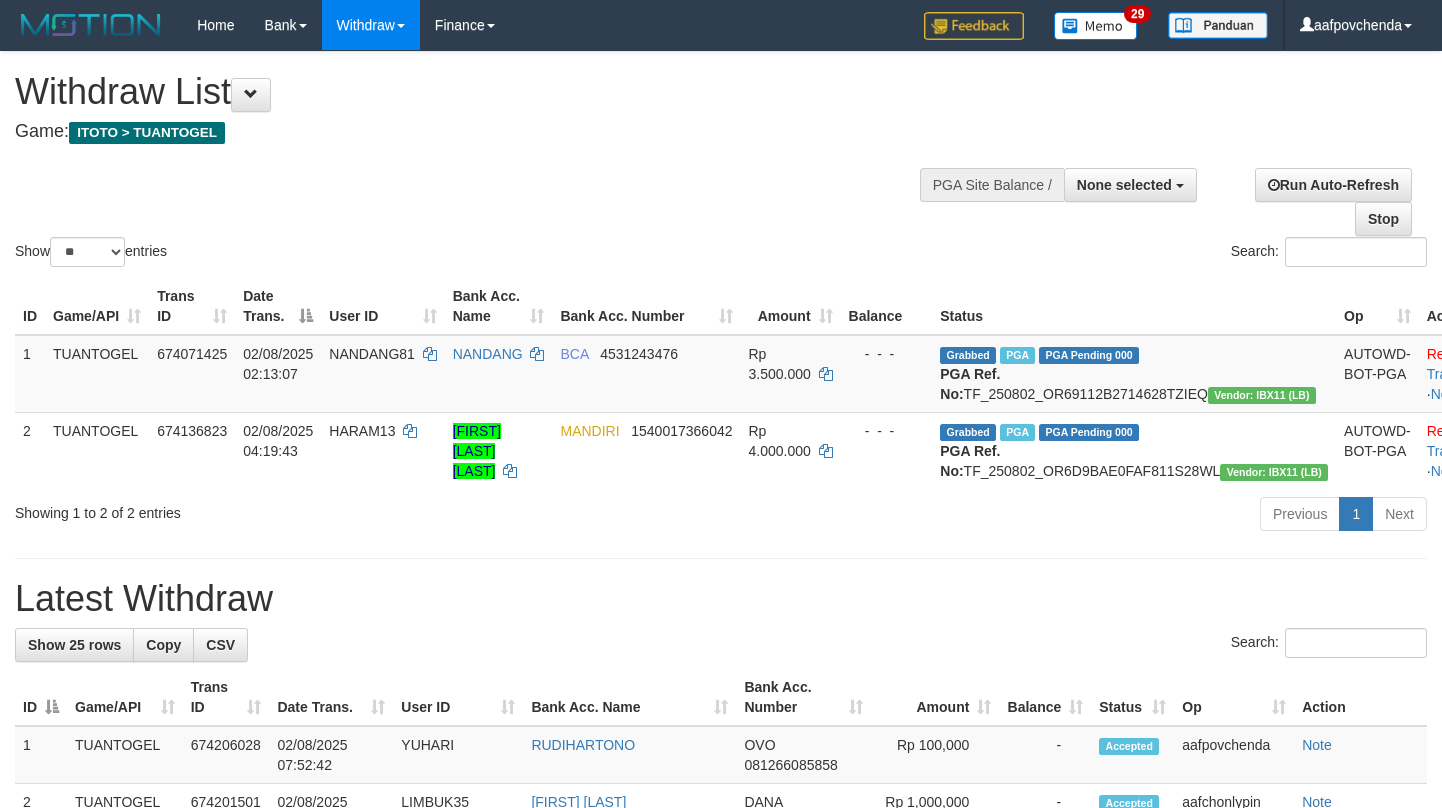 select 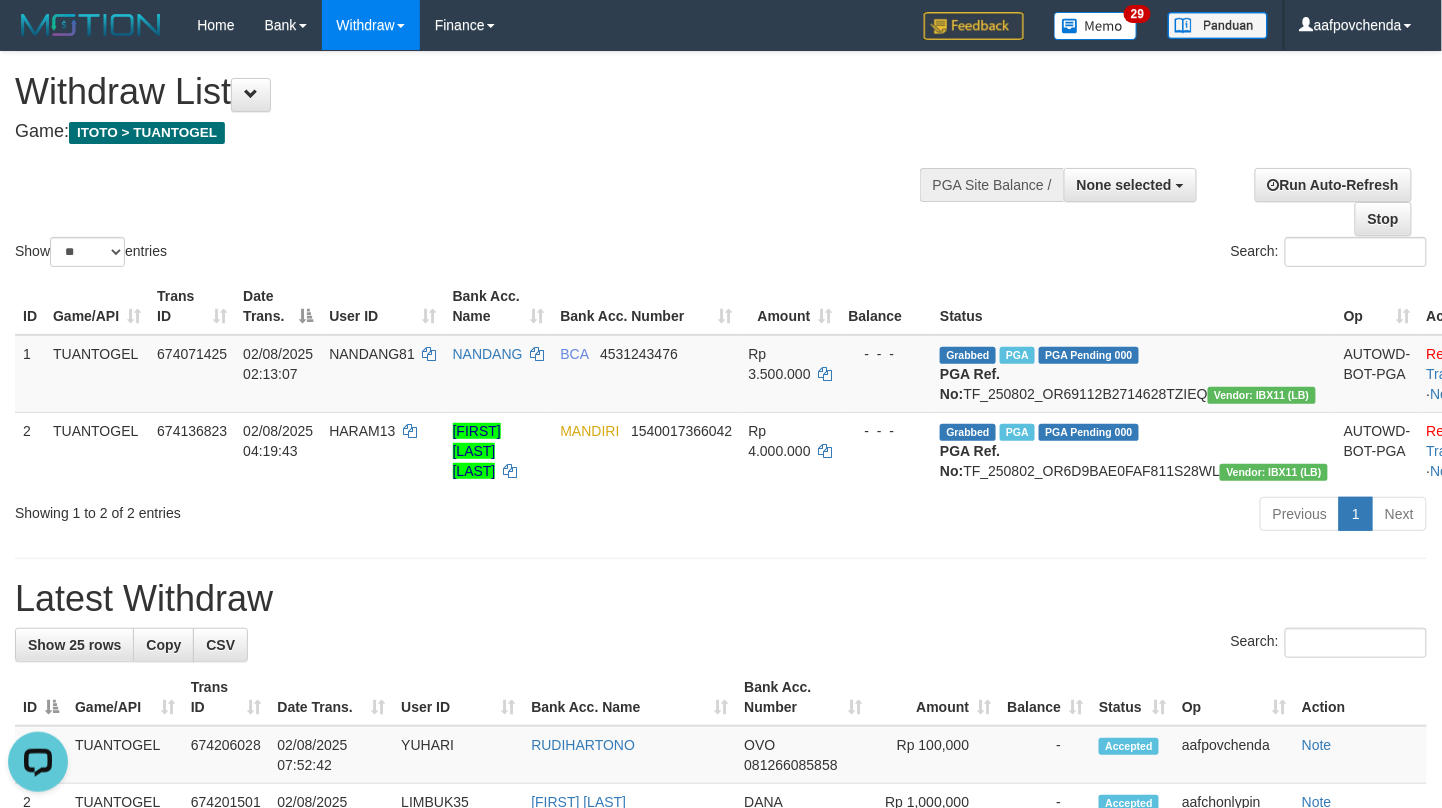 scroll, scrollTop: 0, scrollLeft: 0, axis: both 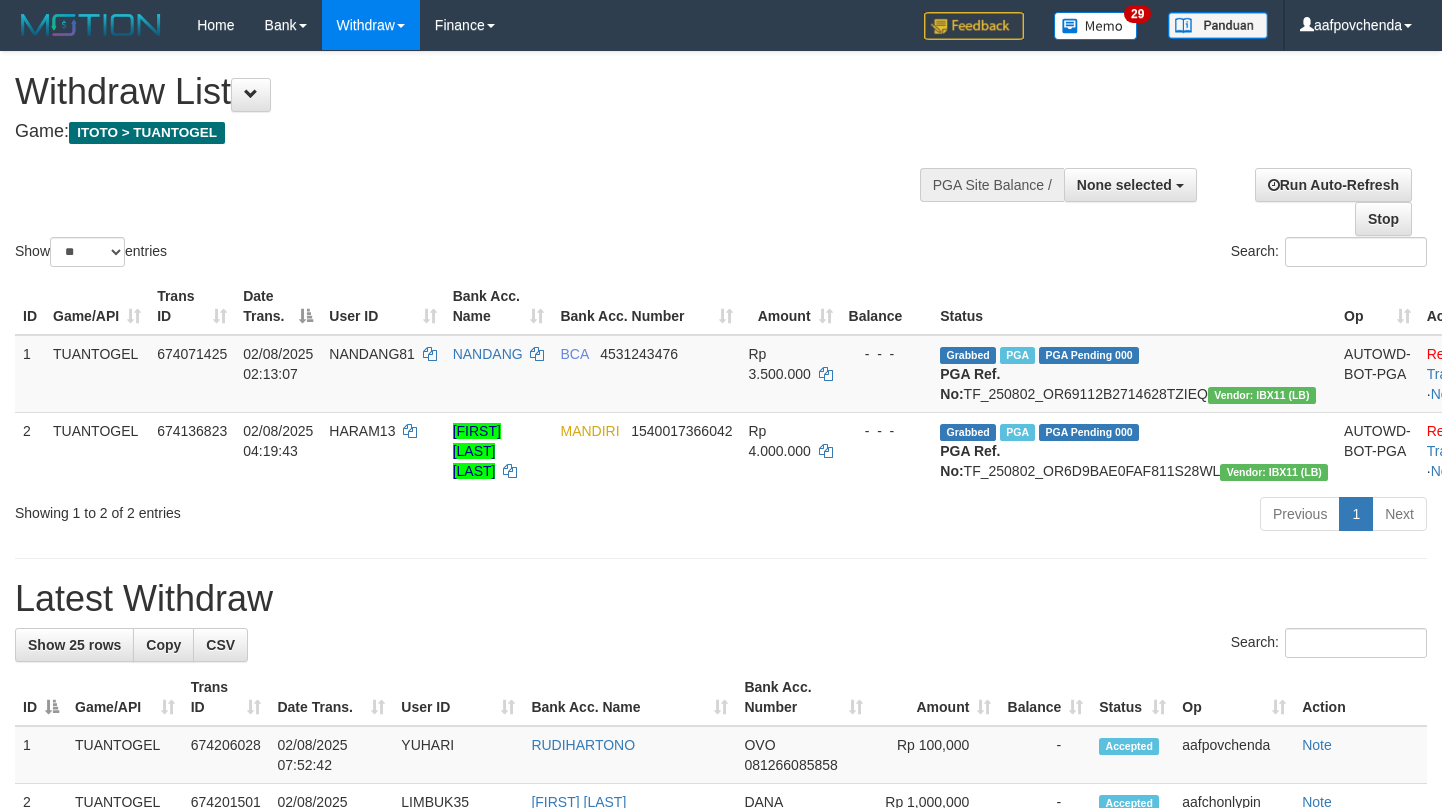 select 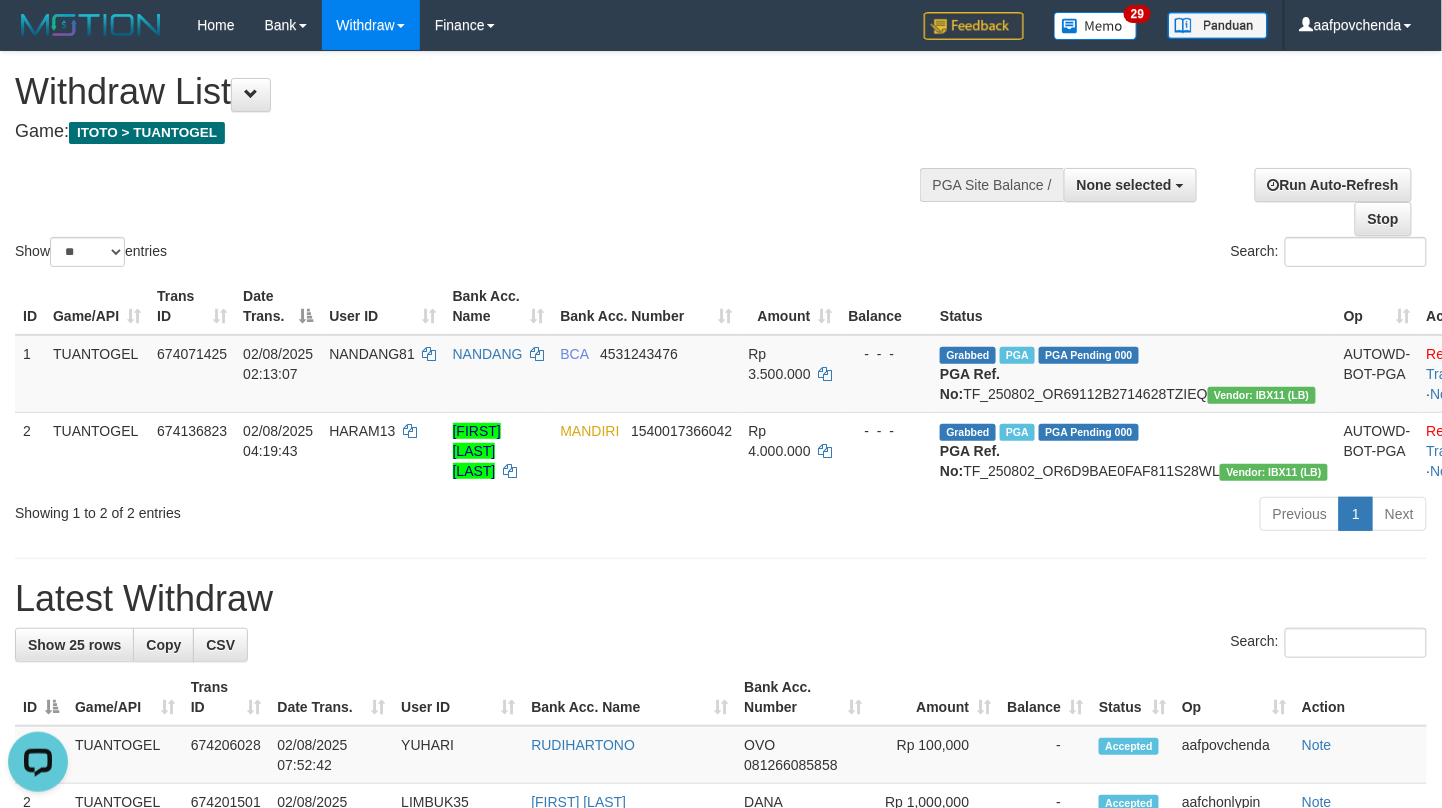 scroll, scrollTop: 0, scrollLeft: 0, axis: both 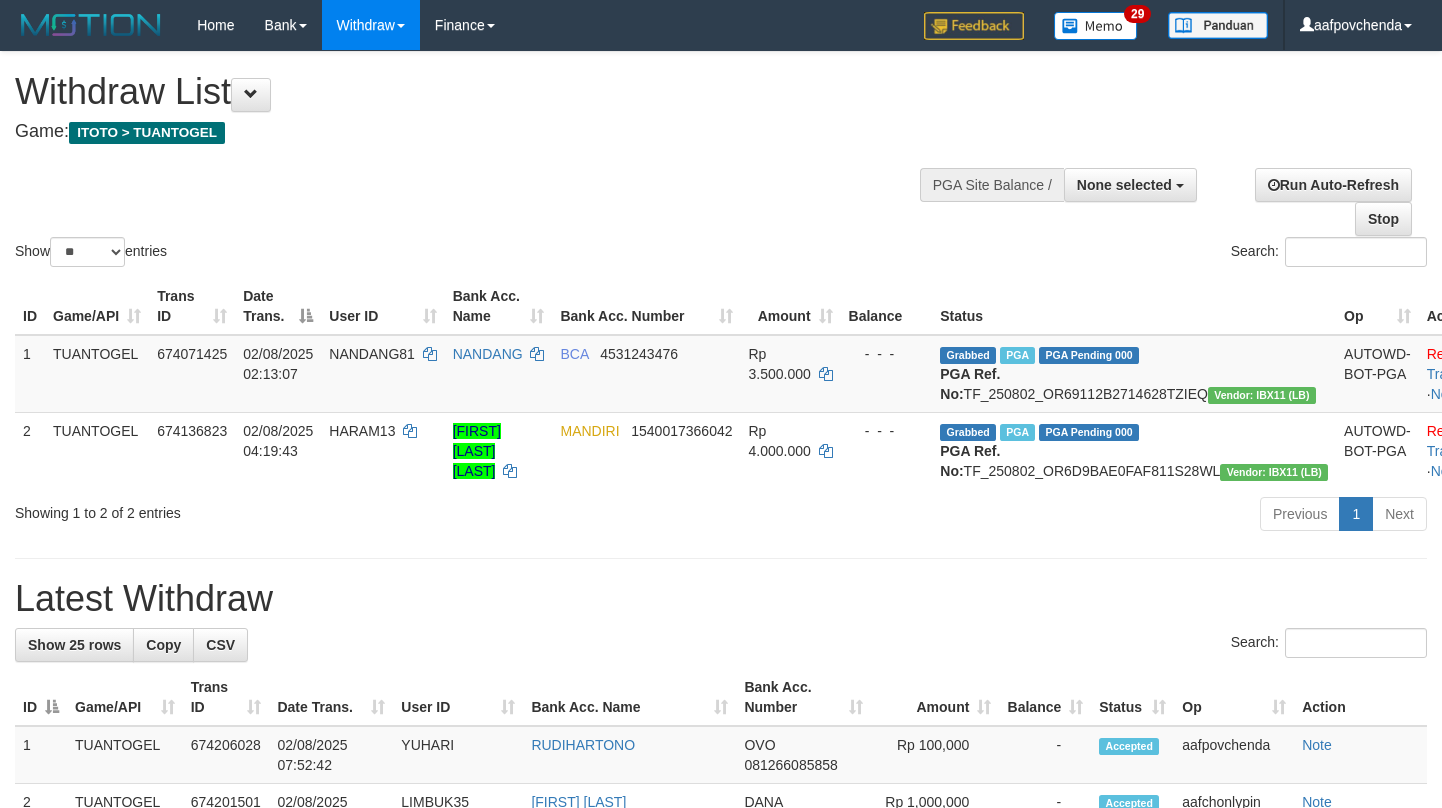 select 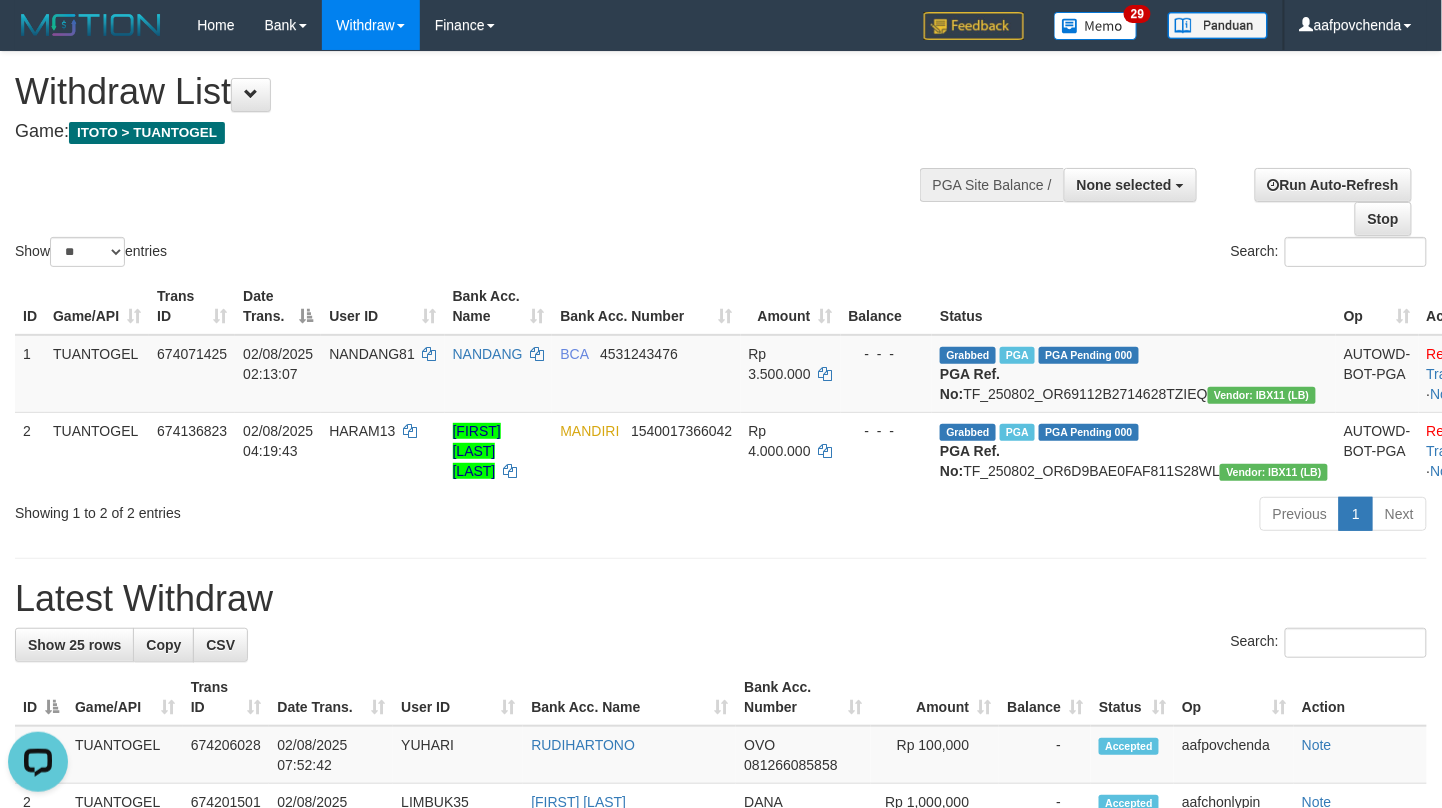 scroll, scrollTop: 0, scrollLeft: 0, axis: both 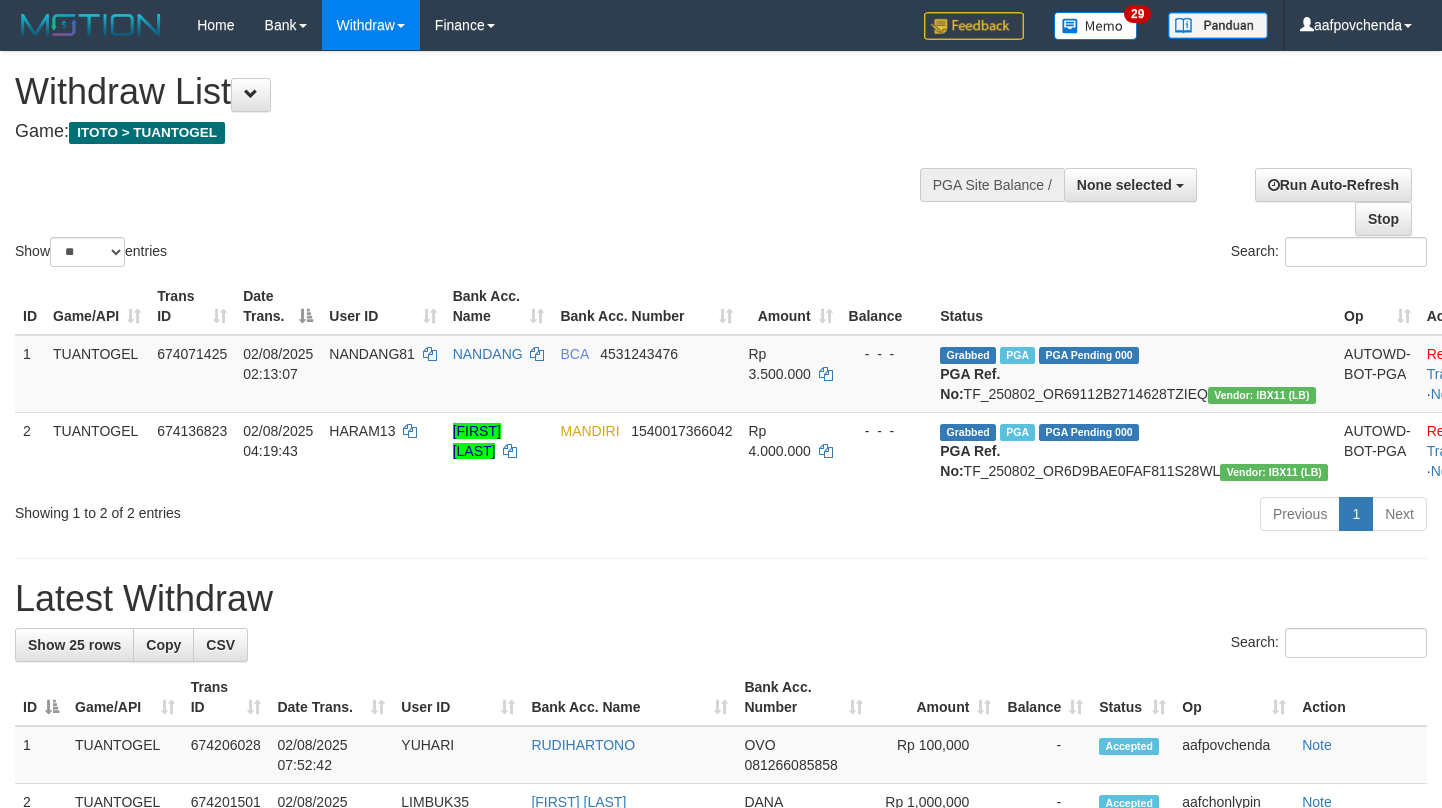 select 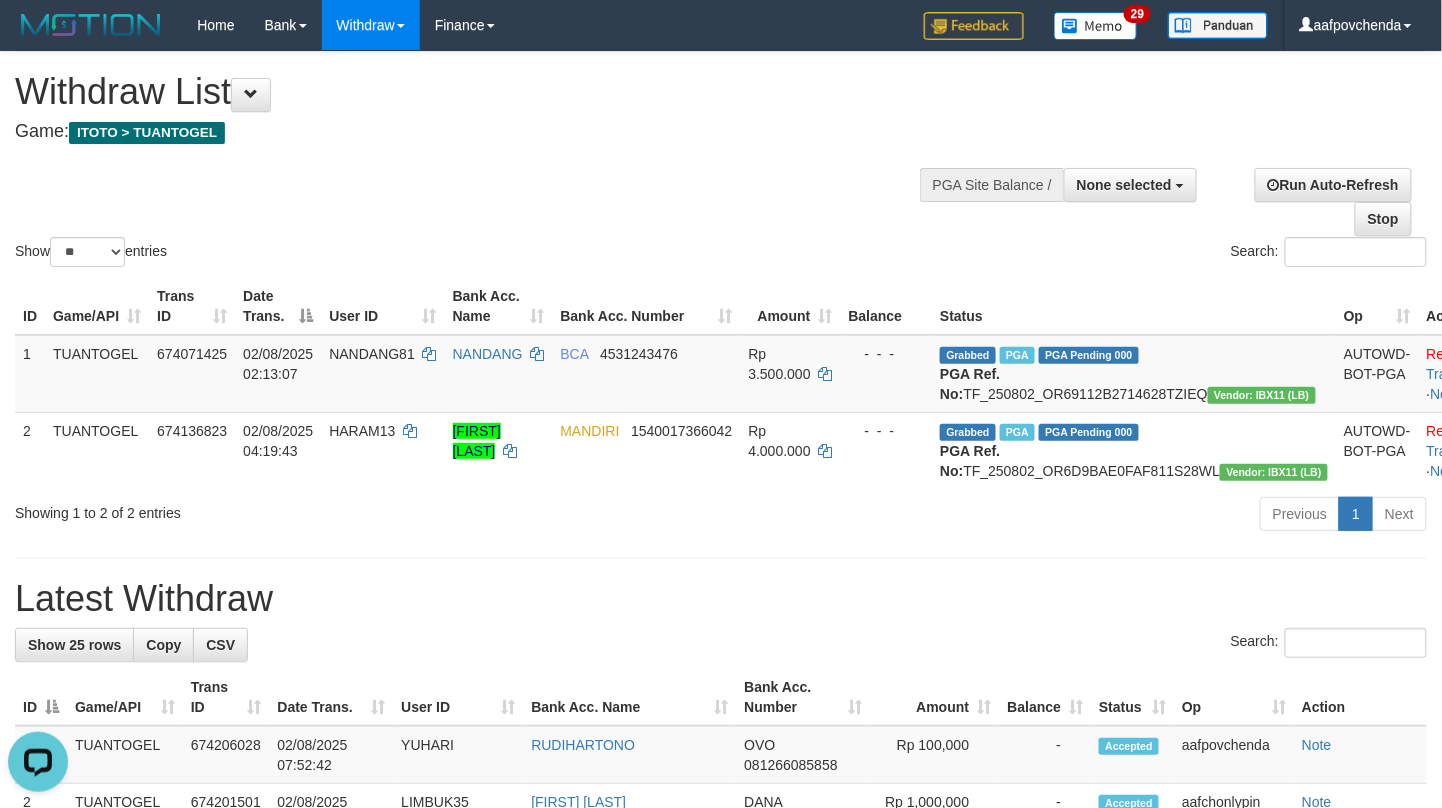 scroll, scrollTop: 0, scrollLeft: 0, axis: both 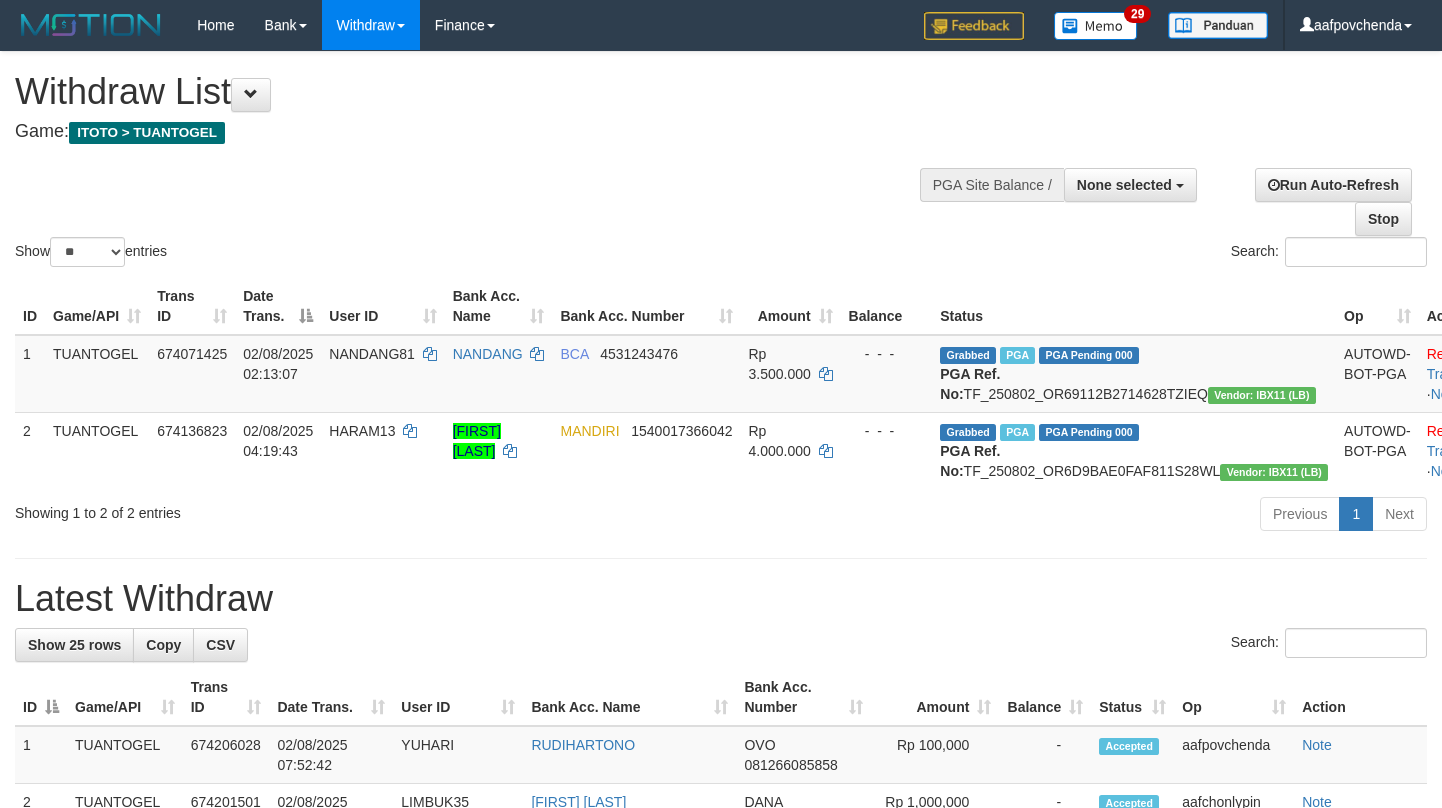select 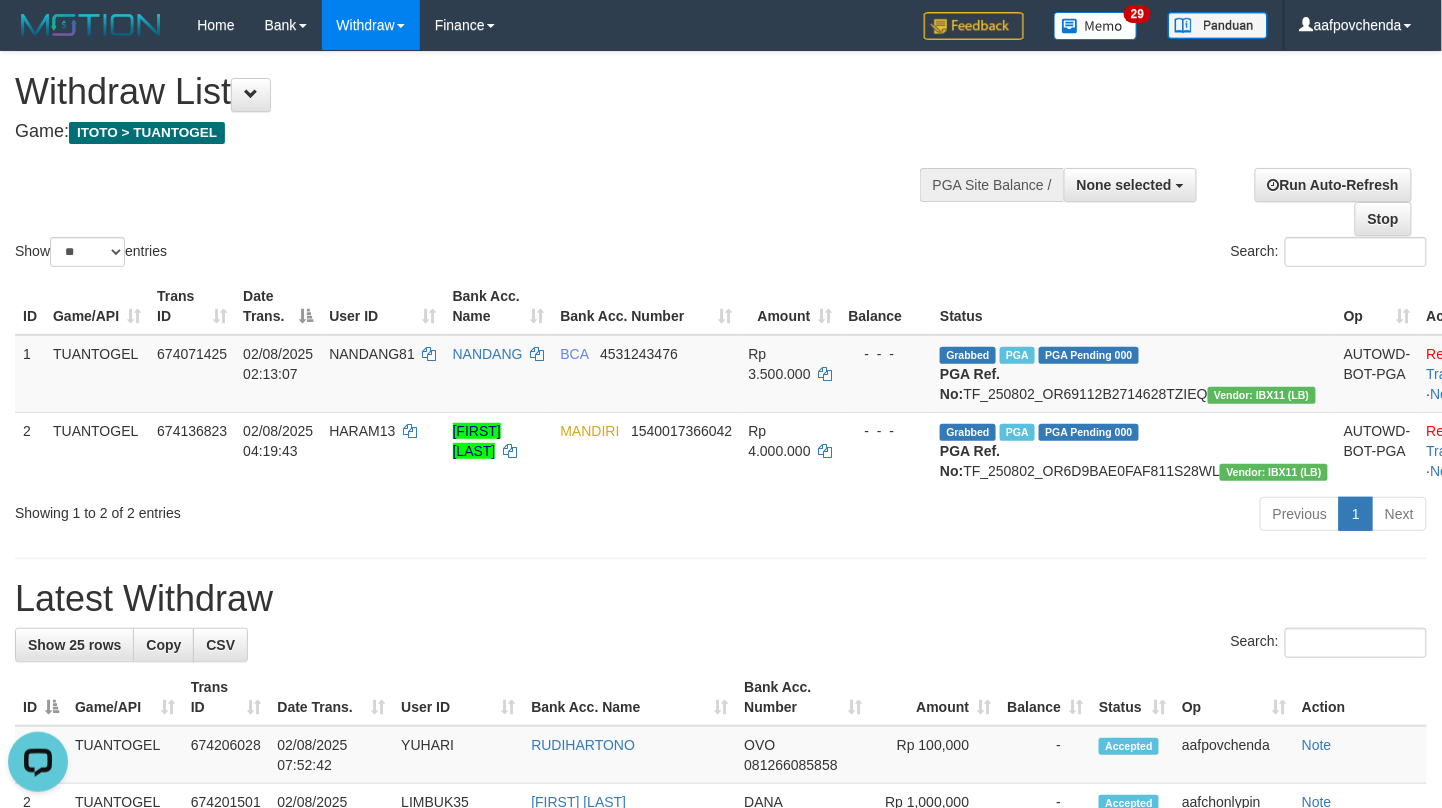 scroll, scrollTop: 0, scrollLeft: 0, axis: both 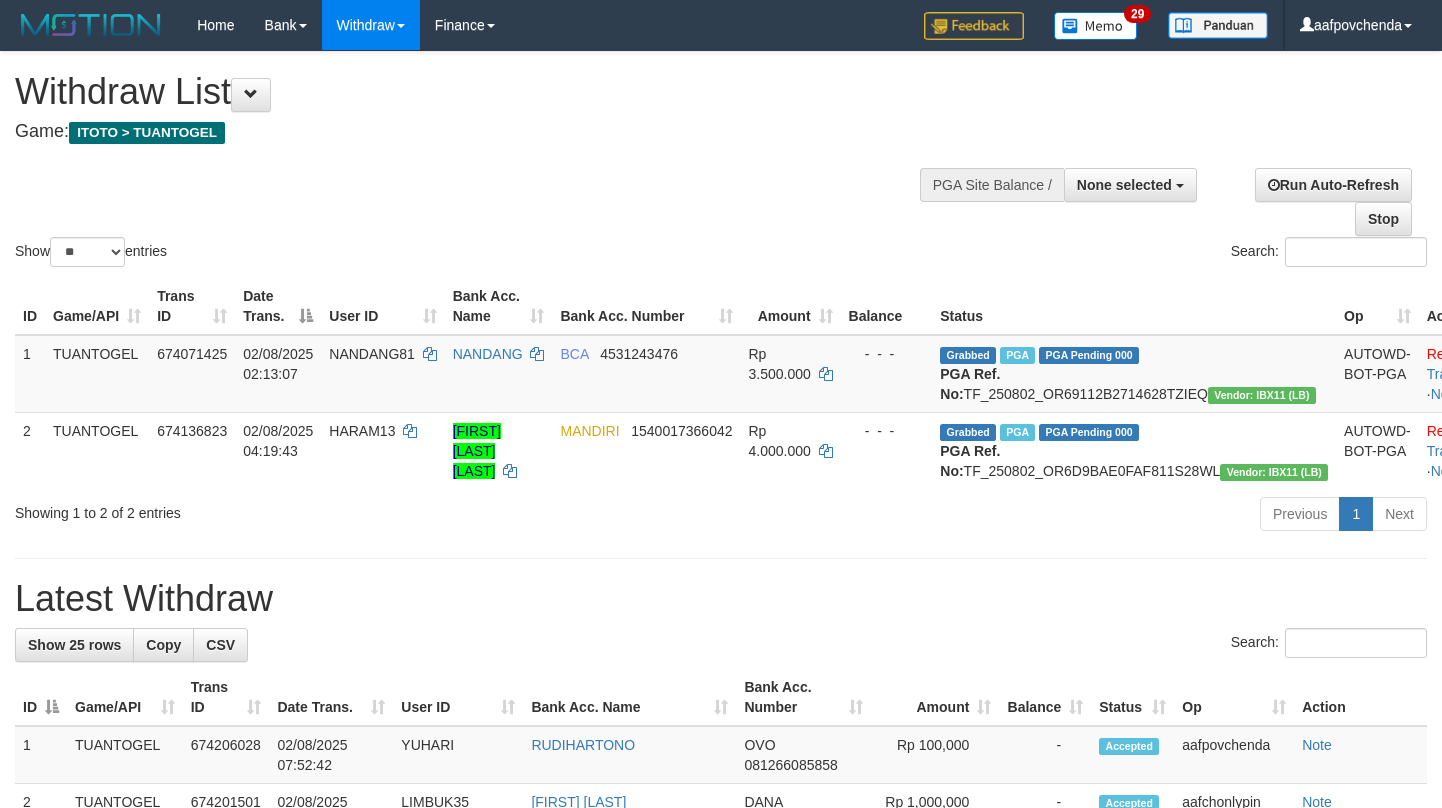 select 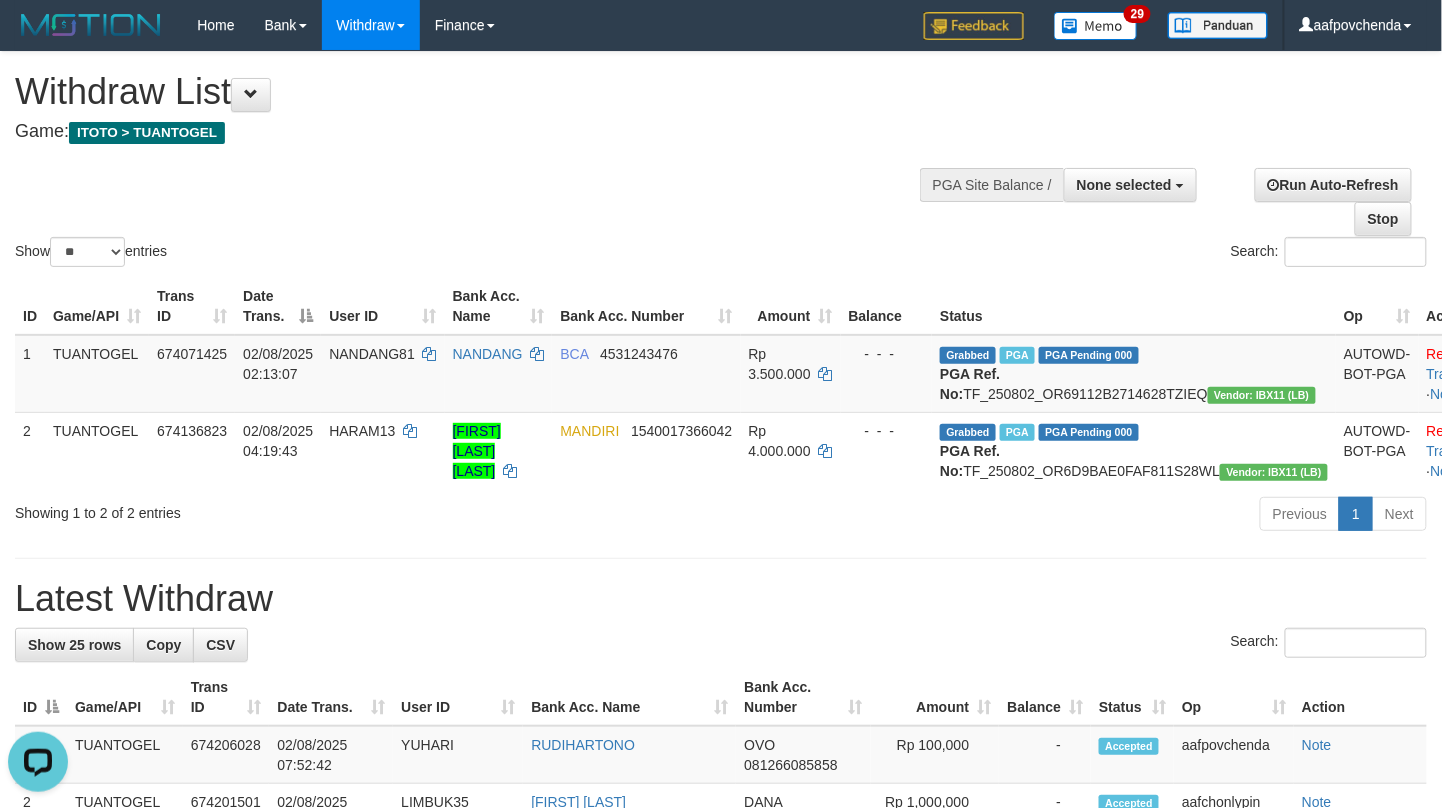 scroll, scrollTop: 0, scrollLeft: 0, axis: both 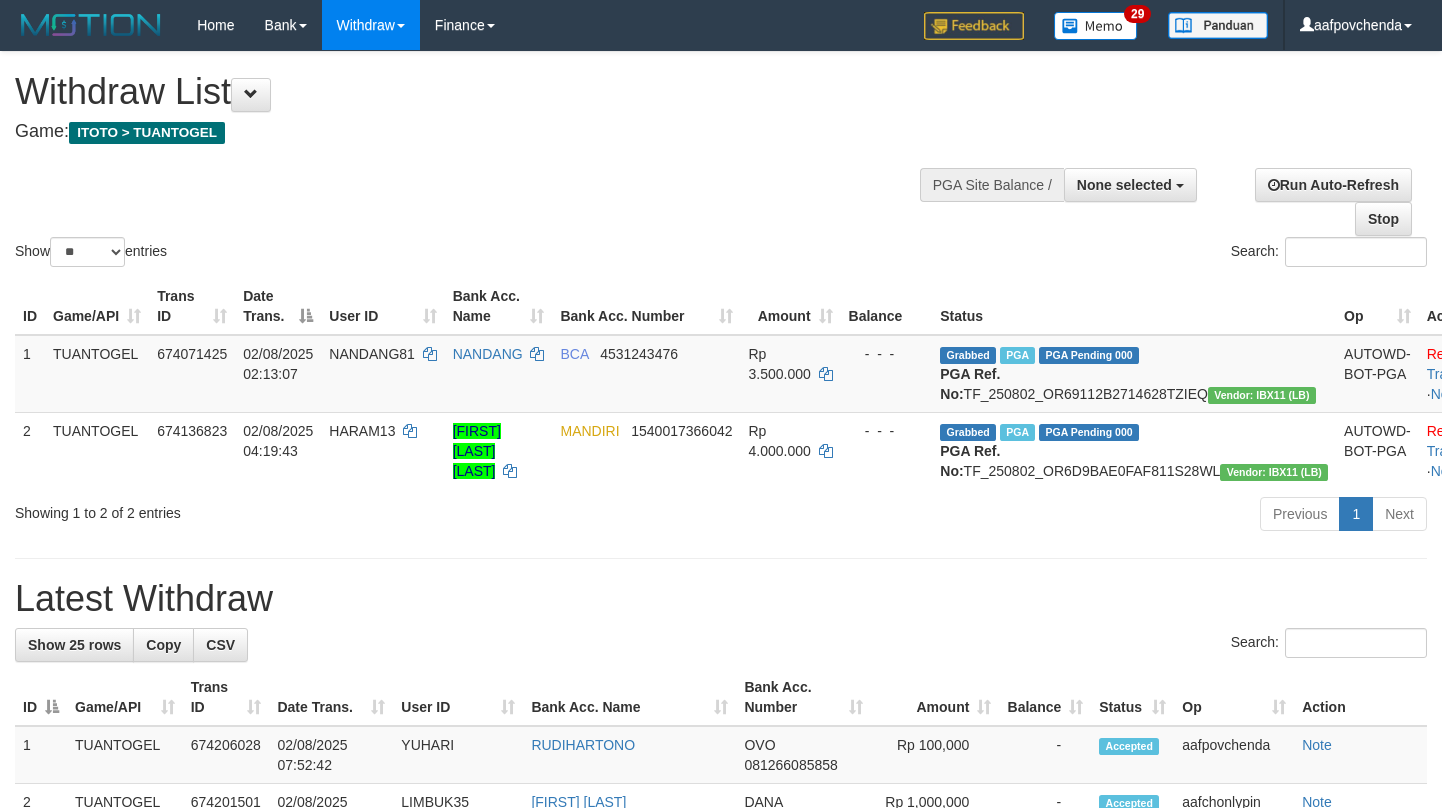 select 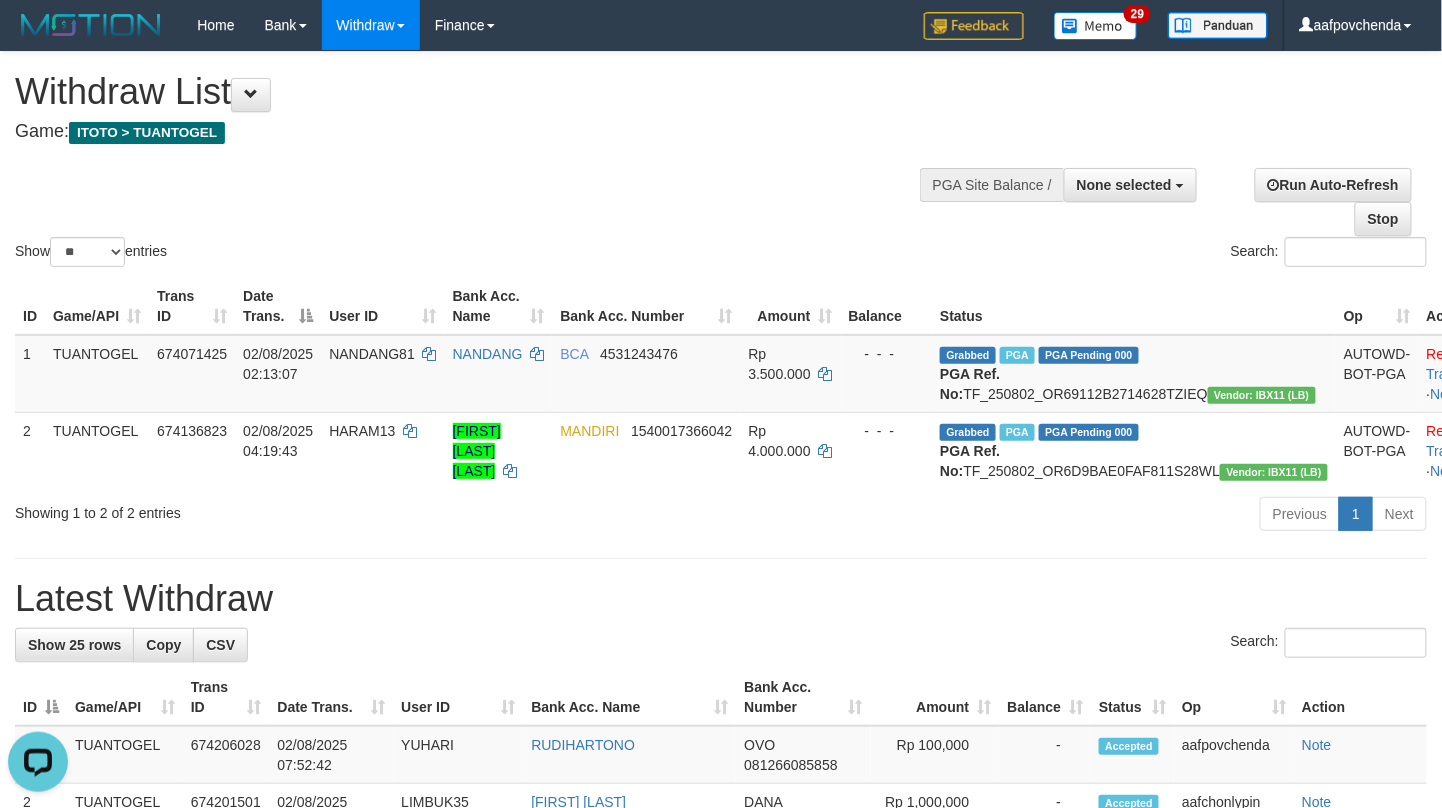 scroll, scrollTop: 0, scrollLeft: 0, axis: both 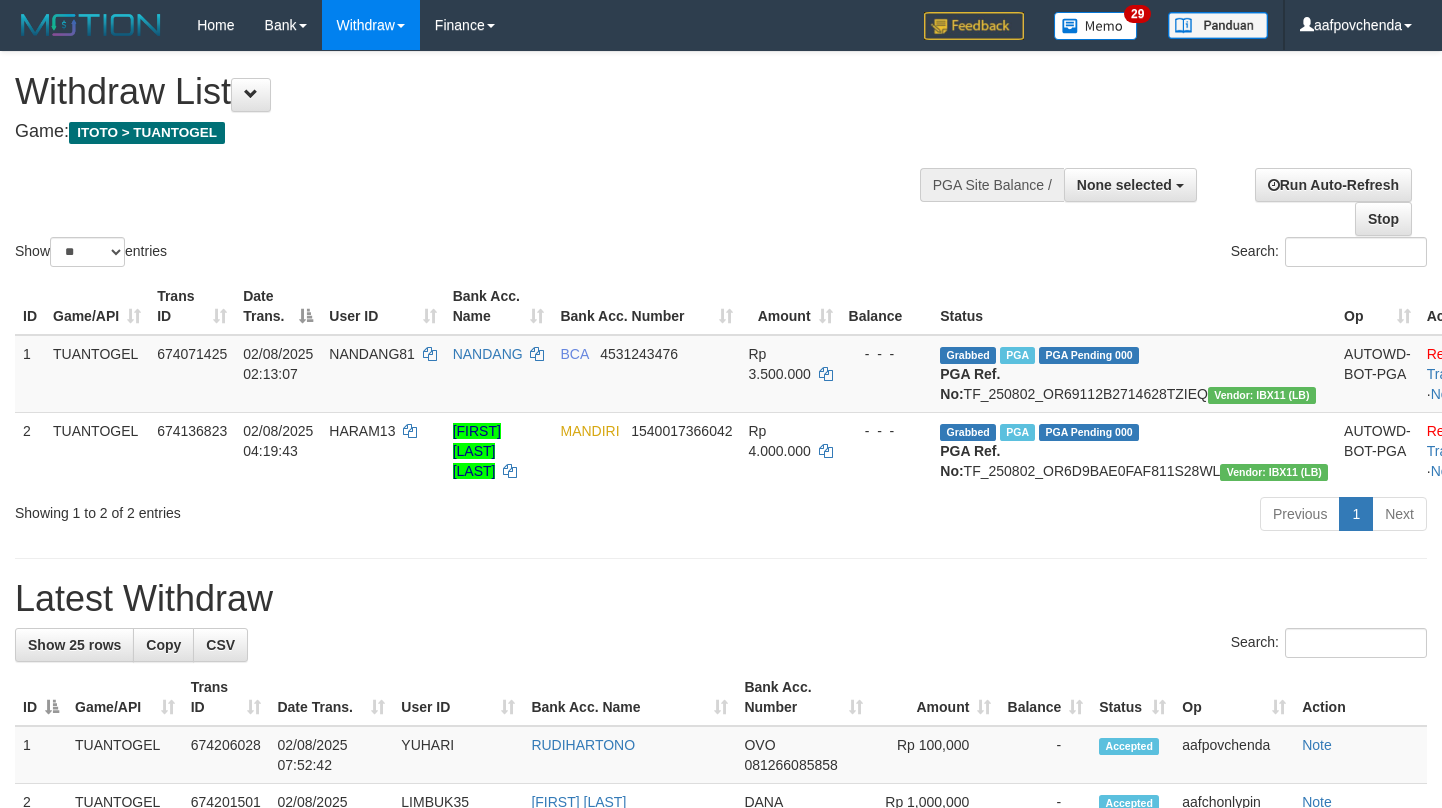 select 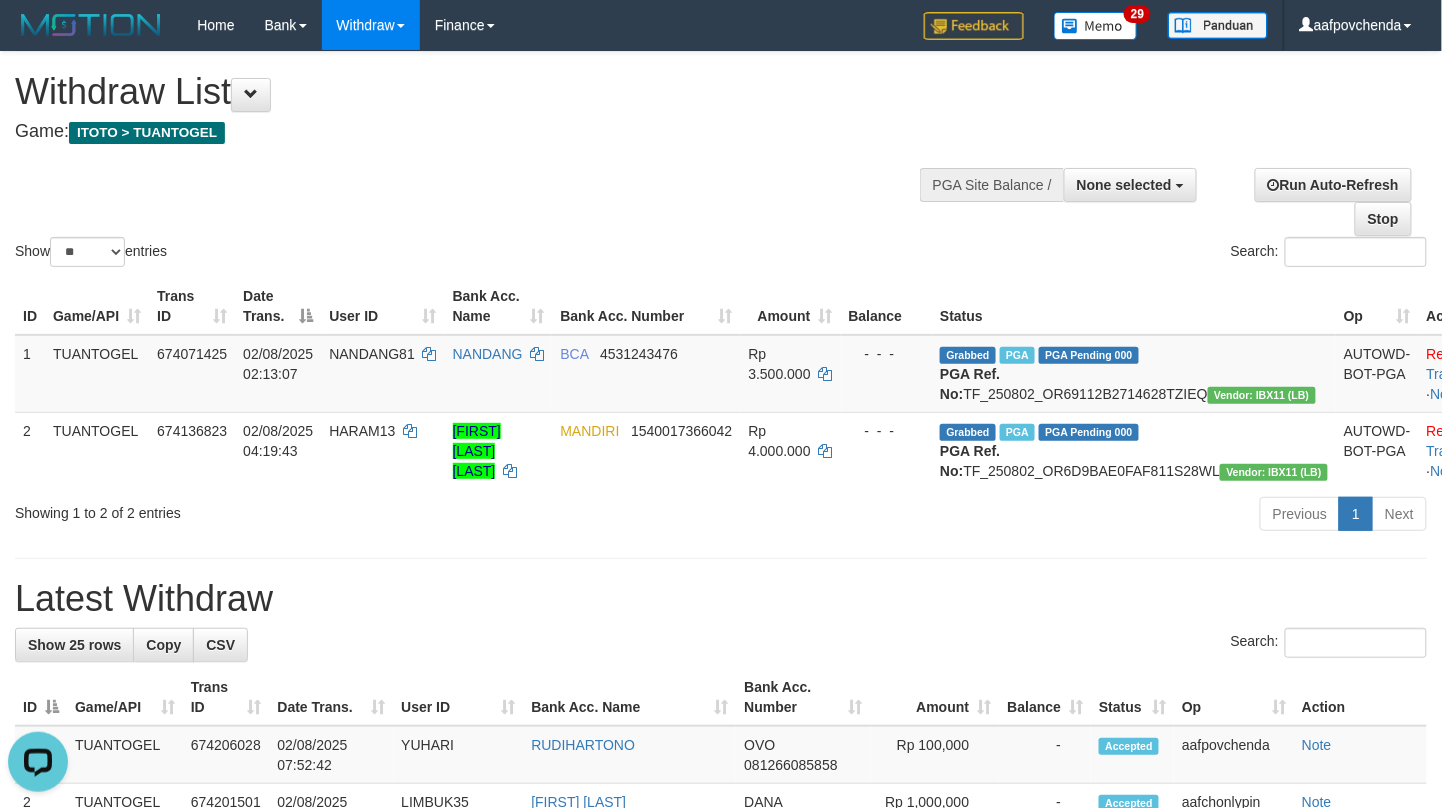scroll, scrollTop: 0, scrollLeft: 0, axis: both 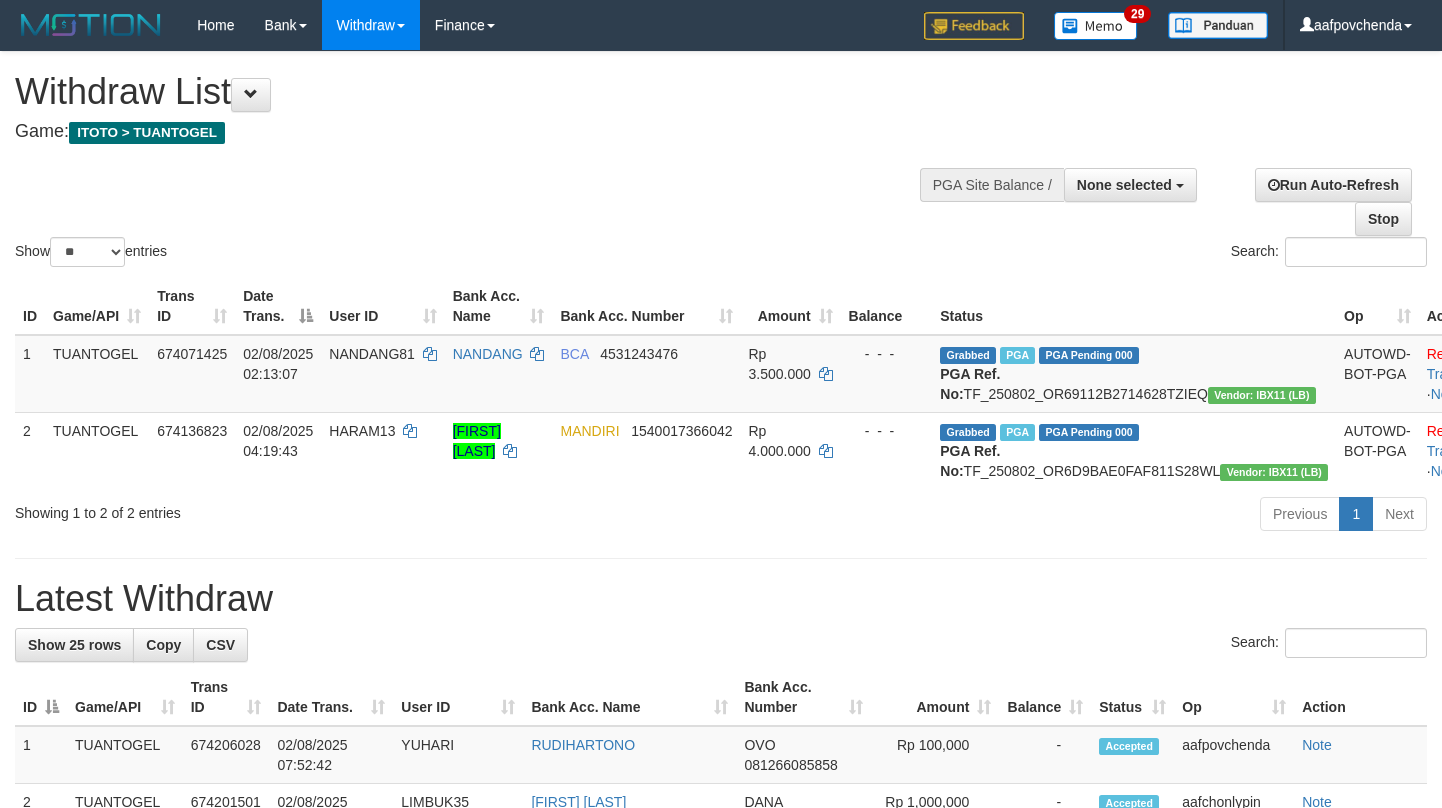 select 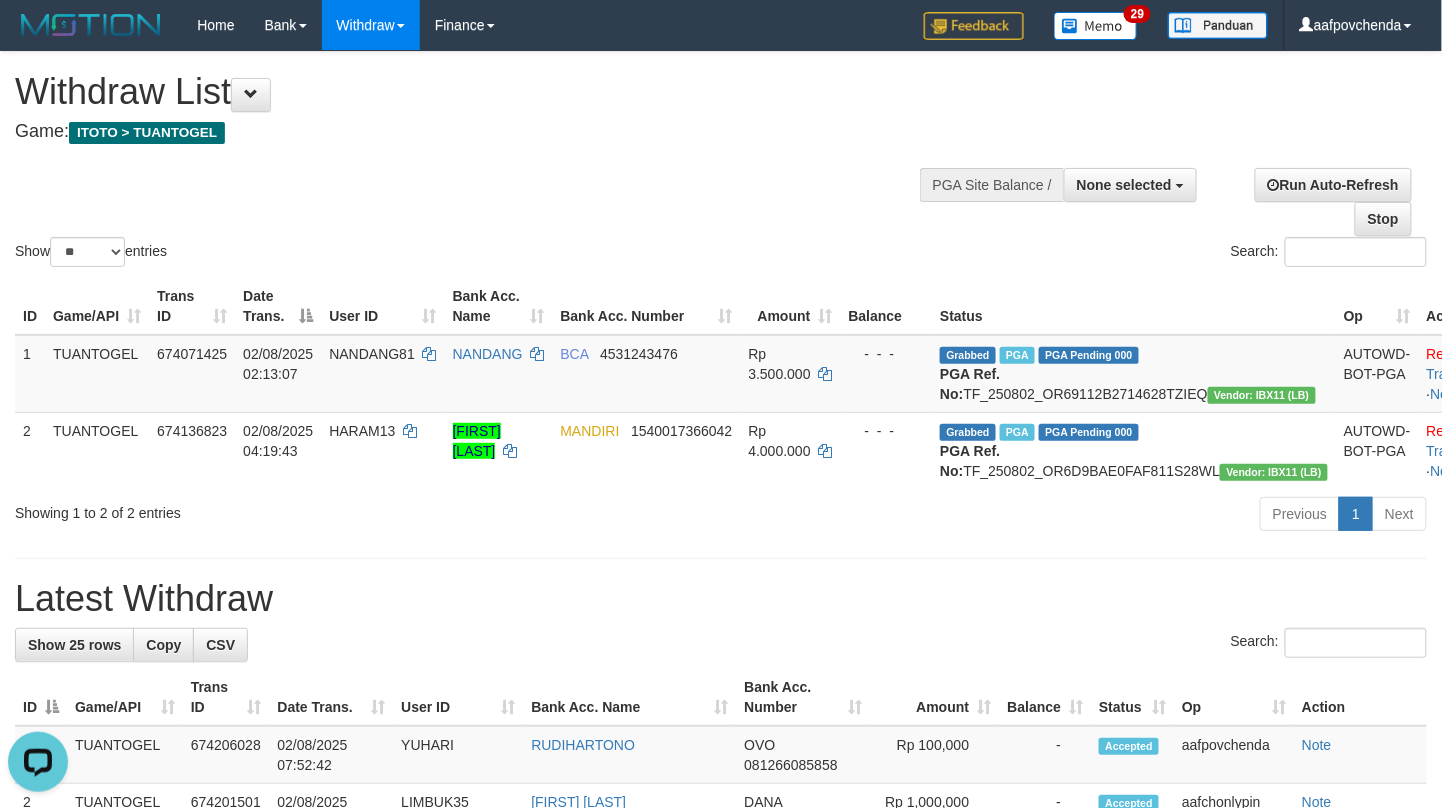 scroll, scrollTop: 0, scrollLeft: 0, axis: both 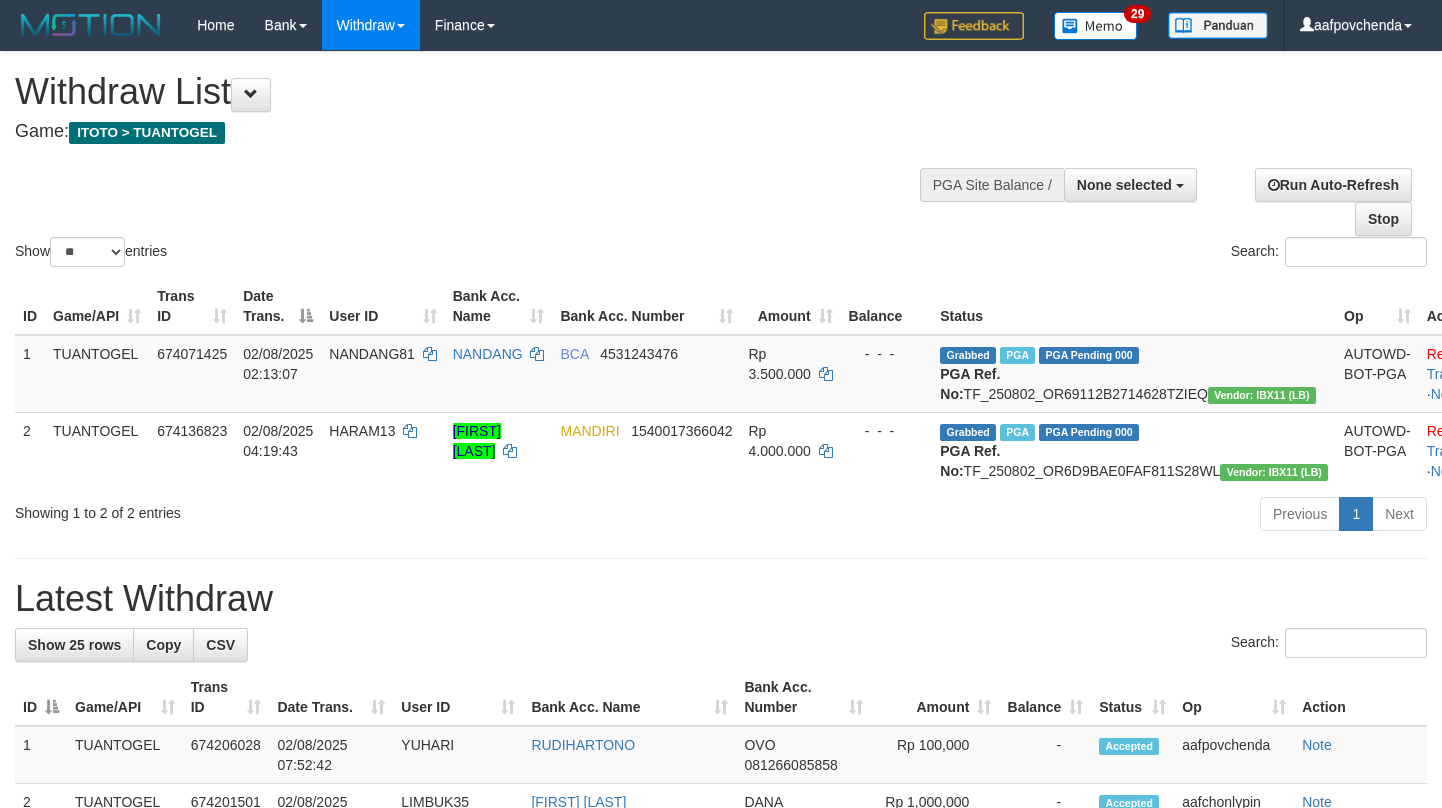 select 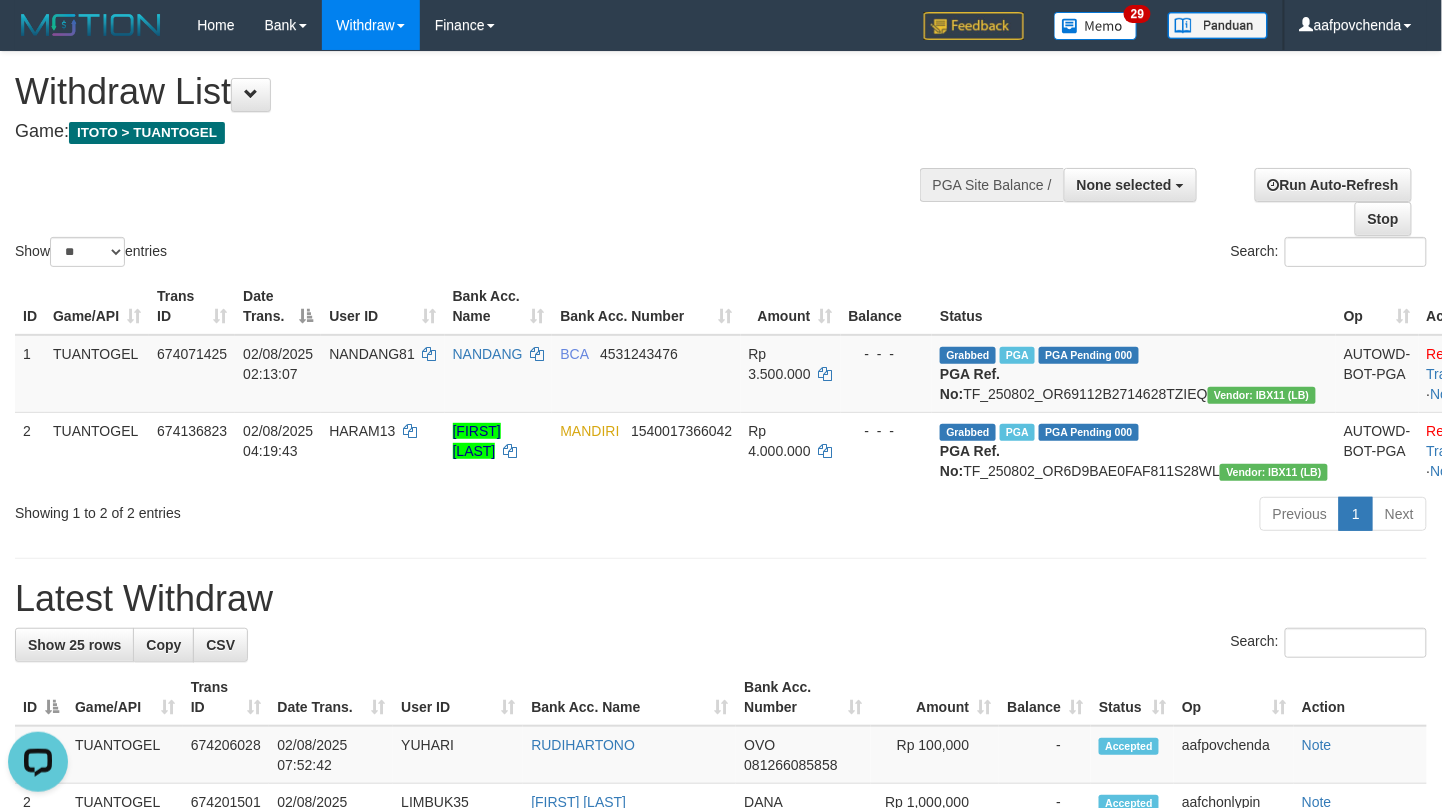 scroll, scrollTop: 0, scrollLeft: 0, axis: both 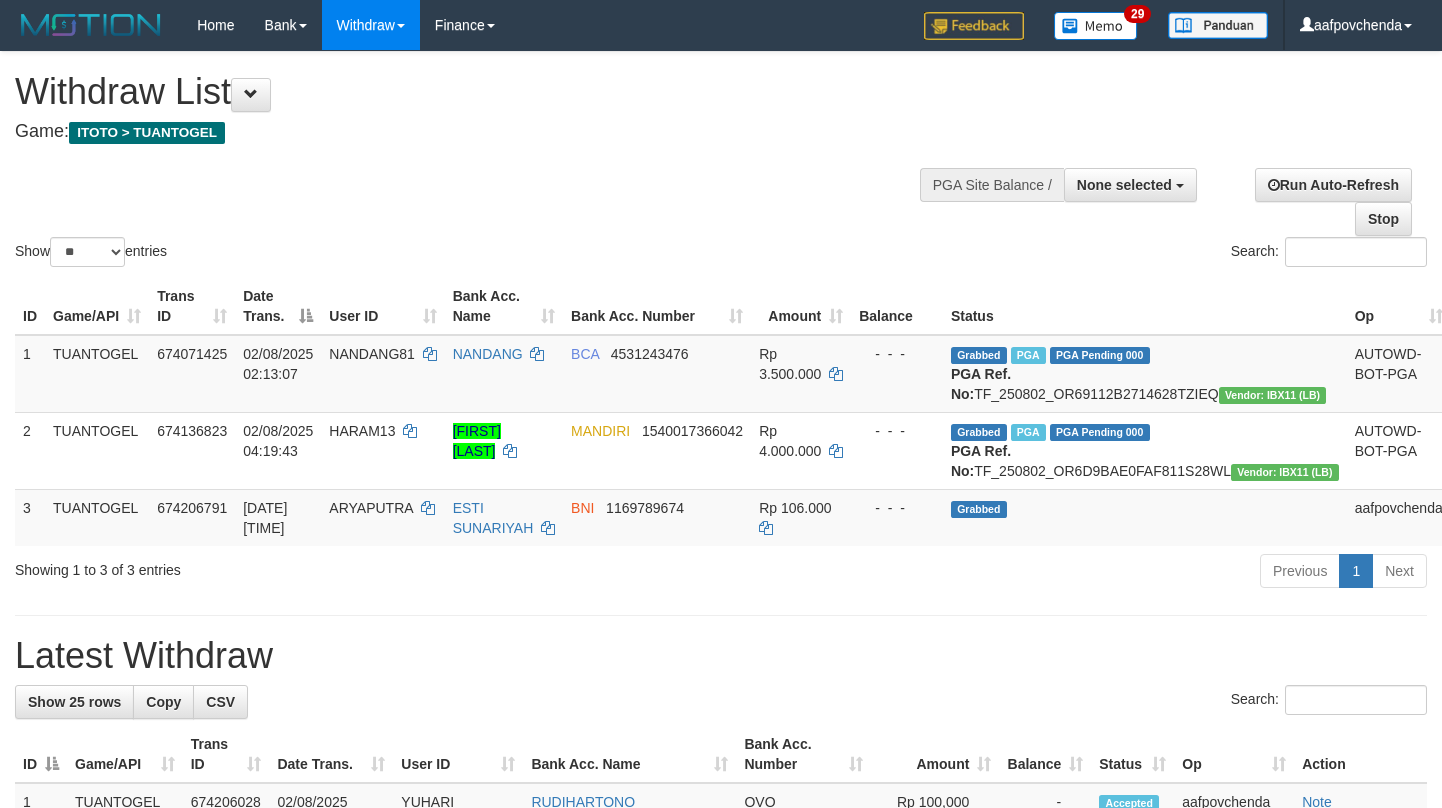 select 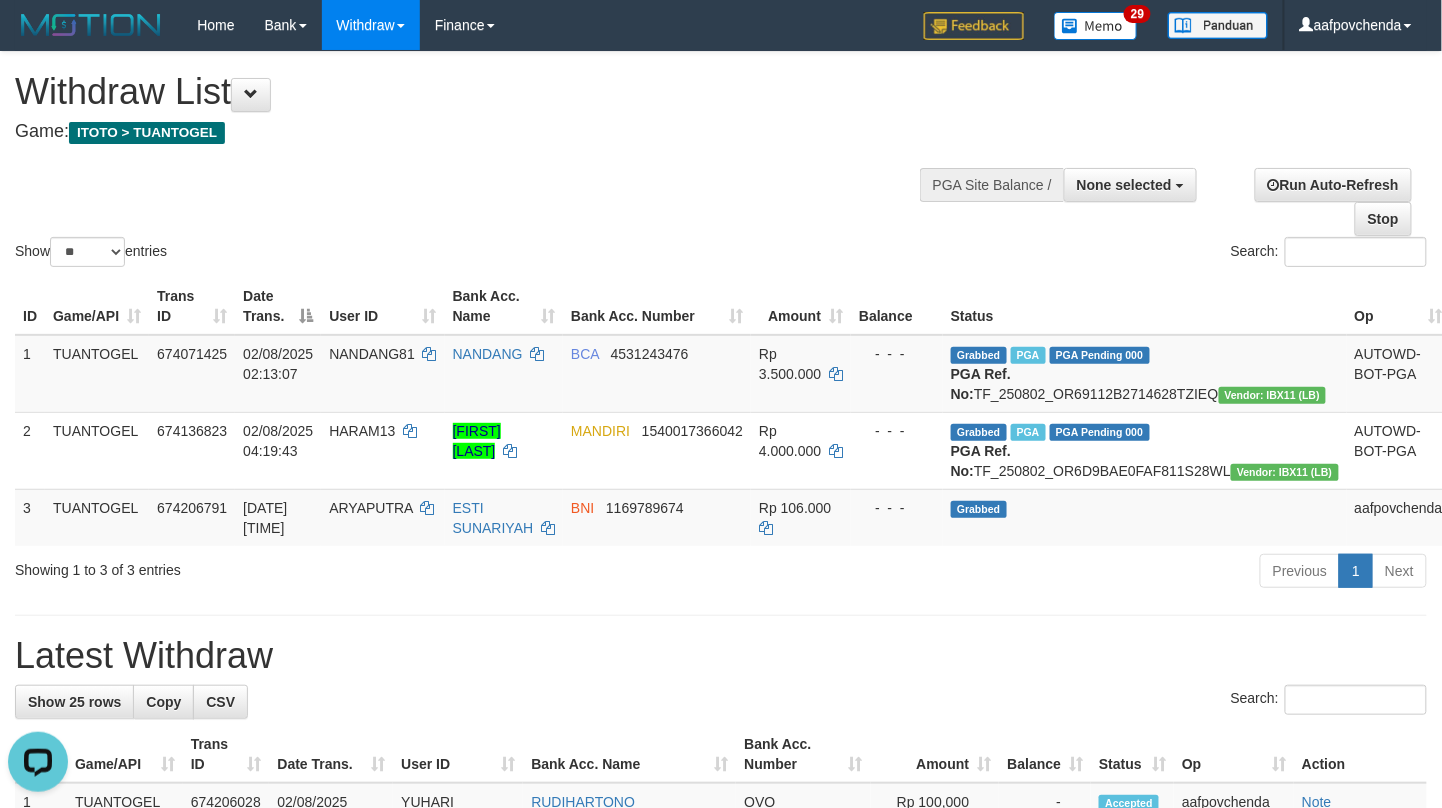 scroll, scrollTop: 0, scrollLeft: 0, axis: both 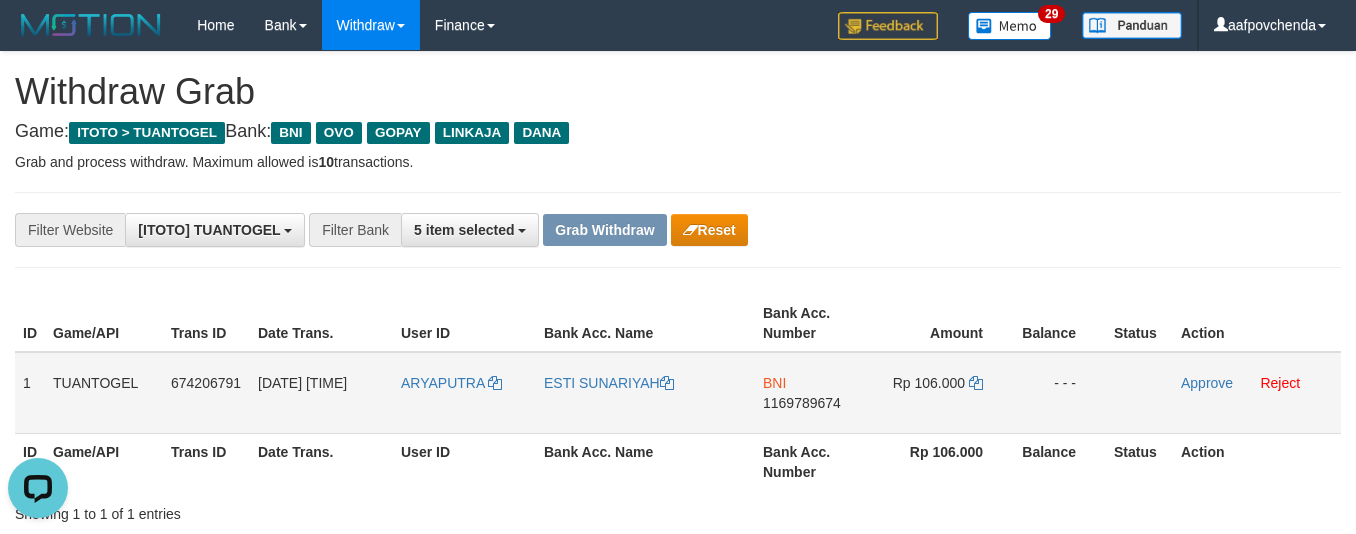 click on "1169789674" at bounding box center (802, 403) 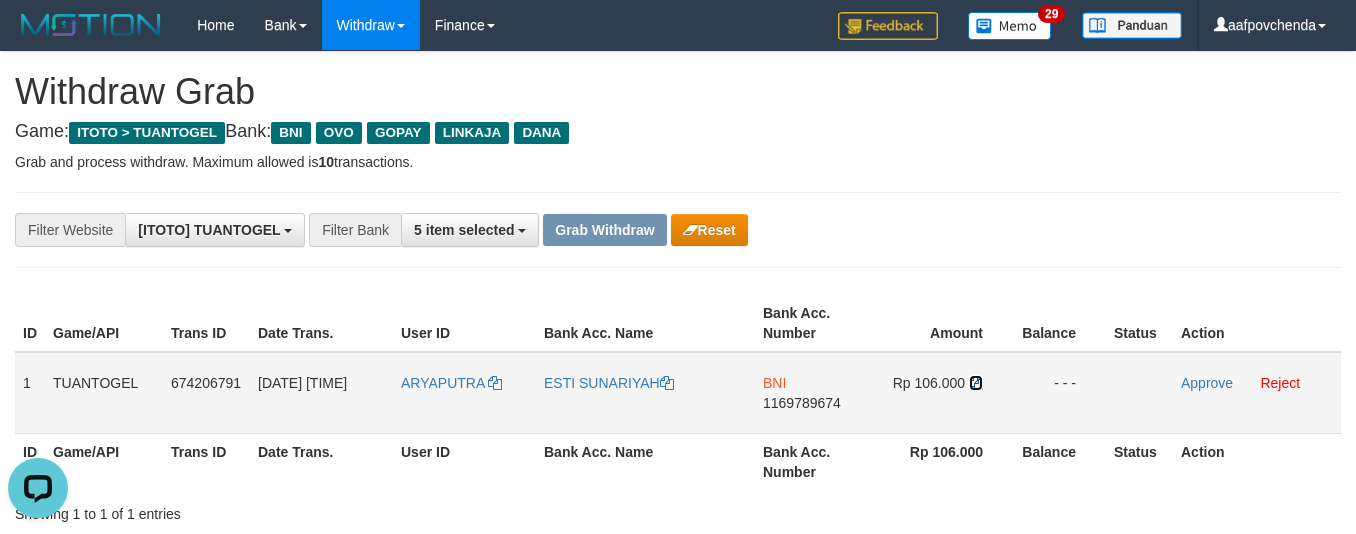 click at bounding box center (976, 383) 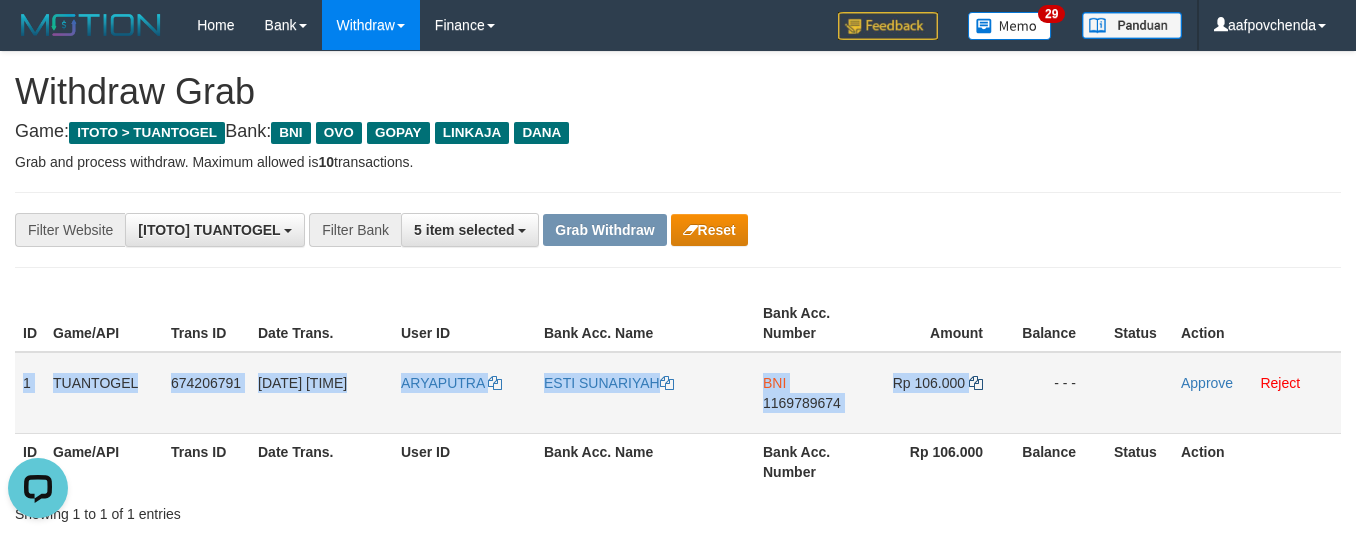 drag, startPoint x: 16, startPoint y: 368, endPoint x: 973, endPoint y: 374, distance: 957.0188 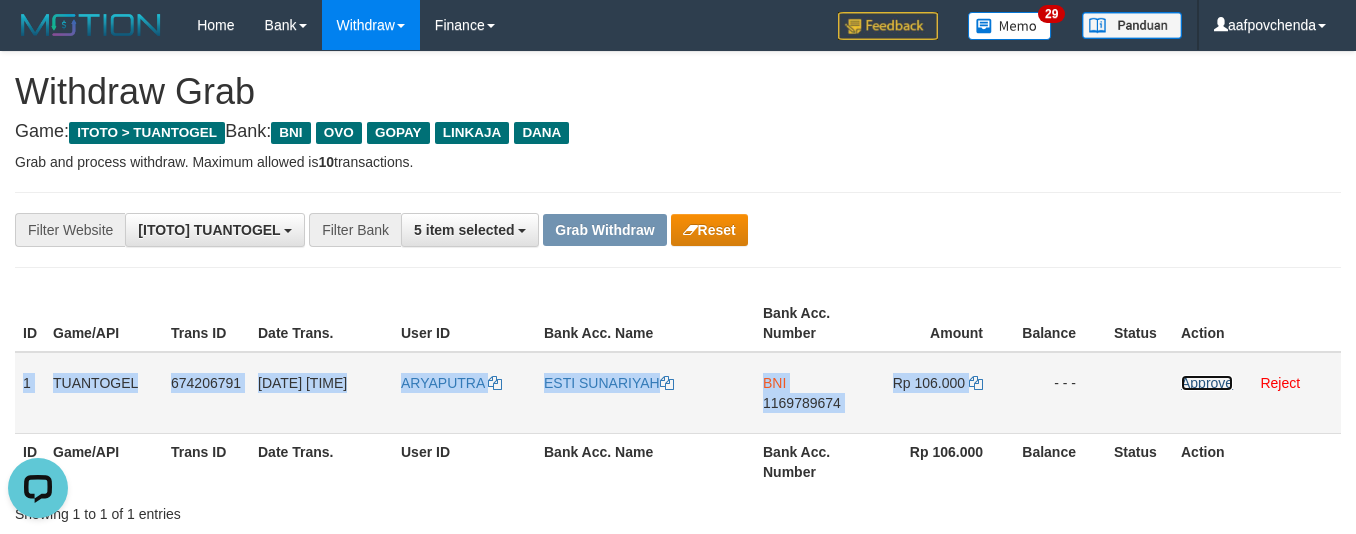 drag, startPoint x: 1185, startPoint y: 384, endPoint x: 798, endPoint y: 285, distance: 399.46213 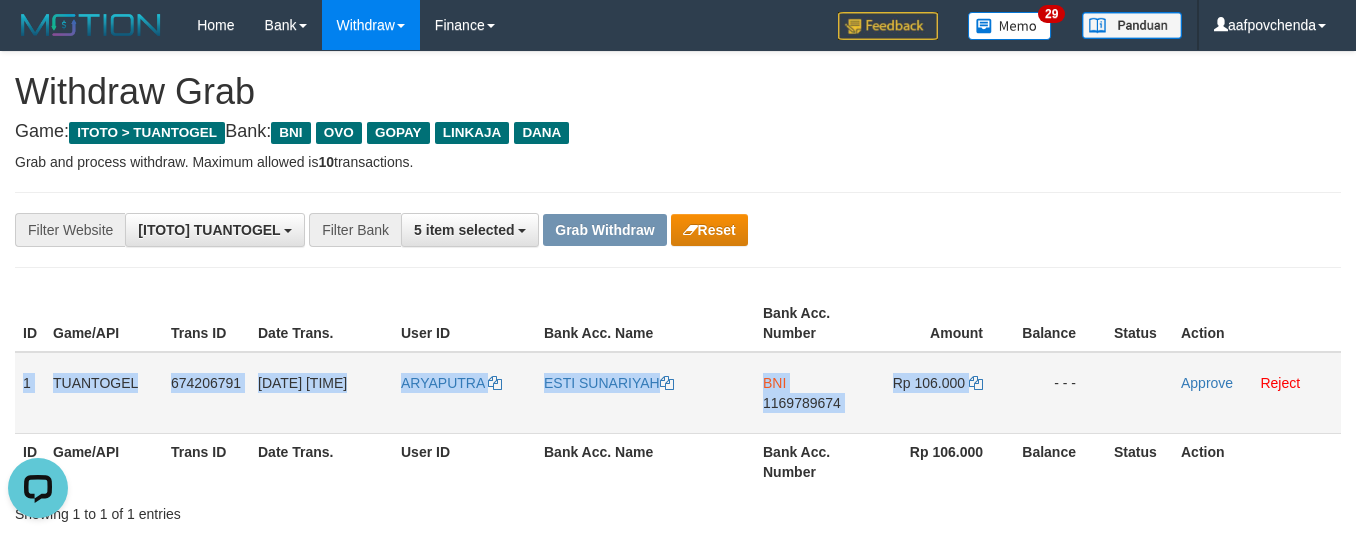 click on "BNI
1169789674" at bounding box center [814, 393] 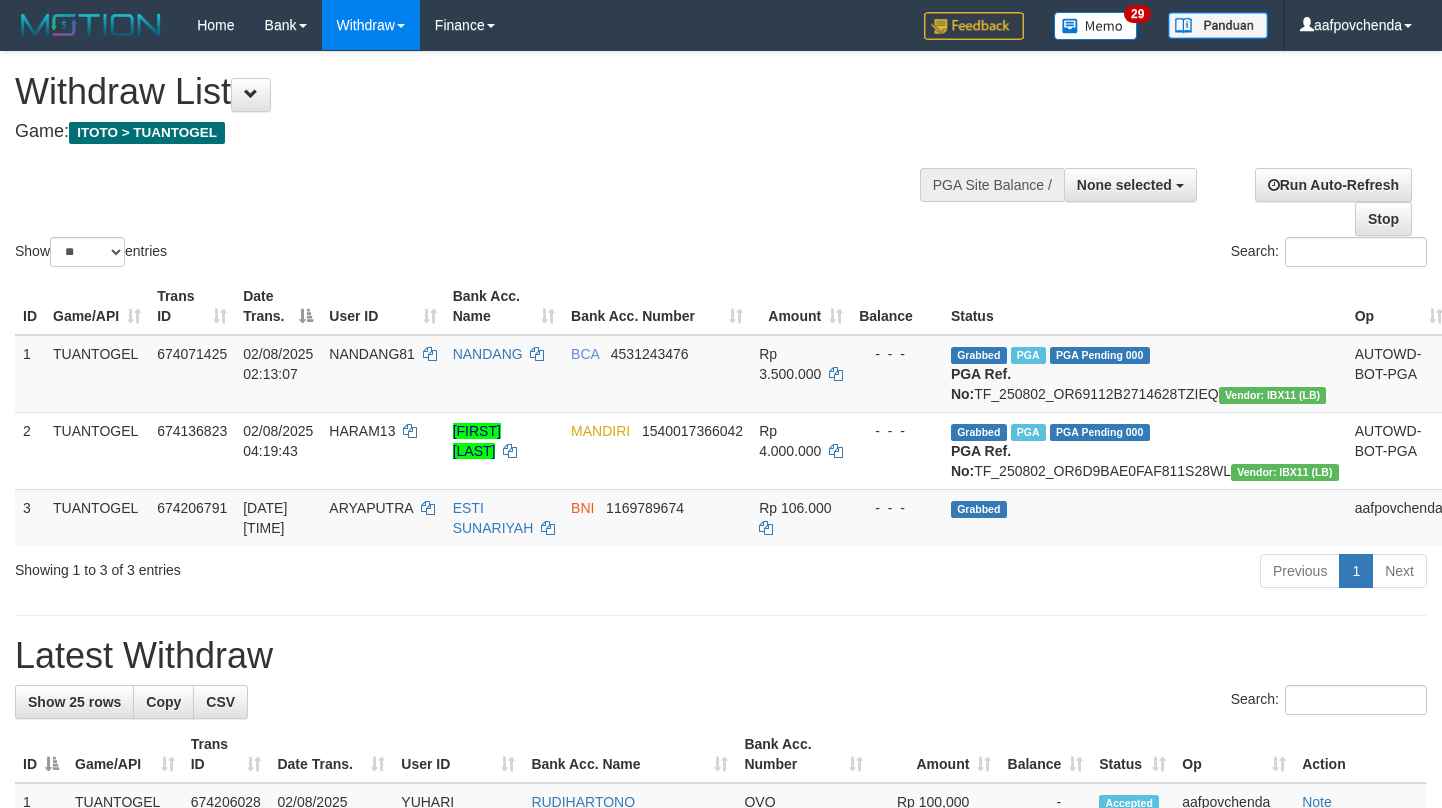 select 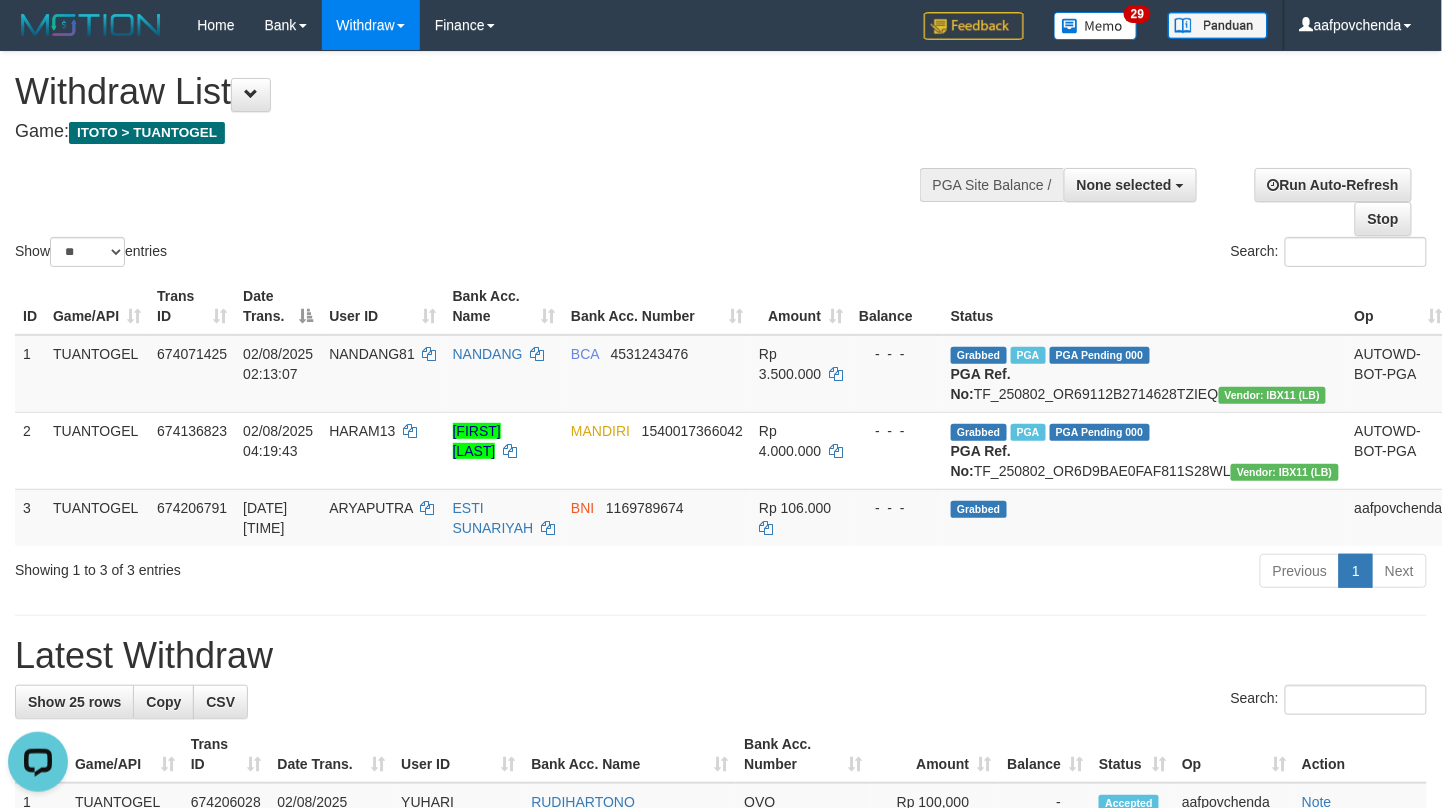 scroll, scrollTop: 0, scrollLeft: 0, axis: both 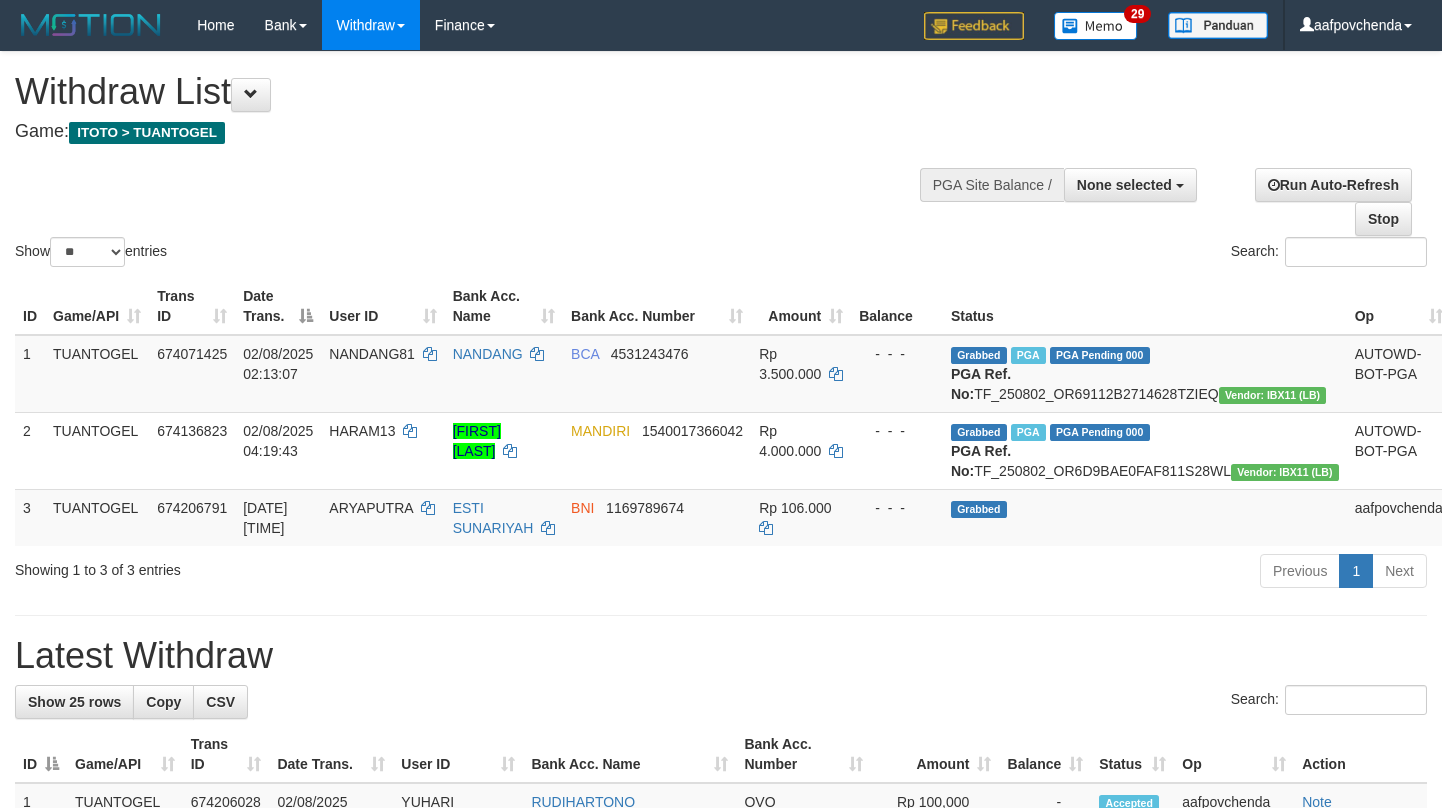 select 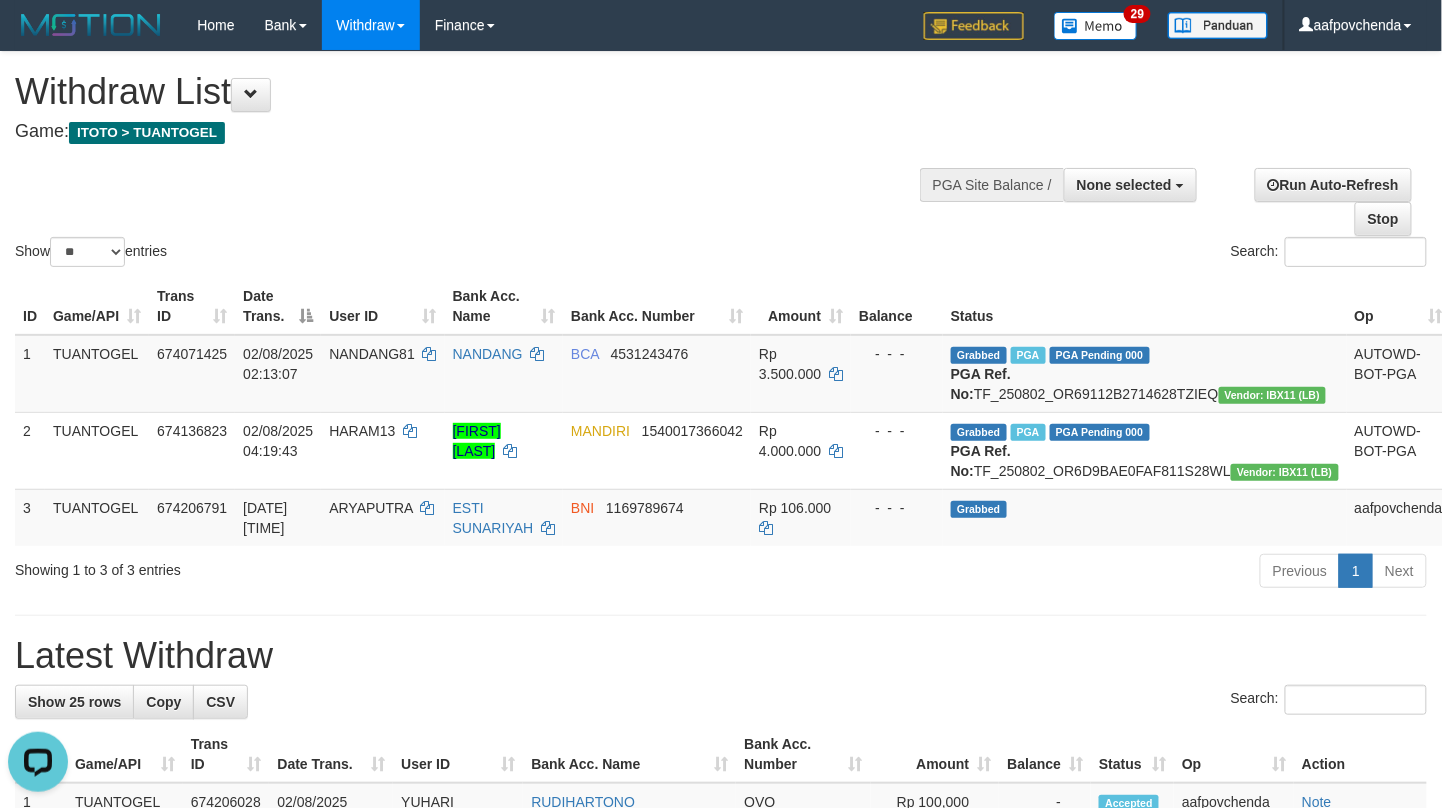 scroll, scrollTop: 0, scrollLeft: 0, axis: both 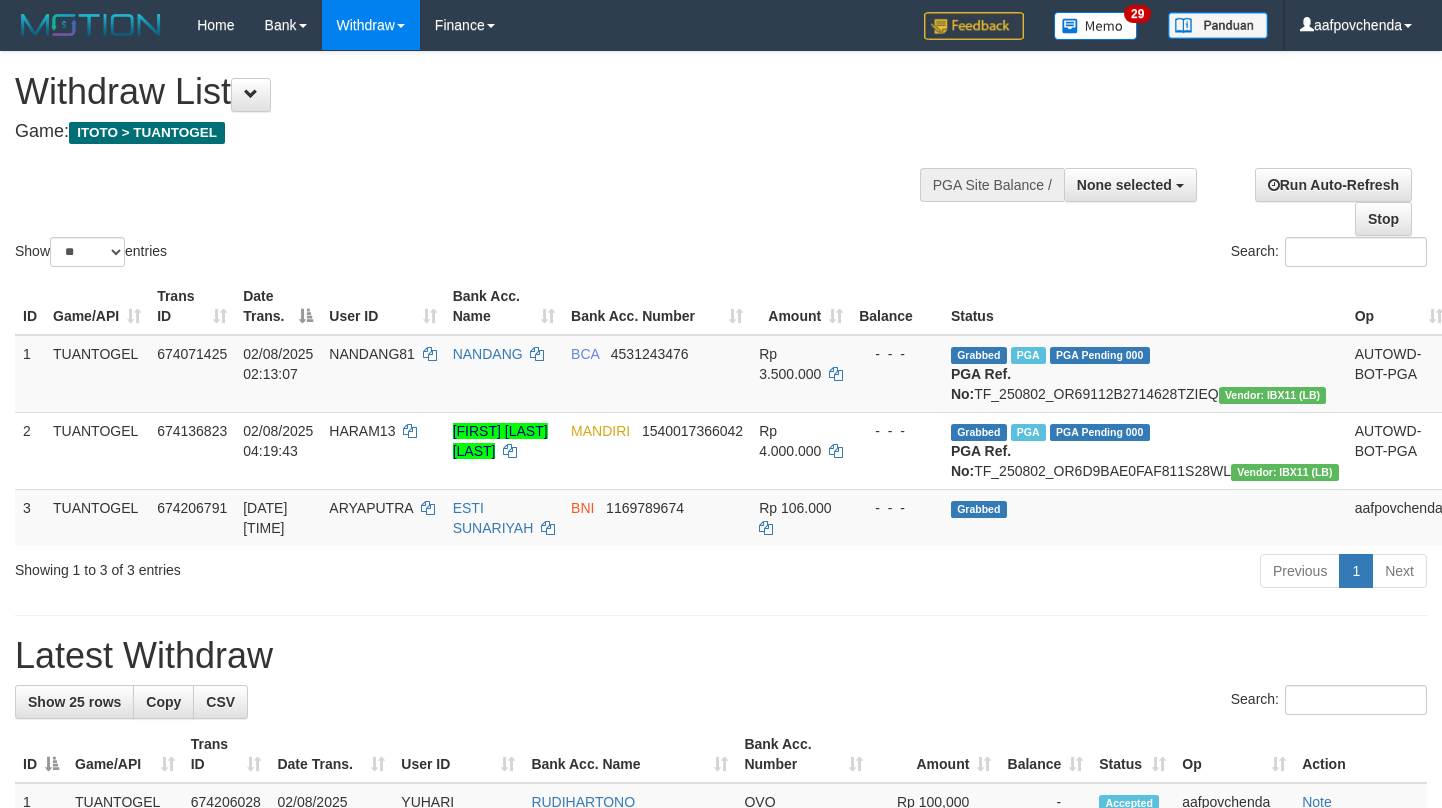 select 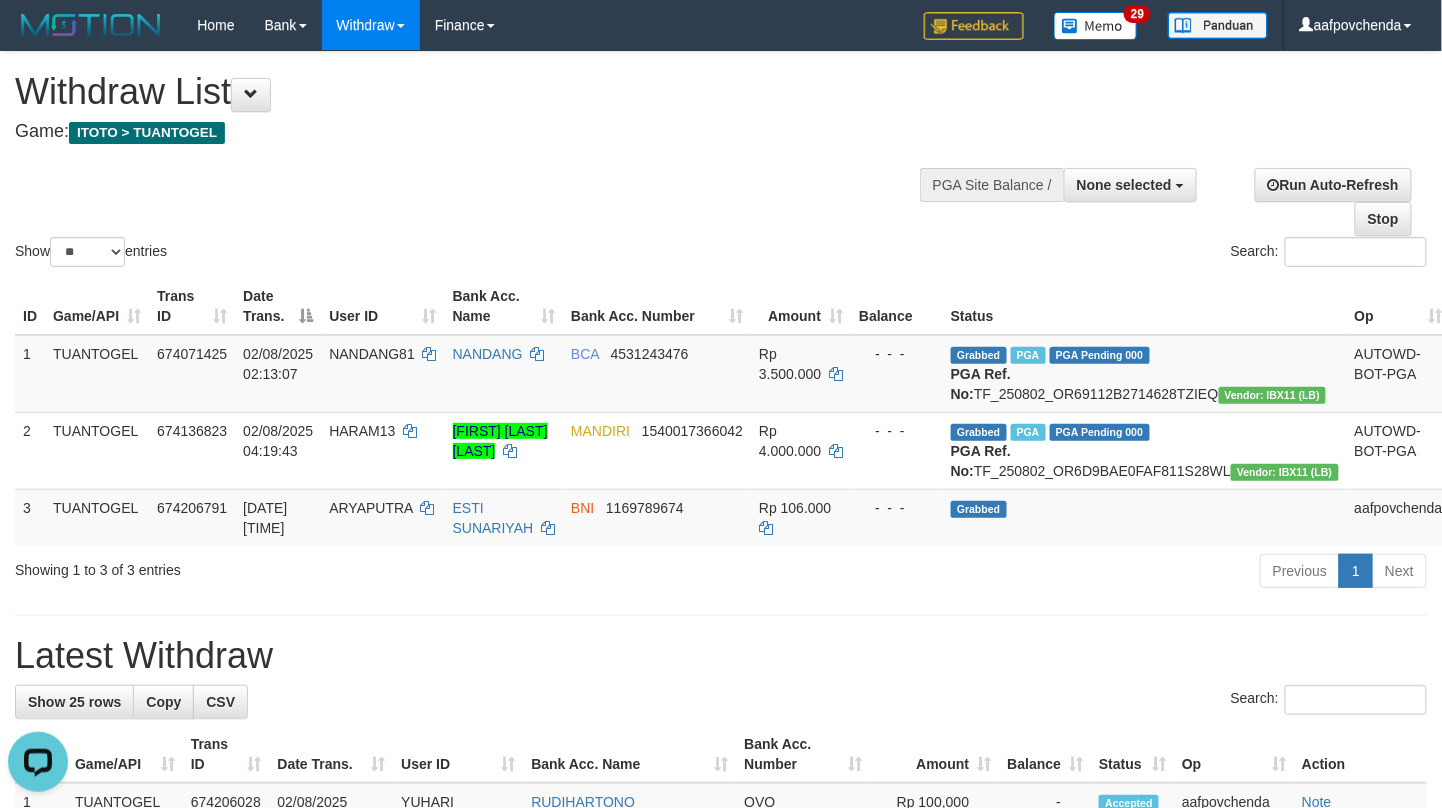 scroll, scrollTop: 0, scrollLeft: 0, axis: both 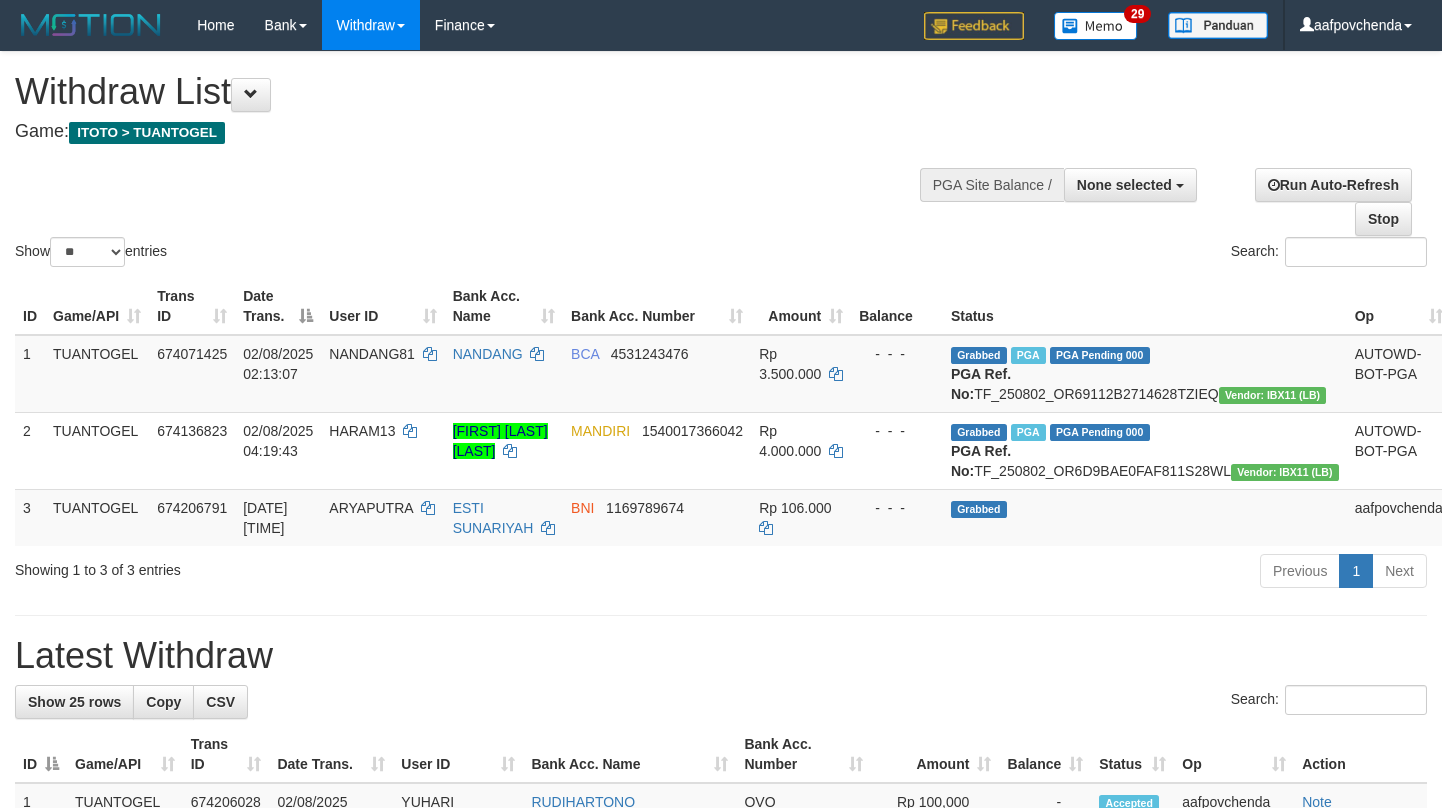 select 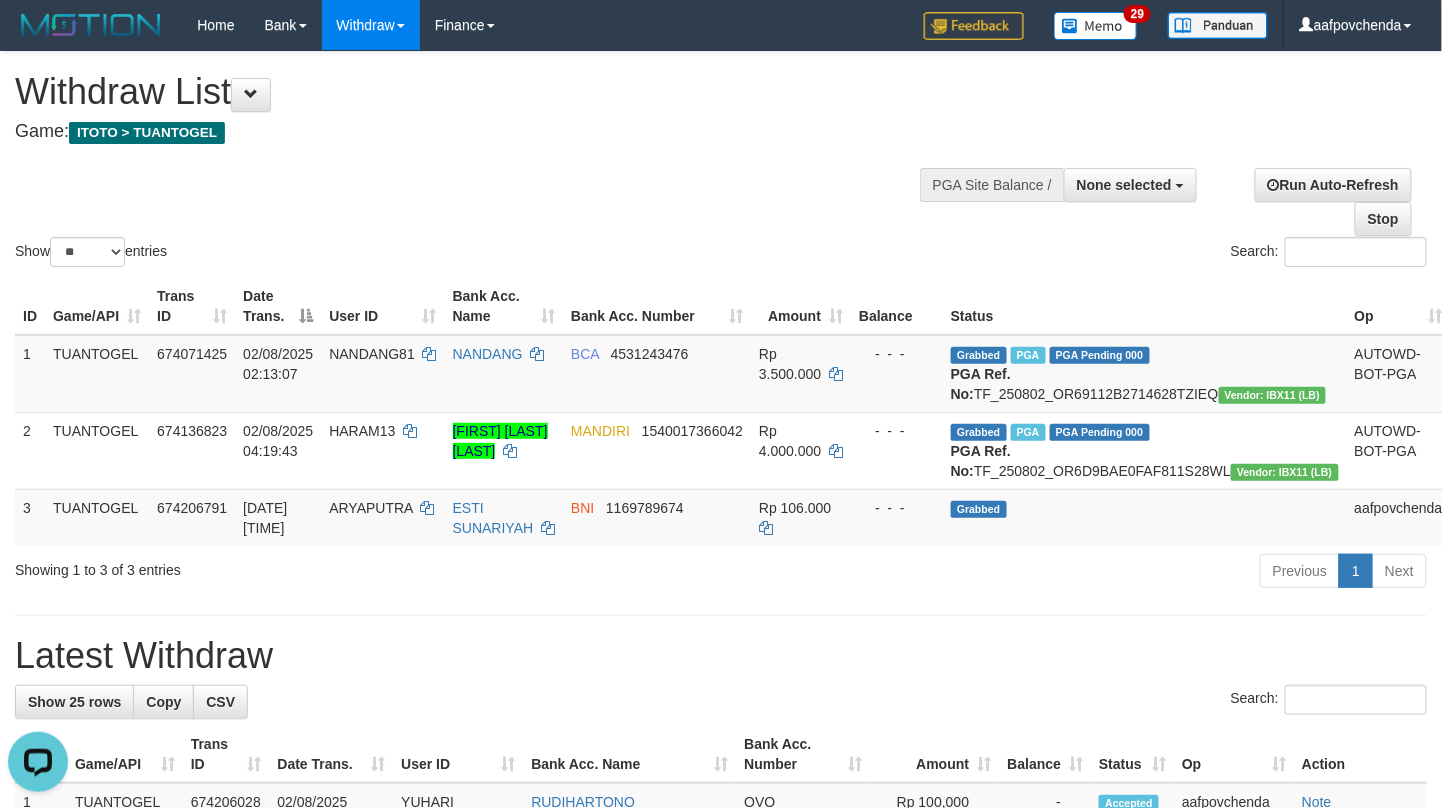 scroll, scrollTop: 0, scrollLeft: 0, axis: both 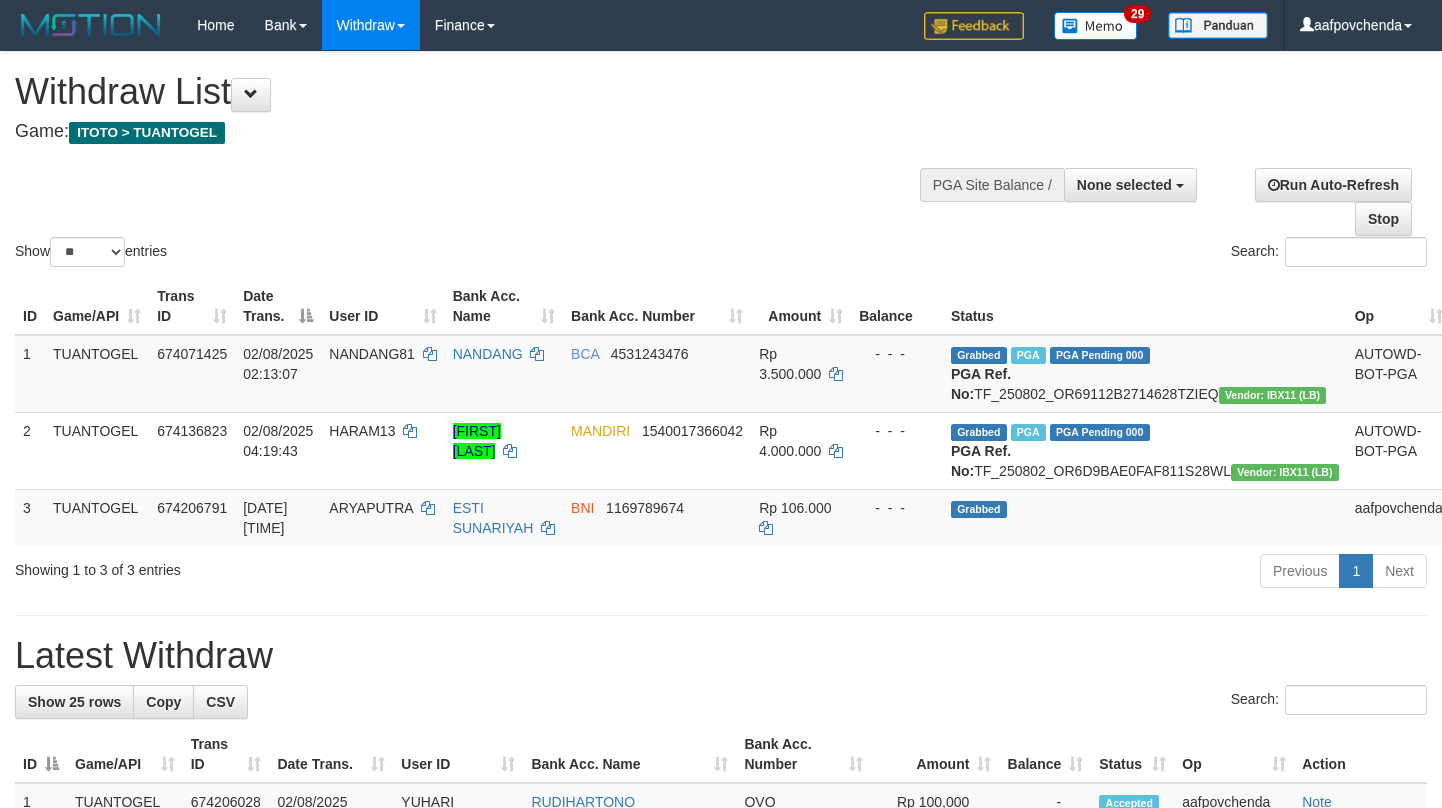 select 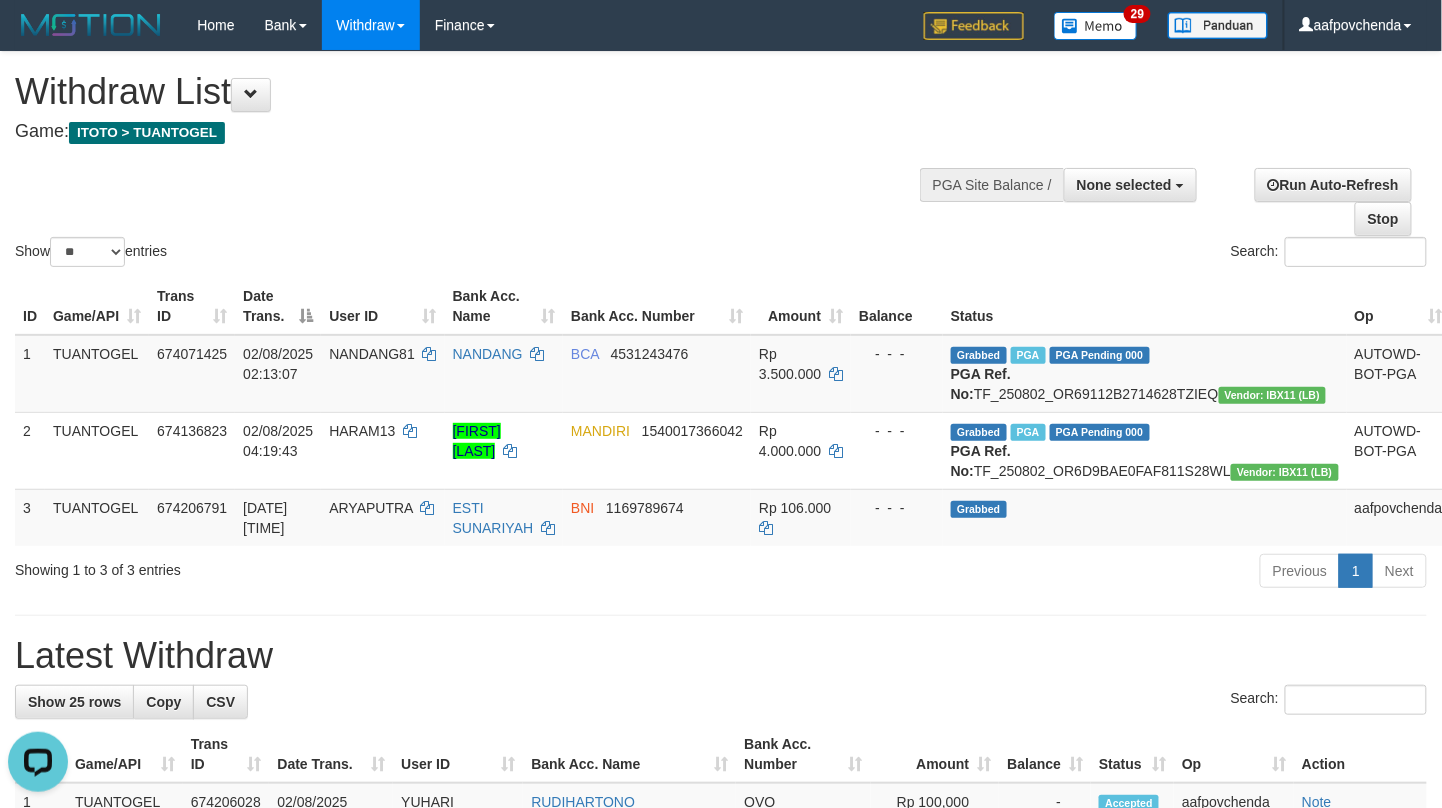 scroll, scrollTop: 0, scrollLeft: 0, axis: both 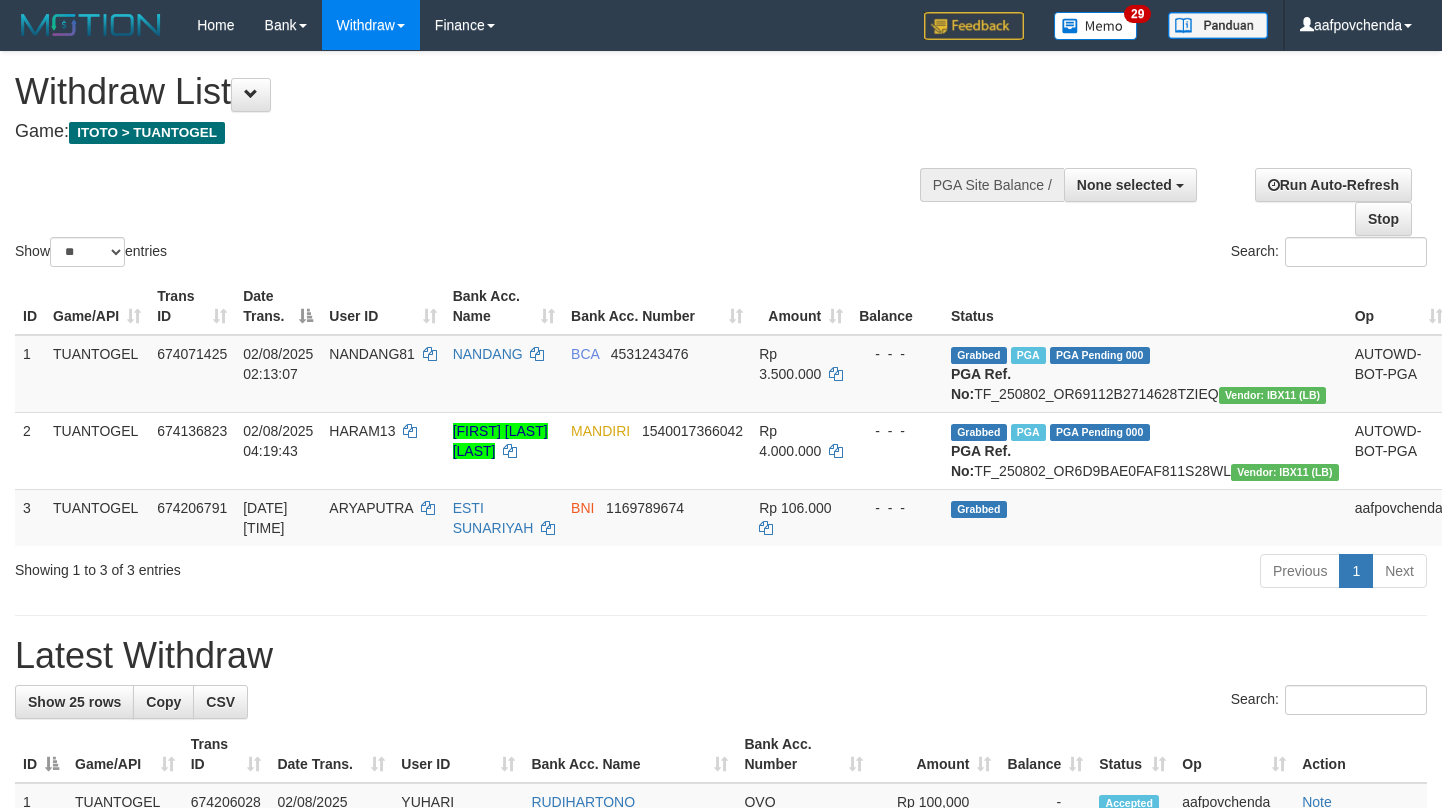 select 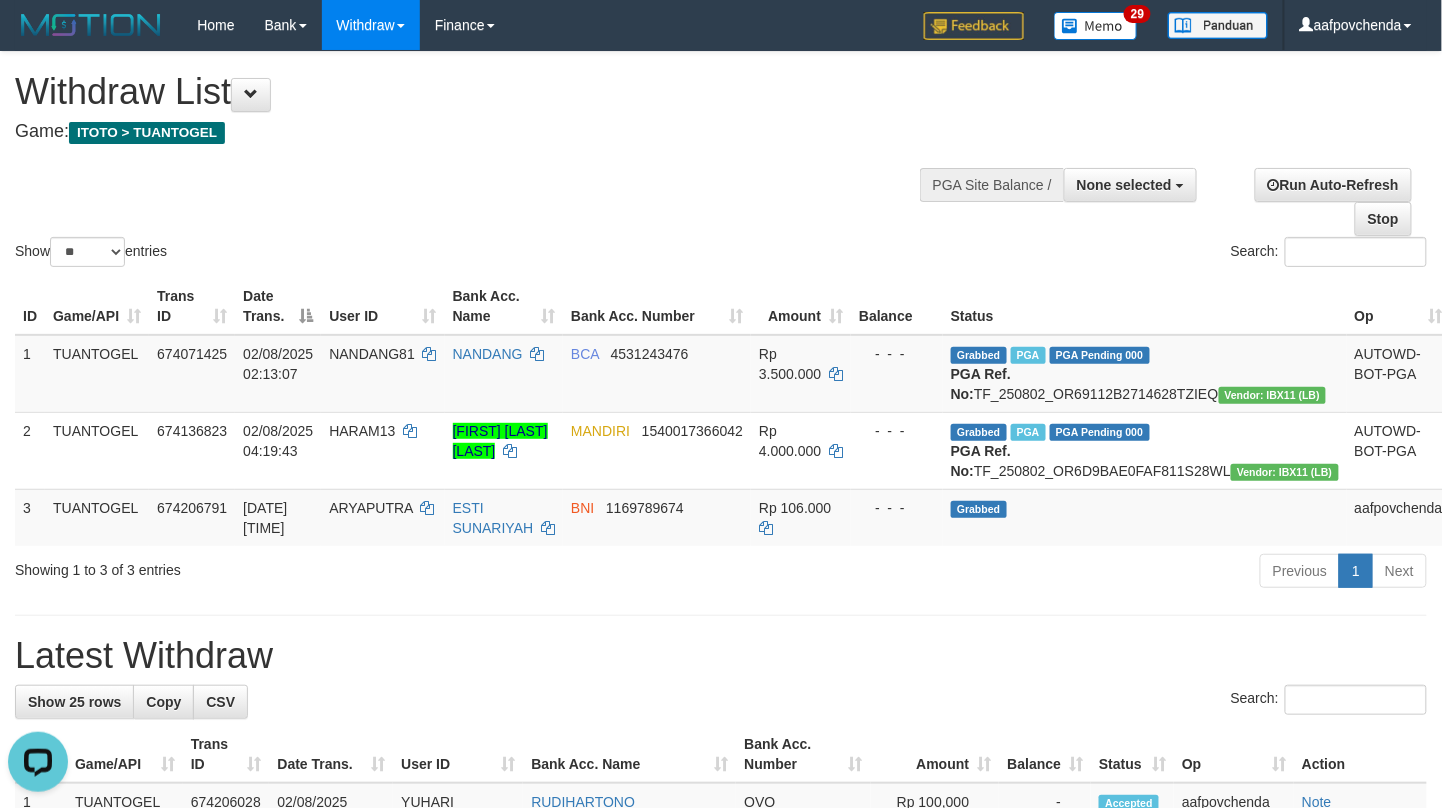 scroll, scrollTop: 0, scrollLeft: 0, axis: both 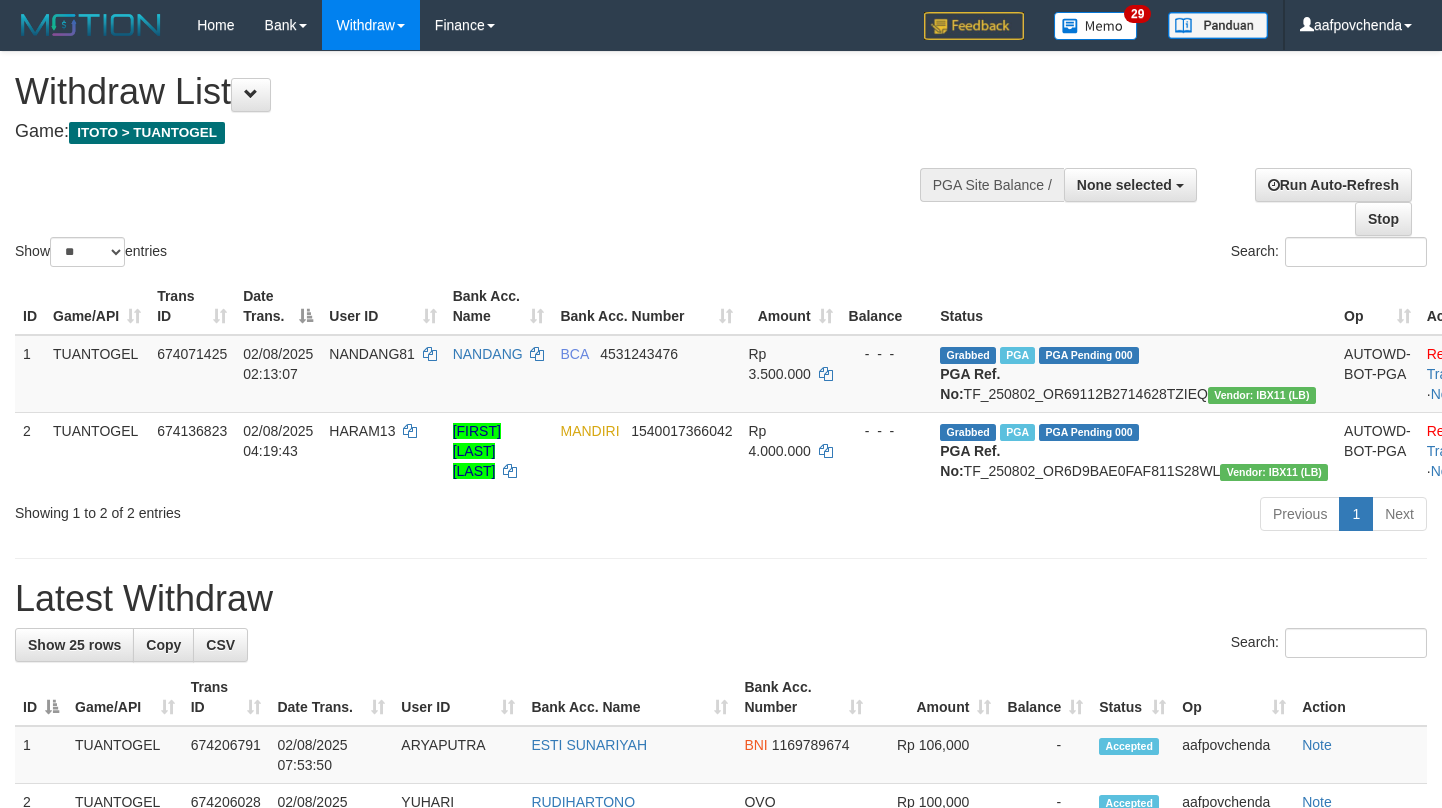 select 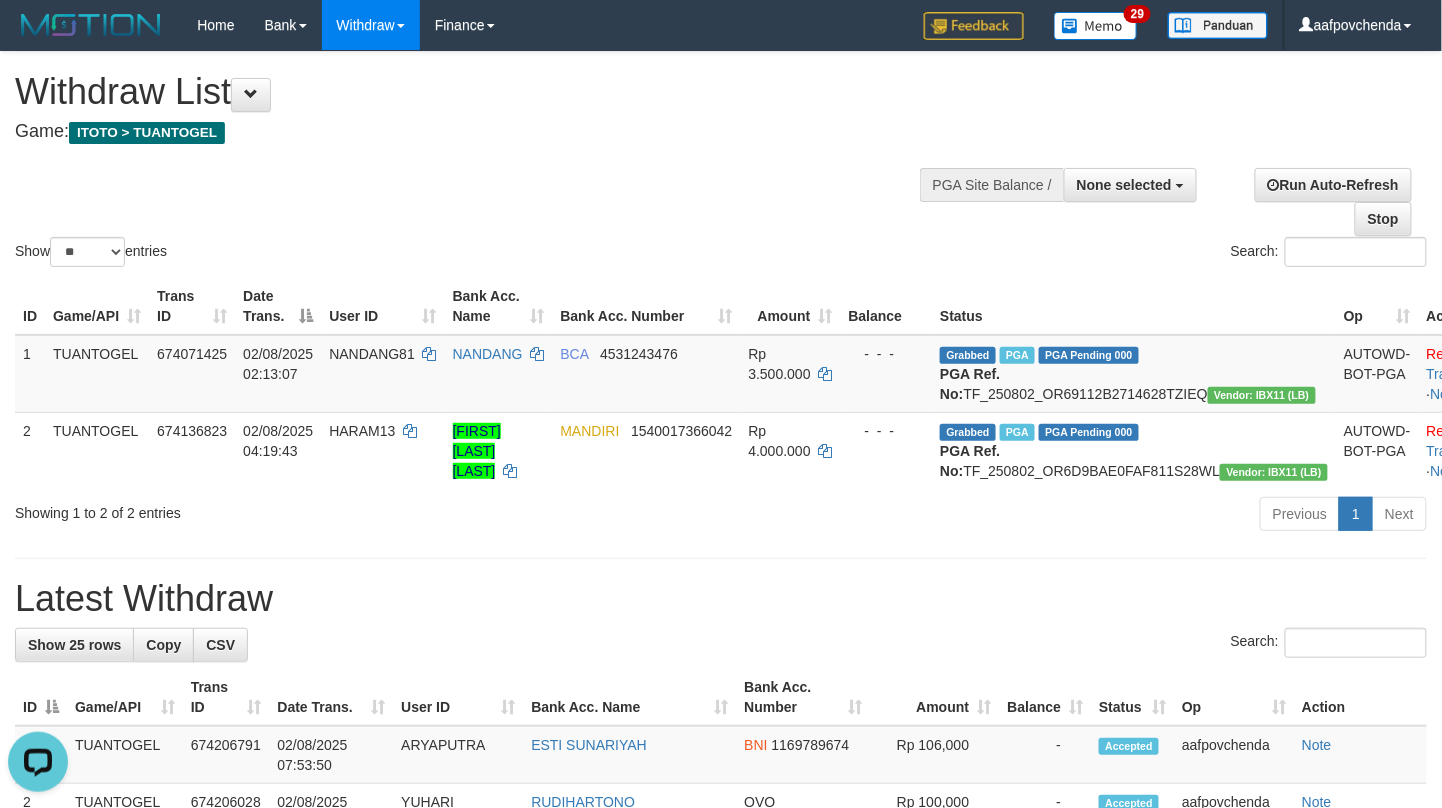 scroll, scrollTop: 0, scrollLeft: 0, axis: both 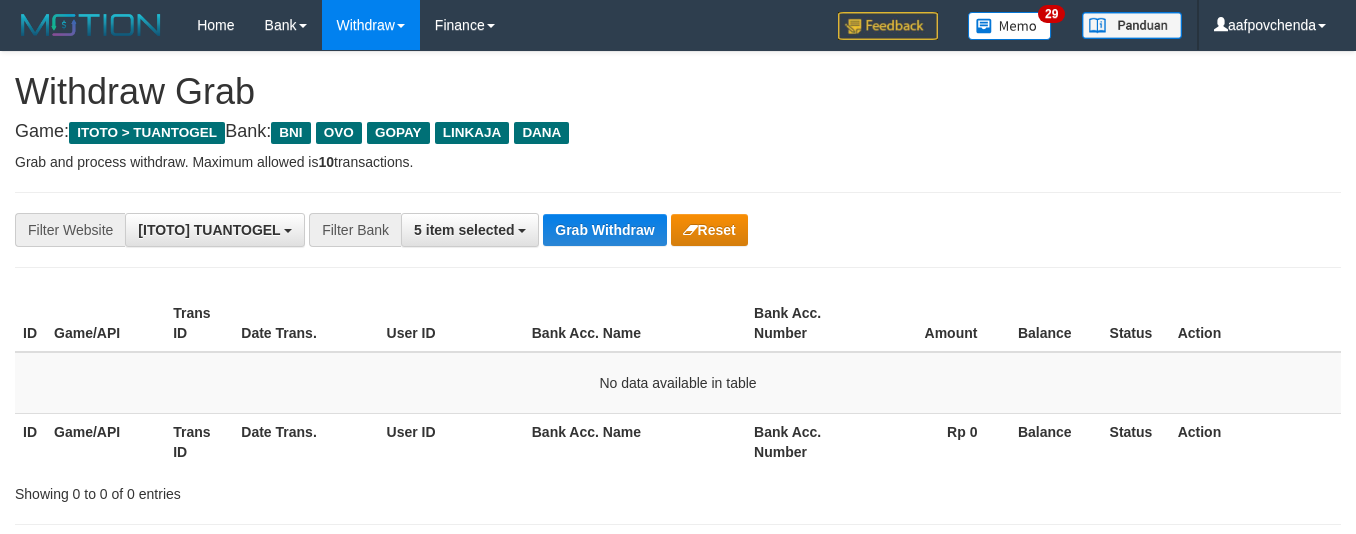 click on "Grab Withdraw" at bounding box center (604, 230) 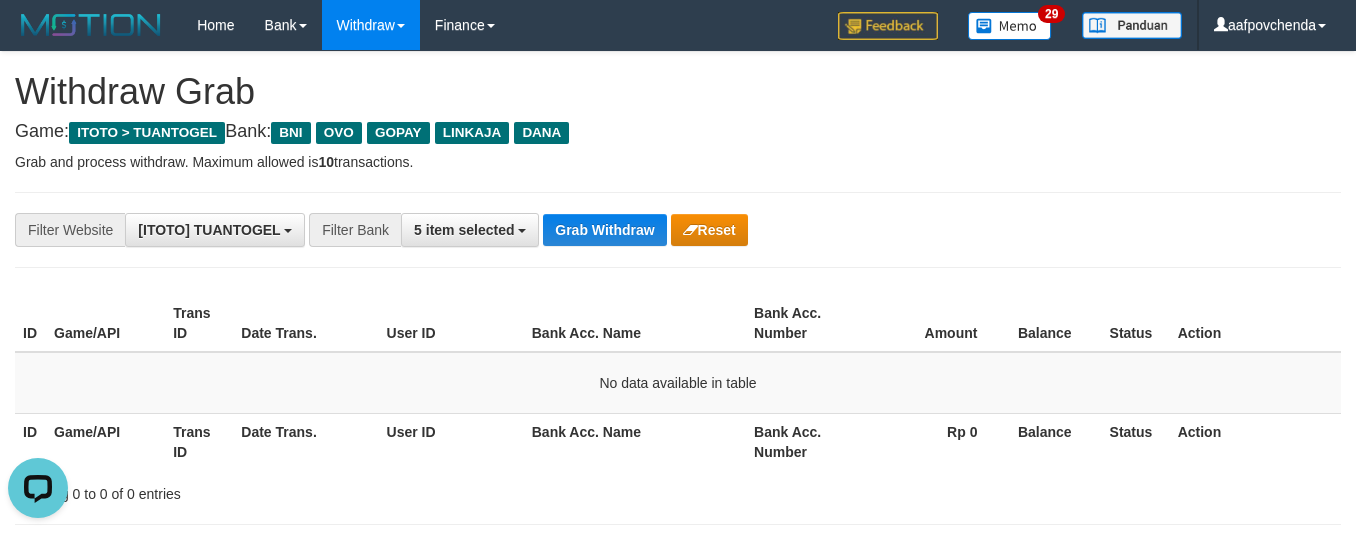 scroll, scrollTop: 0, scrollLeft: 0, axis: both 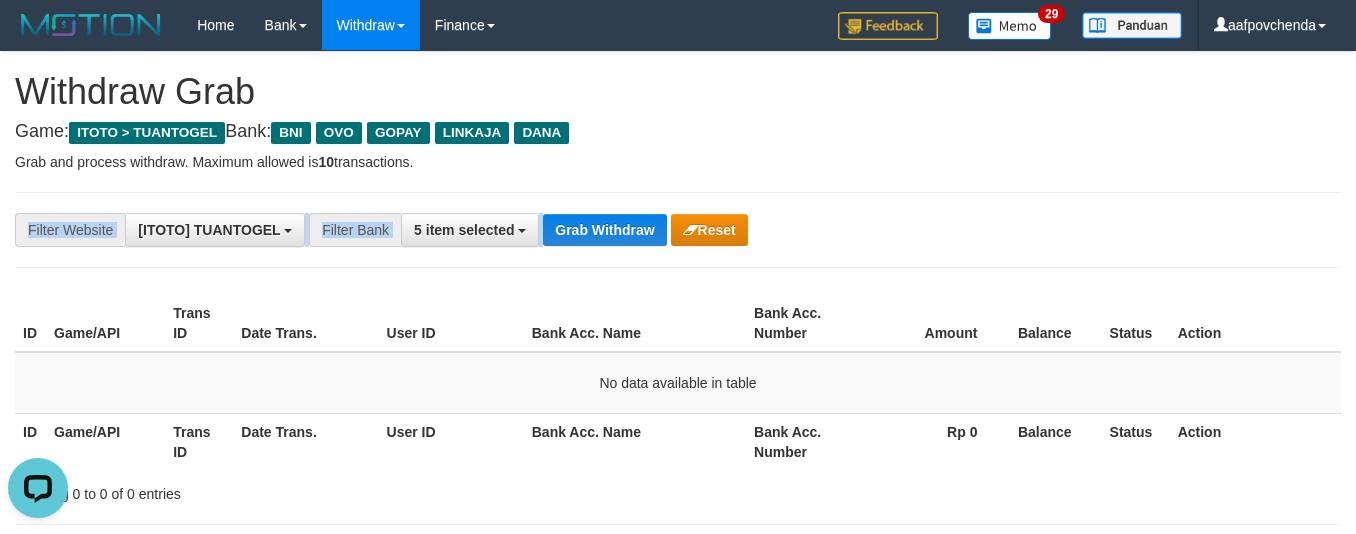 click on "**********" at bounding box center [678, 230] 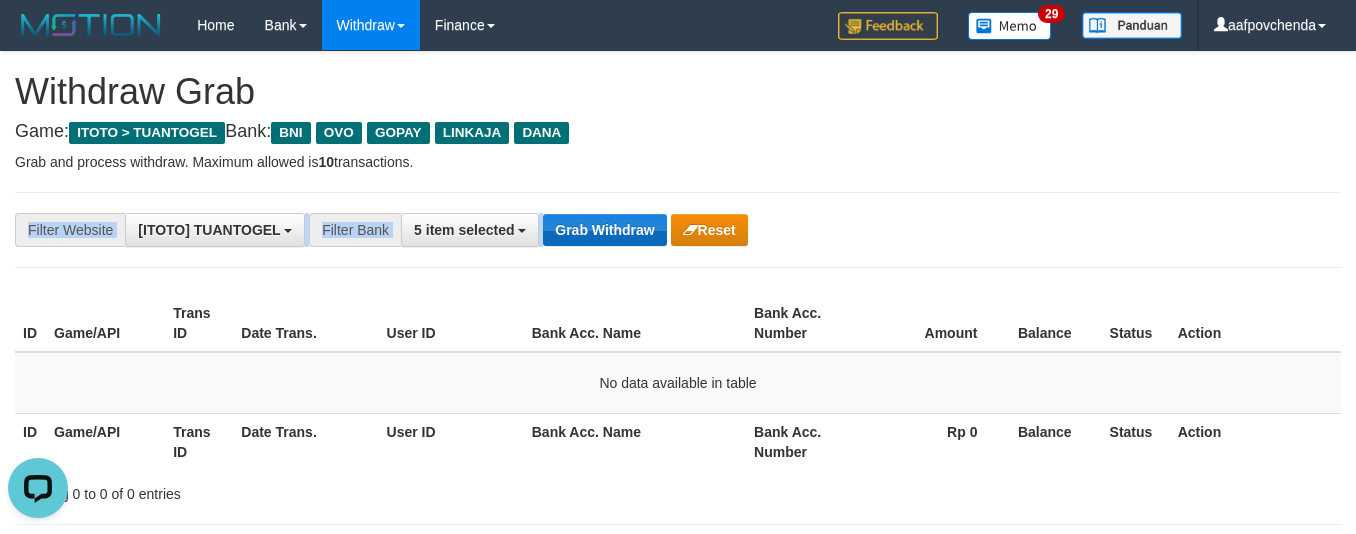 drag, startPoint x: 637, startPoint y: 212, endPoint x: 626, endPoint y: 233, distance: 23.70654 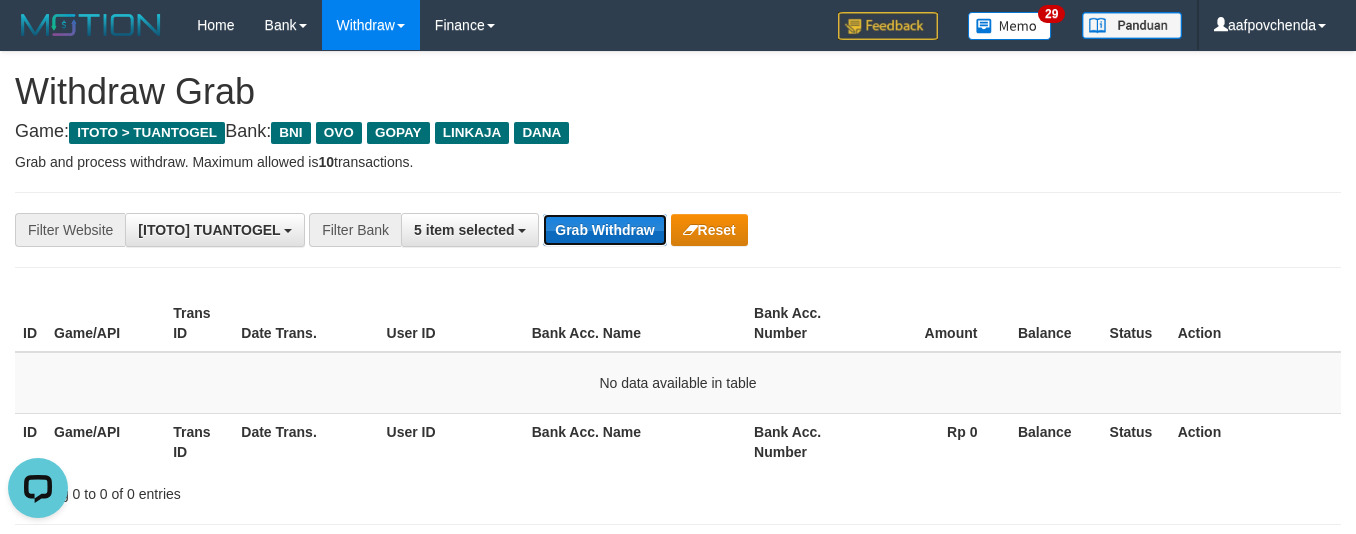 click on "Grab Withdraw" at bounding box center (604, 230) 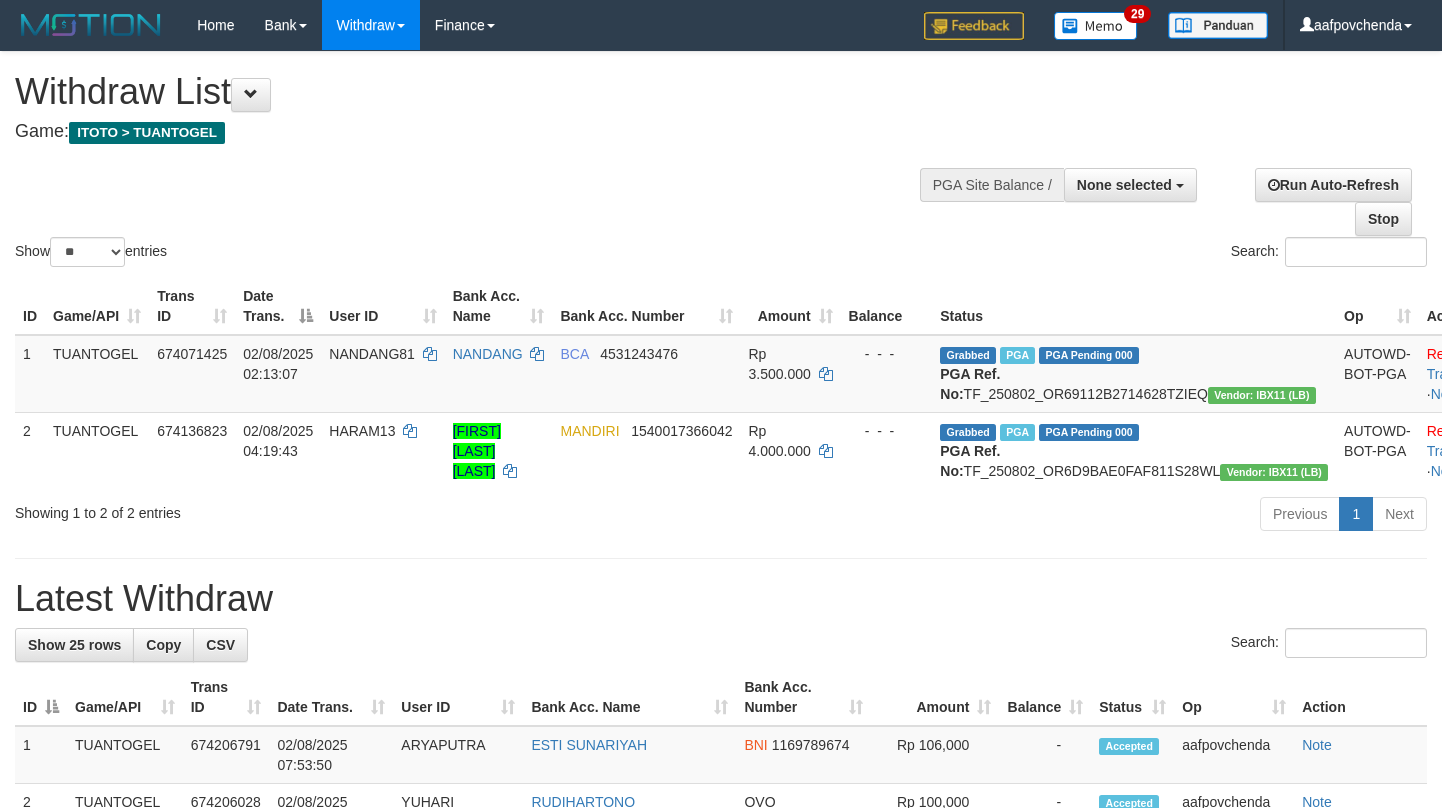 select 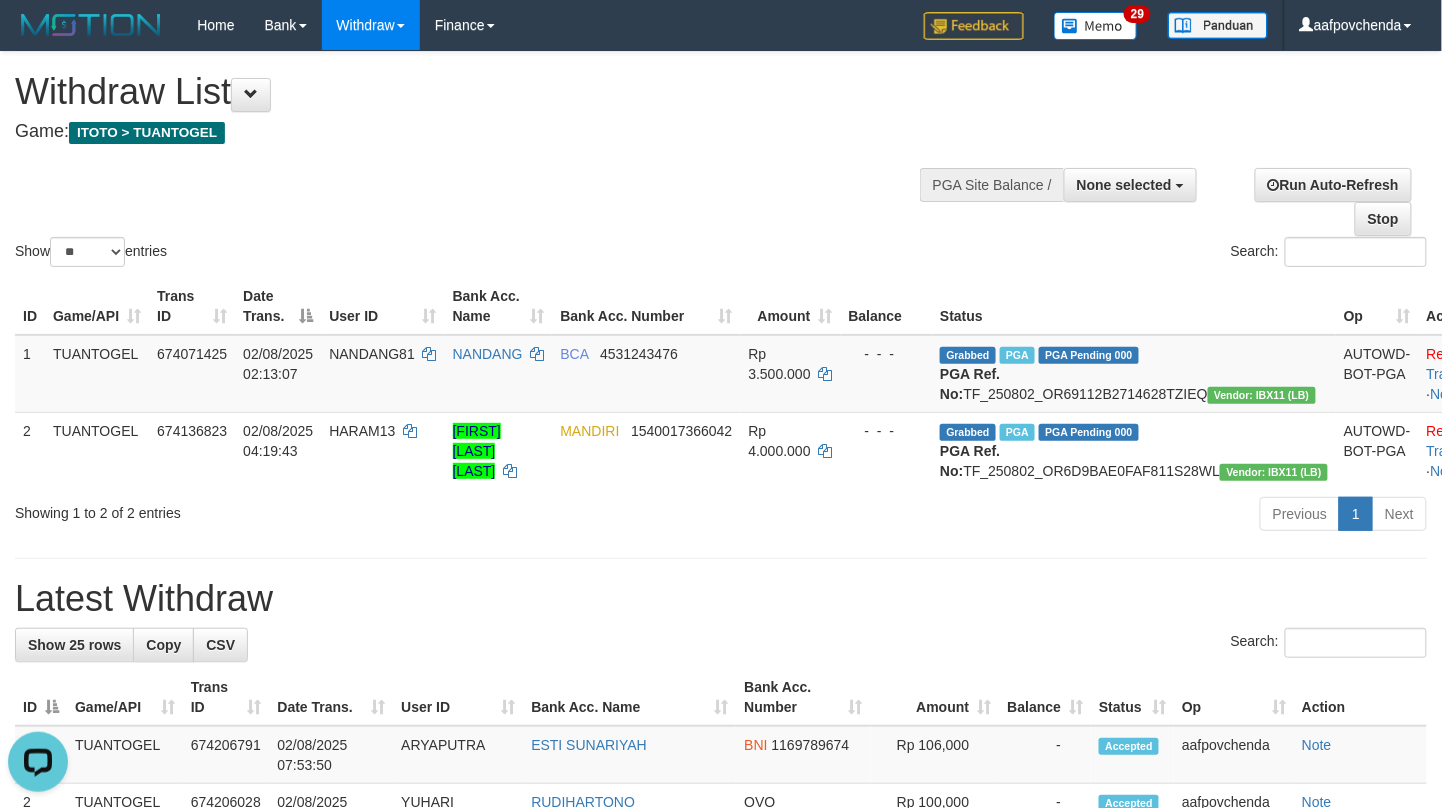 scroll, scrollTop: 0, scrollLeft: 0, axis: both 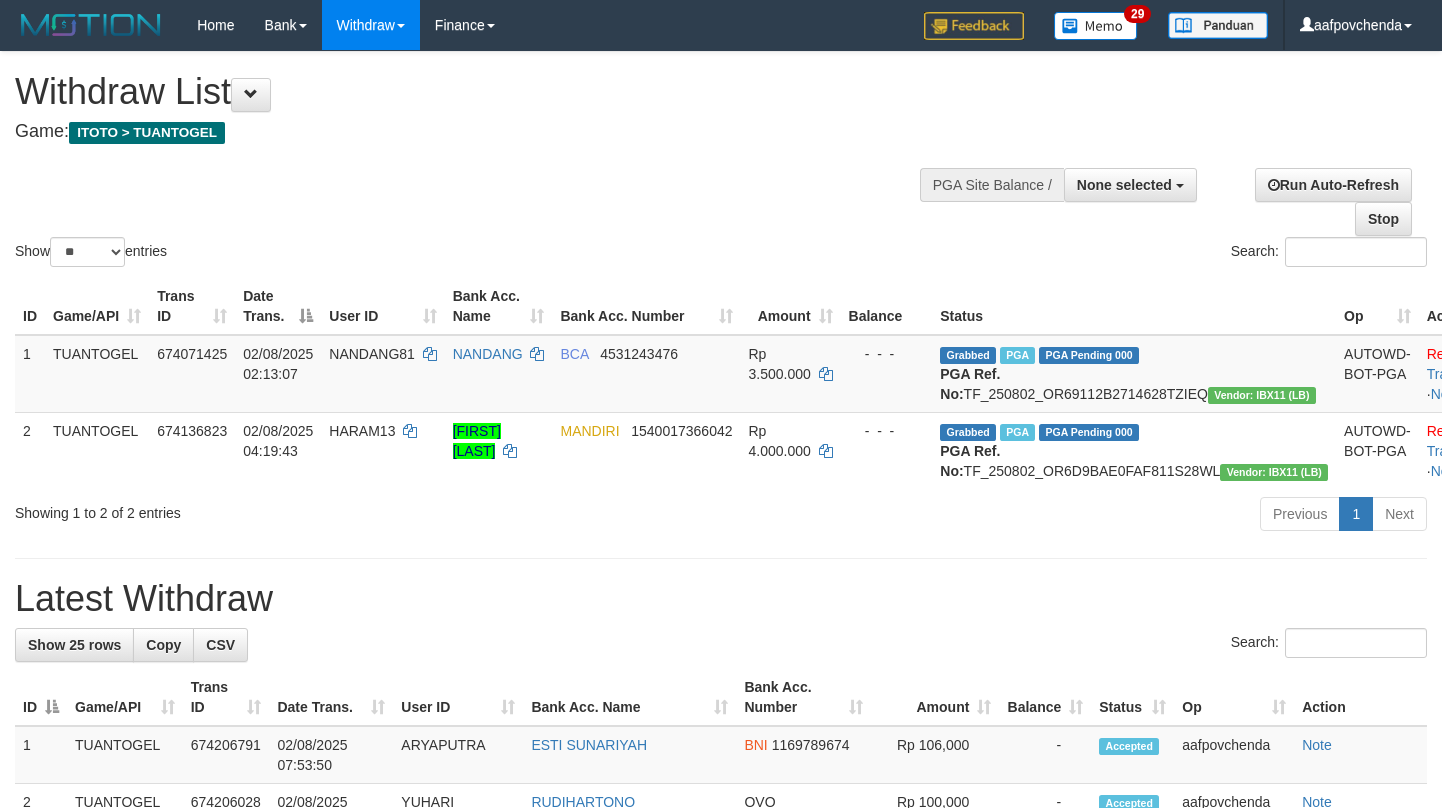select 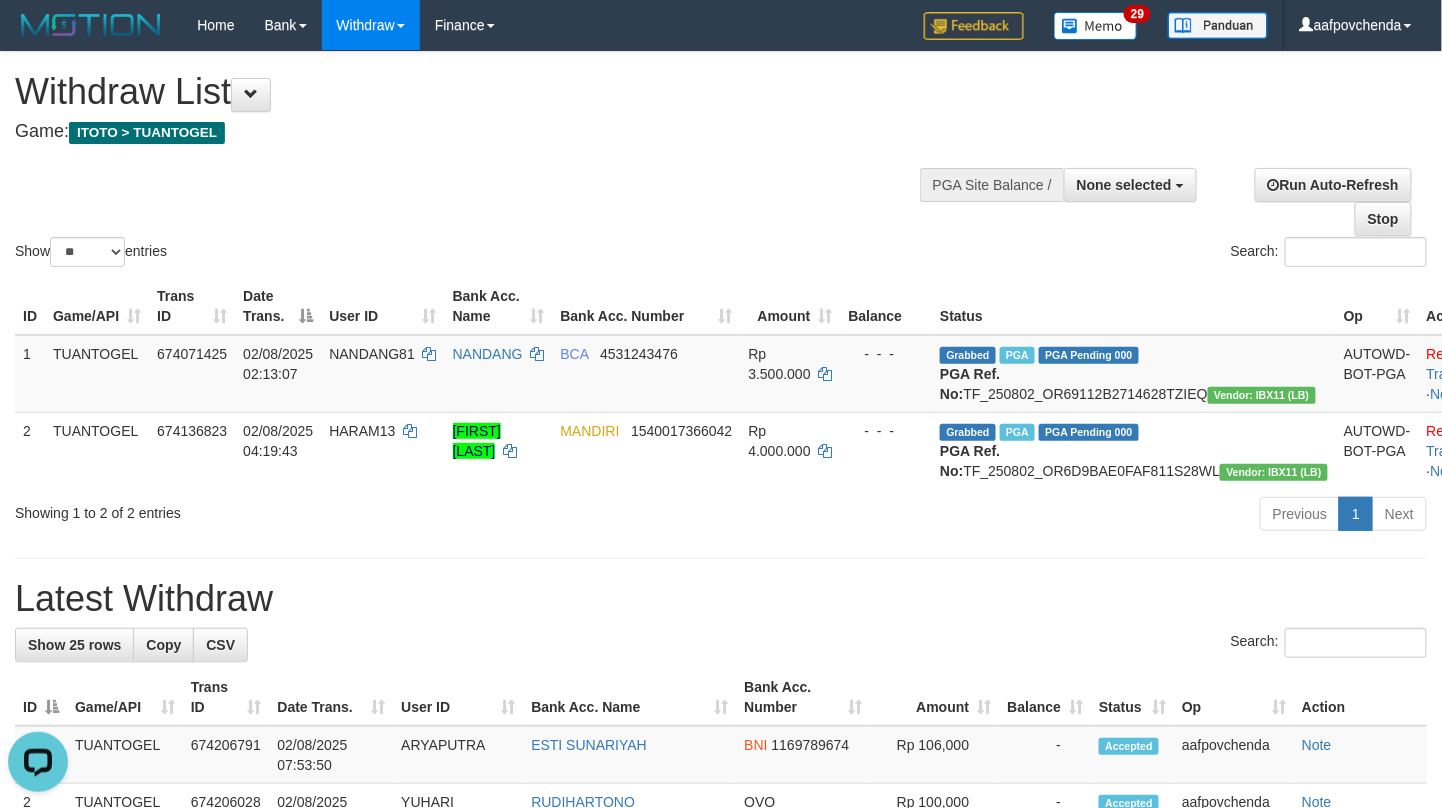 scroll, scrollTop: 0, scrollLeft: 0, axis: both 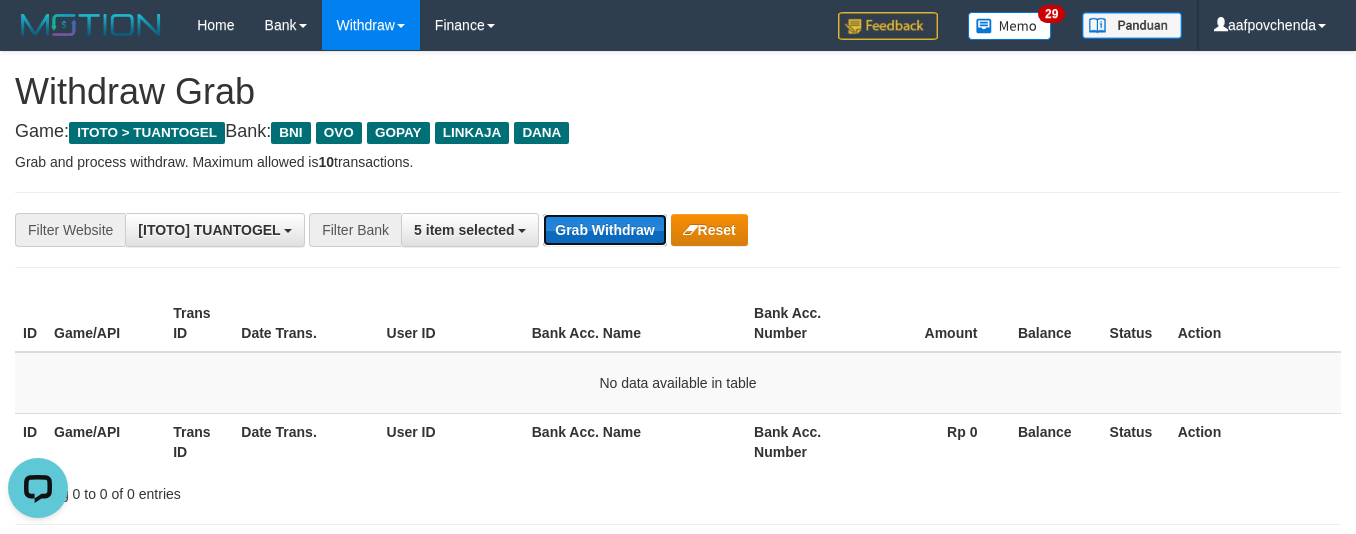 click on "Grab Withdraw" at bounding box center (604, 230) 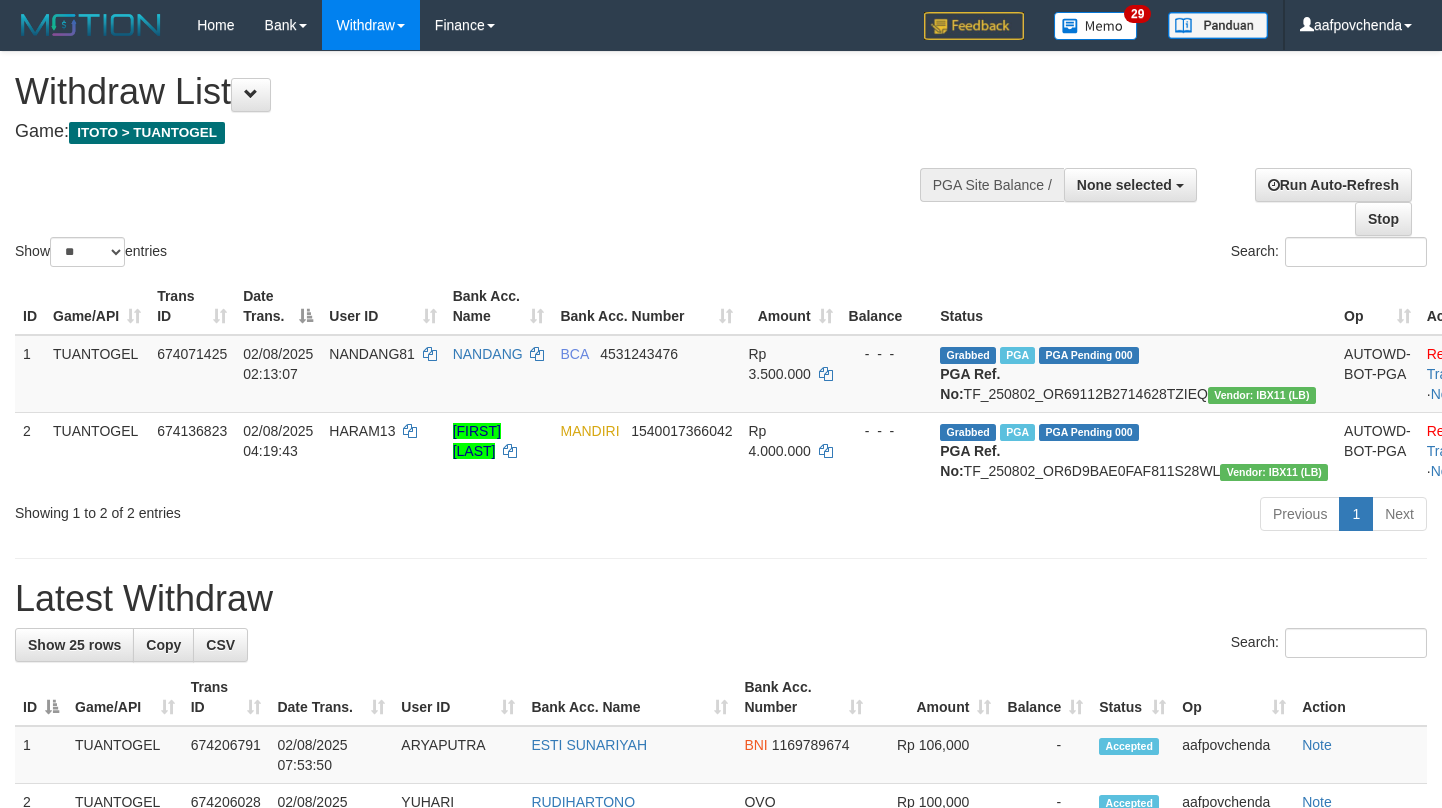 select 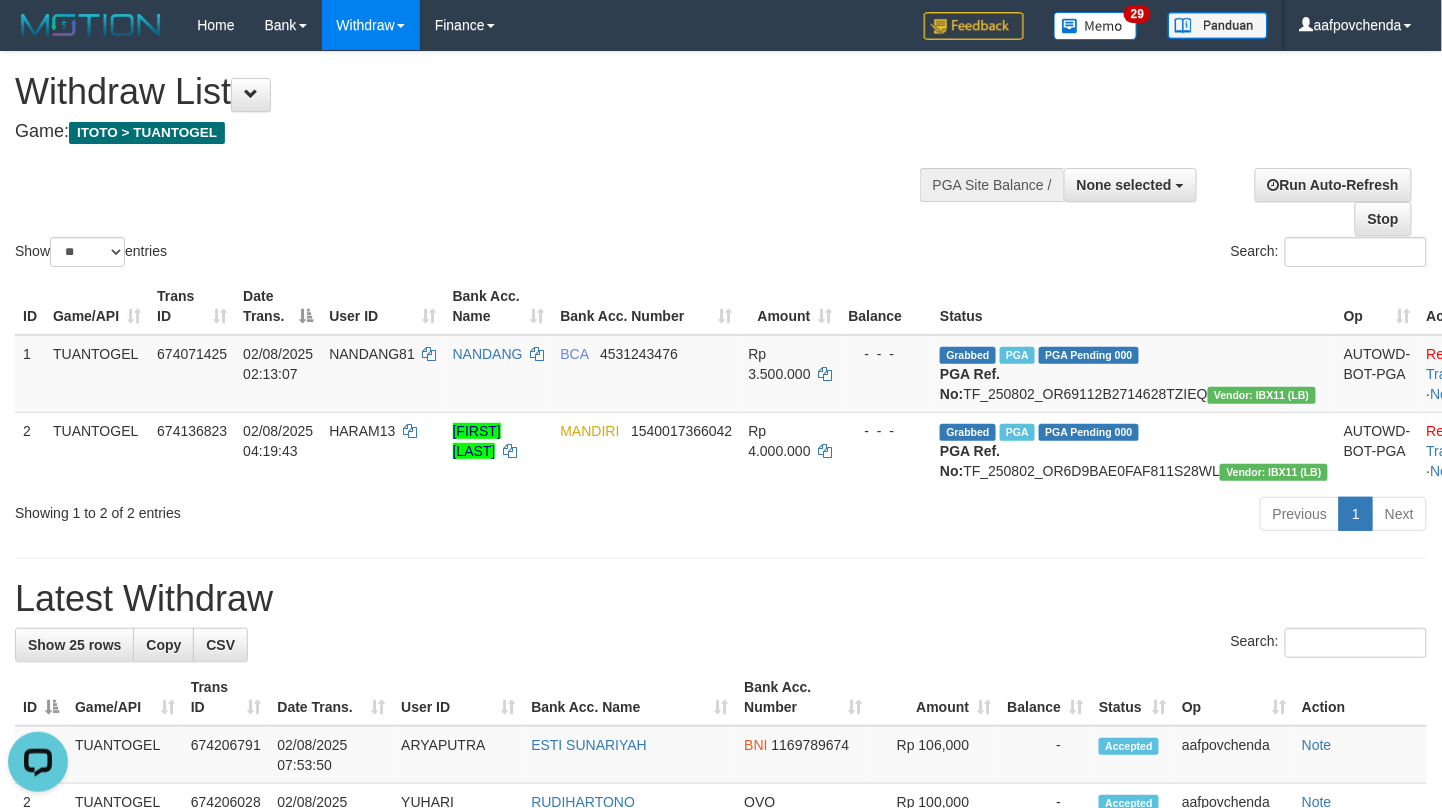 scroll, scrollTop: 0, scrollLeft: 0, axis: both 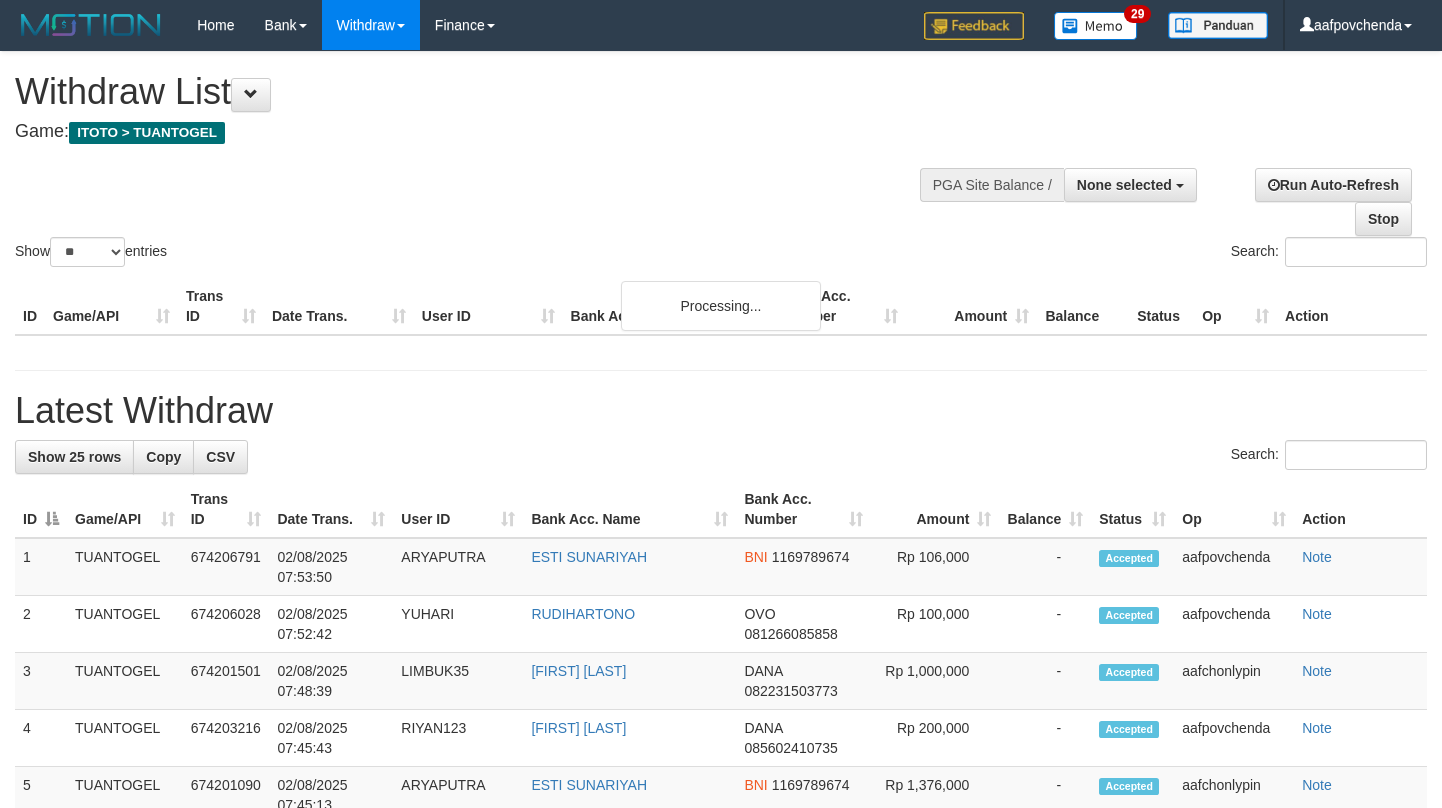 select 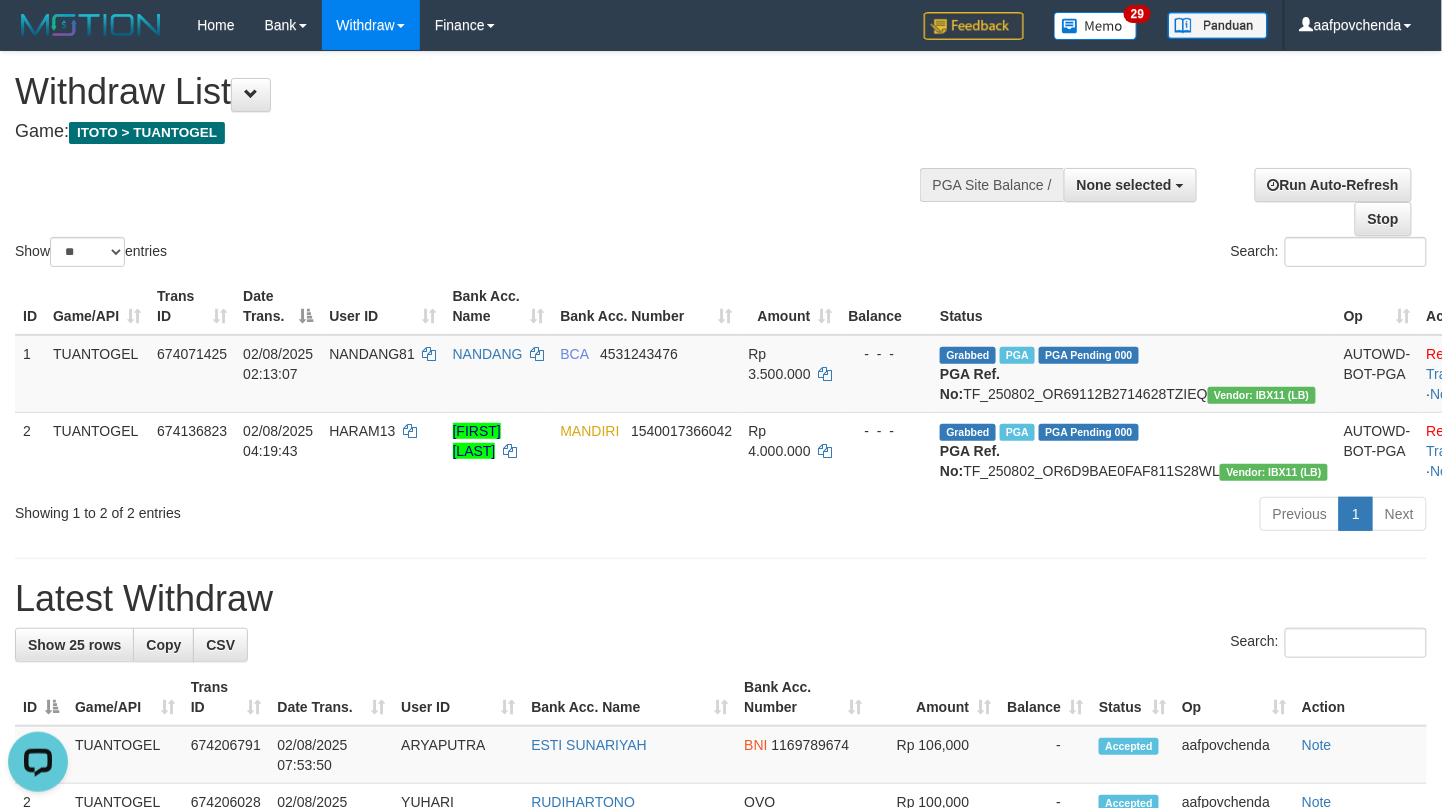 scroll, scrollTop: 0, scrollLeft: 0, axis: both 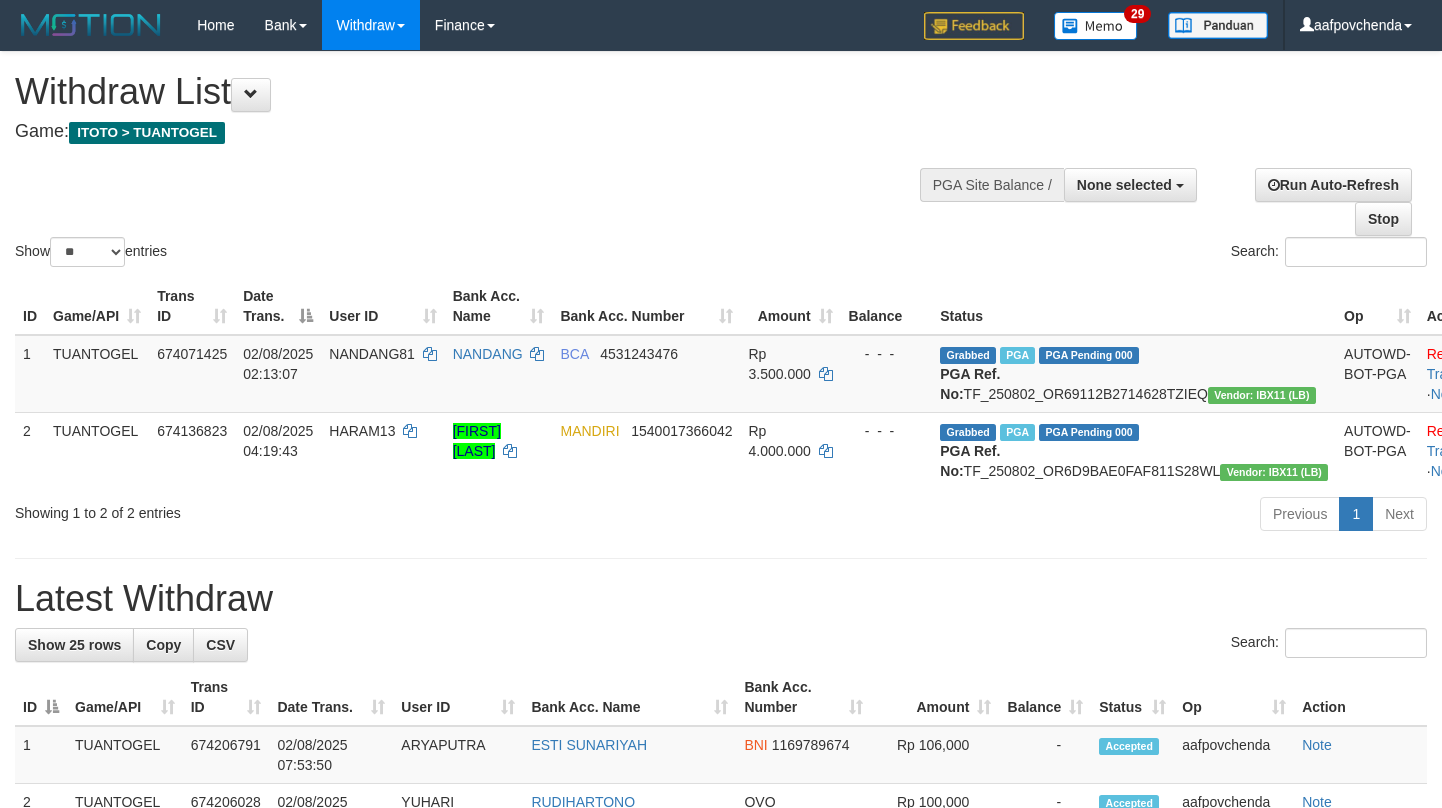 select 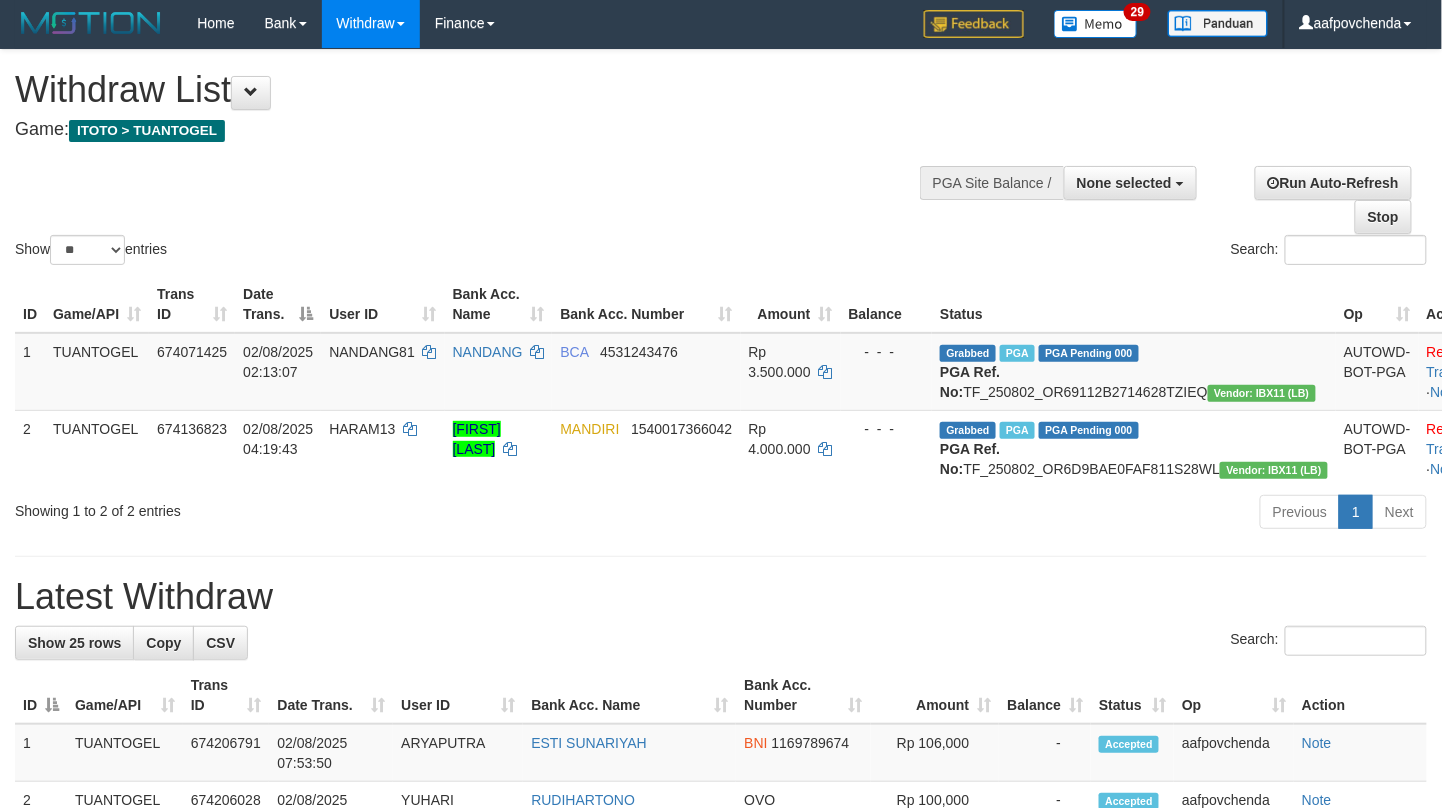 scroll, scrollTop: 0, scrollLeft: 0, axis: both 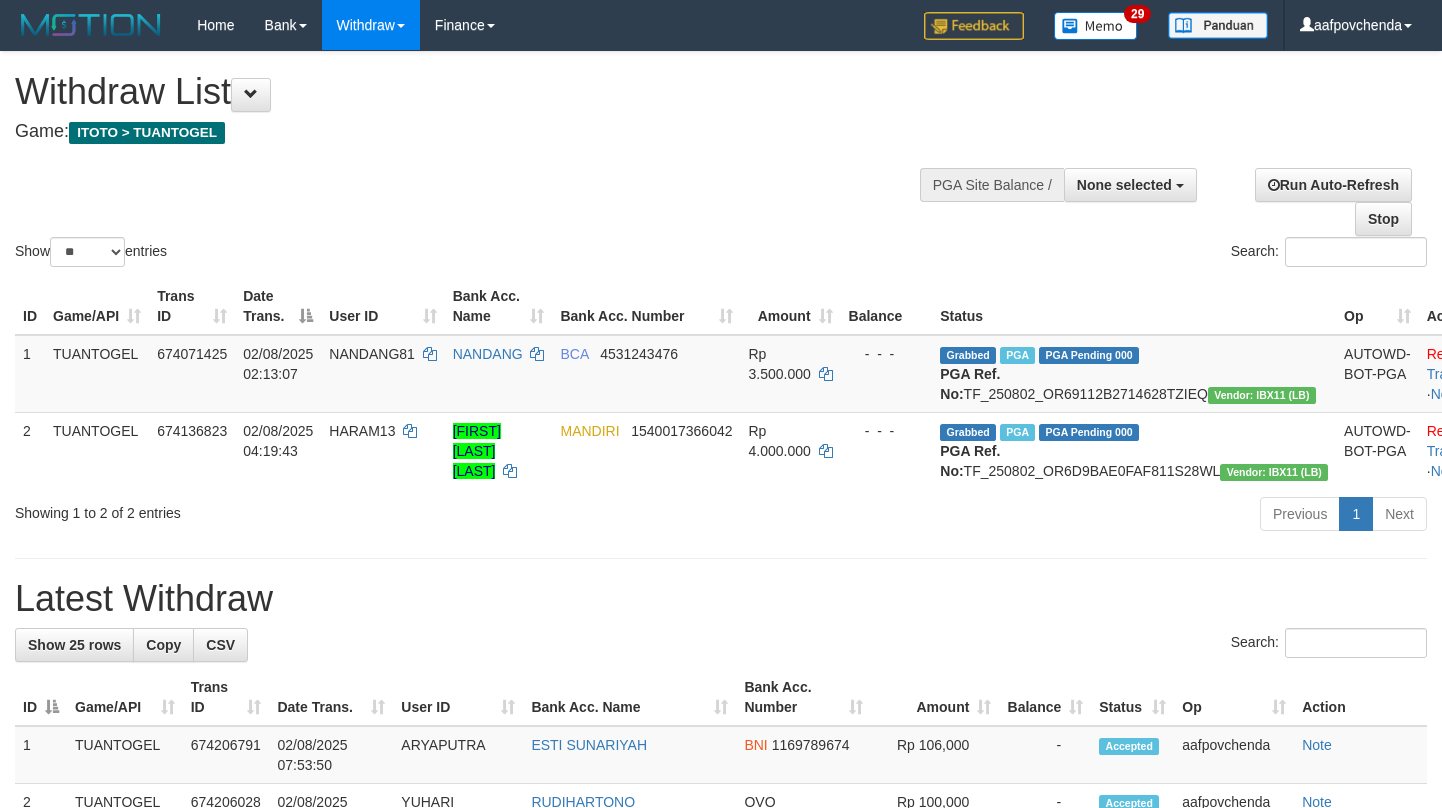 select 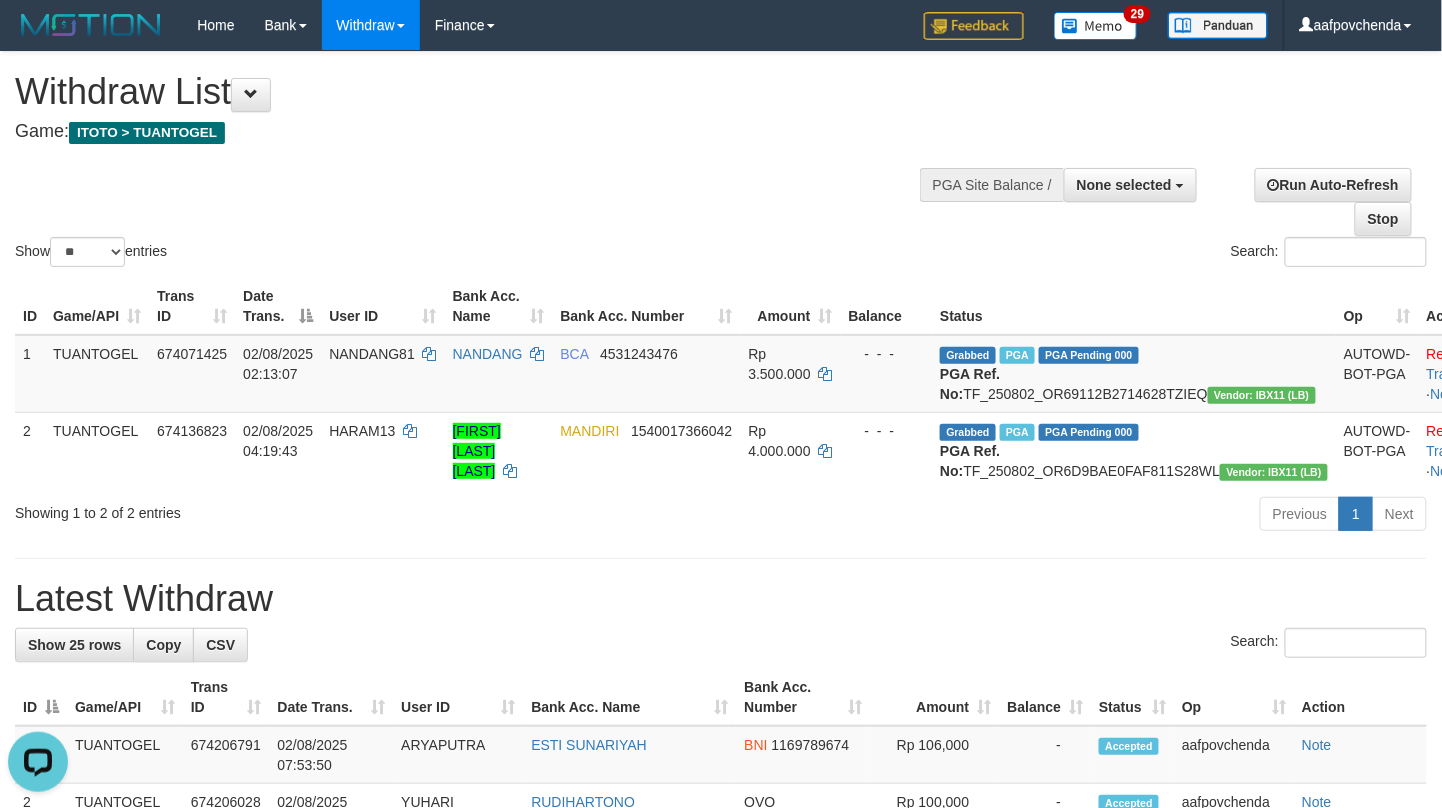 scroll, scrollTop: 0, scrollLeft: 0, axis: both 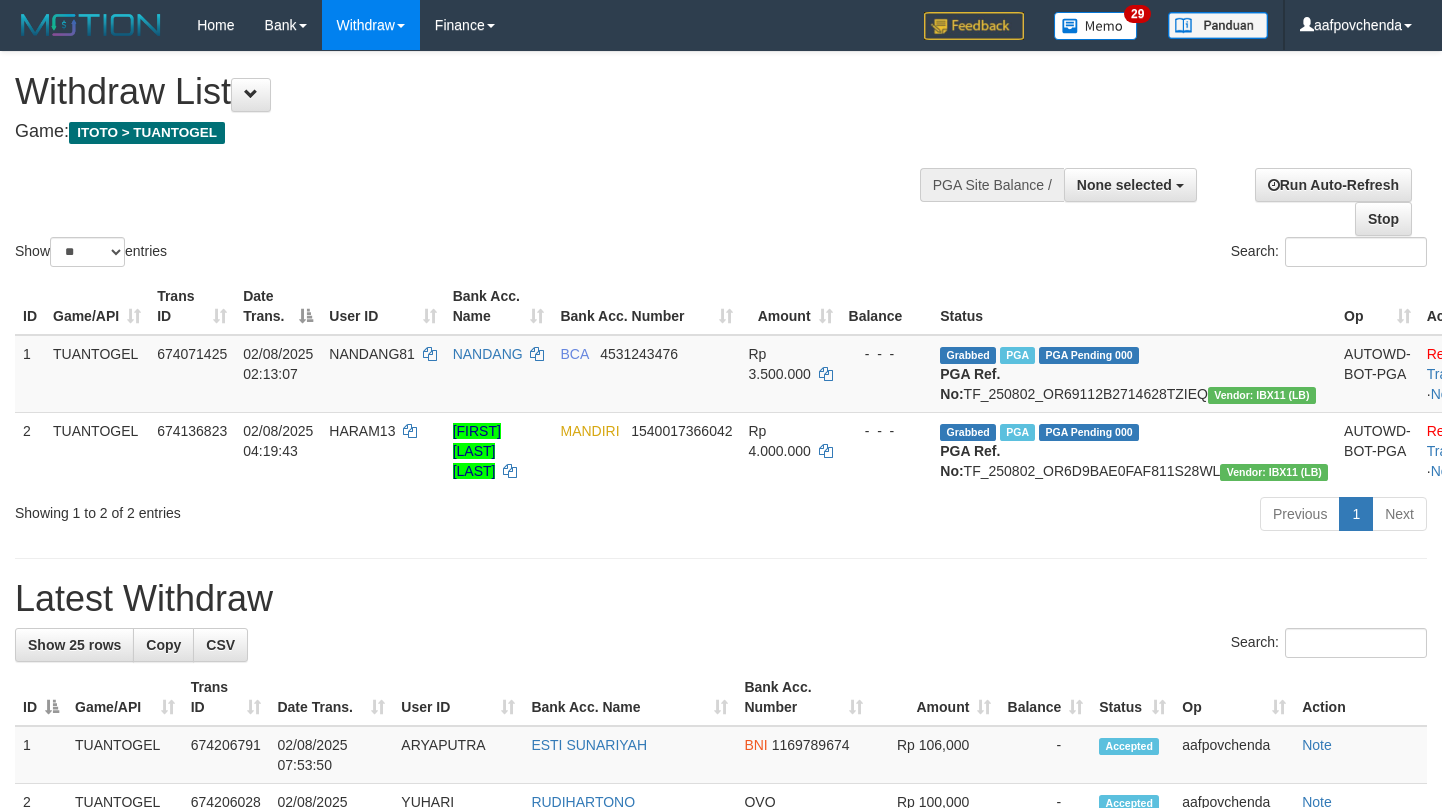 select 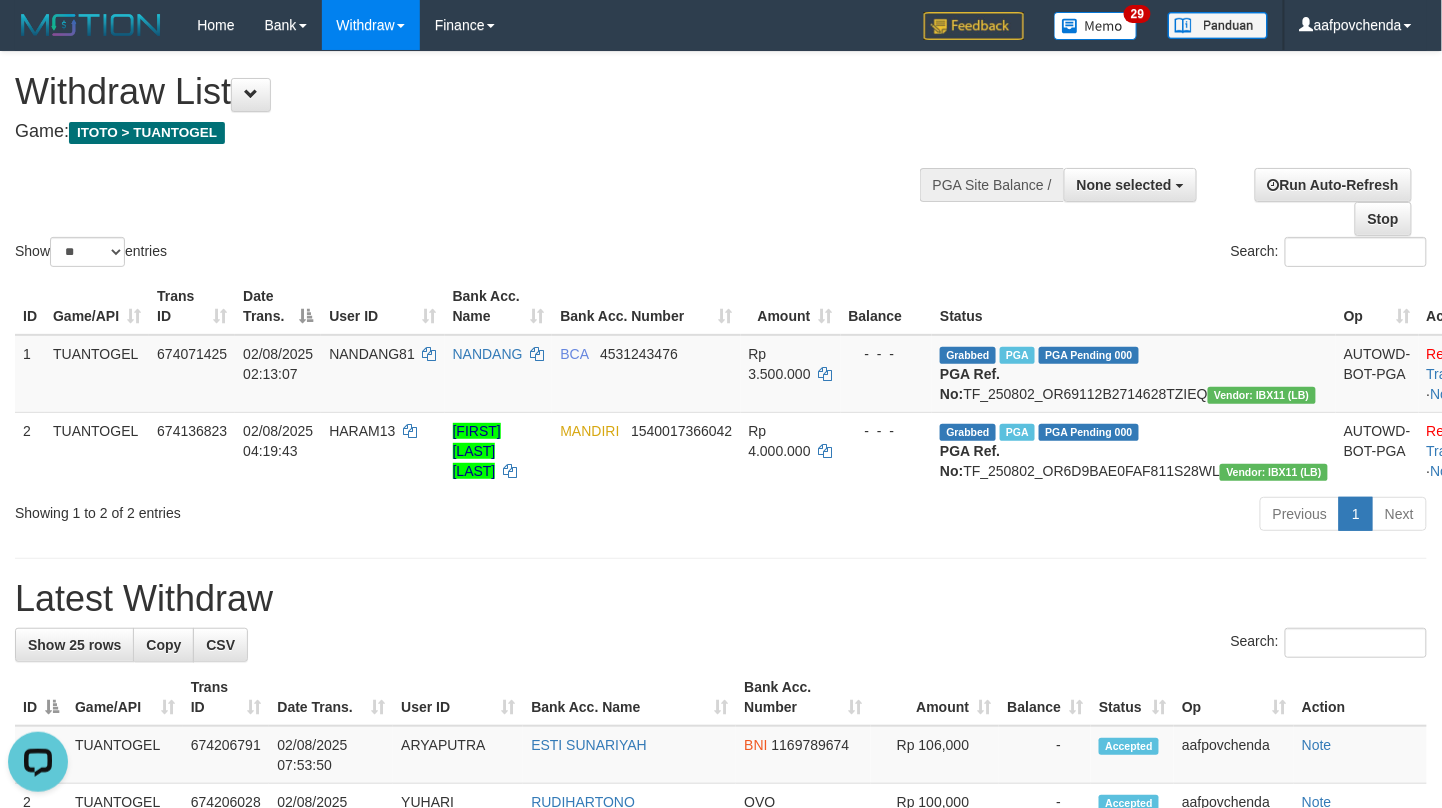 scroll, scrollTop: 0, scrollLeft: 0, axis: both 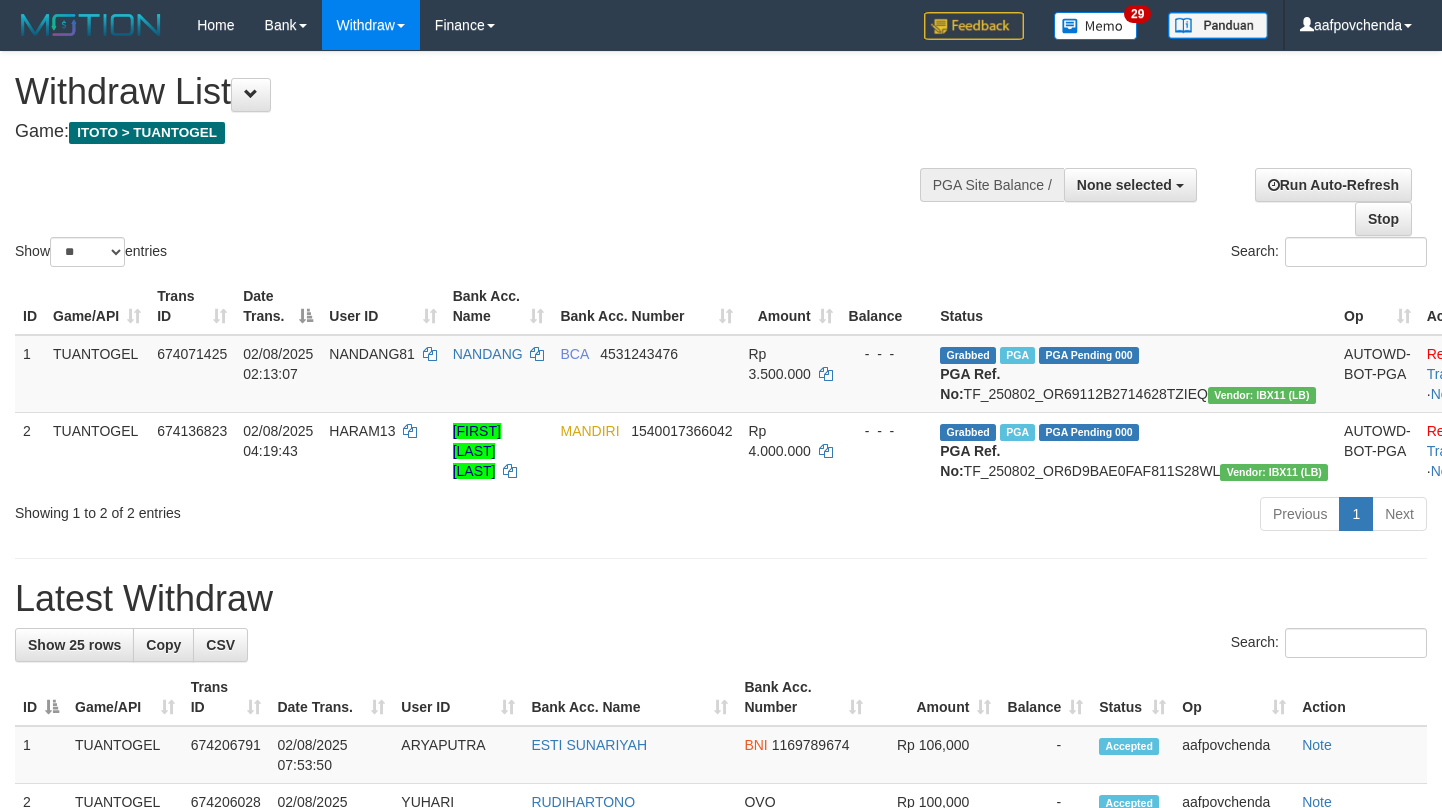 select 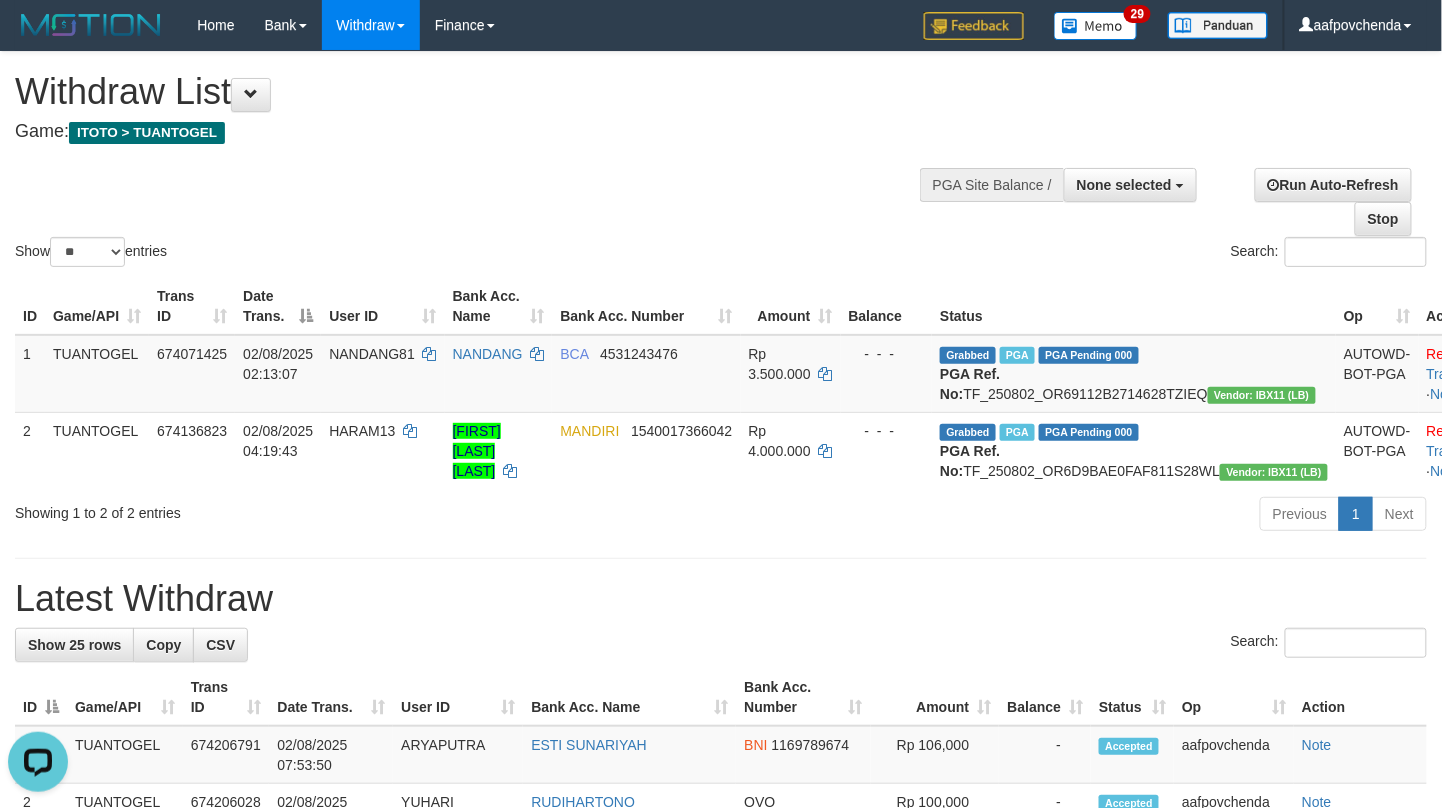 scroll, scrollTop: 0, scrollLeft: 0, axis: both 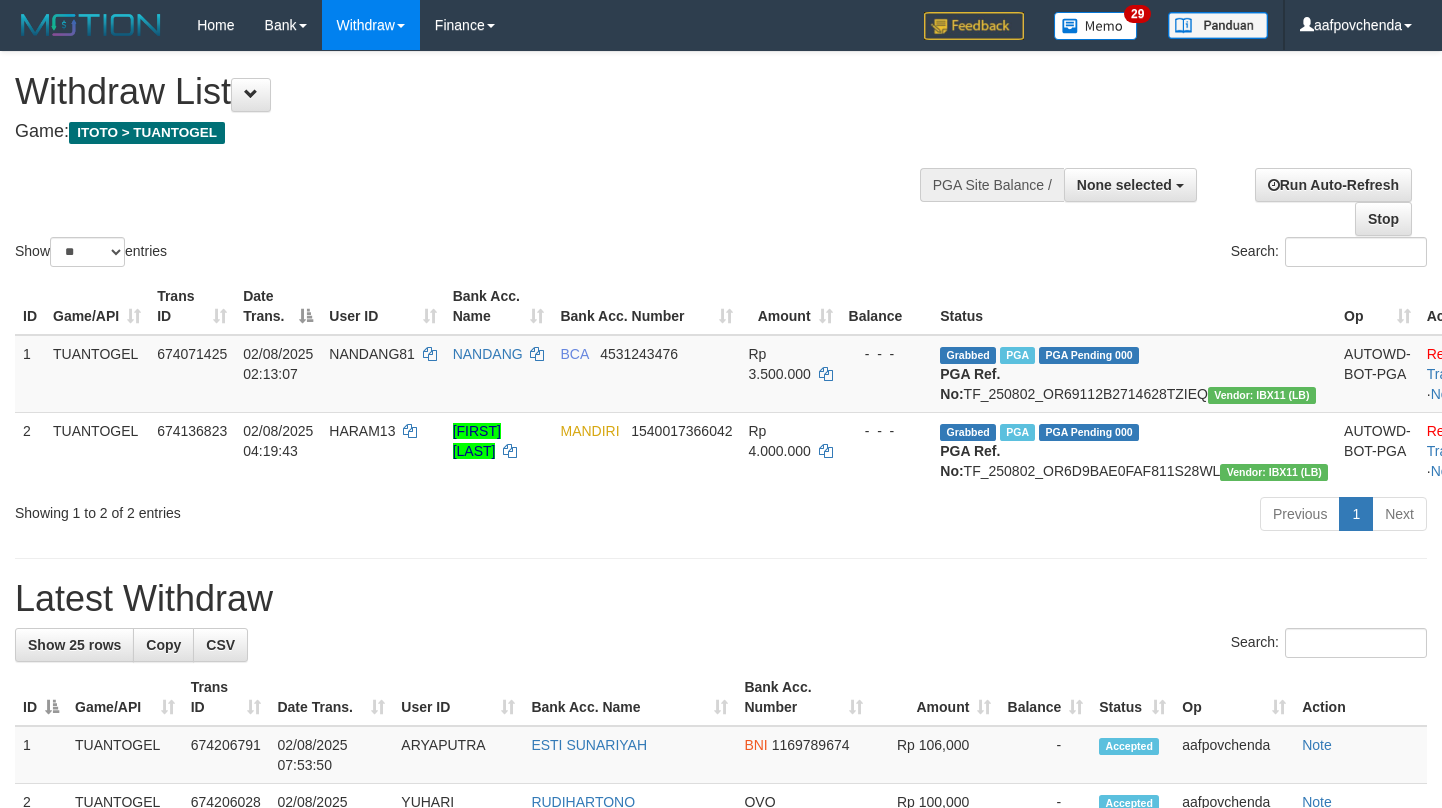 select 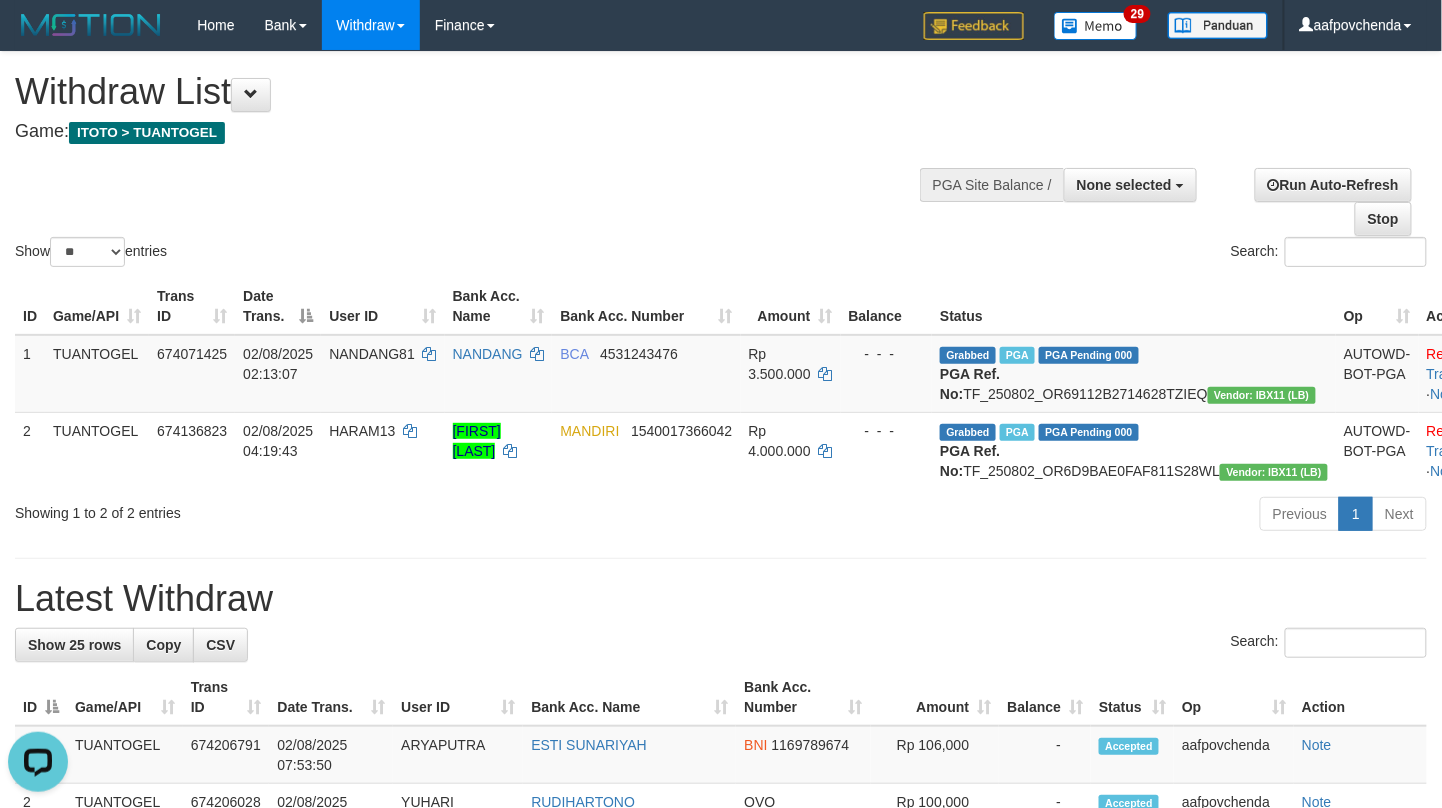 scroll, scrollTop: 0, scrollLeft: 0, axis: both 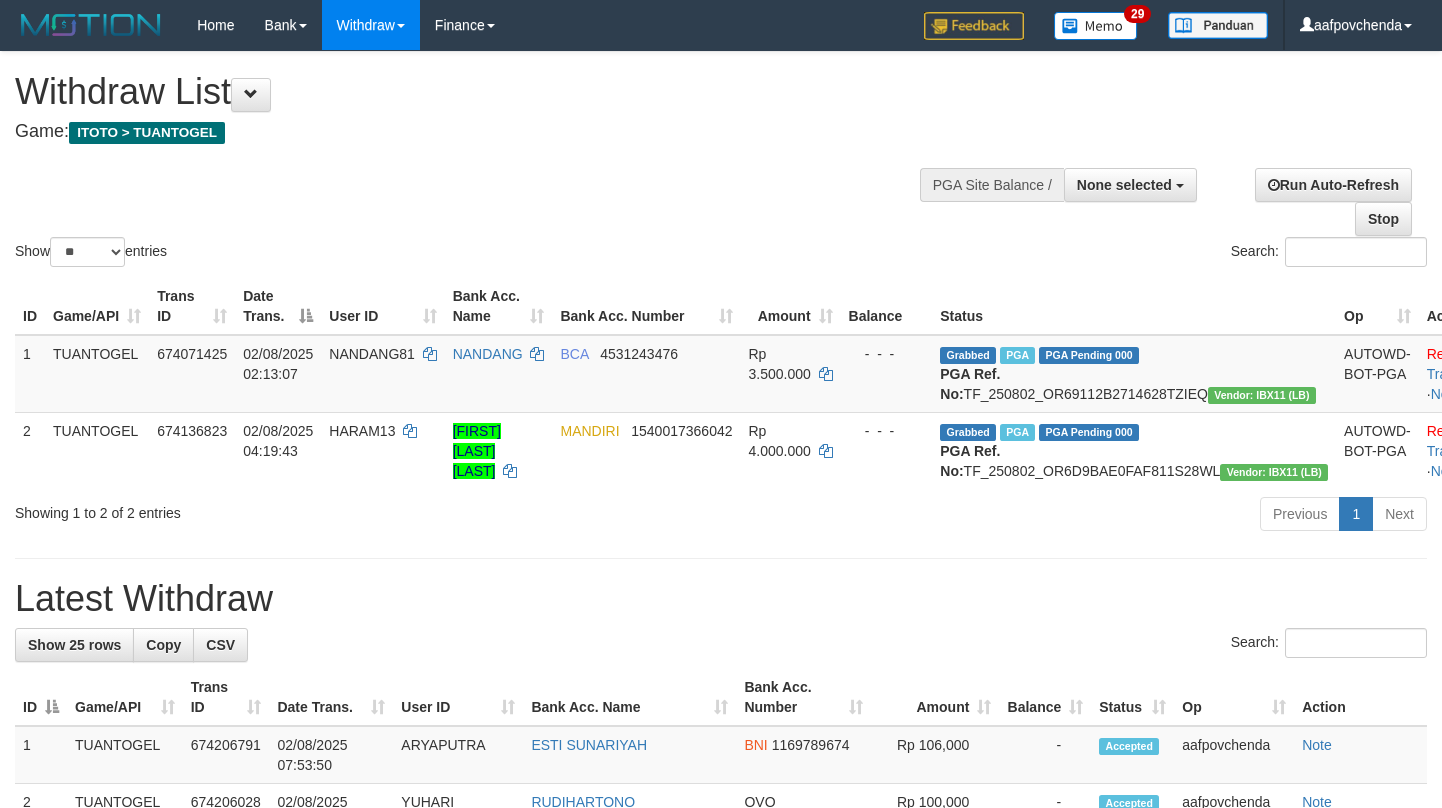 select 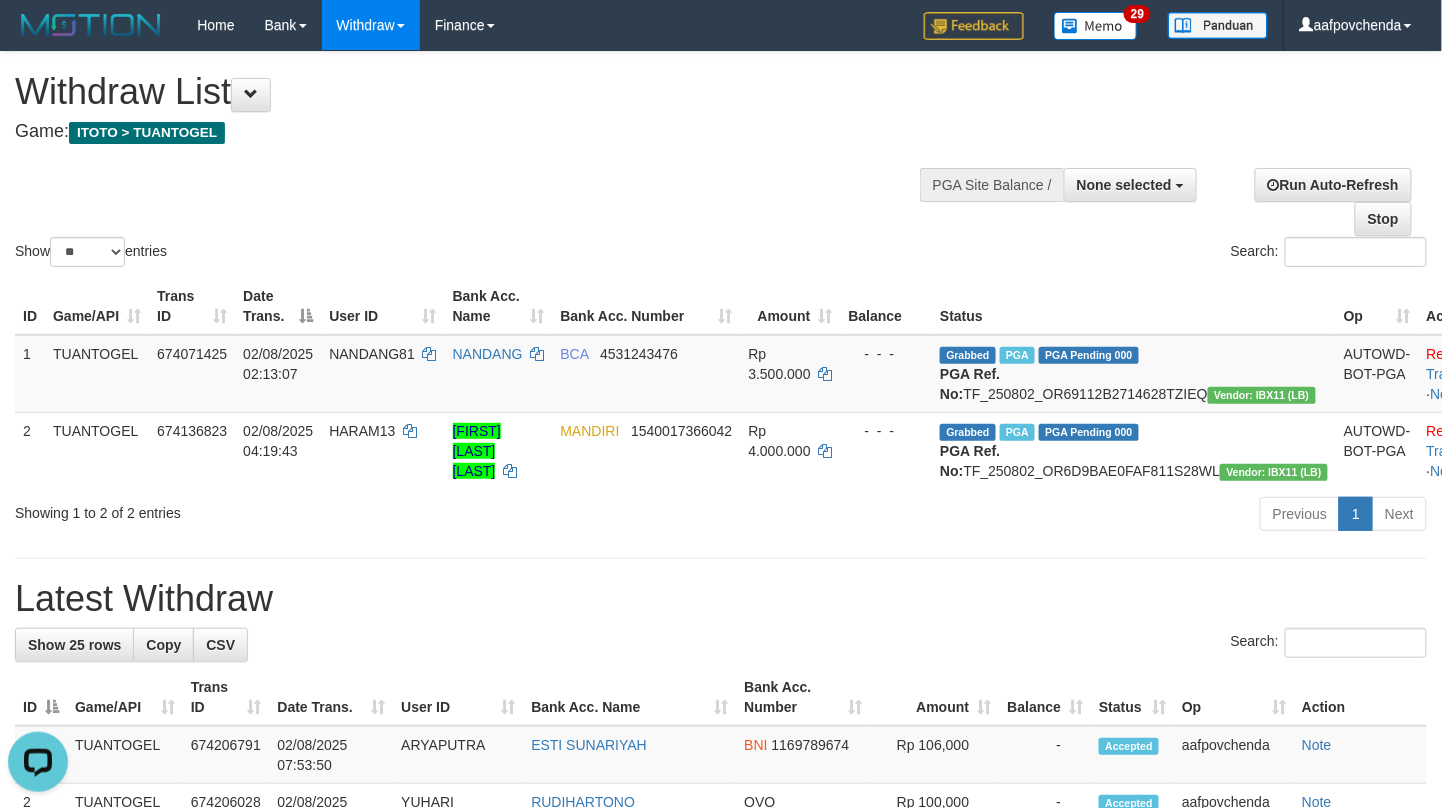 scroll, scrollTop: 0, scrollLeft: 0, axis: both 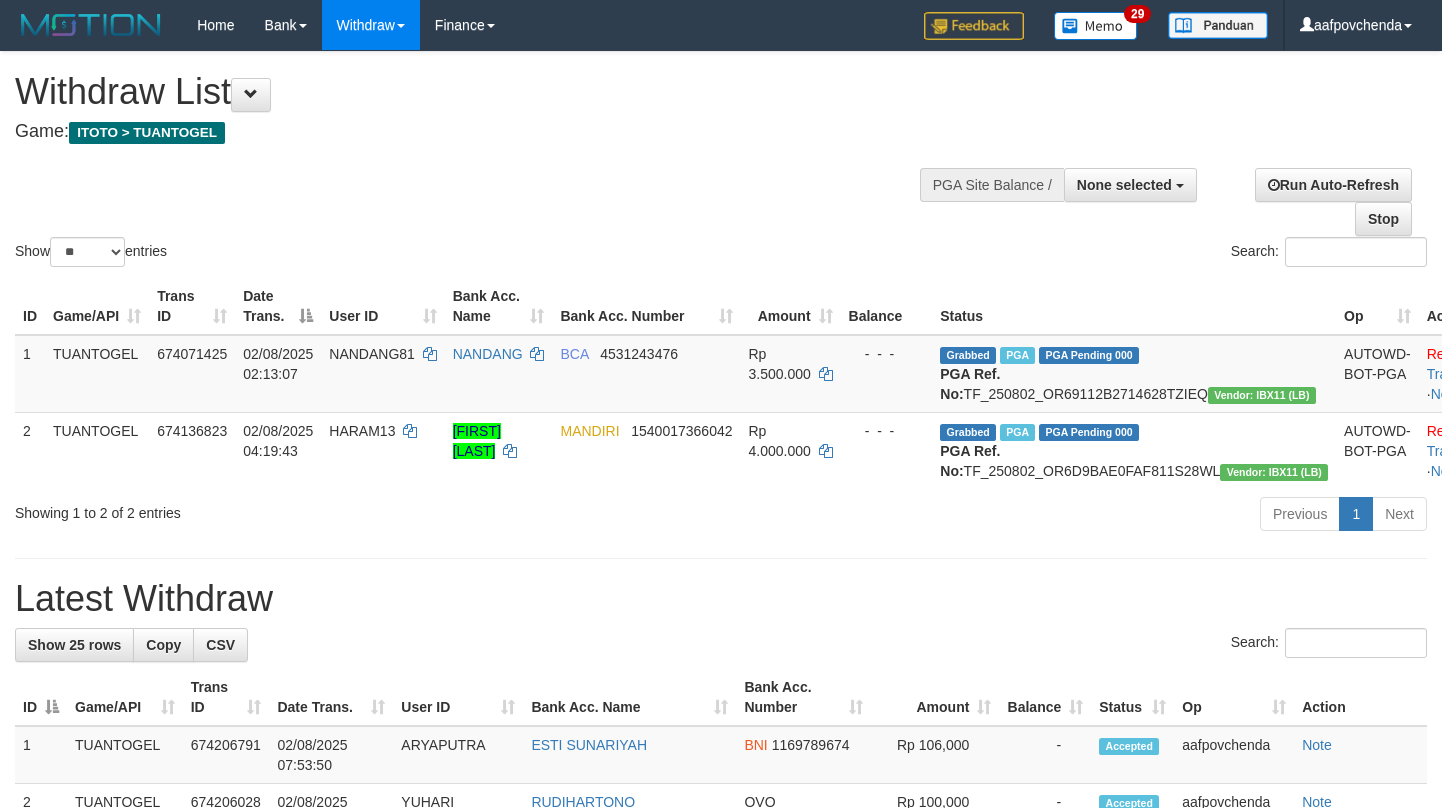 select 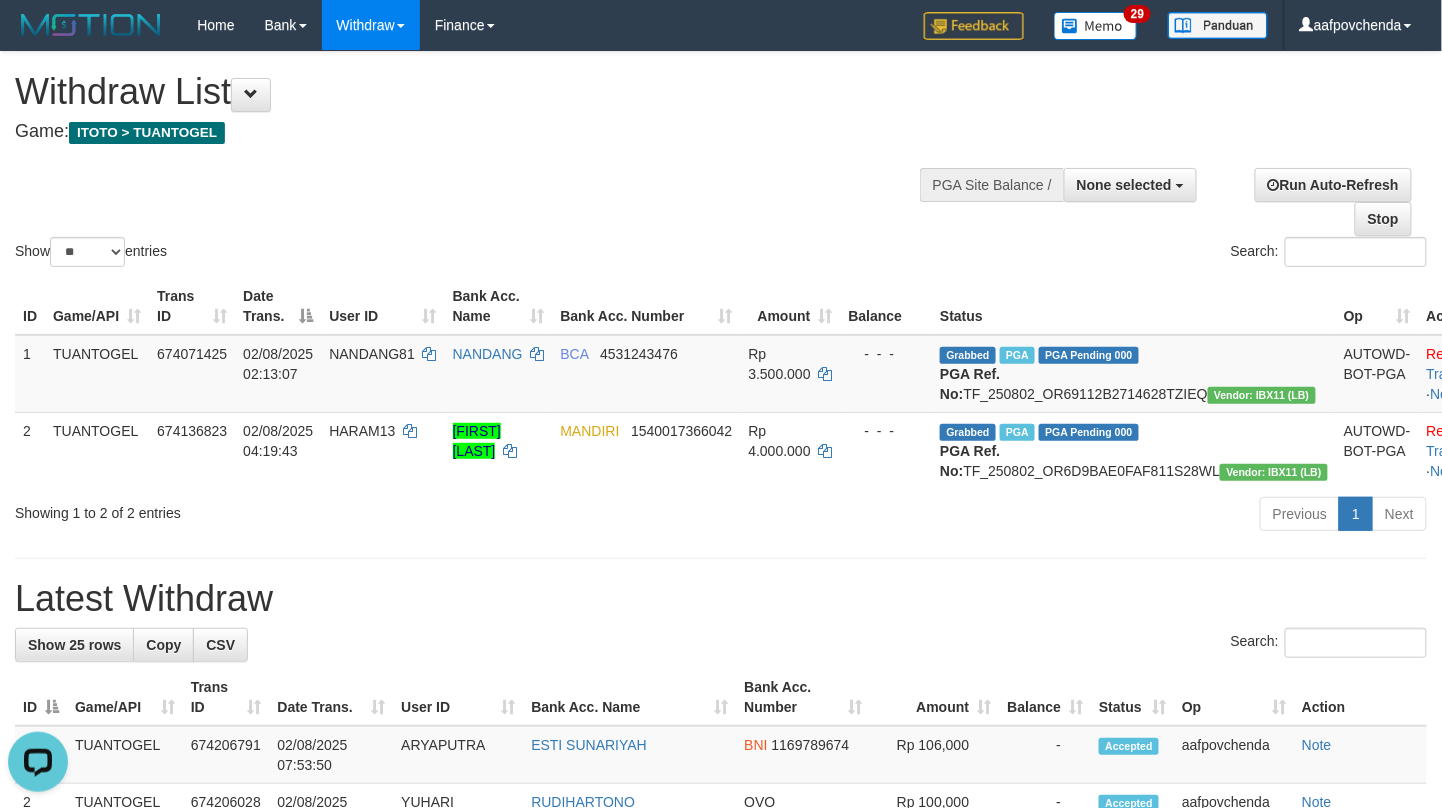 scroll, scrollTop: 0, scrollLeft: 0, axis: both 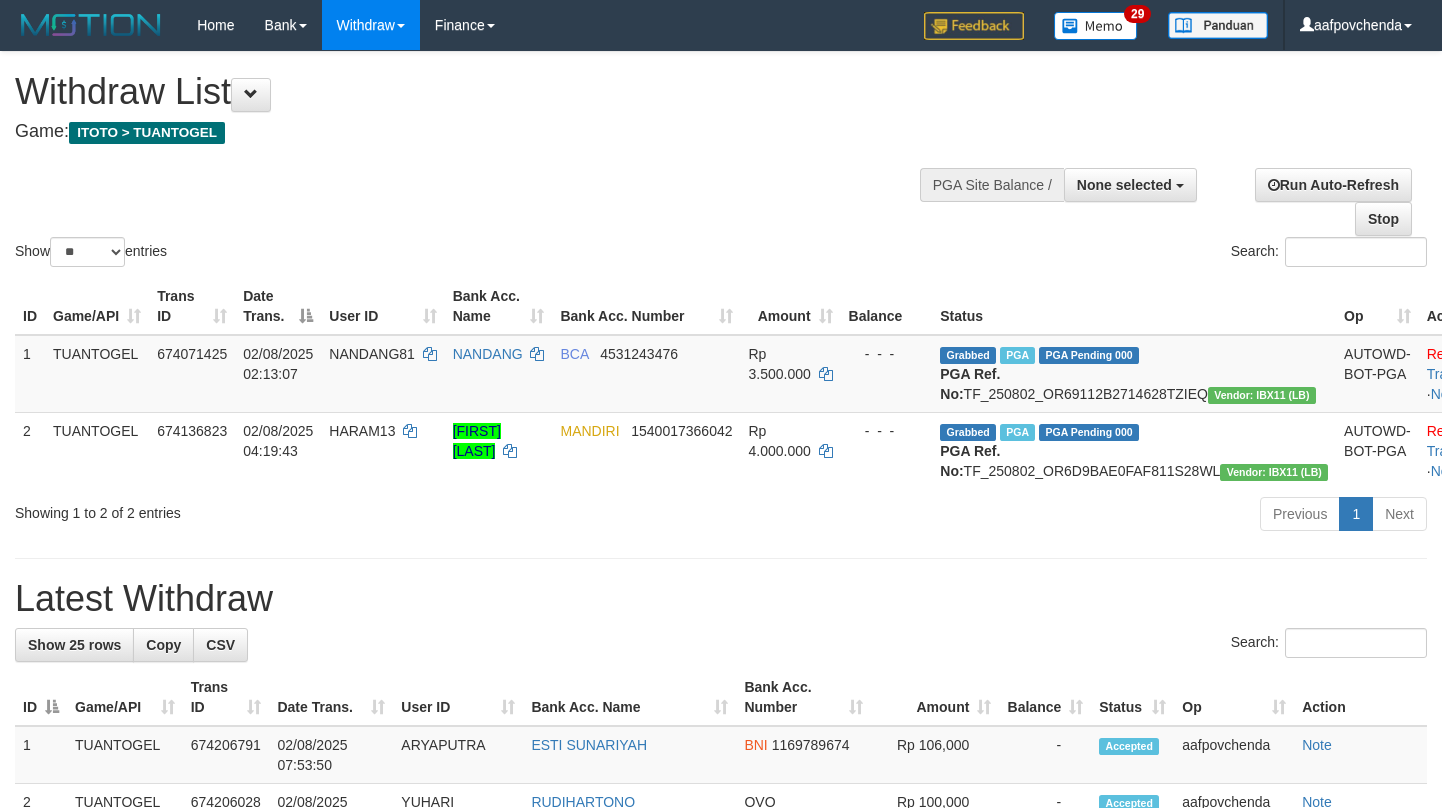 select 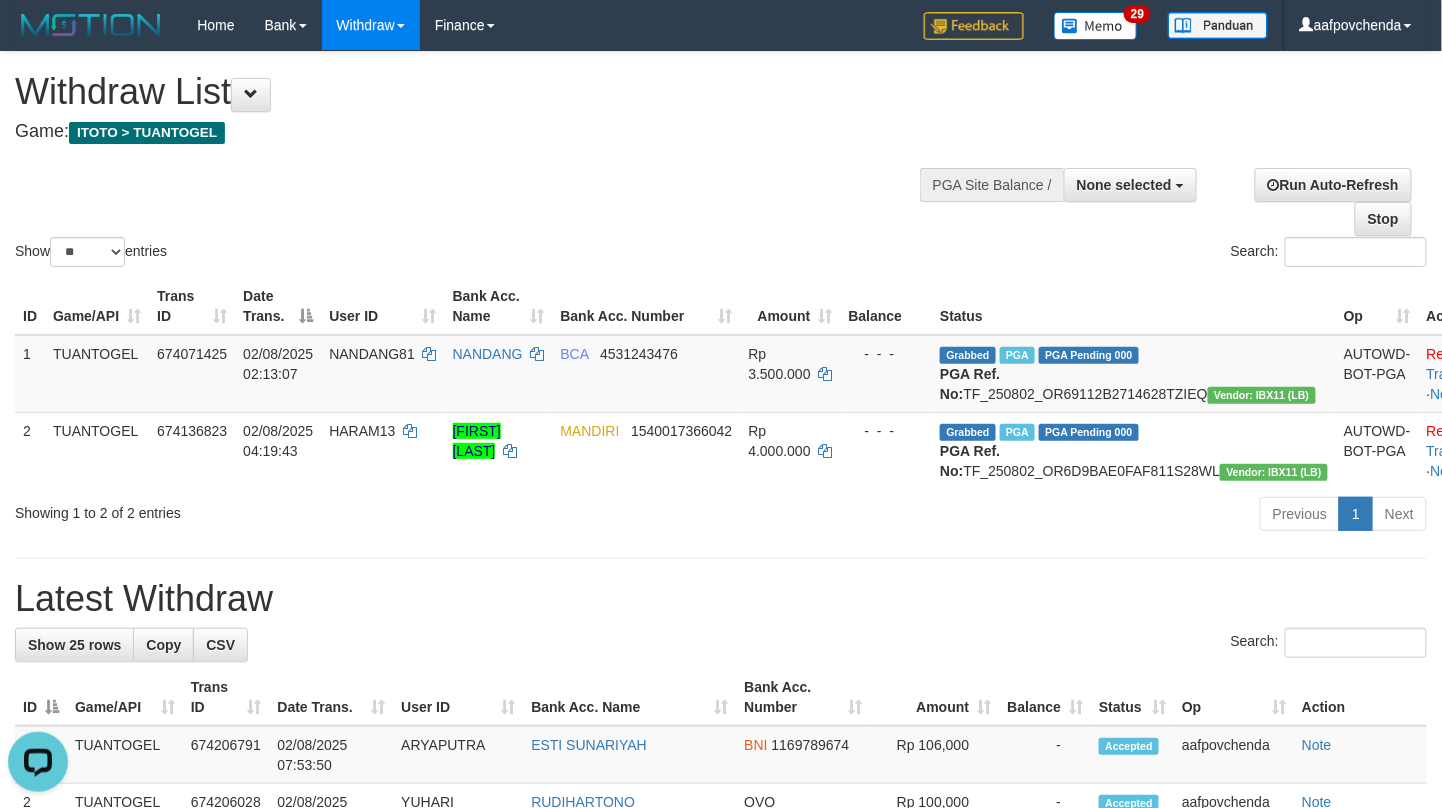 scroll, scrollTop: 0, scrollLeft: 0, axis: both 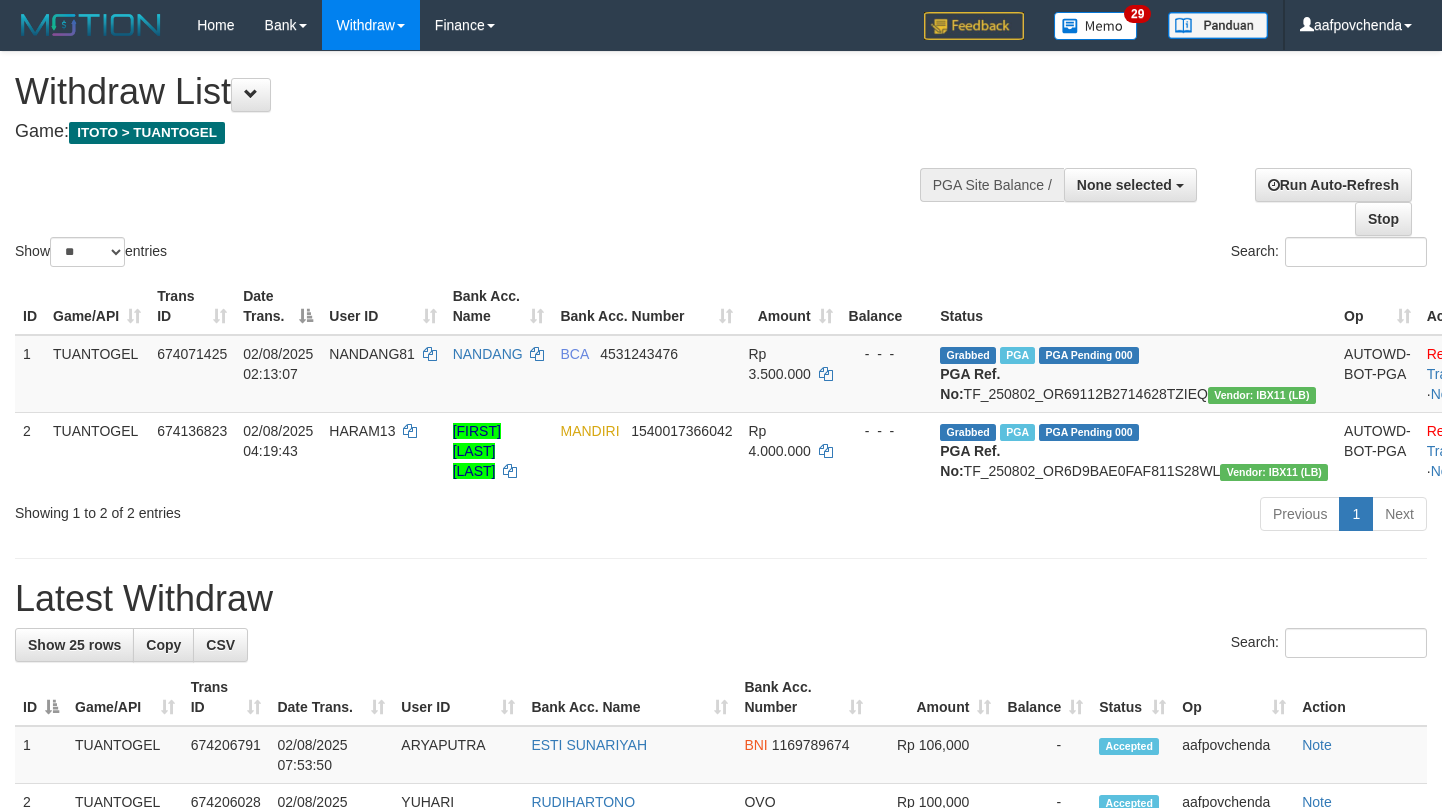 select 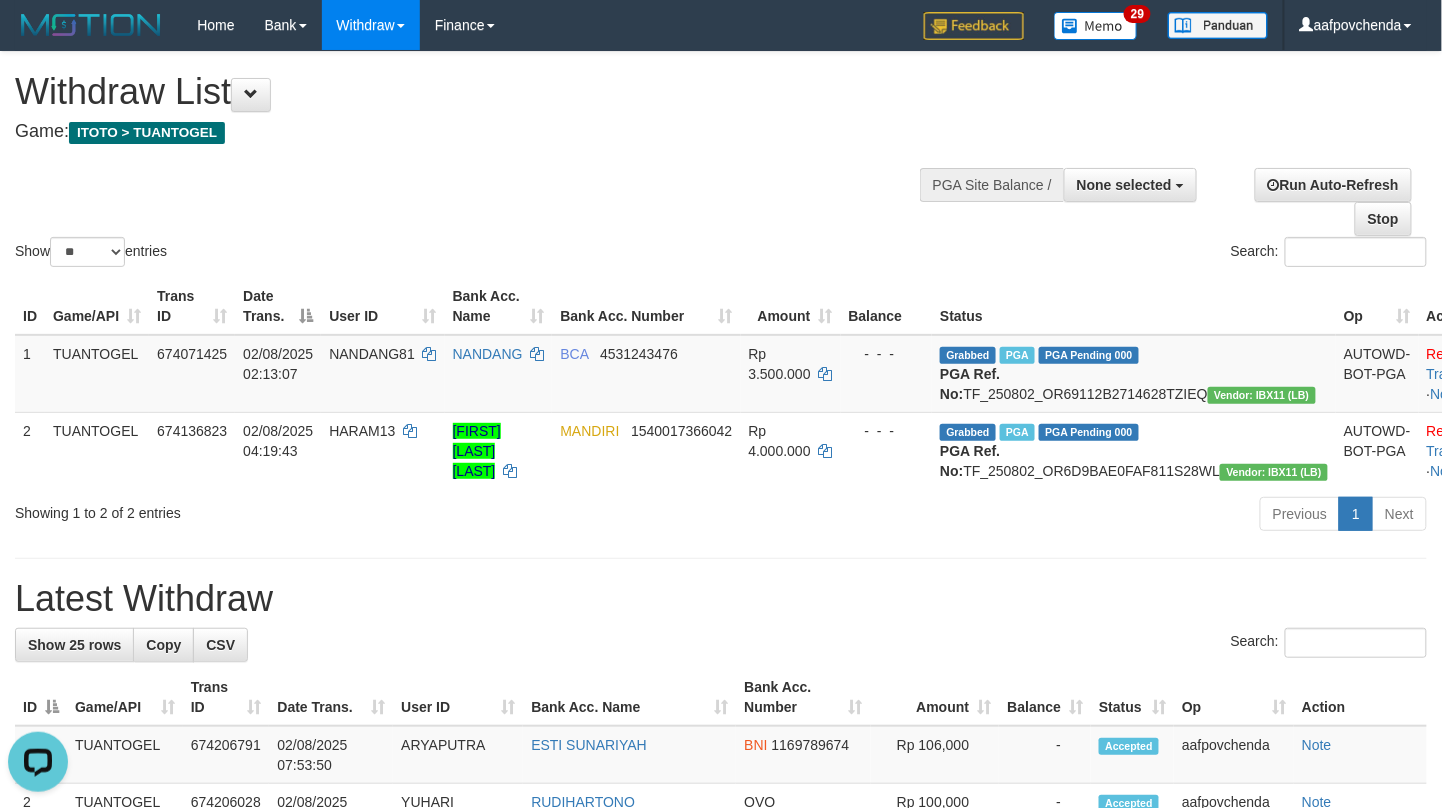scroll, scrollTop: 0, scrollLeft: 0, axis: both 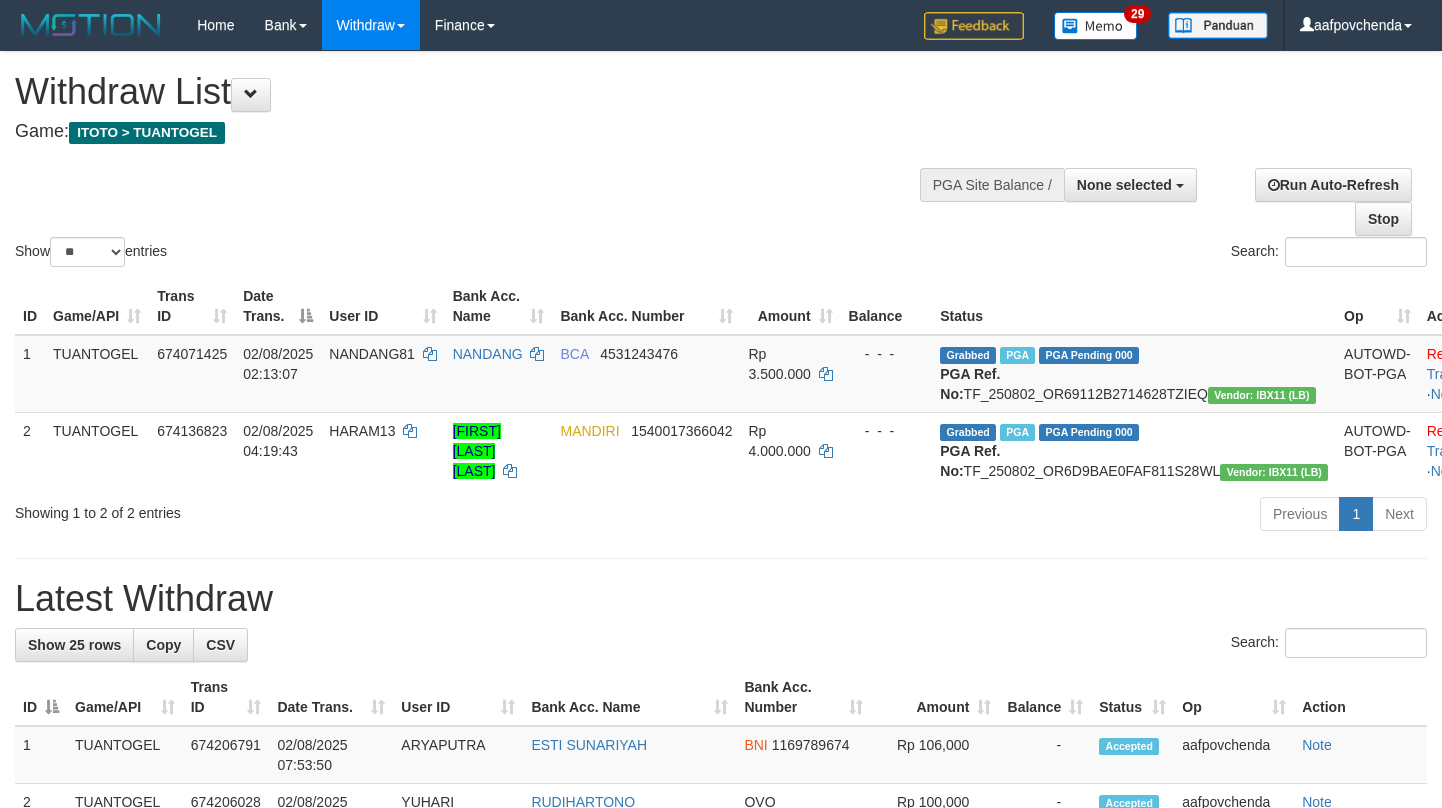 select 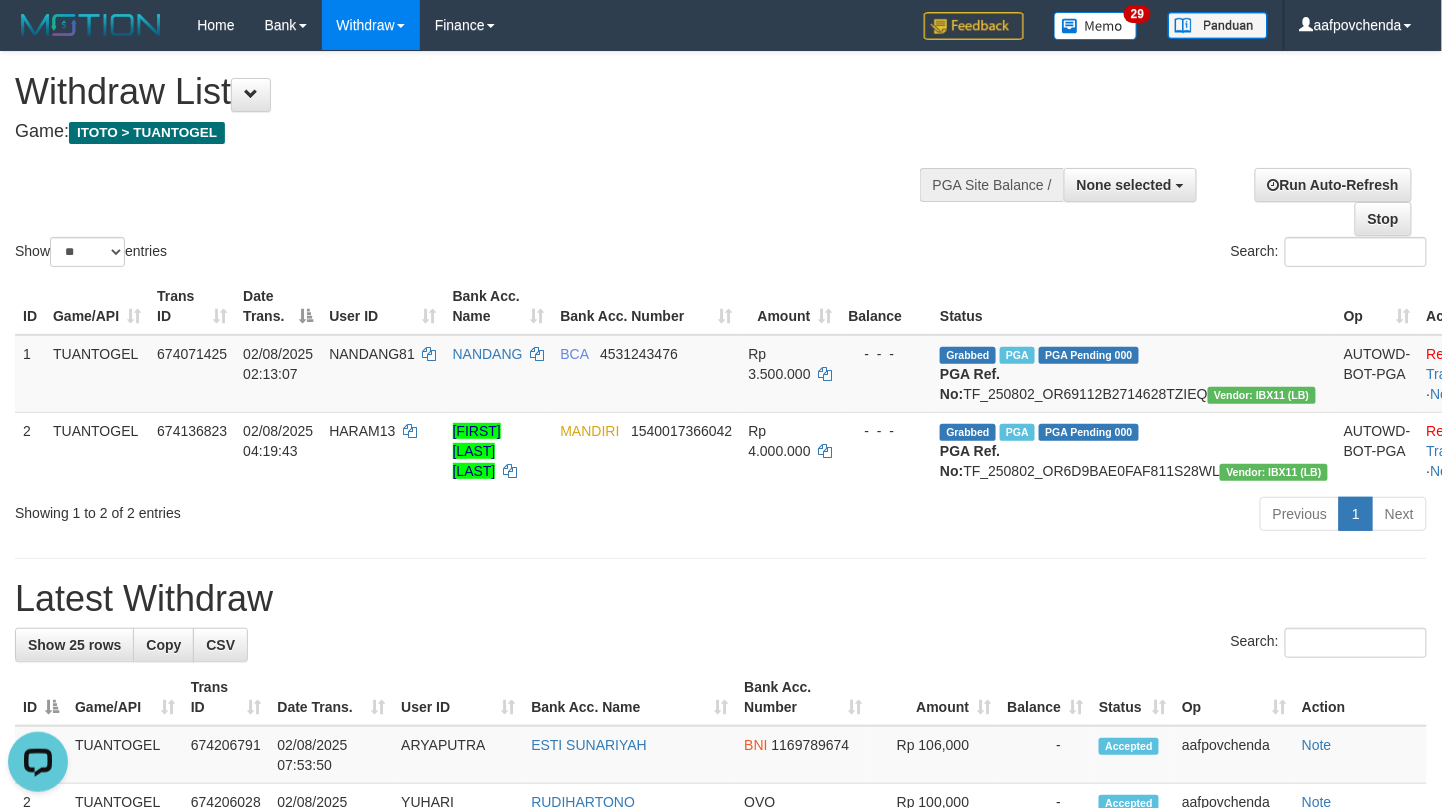 scroll, scrollTop: 0, scrollLeft: 0, axis: both 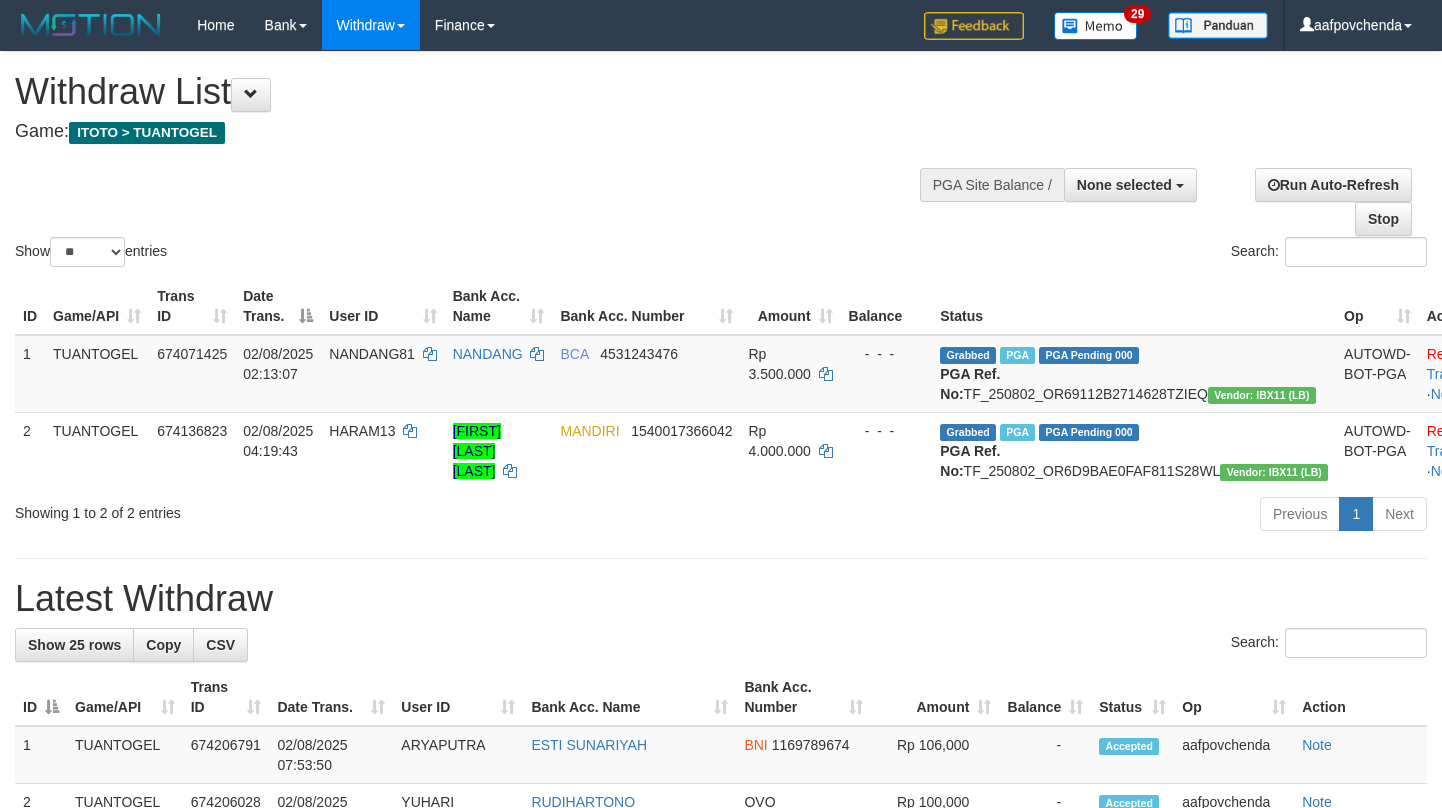 select 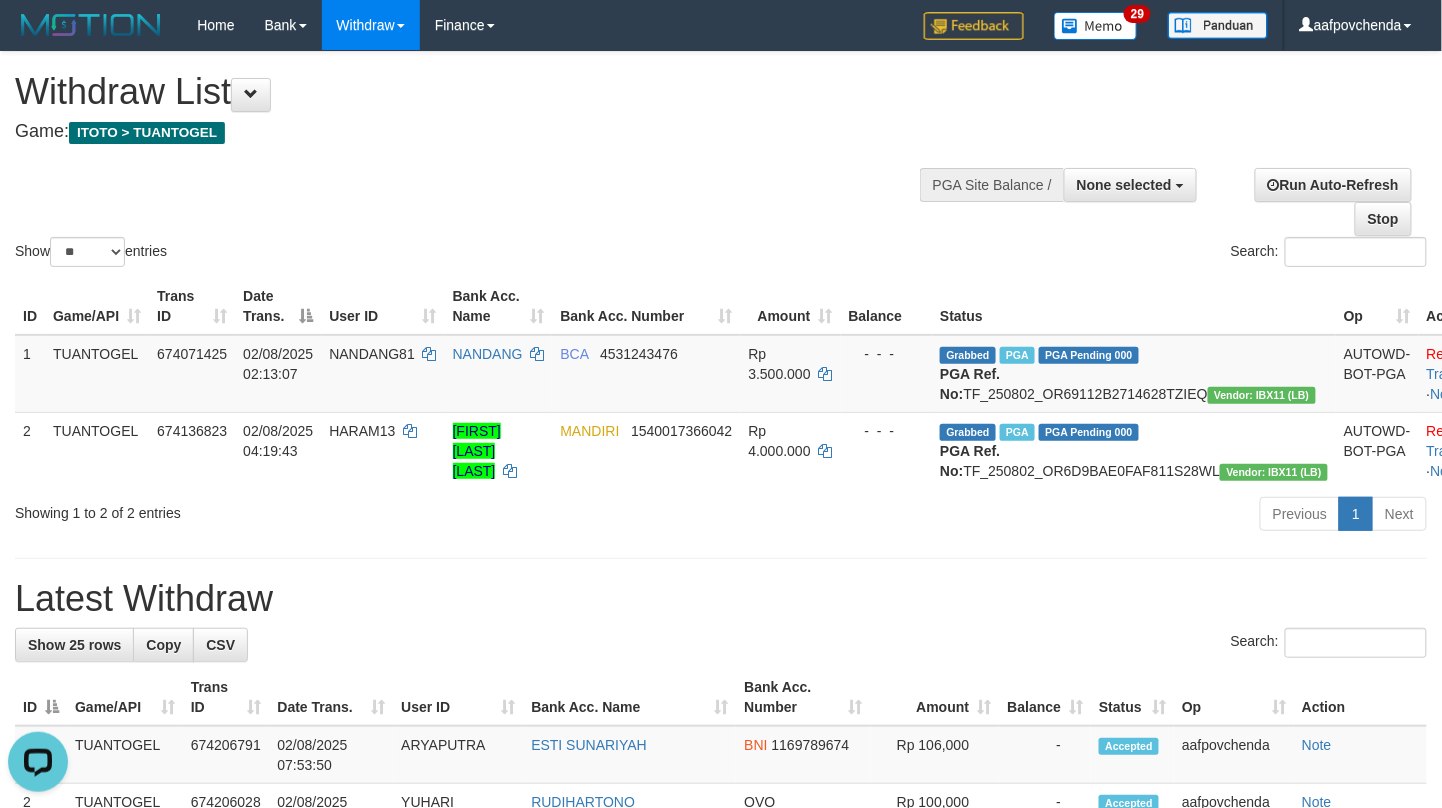scroll, scrollTop: 0, scrollLeft: 0, axis: both 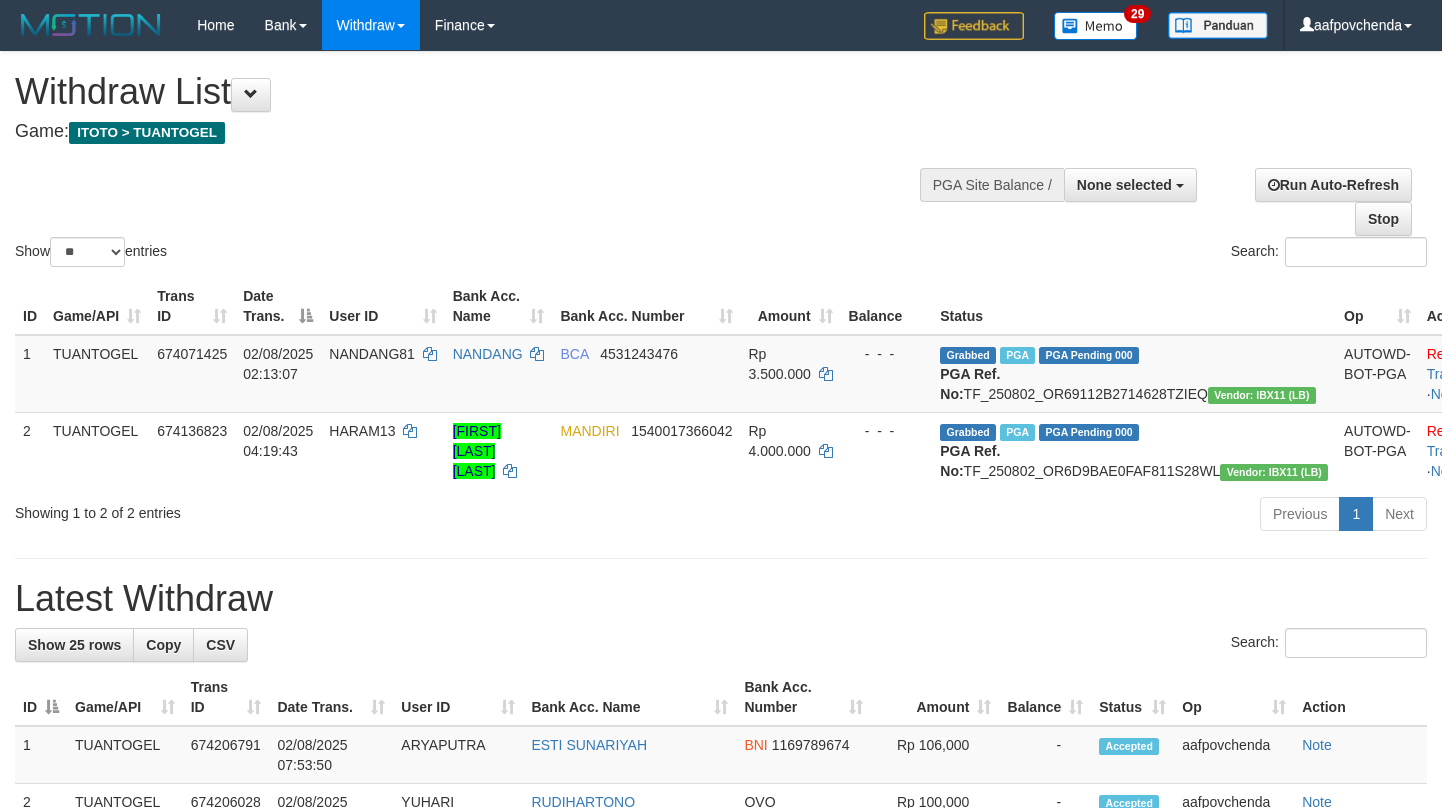select 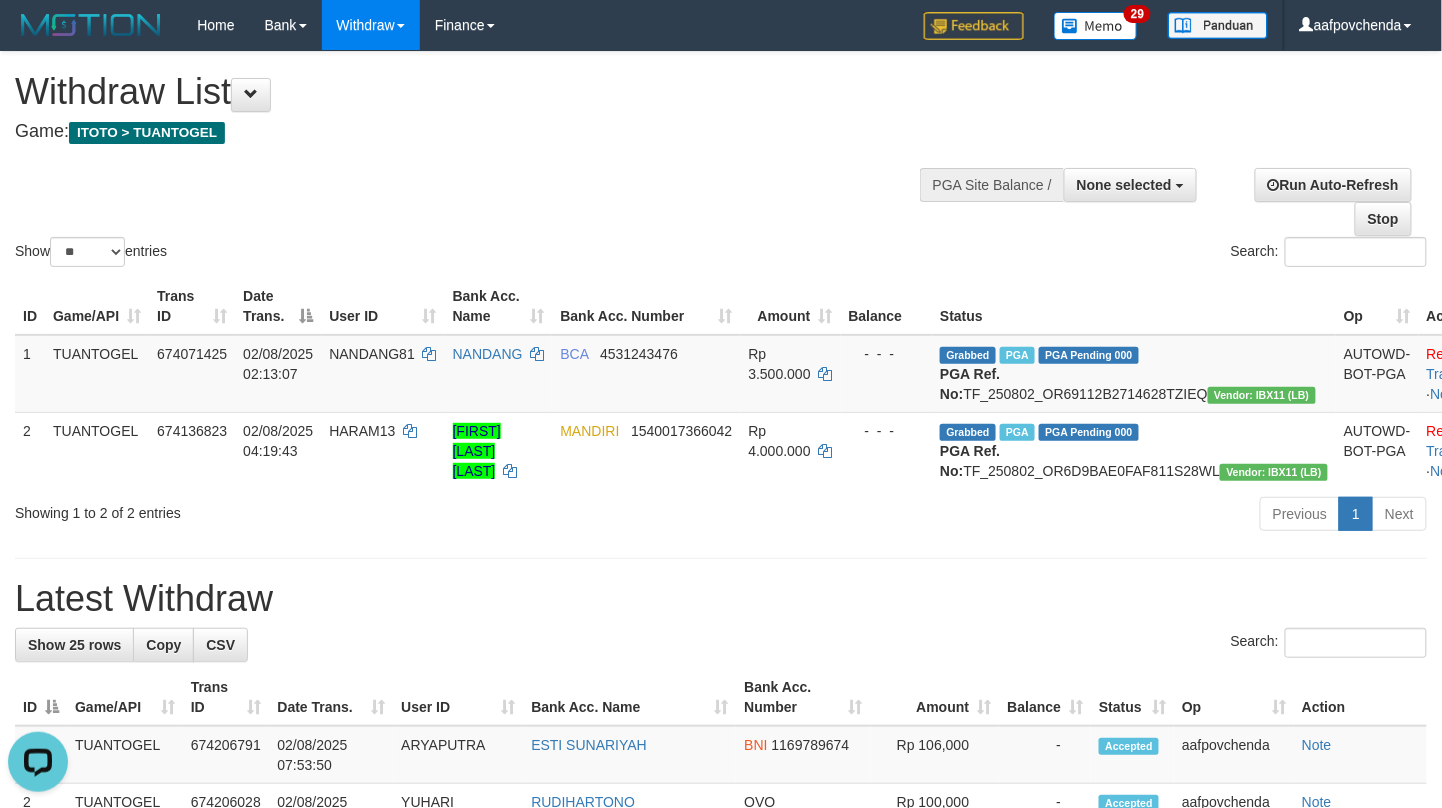 scroll, scrollTop: 0, scrollLeft: 0, axis: both 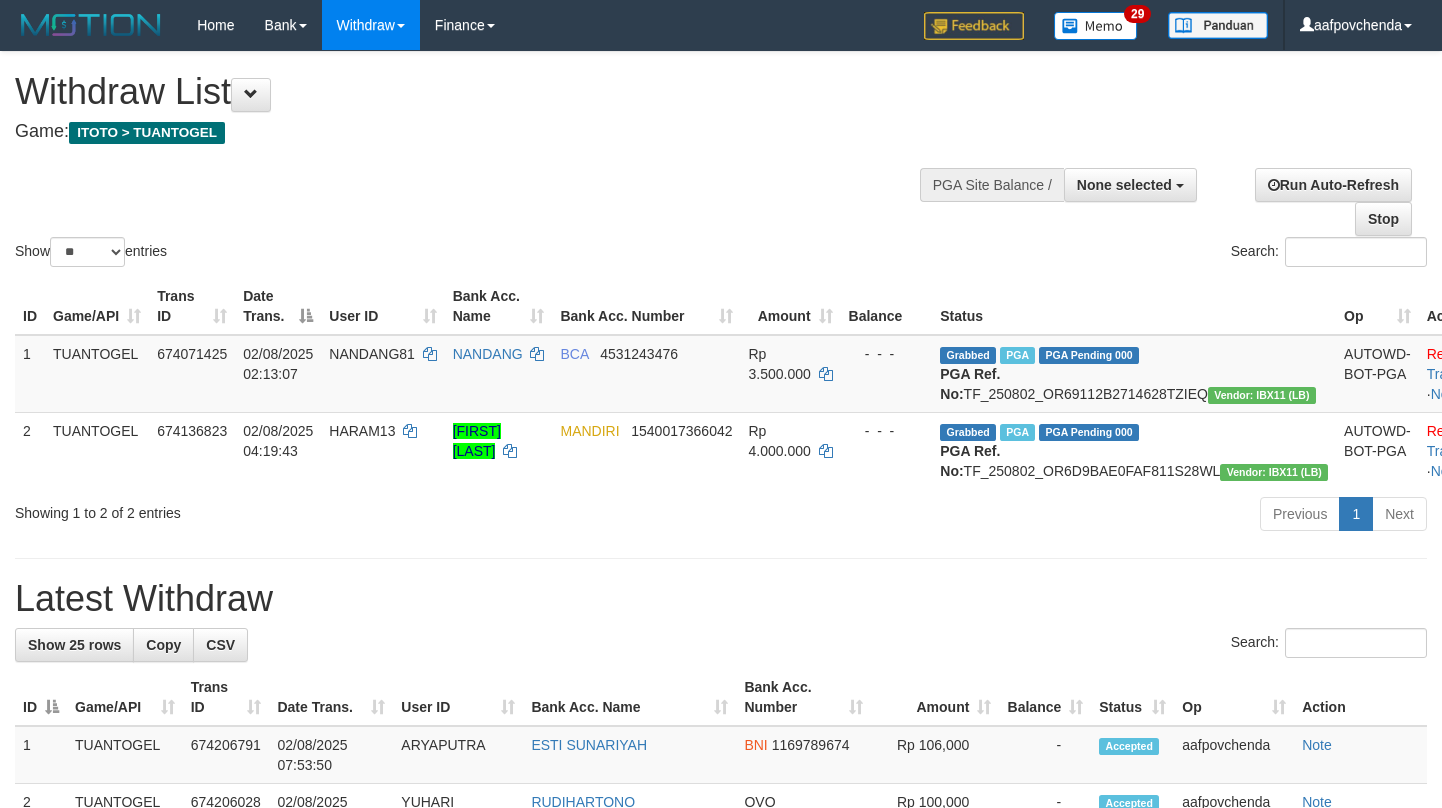 select 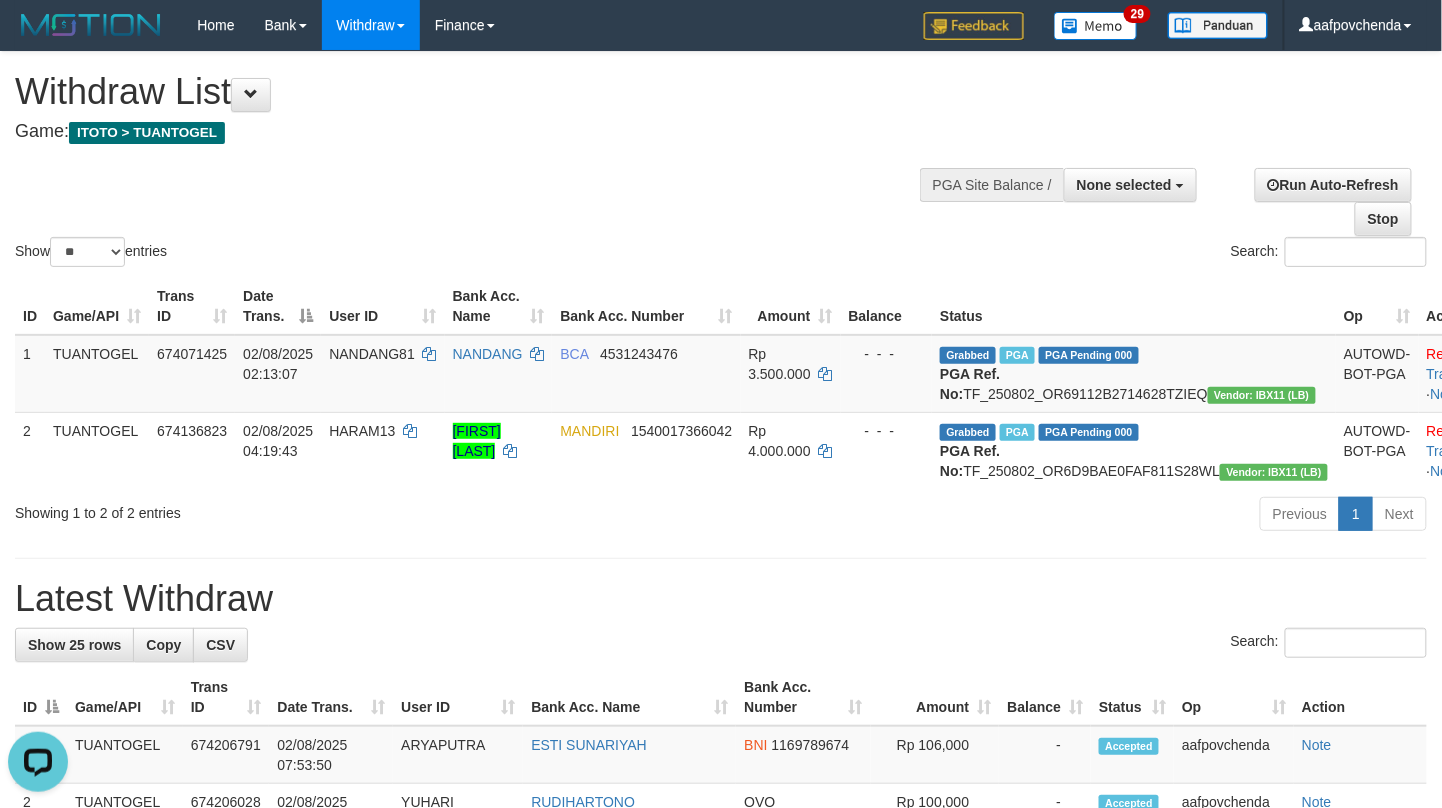scroll, scrollTop: 0, scrollLeft: 0, axis: both 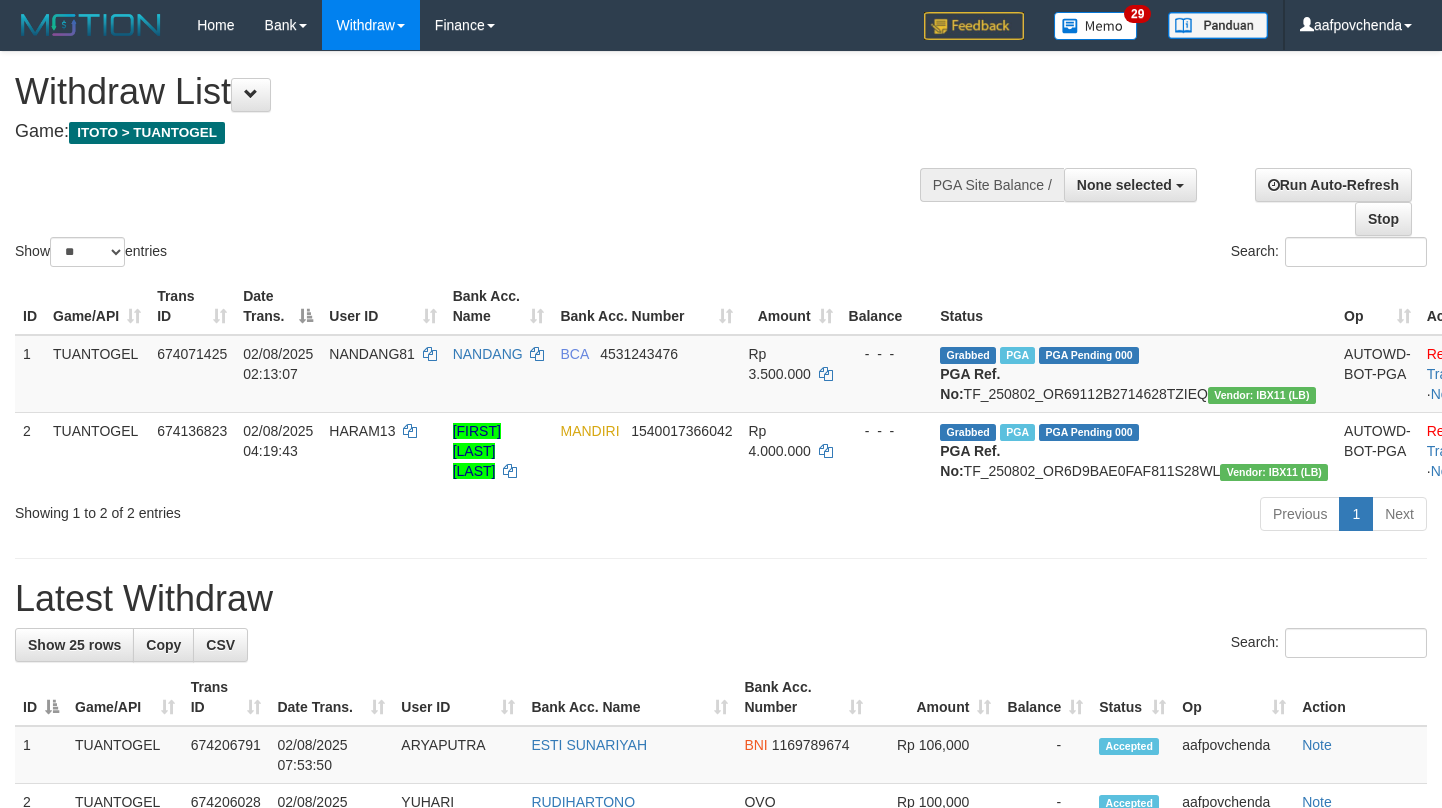 select 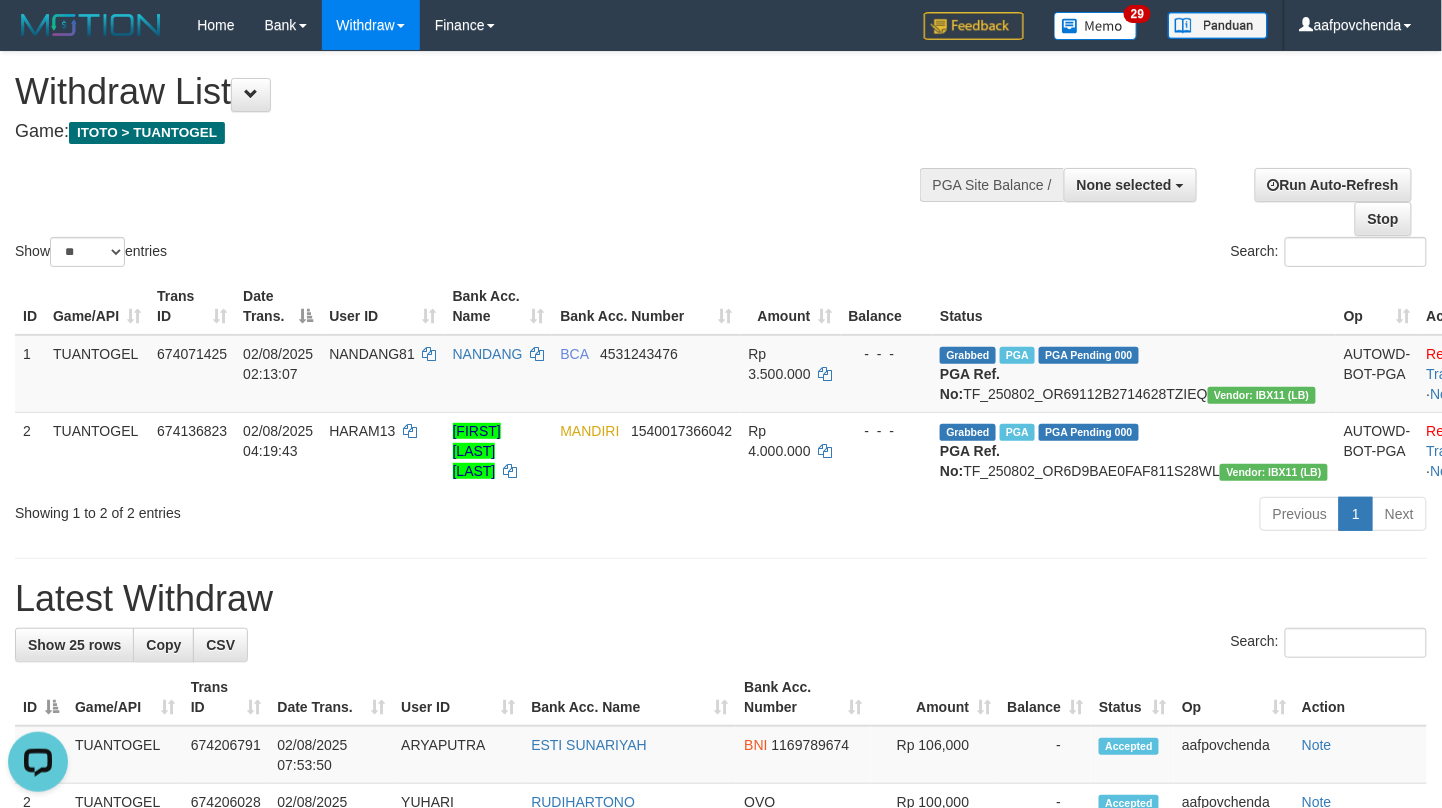 scroll, scrollTop: 0, scrollLeft: 0, axis: both 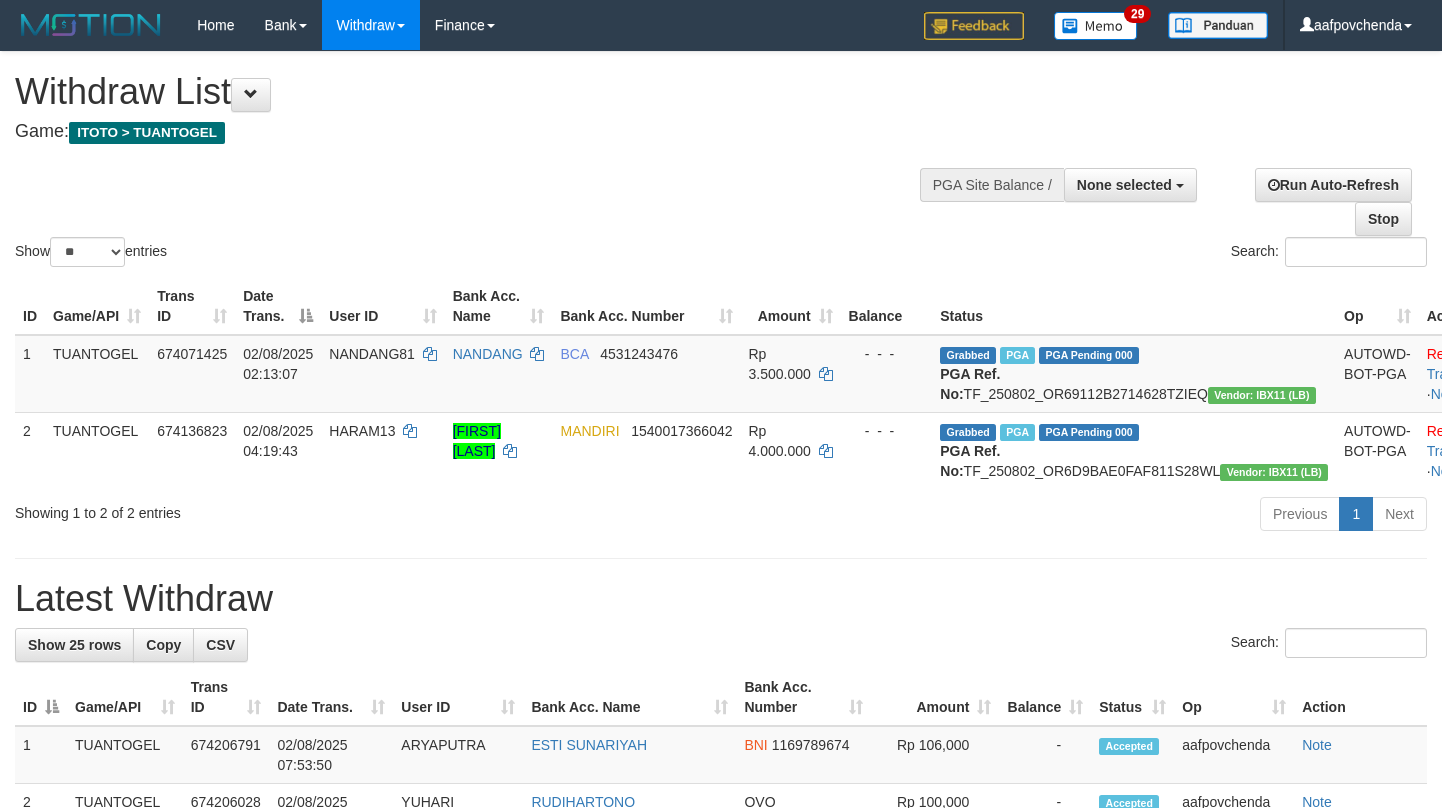 select 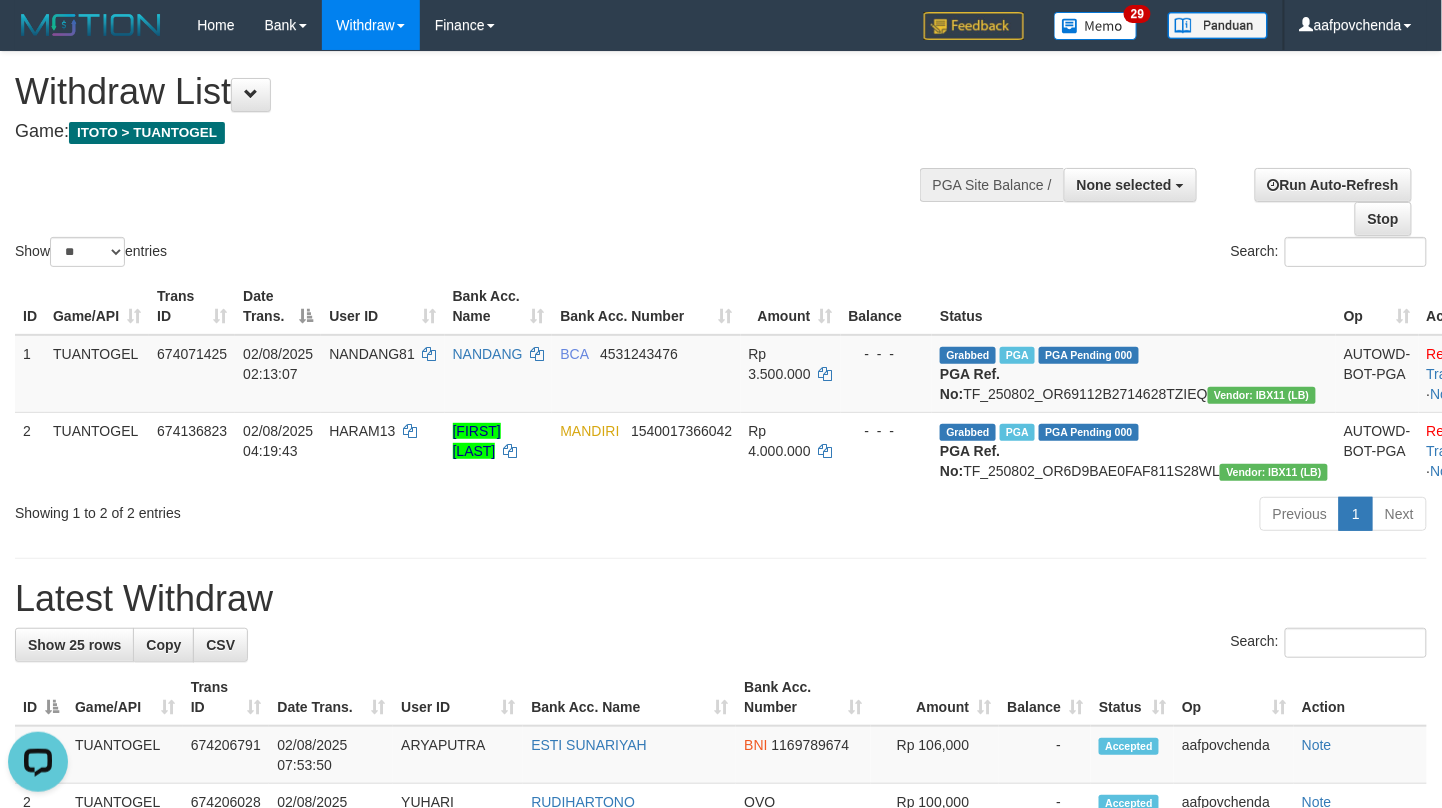 scroll, scrollTop: 0, scrollLeft: 0, axis: both 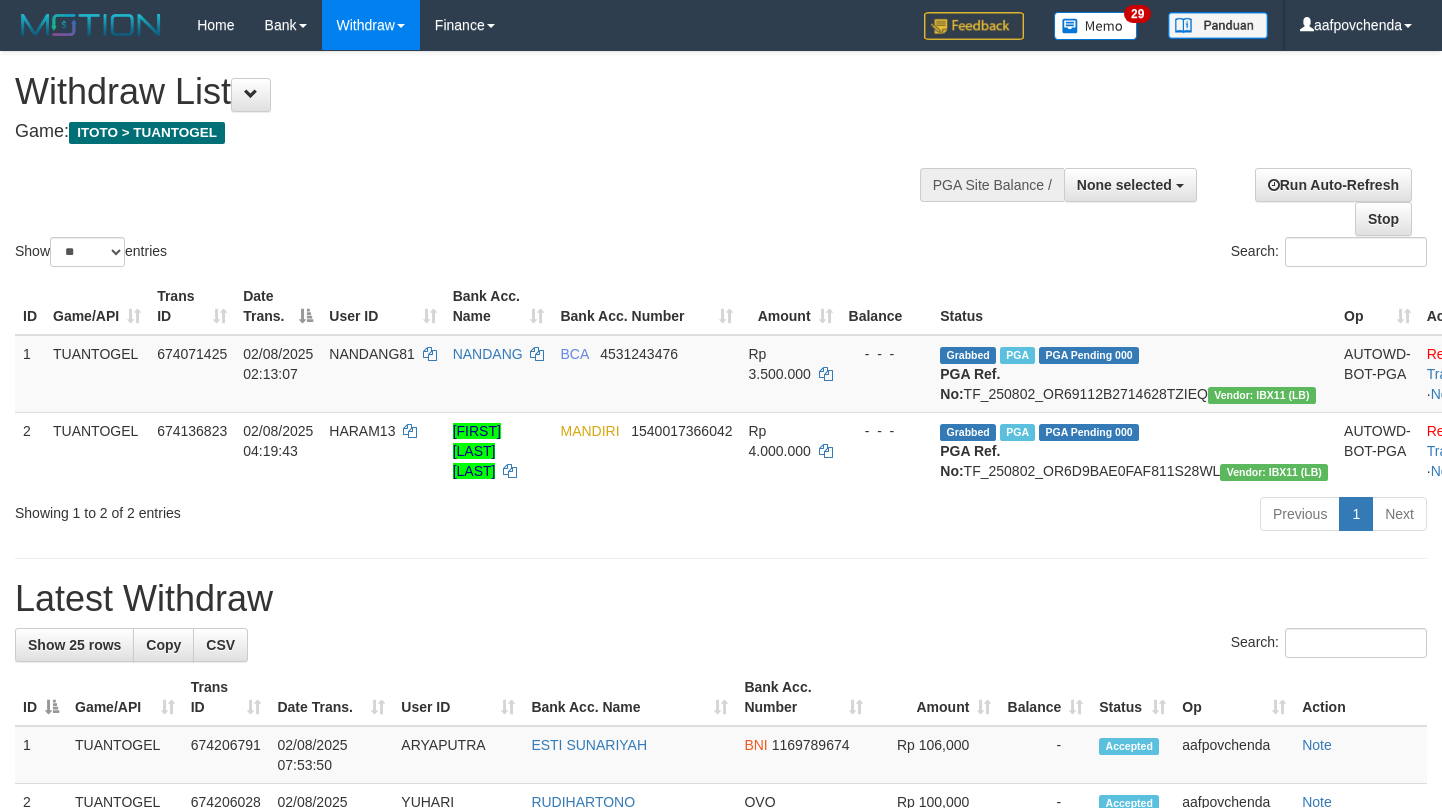 select 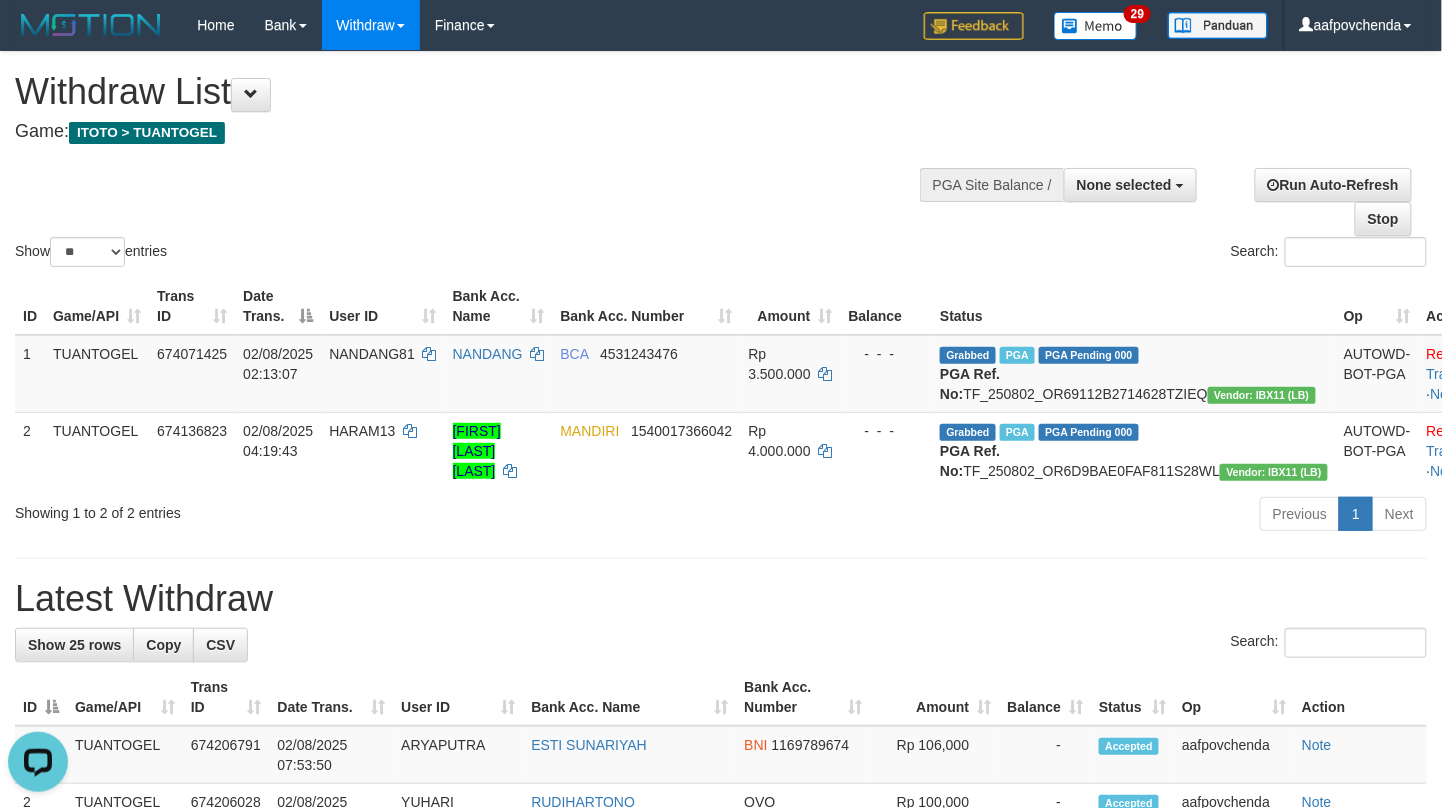 scroll, scrollTop: 0, scrollLeft: 0, axis: both 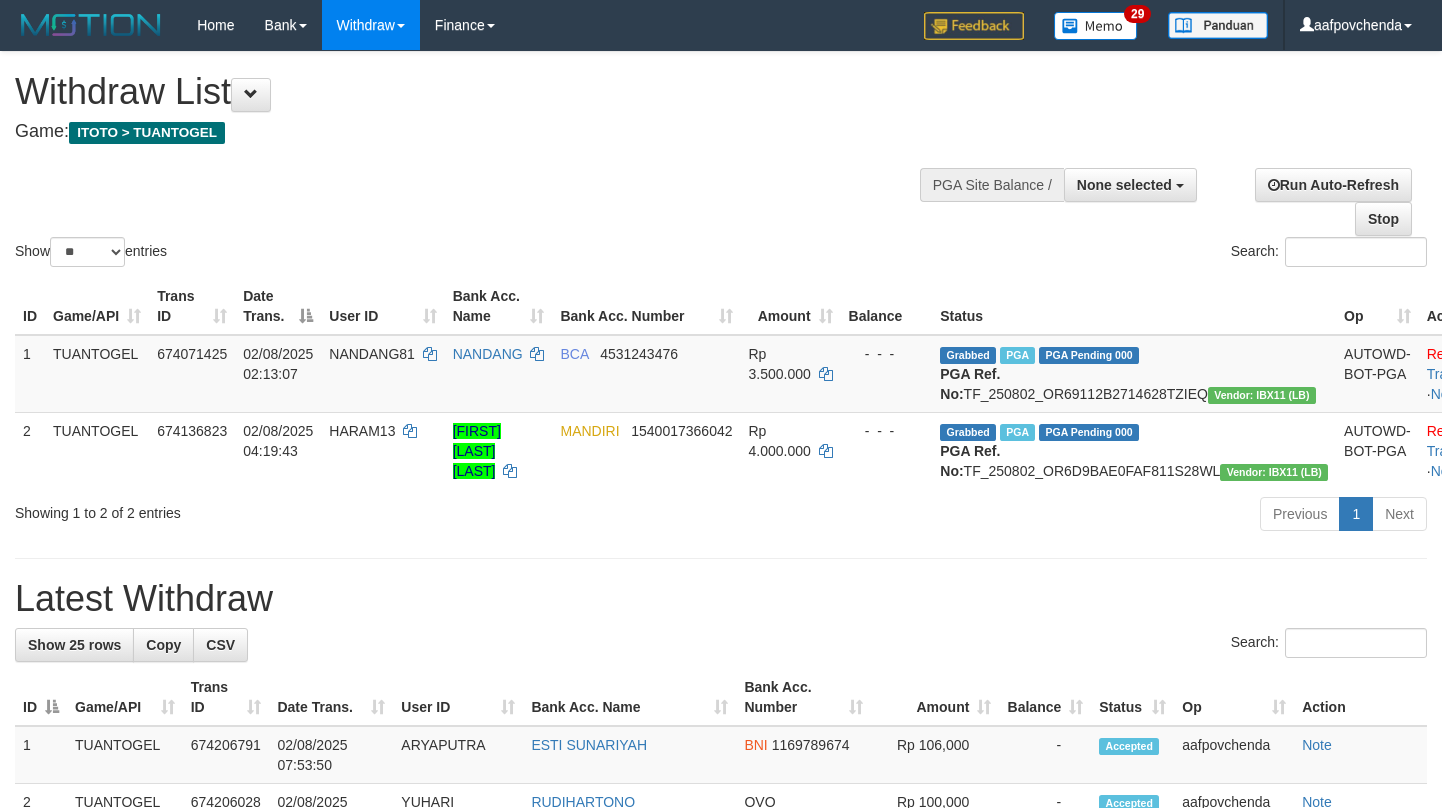 select 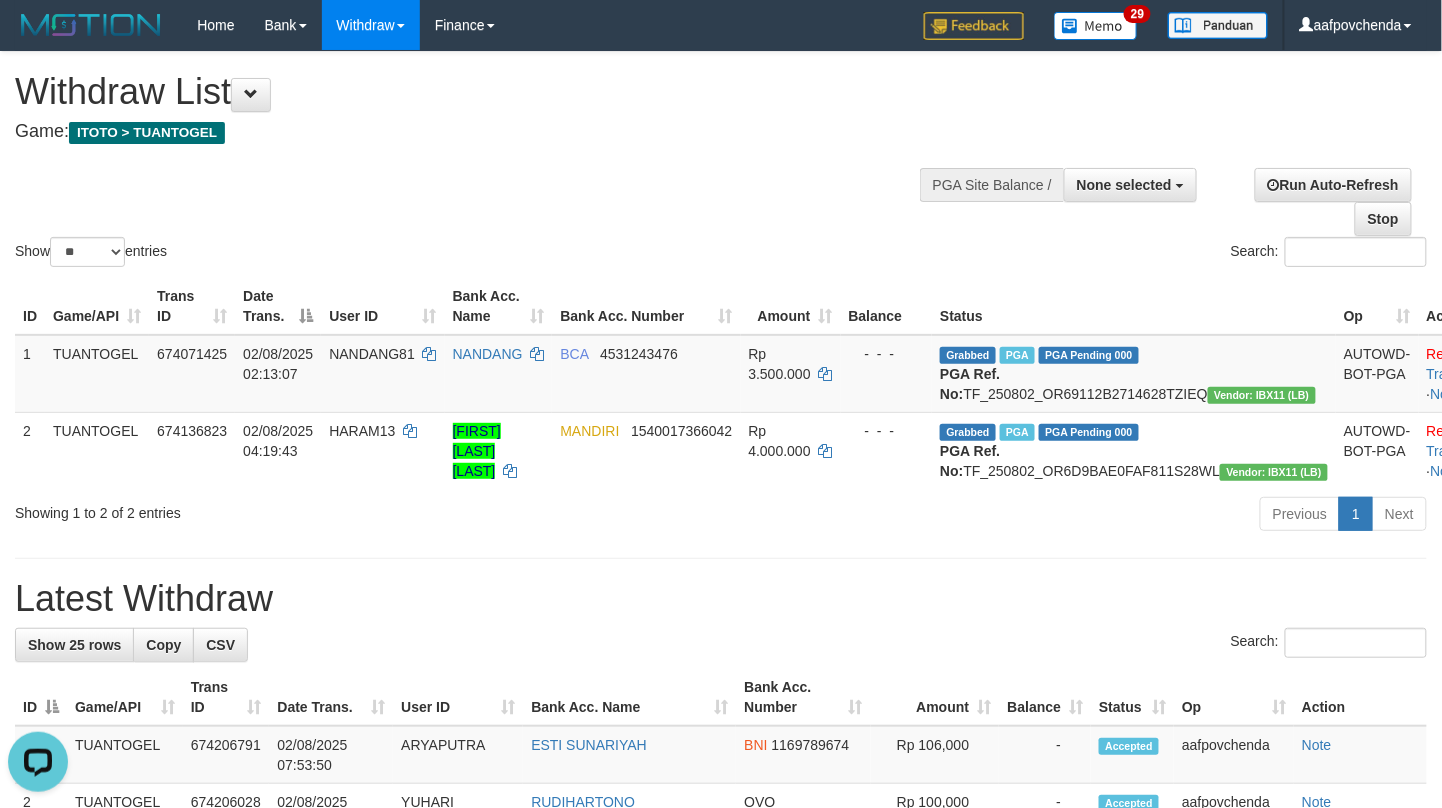 scroll, scrollTop: 0, scrollLeft: 0, axis: both 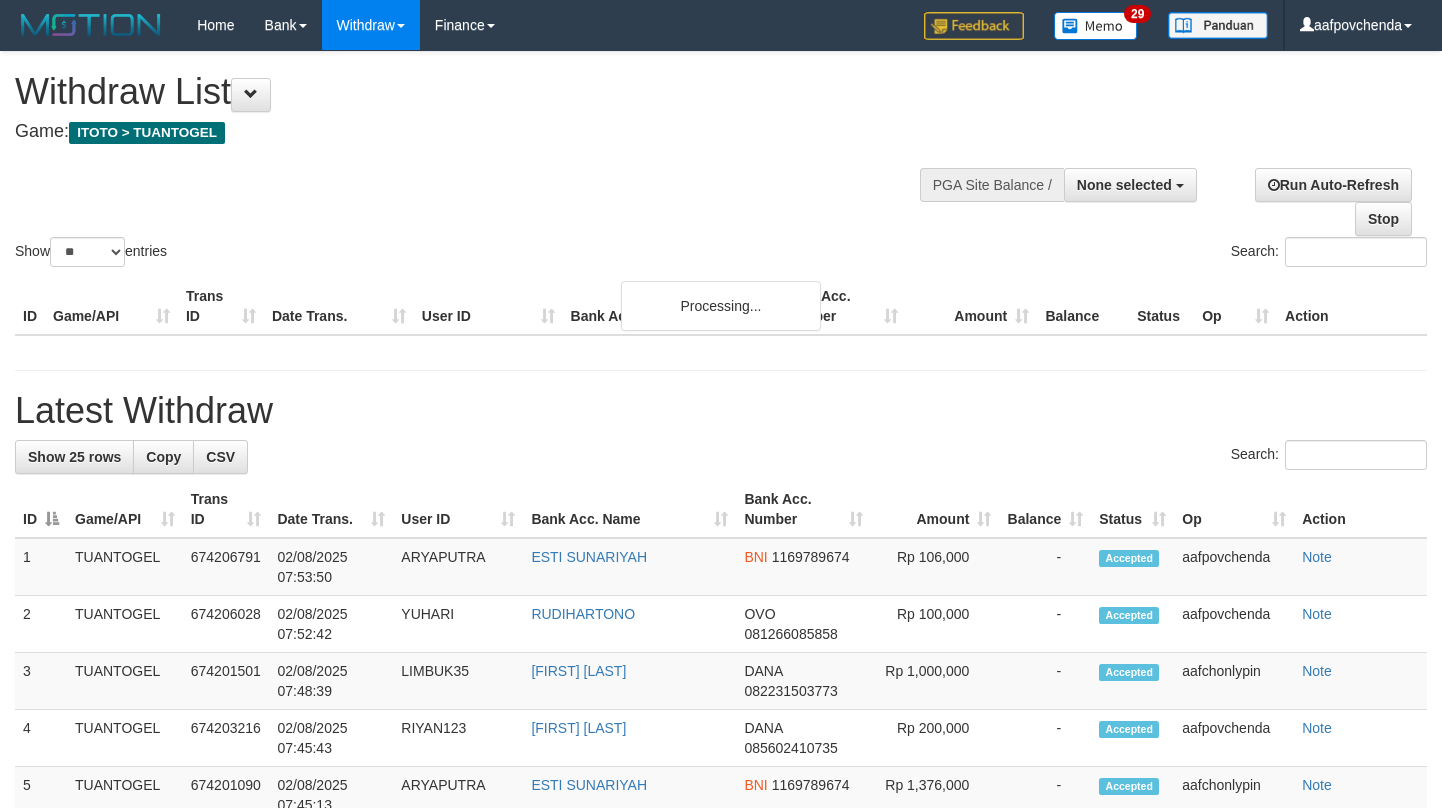 select 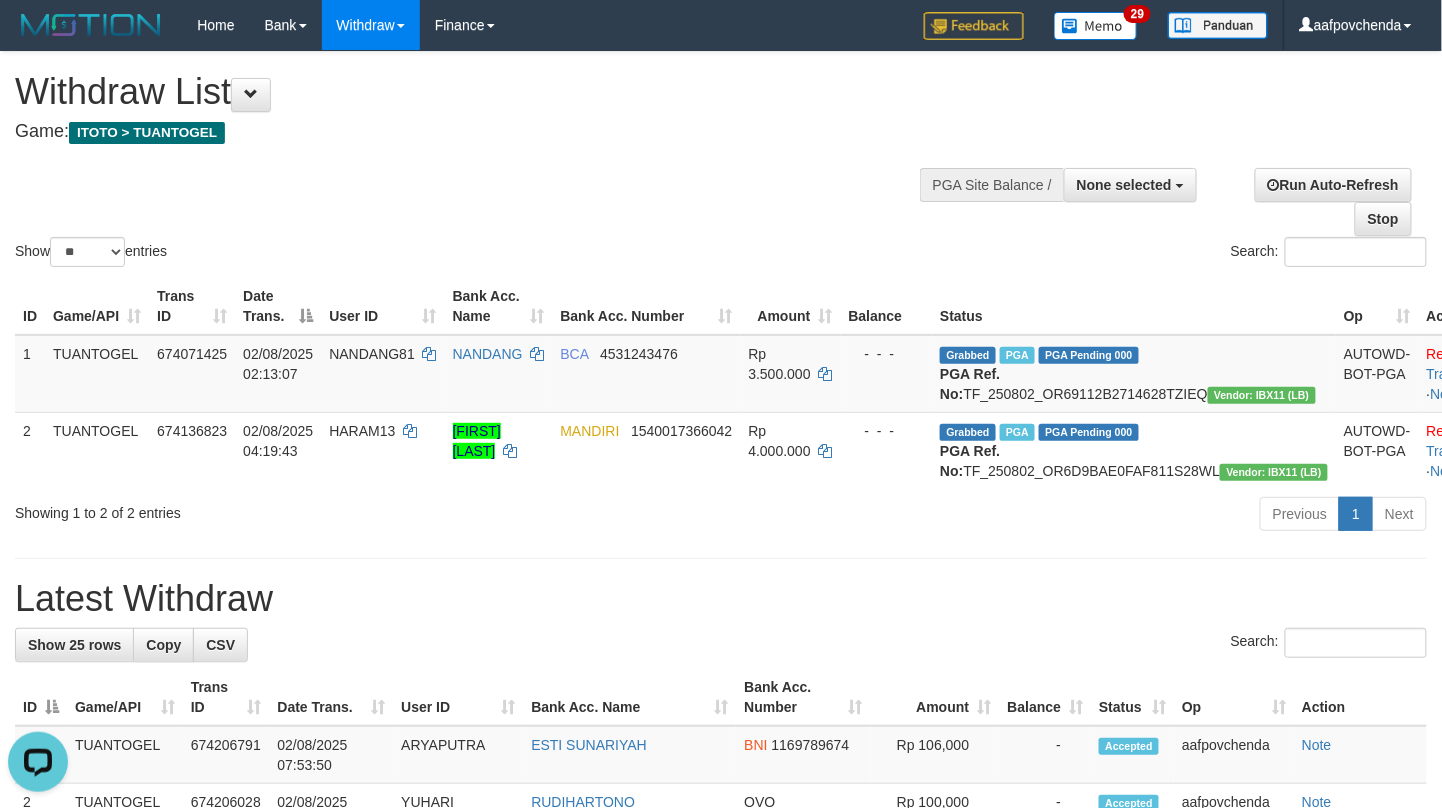 scroll, scrollTop: 0, scrollLeft: 0, axis: both 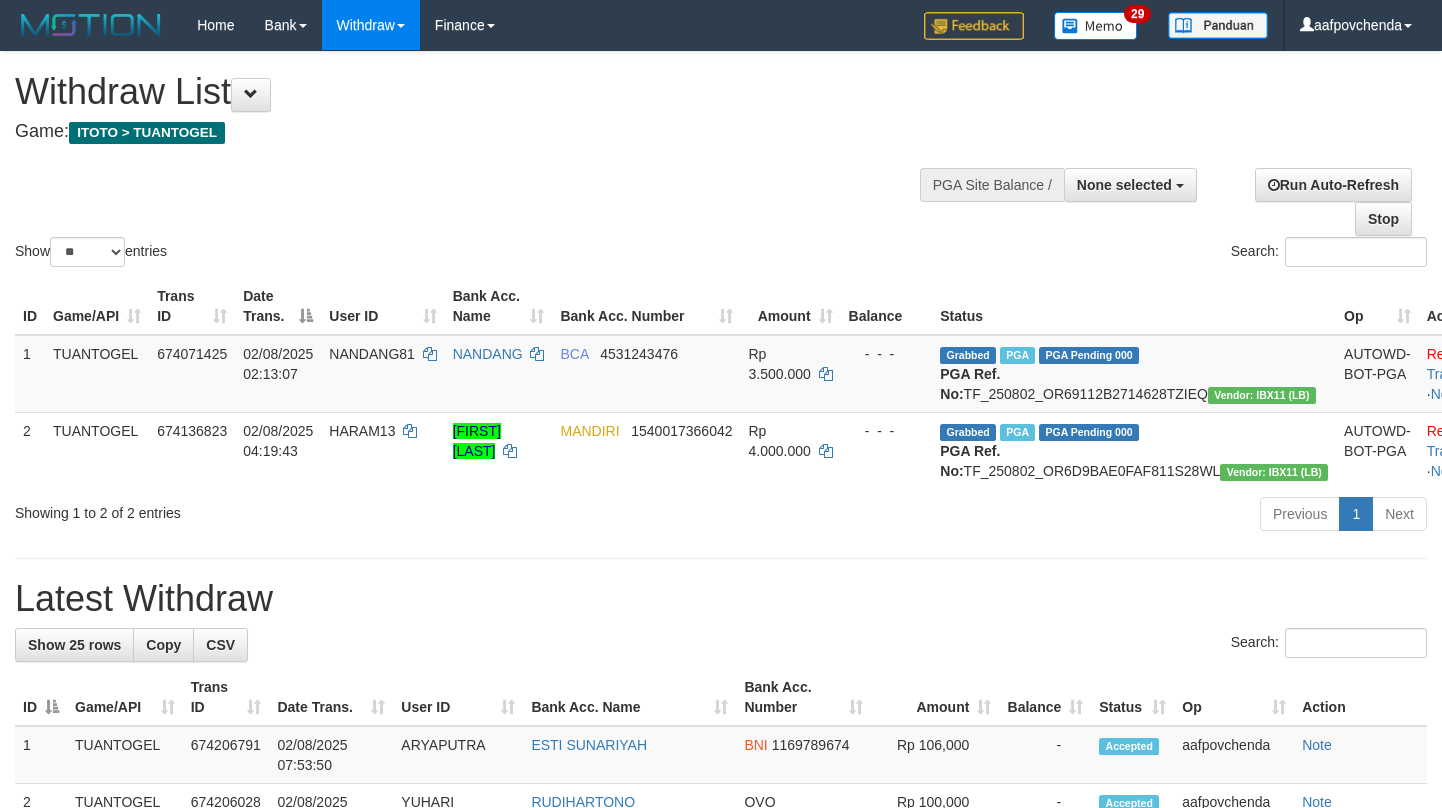 select 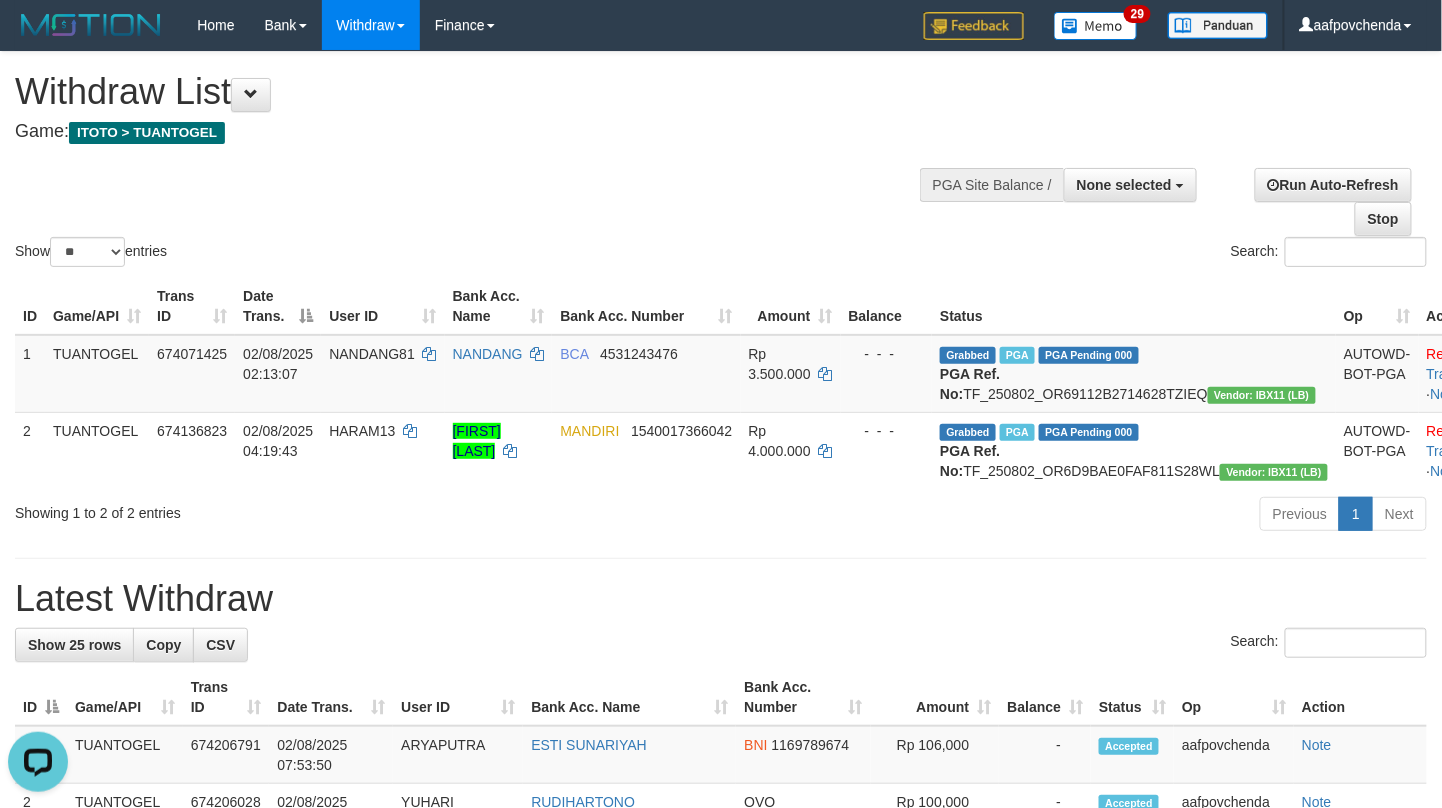 scroll, scrollTop: 0, scrollLeft: 0, axis: both 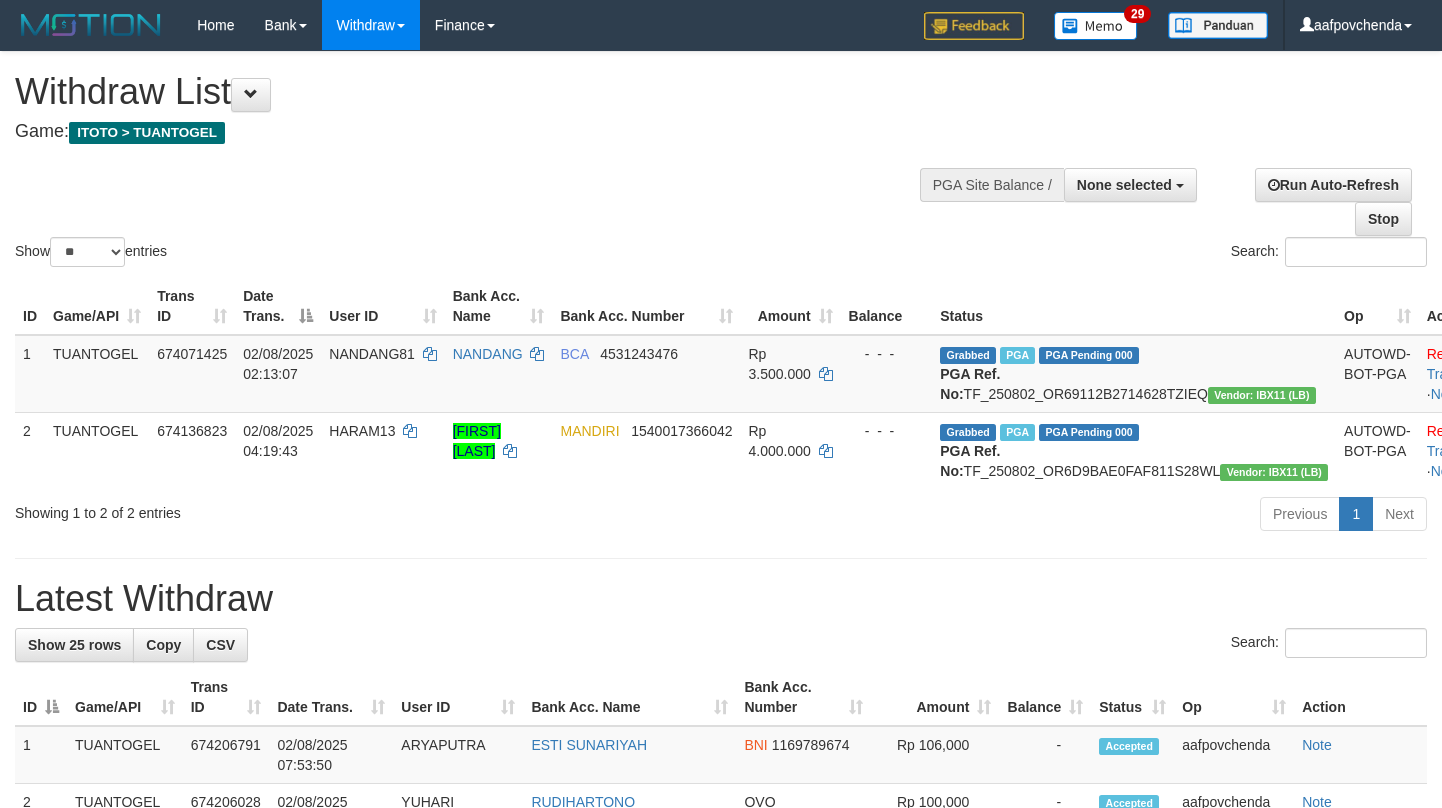select 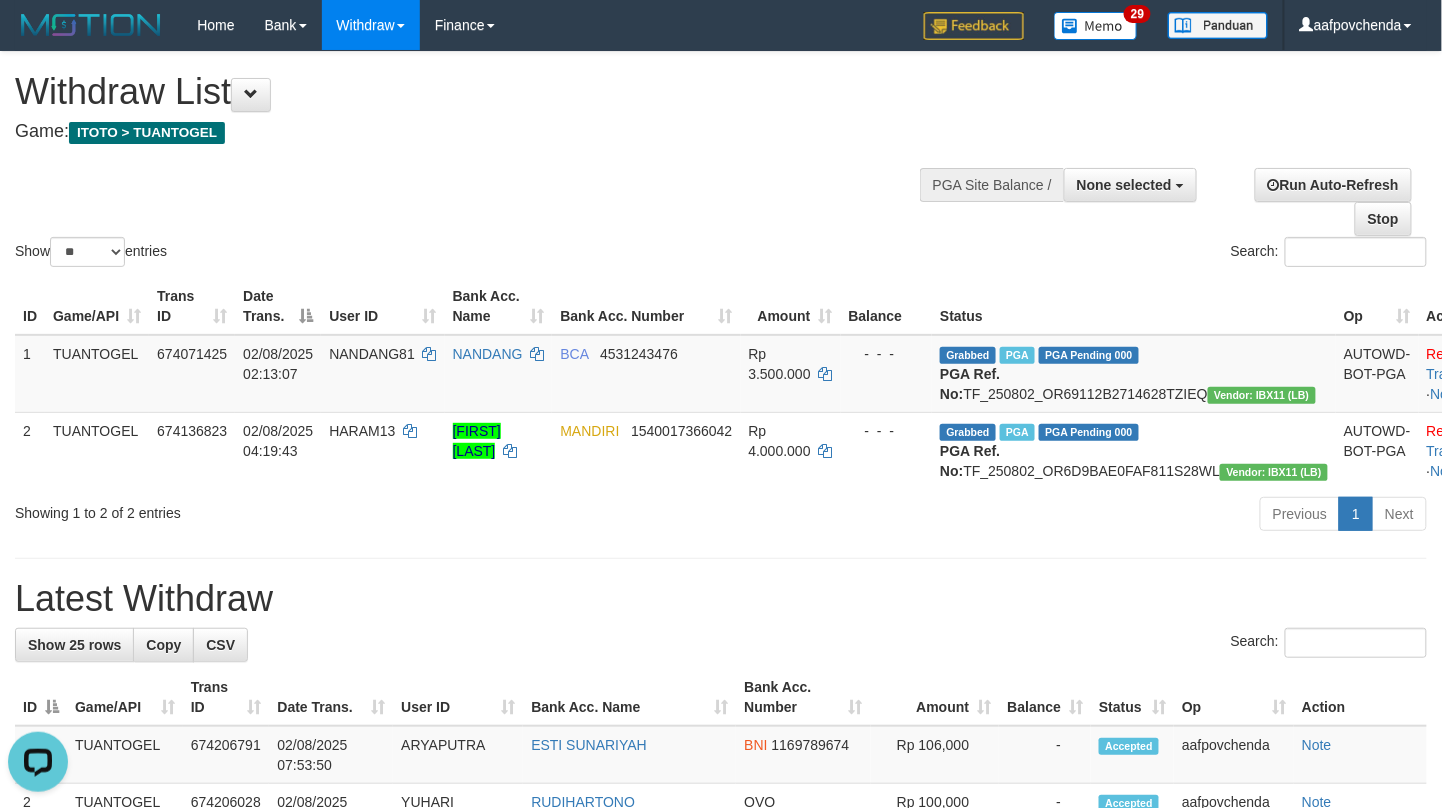scroll, scrollTop: 0, scrollLeft: 0, axis: both 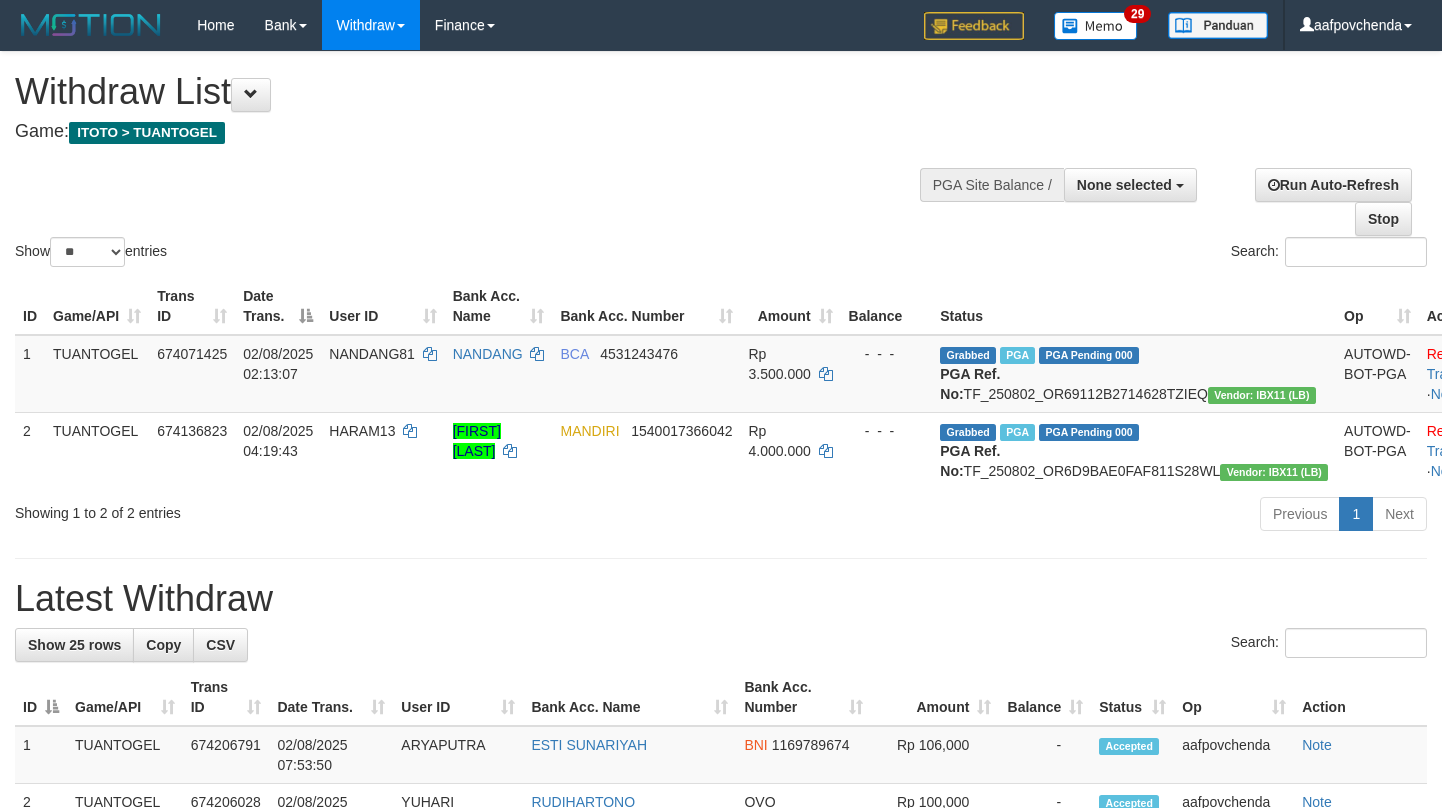 select 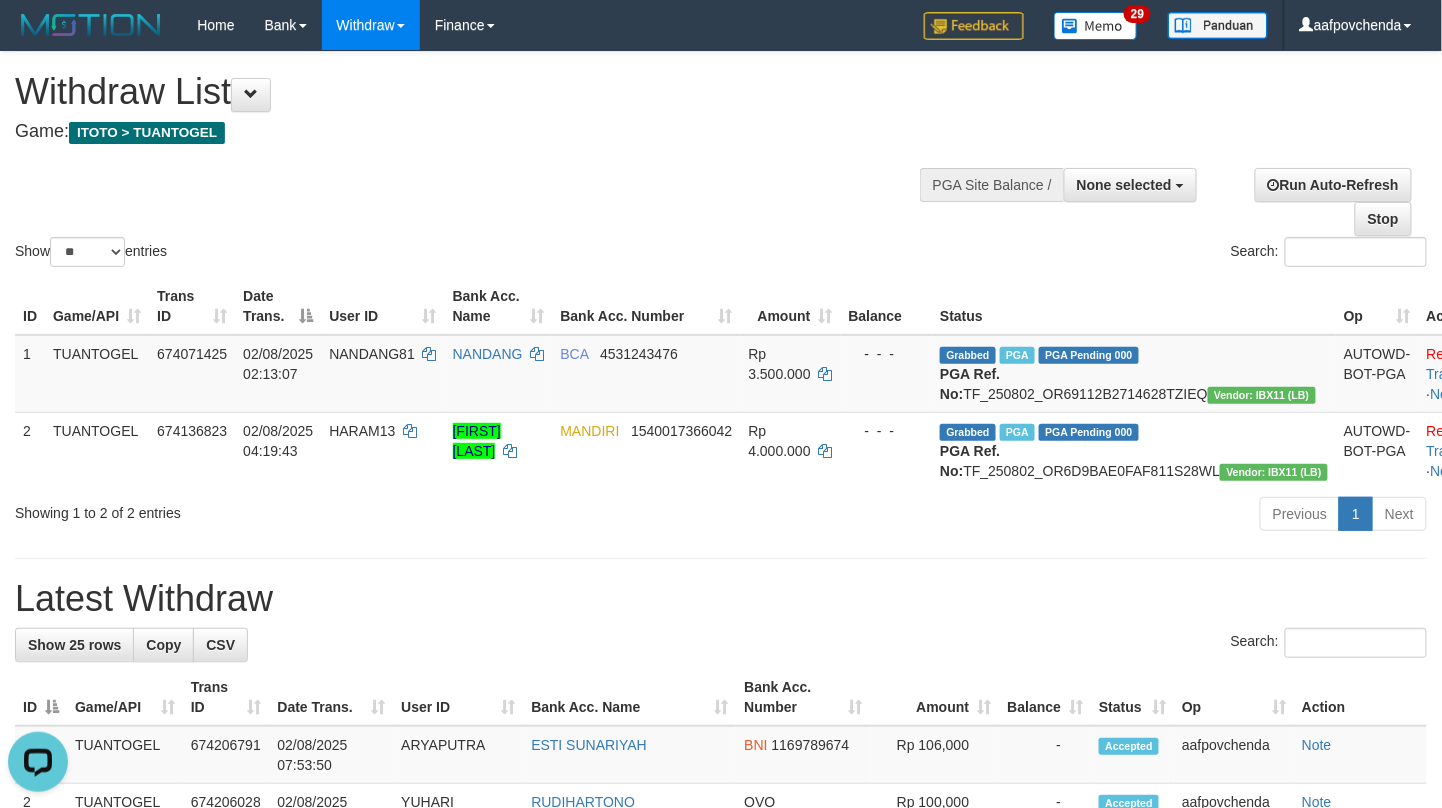 scroll, scrollTop: 0, scrollLeft: 0, axis: both 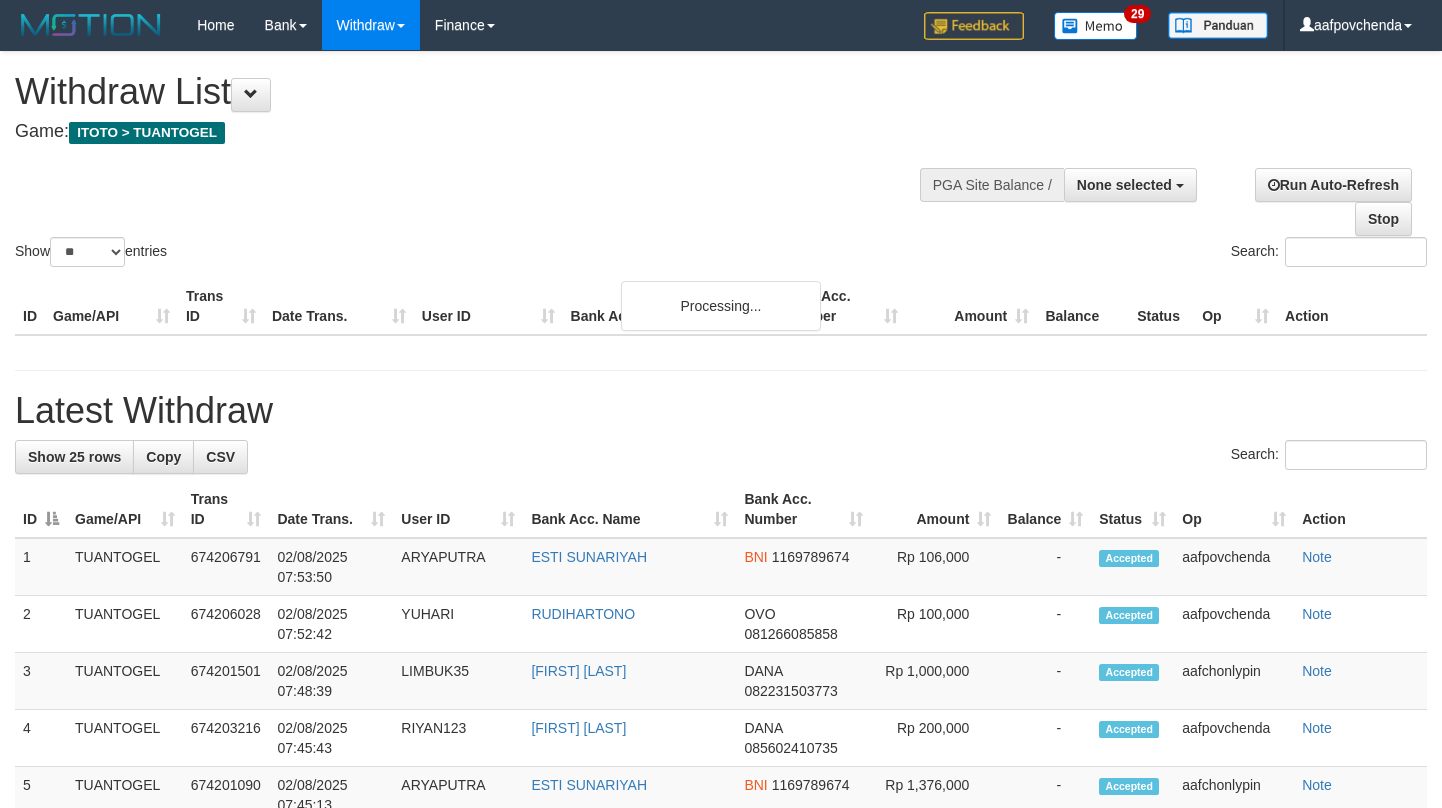 select 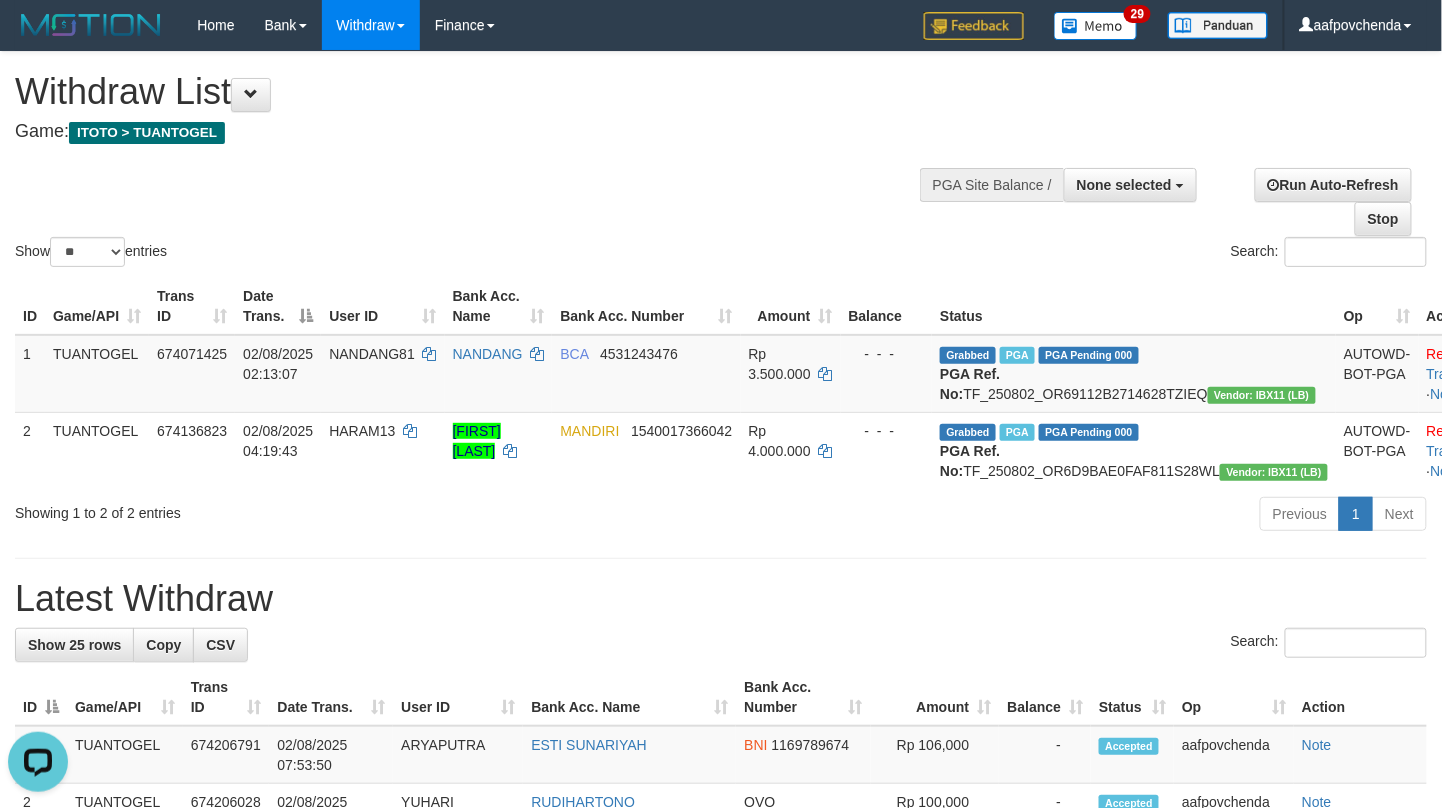 scroll, scrollTop: 0, scrollLeft: 0, axis: both 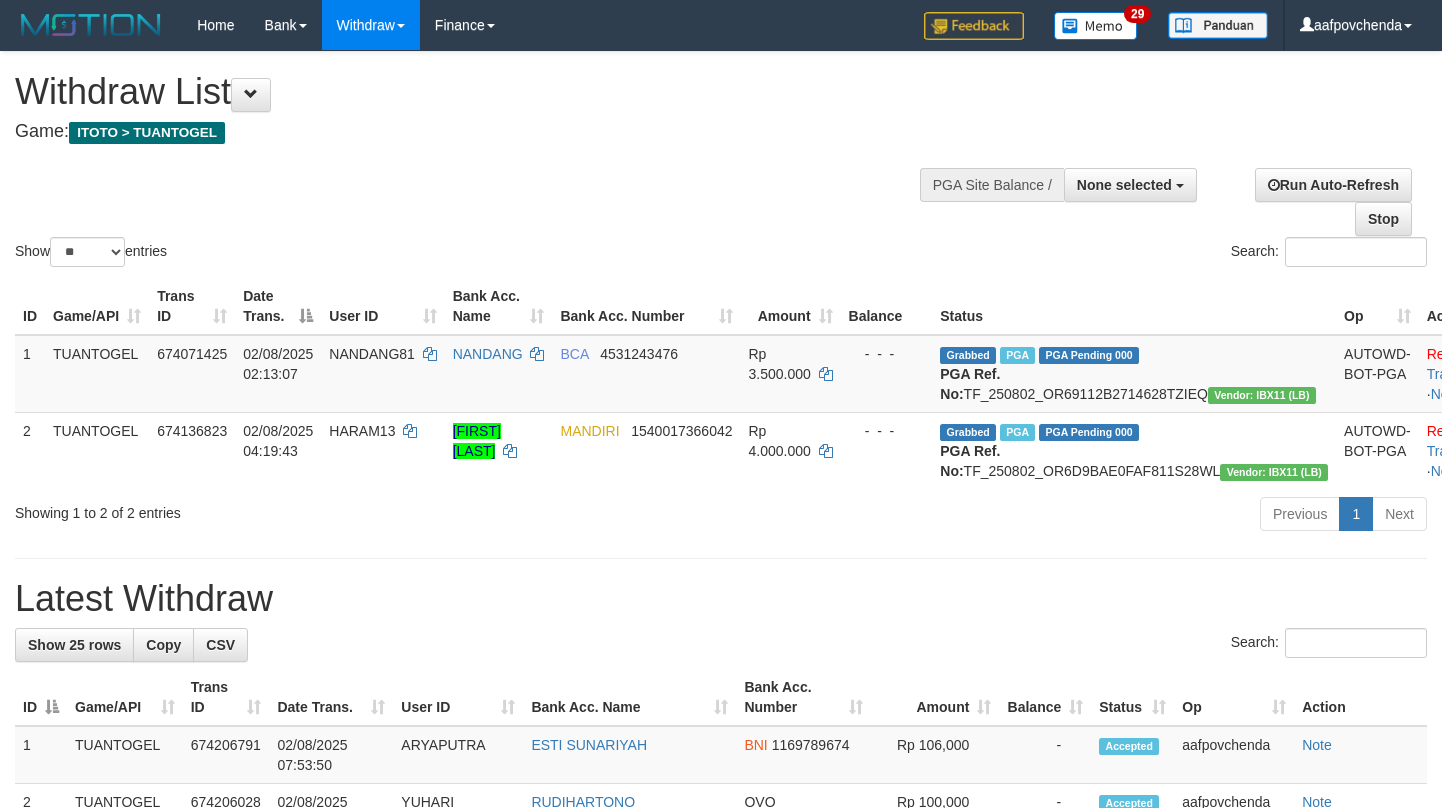 select 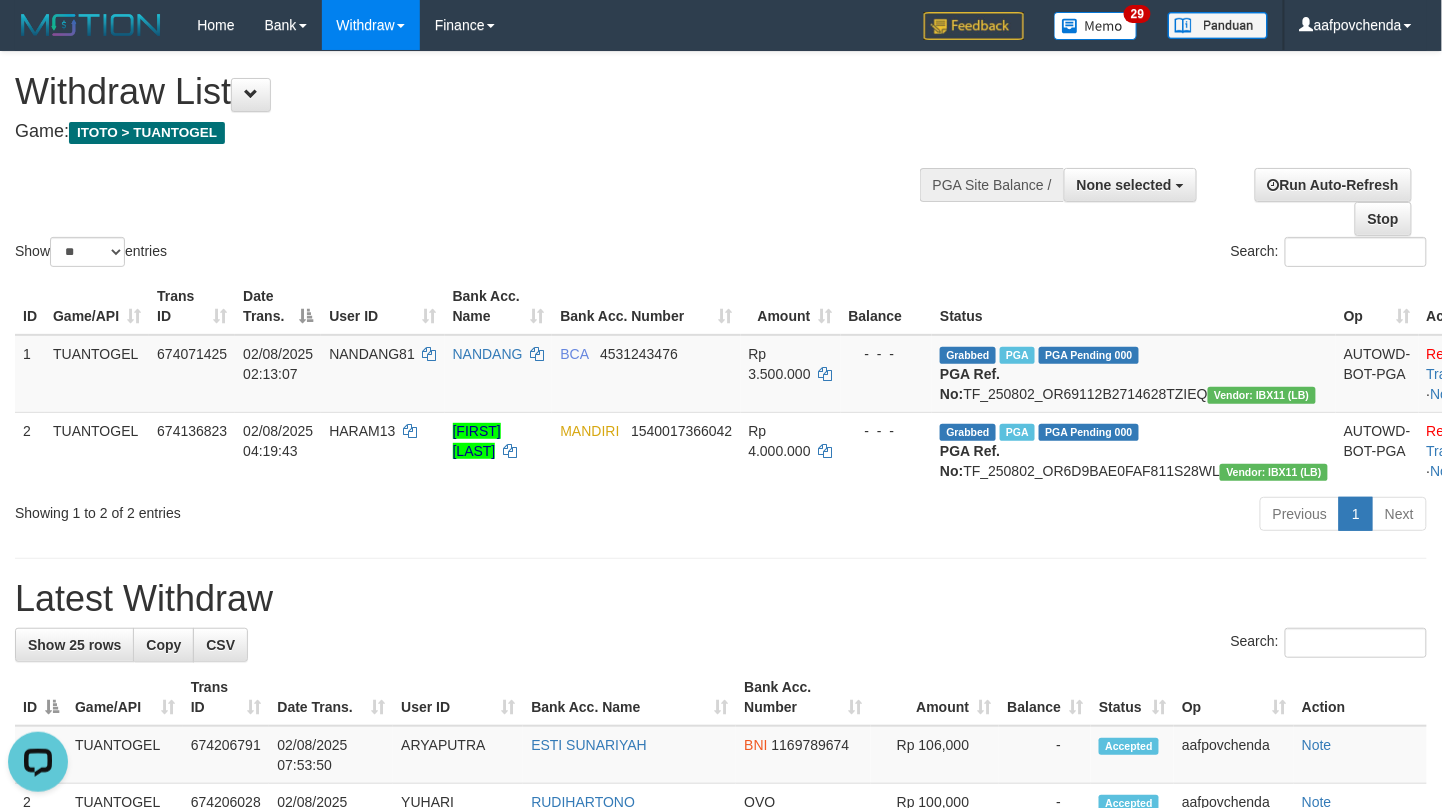 scroll, scrollTop: 0, scrollLeft: 0, axis: both 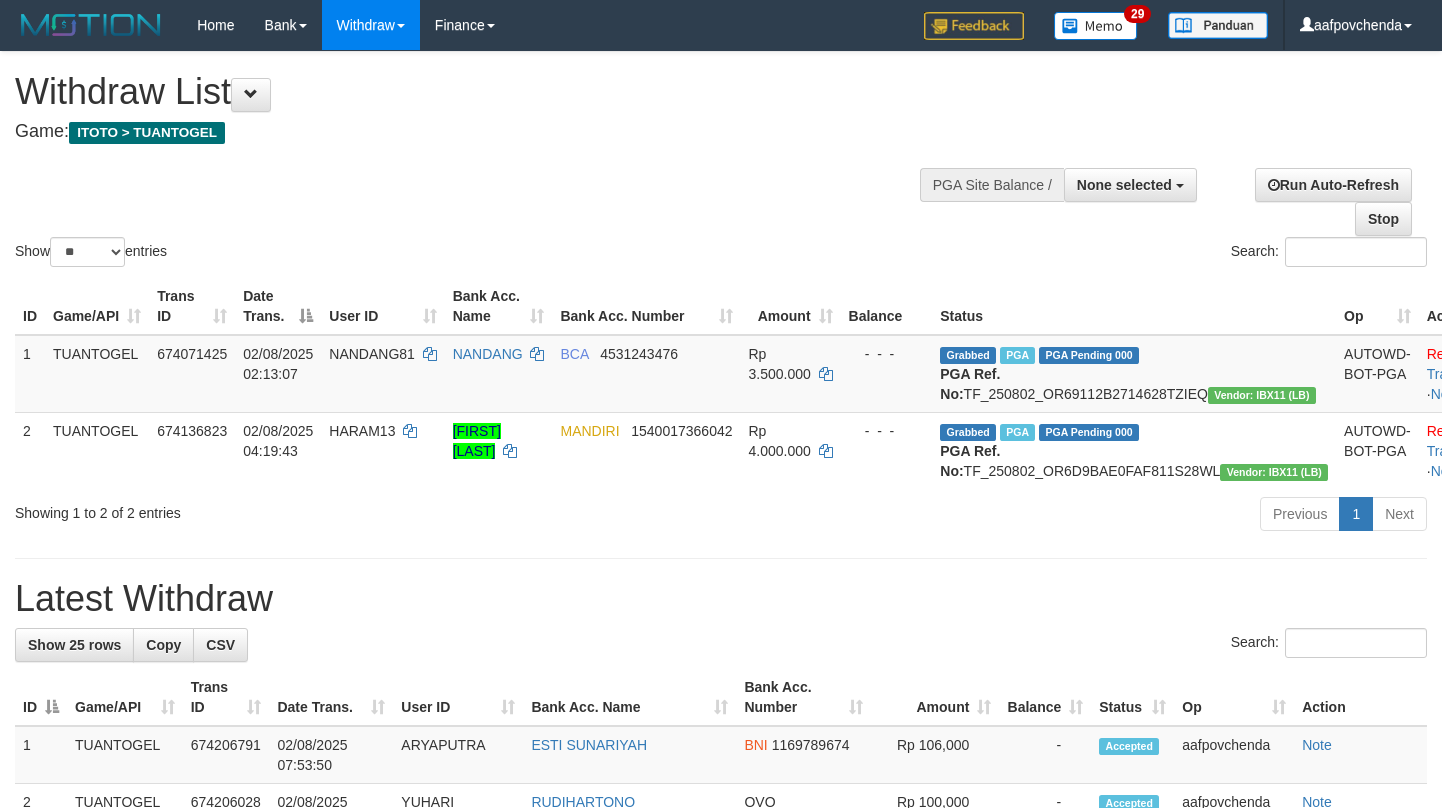 select 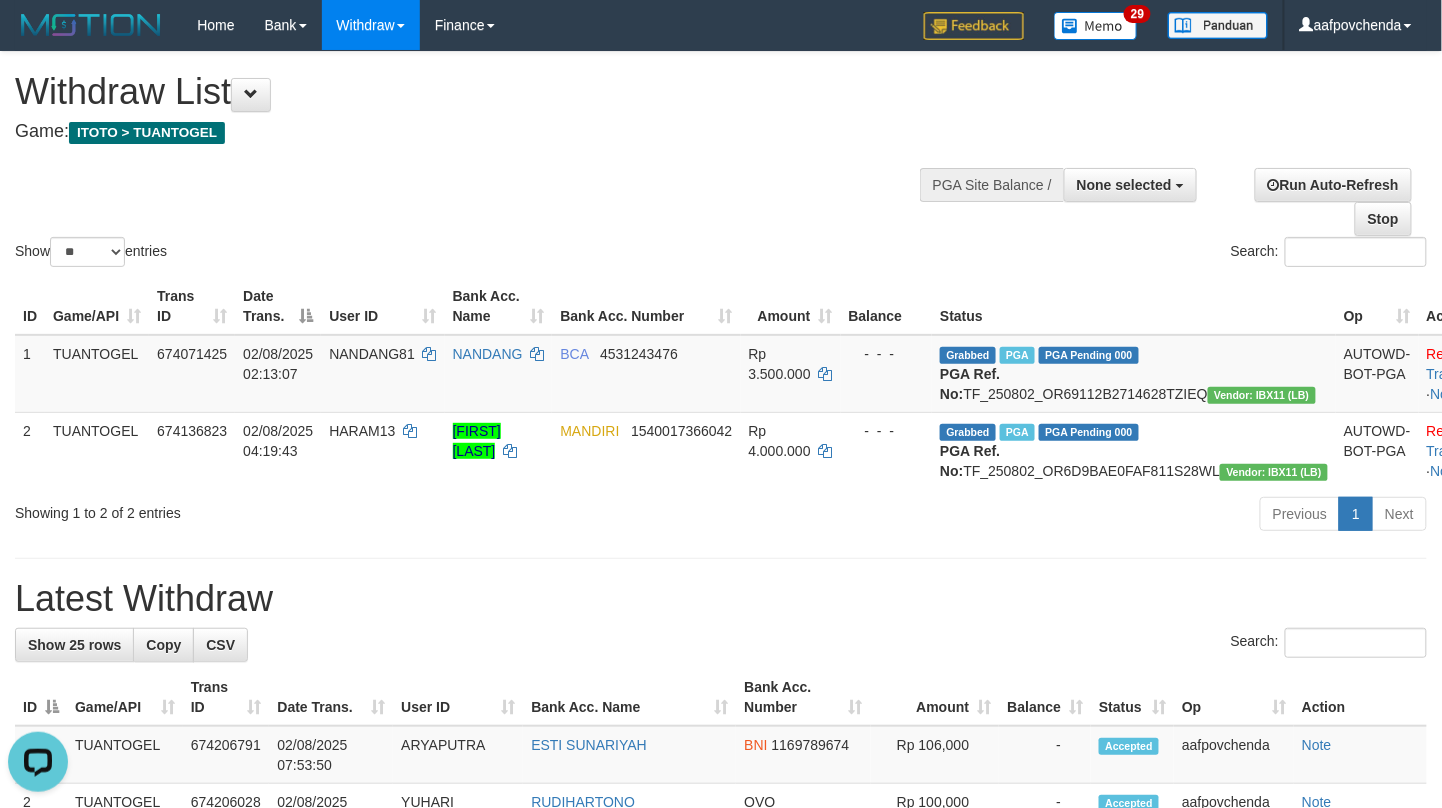 scroll, scrollTop: 0, scrollLeft: 0, axis: both 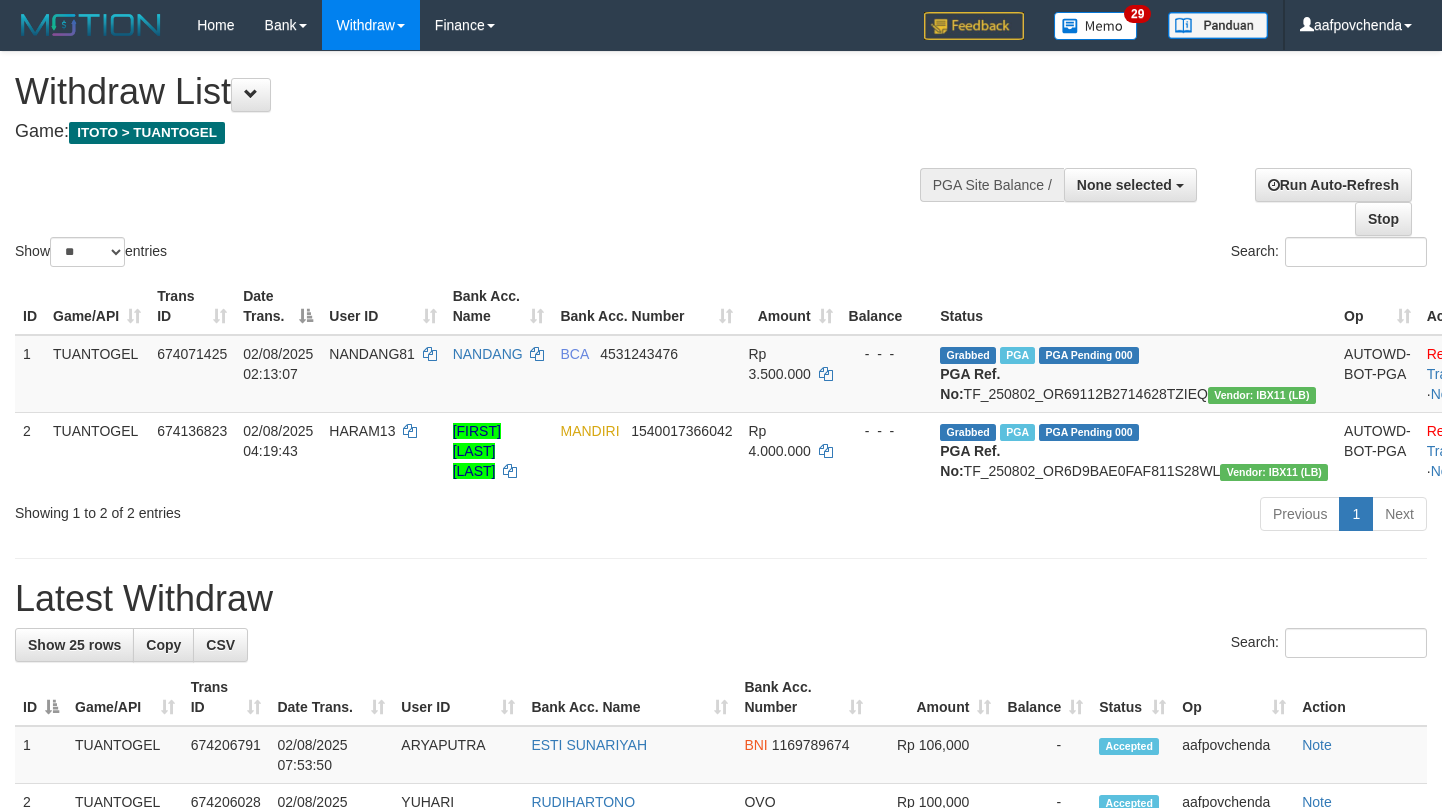 select 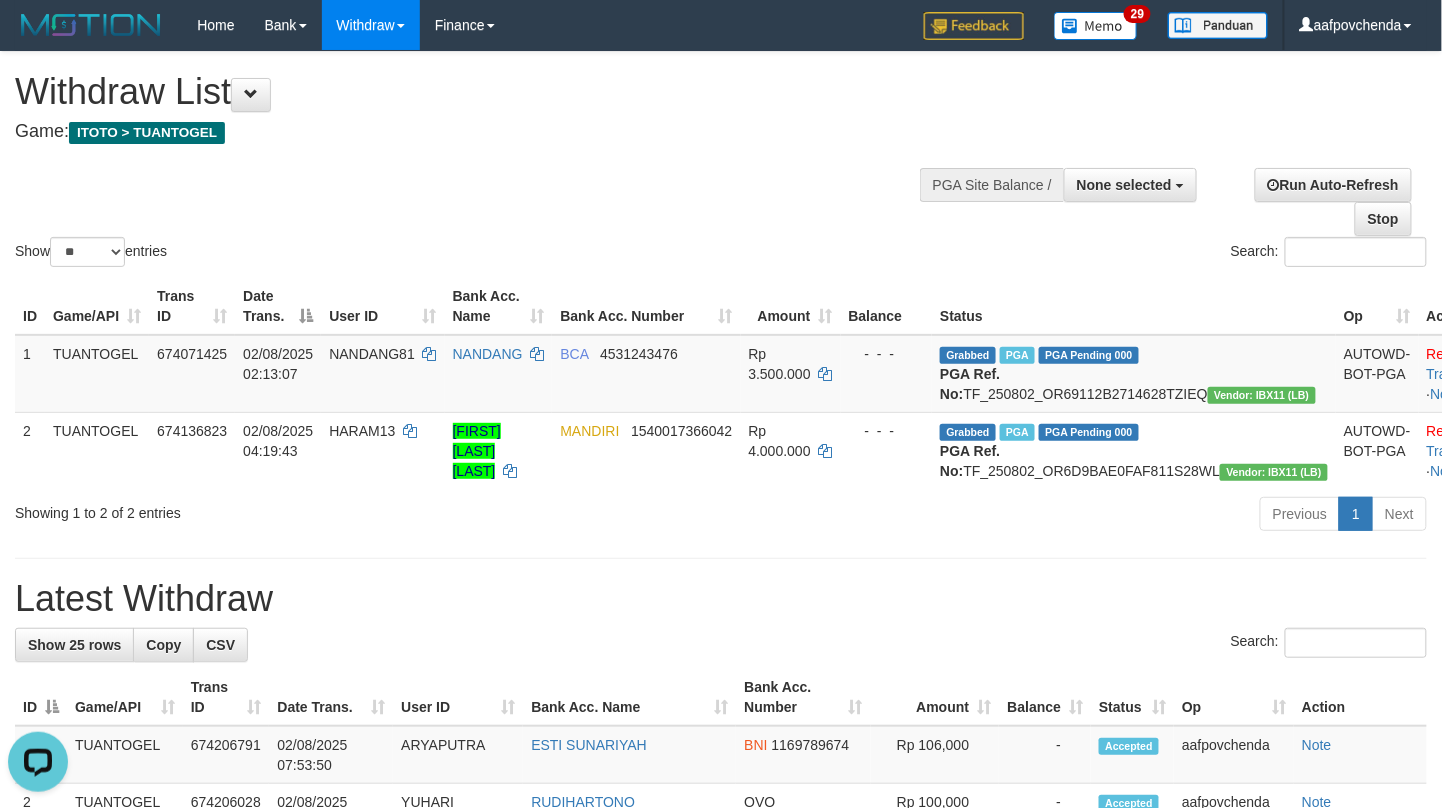 scroll, scrollTop: 0, scrollLeft: 0, axis: both 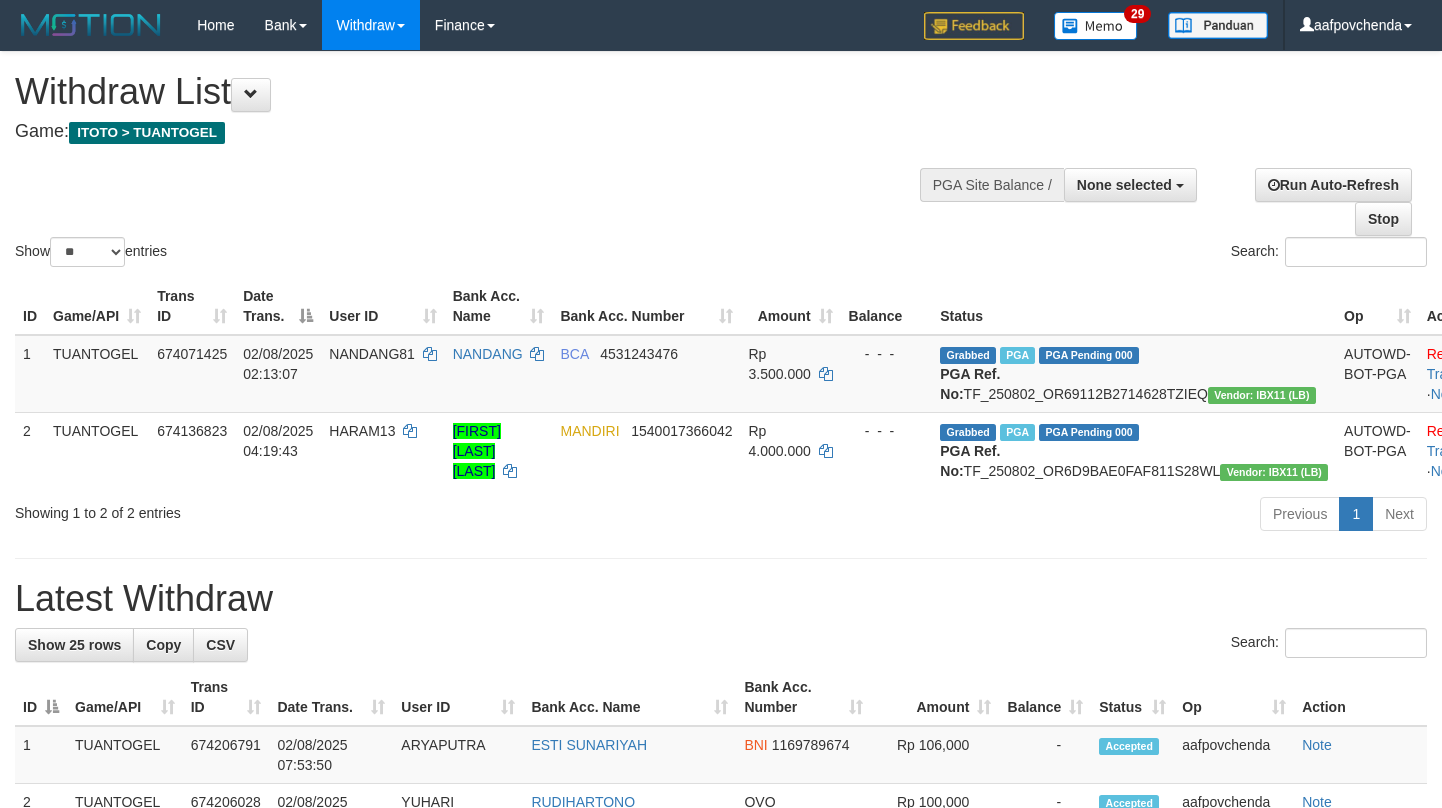 select 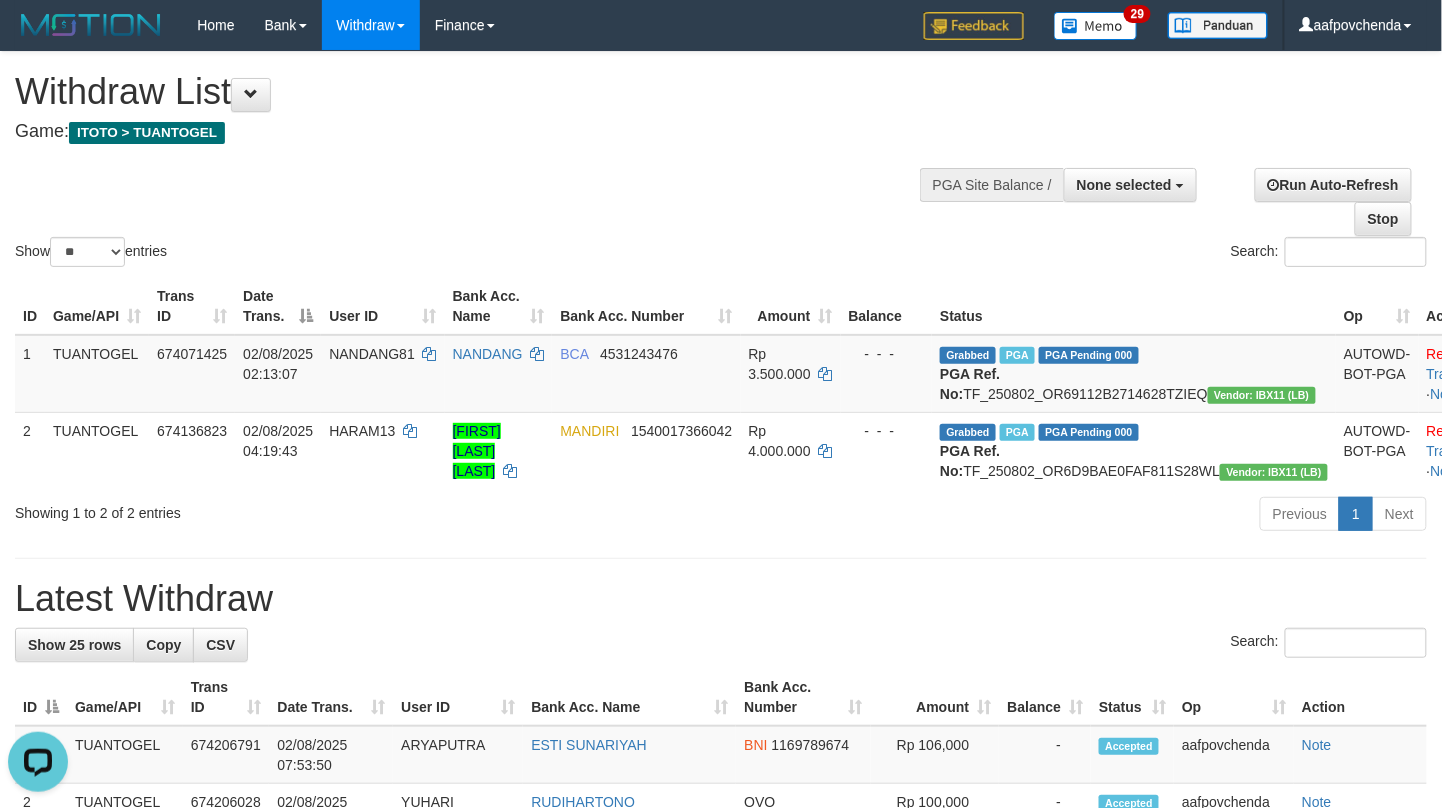 scroll, scrollTop: 0, scrollLeft: 0, axis: both 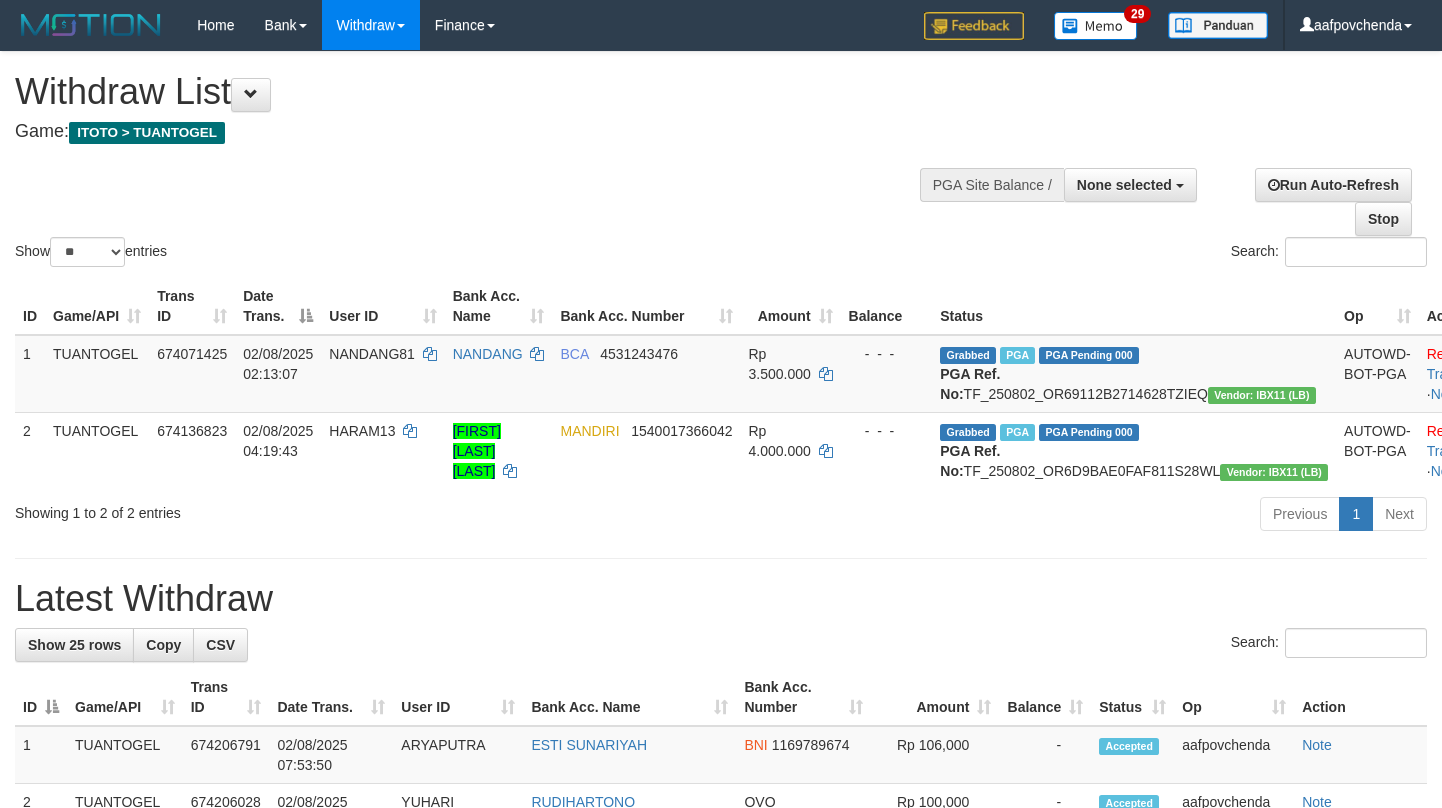select 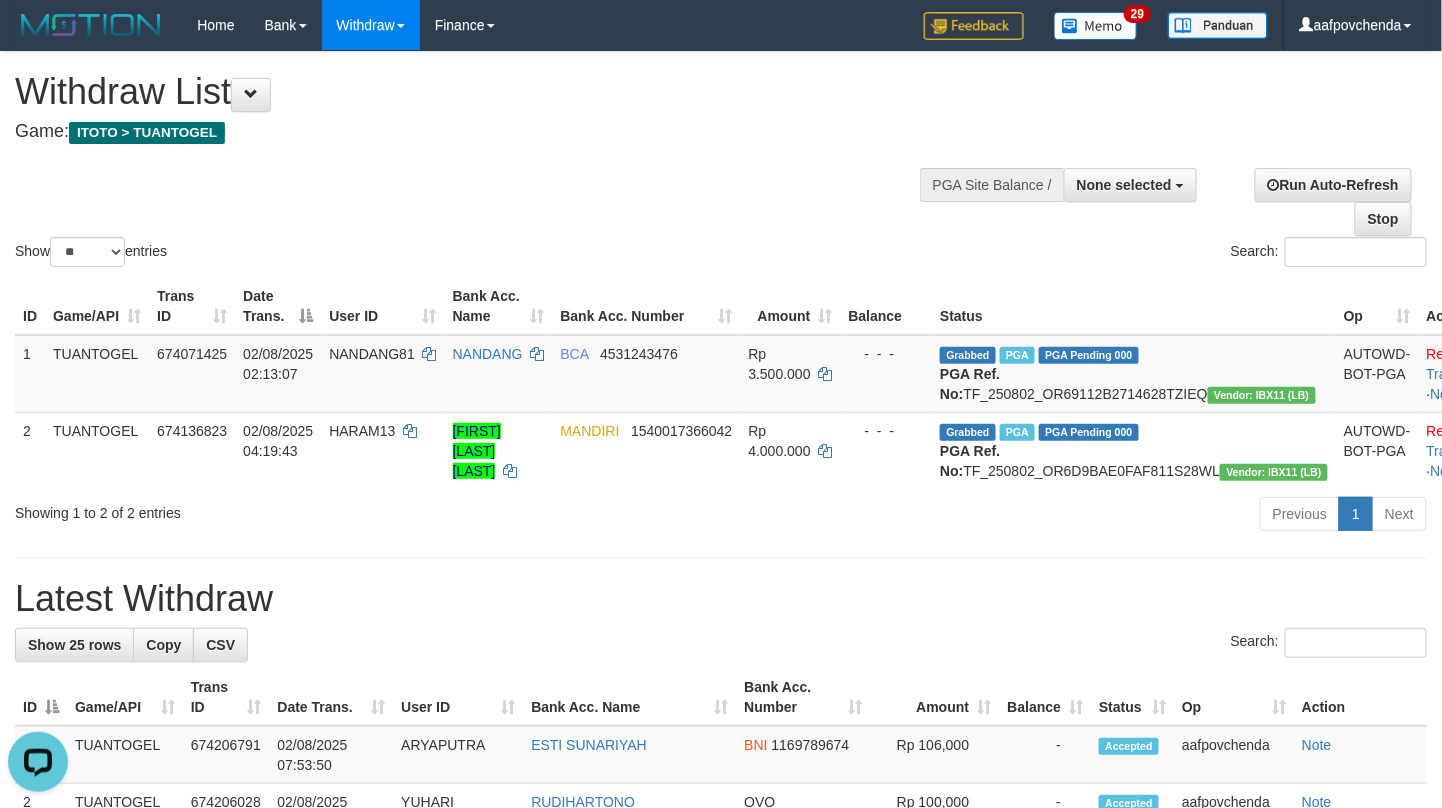 scroll, scrollTop: 0, scrollLeft: 0, axis: both 